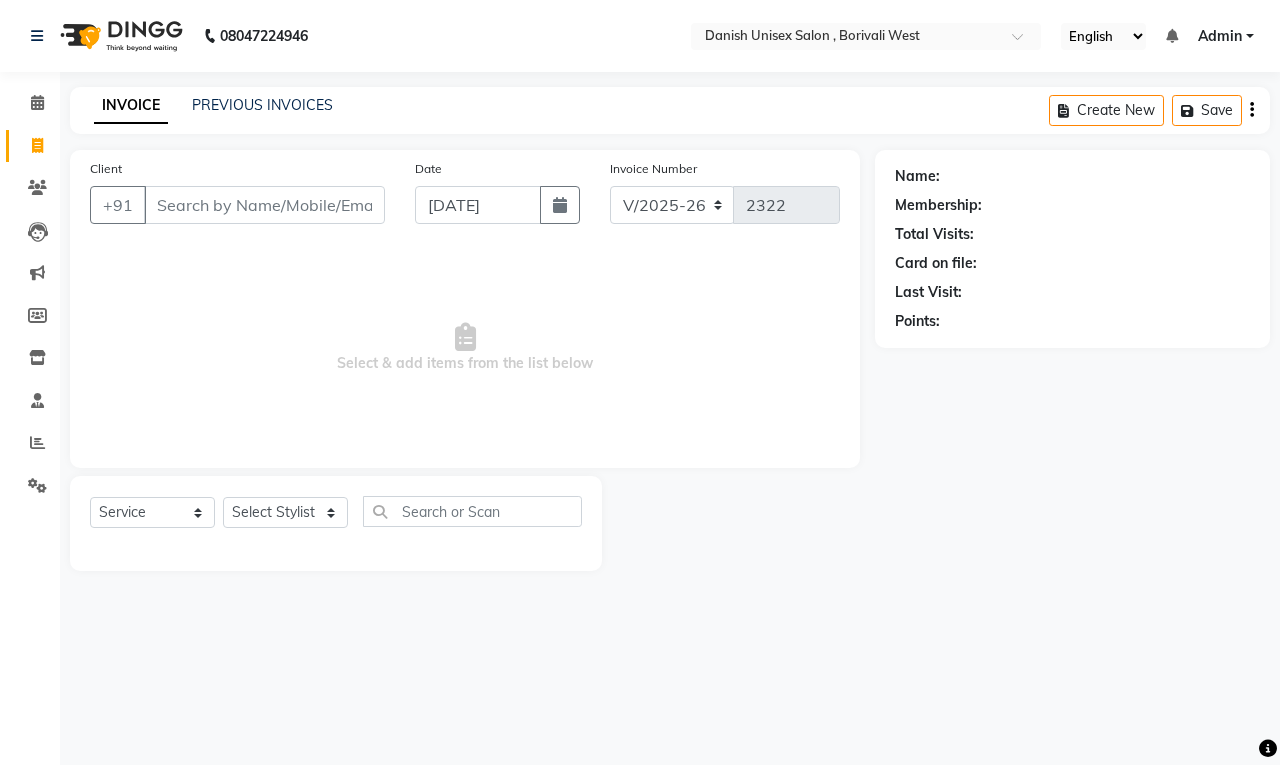 select on "6929" 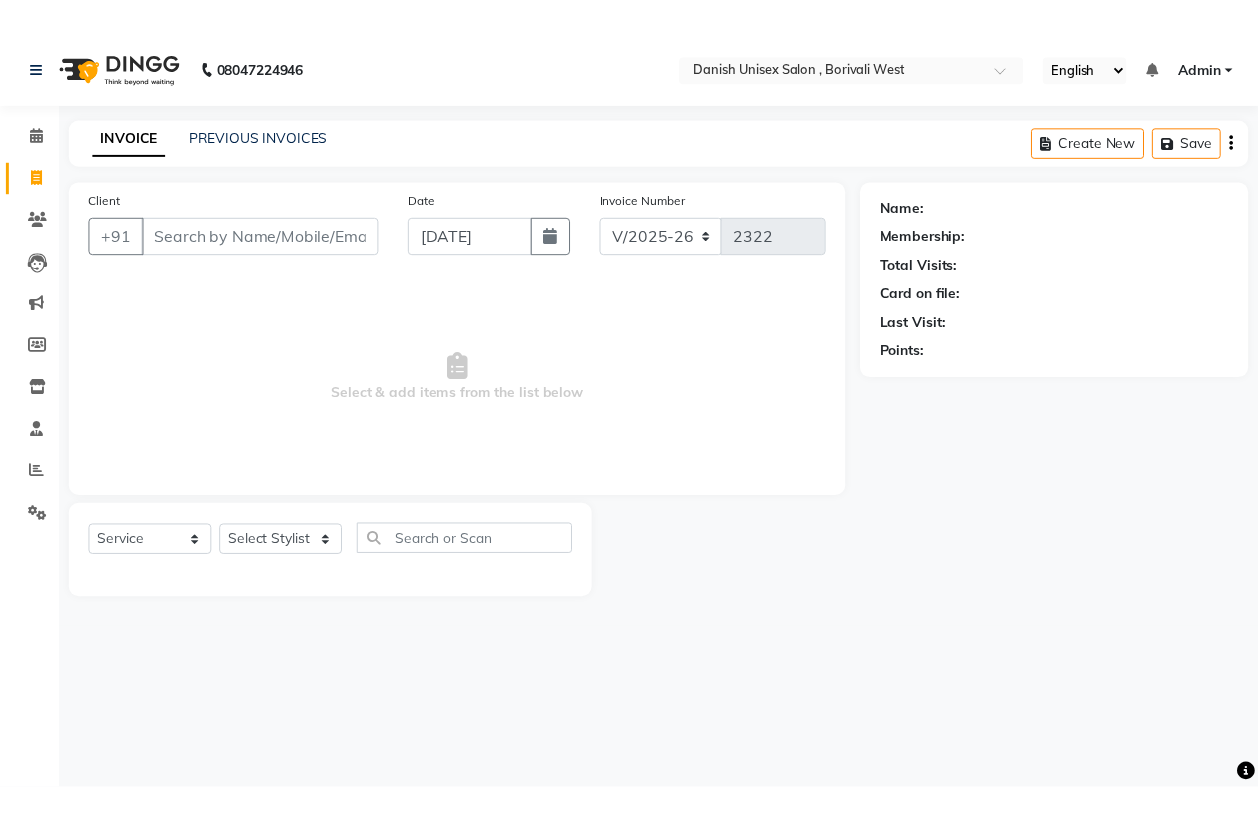 scroll, scrollTop: 0, scrollLeft: 0, axis: both 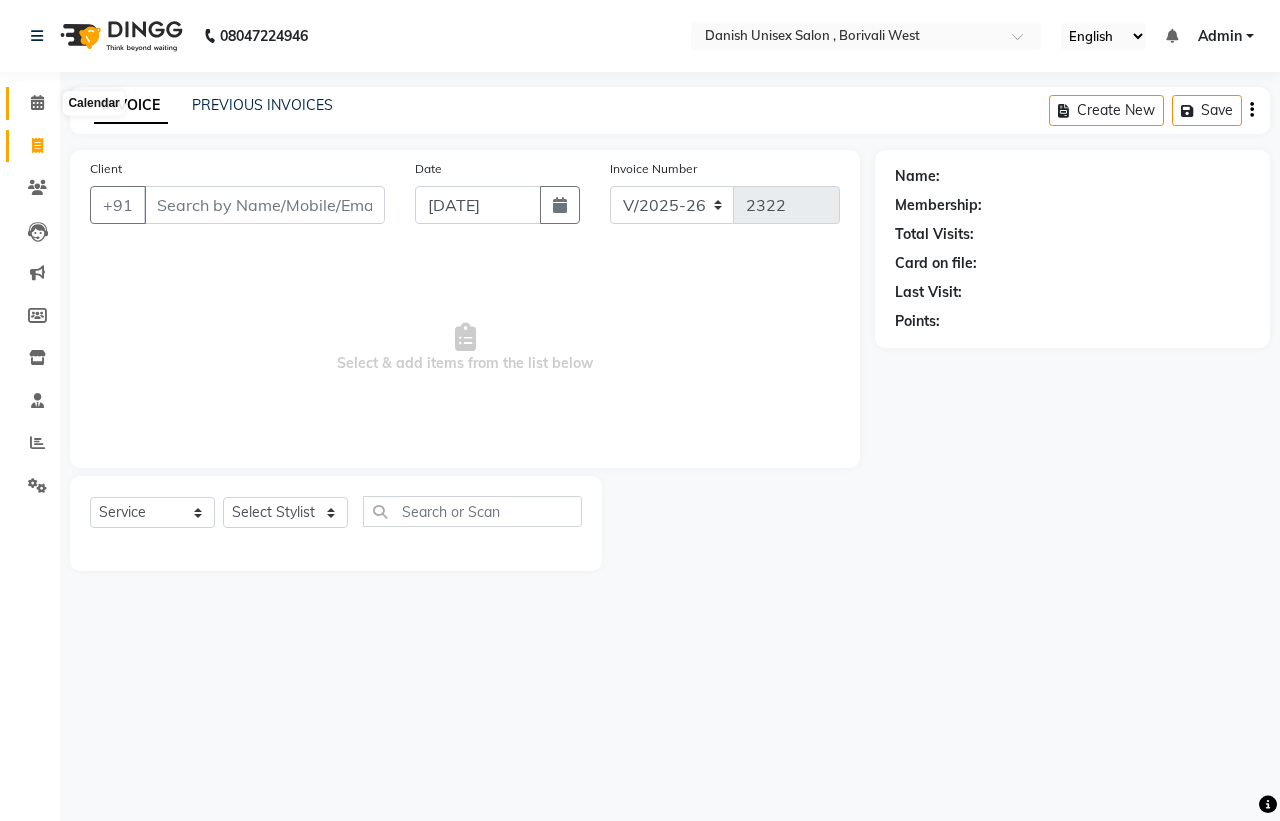click 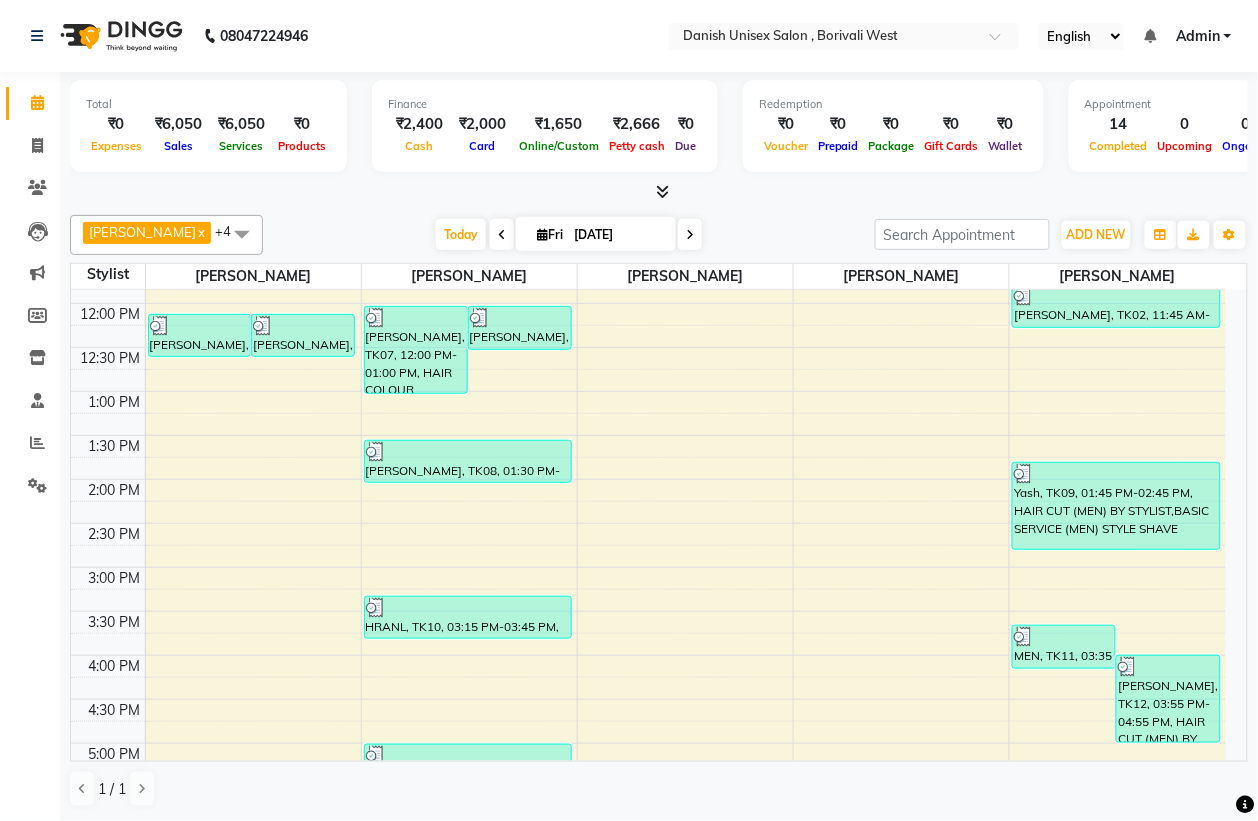 scroll, scrollTop: 0, scrollLeft: 0, axis: both 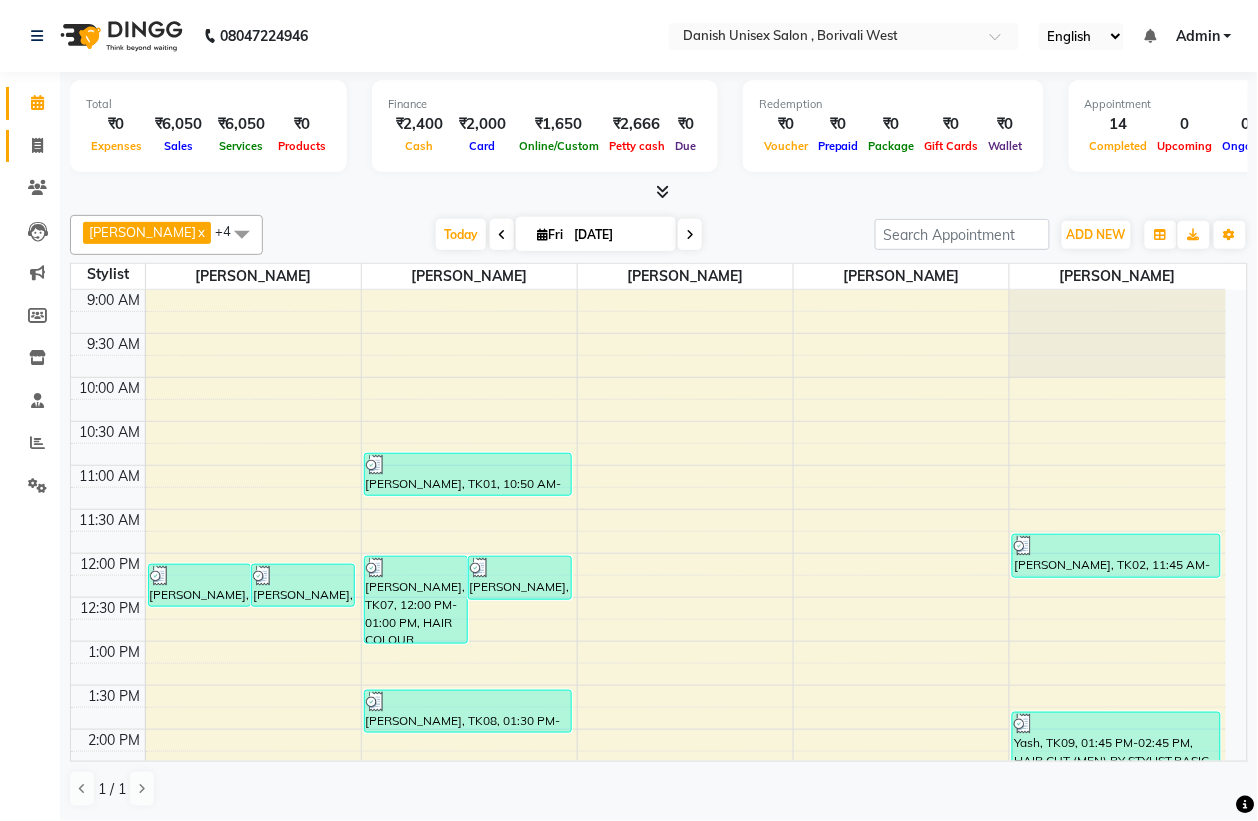 click 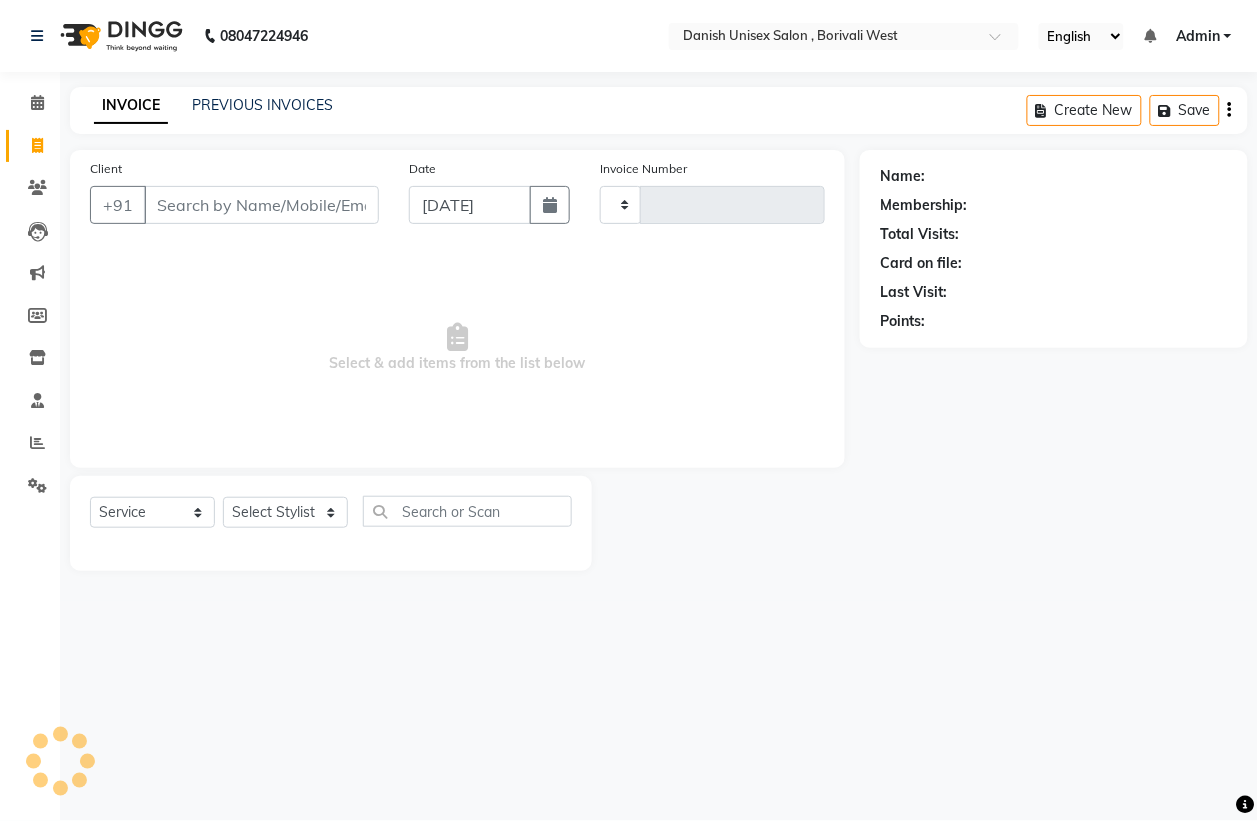 scroll, scrollTop: 0, scrollLeft: 0, axis: both 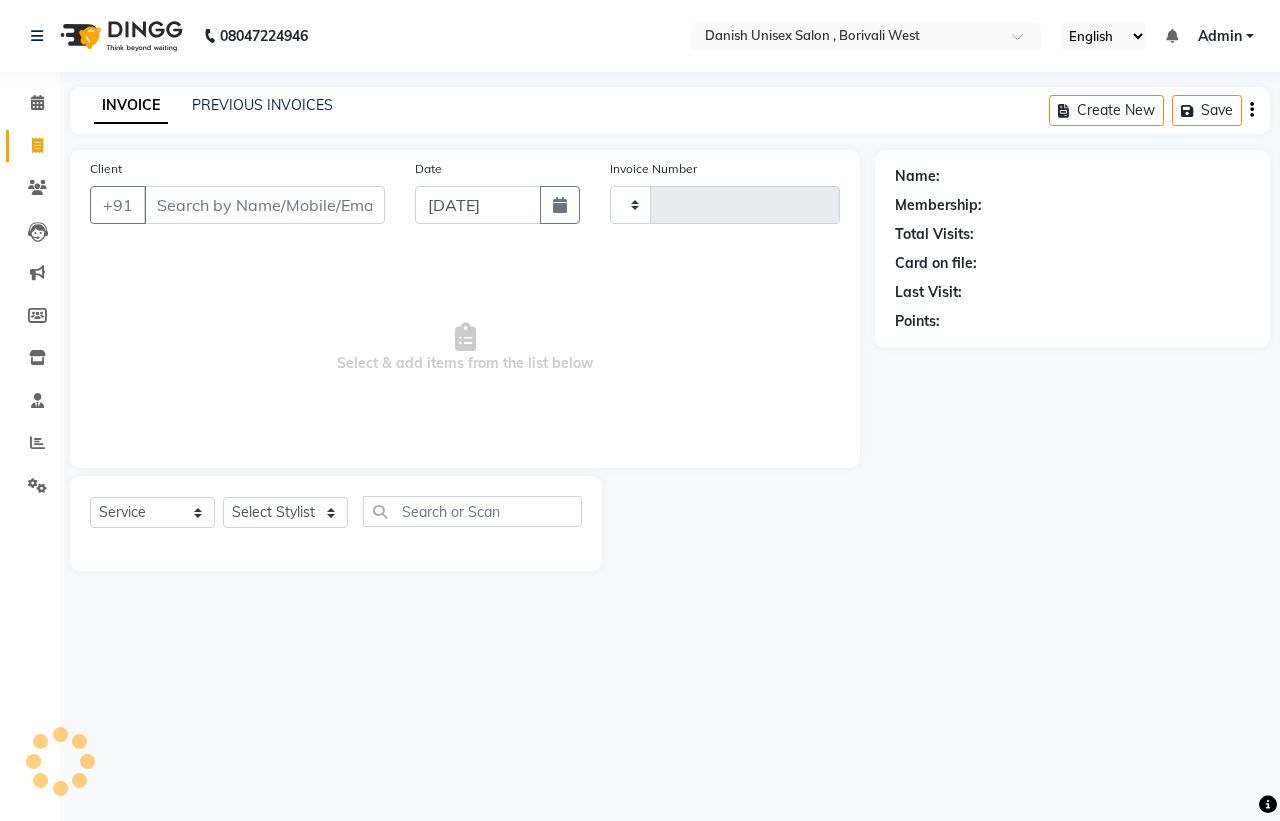 type on "2322" 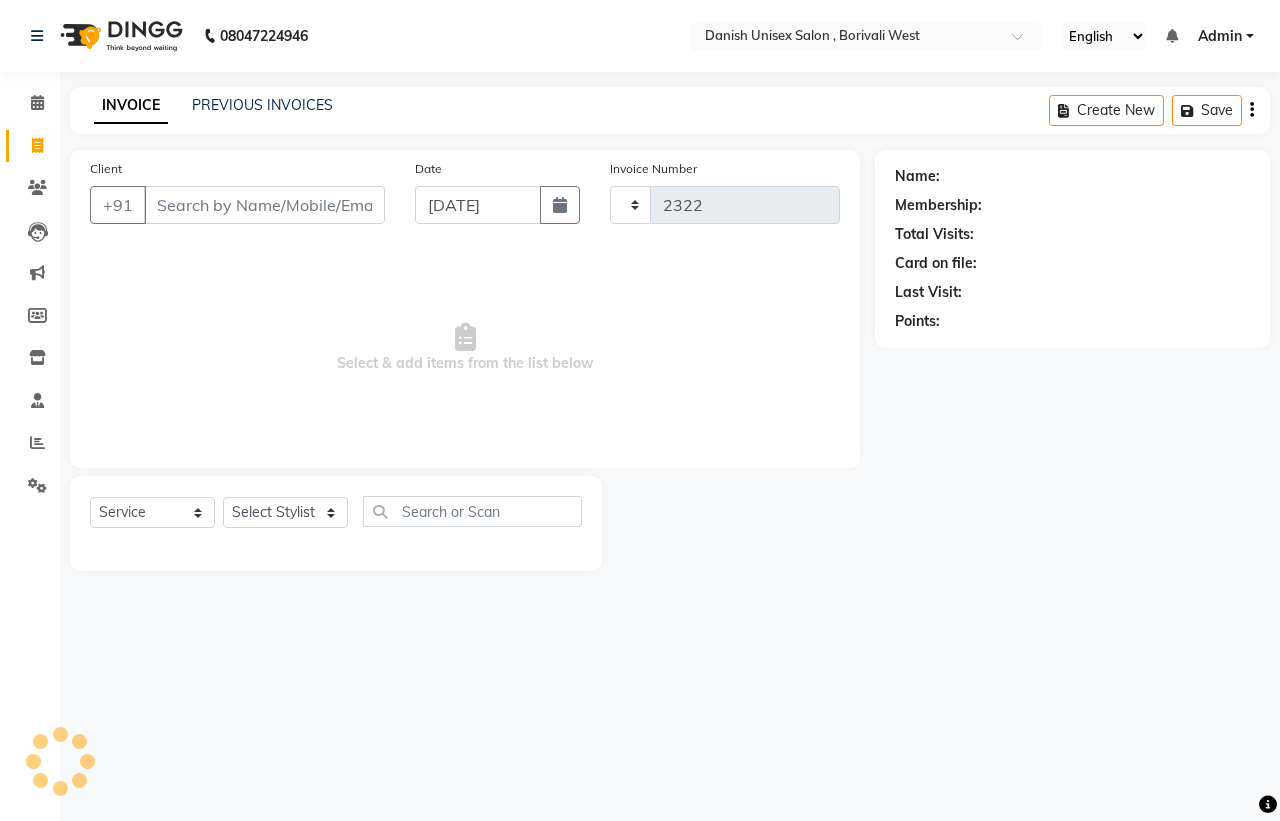 select on "6929" 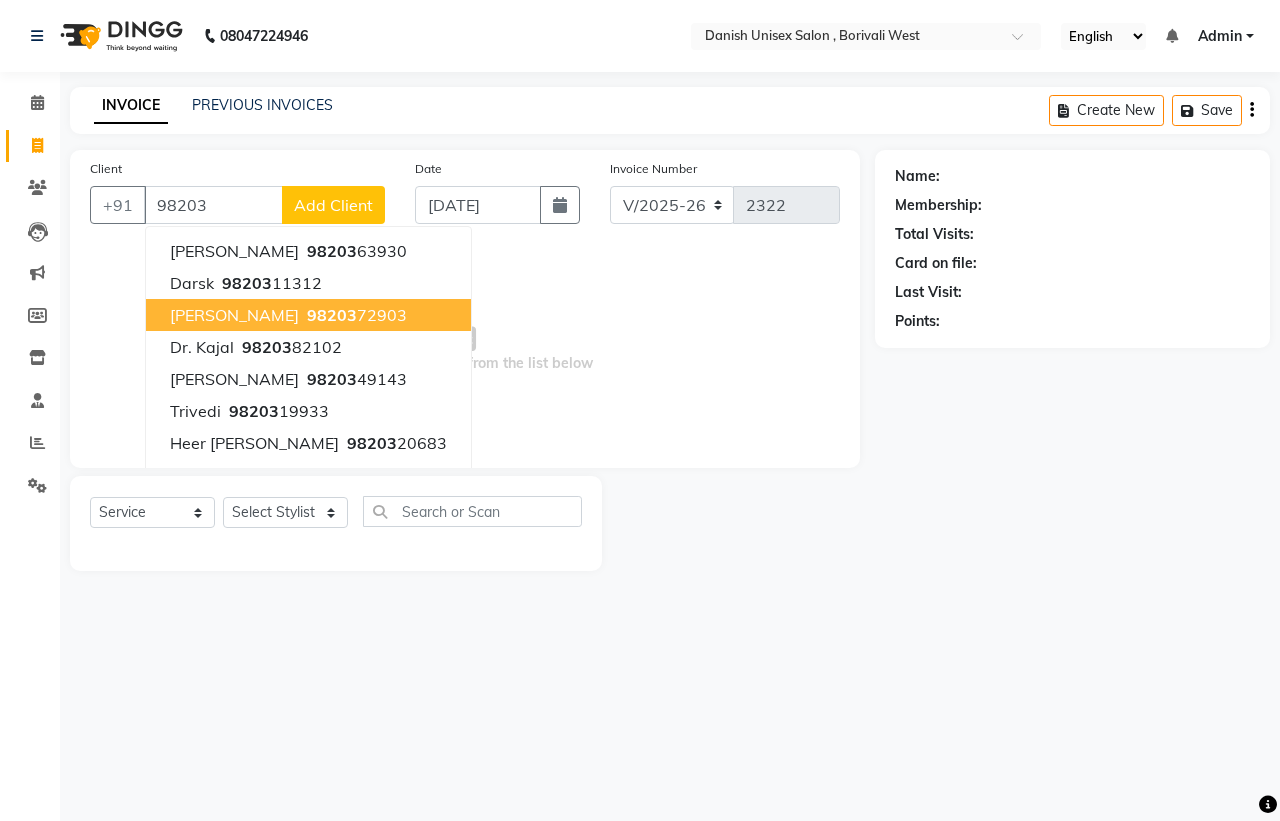 click on "[PERSON_NAME]" at bounding box center (234, 315) 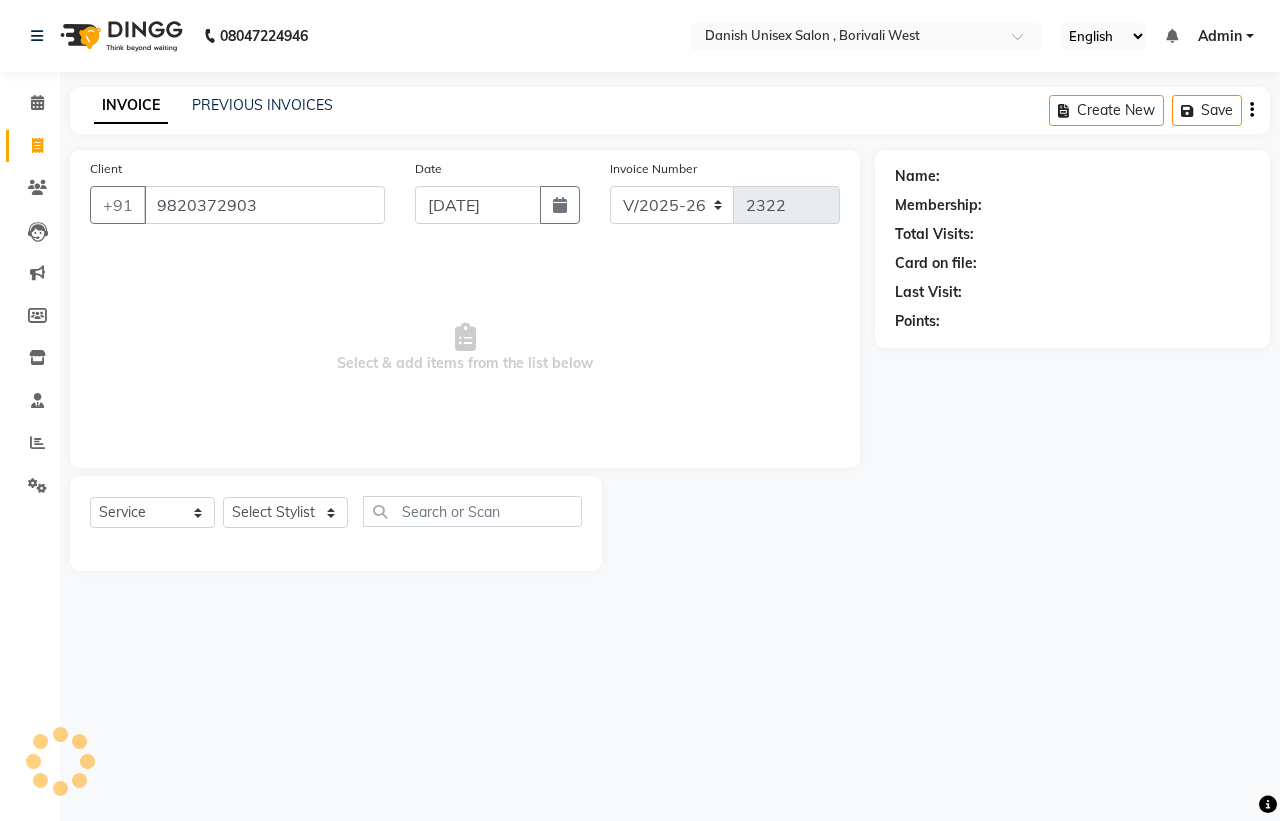 type on "9820372903" 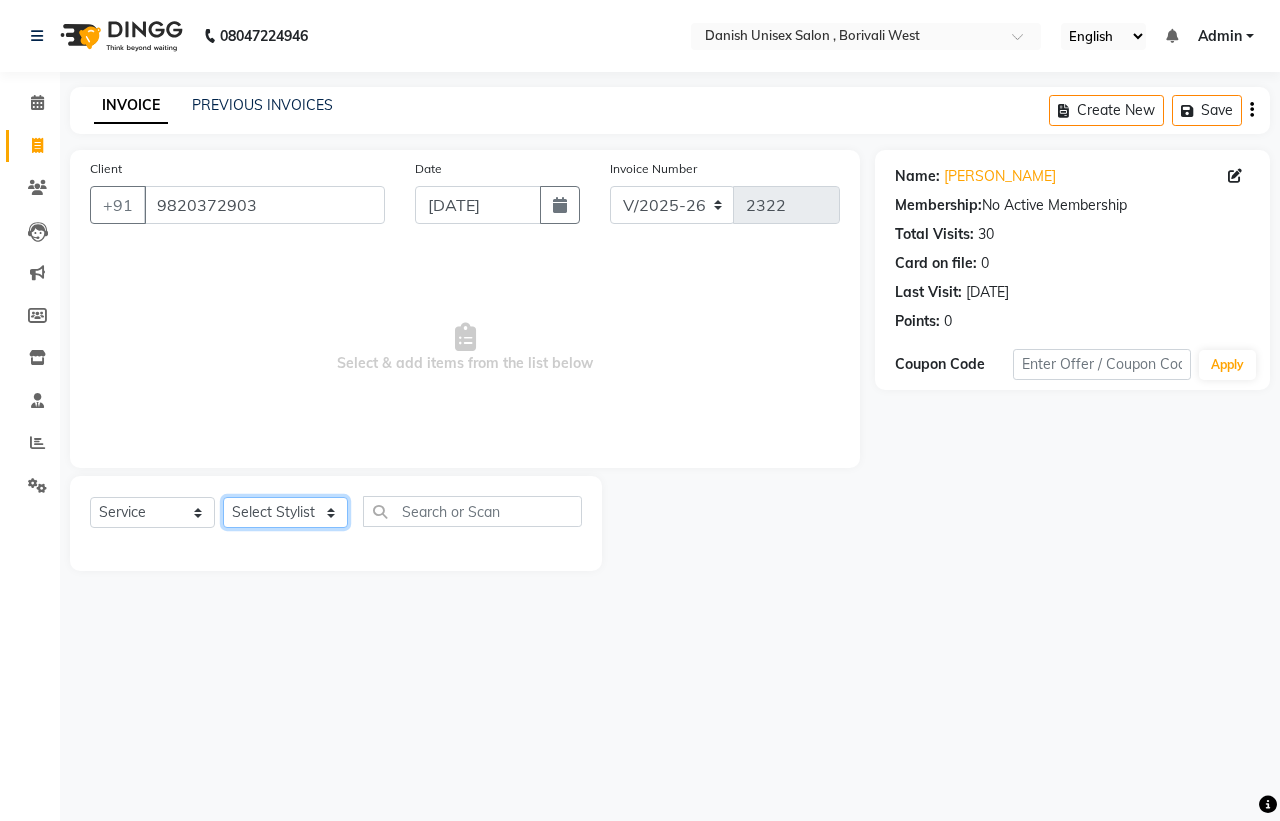 click on "Select Stylist [PERSON_NAME] [PERSON_NAME] [PERSON_NAME] kajal [PERSON_NAME] [PERSON_NAME] [PERSON_NAME] [PERSON_NAME] [PERSON_NAME] [PERSON_NAME] [PERSON_NAME]" 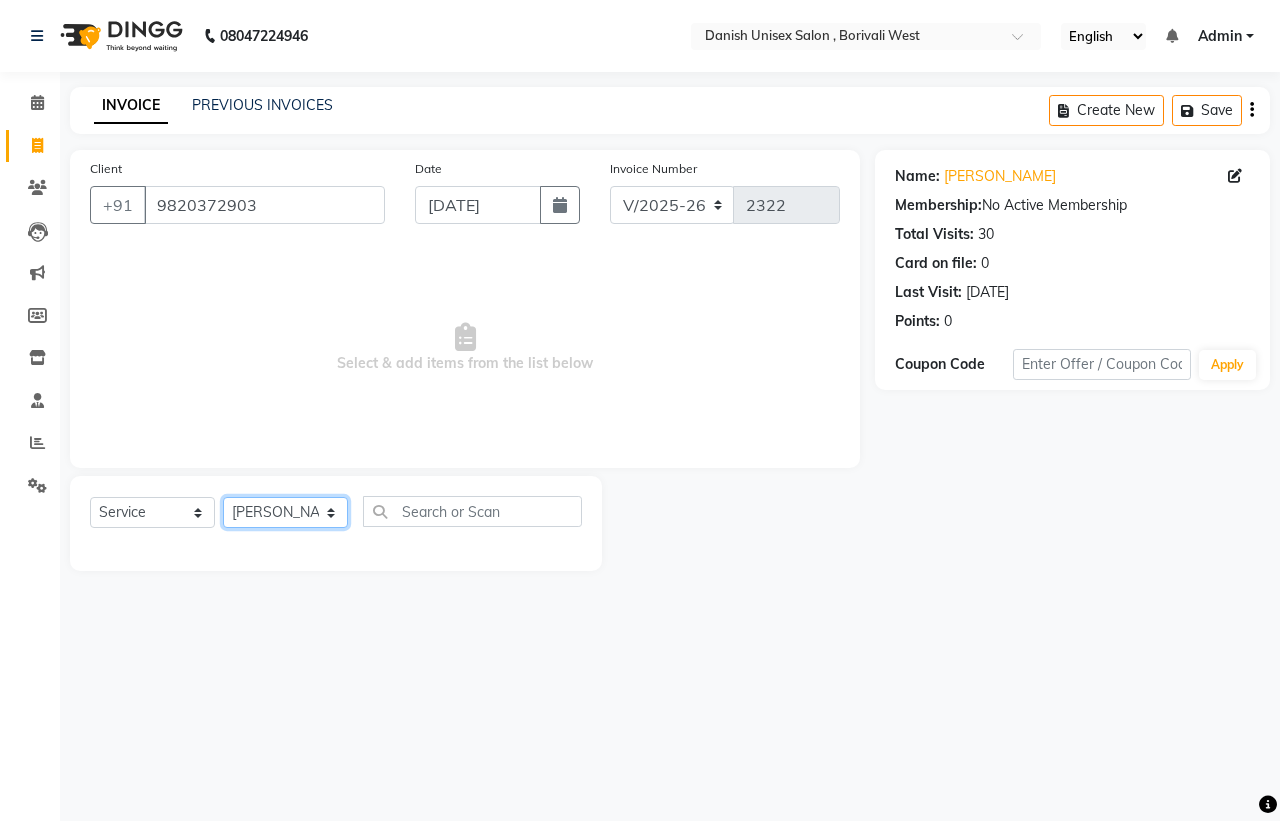 click on "Select Stylist [PERSON_NAME] [PERSON_NAME] [PERSON_NAME] kajal [PERSON_NAME] [PERSON_NAME] [PERSON_NAME] [PERSON_NAME] [PERSON_NAME] [PERSON_NAME] [PERSON_NAME]" 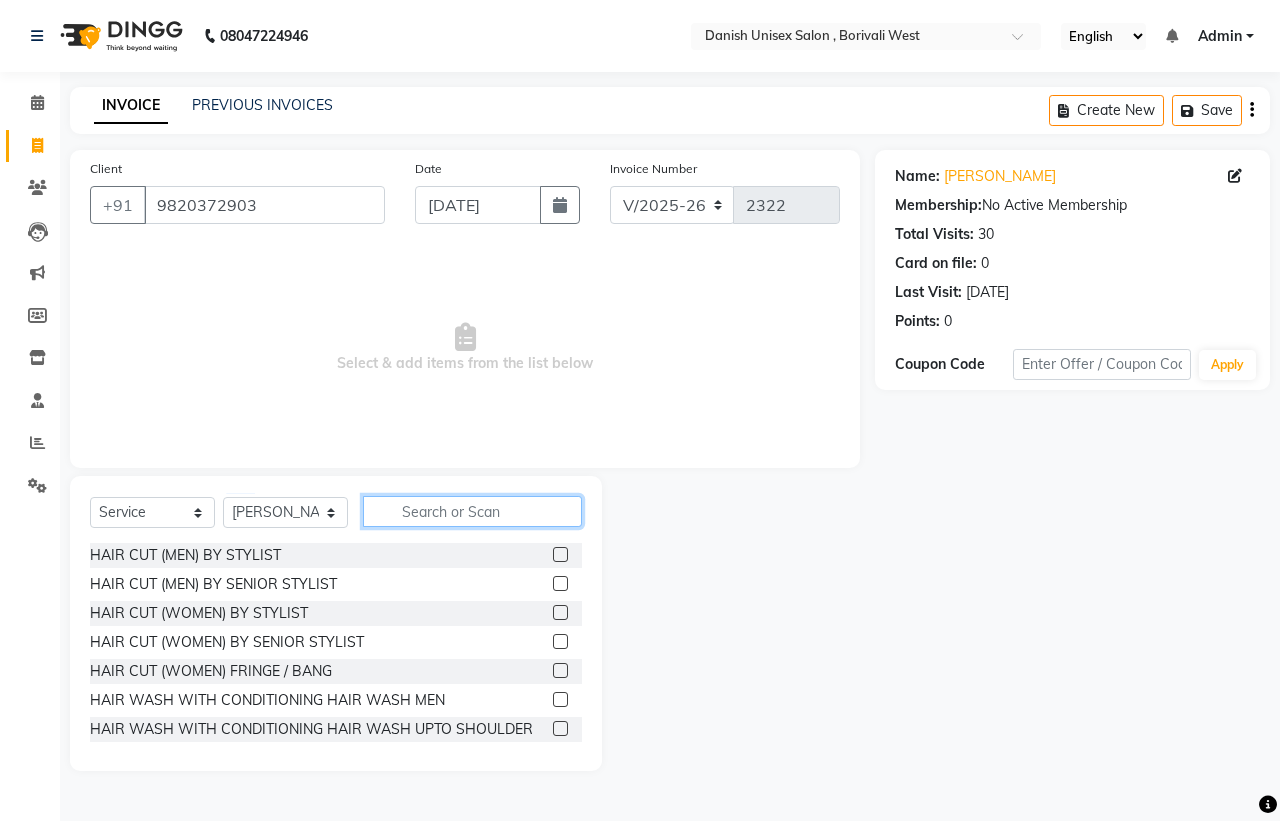 click 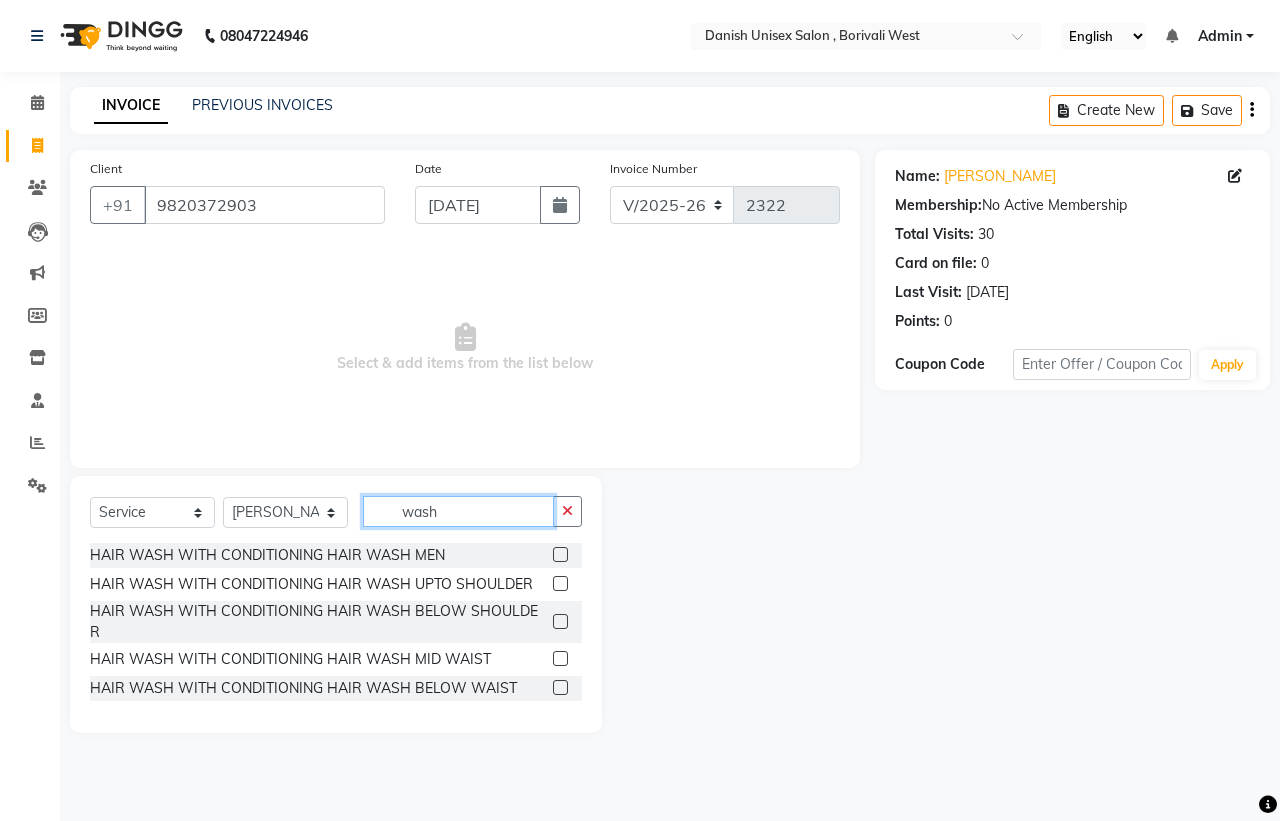 type on "wash" 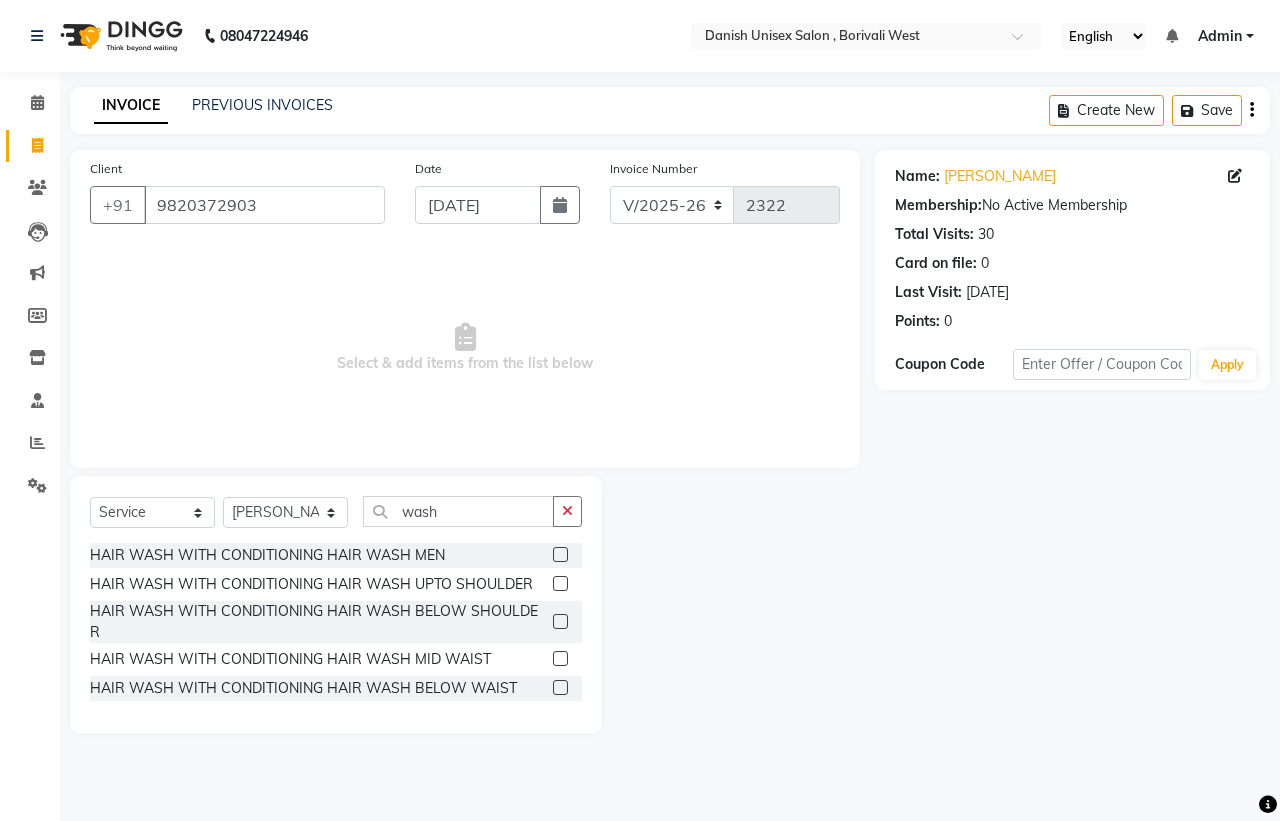 click 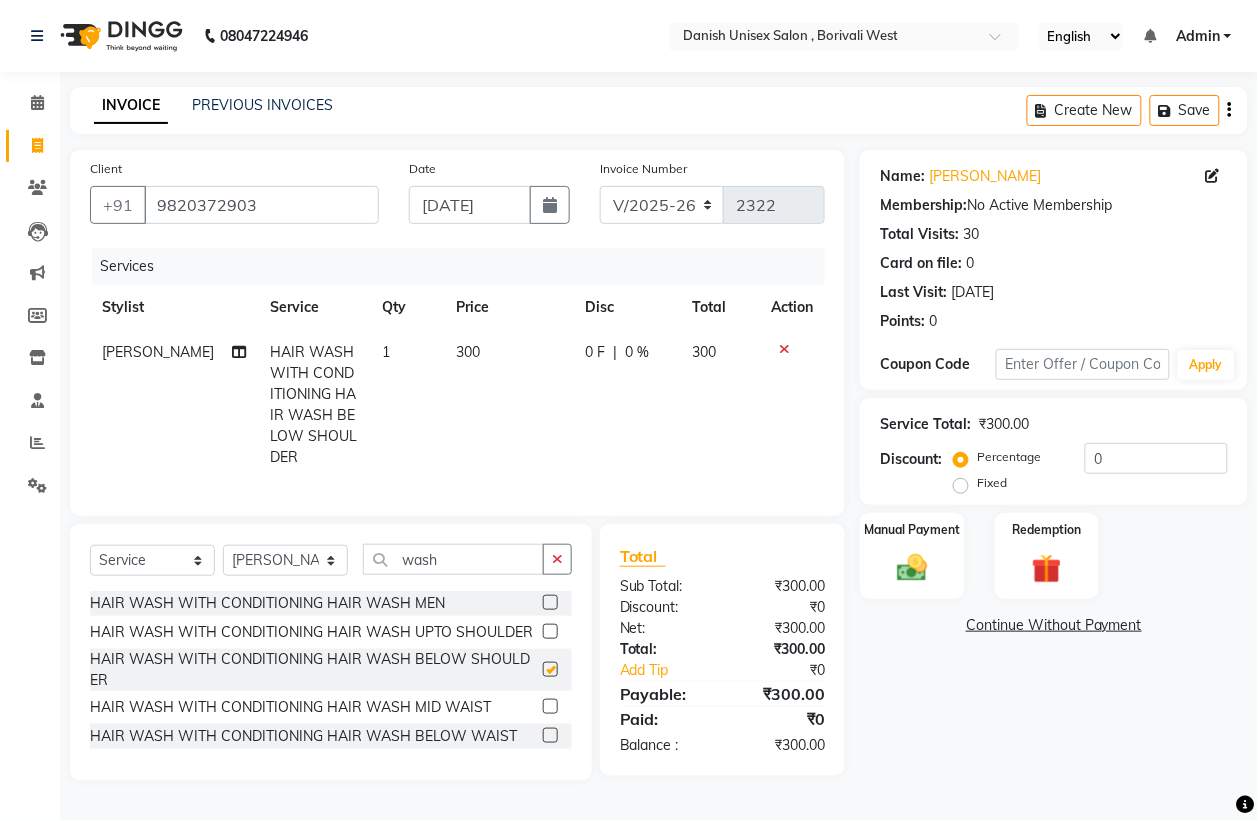checkbox on "false" 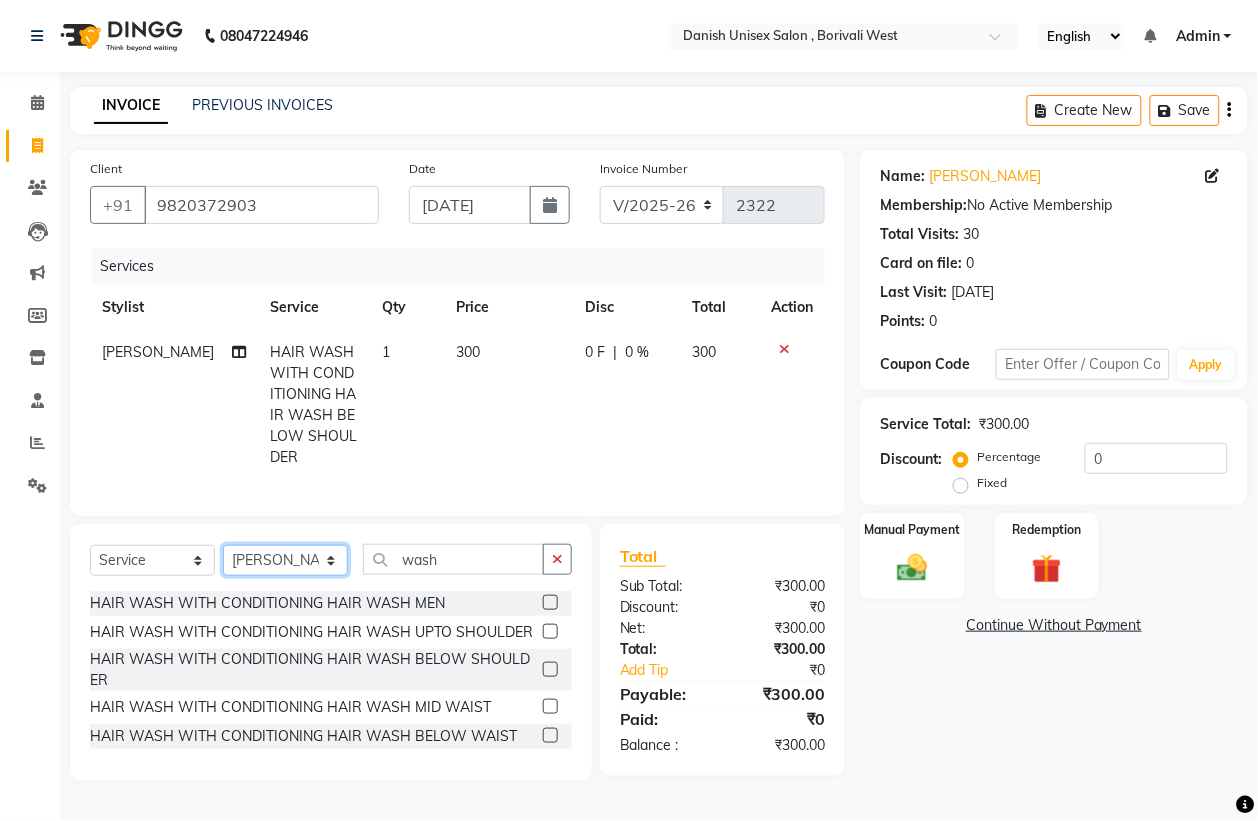 click on "Select Stylist [PERSON_NAME] [PERSON_NAME] [PERSON_NAME] kajal [PERSON_NAME] [PERSON_NAME] [PERSON_NAME] [PERSON_NAME] [PERSON_NAME] [PERSON_NAME] [PERSON_NAME]" 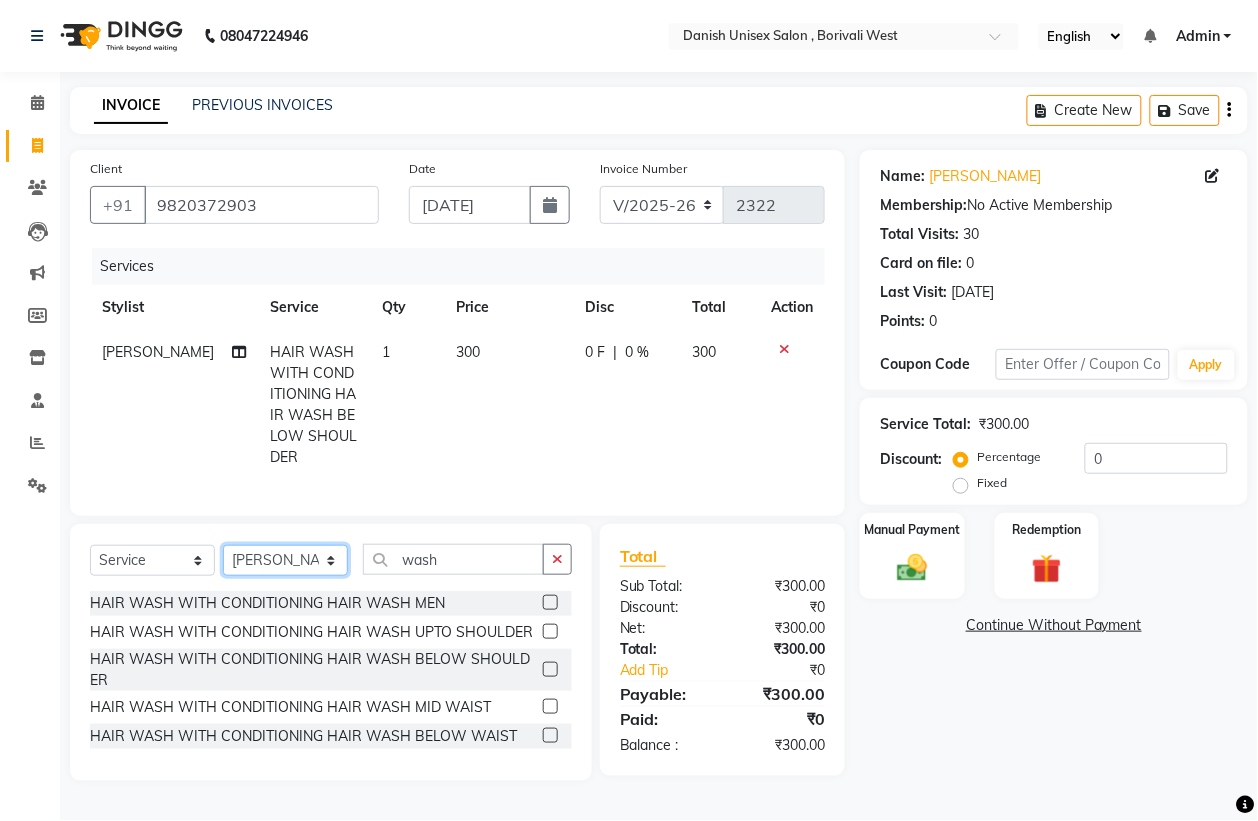 select on "54591" 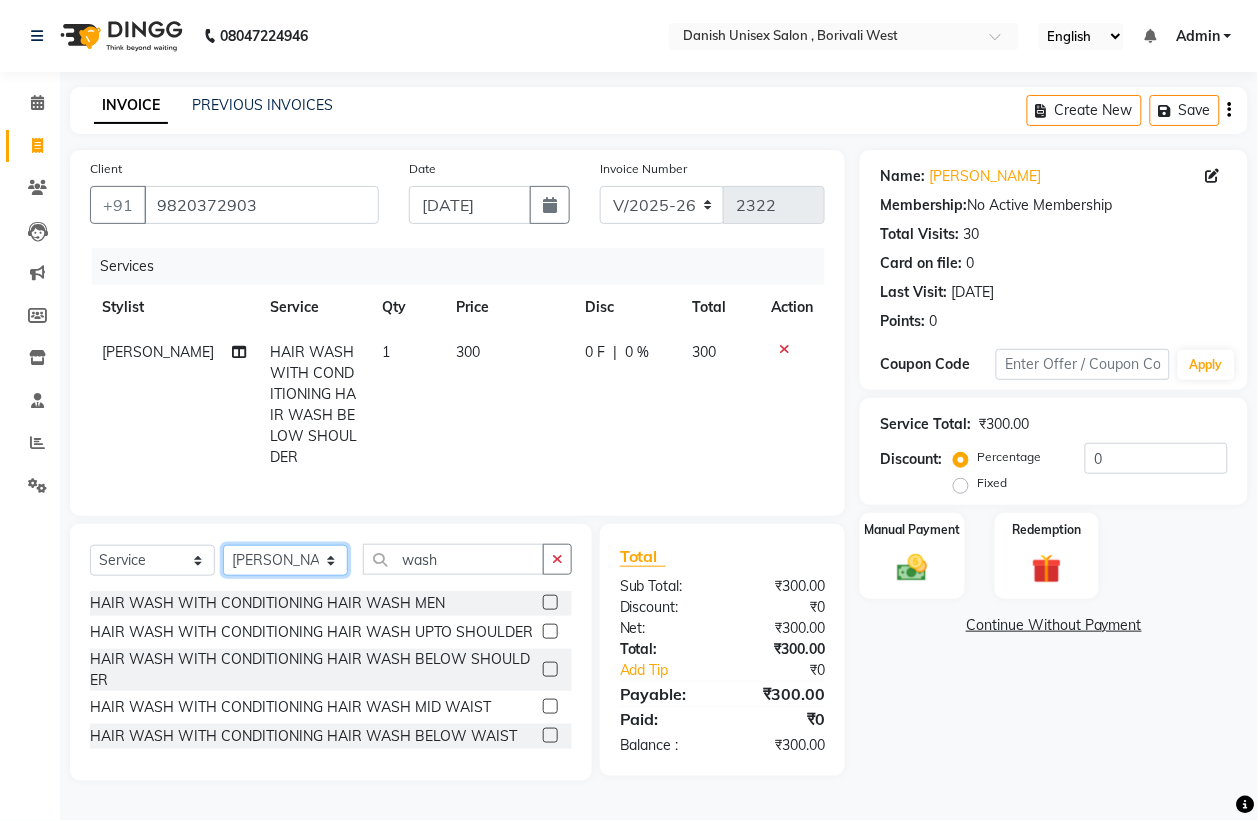 click on "Select Stylist [PERSON_NAME] [PERSON_NAME] [PERSON_NAME] kajal [PERSON_NAME] [PERSON_NAME] [PERSON_NAME] [PERSON_NAME] [PERSON_NAME] [PERSON_NAME] [PERSON_NAME]" 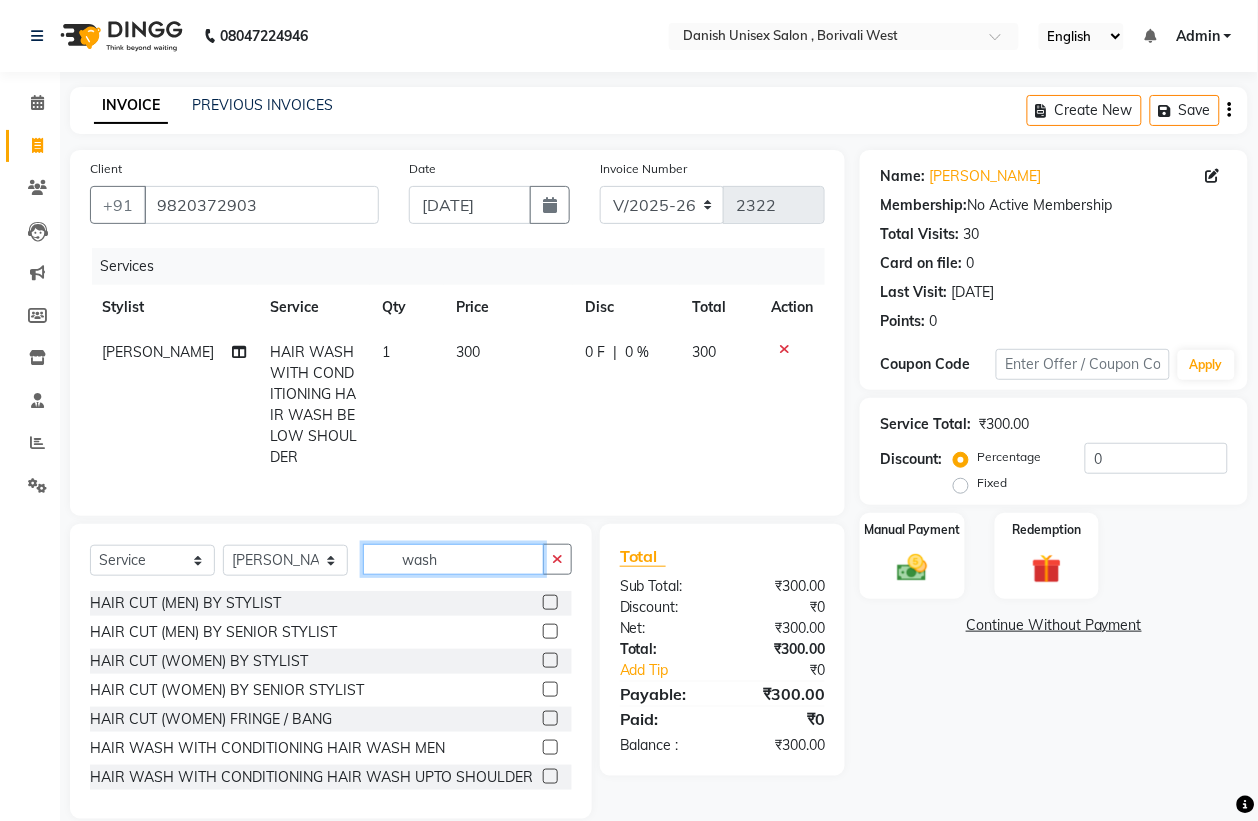 click on "wash" 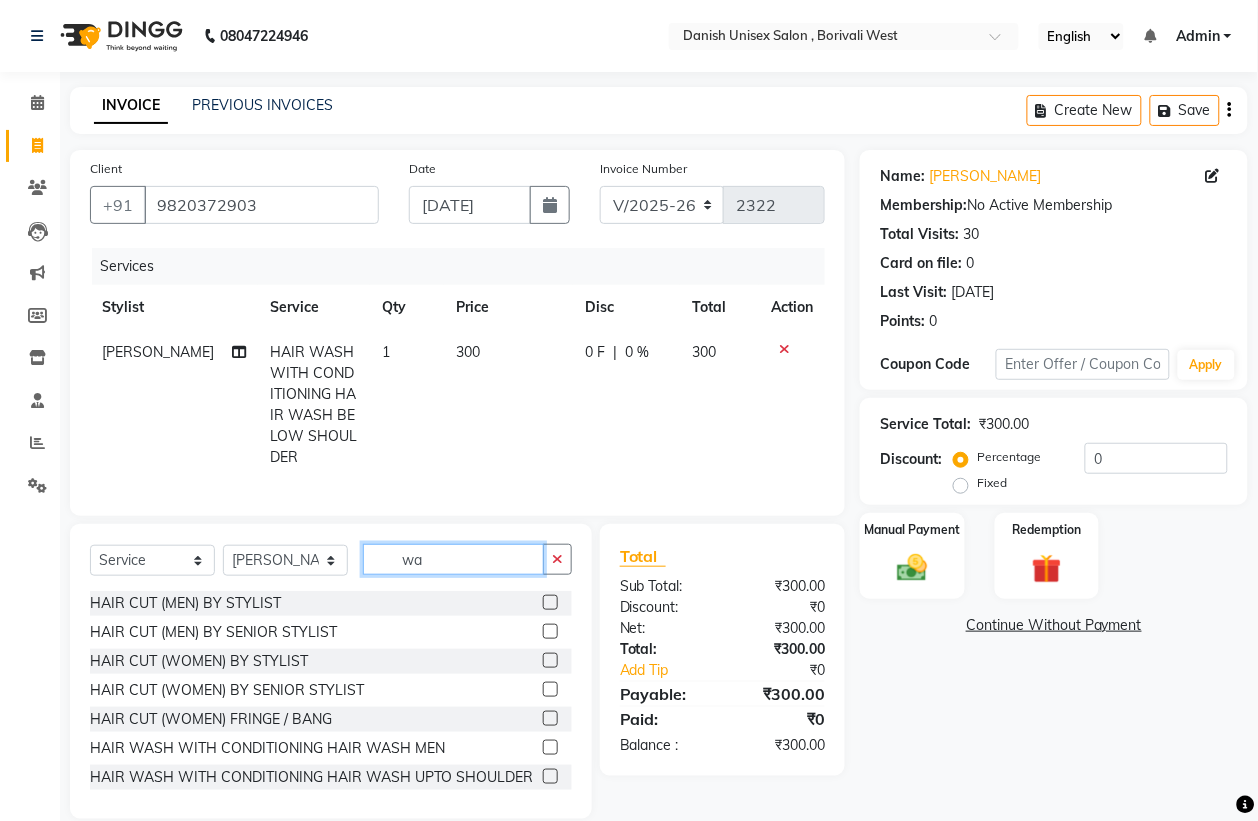 type on "w" 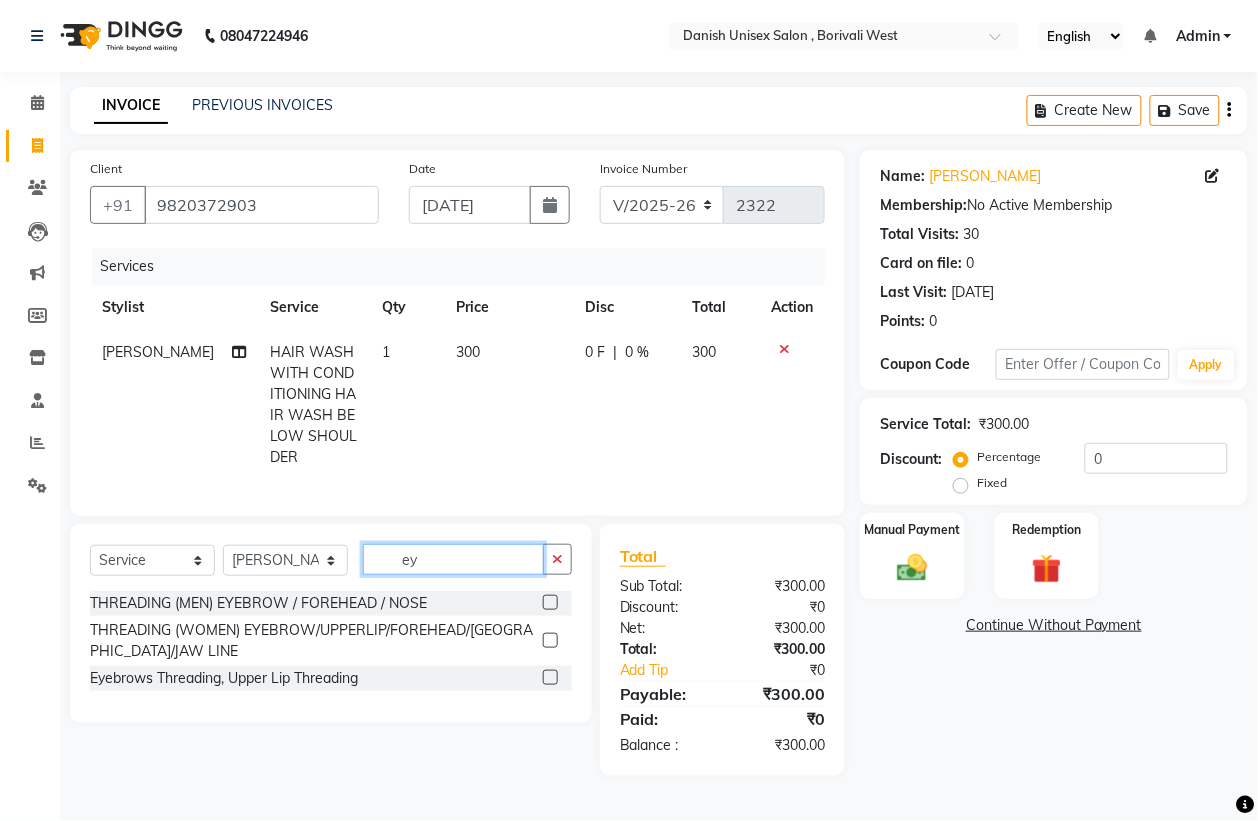 type on "ey" 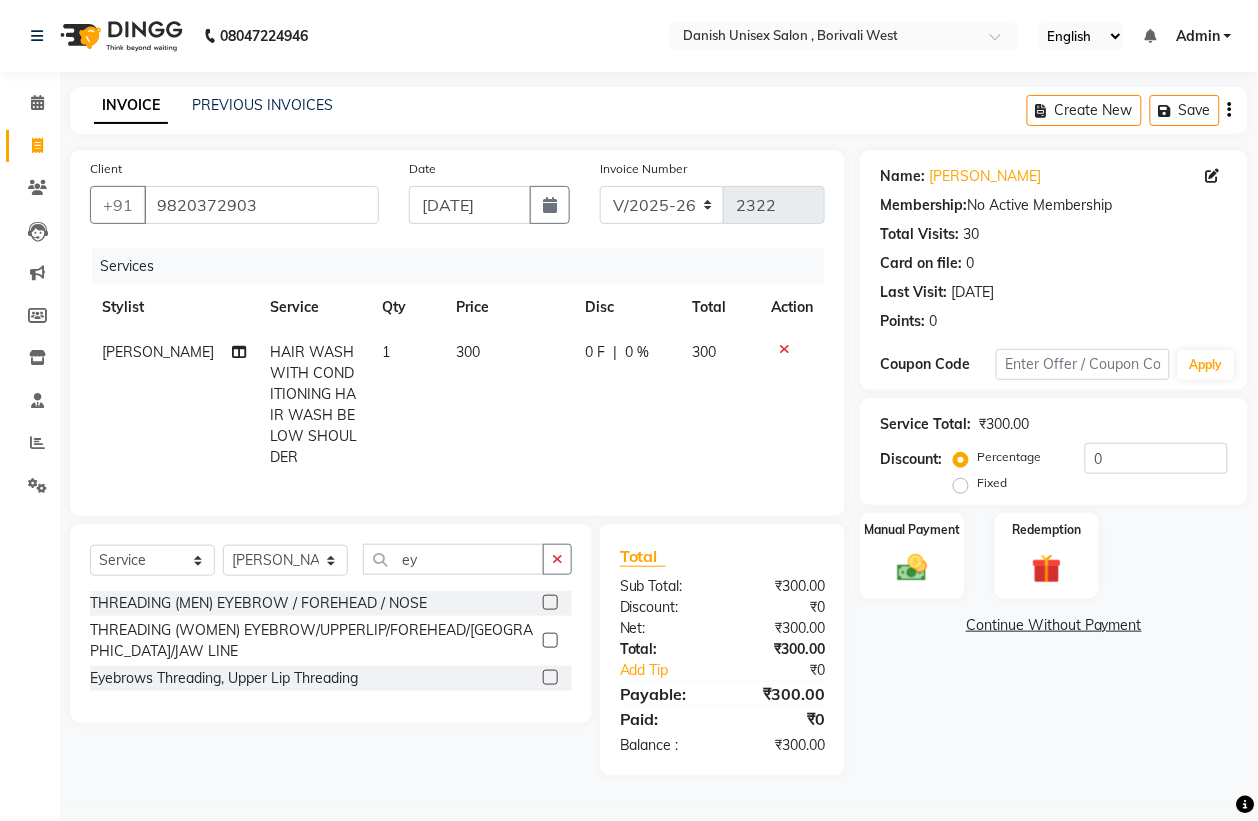 click 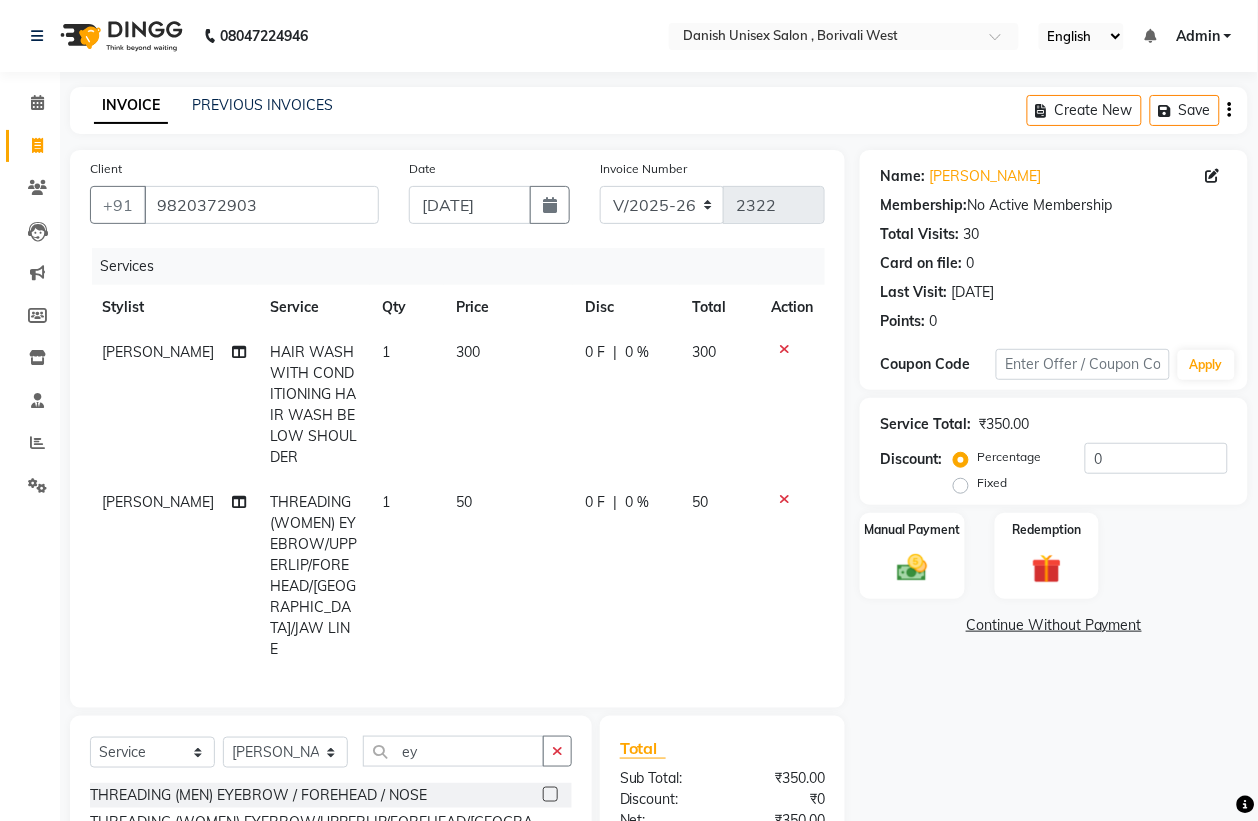 scroll, scrollTop: 156, scrollLeft: 0, axis: vertical 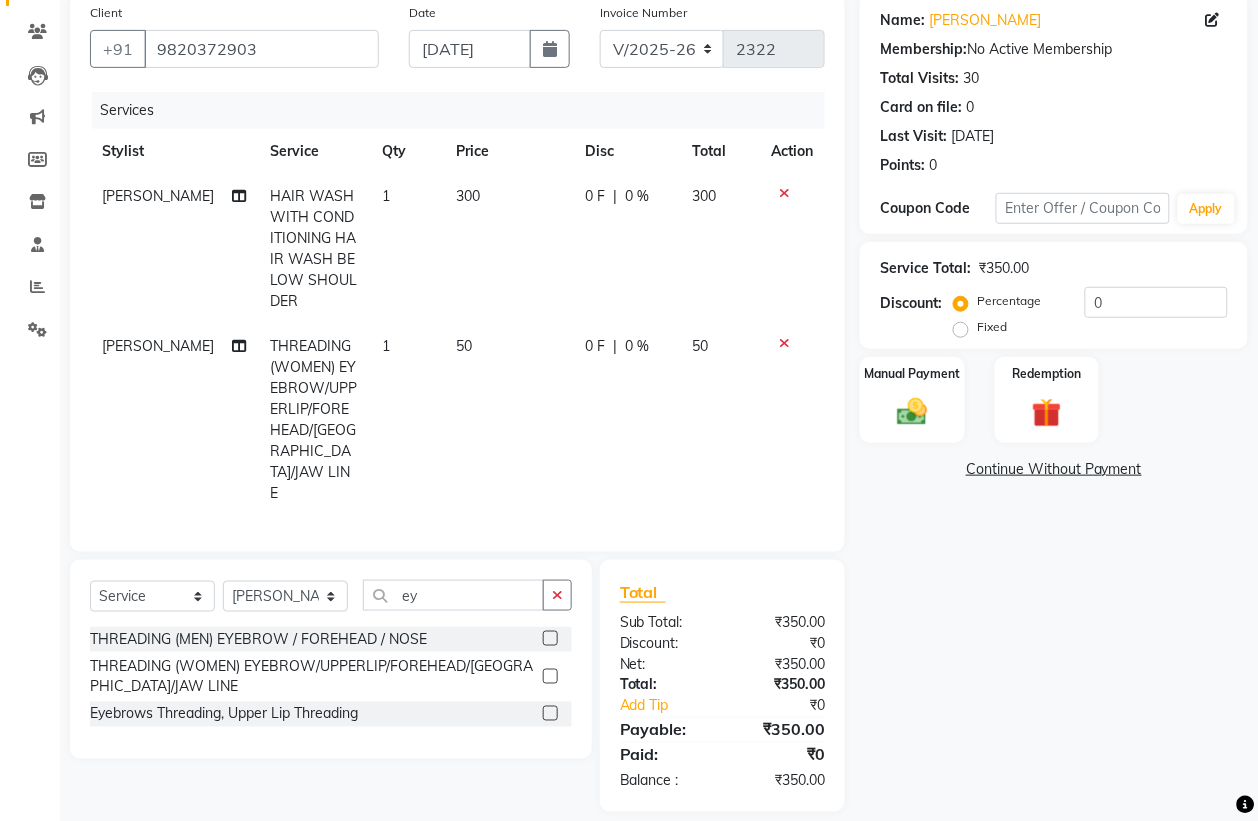 click 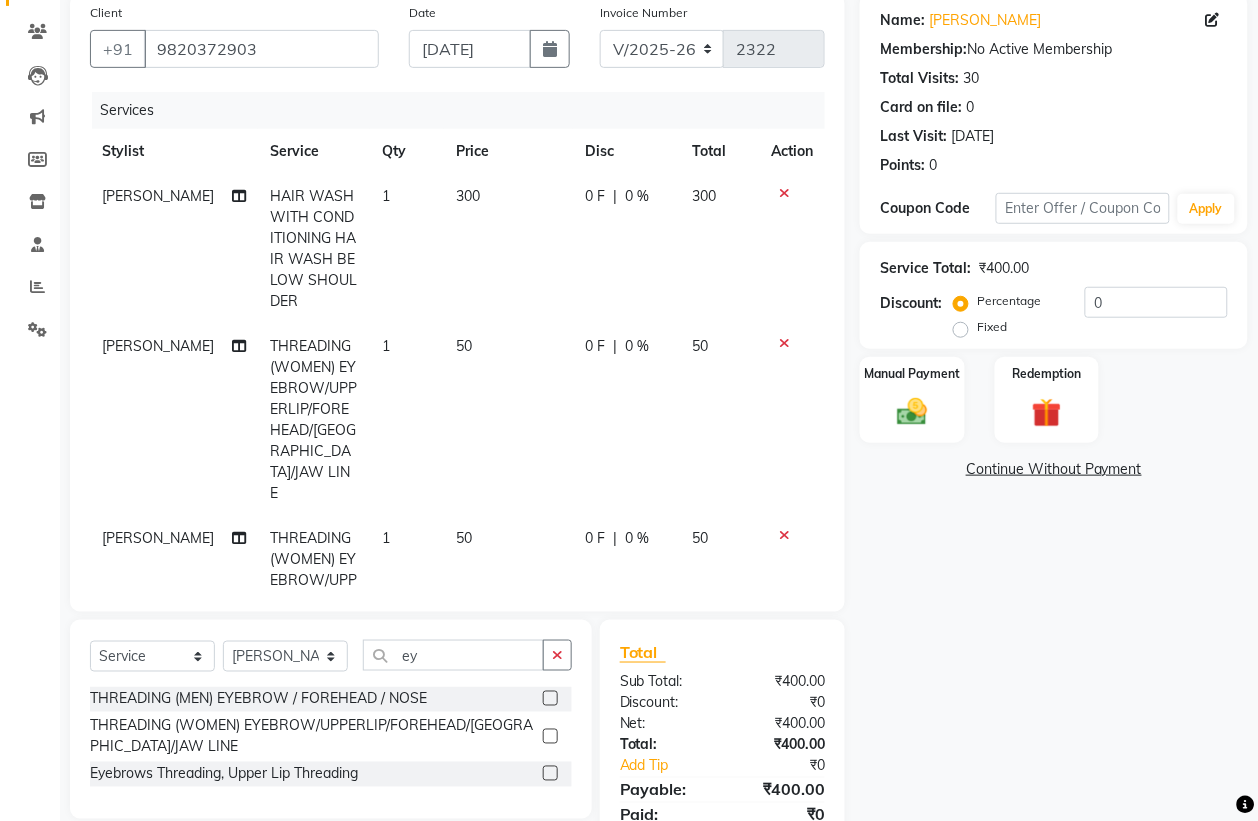 scroll, scrollTop: 236, scrollLeft: 0, axis: vertical 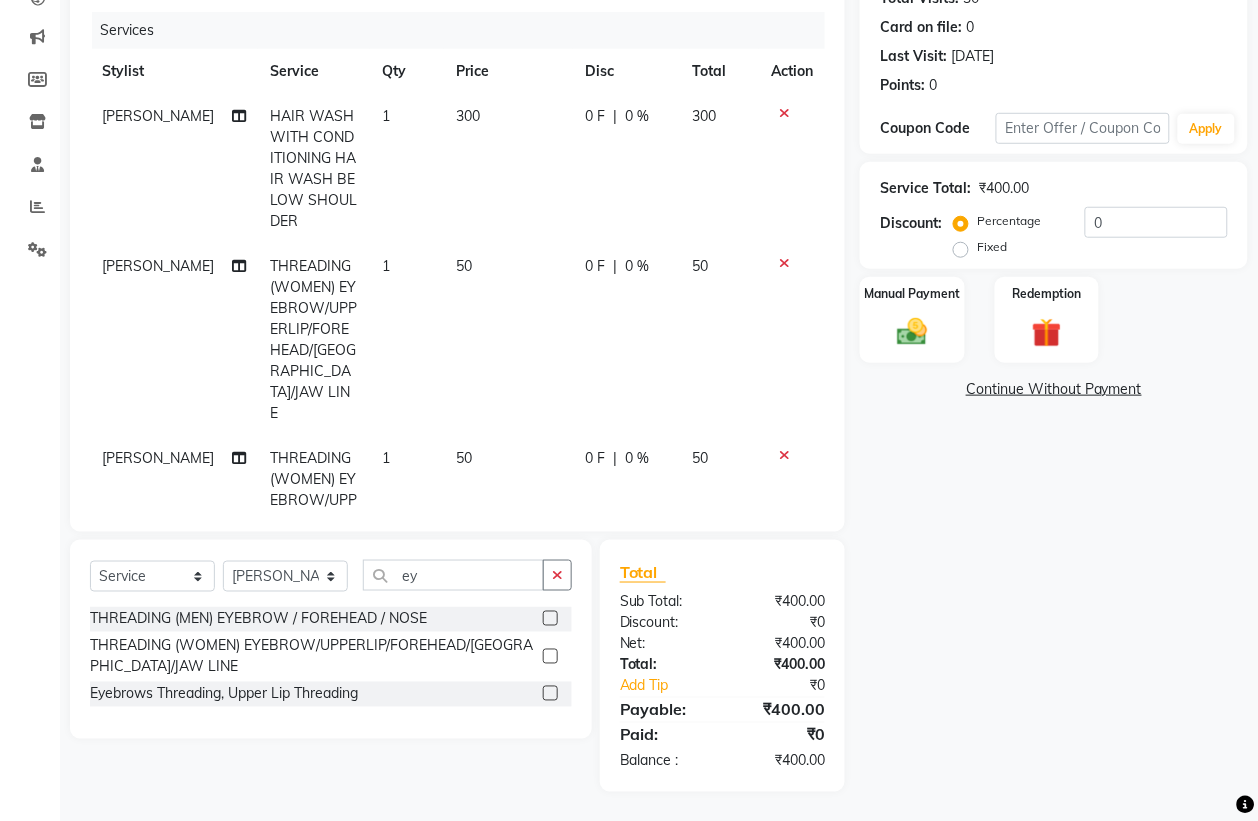 click 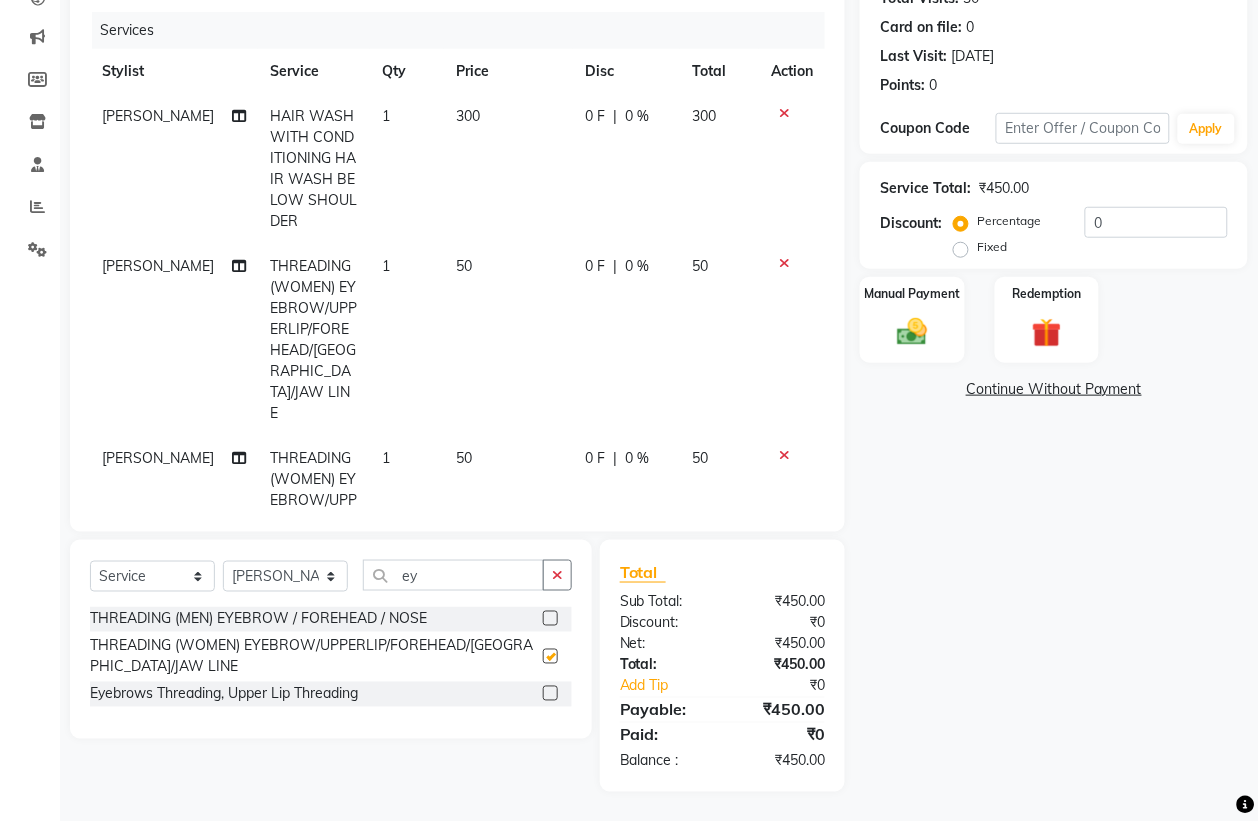 checkbox on "false" 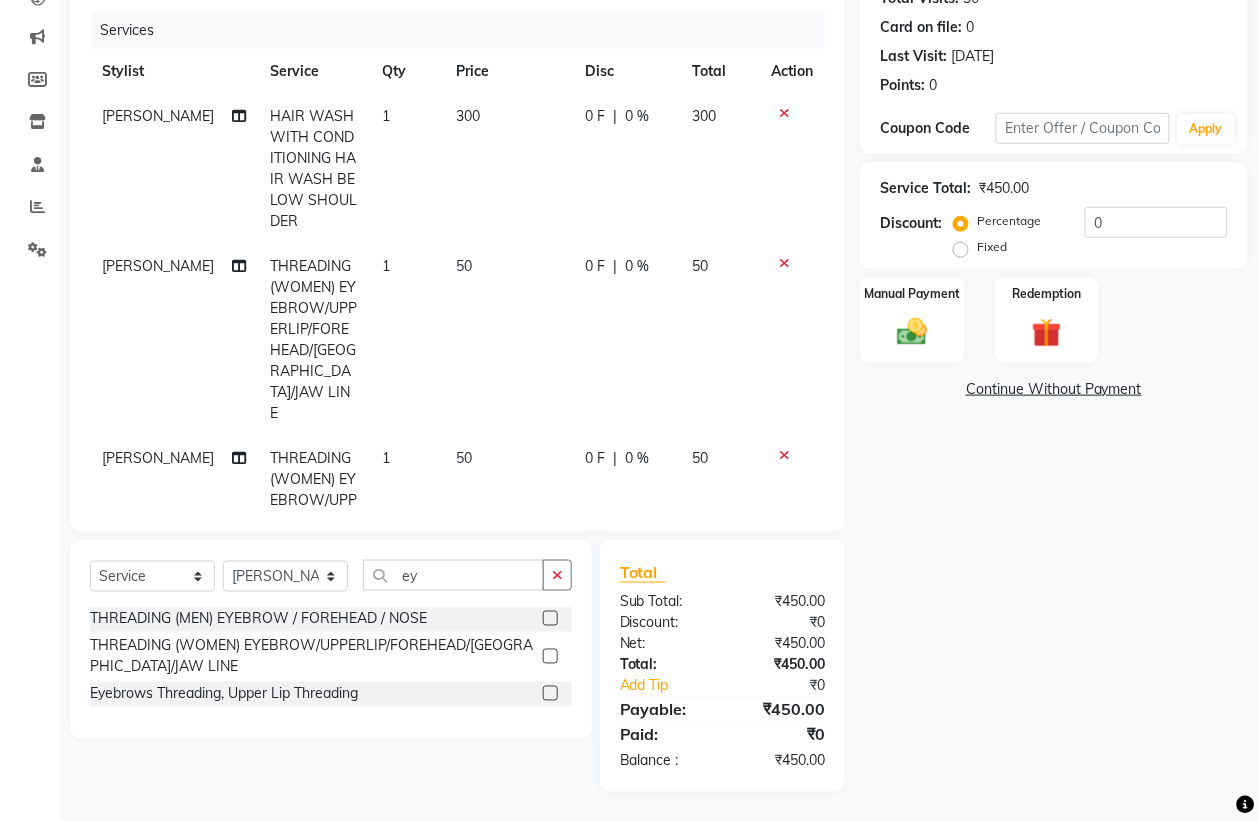 click 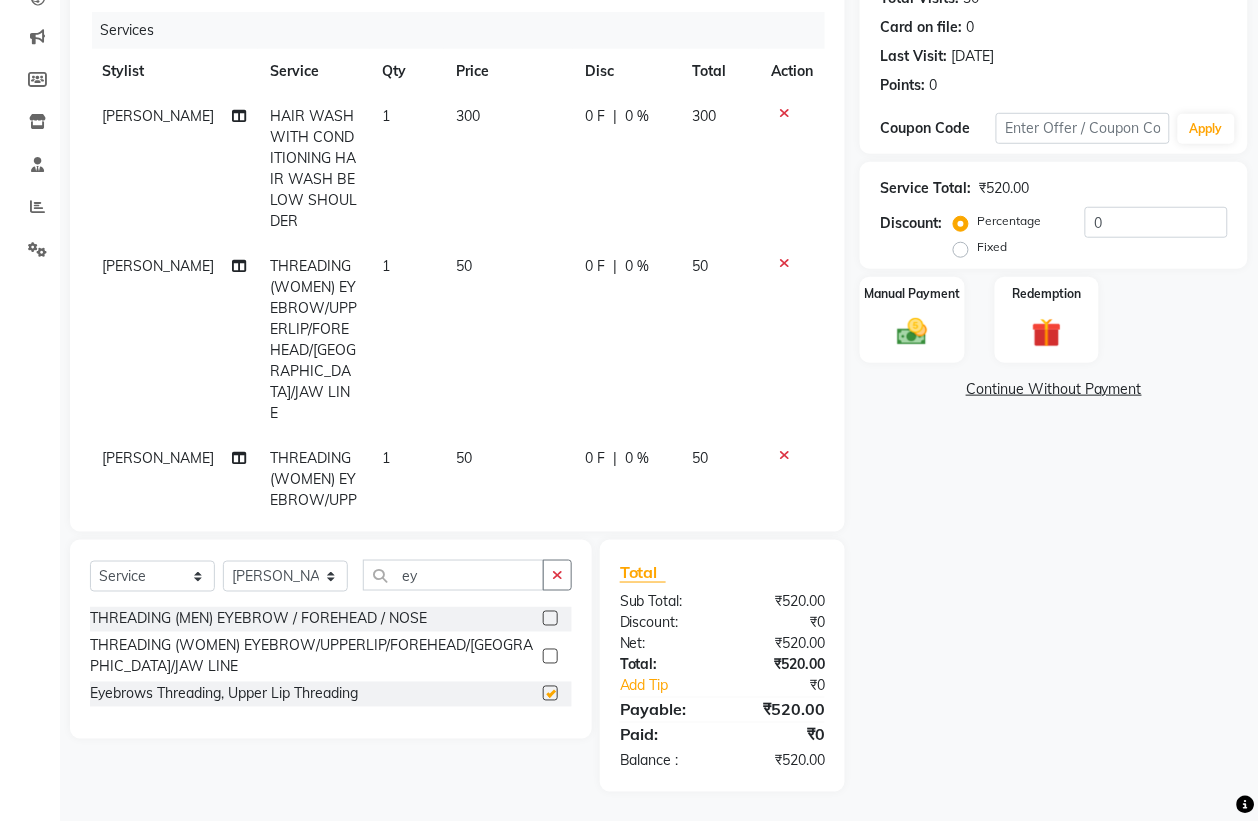 checkbox on "false" 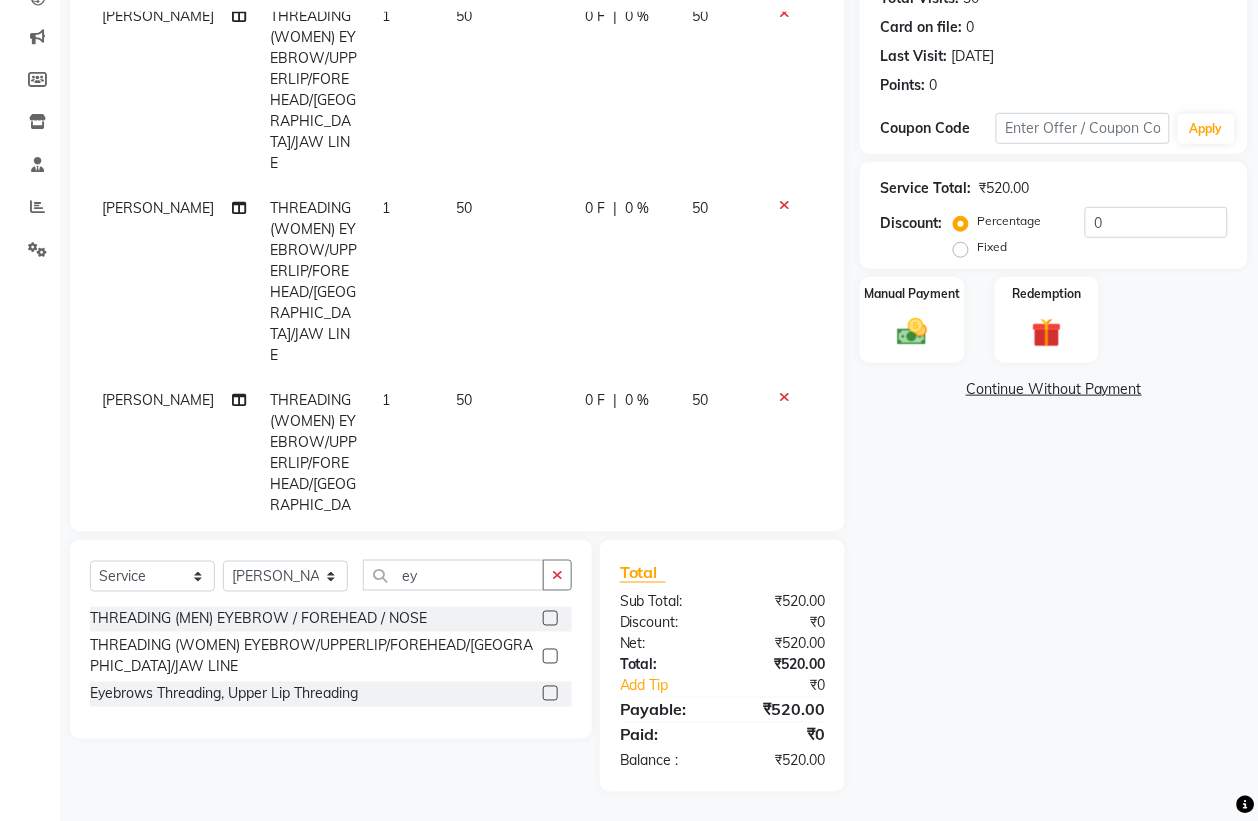 scroll, scrollTop: 300, scrollLeft: 0, axis: vertical 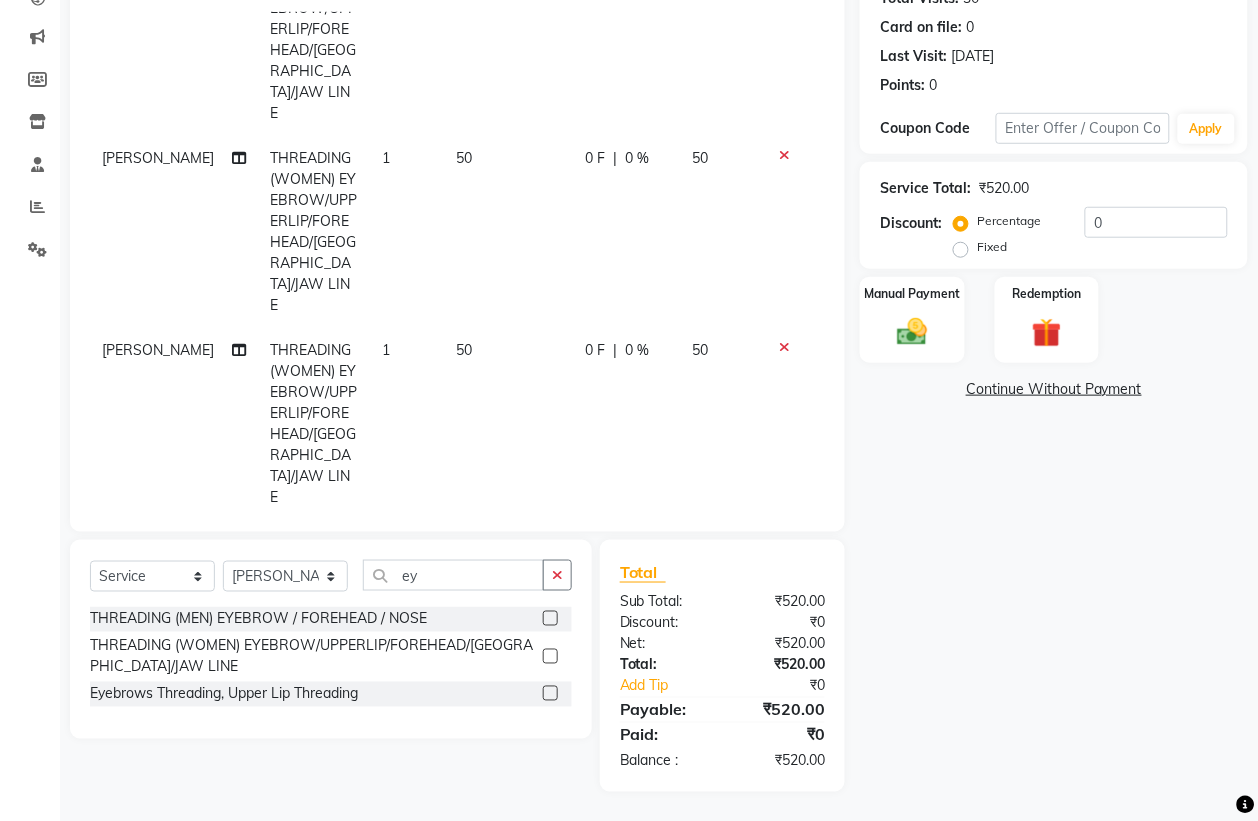 click 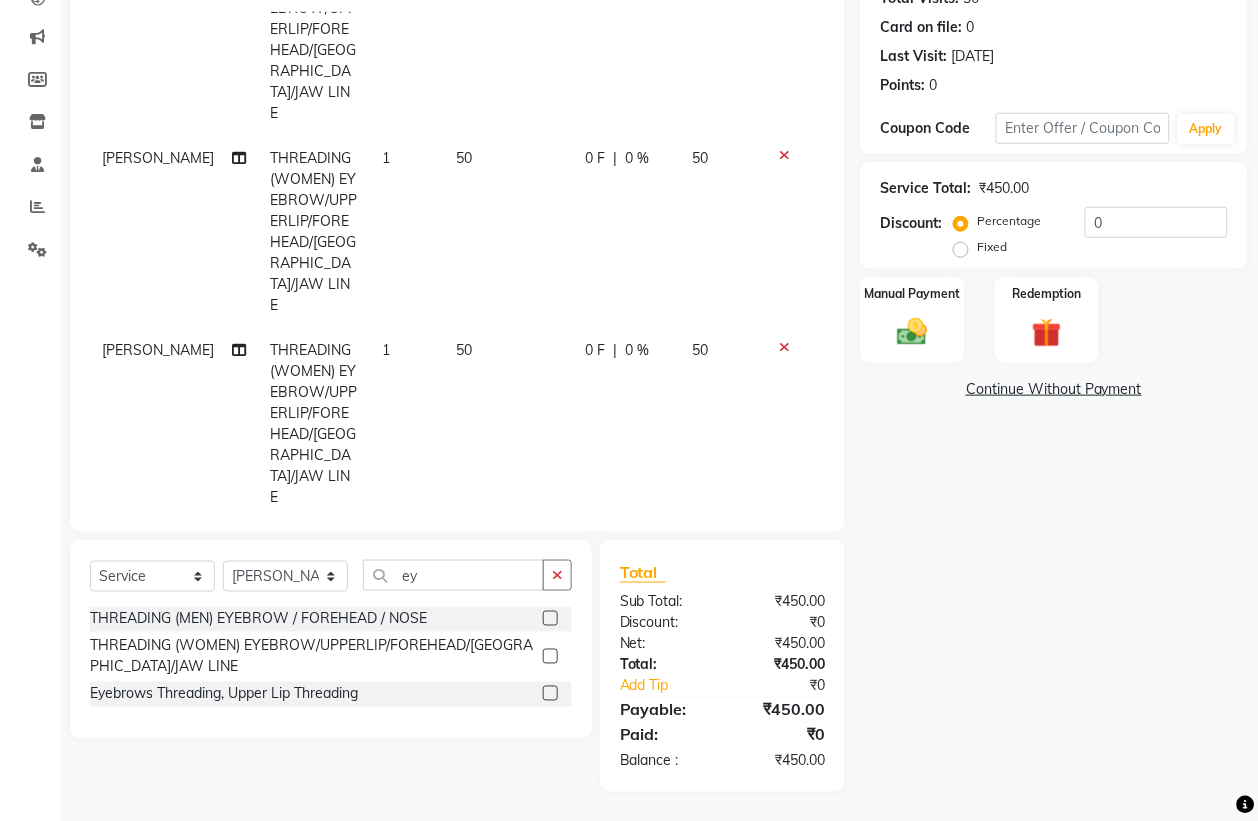 scroll, scrollTop: 218, scrollLeft: 0, axis: vertical 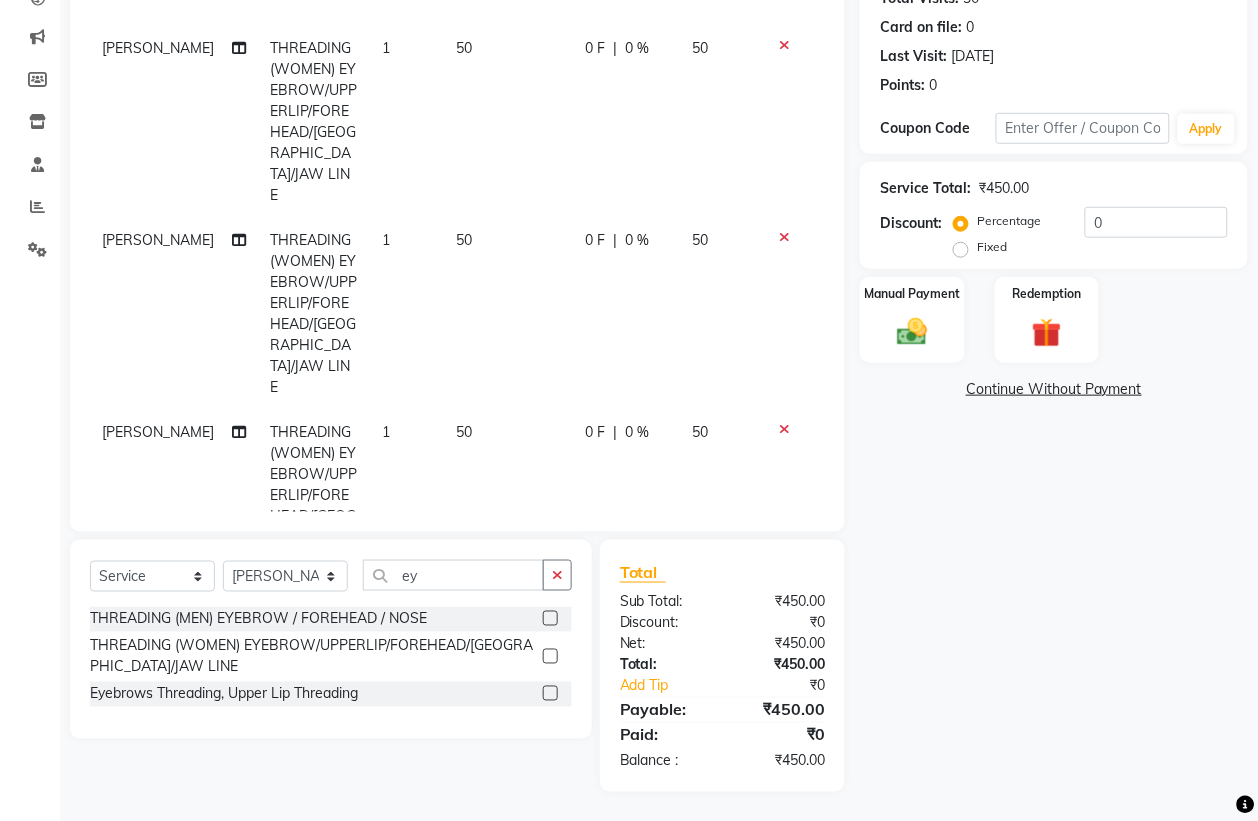 click 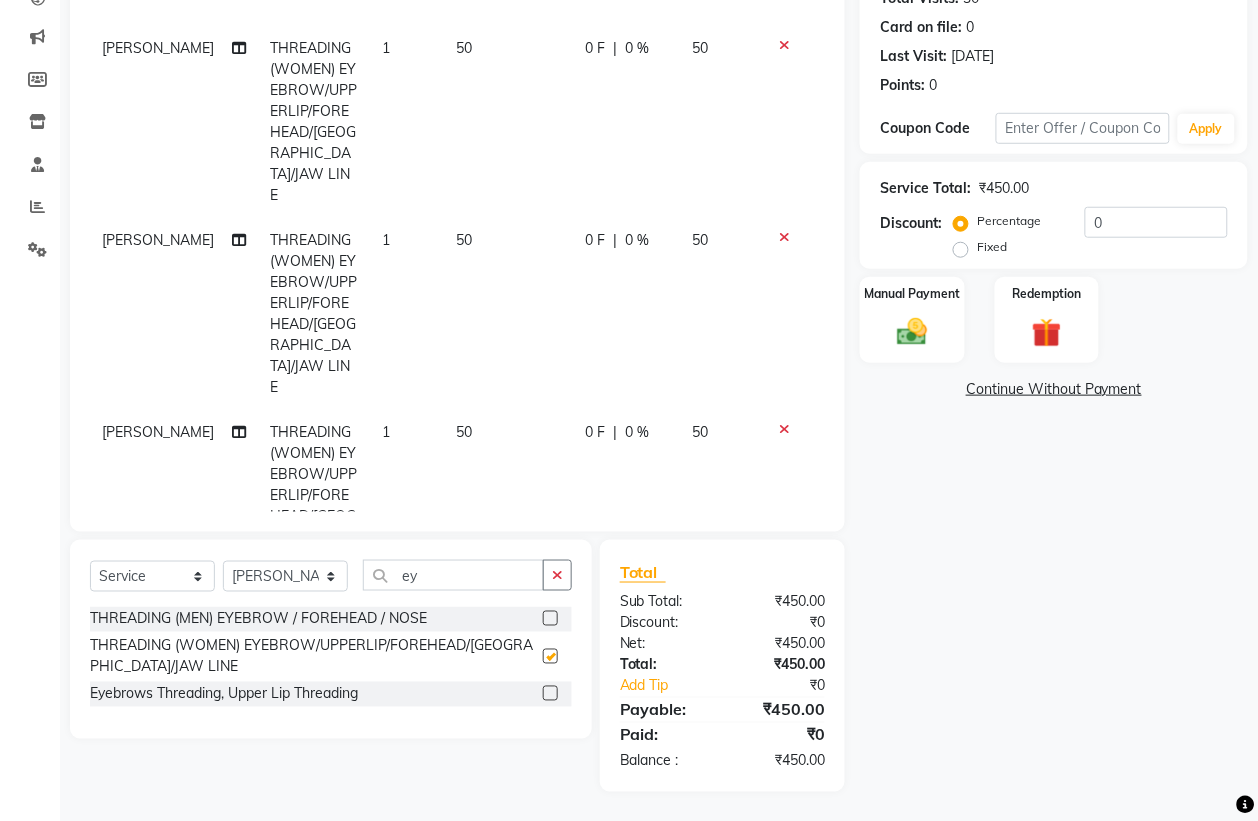 scroll, scrollTop: 300, scrollLeft: 0, axis: vertical 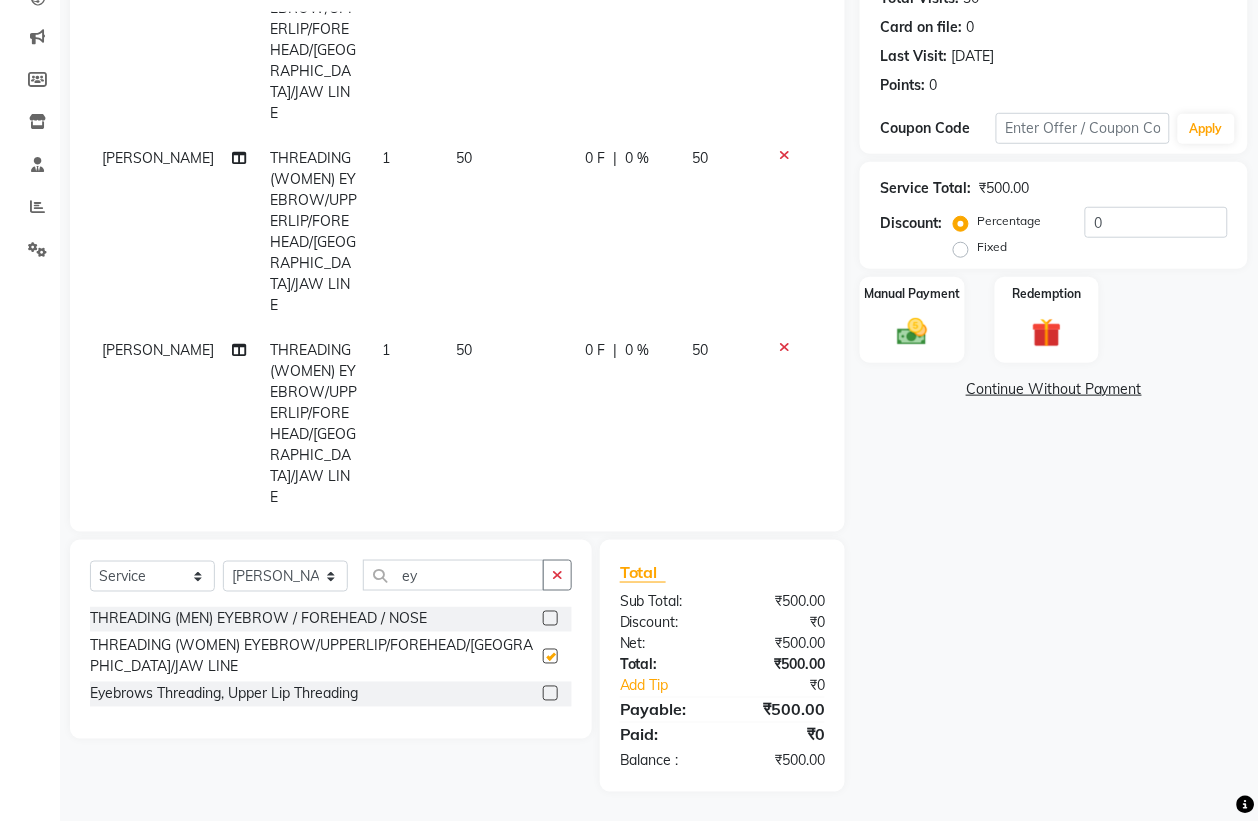 checkbox on "false" 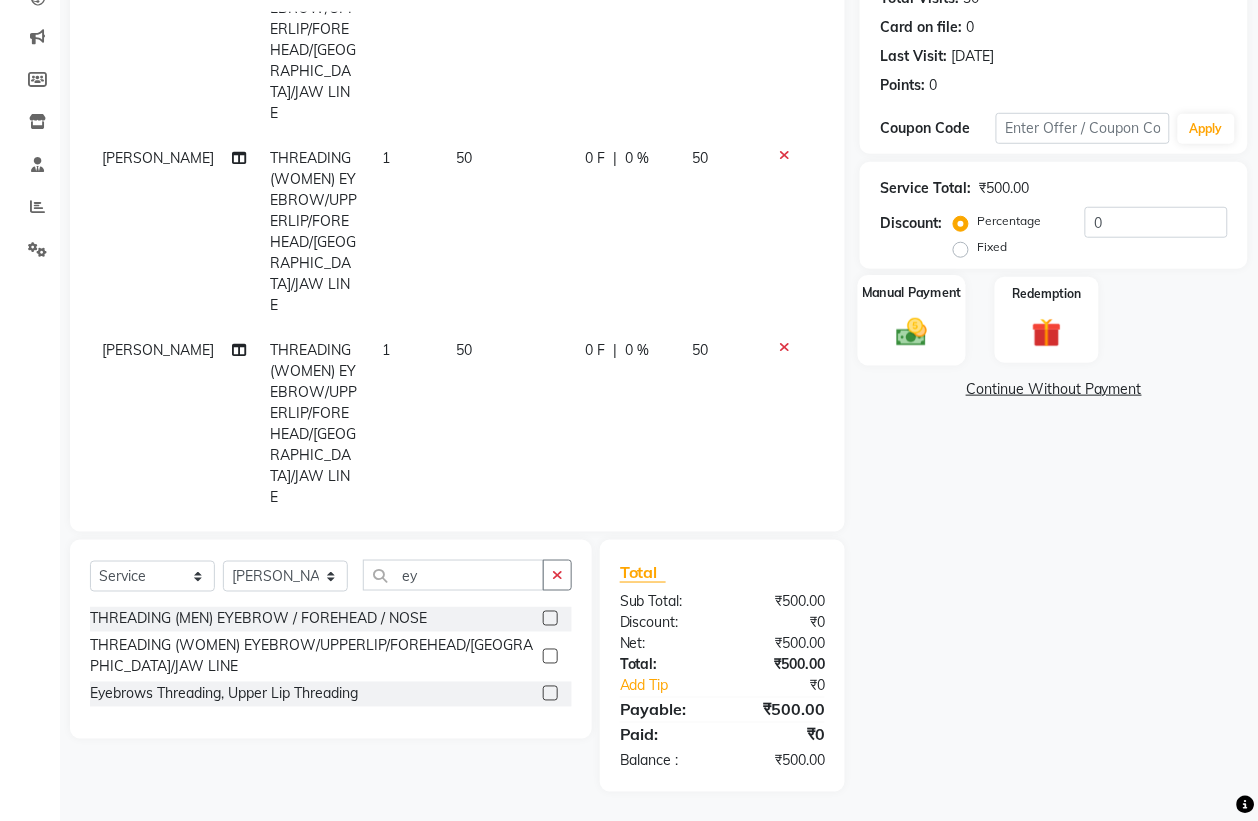 click on "Manual Payment" 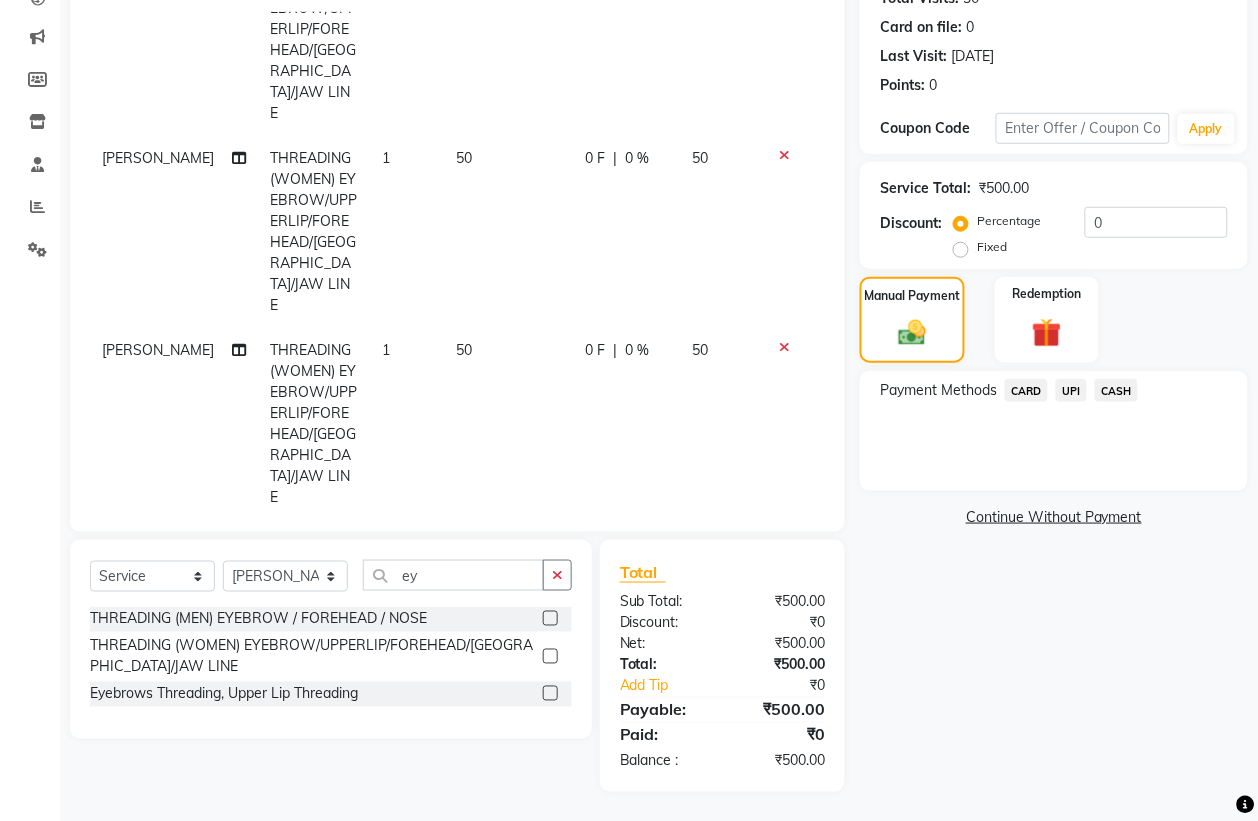 click on "UPI" 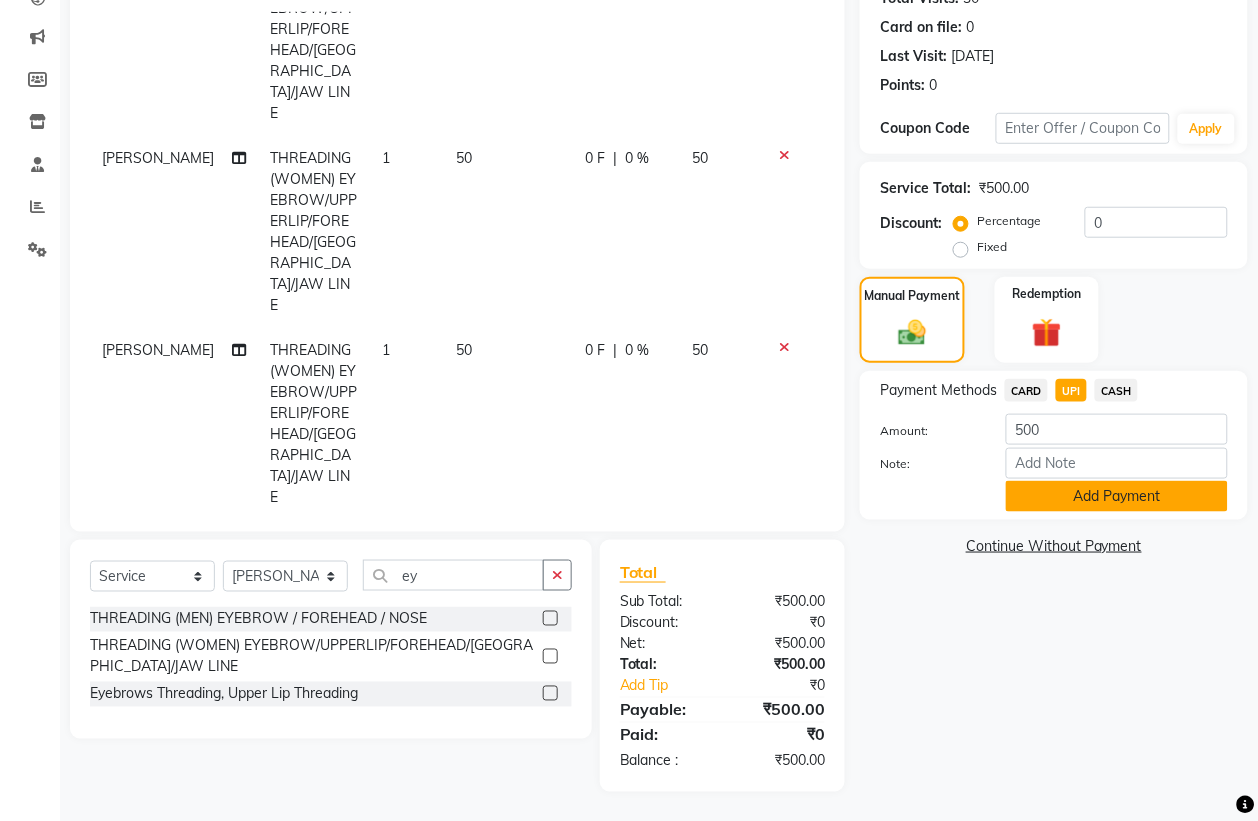 click on "Add Payment" 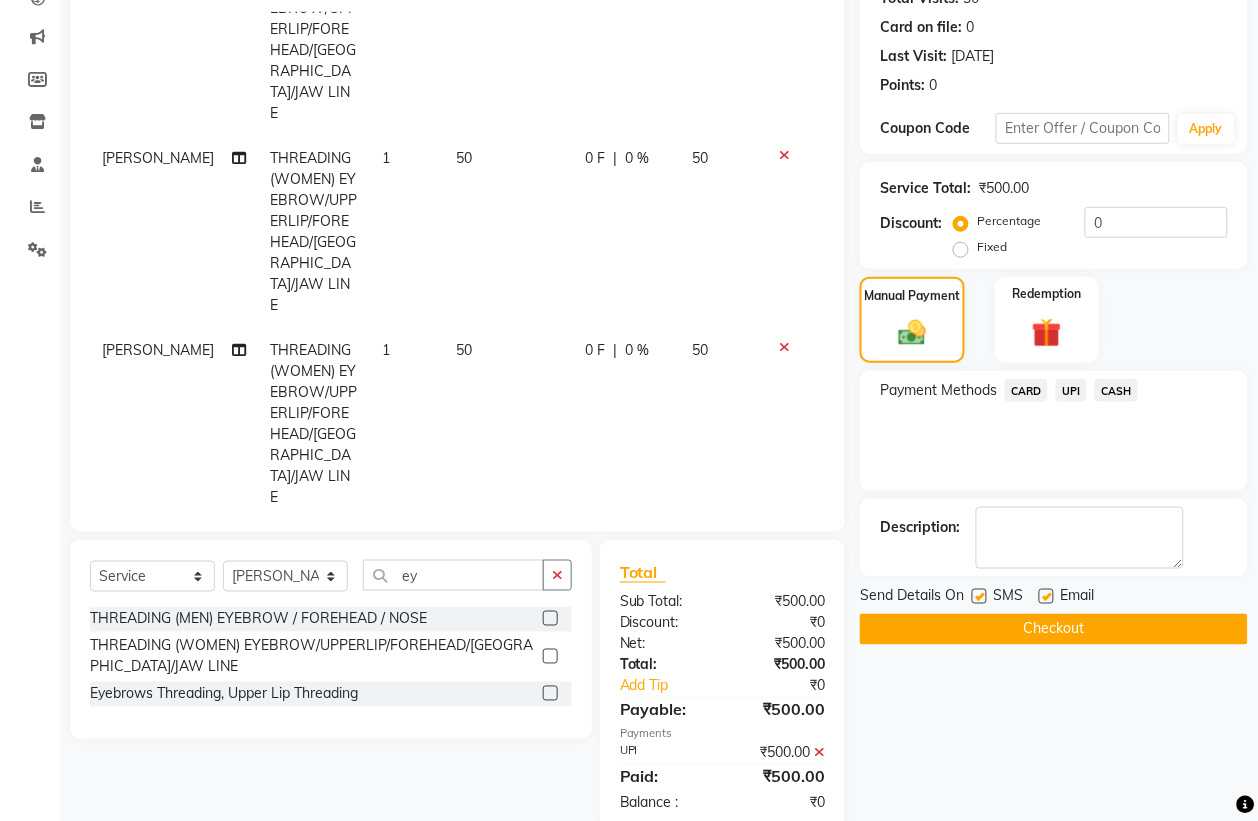scroll, scrollTop: 278, scrollLeft: 0, axis: vertical 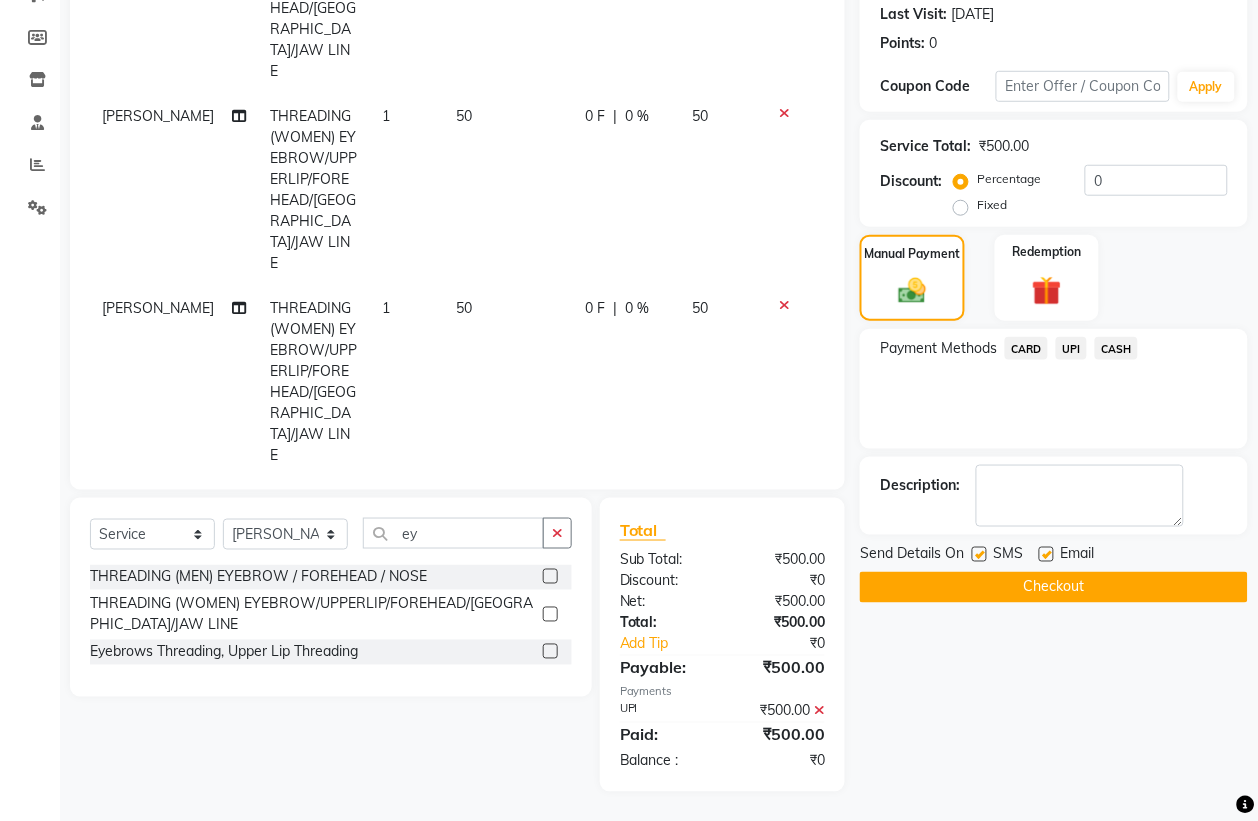 click on "Checkout" 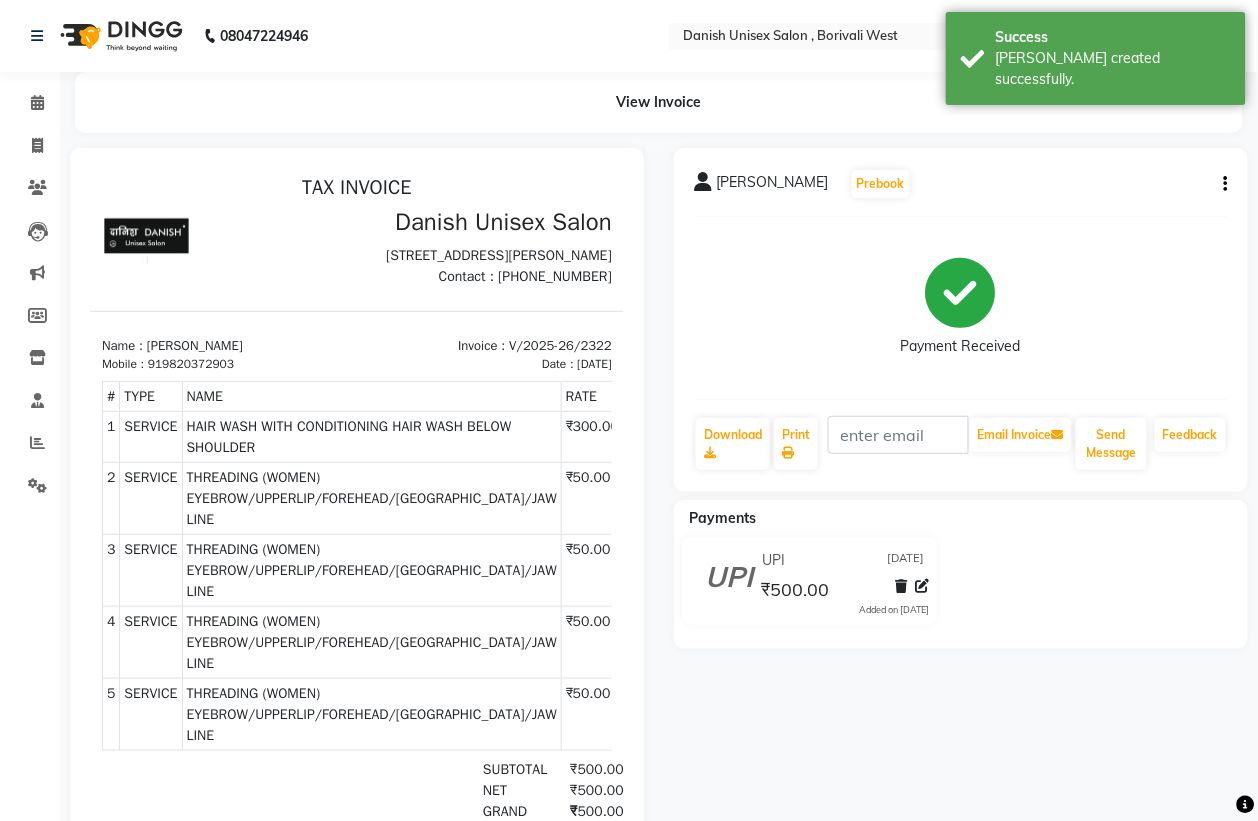scroll, scrollTop: 0, scrollLeft: 0, axis: both 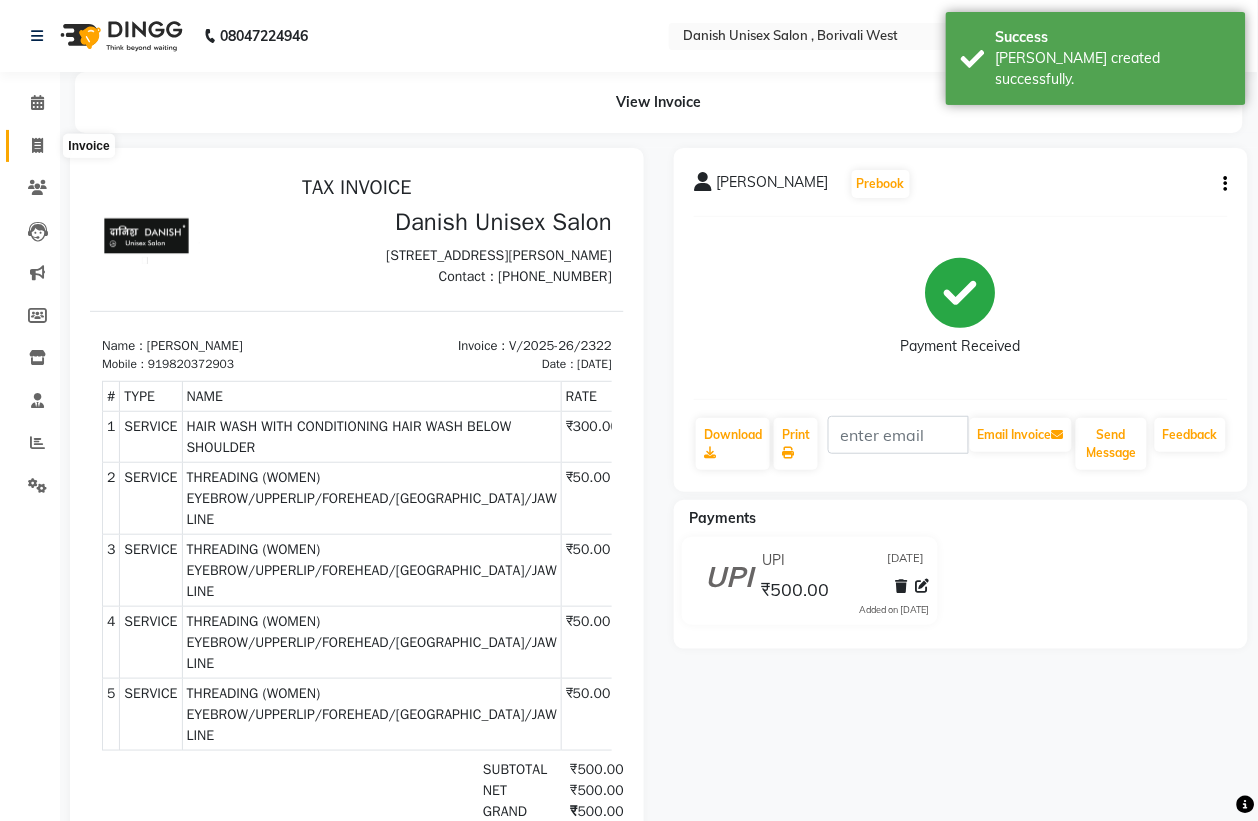 click 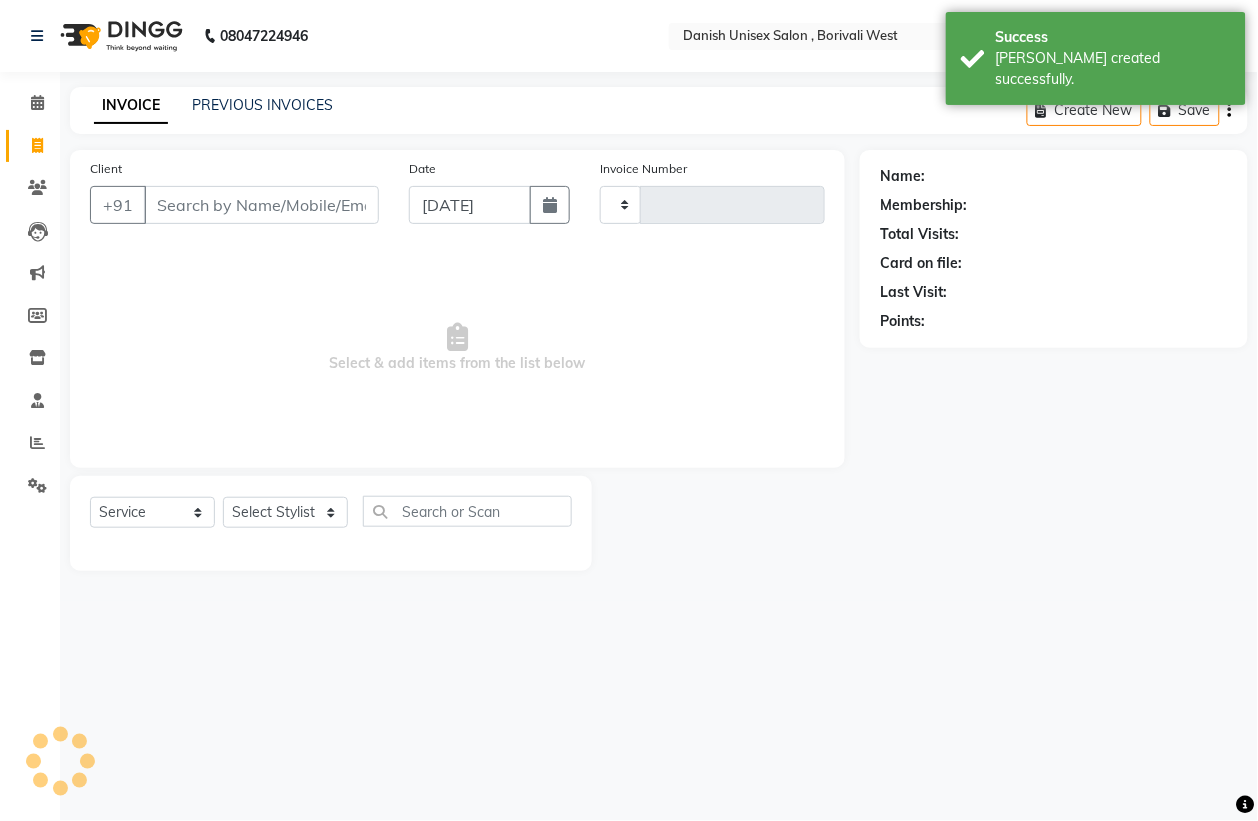 type on "2323" 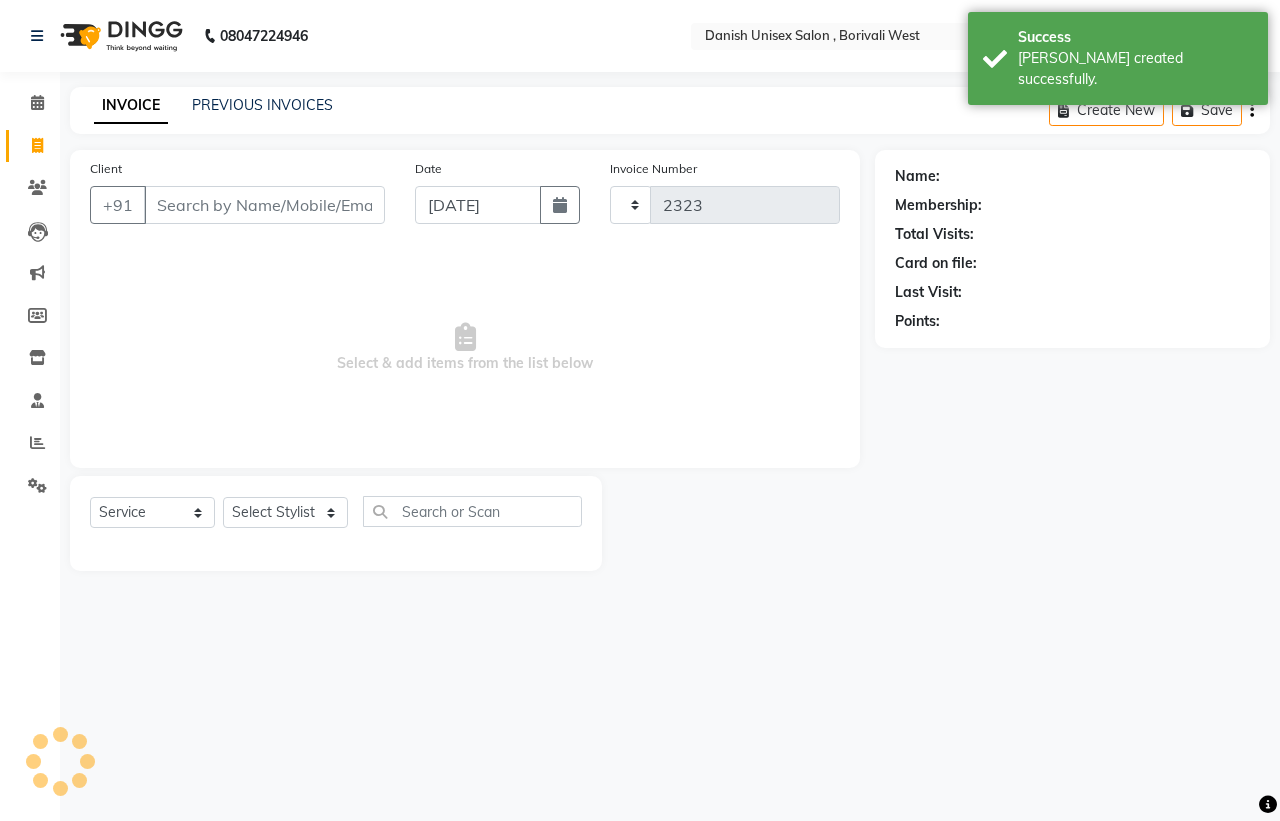 select on "6929" 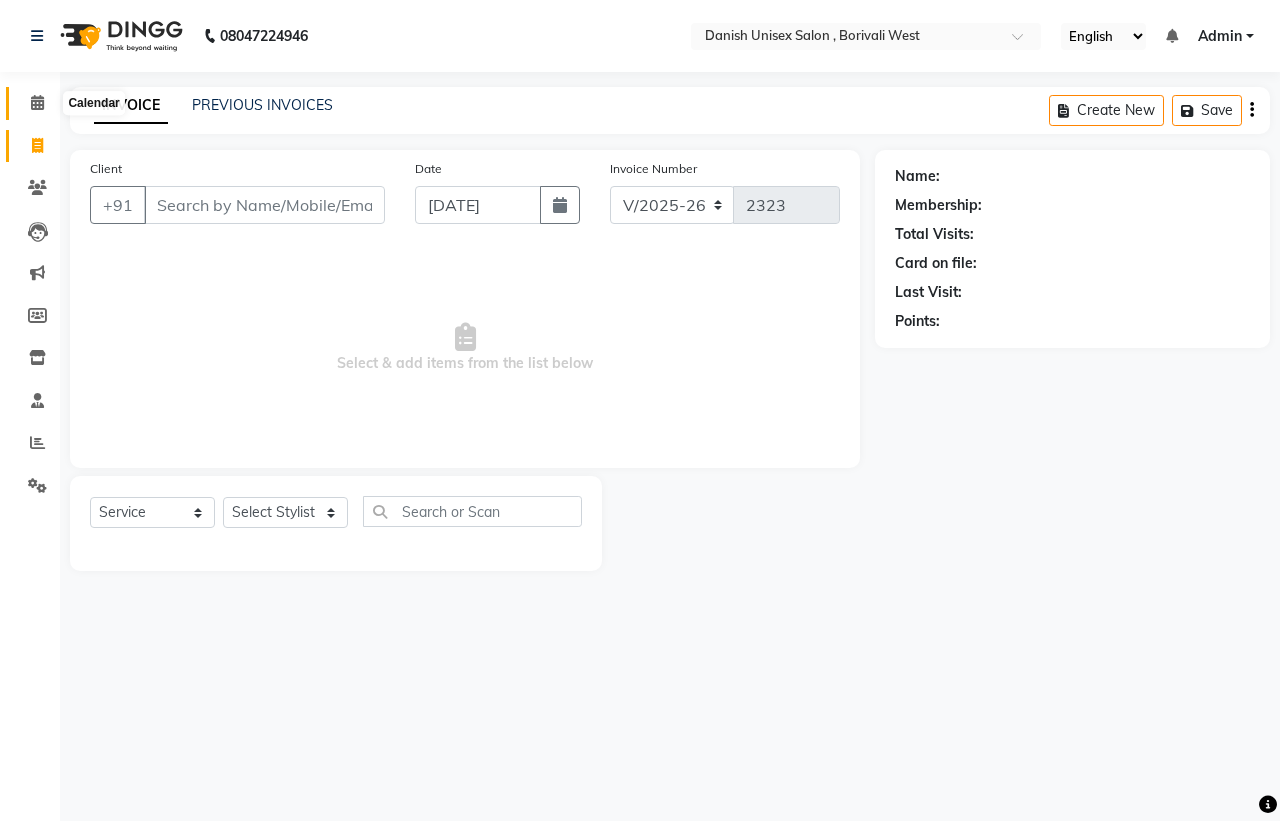 click 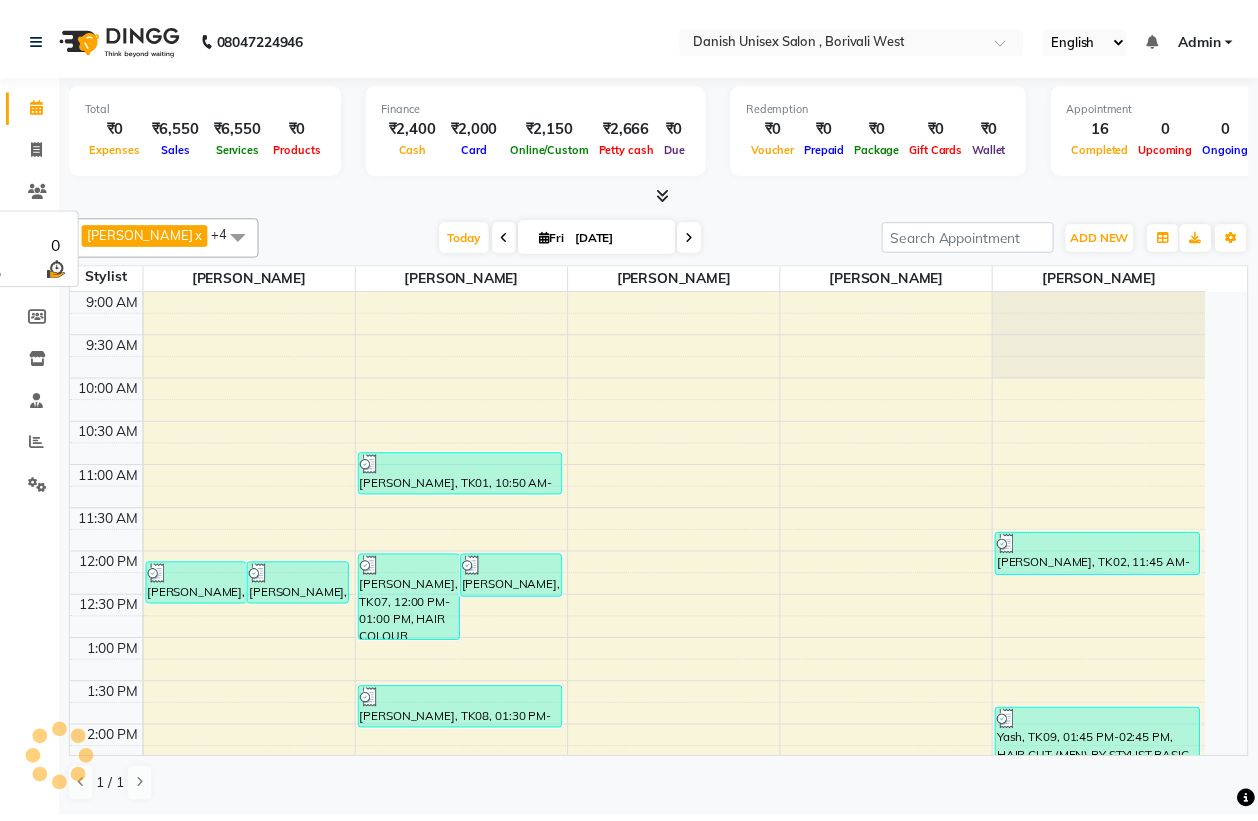 scroll, scrollTop: 0, scrollLeft: 0, axis: both 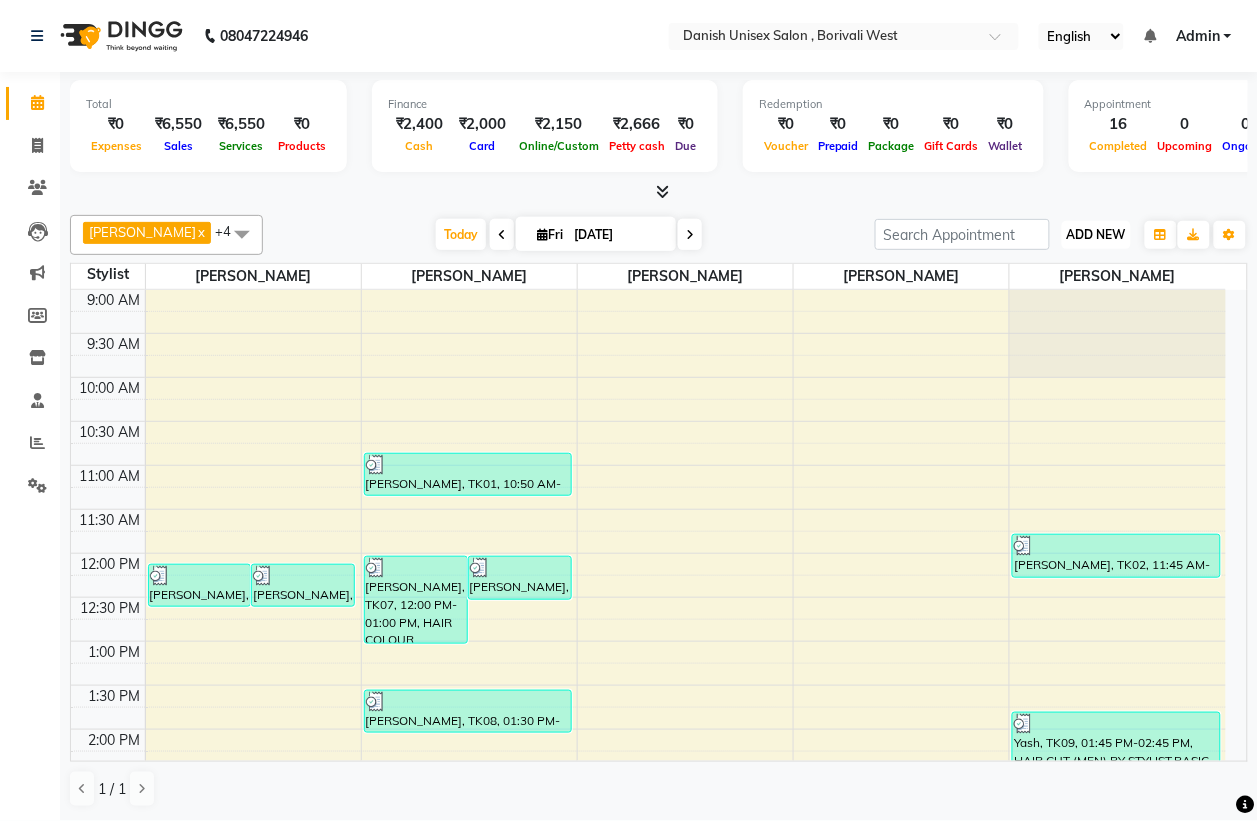 click on "ADD NEW" at bounding box center (1096, 234) 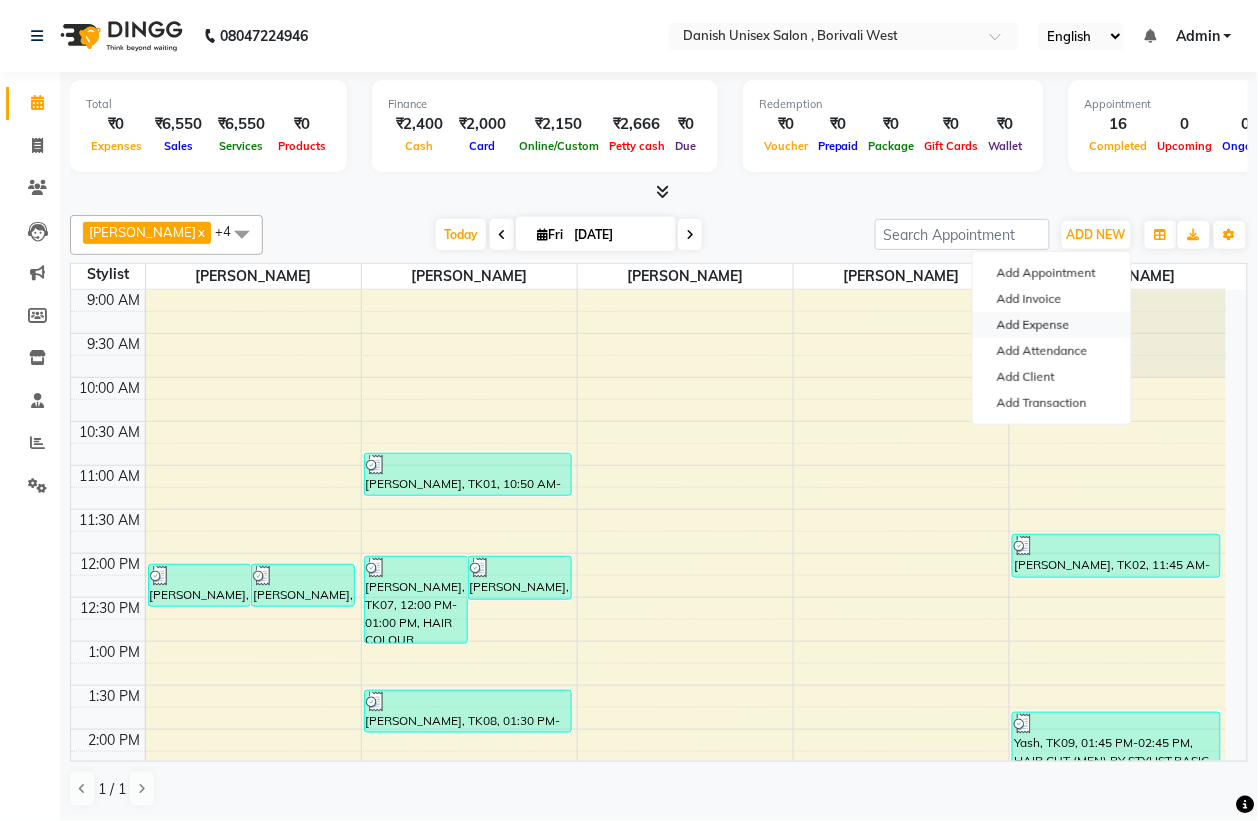 click on "Add Expense" at bounding box center (1052, 325) 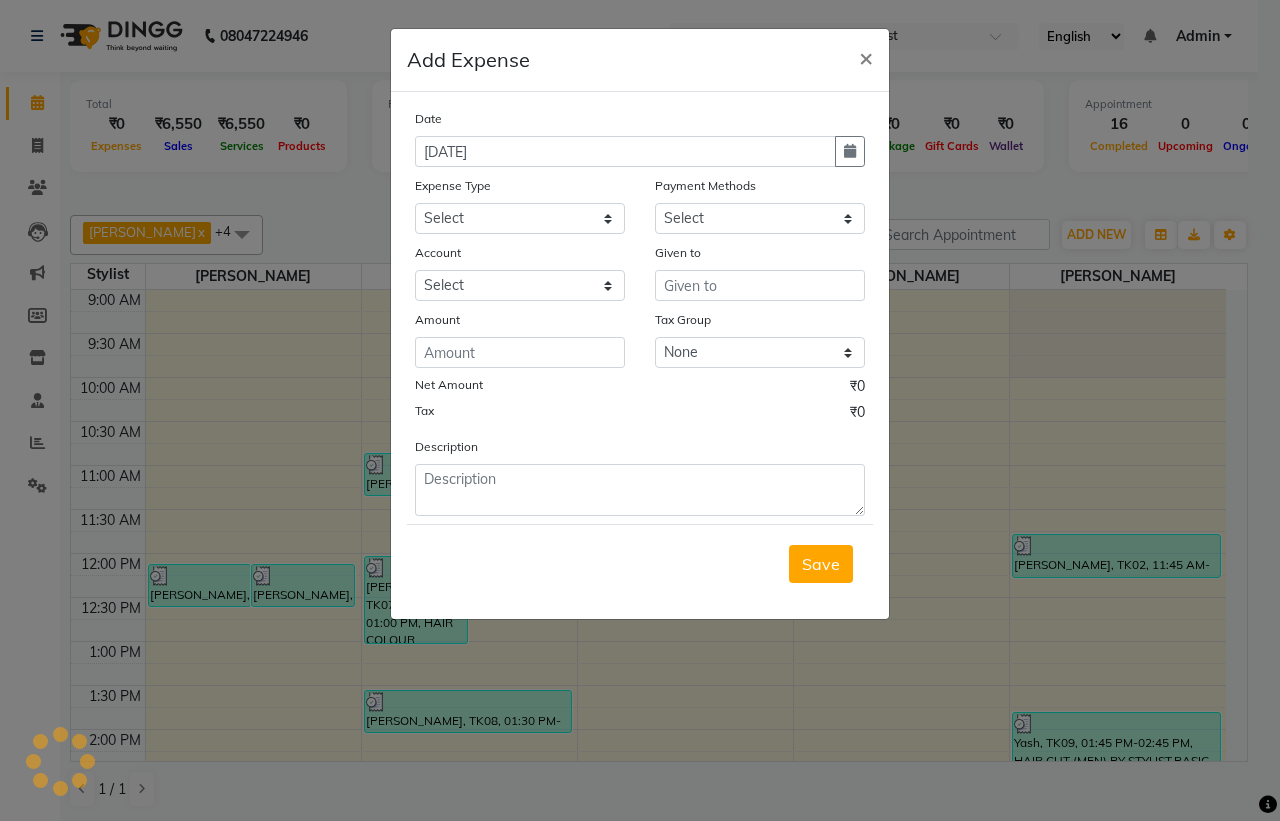 select on "1" 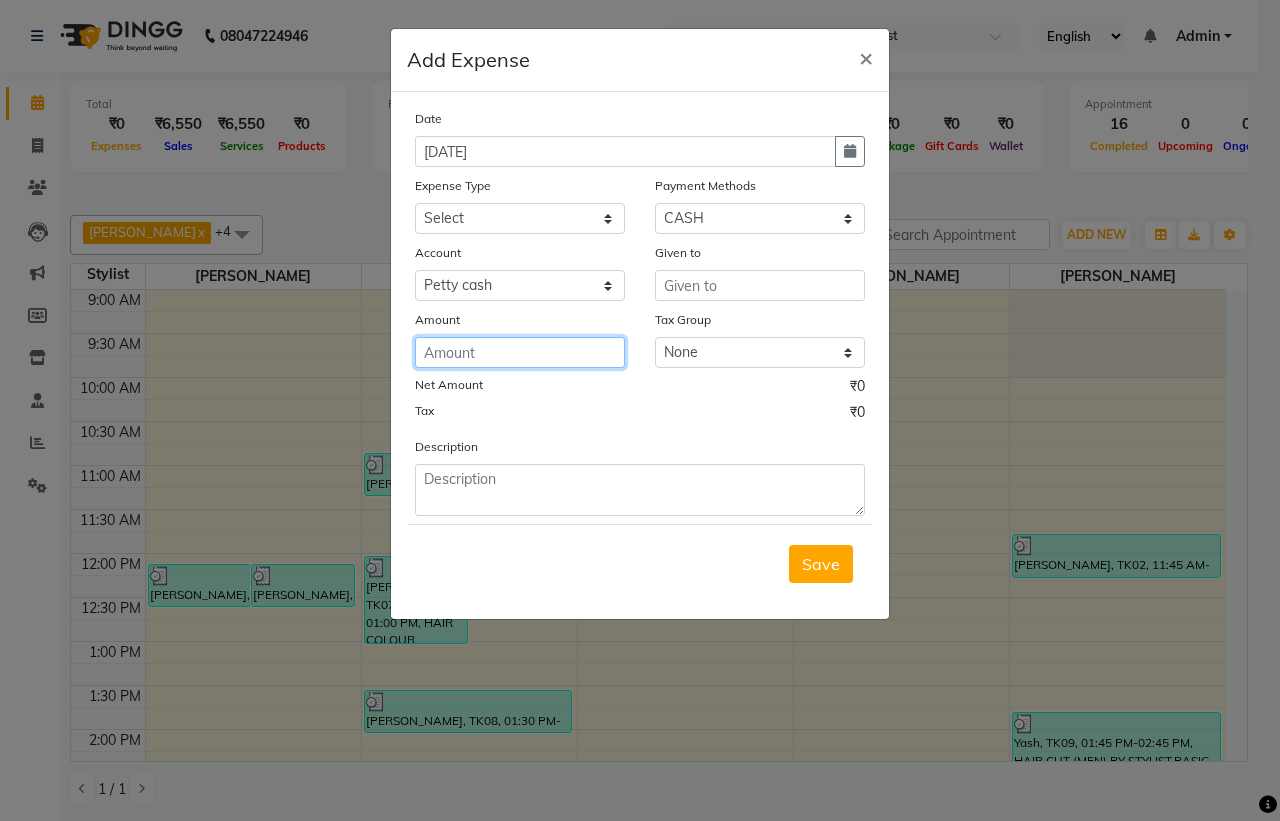 click 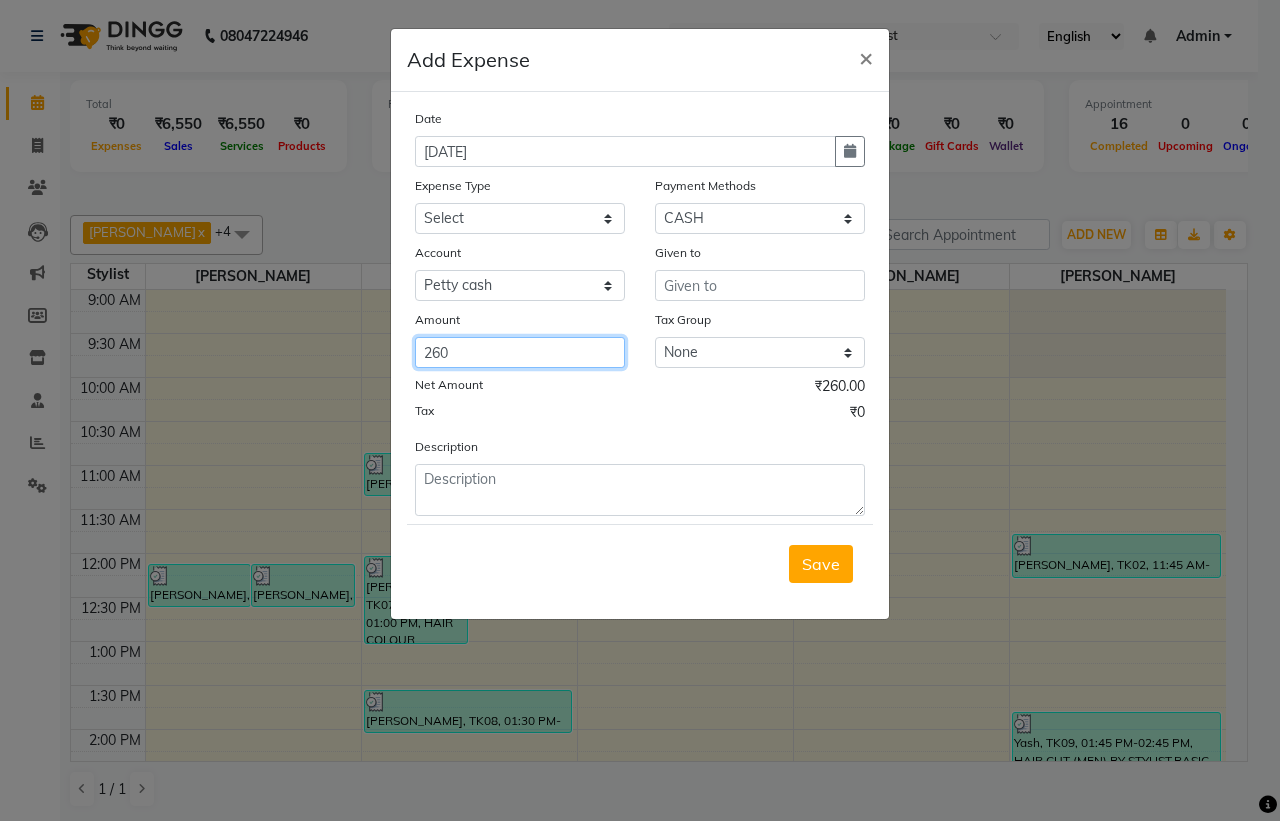type on "260" 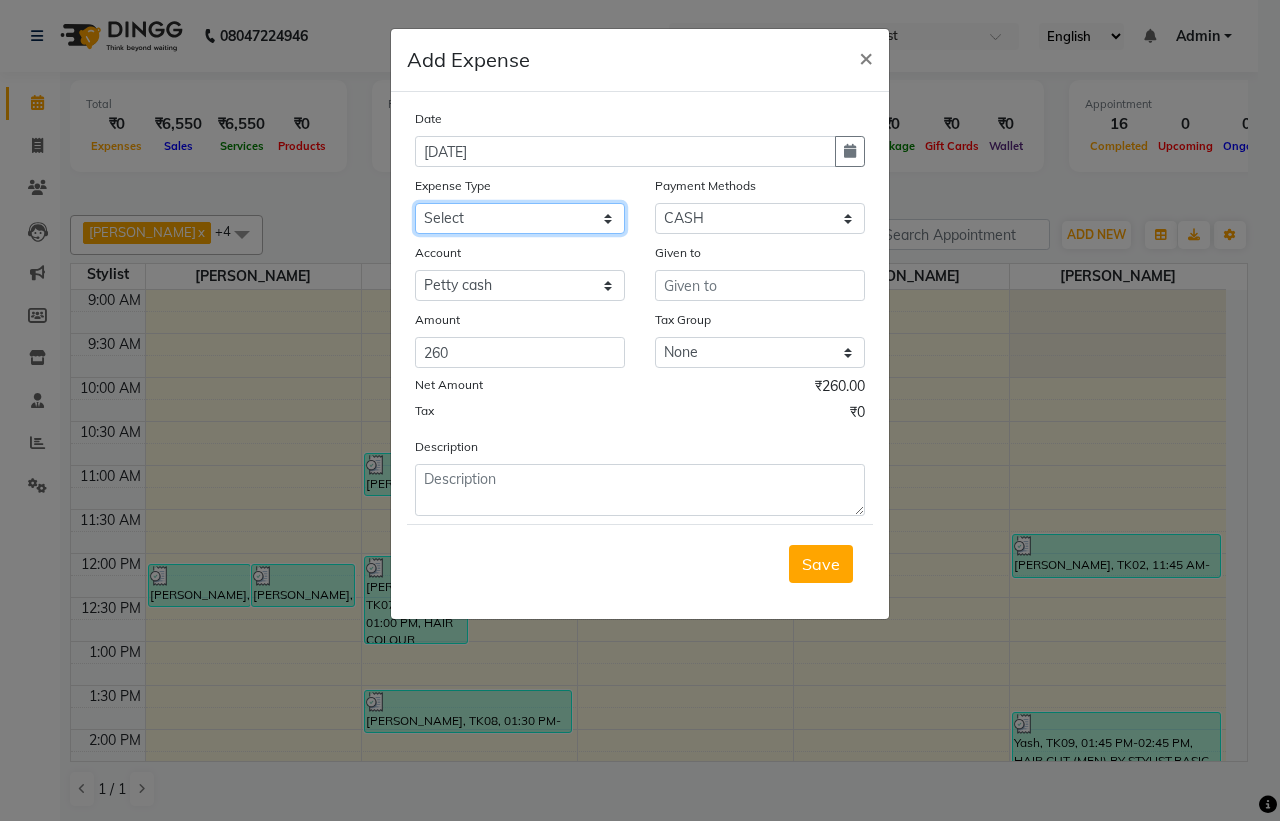 click on "Select Advance Salary Bank charges Car maintenance  Cash transfer to bank Cash transfer to hub Client Snacks Clinical charges Equipment Fuel Govt fee Incentive Insurance International purchase Loan Repayment Maintenance Marketing Miscellaneous MRA Other Pantry Product Rent Salary Staff Snacks Tax Tea & Refreshment Utilities" 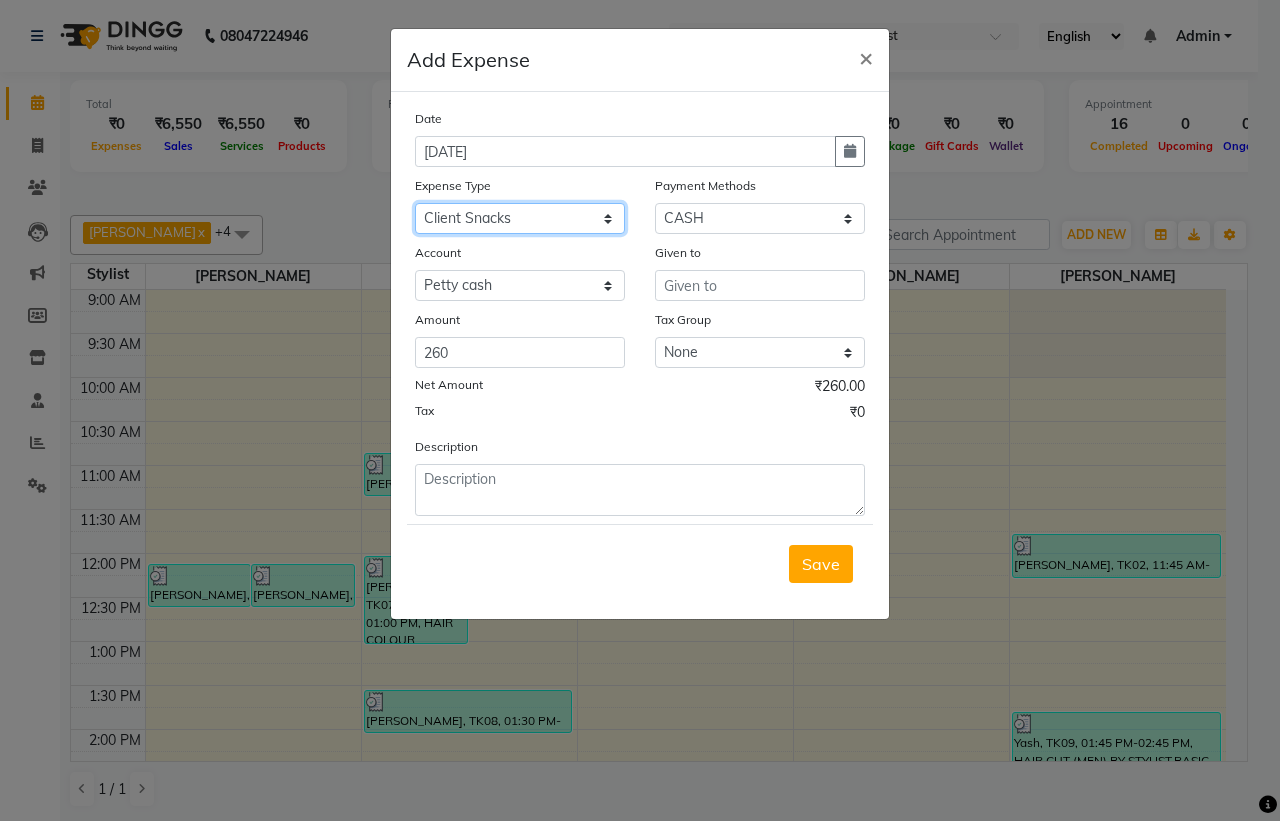 click on "Select Advance Salary Bank charges Car maintenance  Cash transfer to bank Cash transfer to hub Client Snacks Clinical charges Equipment Fuel Govt fee Incentive Insurance International purchase Loan Repayment Maintenance Marketing Miscellaneous MRA Other Pantry Product Rent Salary Staff Snacks Tax Tea & Refreshment Utilities" 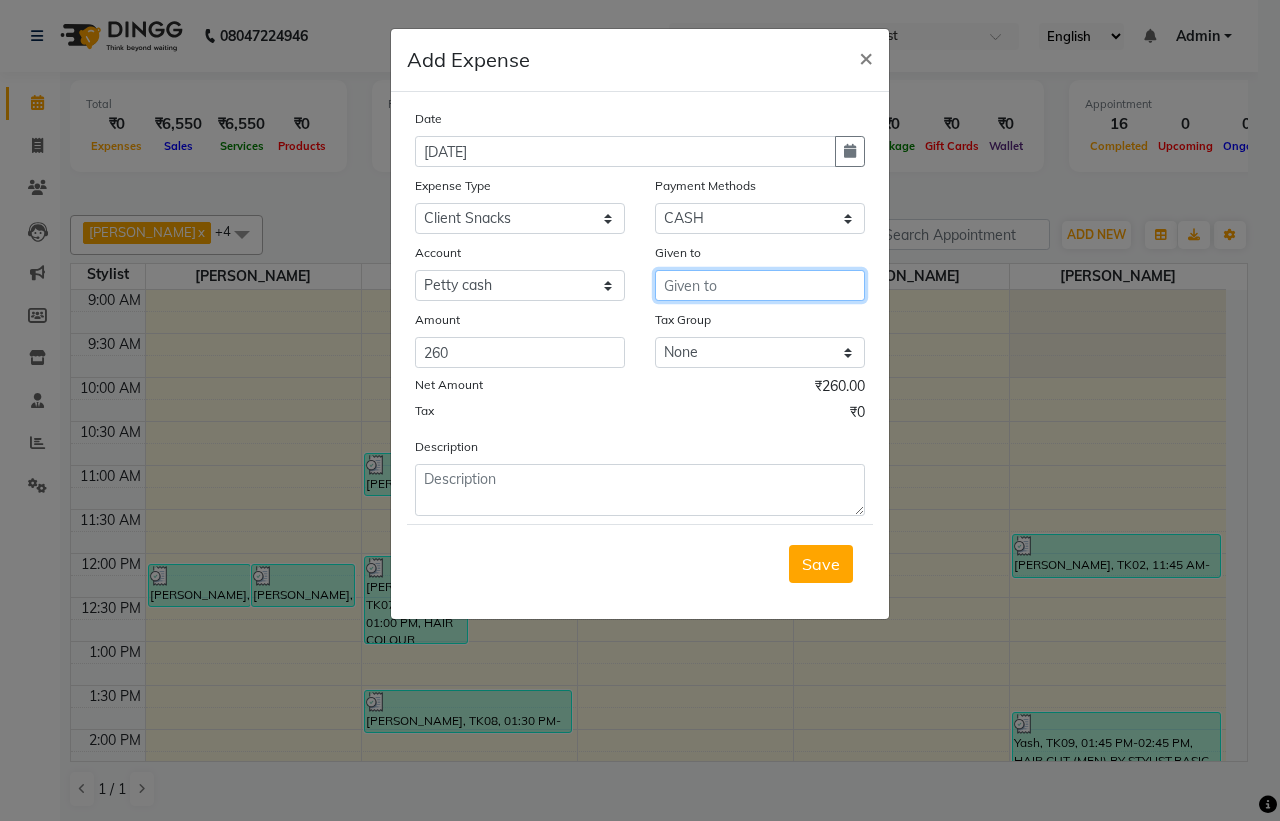 click at bounding box center (760, 285) 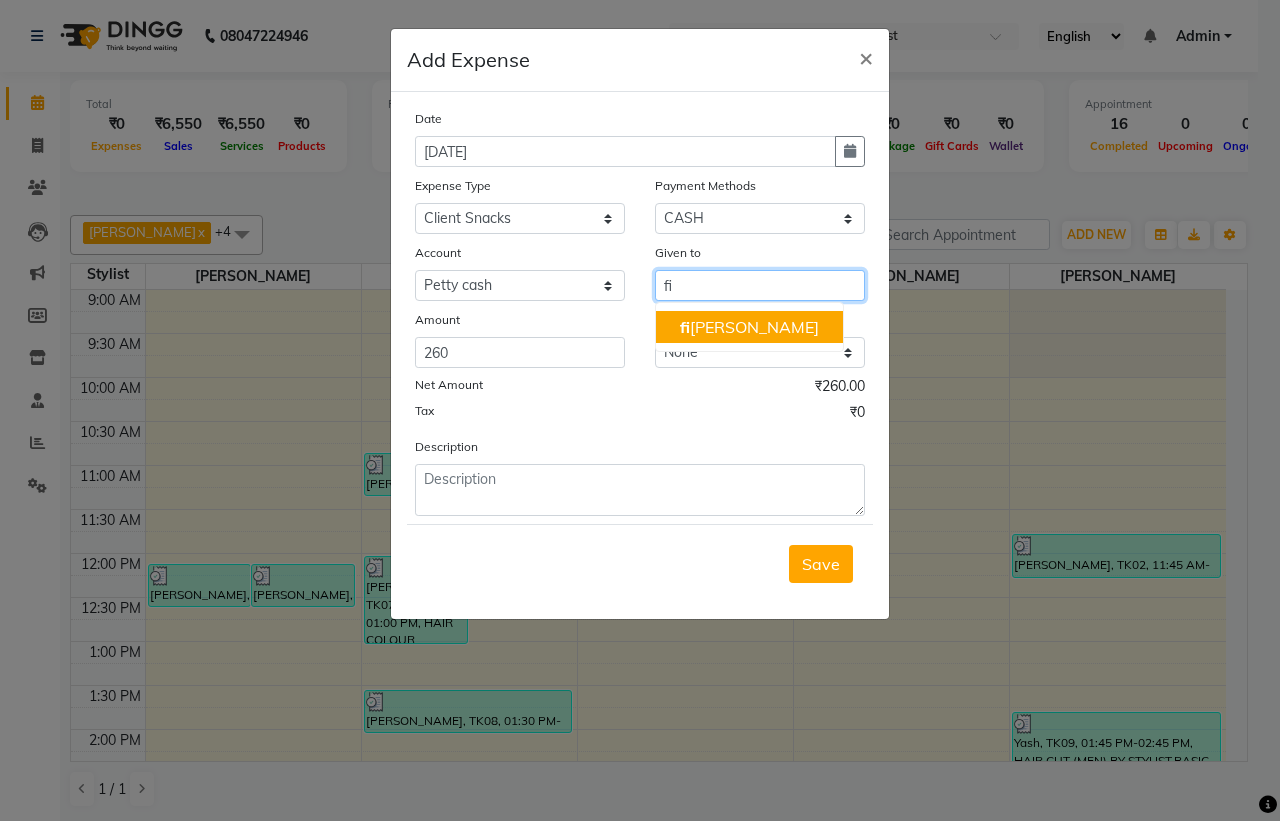 click on "fi [PERSON_NAME]" at bounding box center [749, 327] 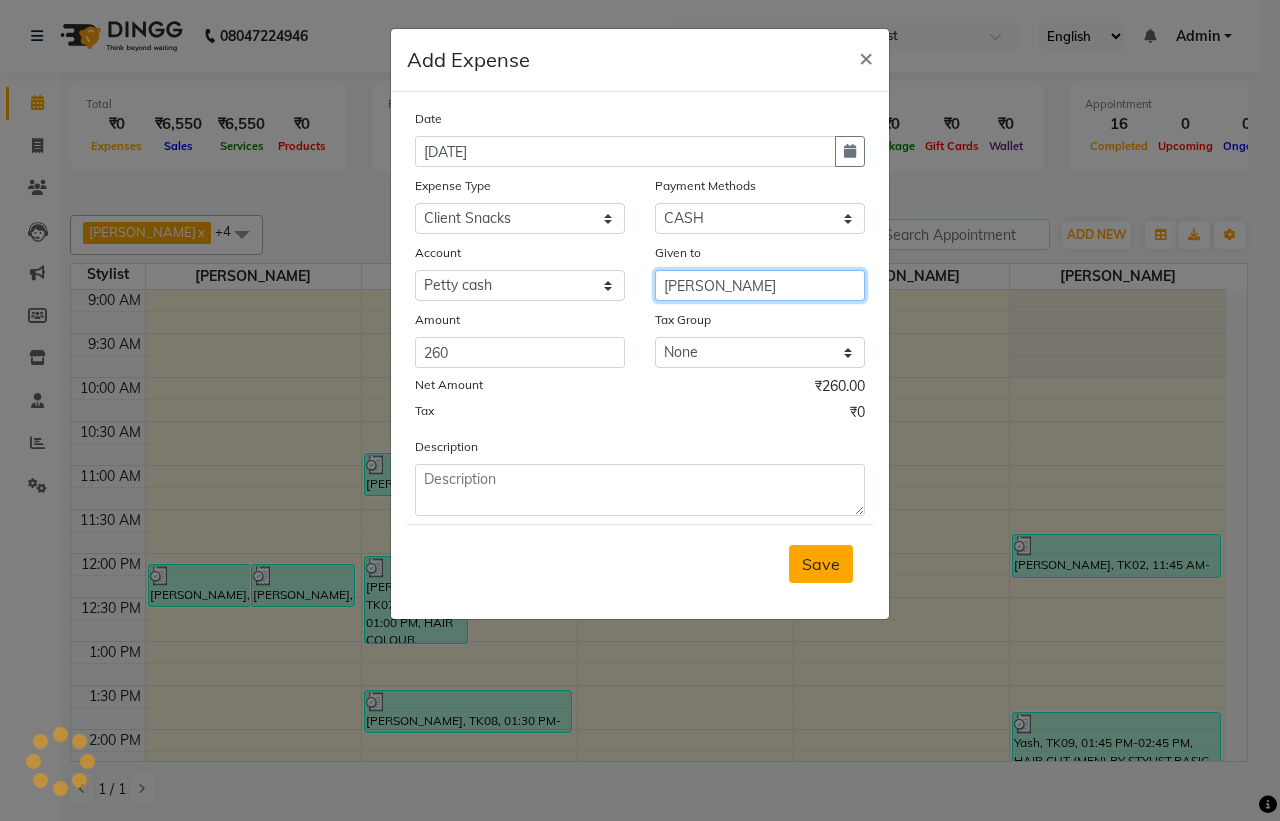 type on "[PERSON_NAME]" 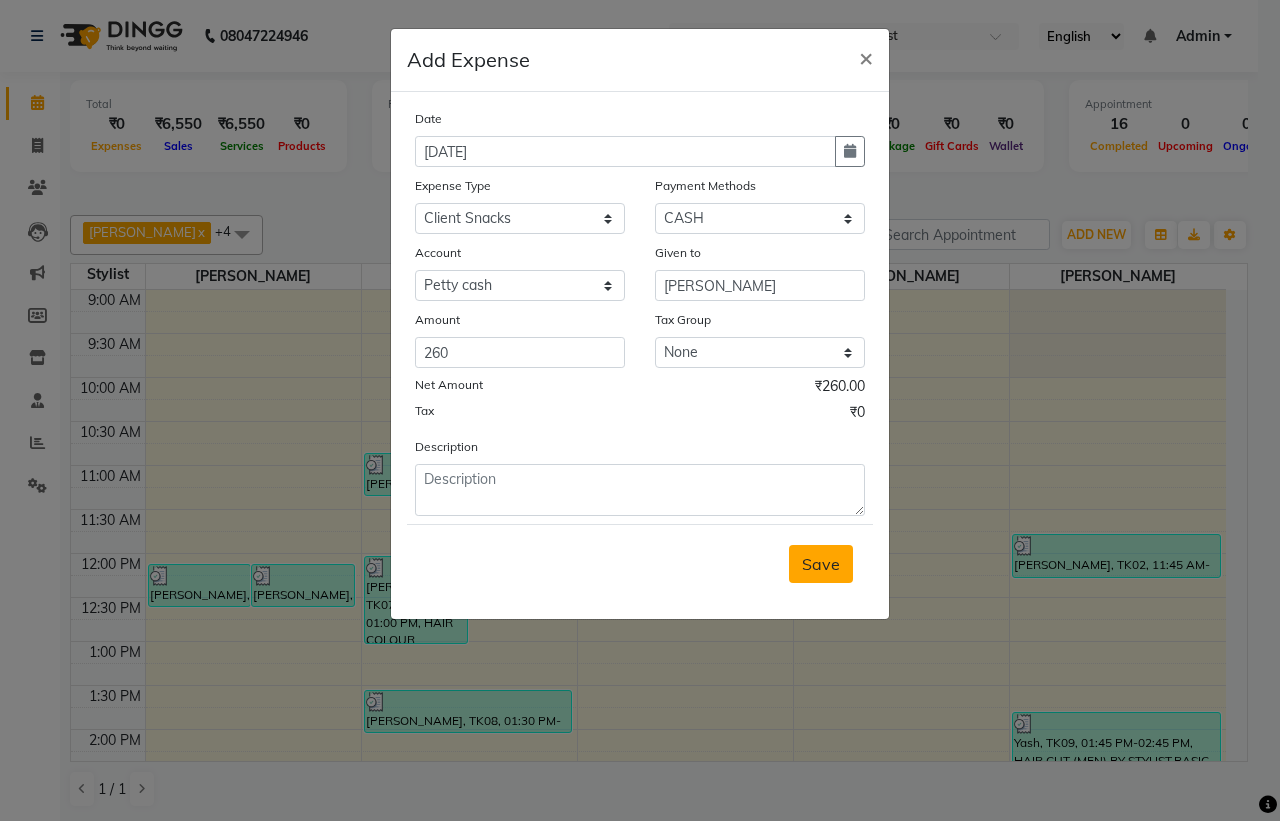 click on "Save" at bounding box center [821, 564] 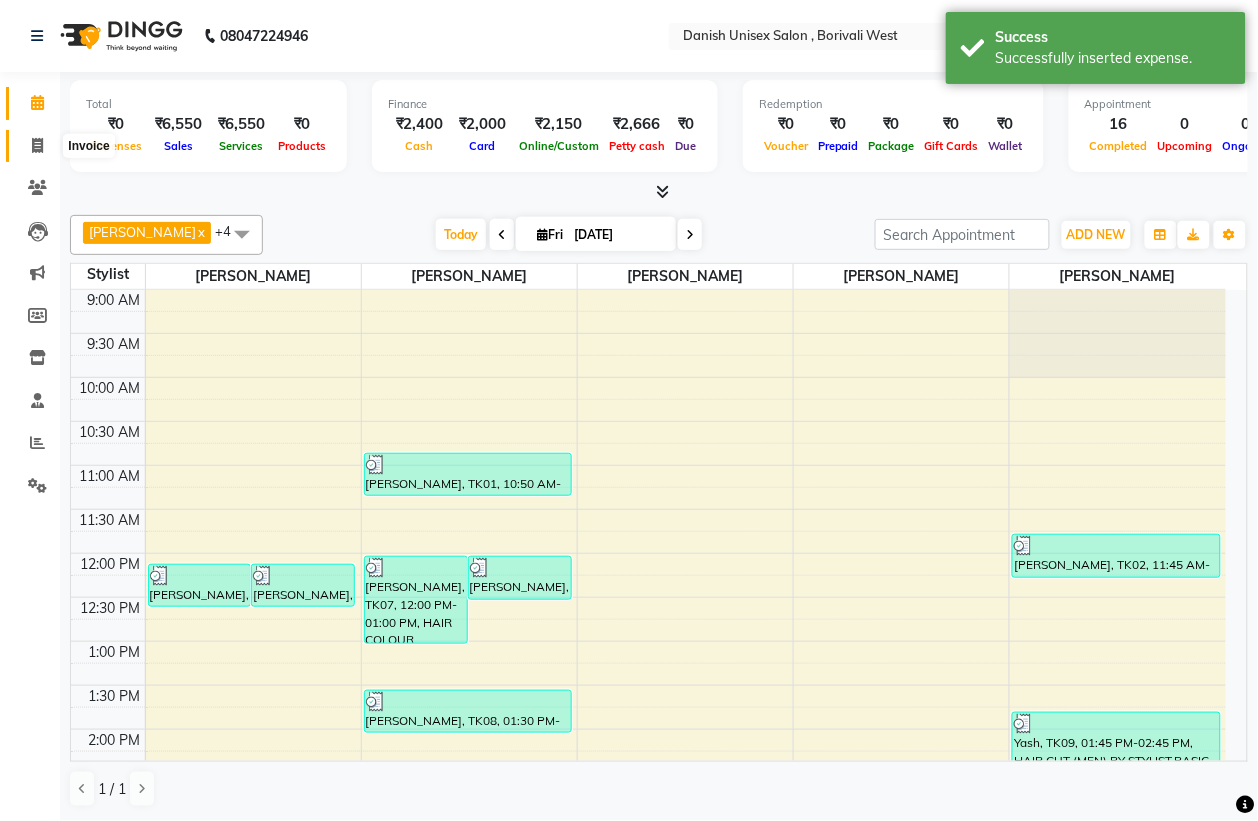 click 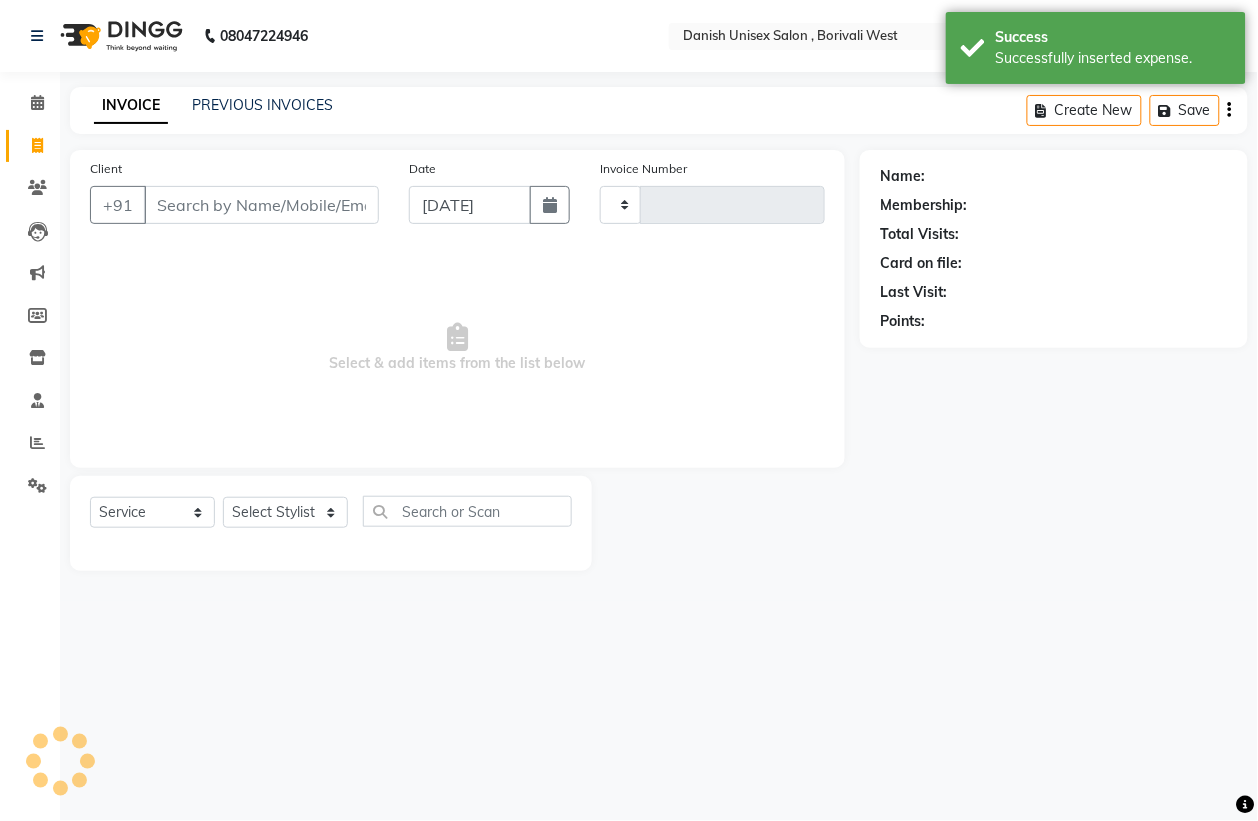 type on "2323" 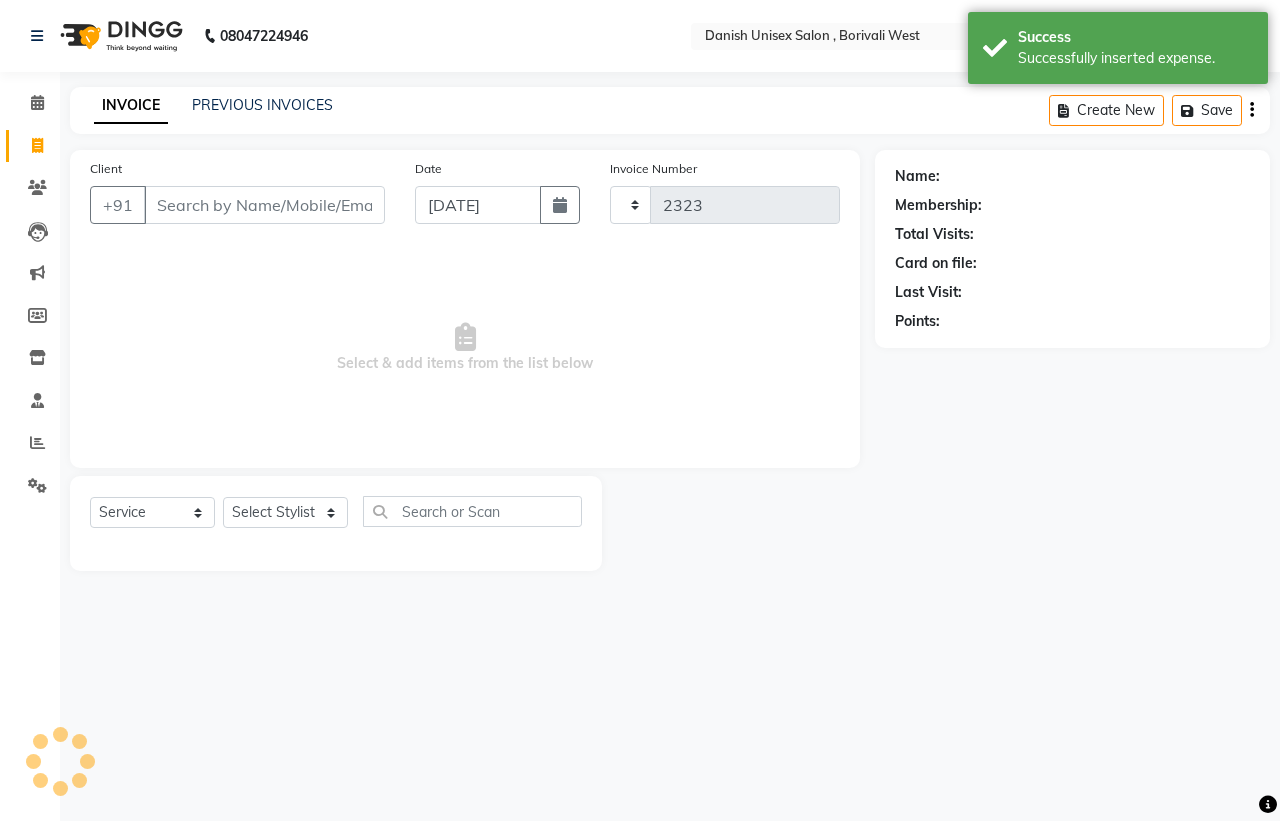 select on "6929" 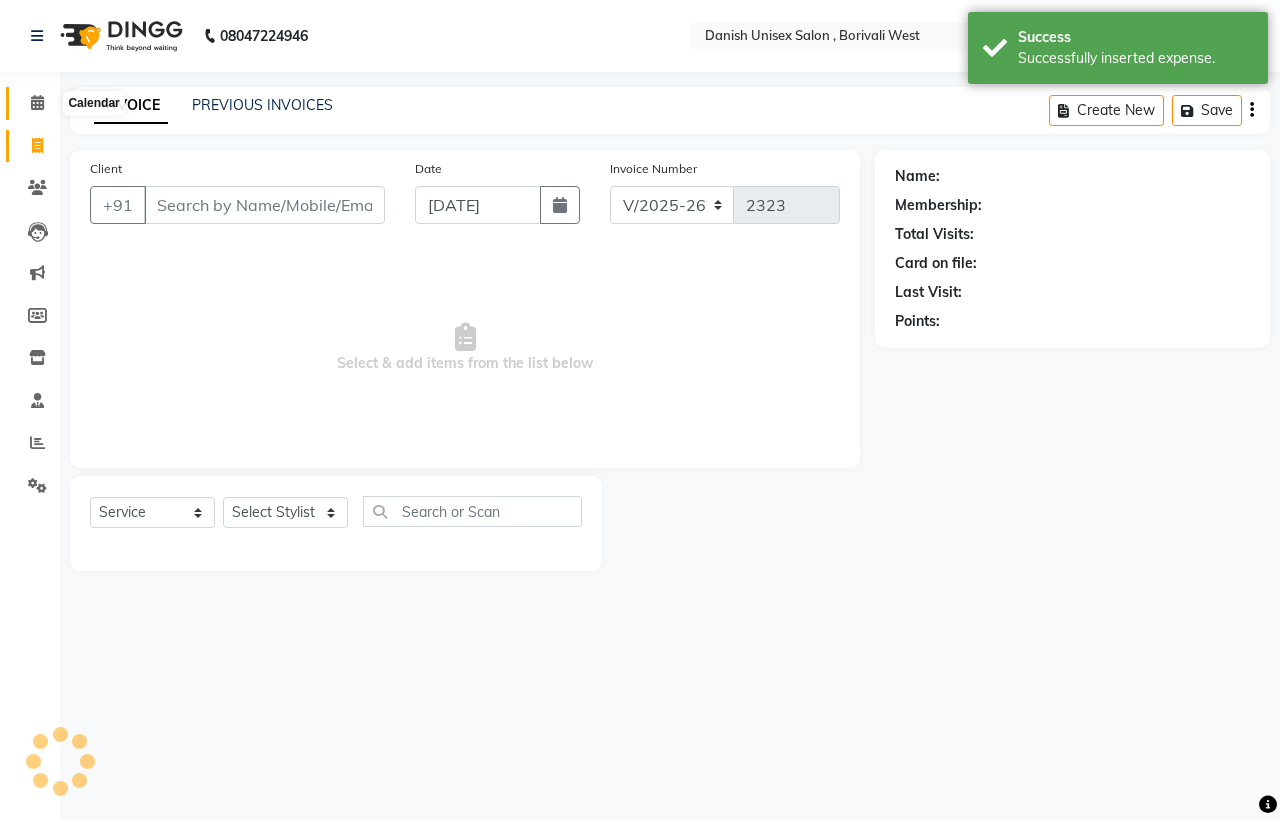 click 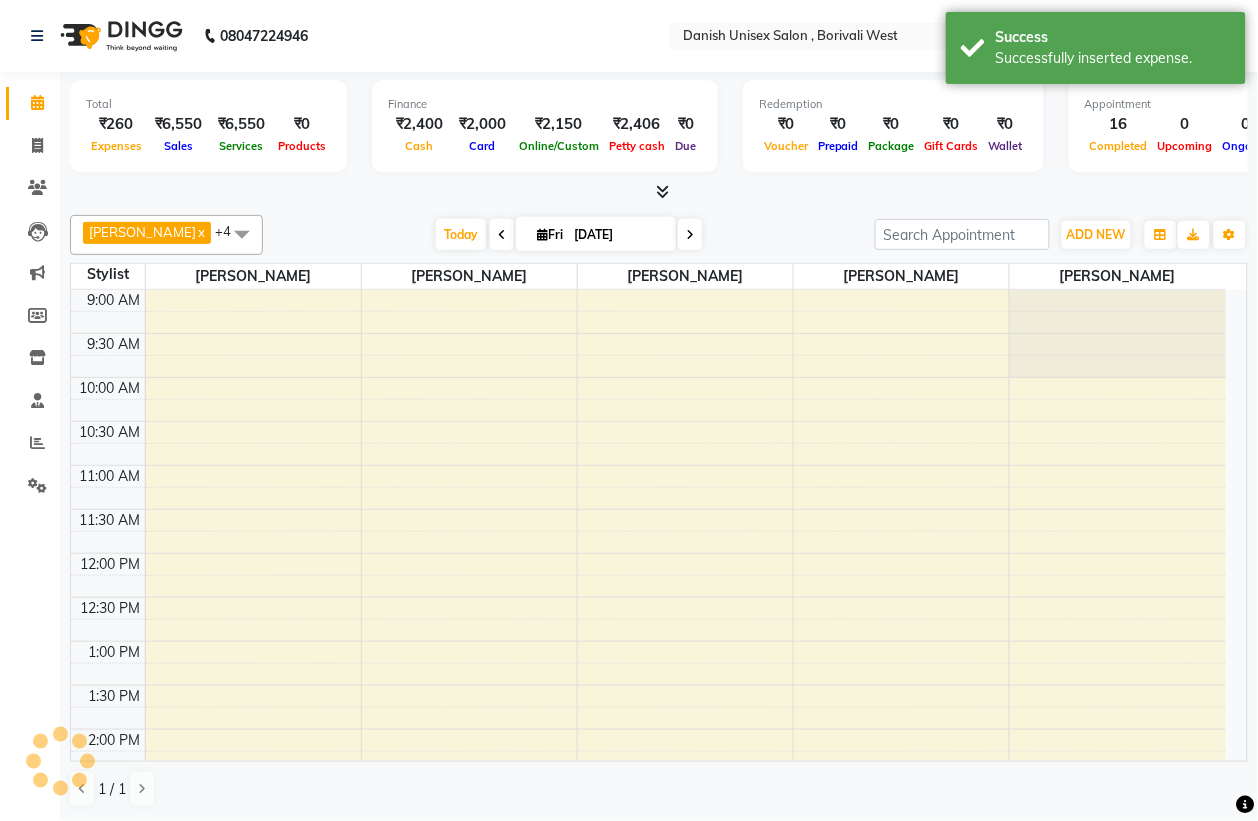 scroll, scrollTop: 0, scrollLeft: 0, axis: both 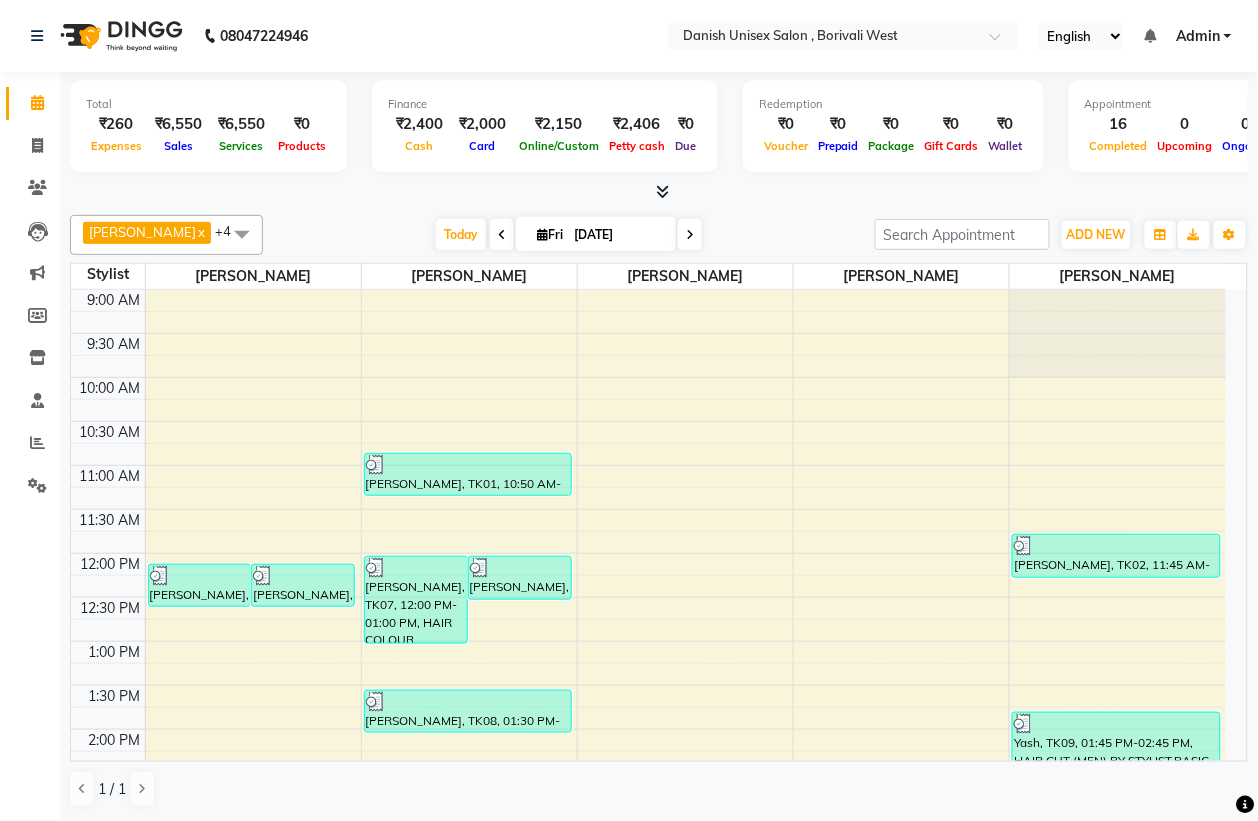 click at bounding box center [242, 234] 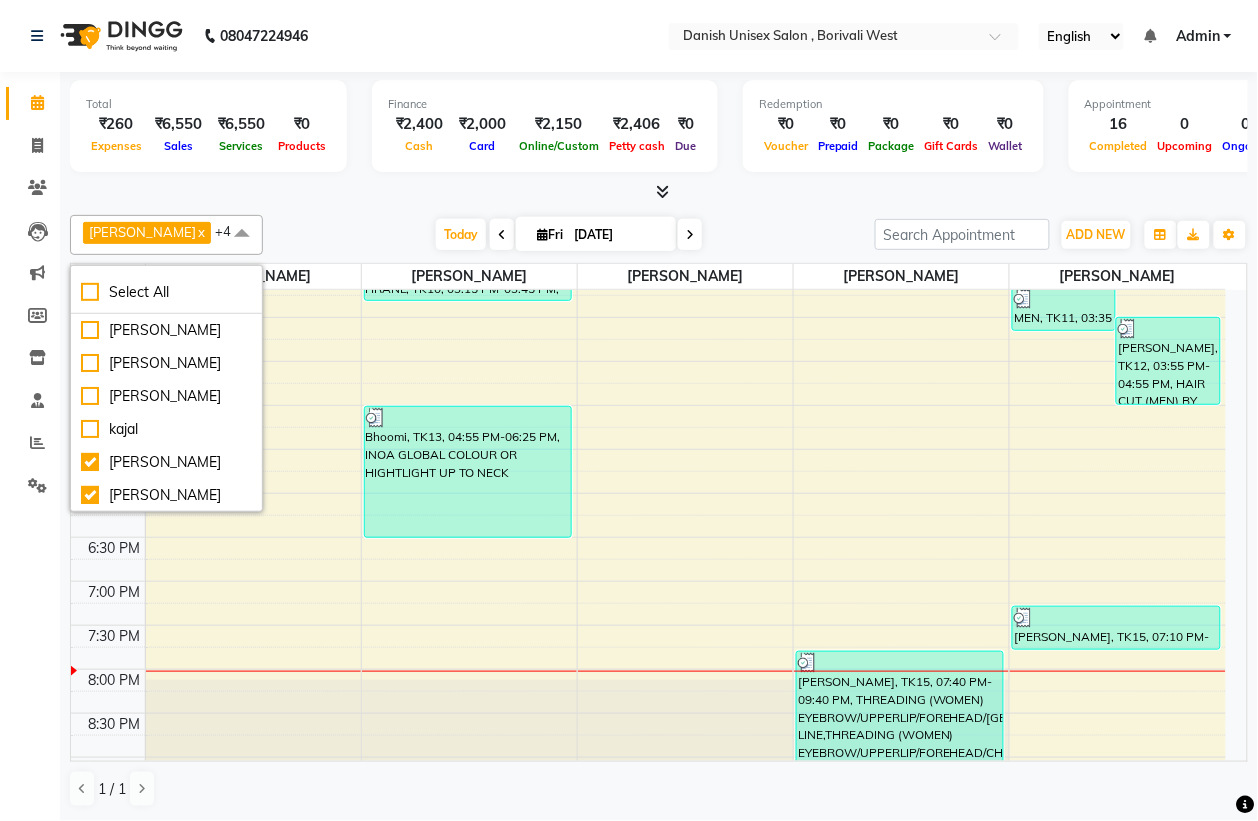scroll, scrollTop: 686, scrollLeft: 0, axis: vertical 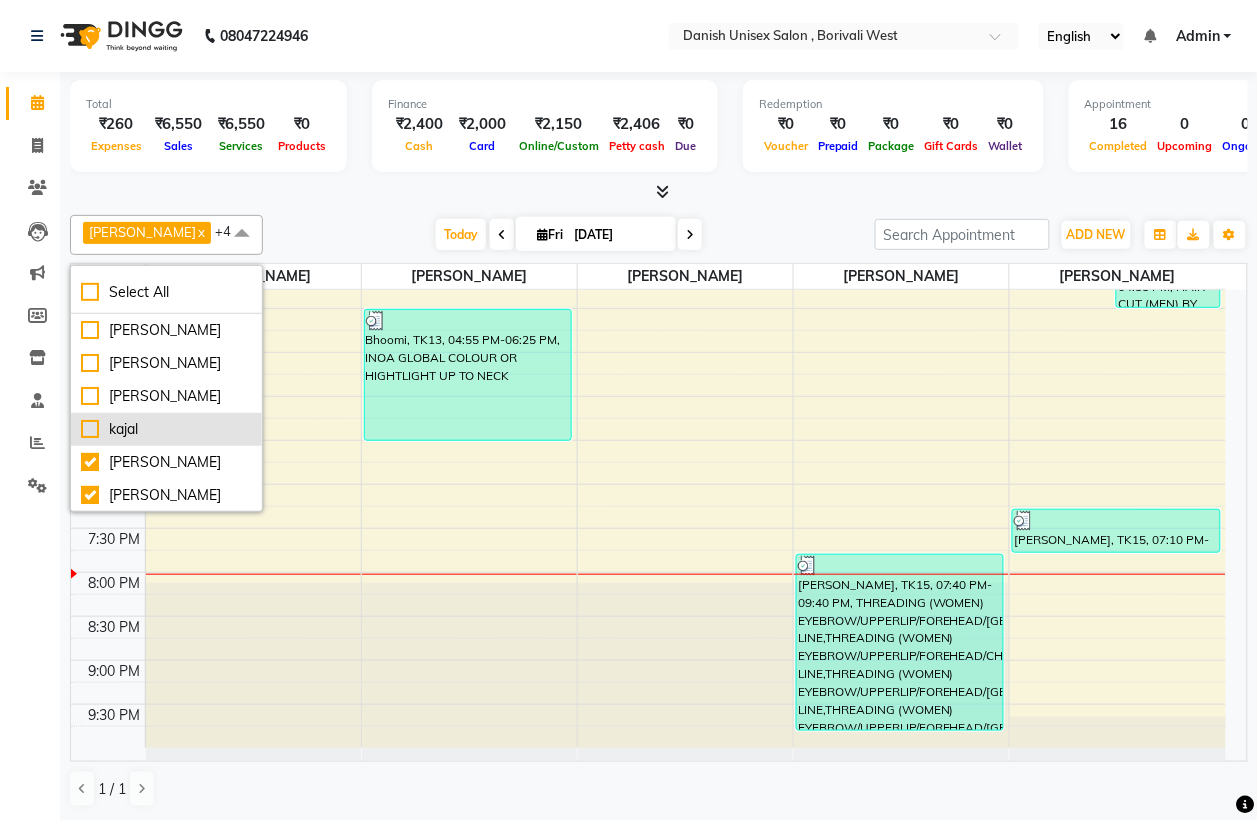 click on "kajal" at bounding box center (166, 429) 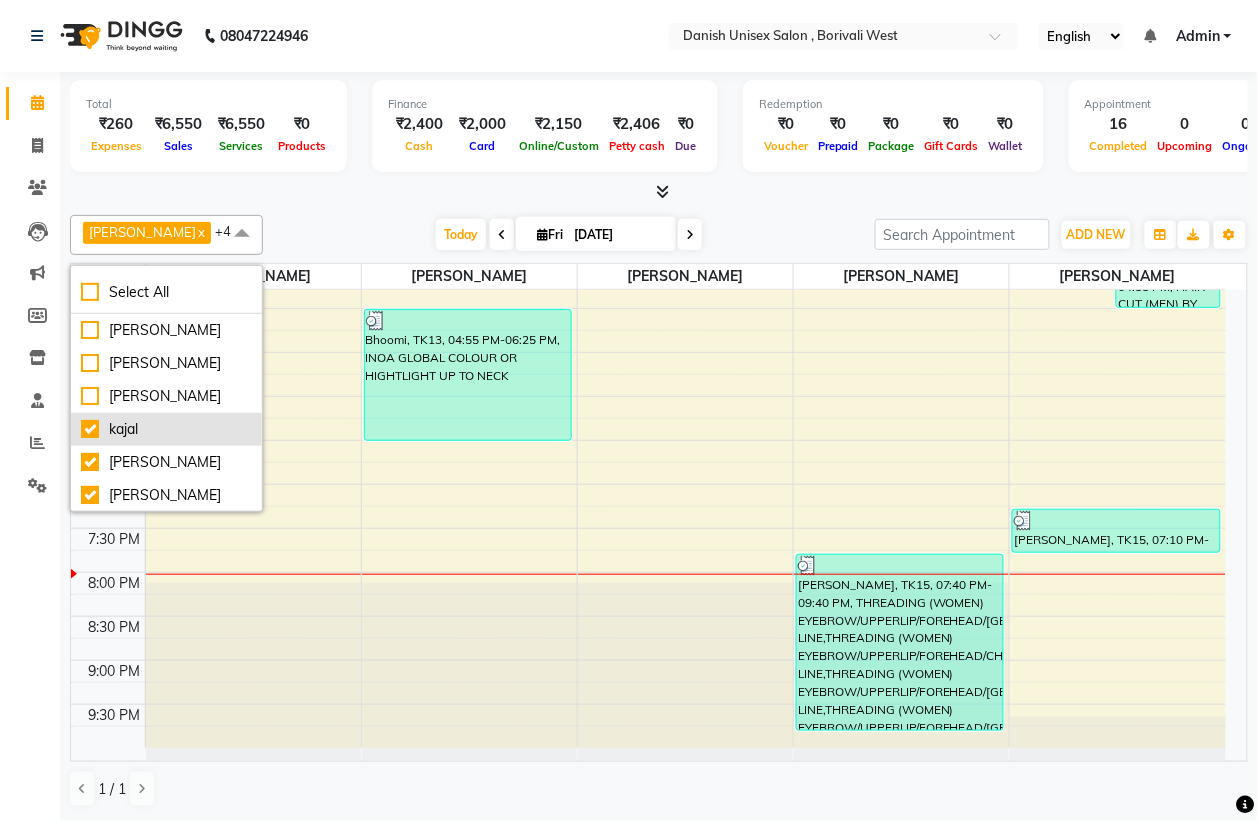 checkbox on "true" 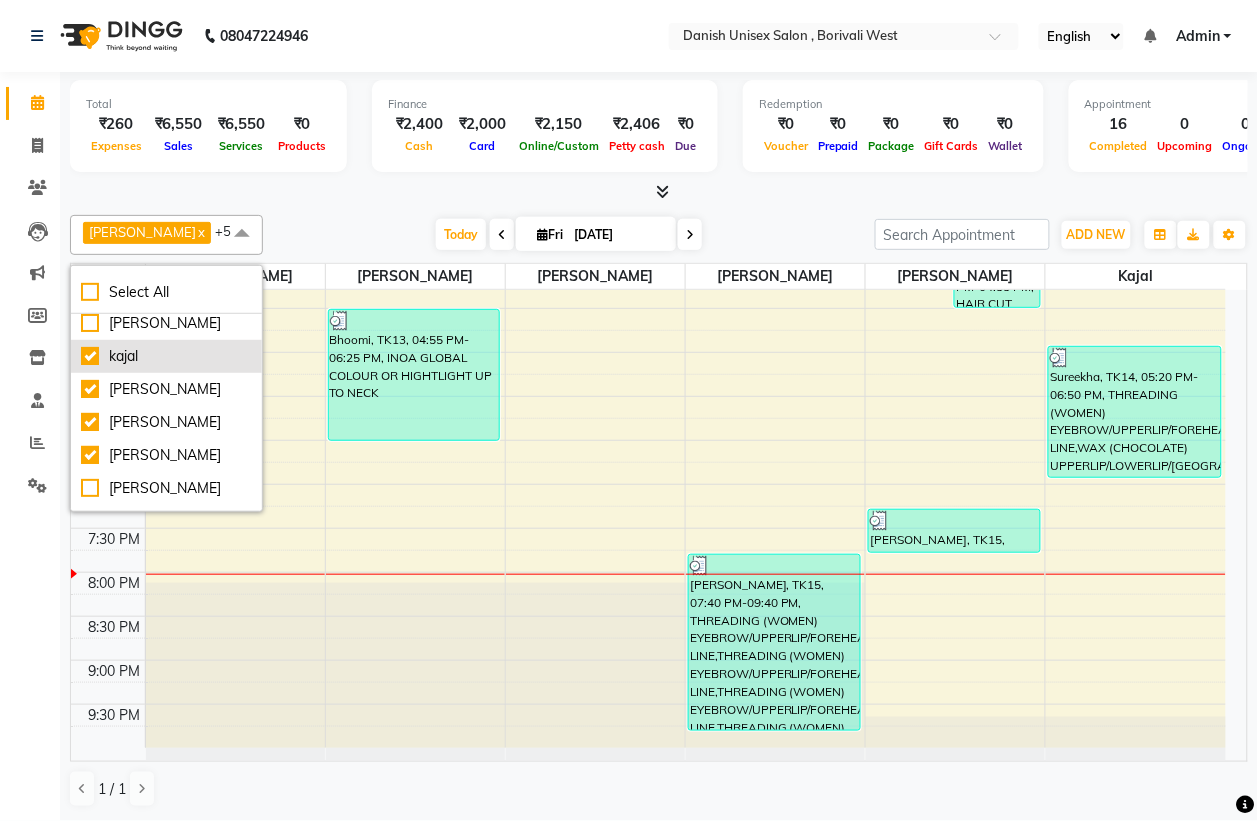 scroll, scrollTop: 125, scrollLeft: 0, axis: vertical 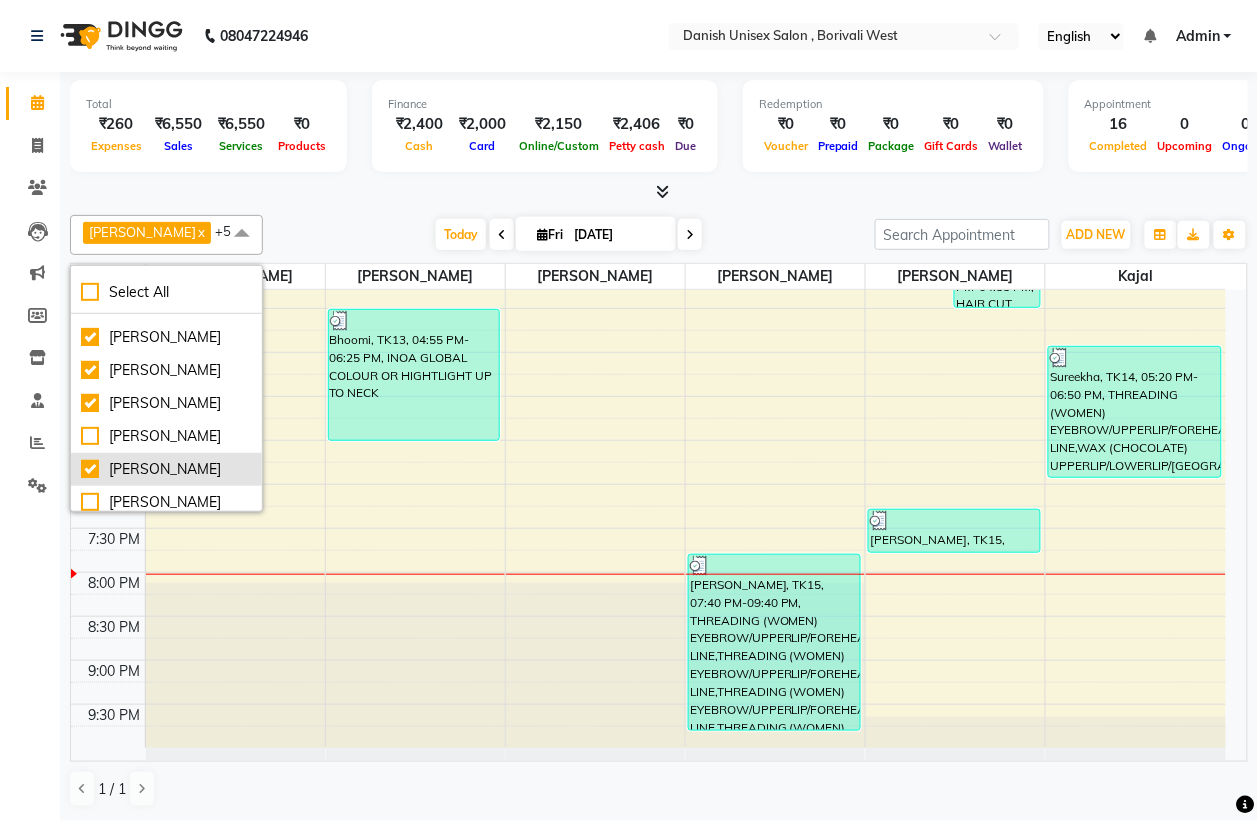 click on "[PERSON_NAME]" at bounding box center (166, 469) 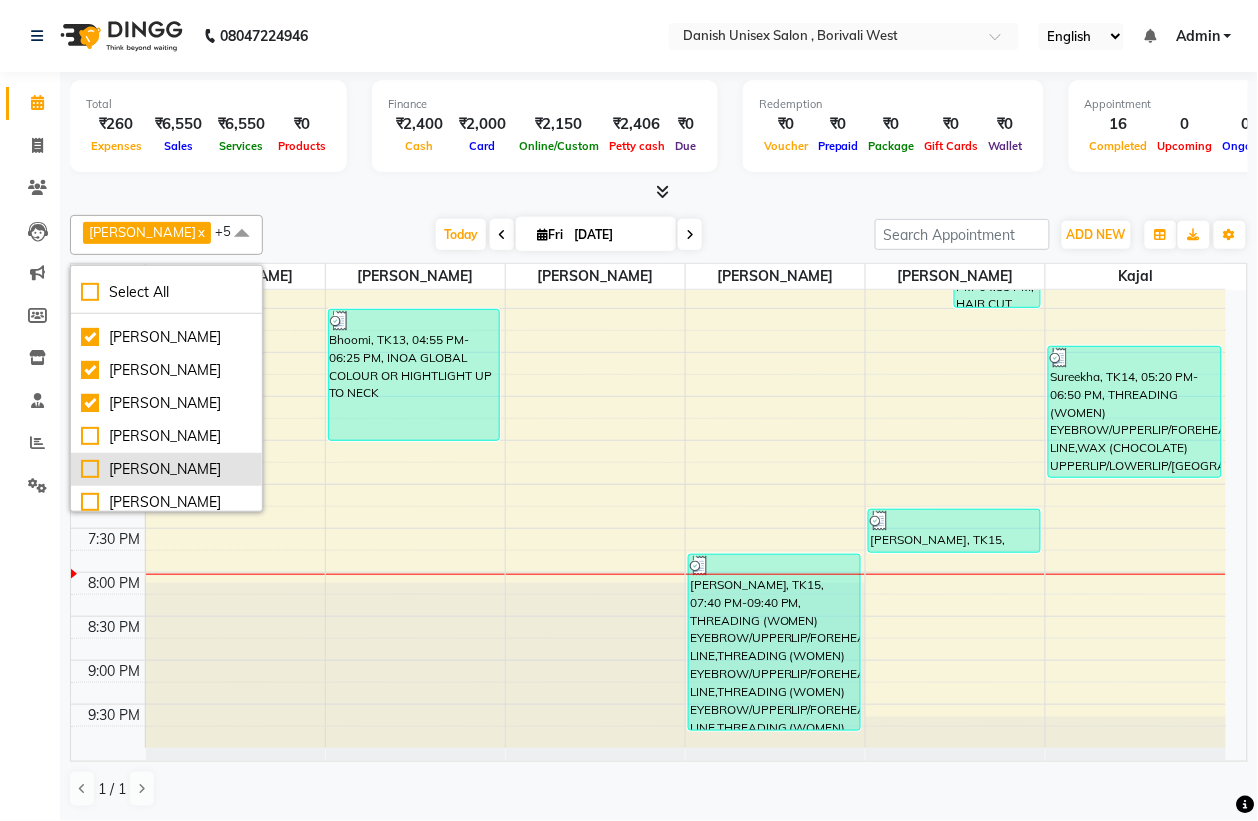 checkbox on "false" 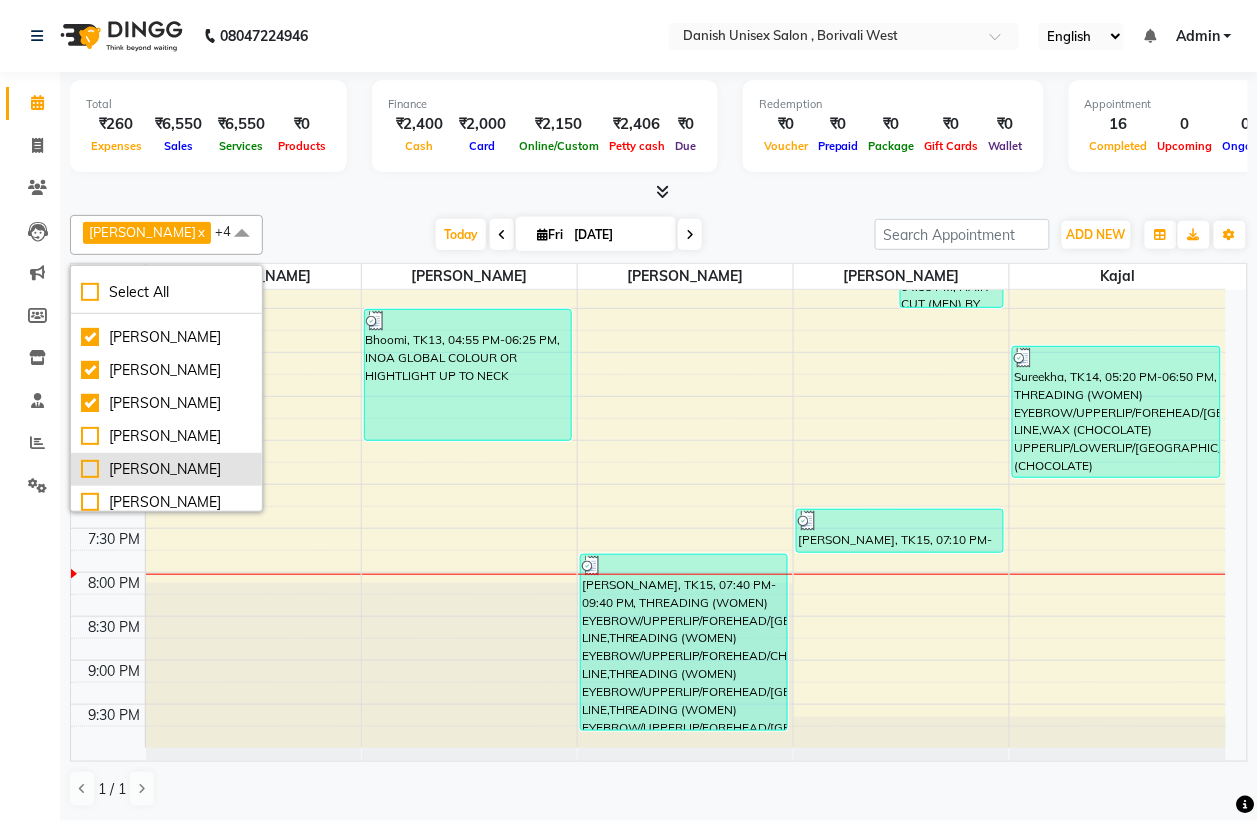 scroll, scrollTop: 198, scrollLeft: 0, axis: vertical 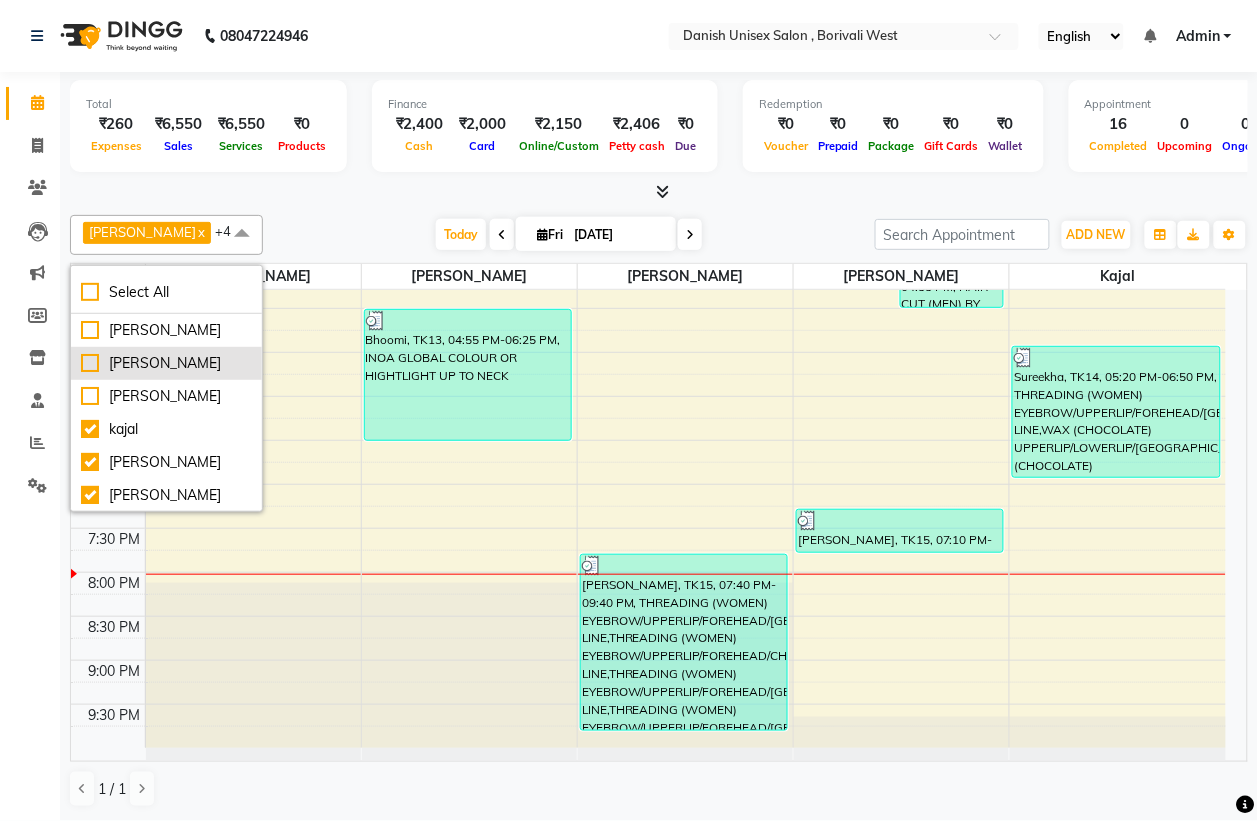 click on "[PERSON_NAME]" at bounding box center (166, 363) 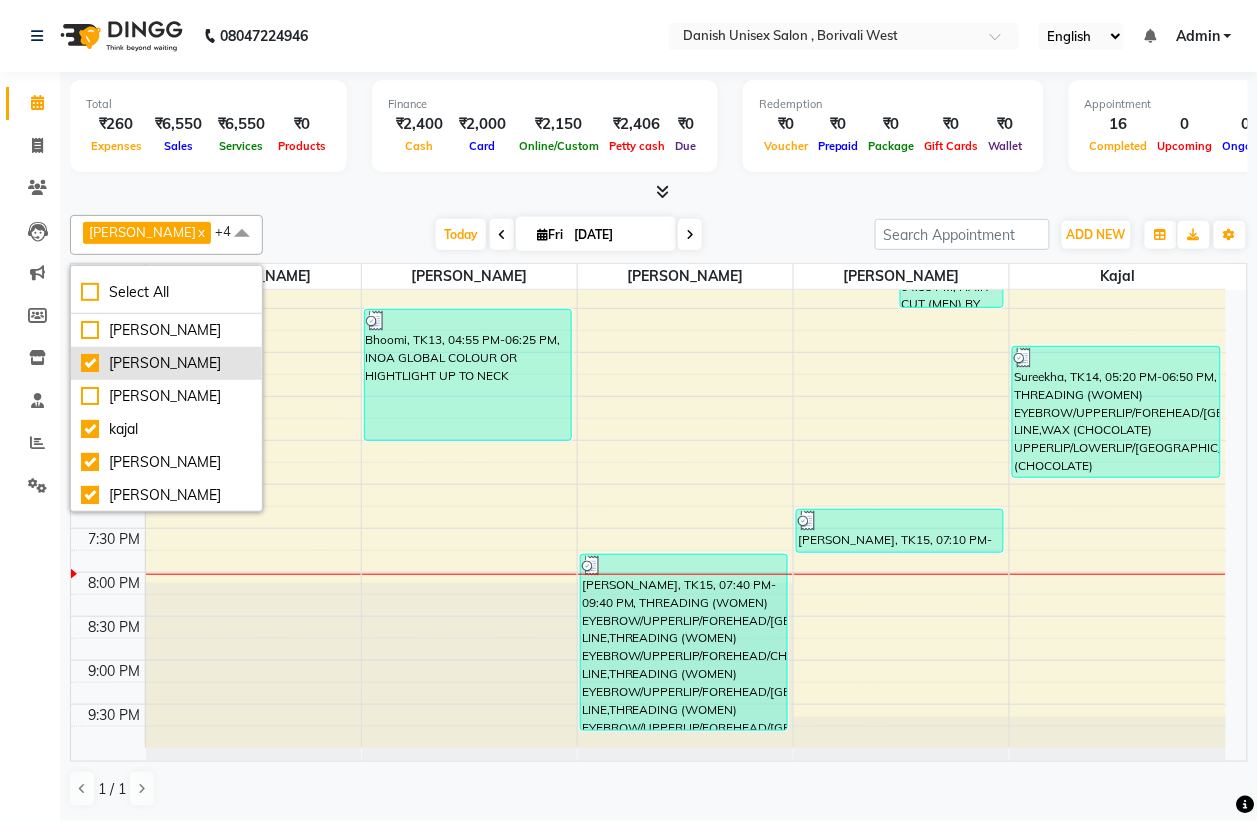 checkbox on "true" 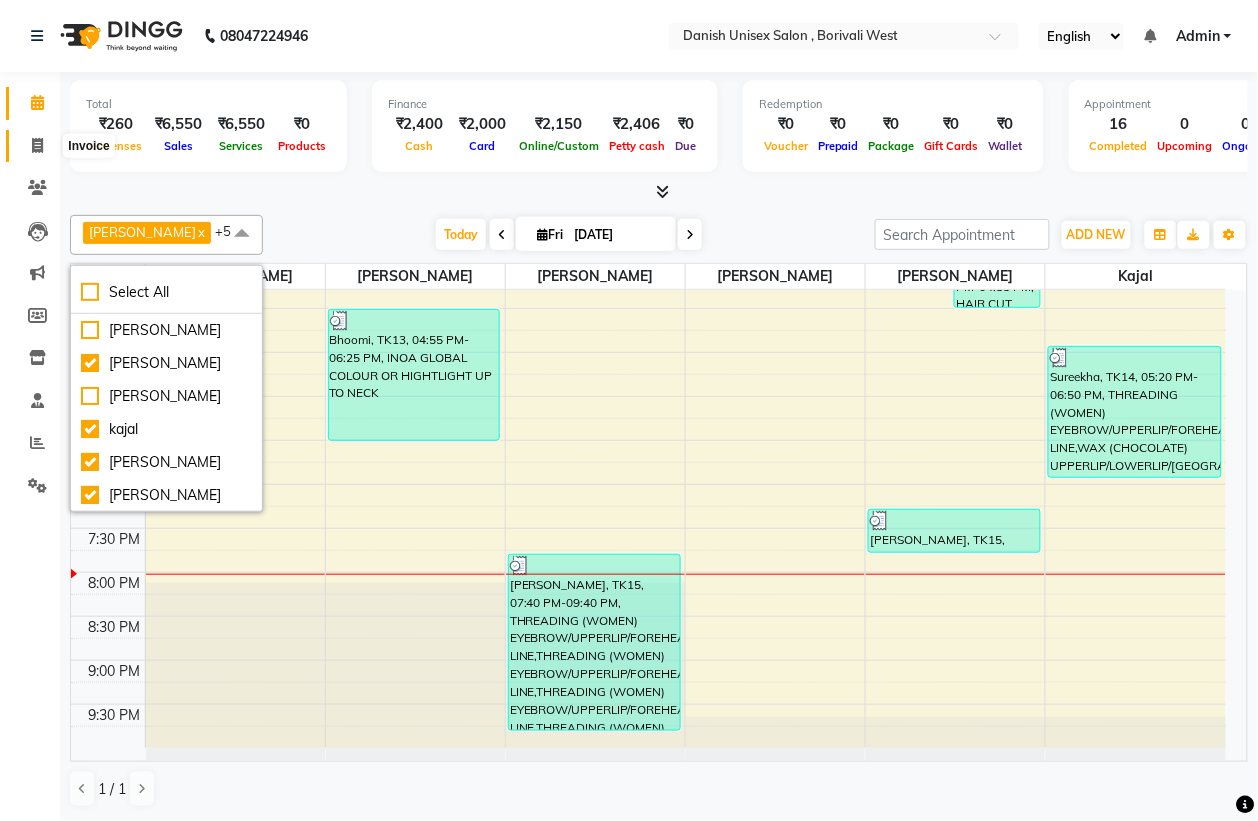 click 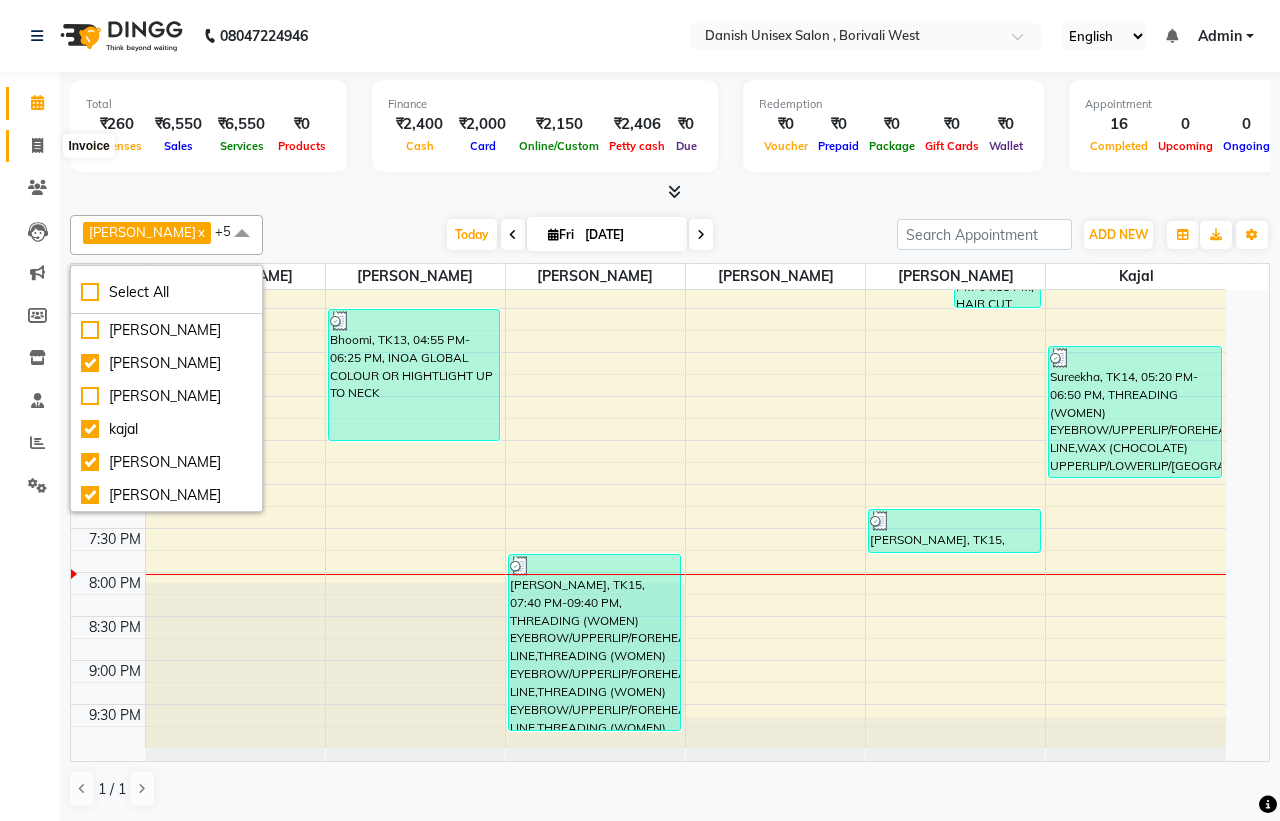 select on "service" 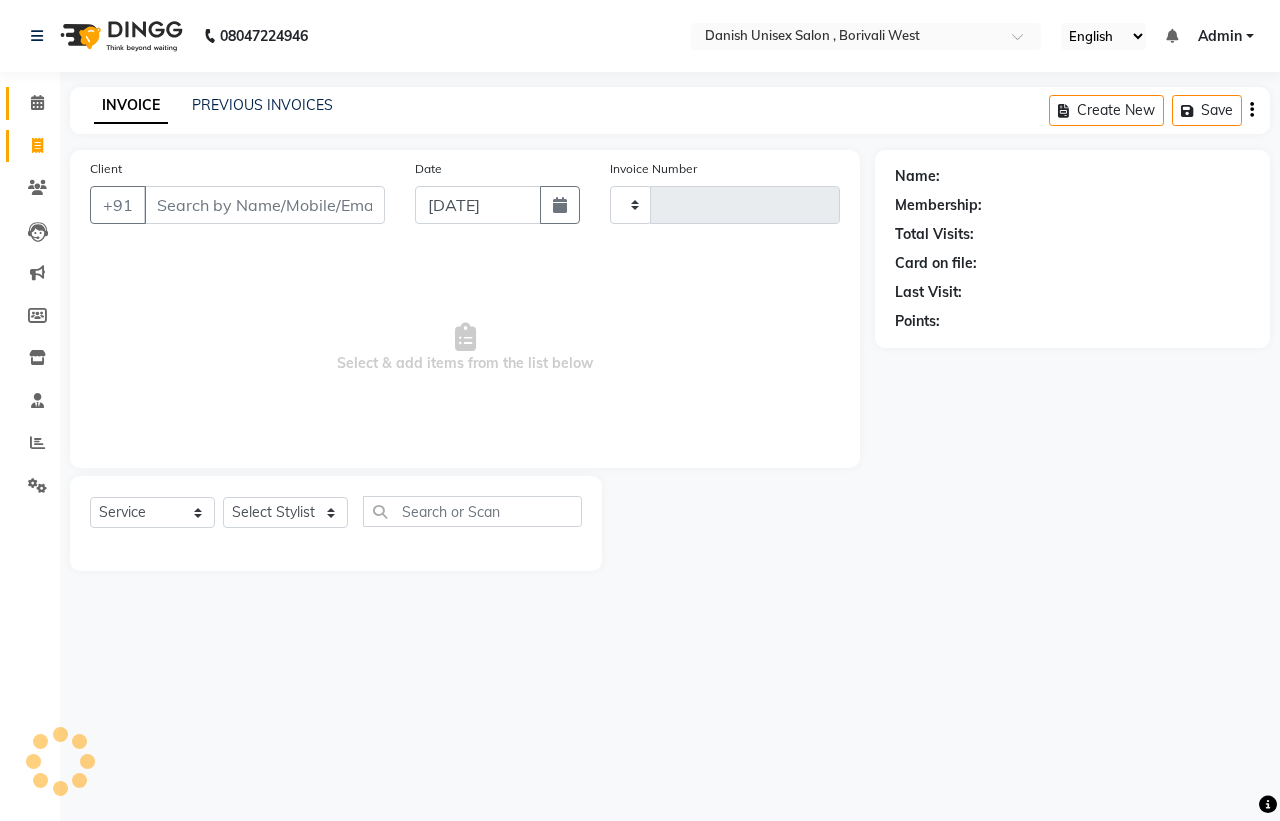 type on "2323" 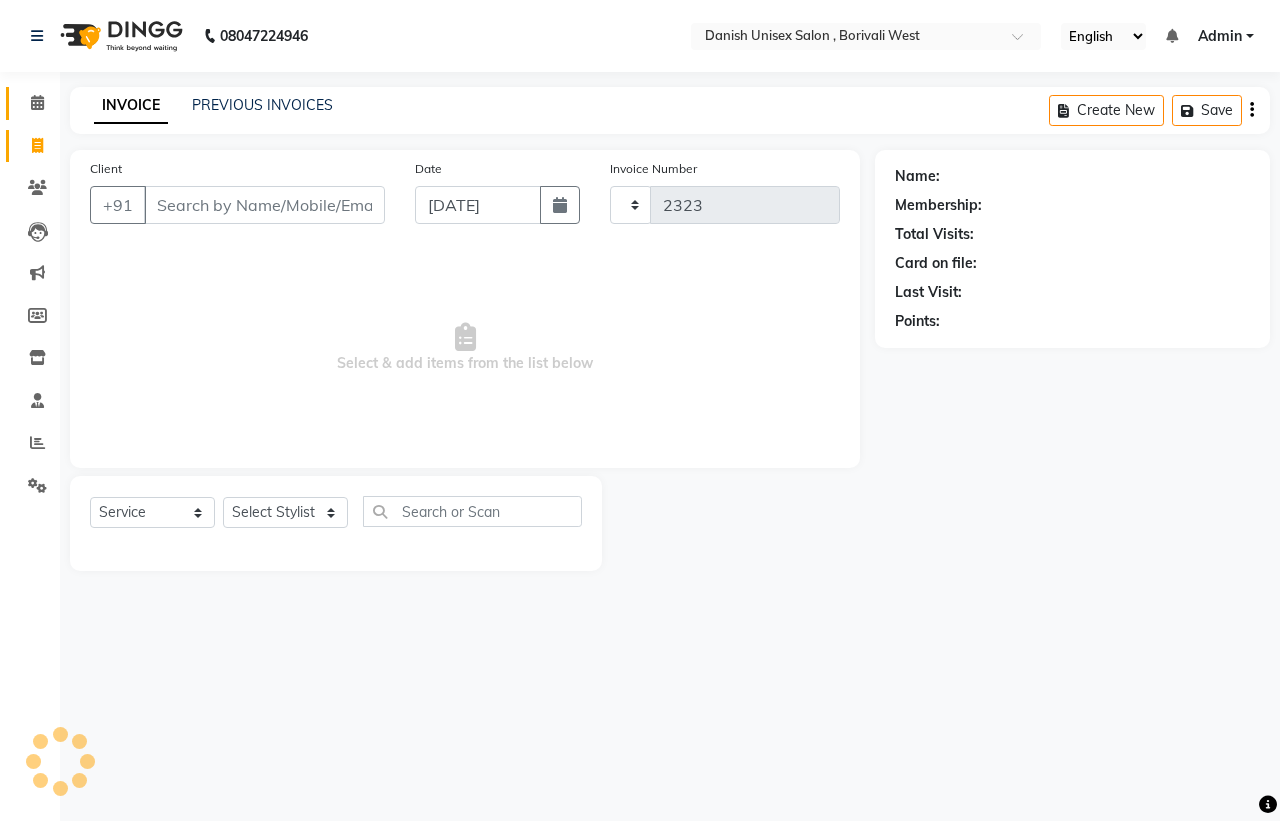 select on "6929" 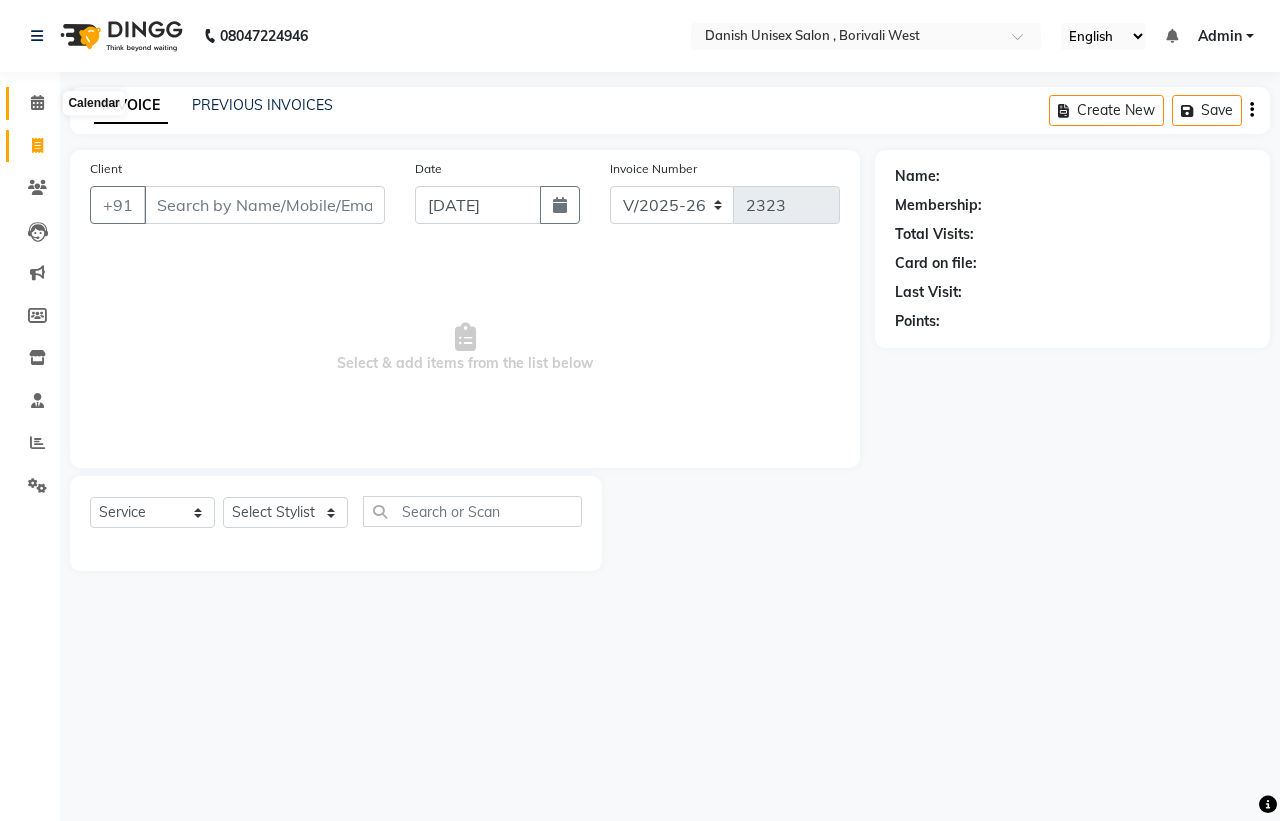 click 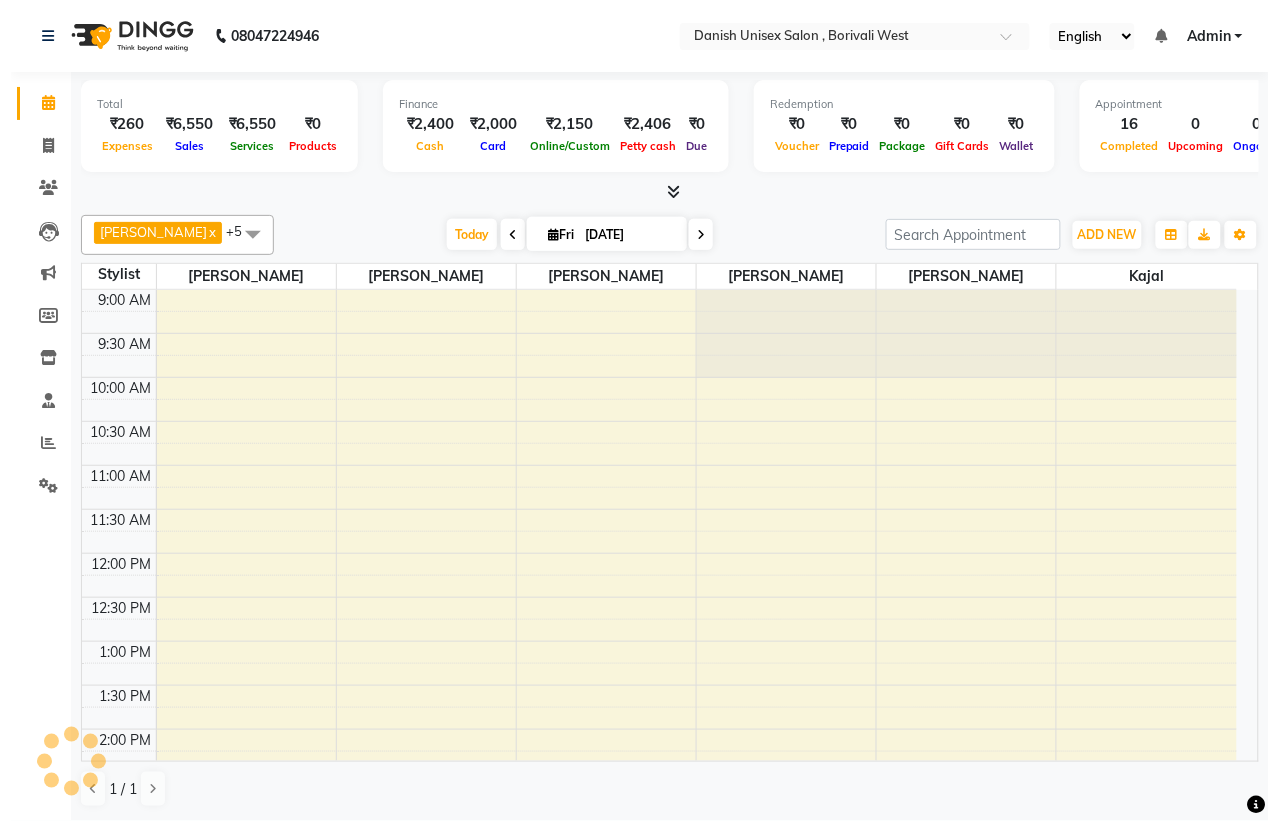 scroll, scrollTop: 0, scrollLeft: 0, axis: both 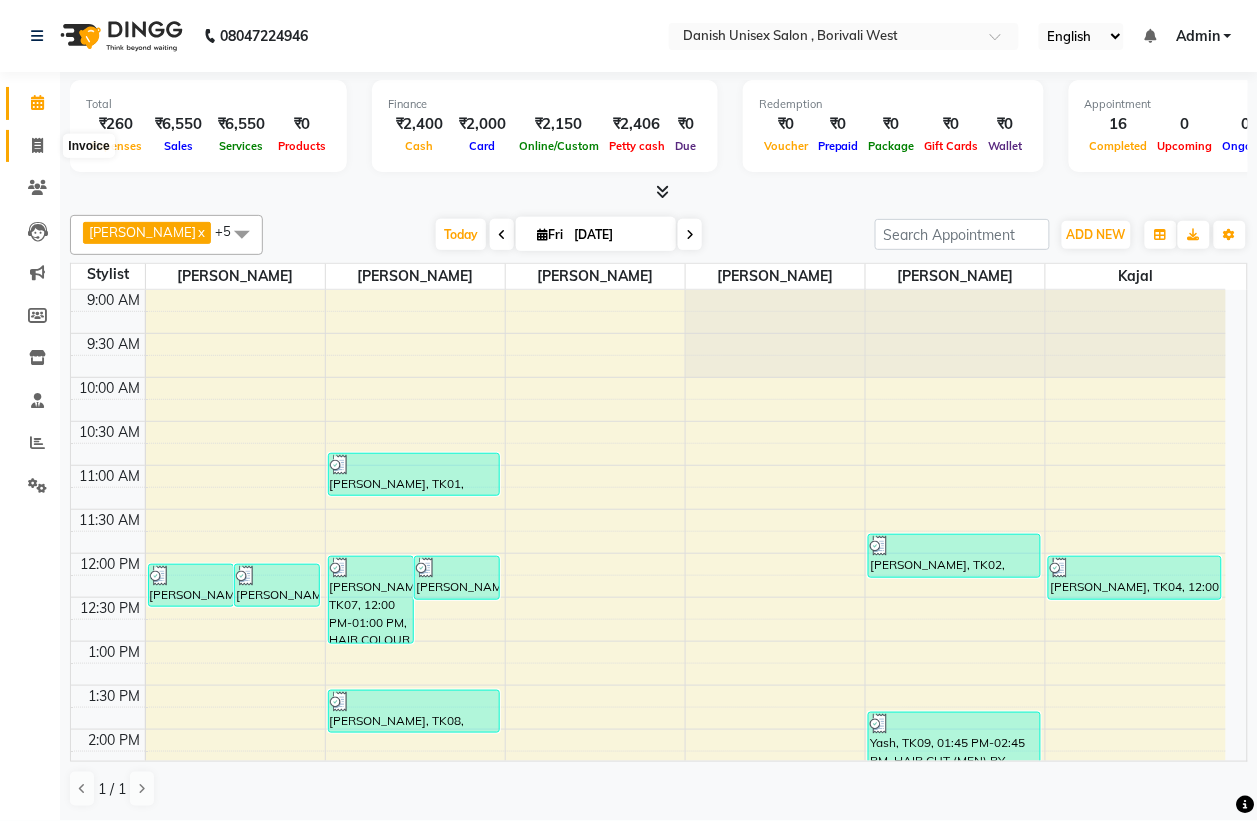 click 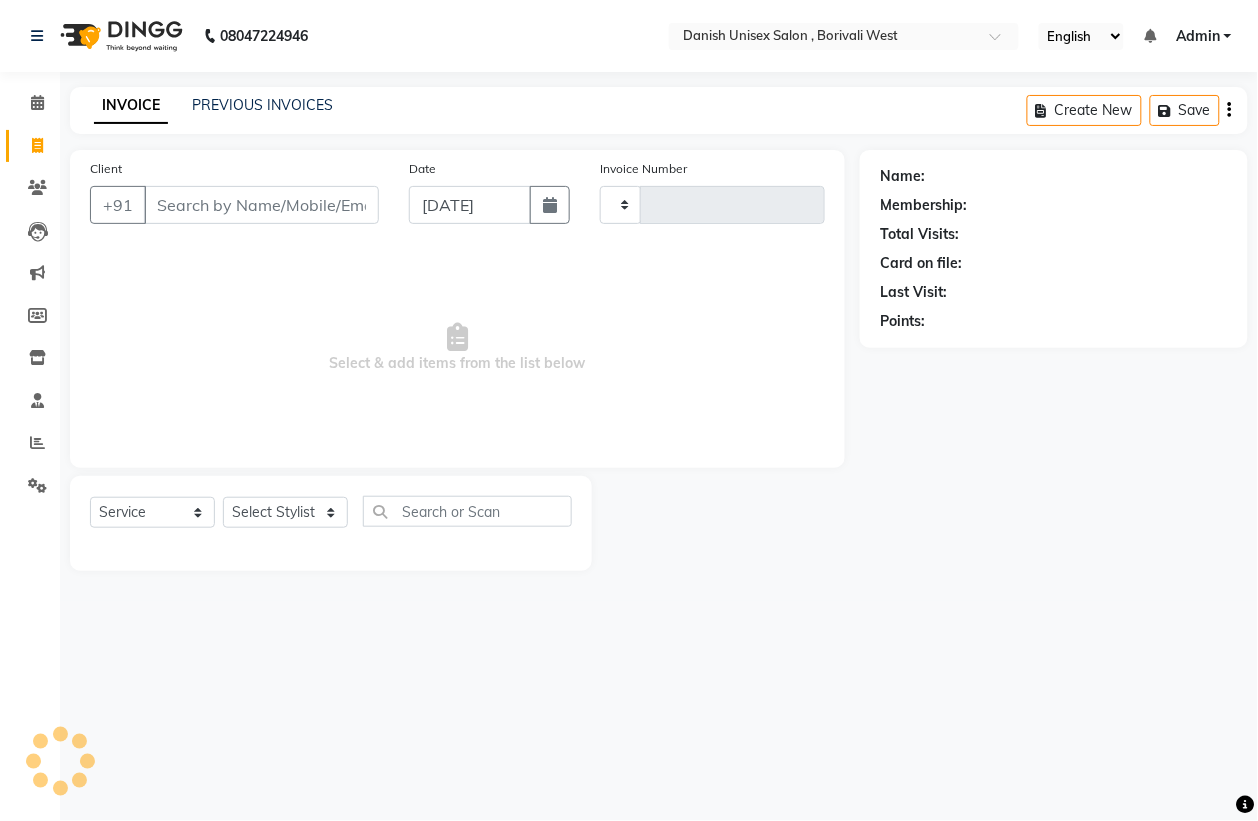 type on "2323" 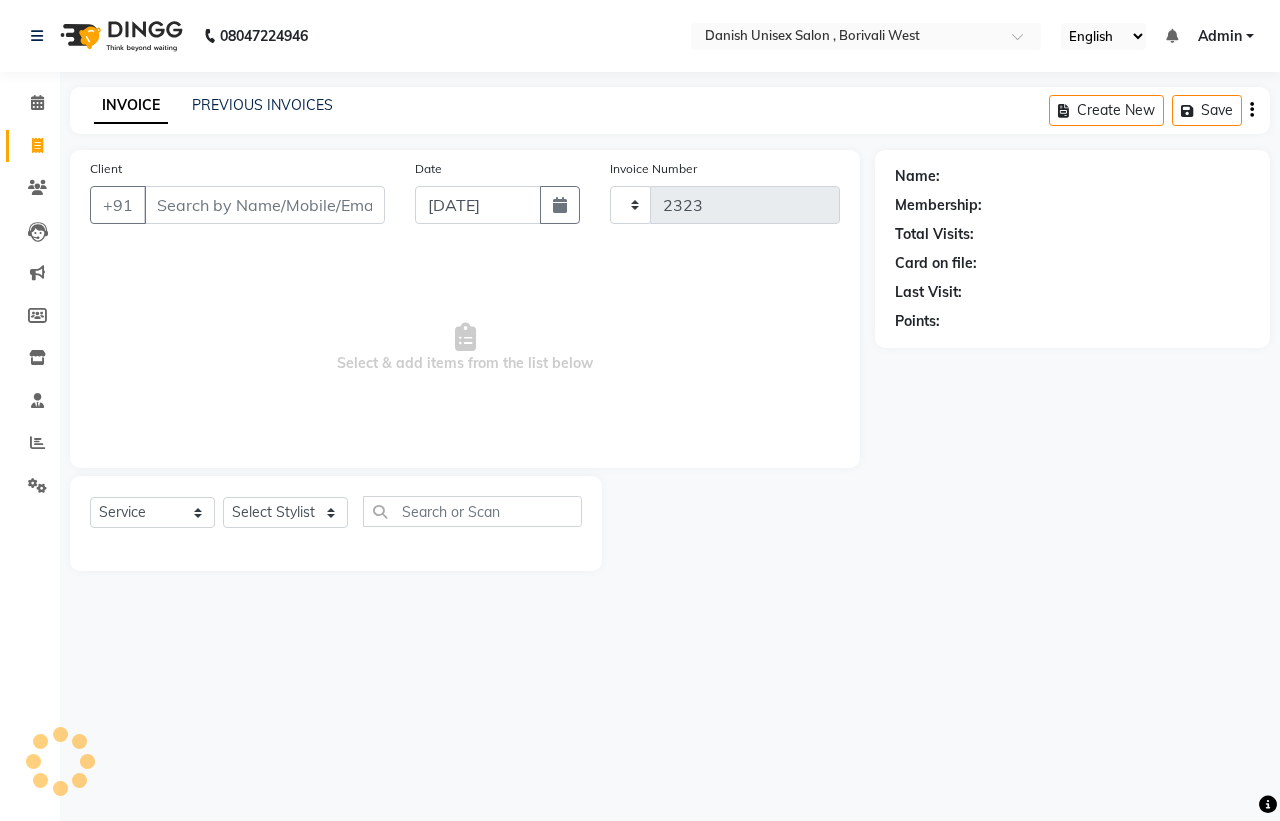 select on "6929" 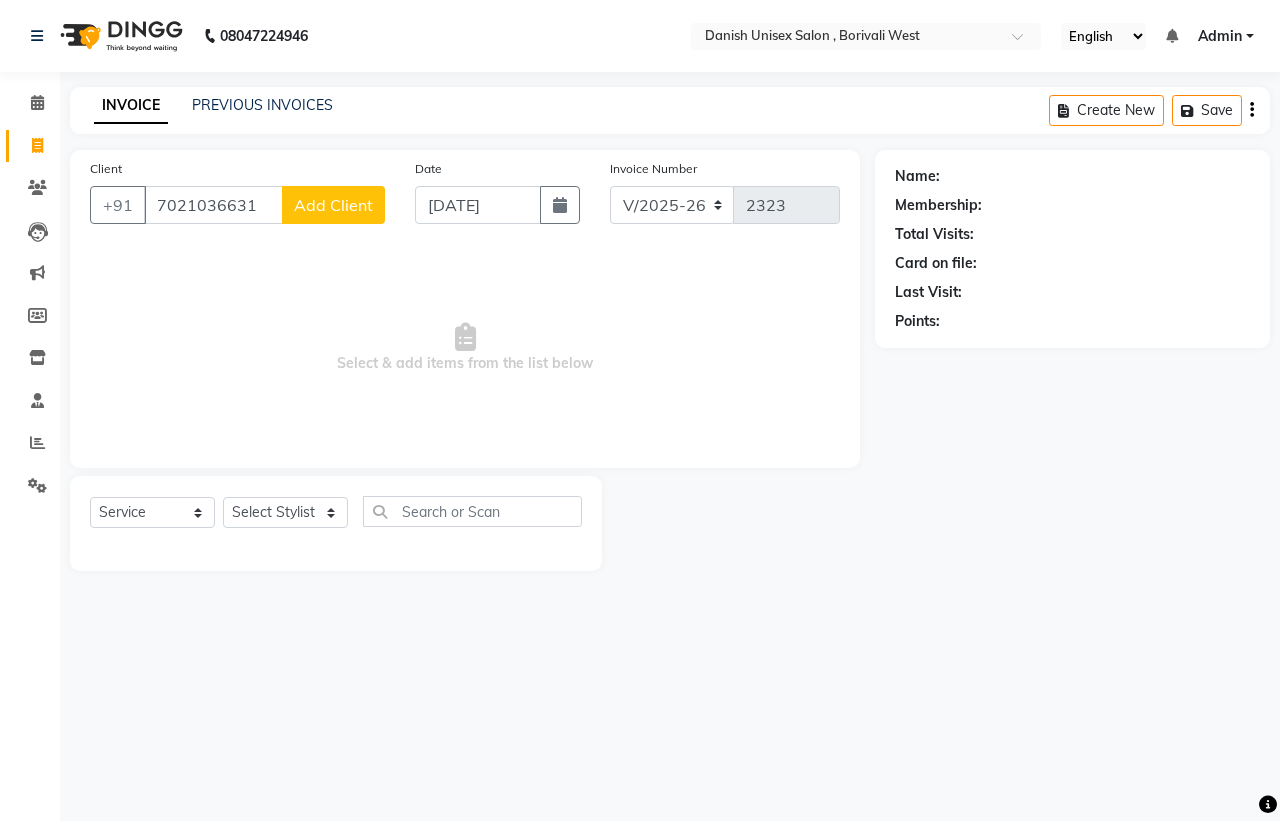 type on "7021036631" 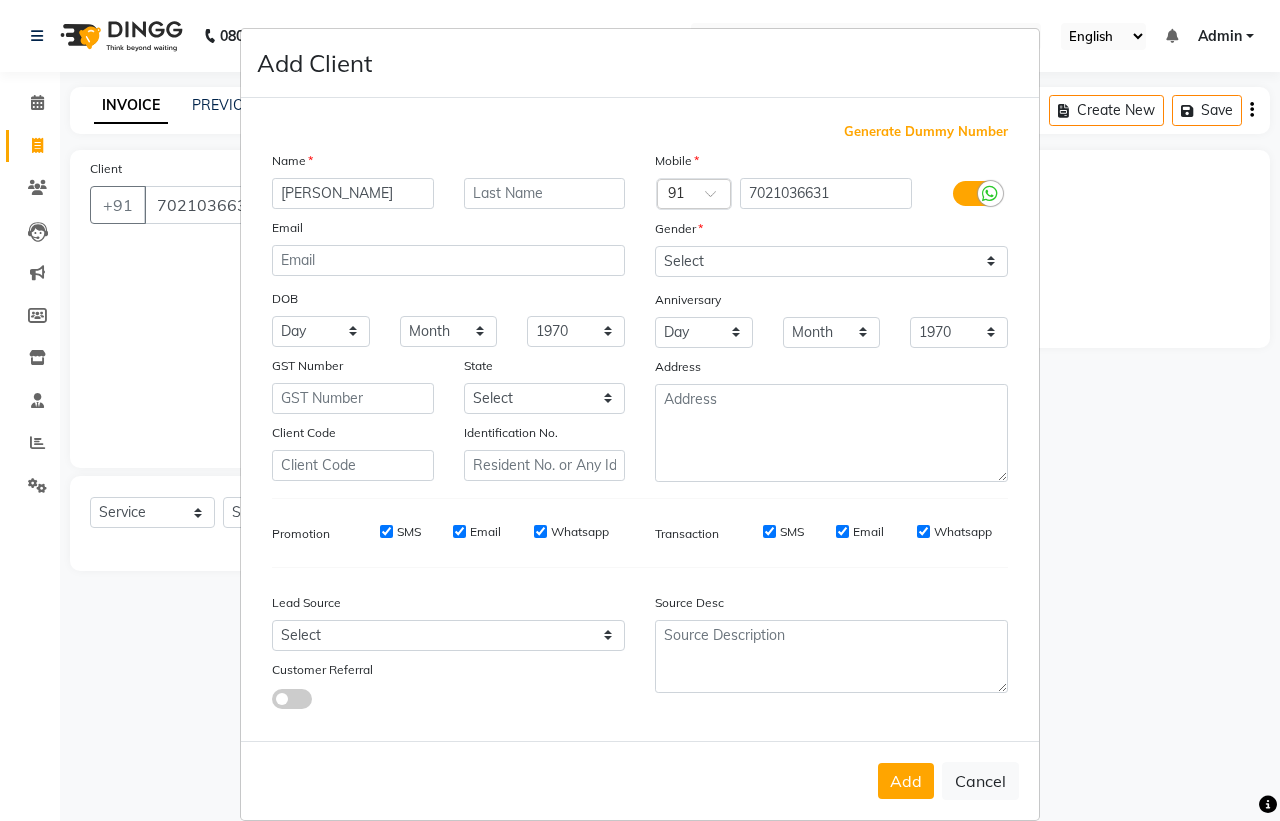 type on "[PERSON_NAME]" 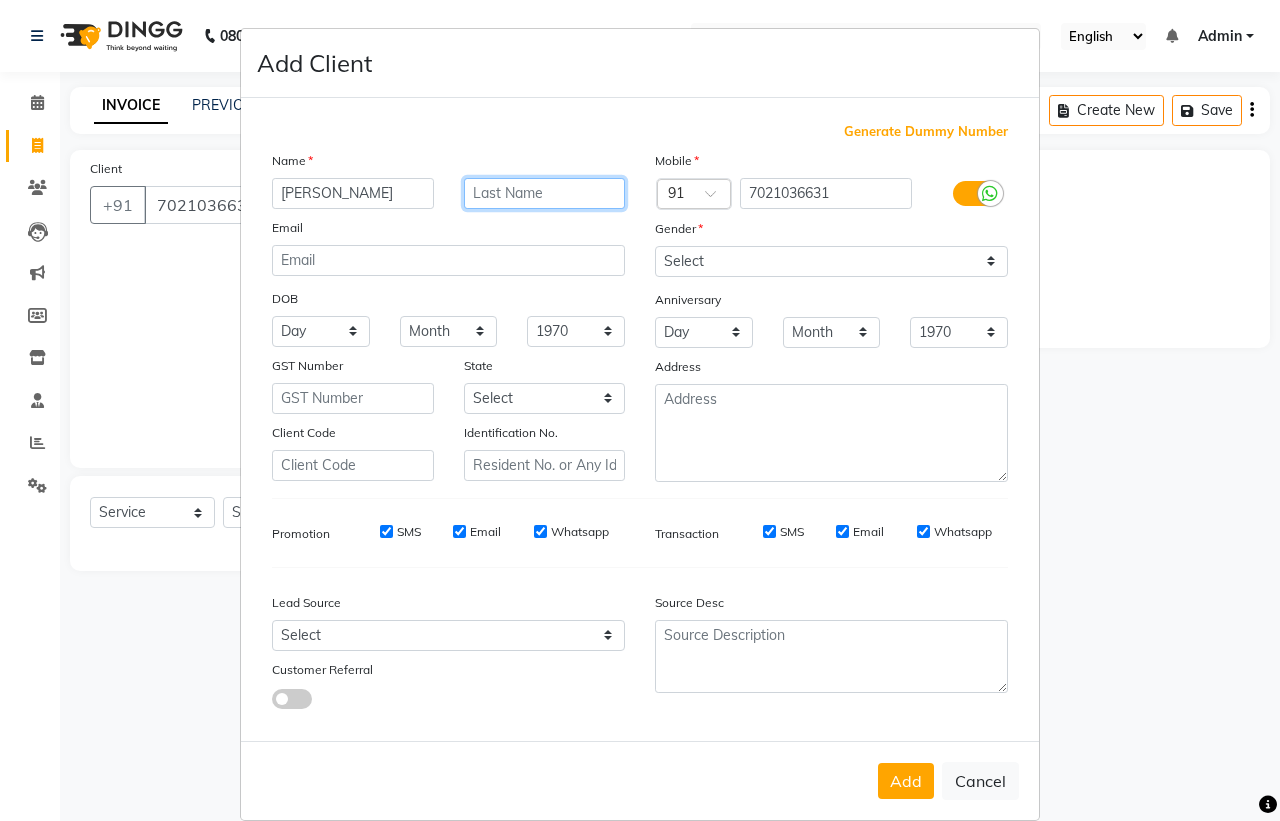 click at bounding box center (545, 193) 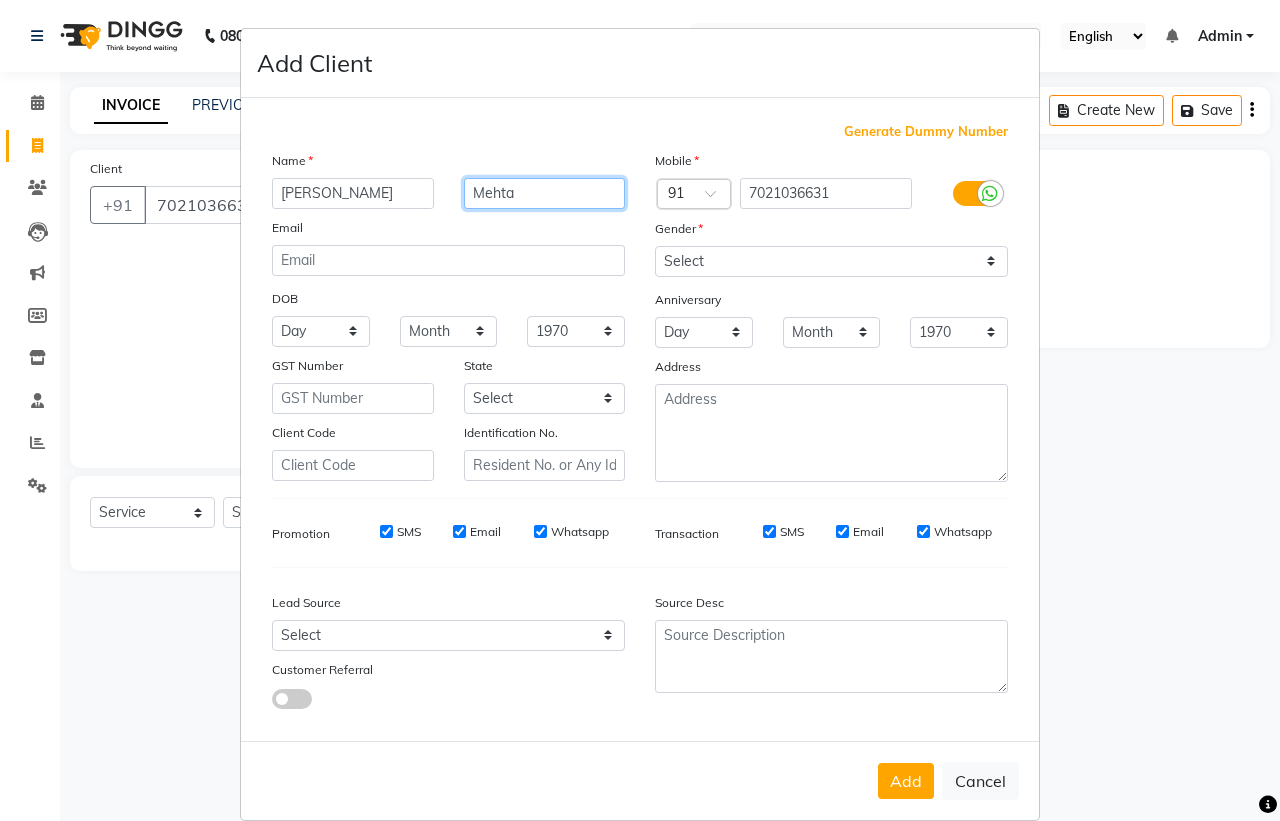 type on "Mehta" 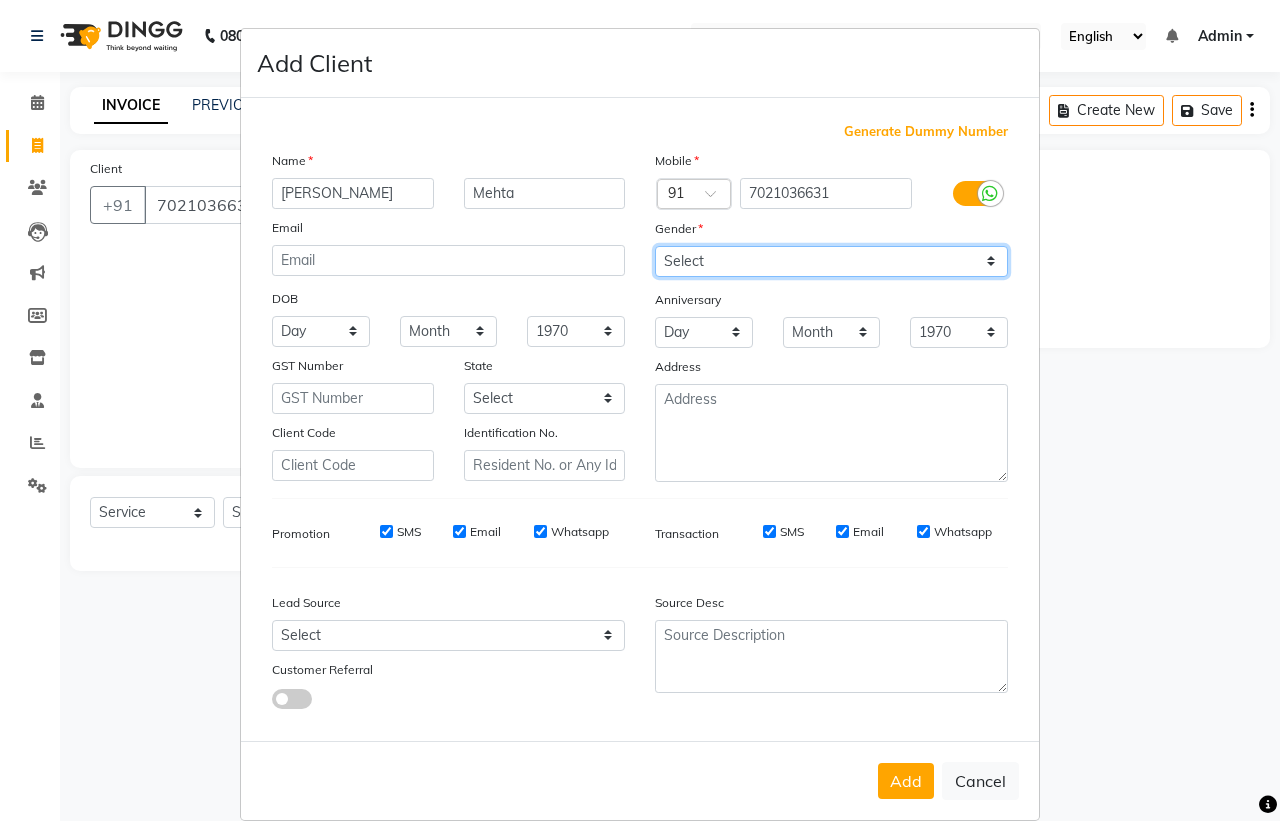 click on "Select [DEMOGRAPHIC_DATA] [DEMOGRAPHIC_DATA] Other Prefer Not To Say" at bounding box center [831, 261] 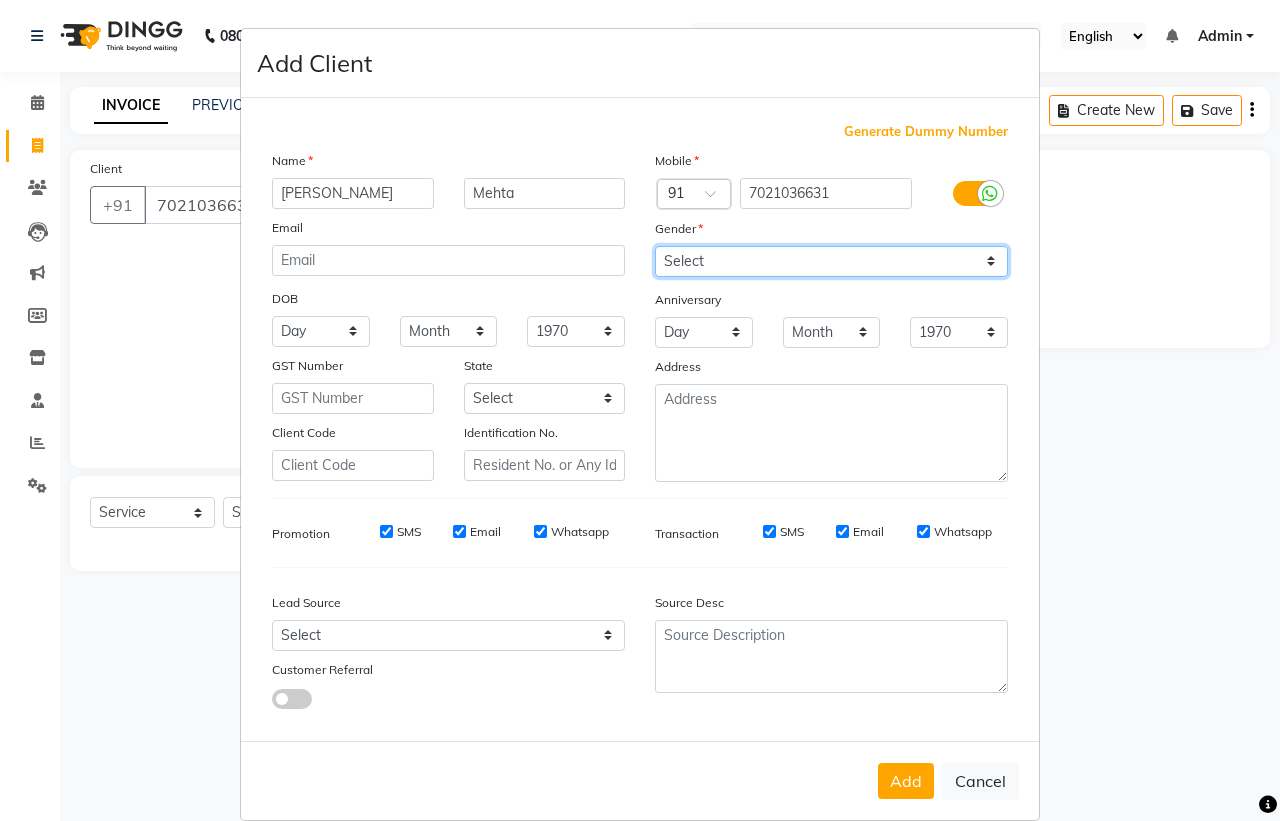 select on "[DEMOGRAPHIC_DATA]" 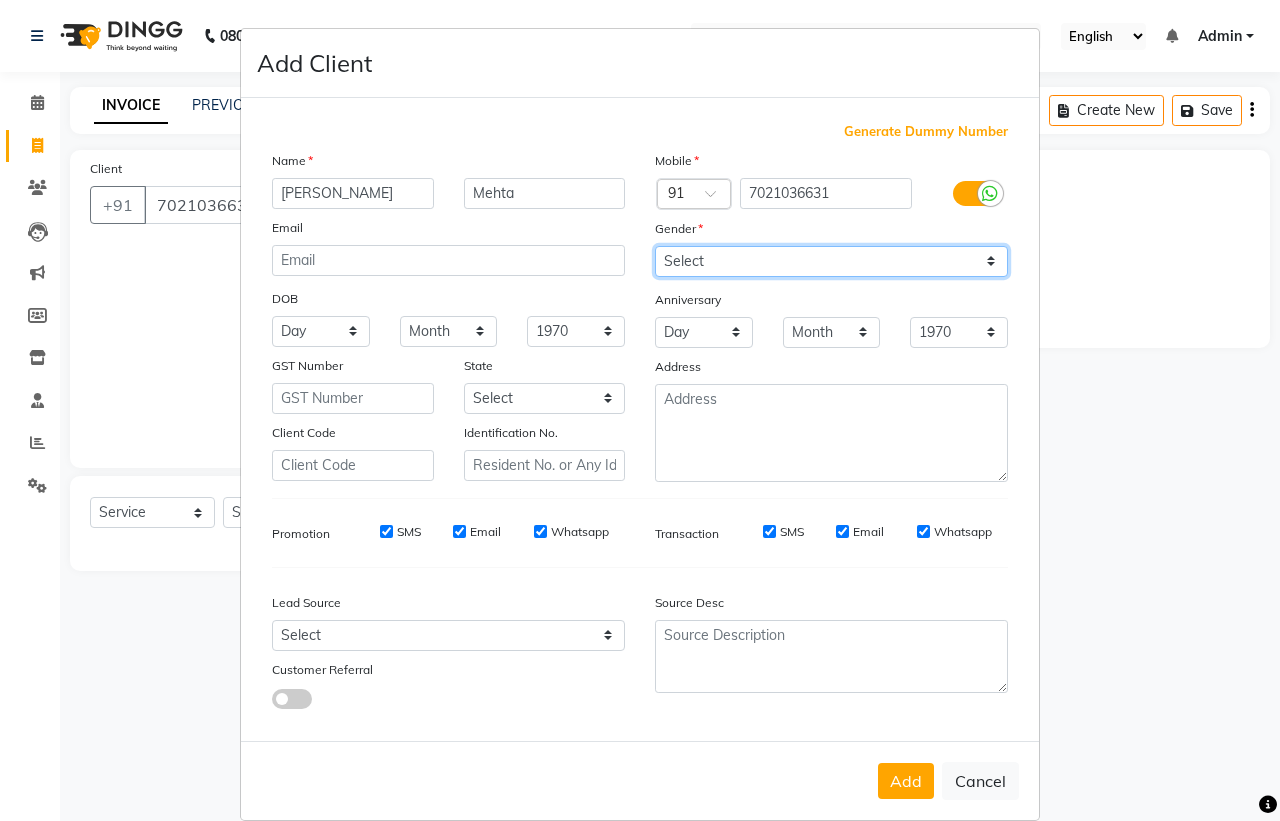 click on "Select [DEMOGRAPHIC_DATA] [DEMOGRAPHIC_DATA] Other Prefer Not To Say" at bounding box center [831, 261] 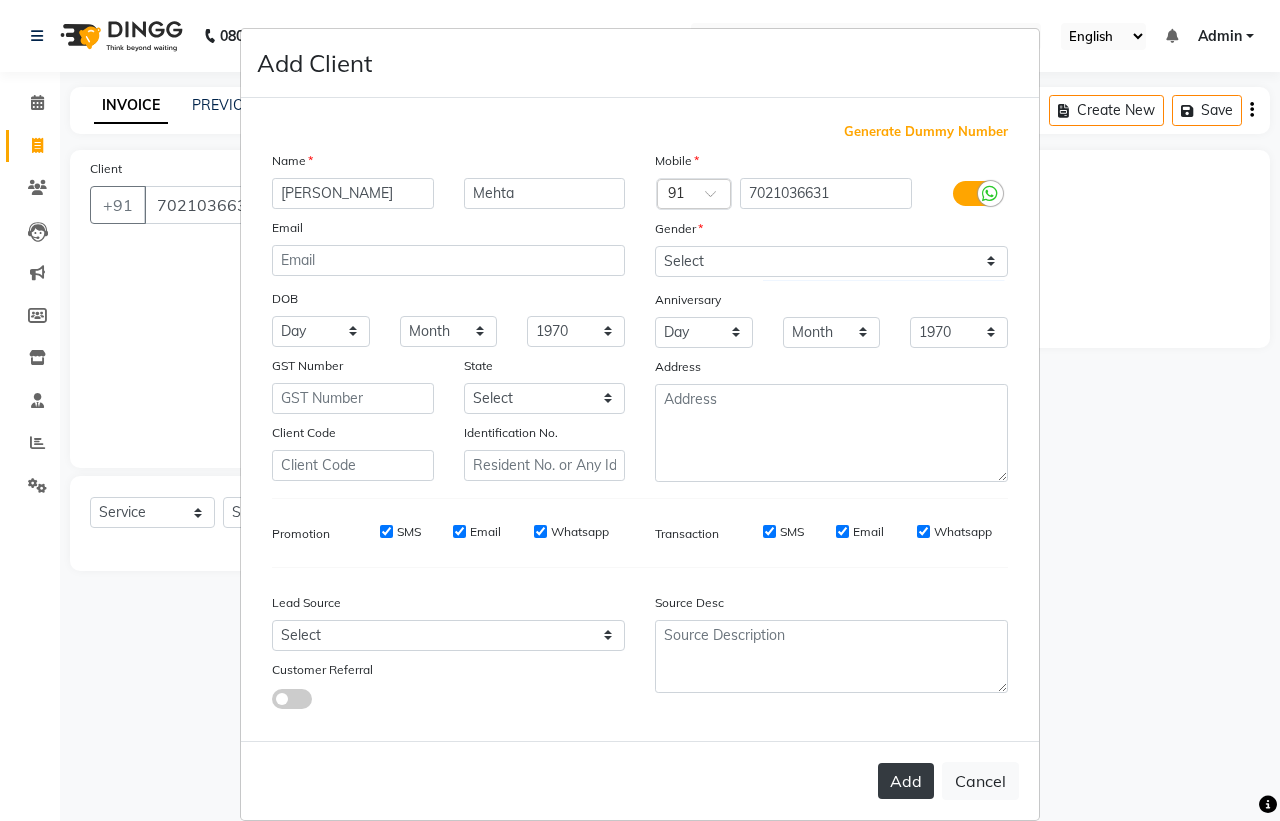 click on "Add" at bounding box center [906, 781] 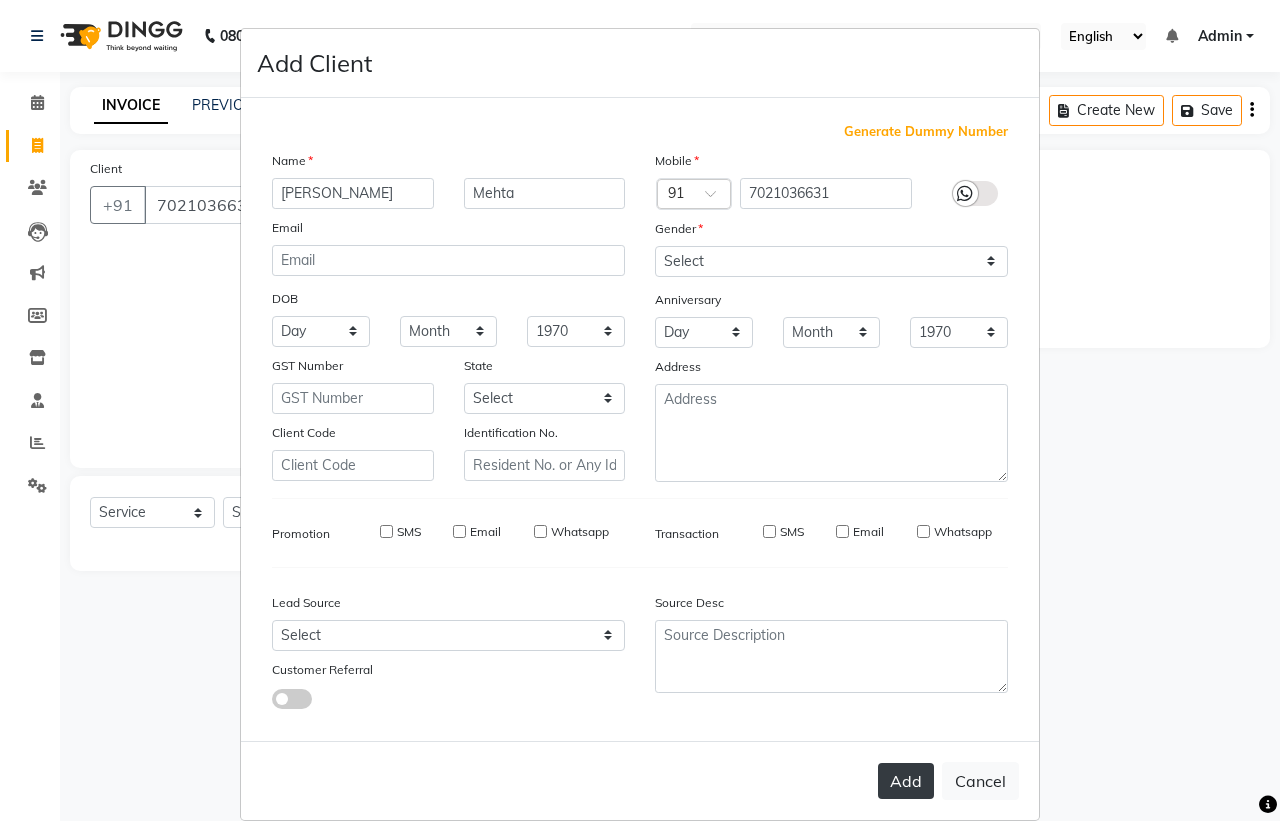 type 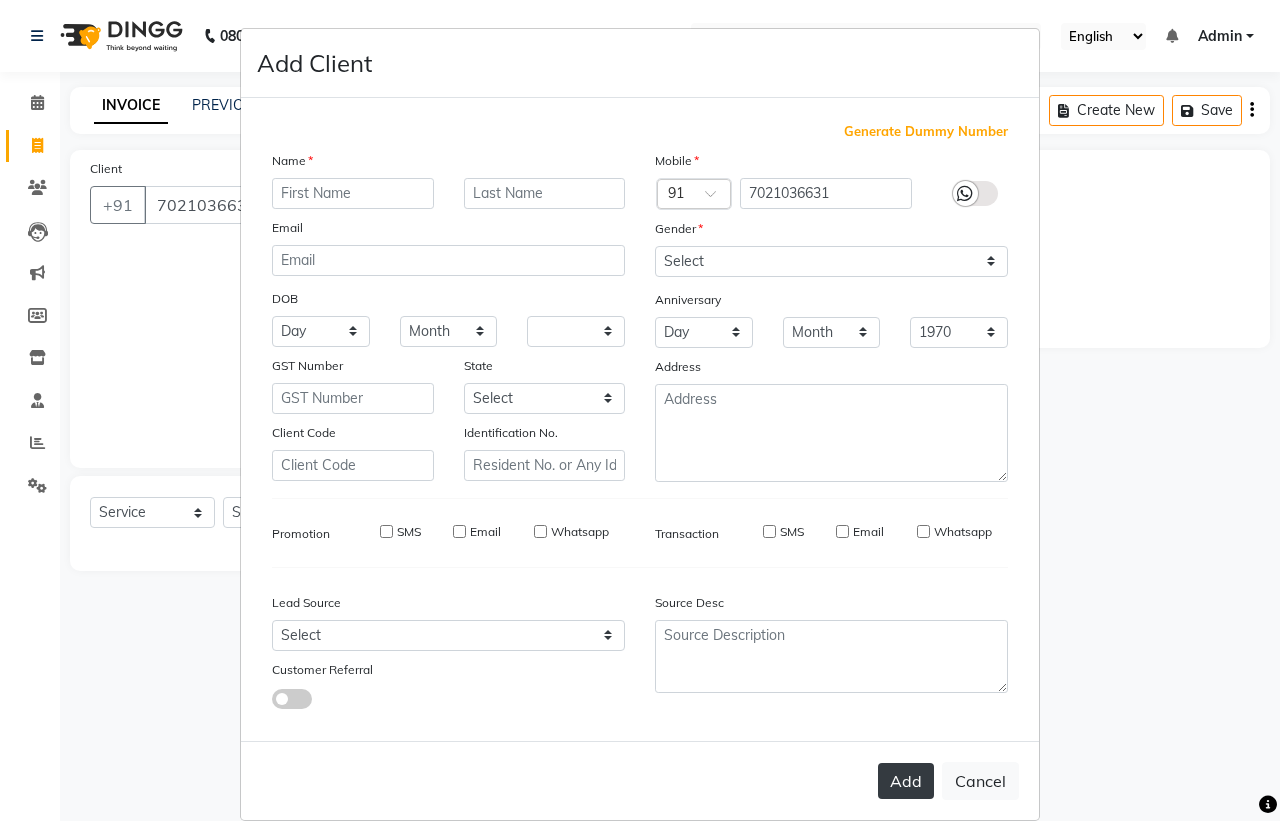 type 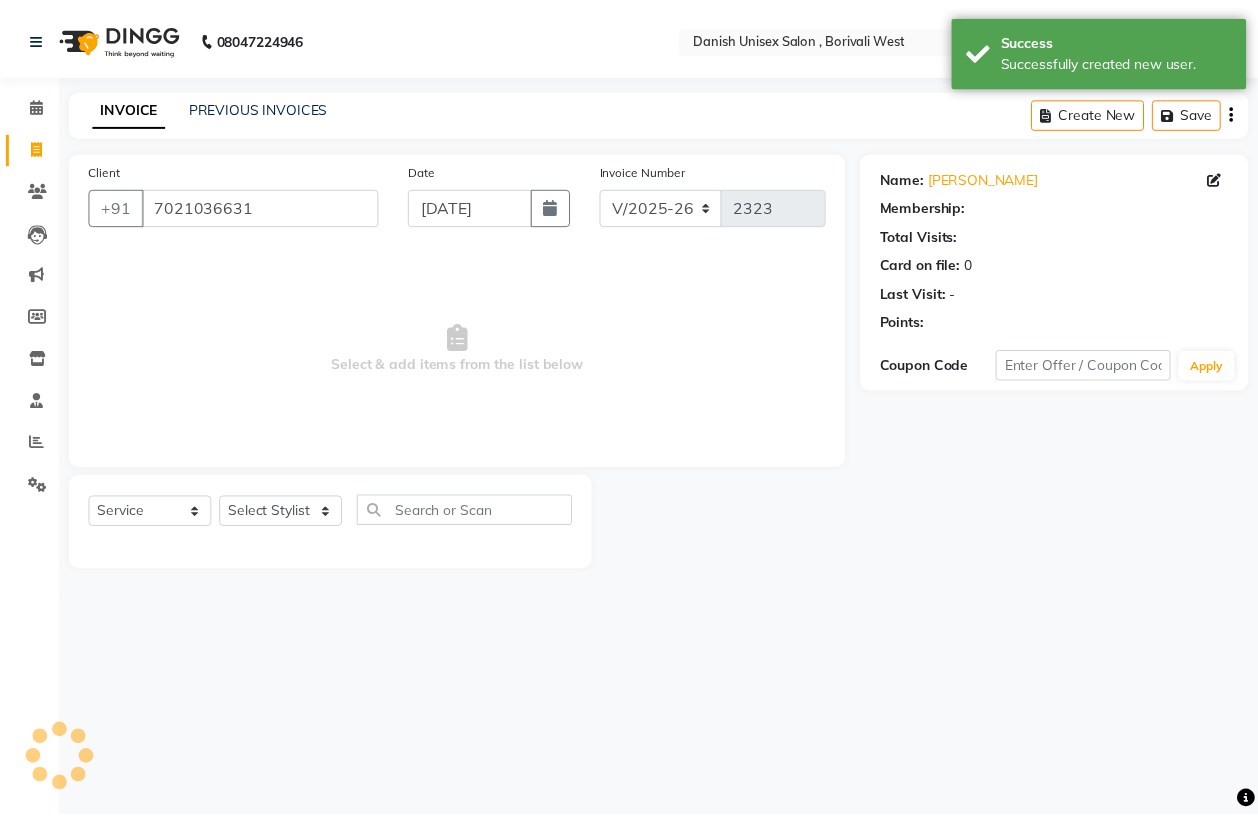 scroll, scrollTop: 0, scrollLeft: 0, axis: both 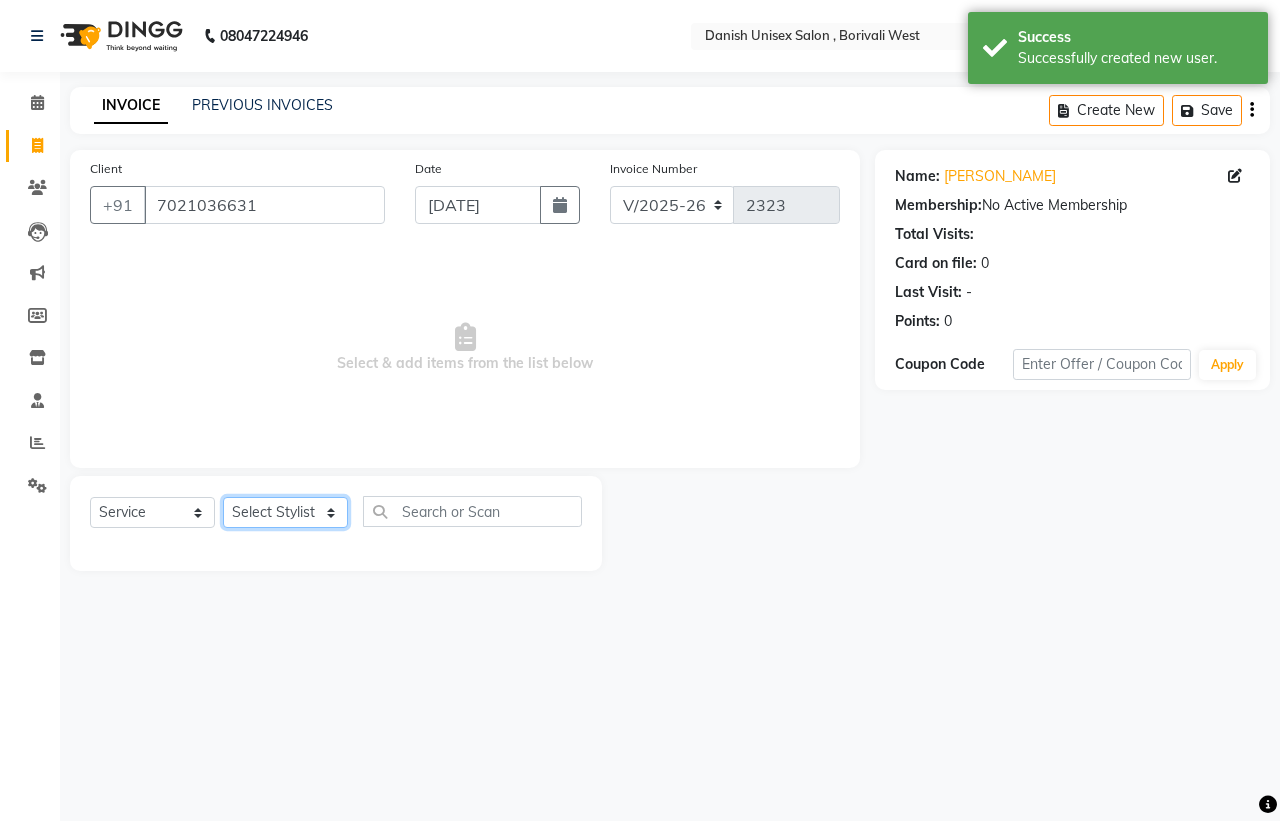 click on "Select Stylist [PERSON_NAME] [PERSON_NAME] [PERSON_NAME] kajal [PERSON_NAME] [PERSON_NAME] [PERSON_NAME] [PERSON_NAME] [PERSON_NAME] [PERSON_NAME] [PERSON_NAME]" 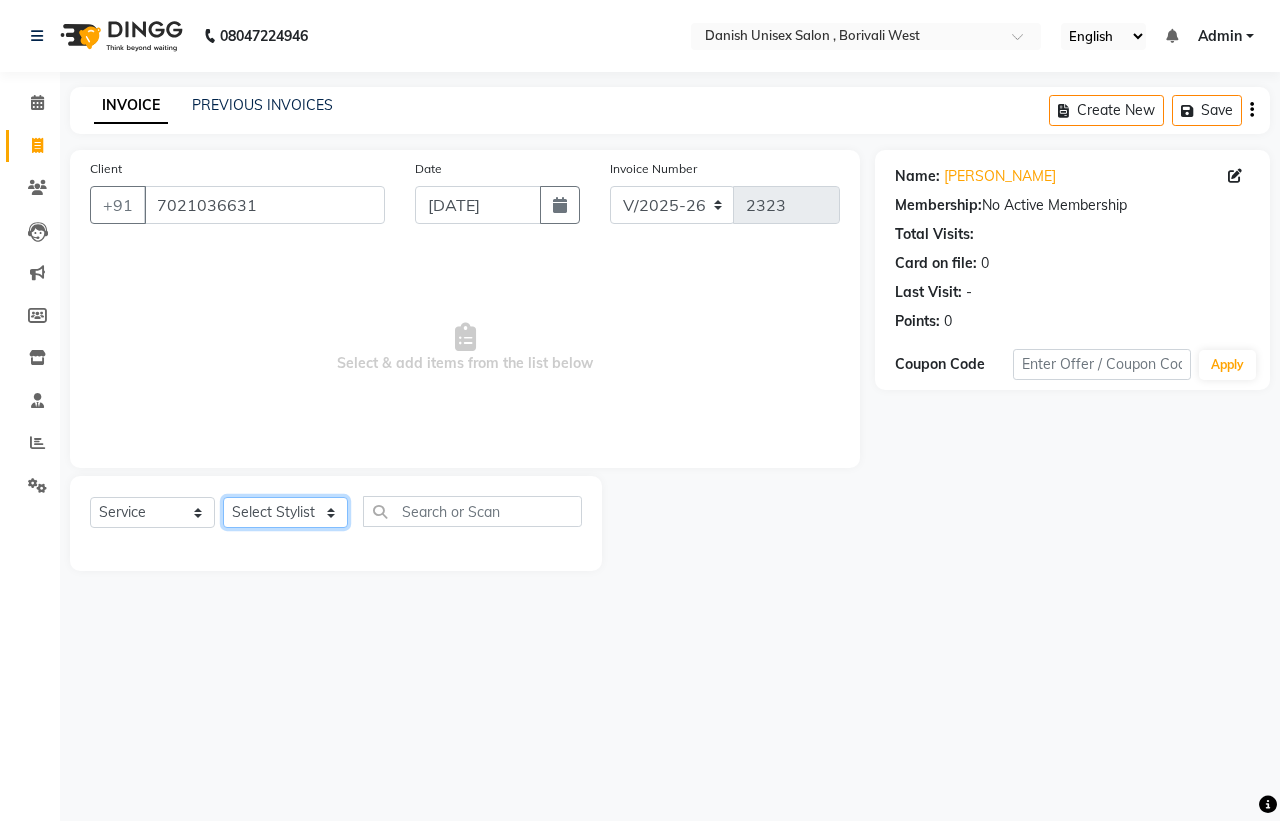 select on "60686" 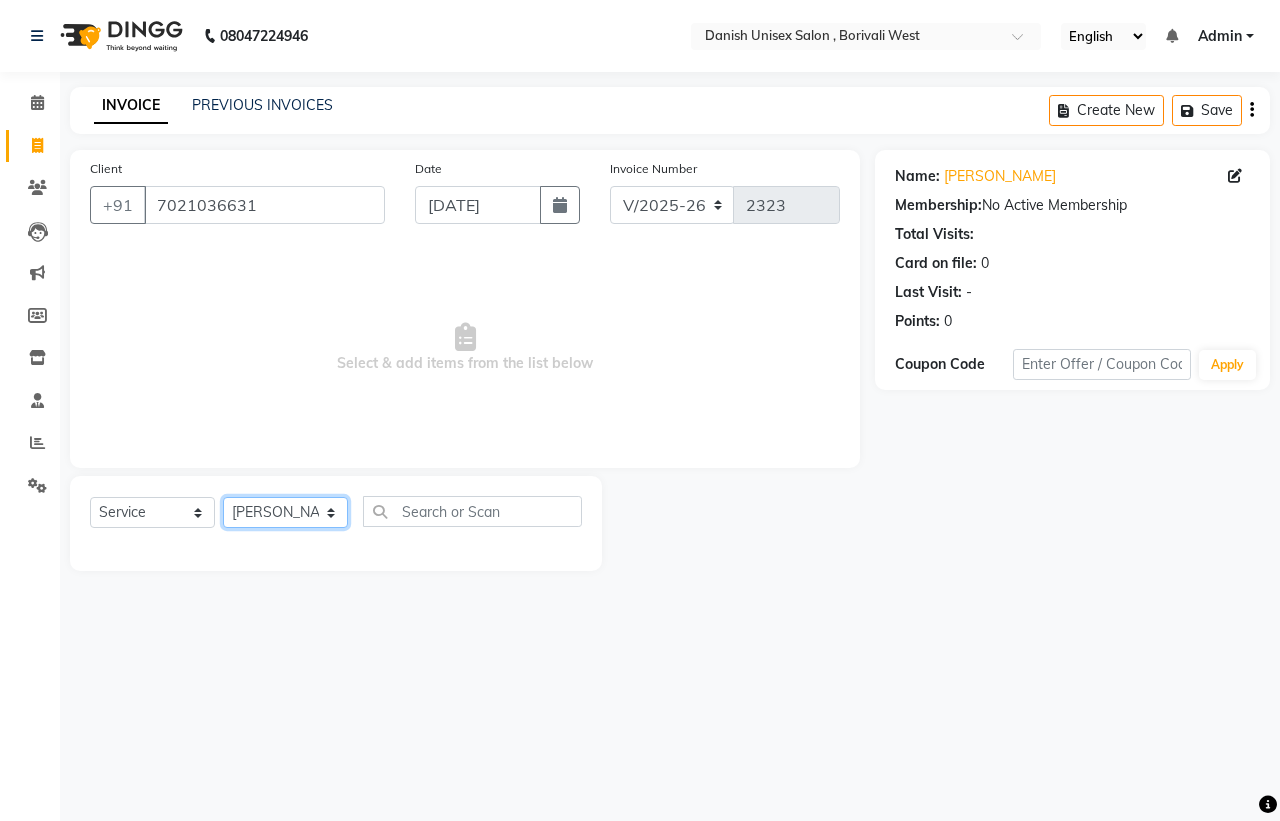 click on "Select Stylist [PERSON_NAME] [PERSON_NAME] [PERSON_NAME] kajal [PERSON_NAME] [PERSON_NAME] [PERSON_NAME] [PERSON_NAME] [PERSON_NAME] [PERSON_NAME] [PERSON_NAME]" 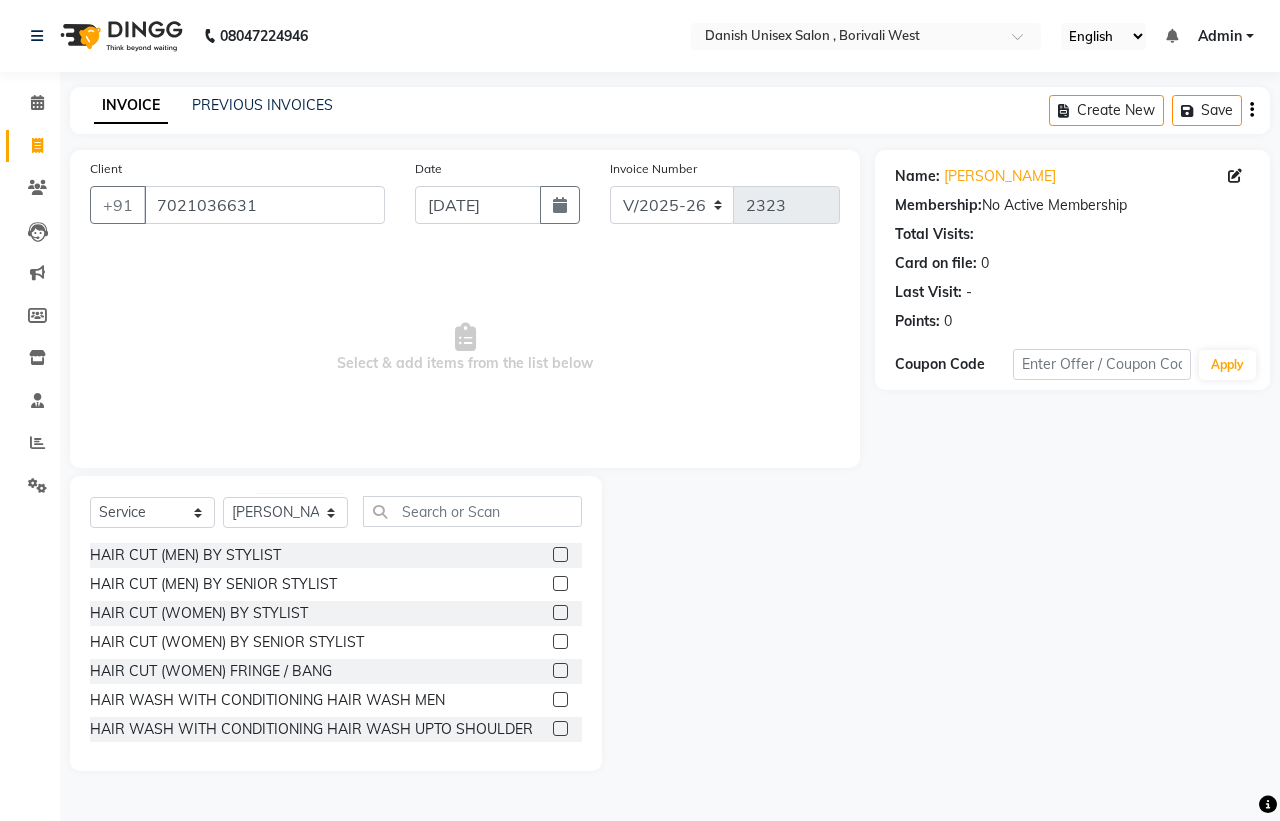 click 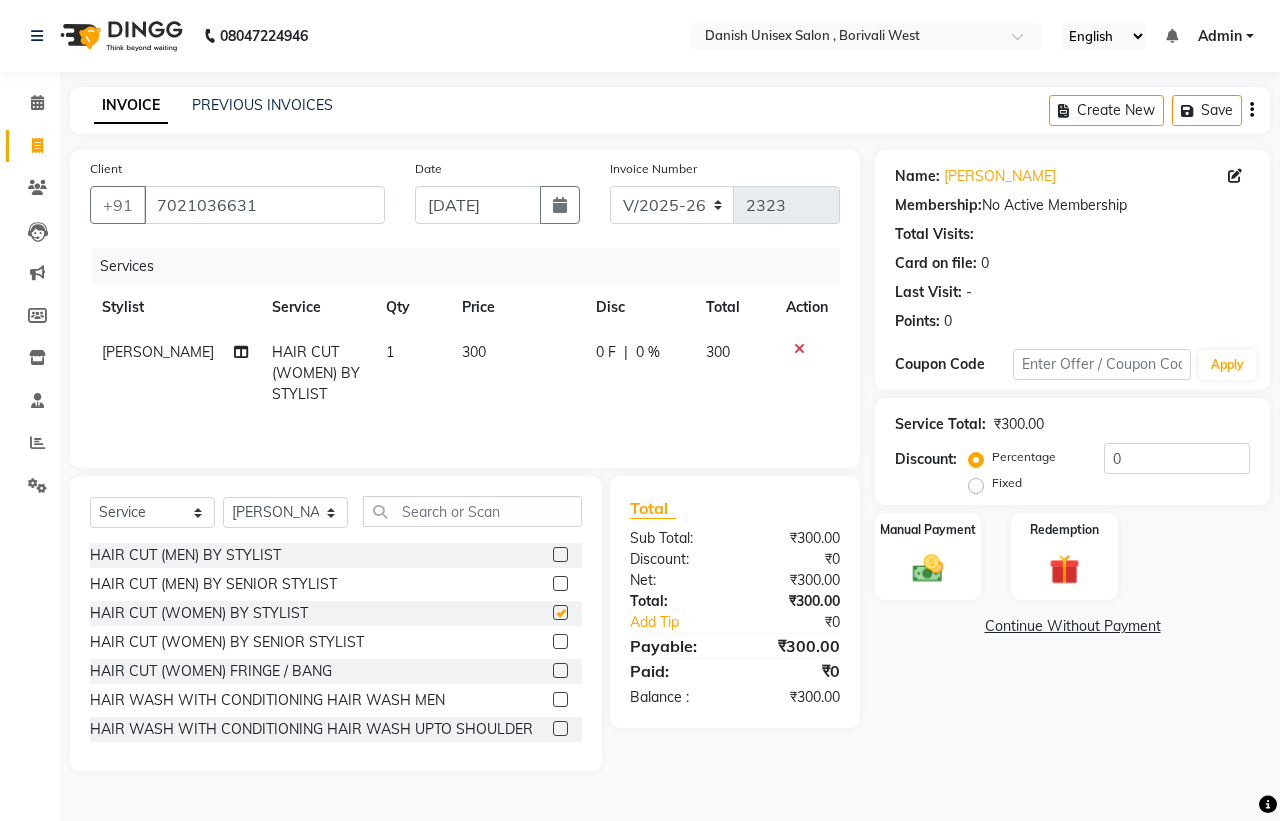checkbox on "false" 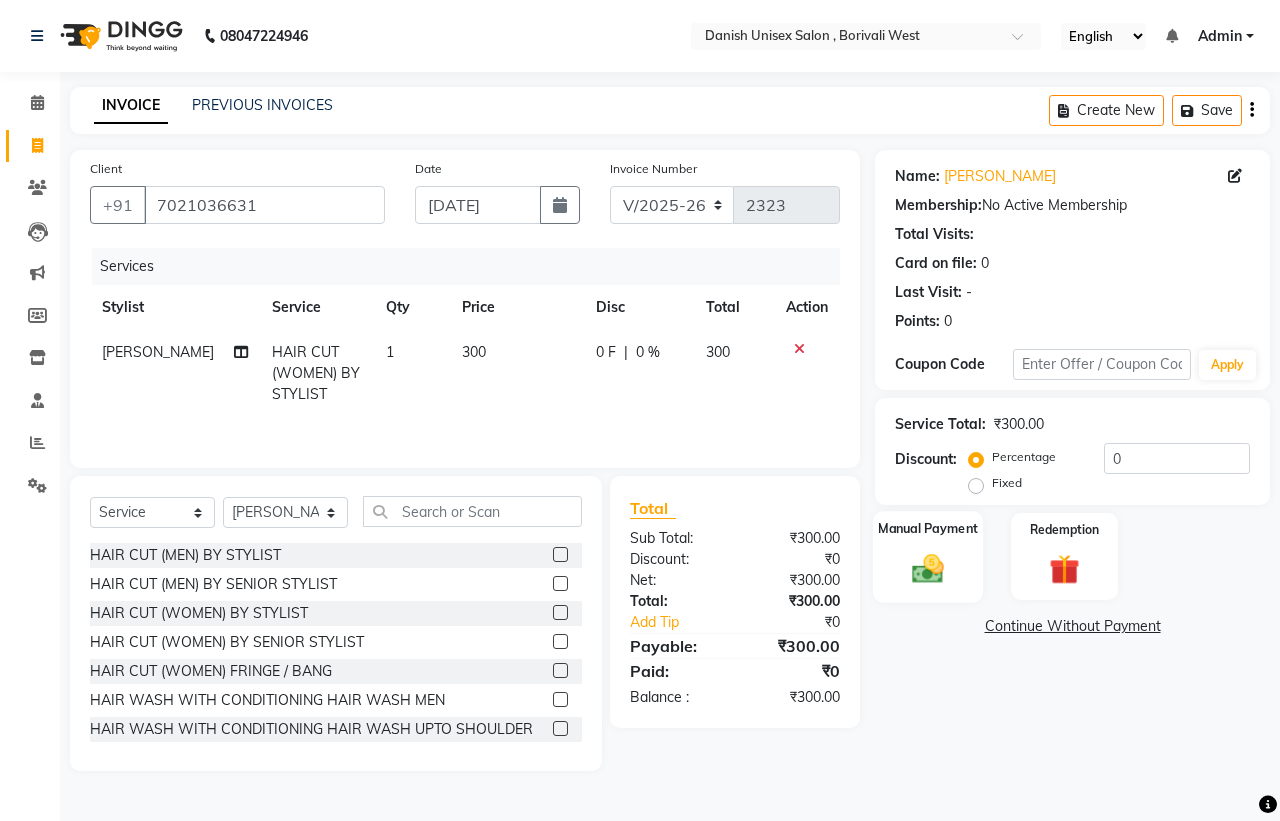 click on "Manual Payment" 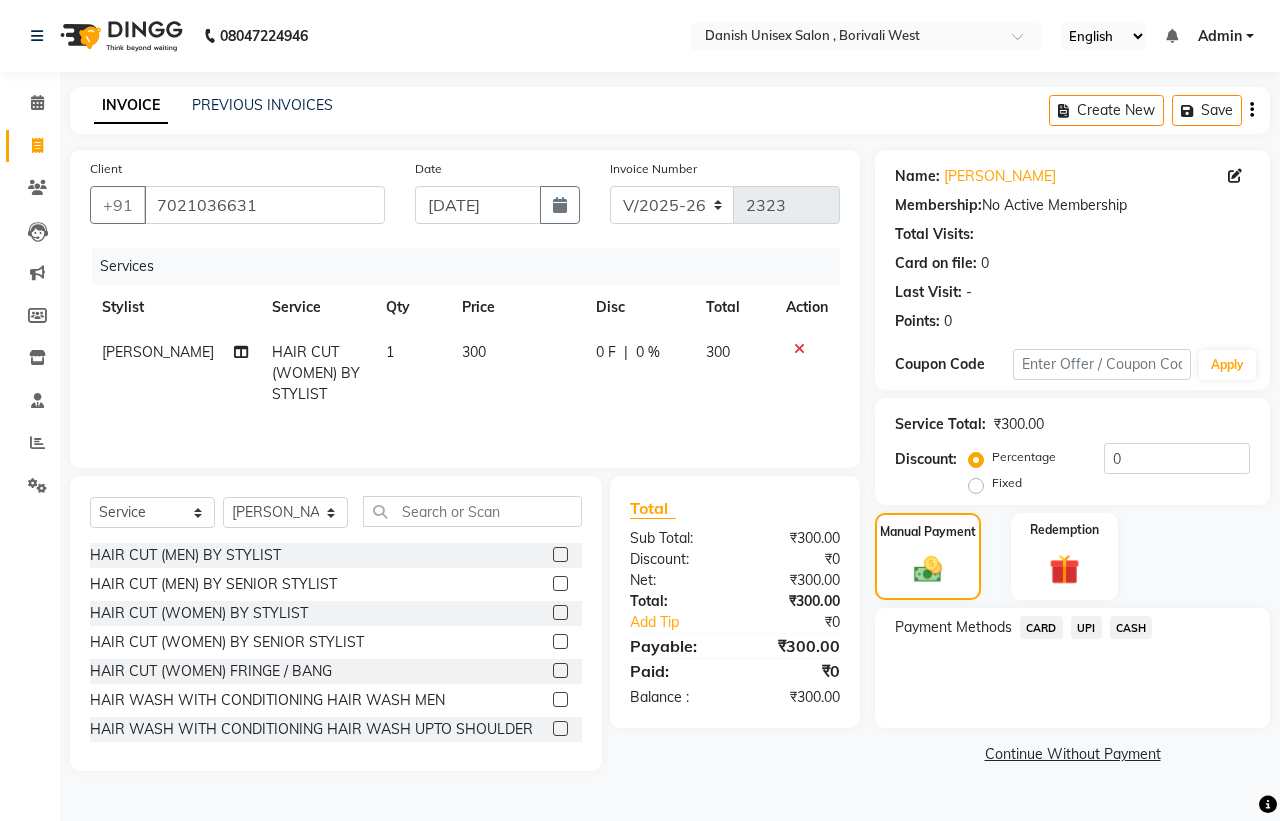 click on "CASH" 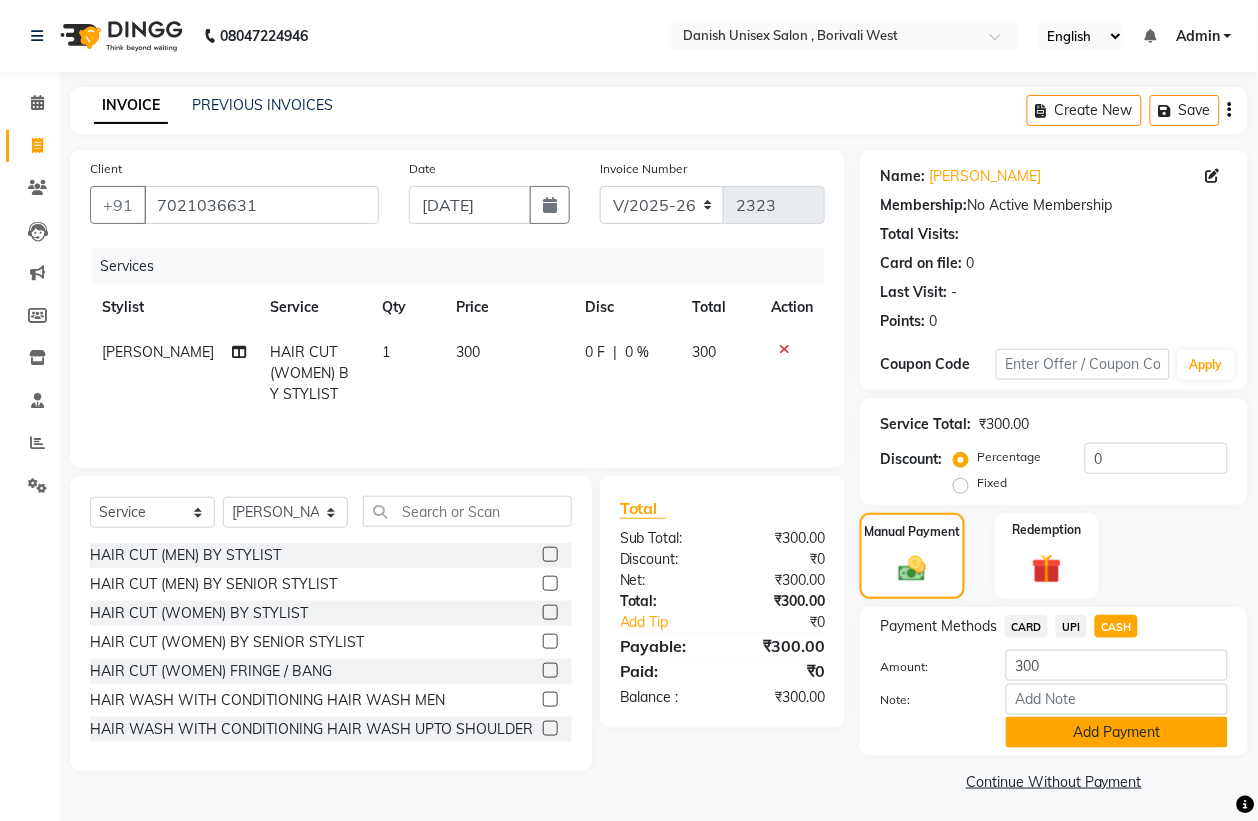 click on "Add Payment" 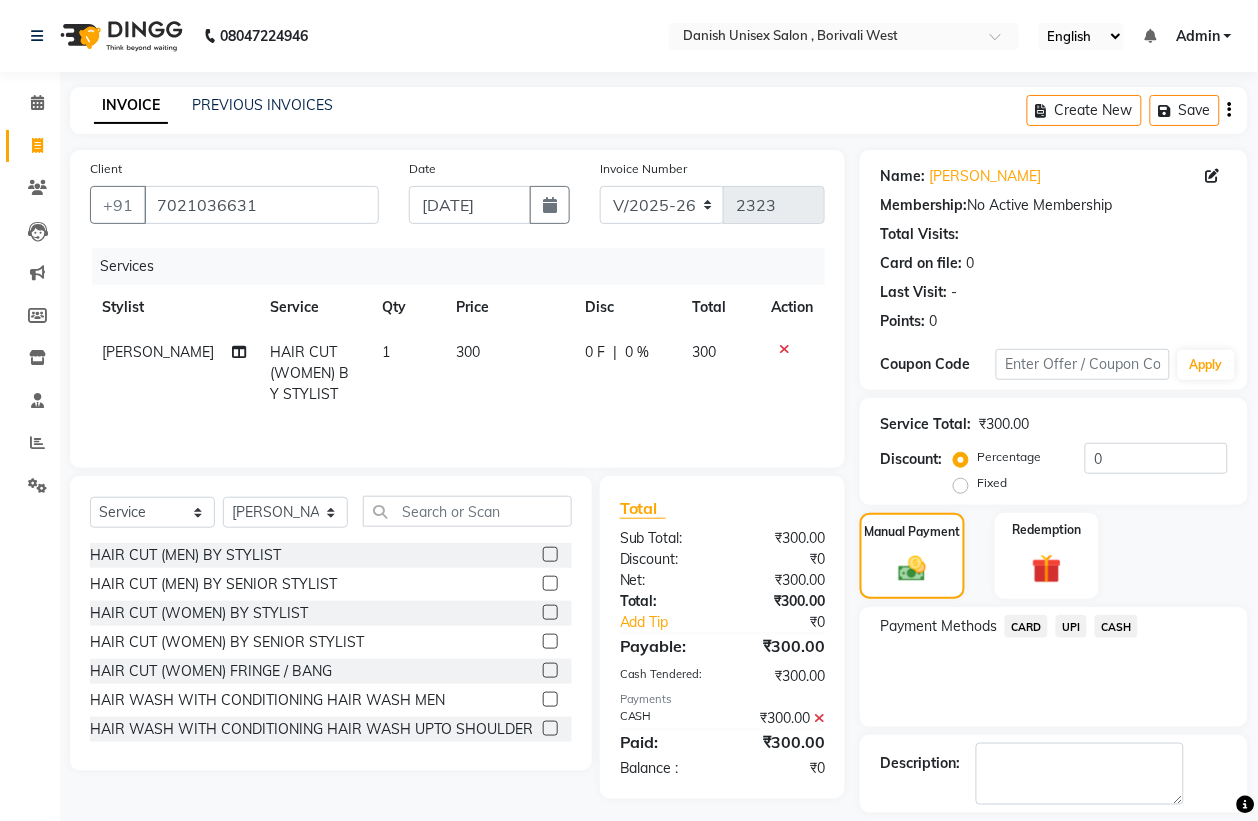 scroll, scrollTop: 91, scrollLeft: 0, axis: vertical 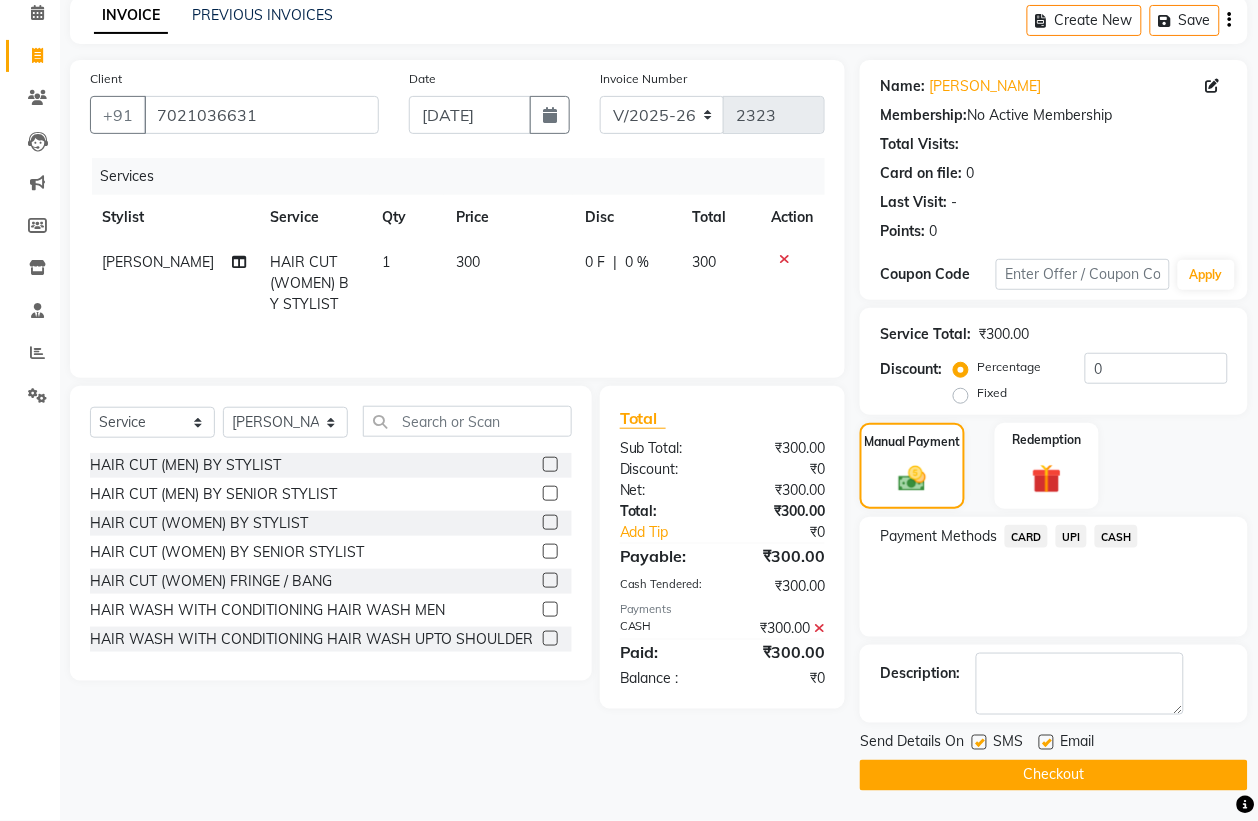 click on "Checkout" 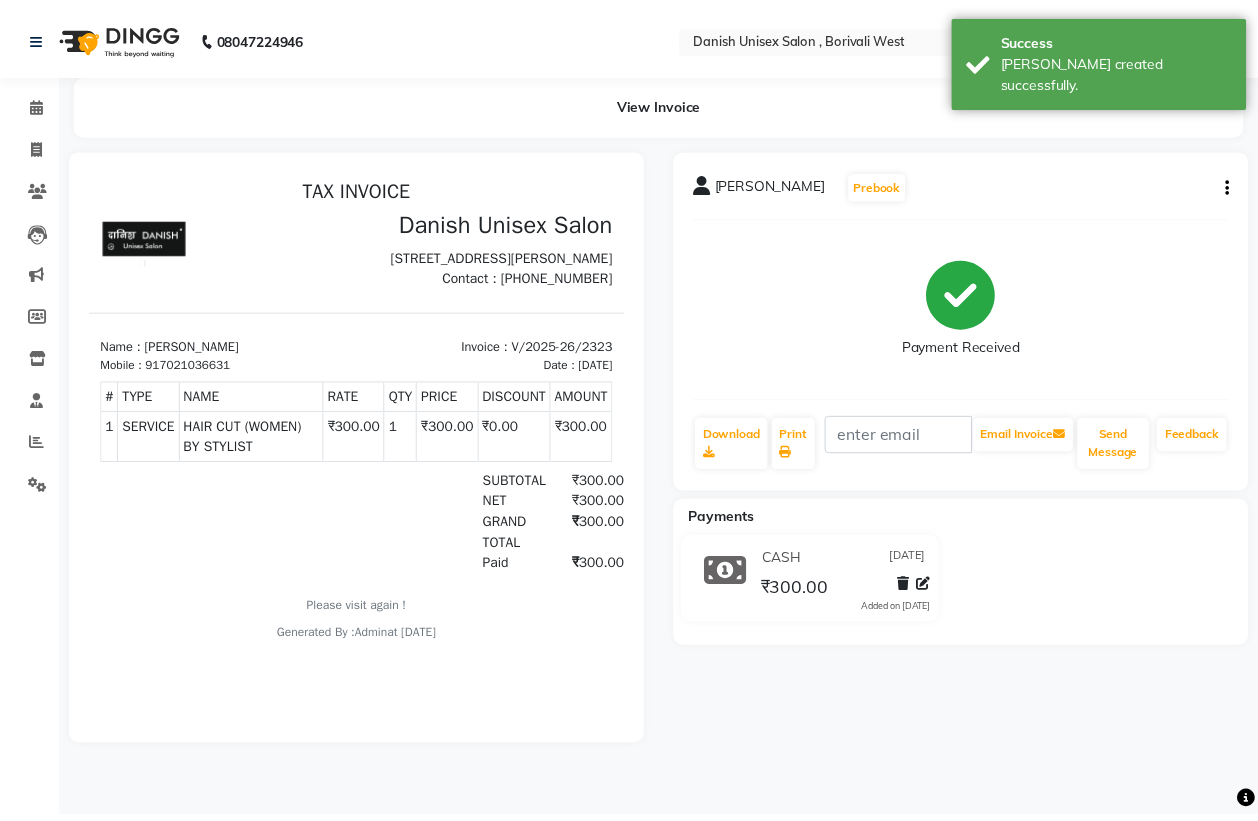 scroll, scrollTop: 0, scrollLeft: 0, axis: both 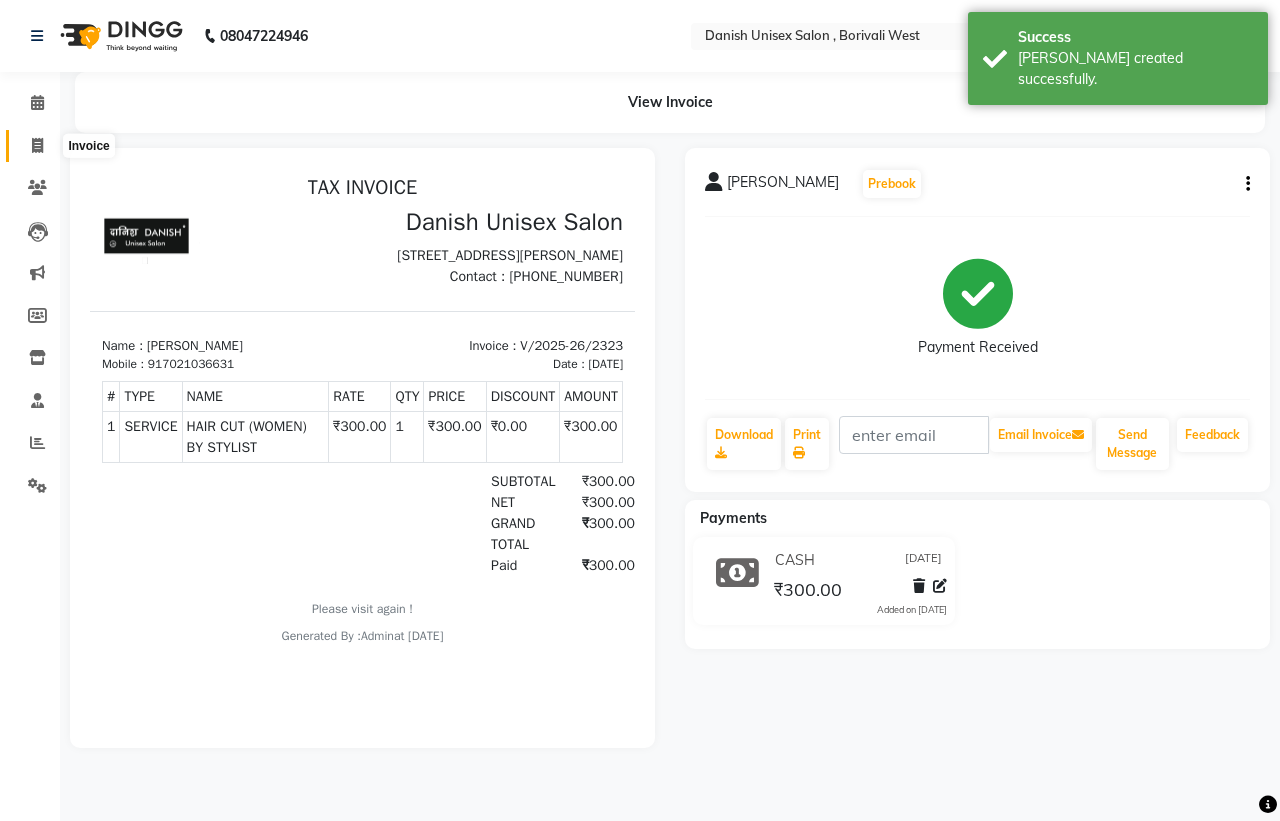 click 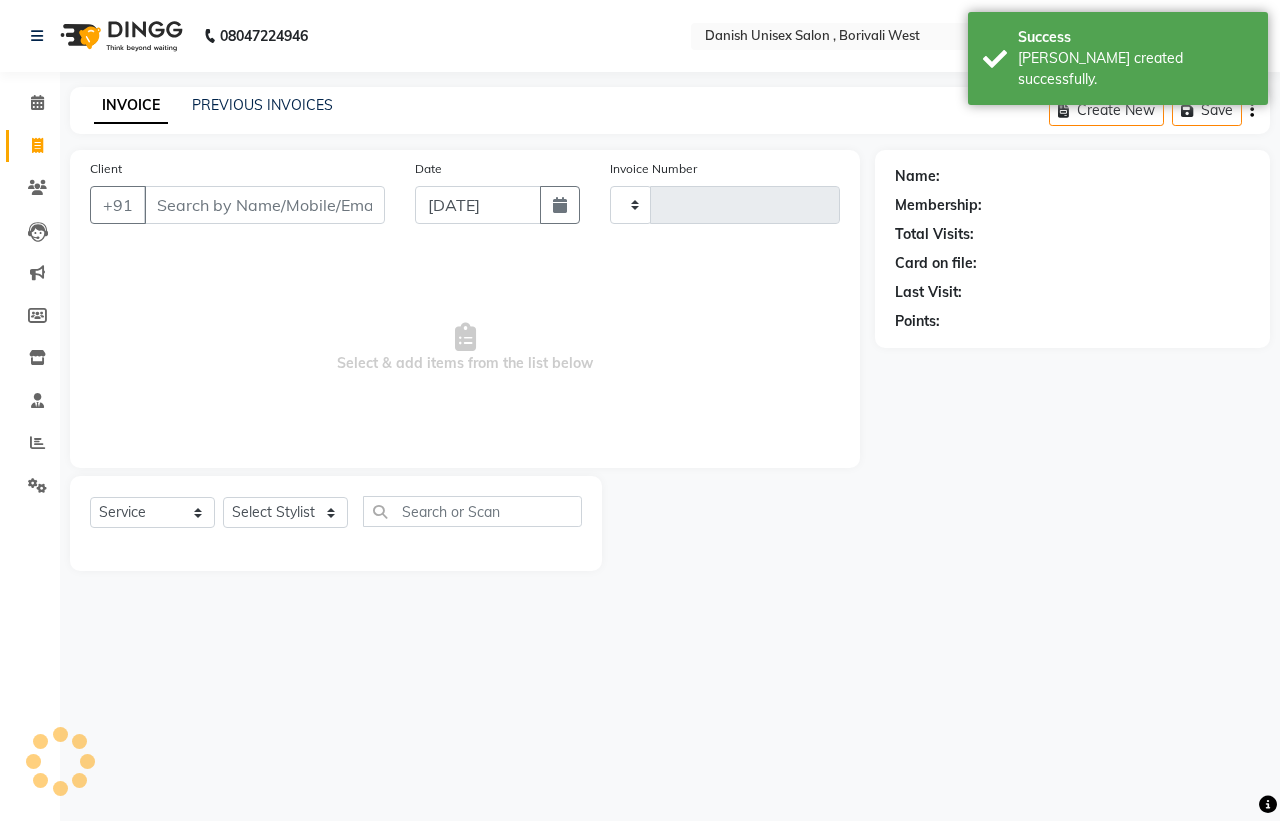 type on "2324" 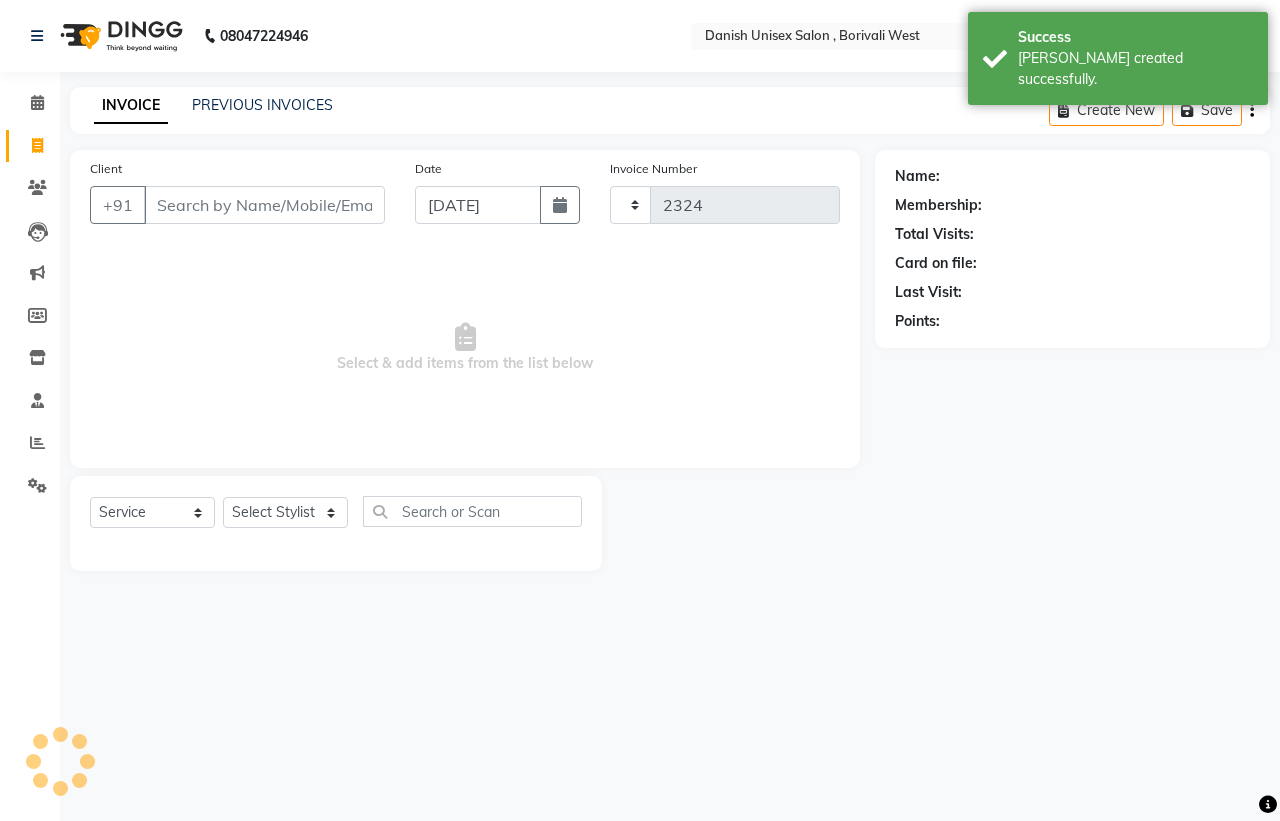 select on "6929" 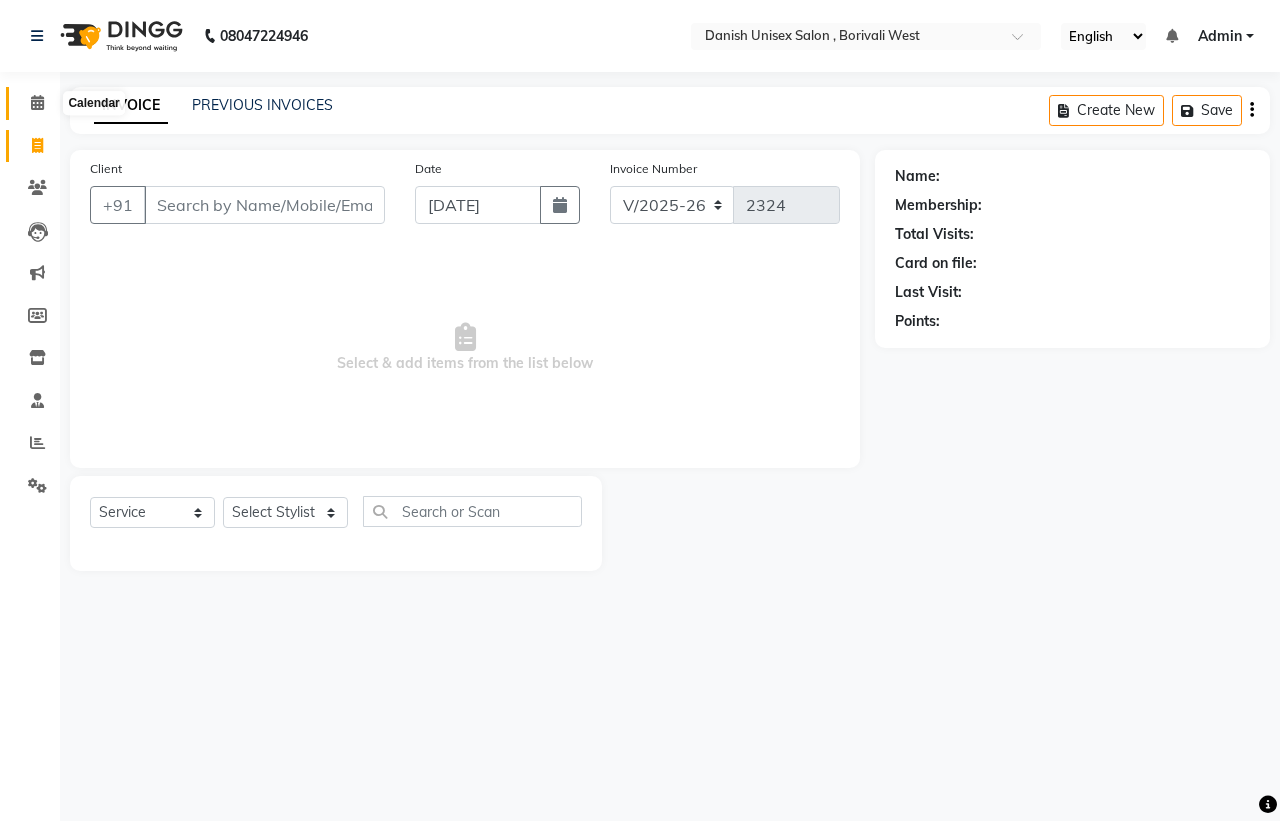 click 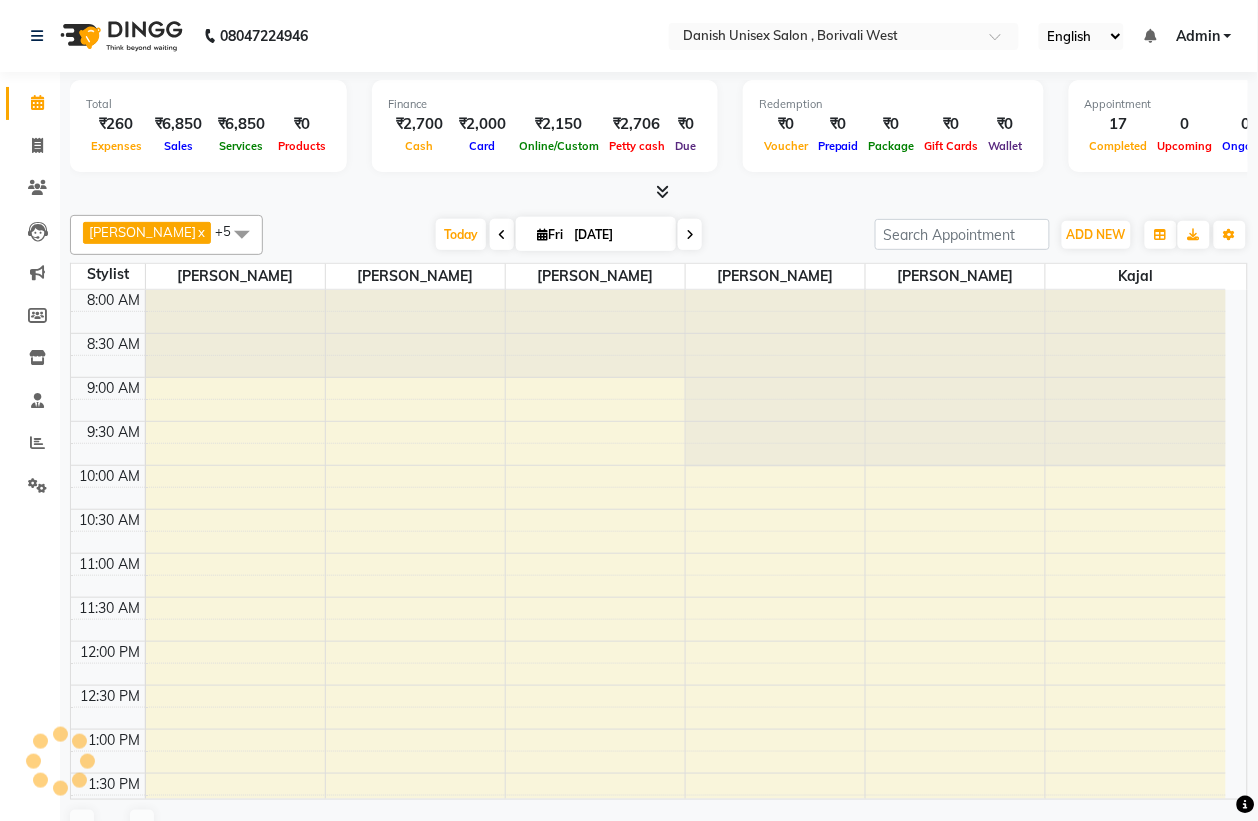 scroll, scrollTop: 0, scrollLeft: 0, axis: both 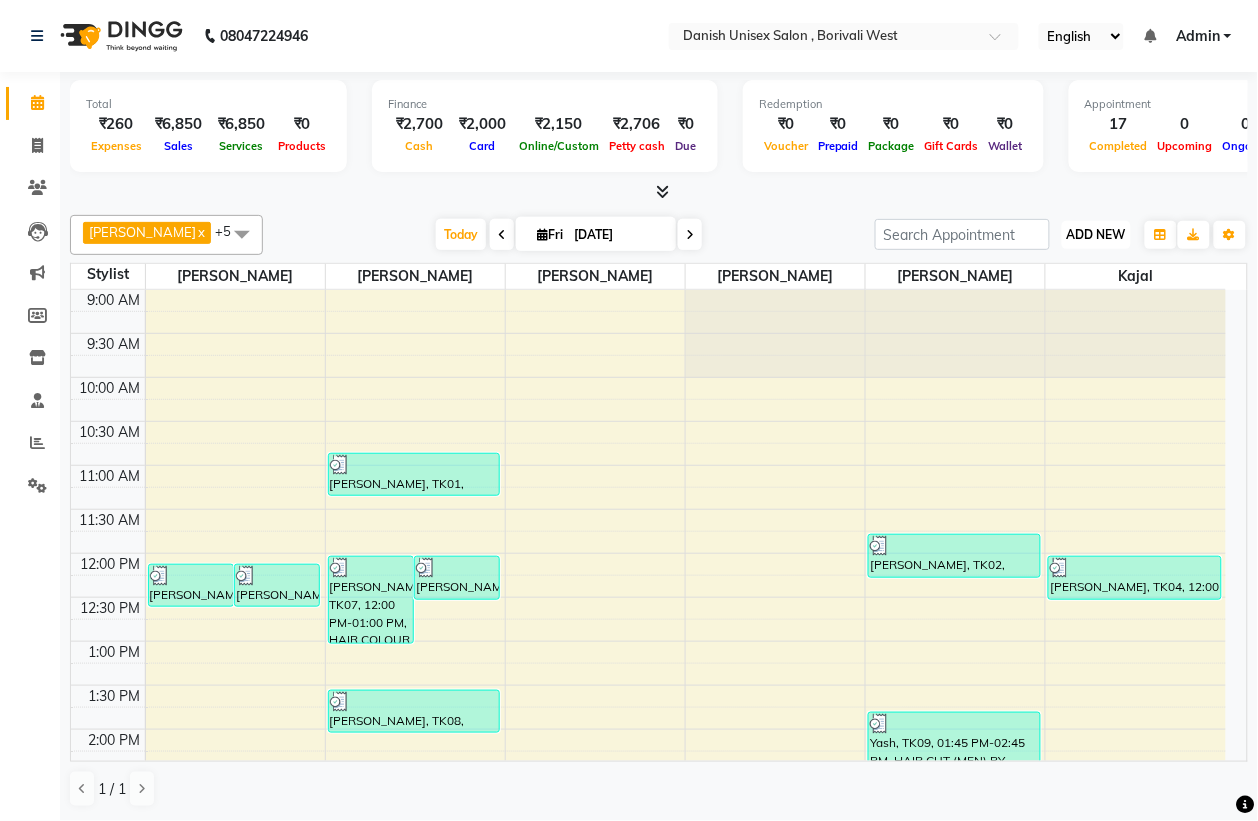 click on "ADD NEW" at bounding box center [1096, 234] 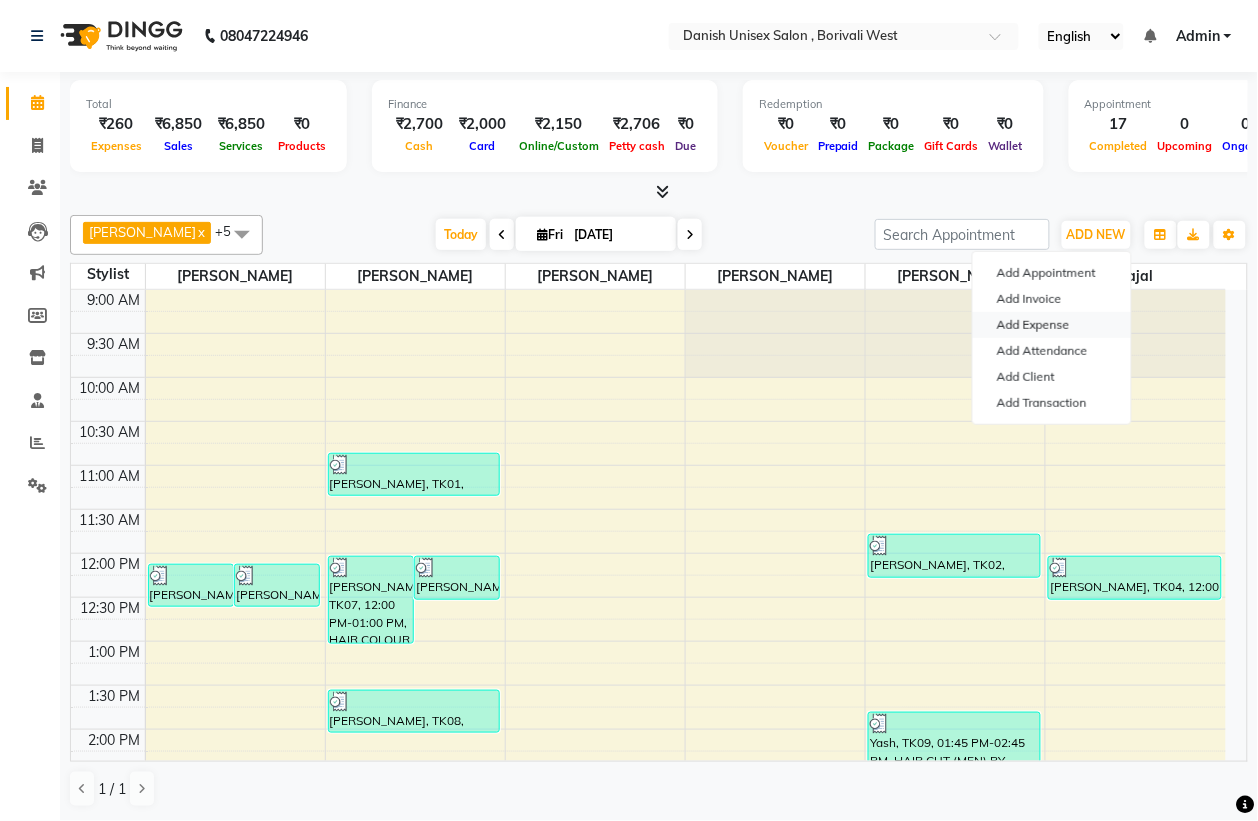 click on "Add Expense" at bounding box center (1052, 325) 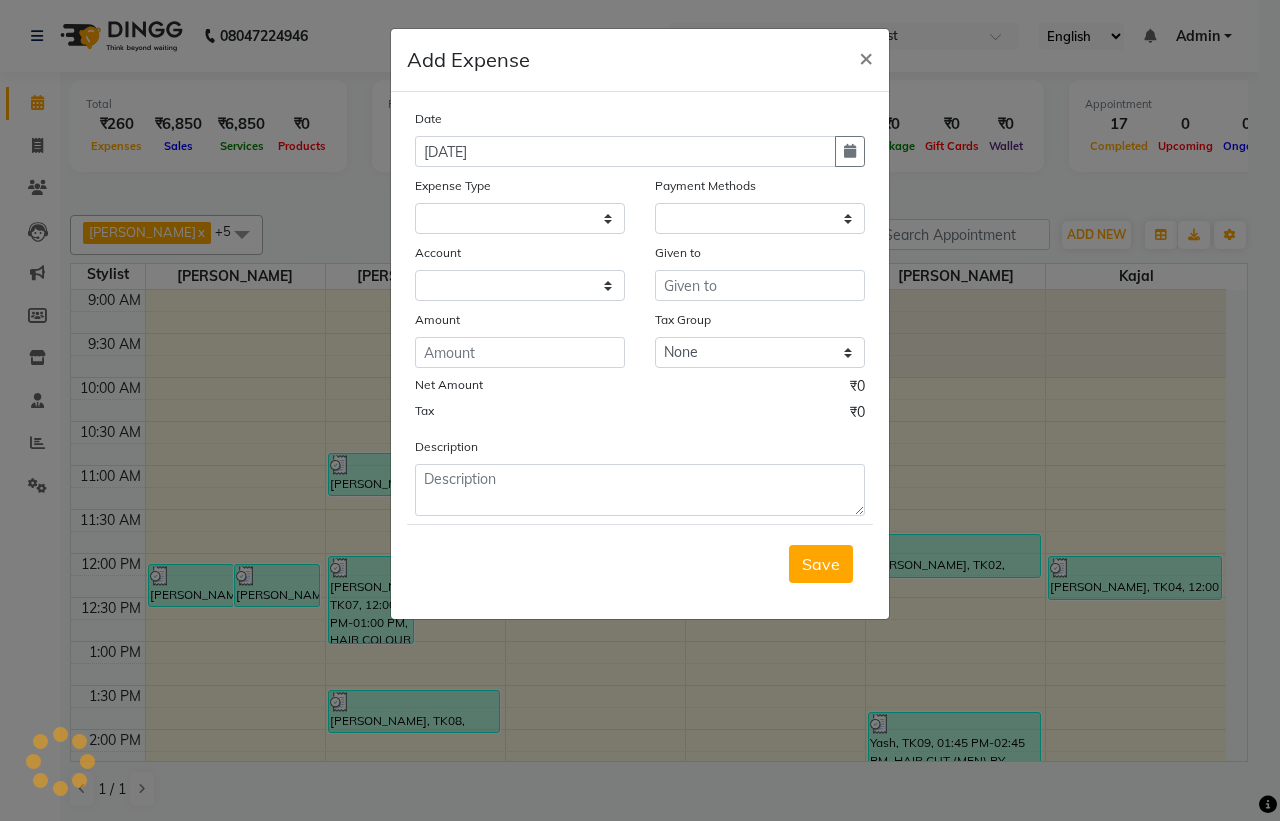 select on "1" 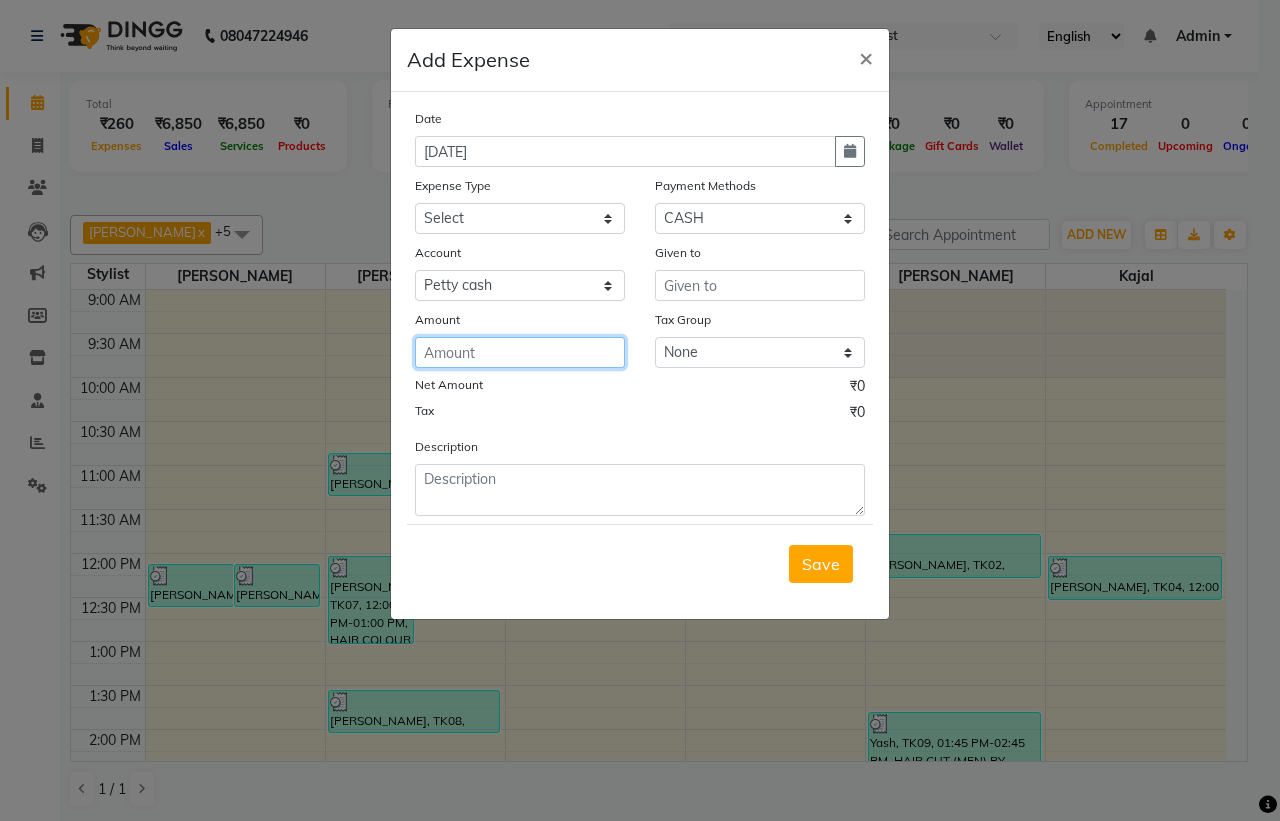 click 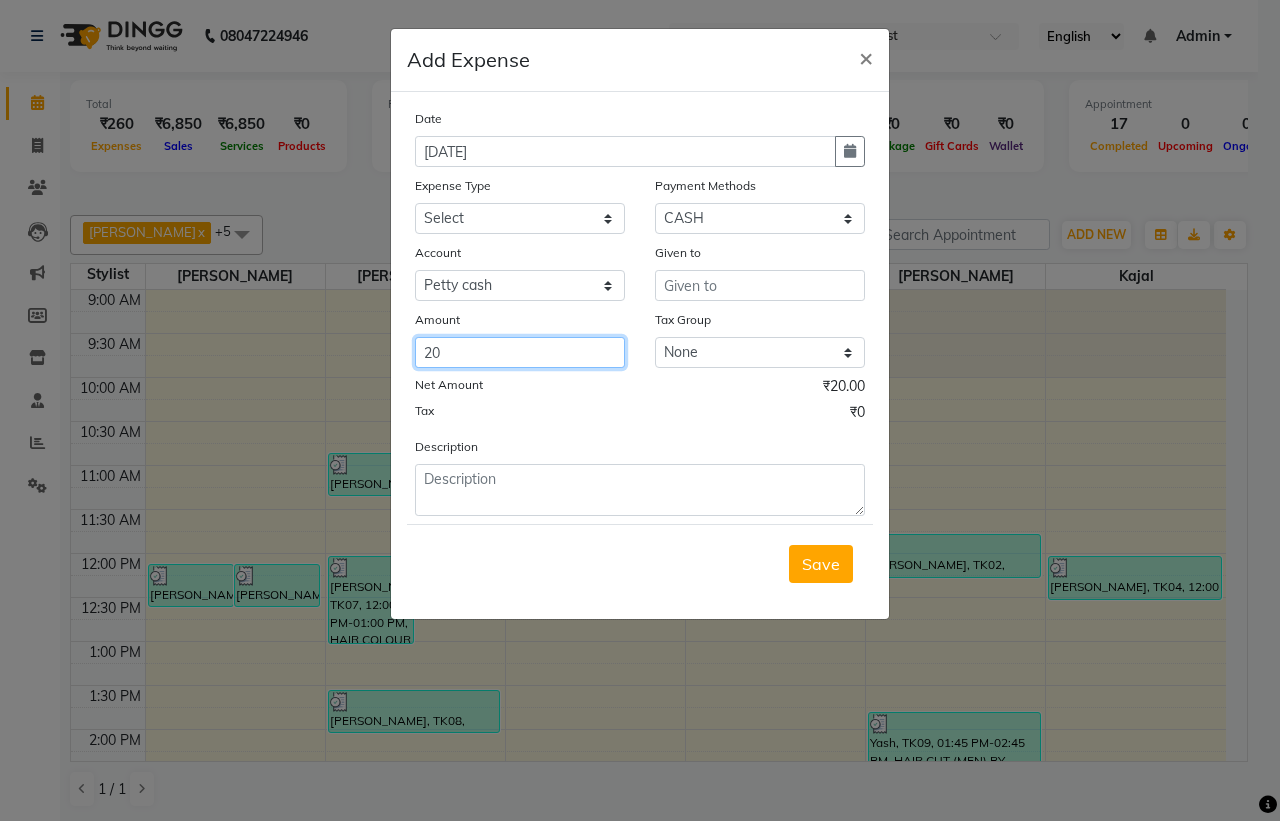 type on "20" 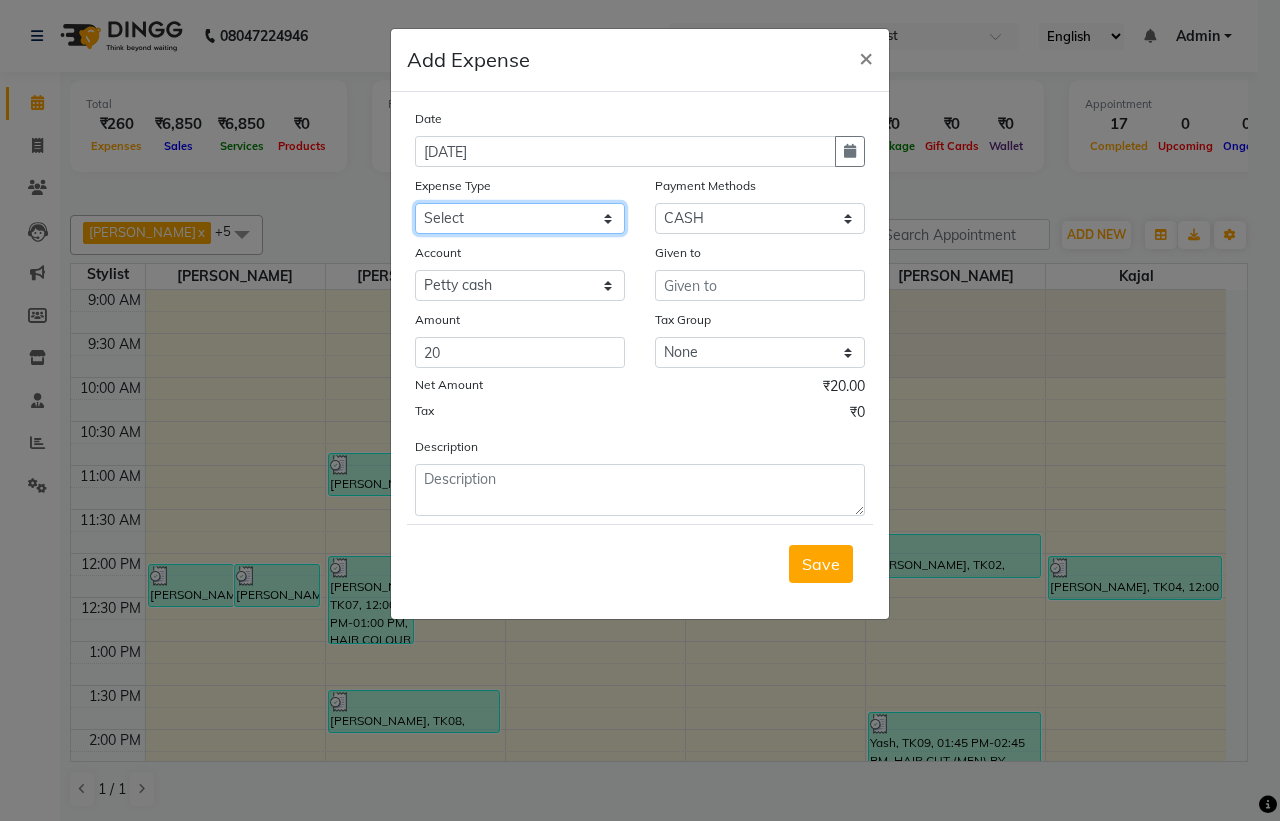 click on "Select Advance Salary Bank charges Car maintenance  Cash transfer to bank Cash transfer to hub Client Snacks Clinical charges Equipment Fuel Govt fee Incentive Insurance International purchase Loan Repayment Maintenance Marketing Miscellaneous MRA Other Pantry Product Rent Salary Staff Snacks Tax Tea & Refreshment Utilities" 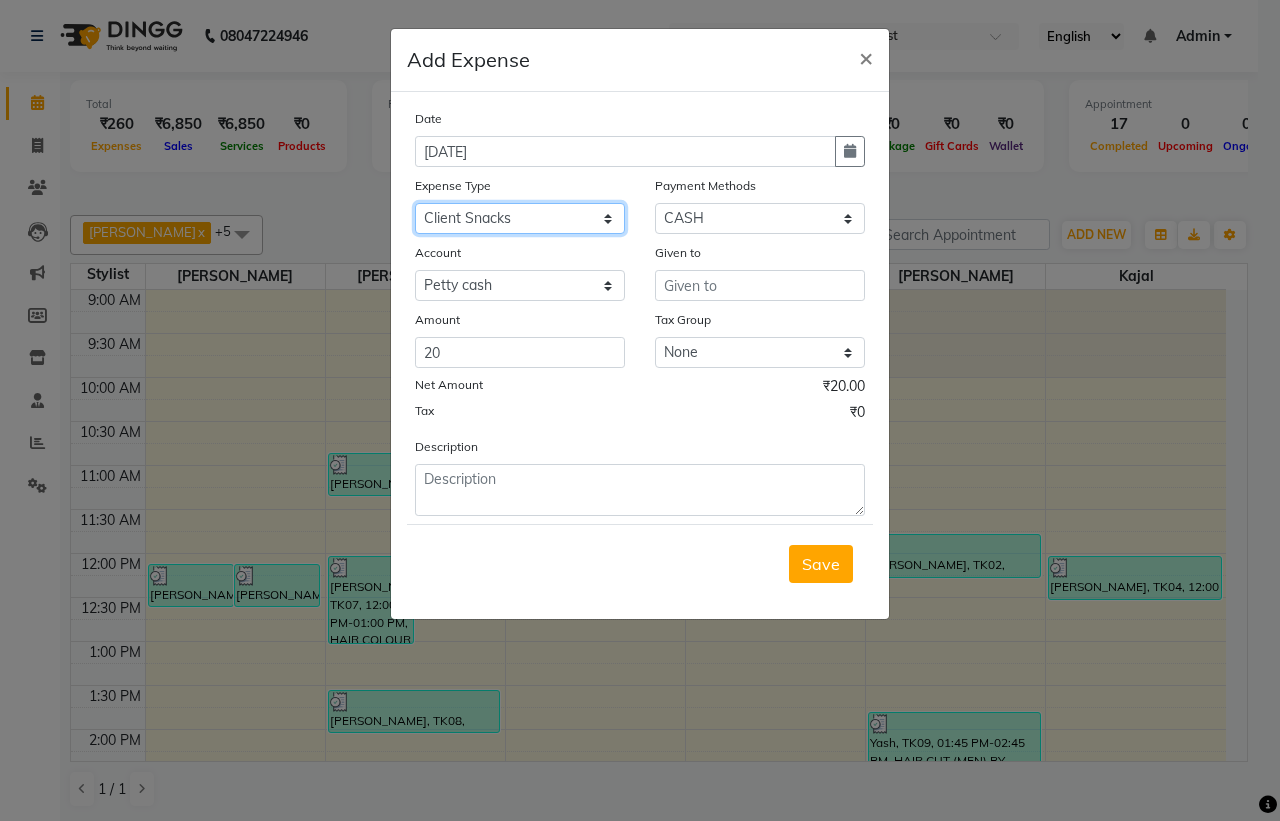 click on "Select Advance Salary Bank charges Car maintenance  Cash transfer to bank Cash transfer to hub Client Snacks Clinical charges Equipment Fuel Govt fee Incentive Insurance International purchase Loan Repayment Maintenance Marketing Miscellaneous MRA Other Pantry Product Rent Salary Staff Snacks Tax Tea & Refreshment Utilities" 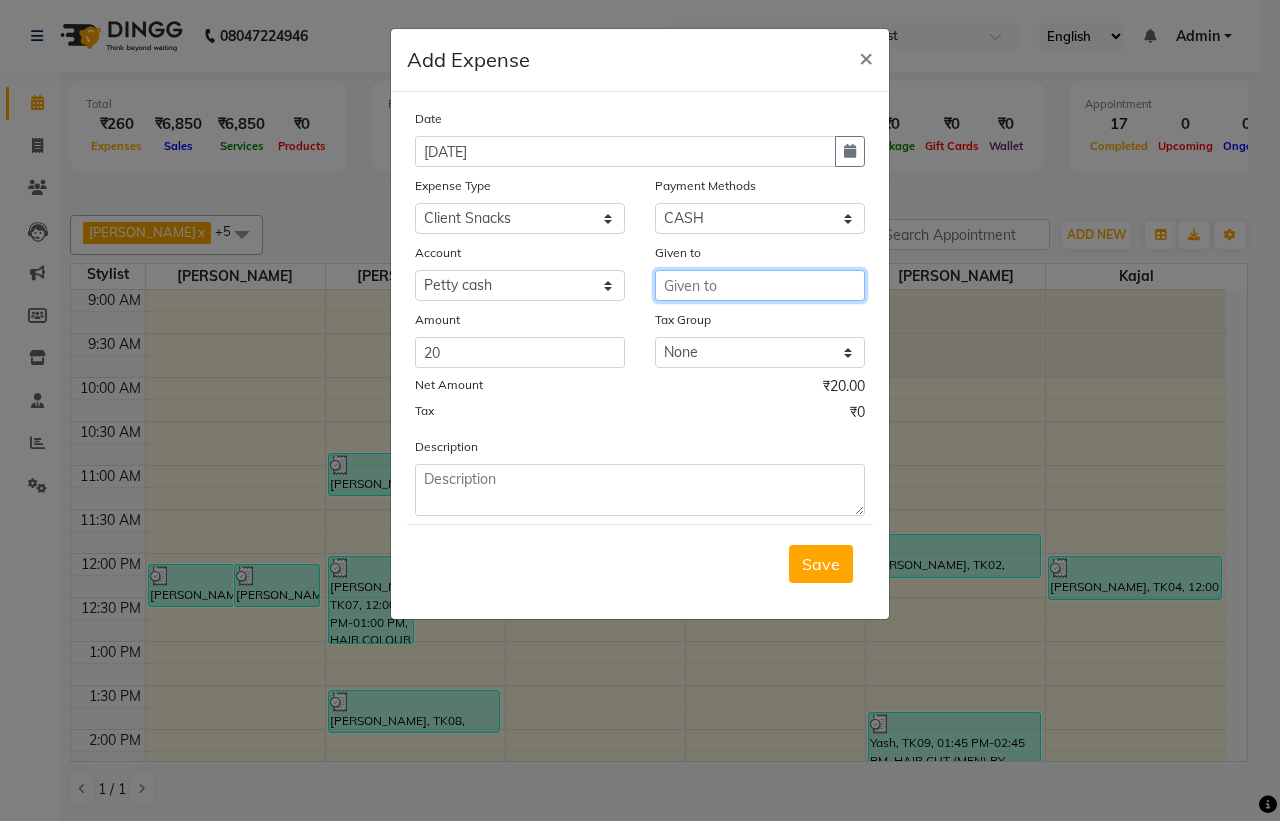 click at bounding box center (760, 285) 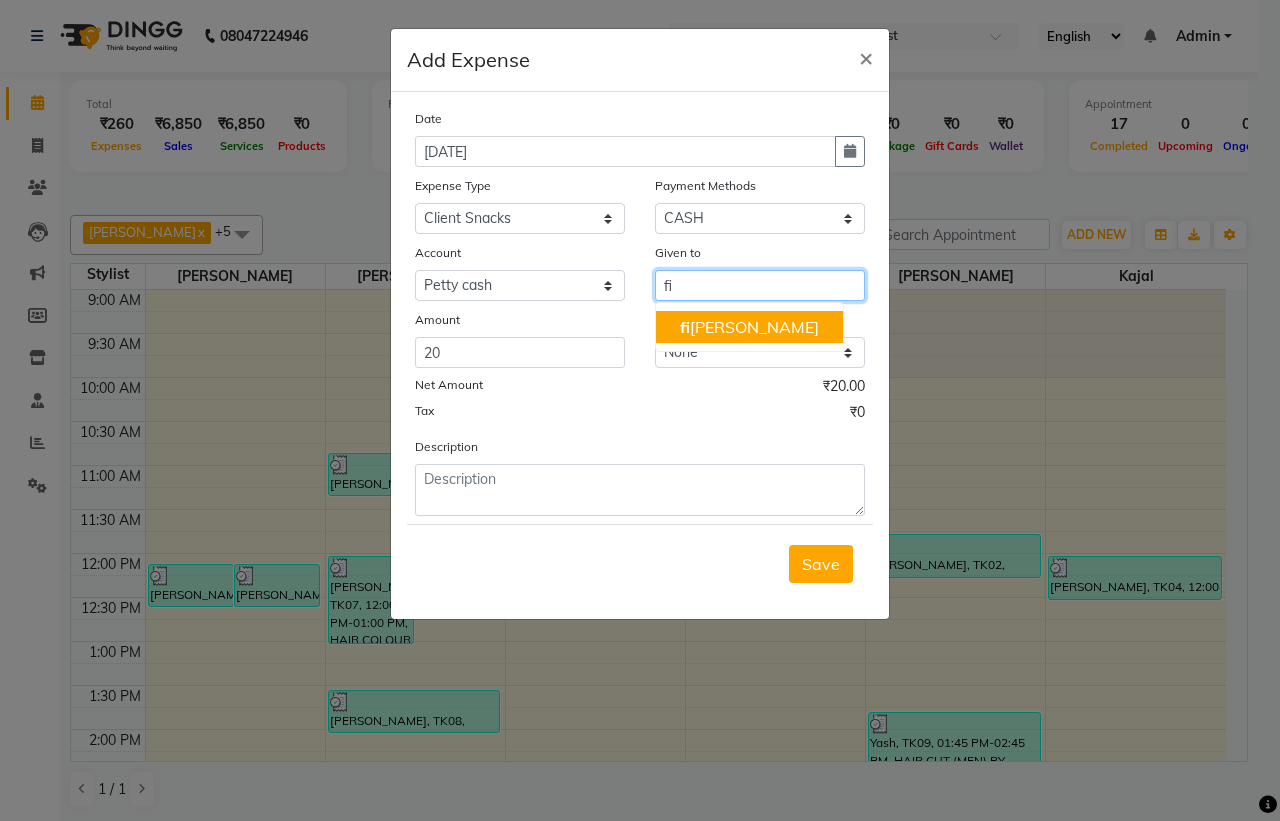 click on "fi [PERSON_NAME]" at bounding box center (749, 327) 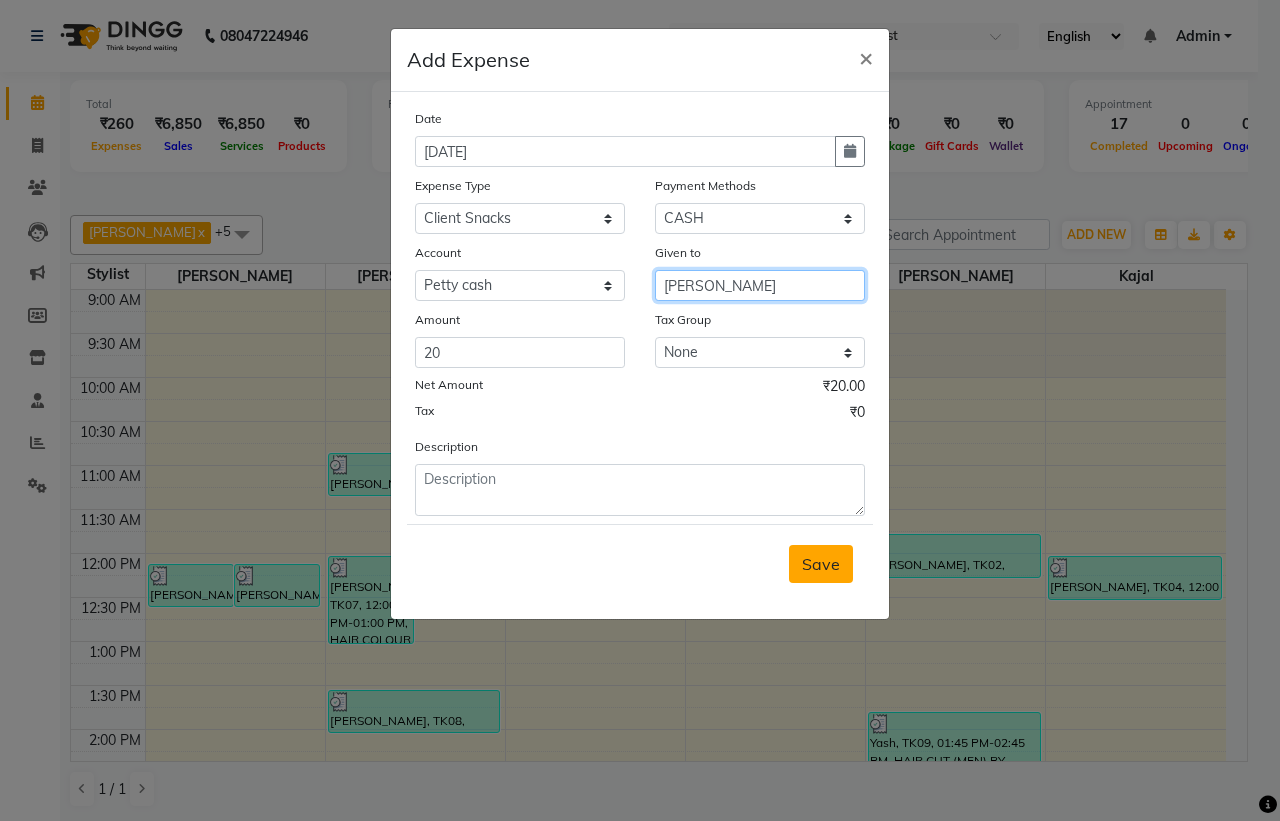 type on "[PERSON_NAME]" 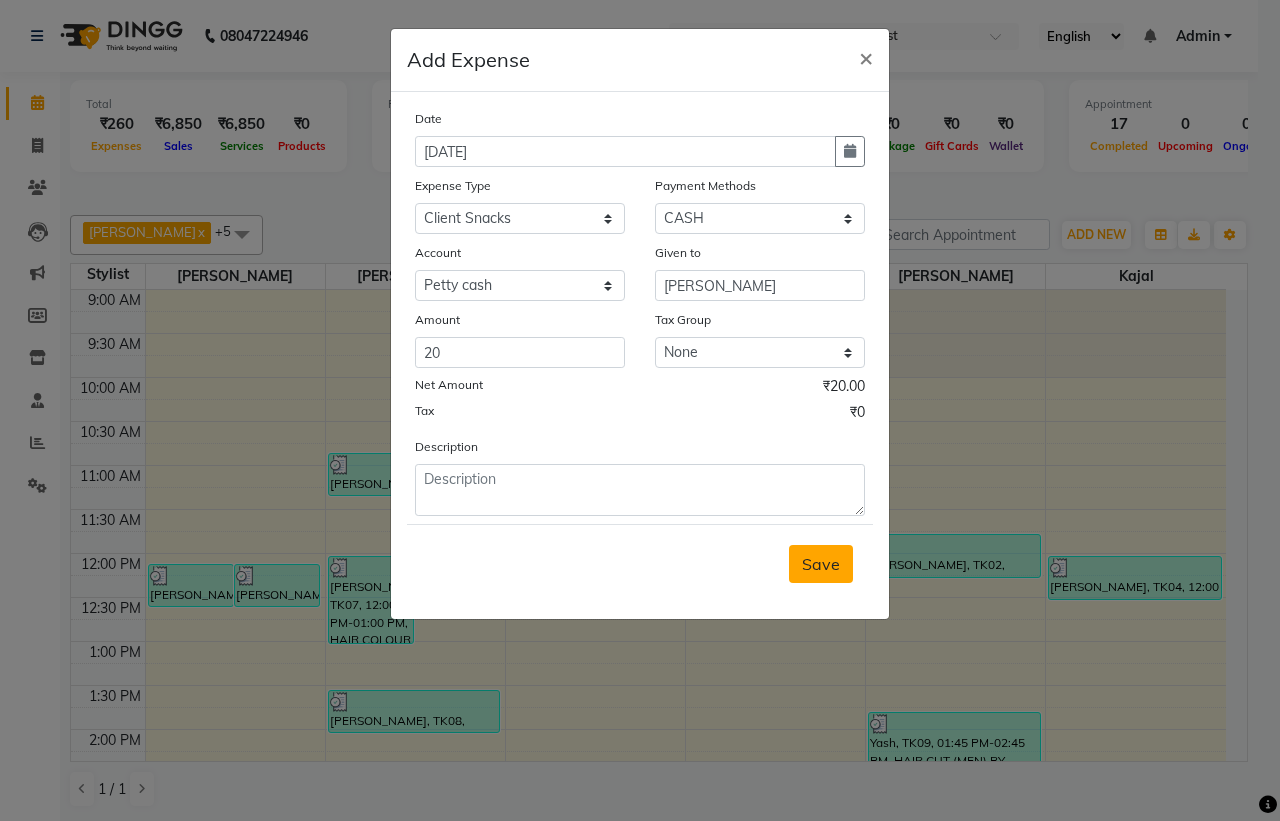 click on "Save" at bounding box center (821, 564) 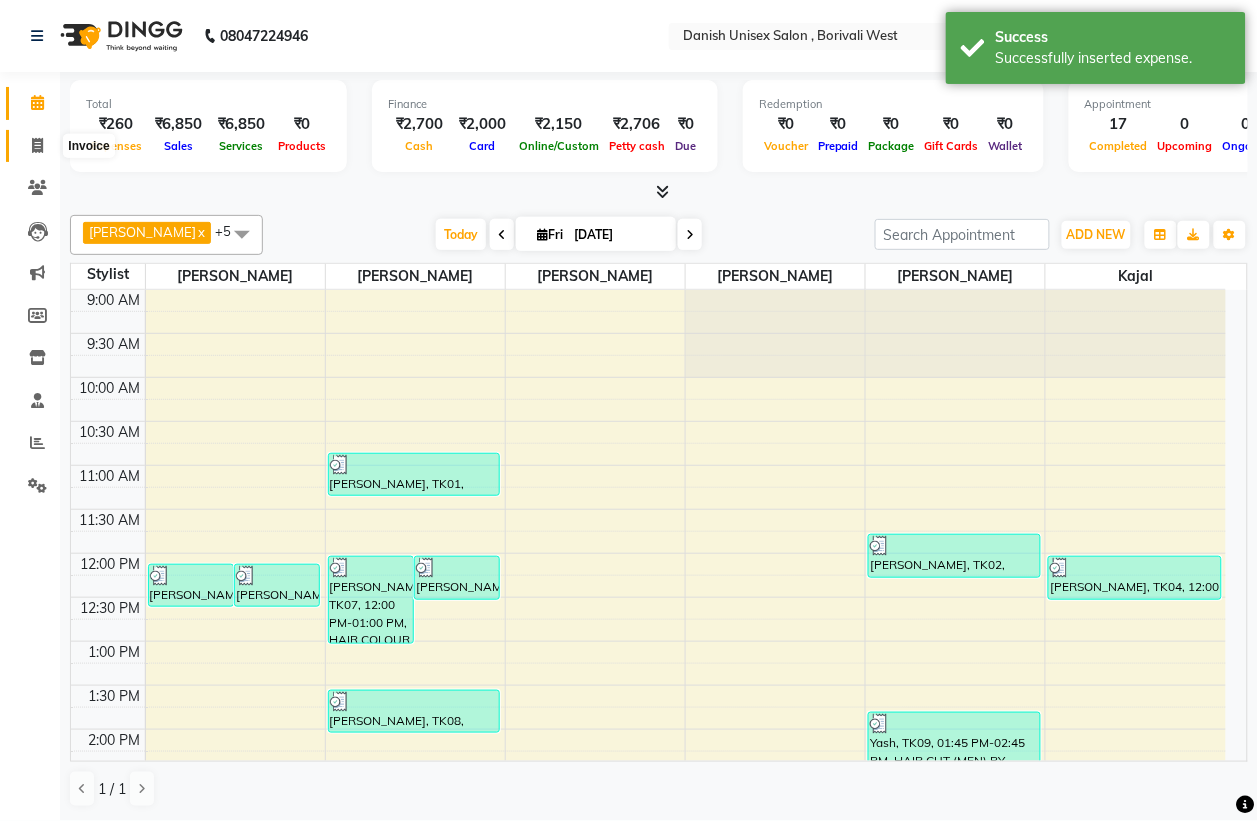 click 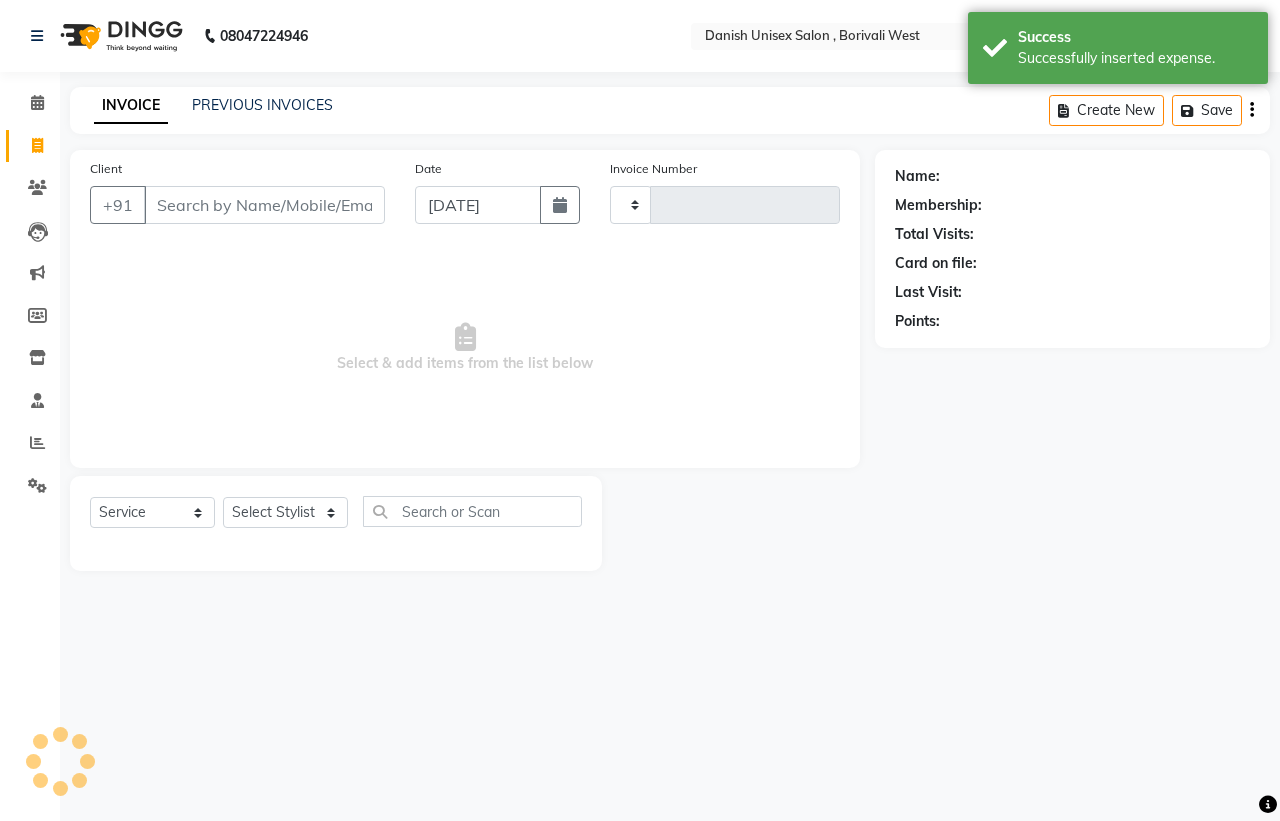 type on "2324" 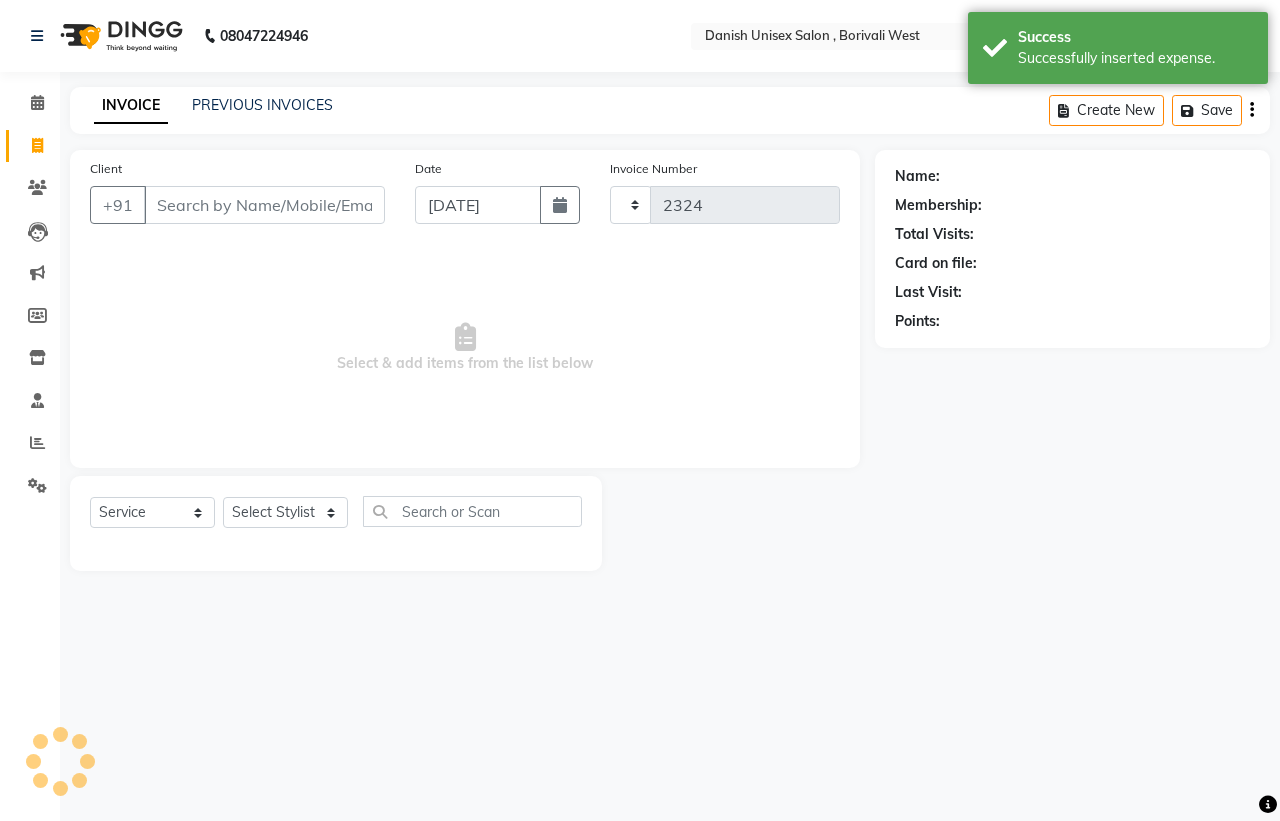 select on "6929" 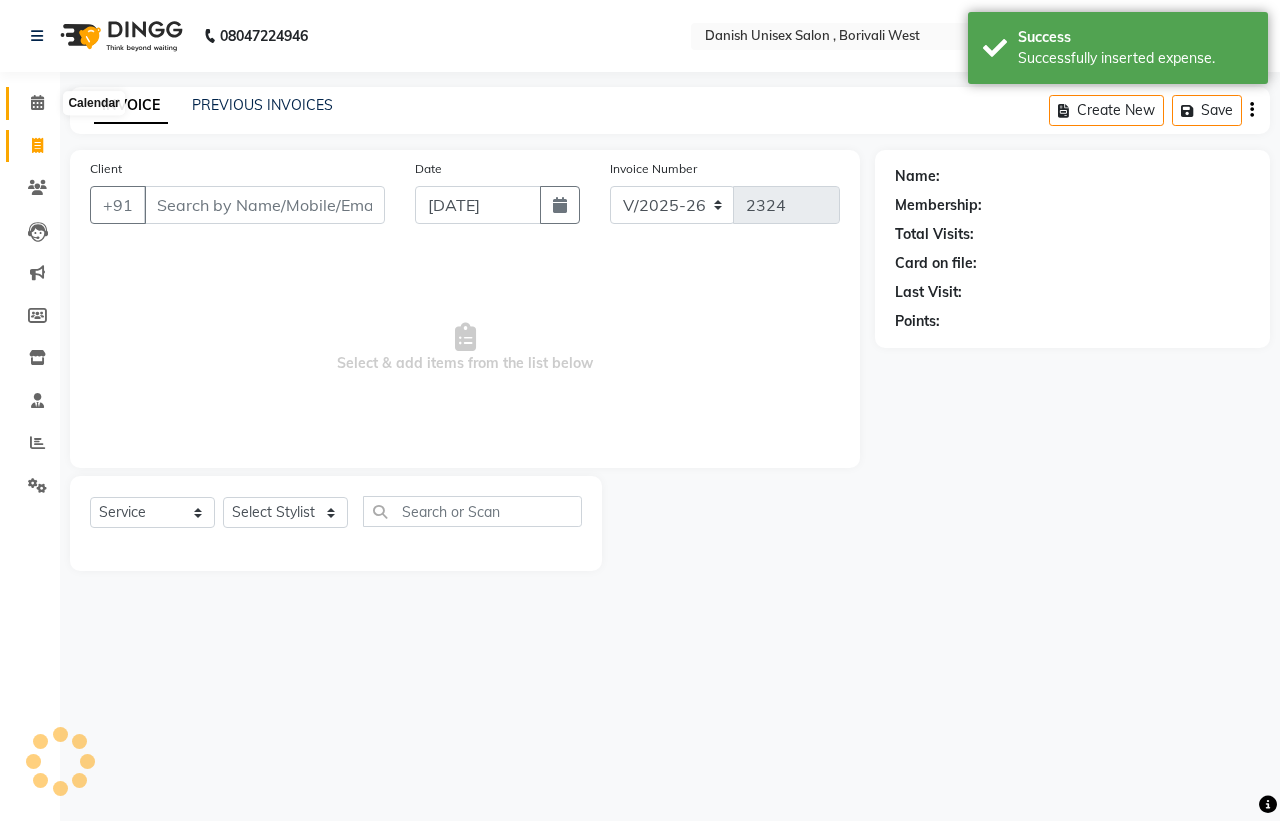 click 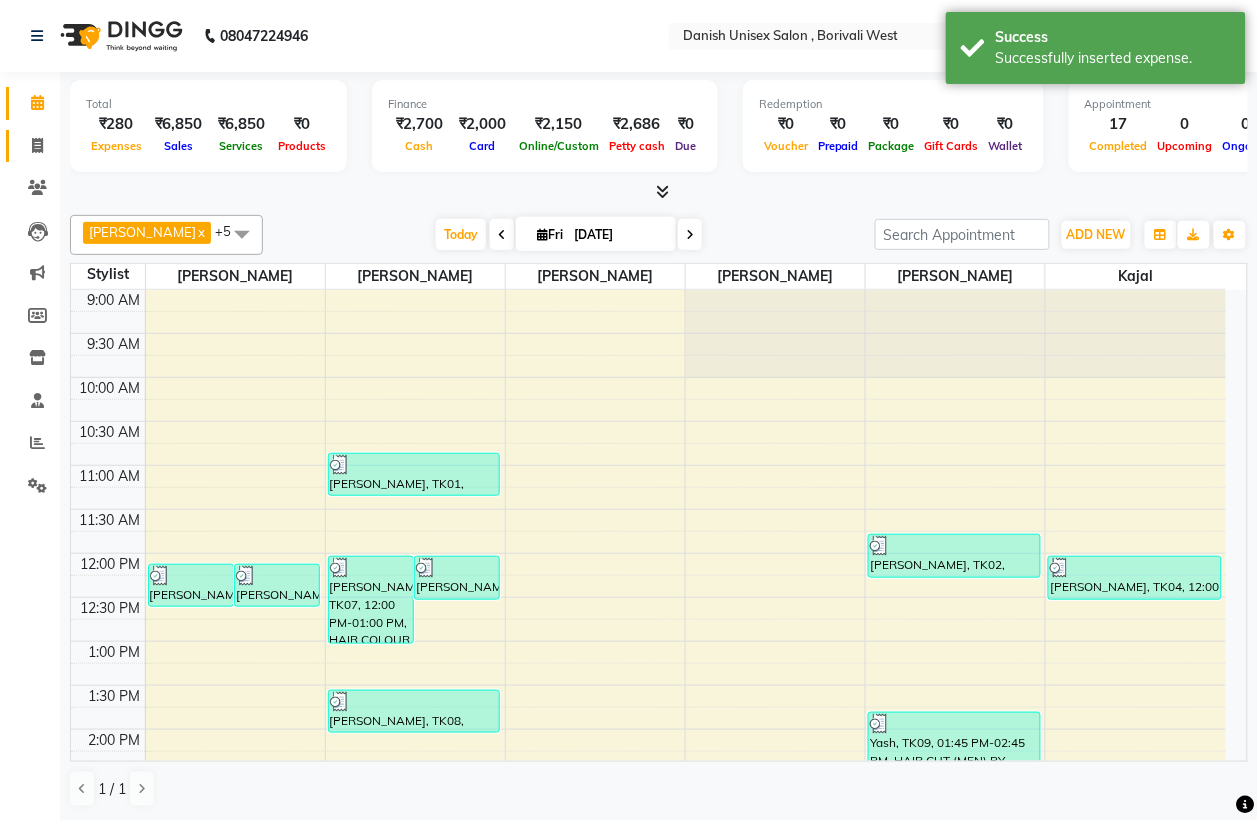 scroll, scrollTop: 0, scrollLeft: 0, axis: both 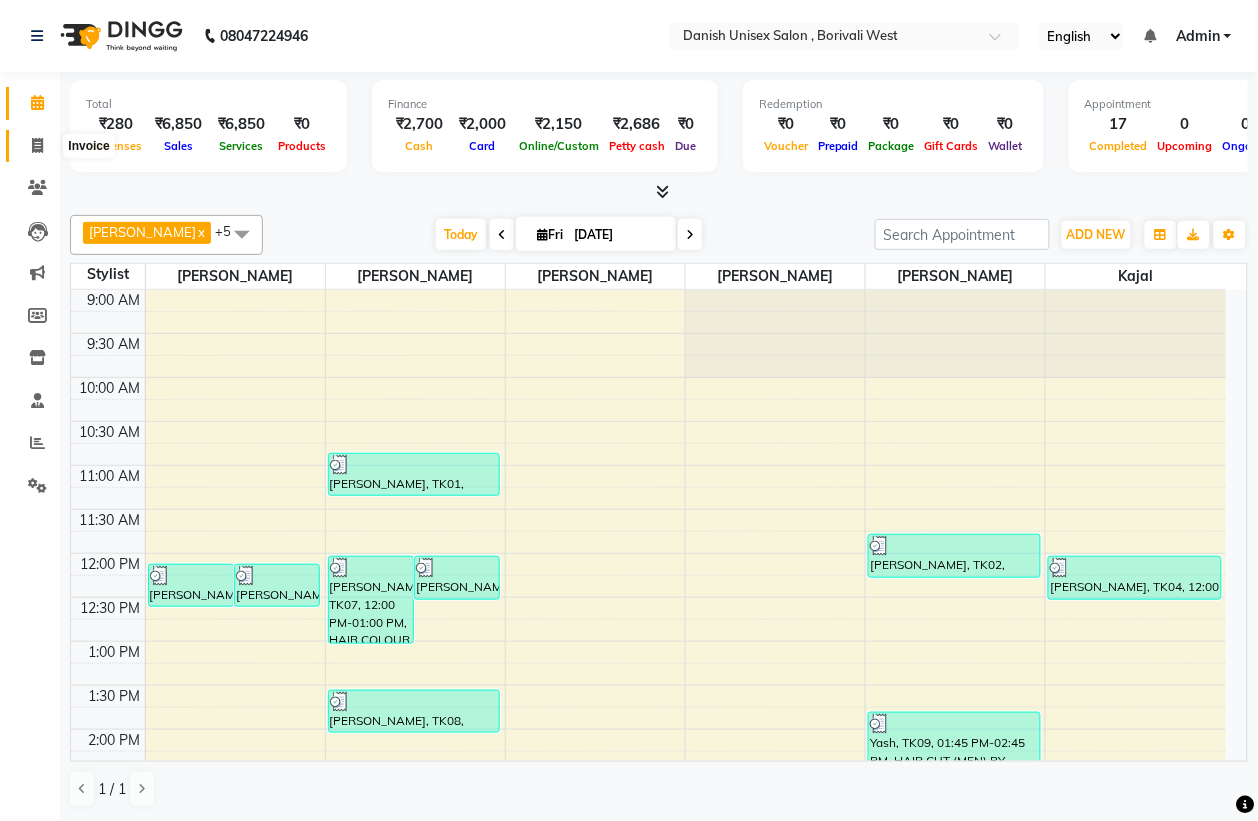 click 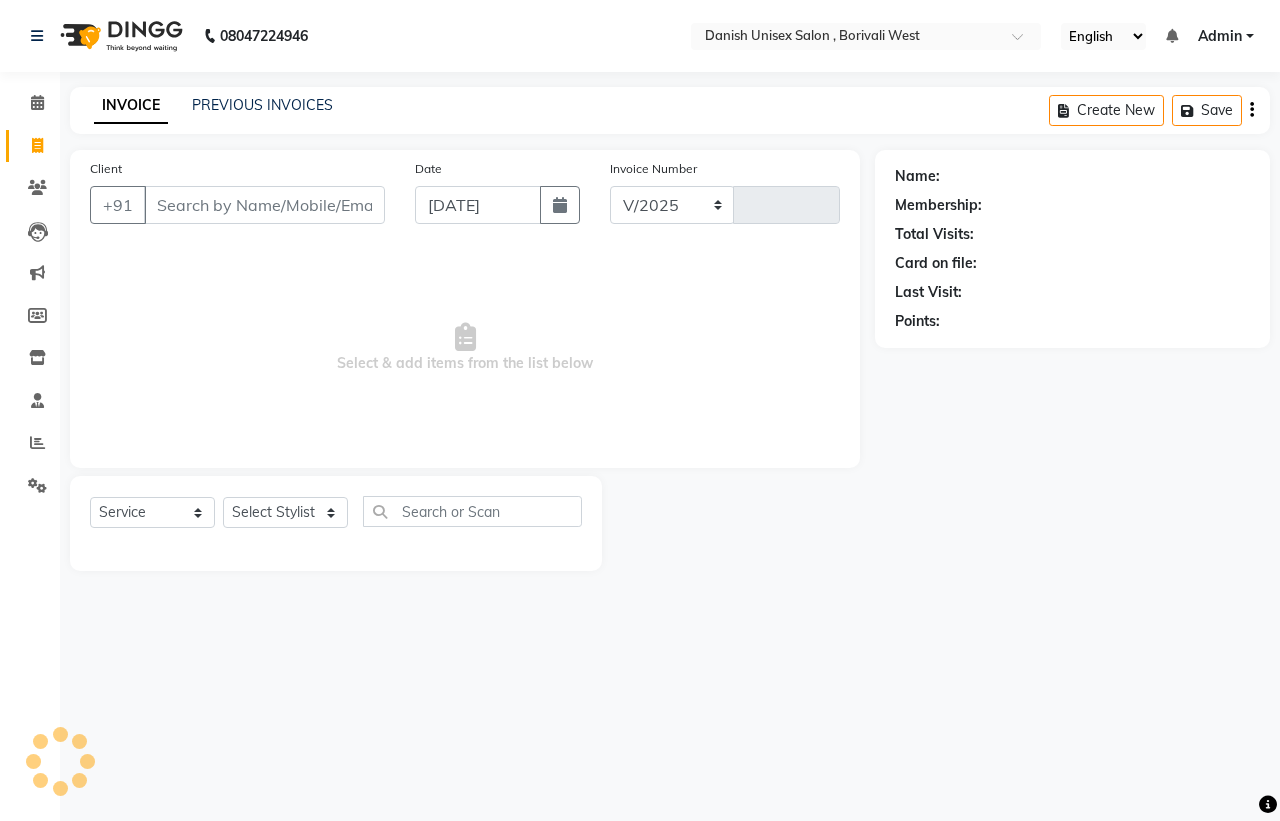 select on "6929" 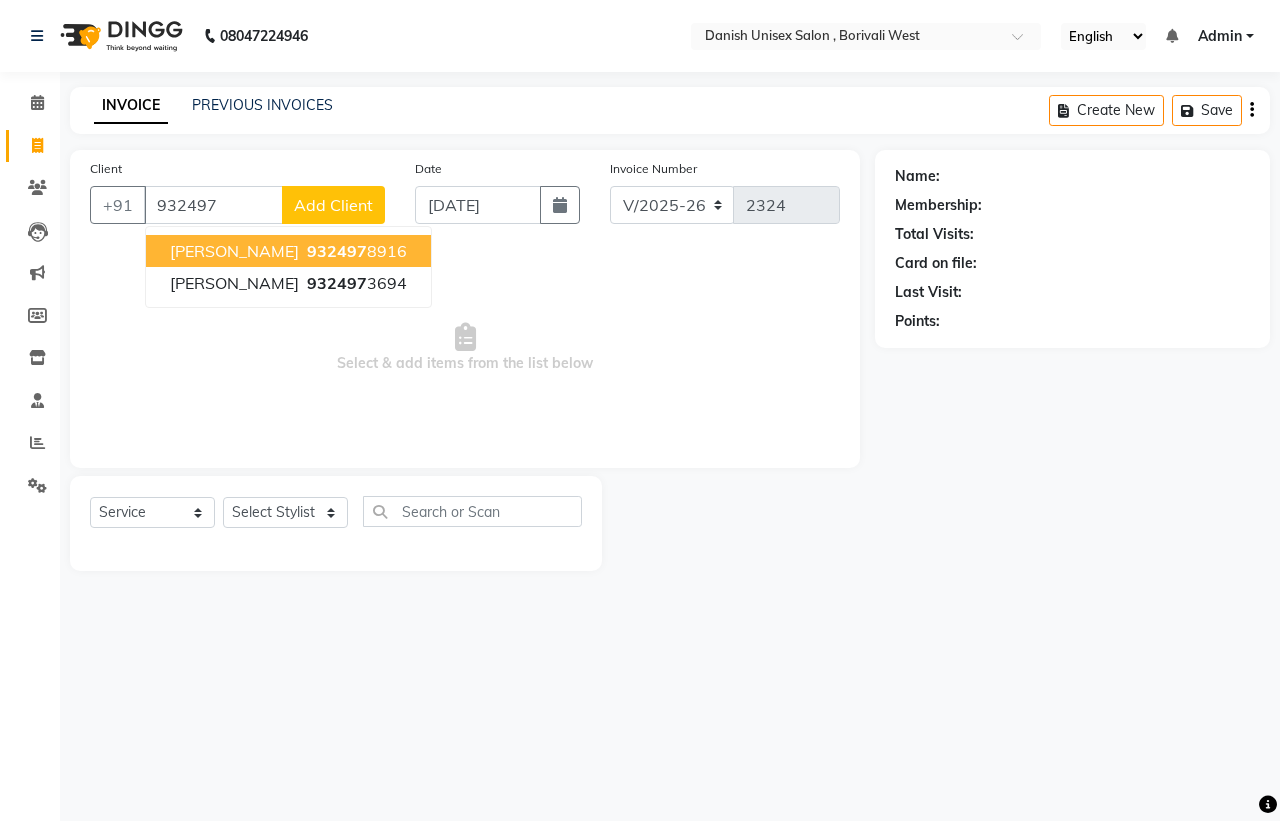 click on "932497" at bounding box center (337, 251) 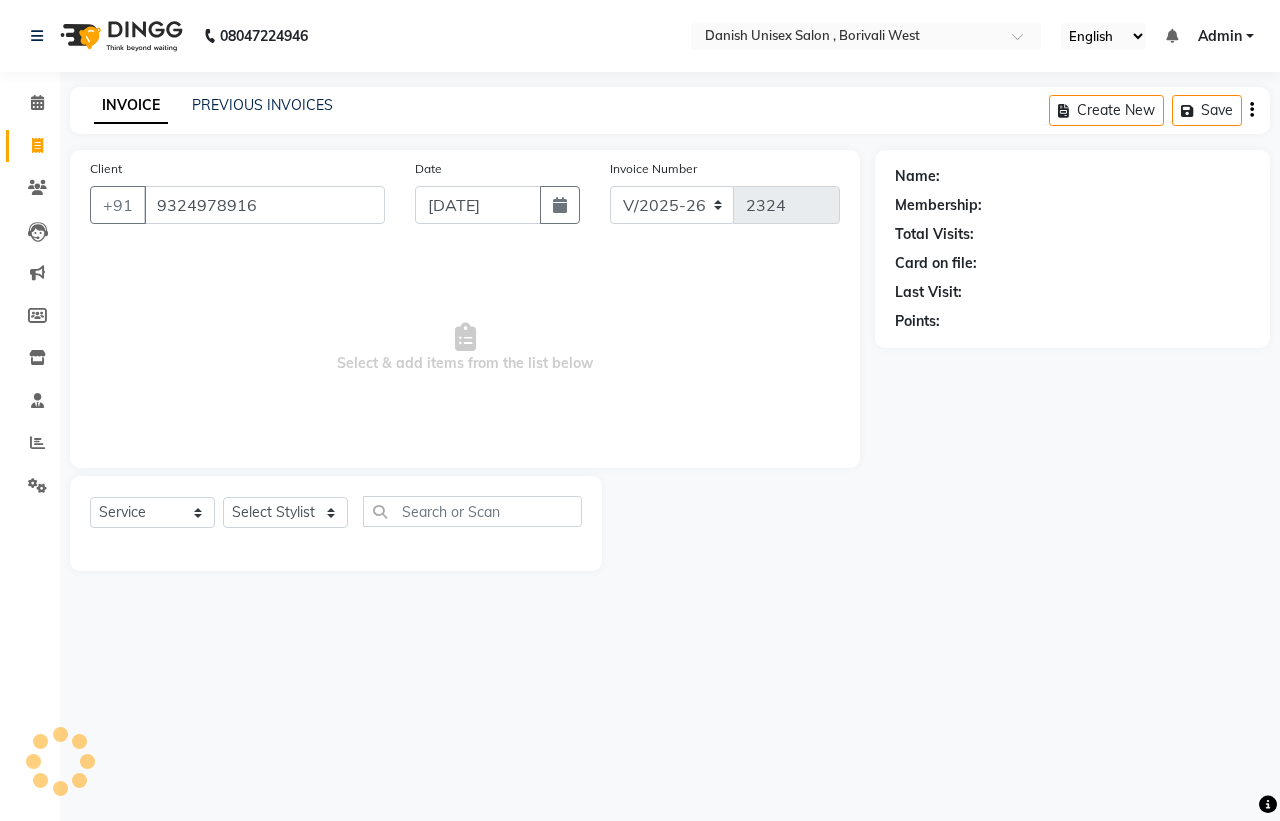 type on "9324978916" 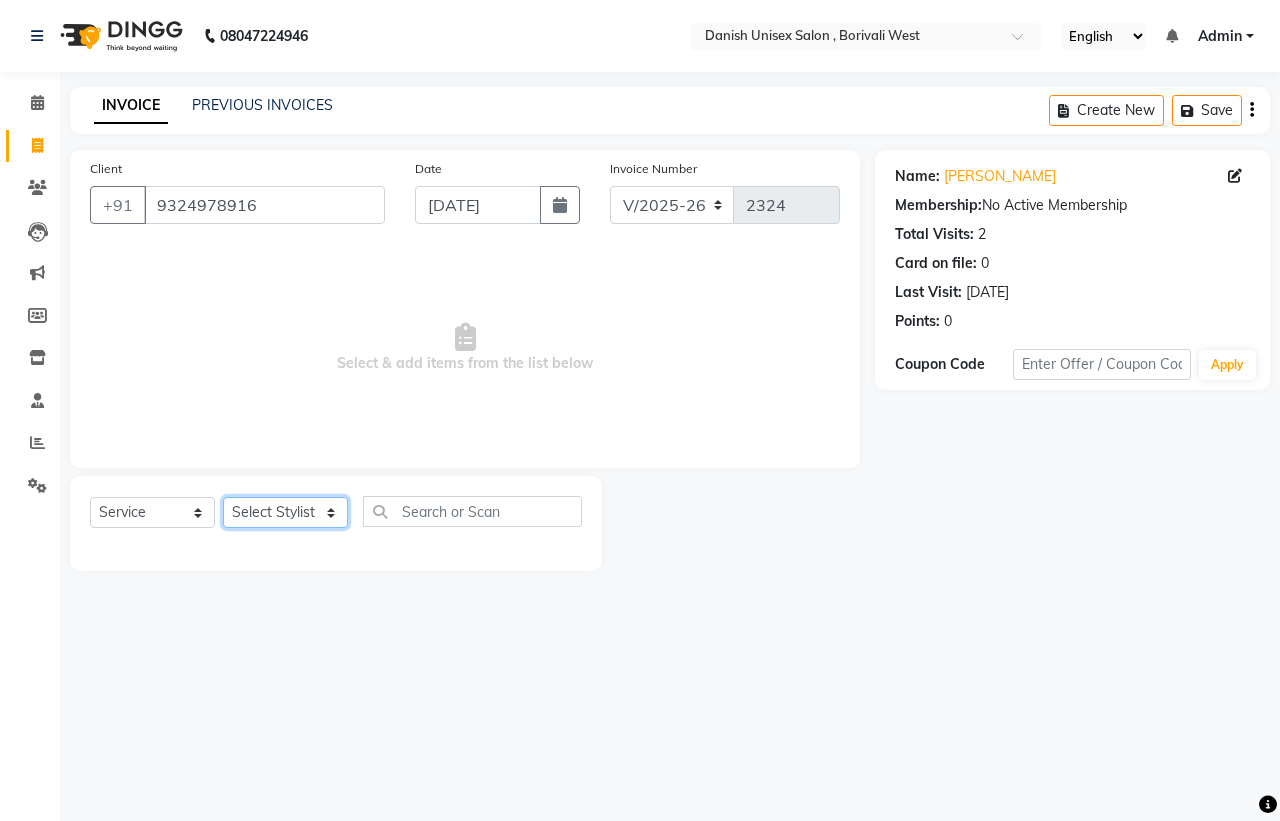 click on "Select Stylist [PERSON_NAME] [PERSON_NAME] [PERSON_NAME] kajal [PERSON_NAME] [PERSON_NAME] [PERSON_NAME] [PERSON_NAME] [PERSON_NAME] [PERSON_NAME] [PERSON_NAME]" 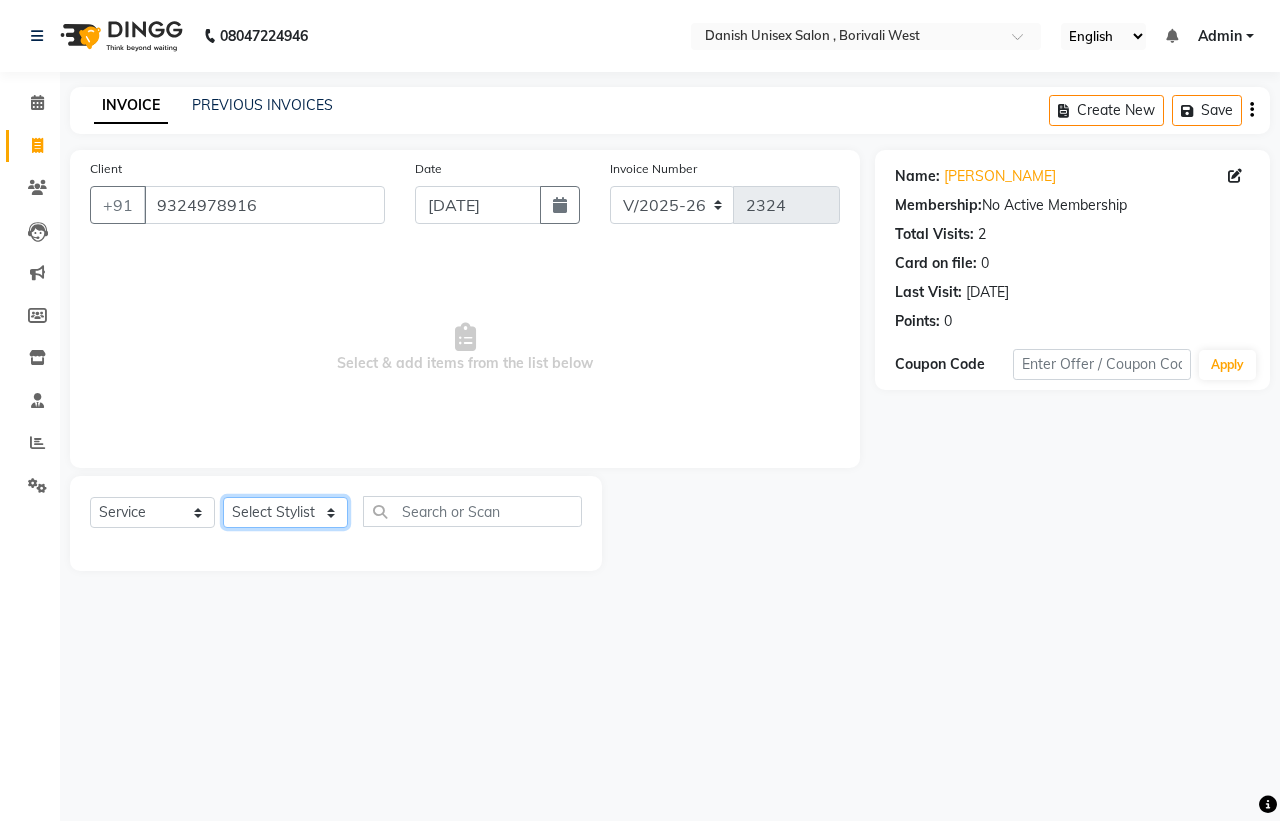 select on "83127" 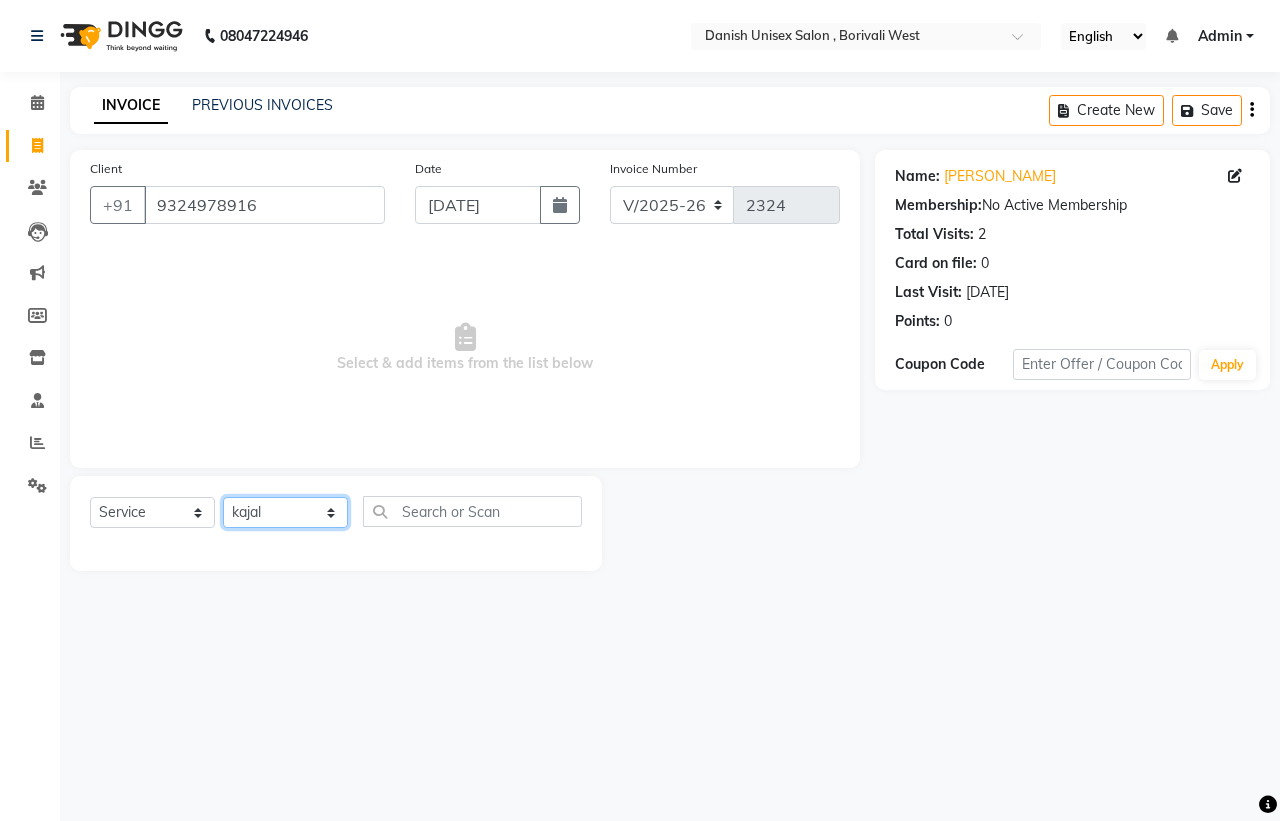 click on "Select Stylist [PERSON_NAME] [PERSON_NAME] [PERSON_NAME] kajal [PERSON_NAME] [PERSON_NAME] [PERSON_NAME] [PERSON_NAME] [PERSON_NAME] [PERSON_NAME] [PERSON_NAME]" 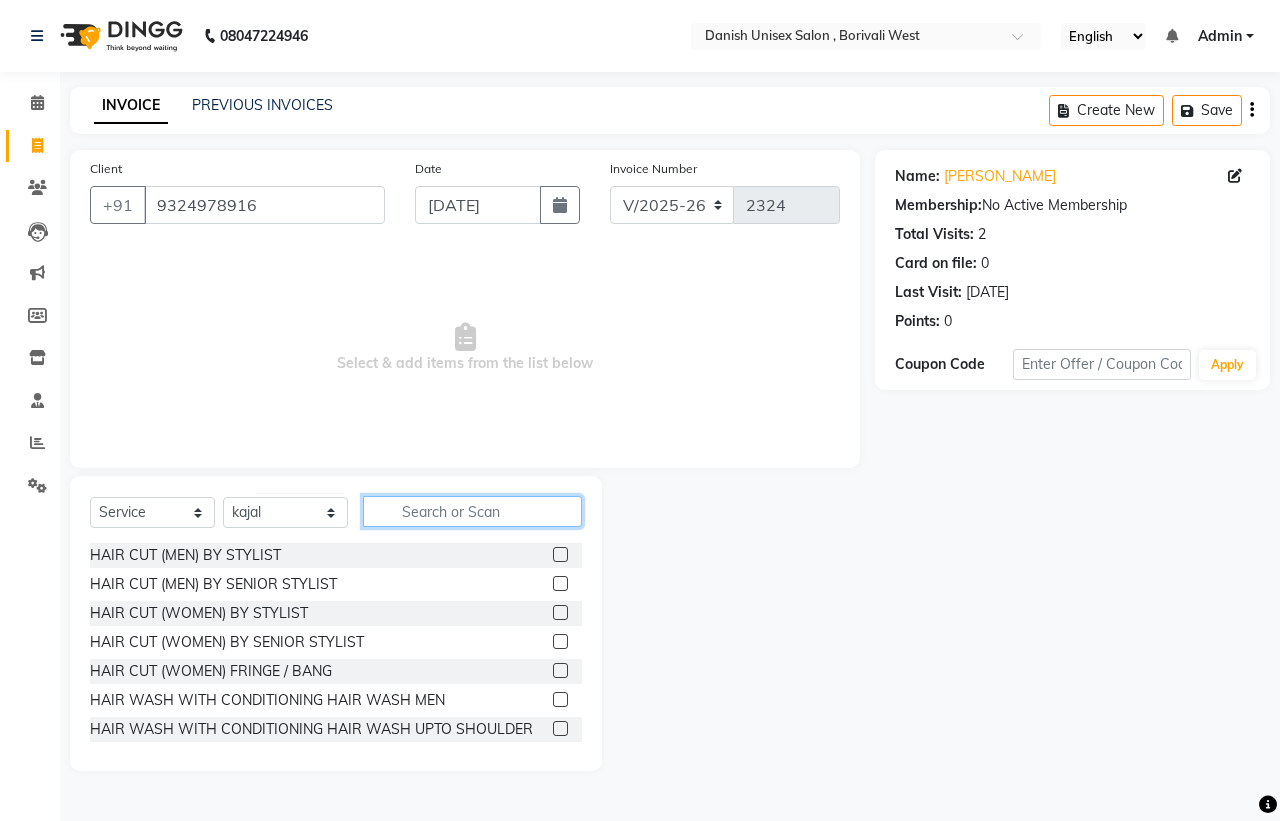 click 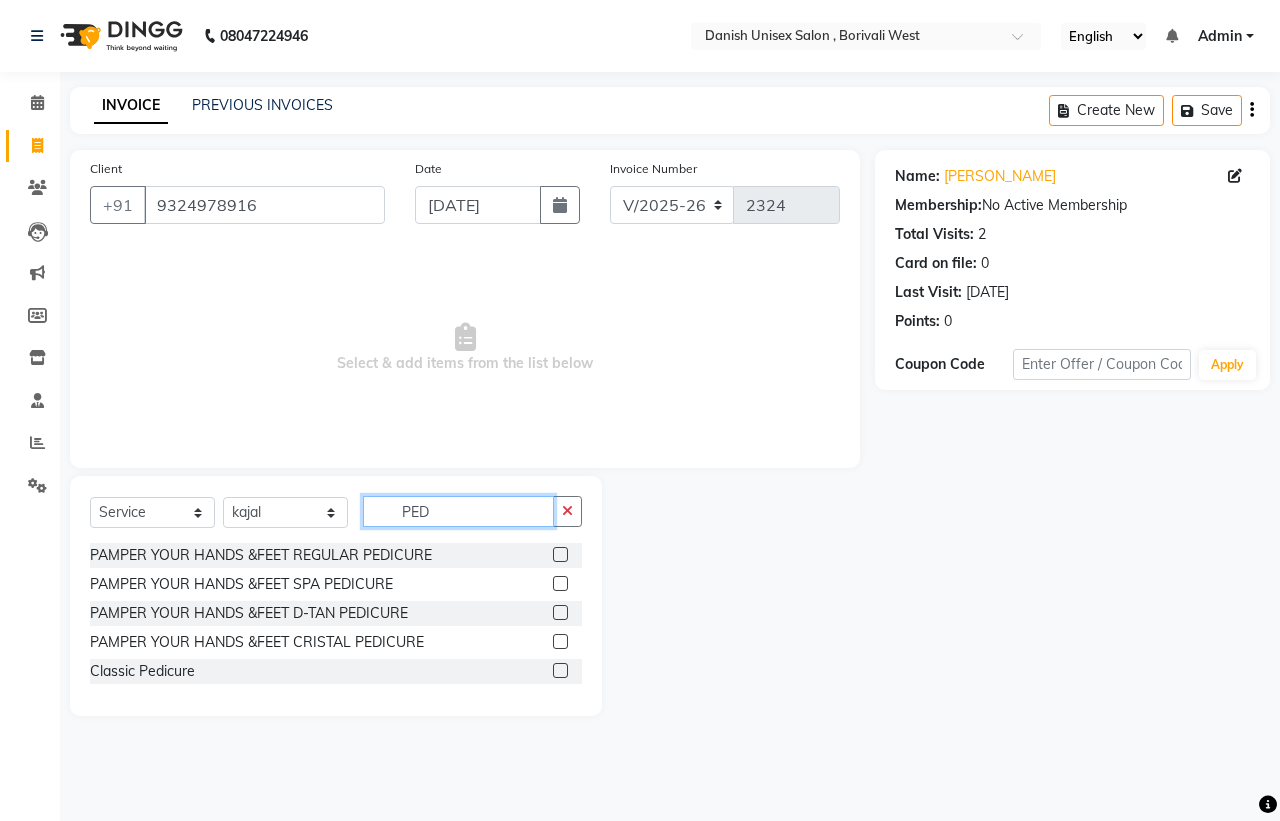 type on "PED" 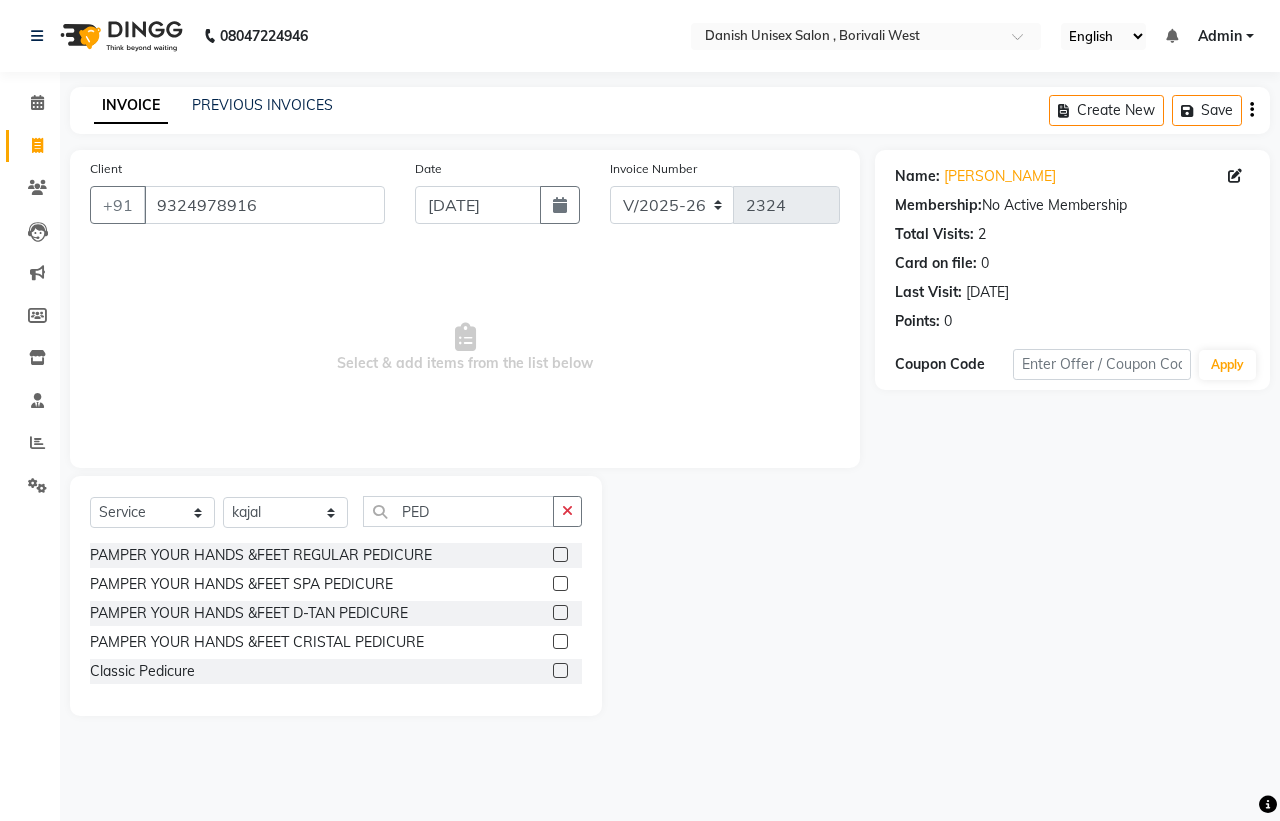 click 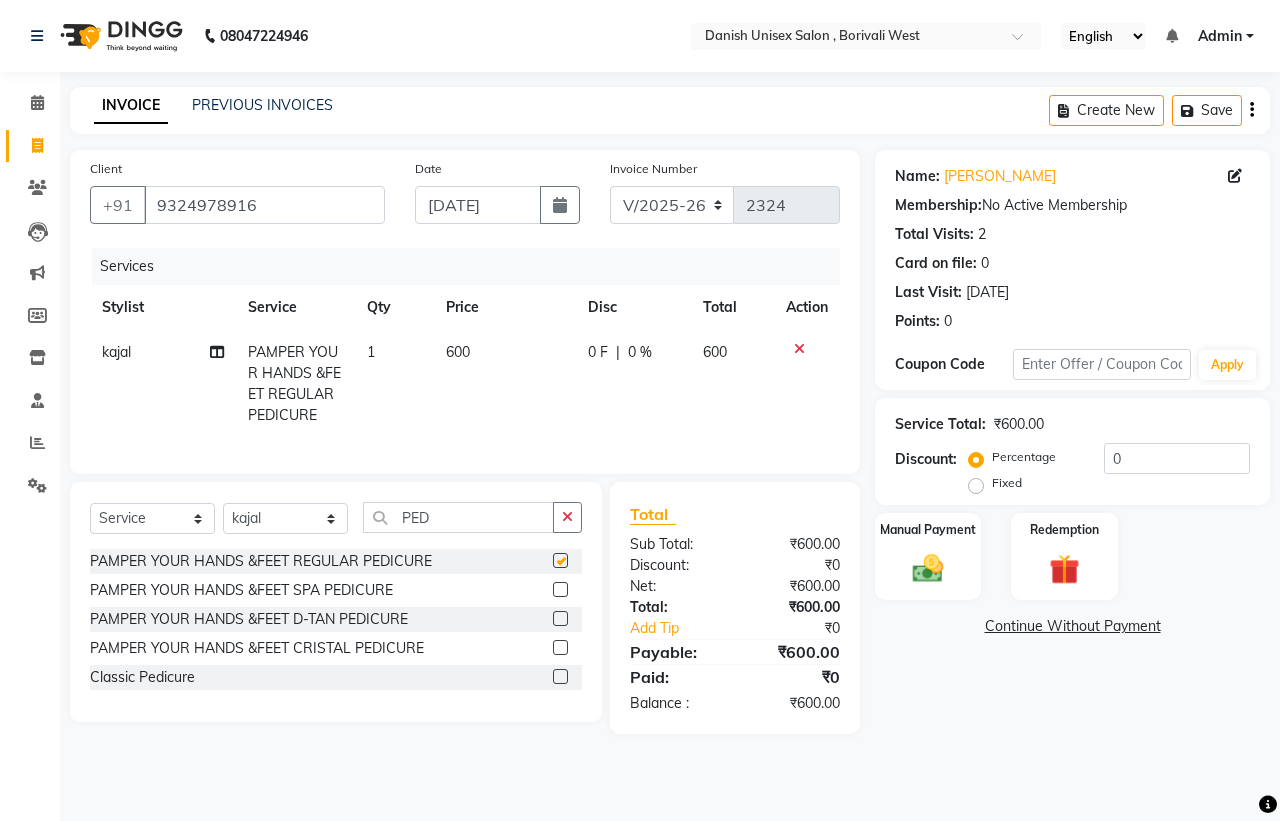 checkbox on "false" 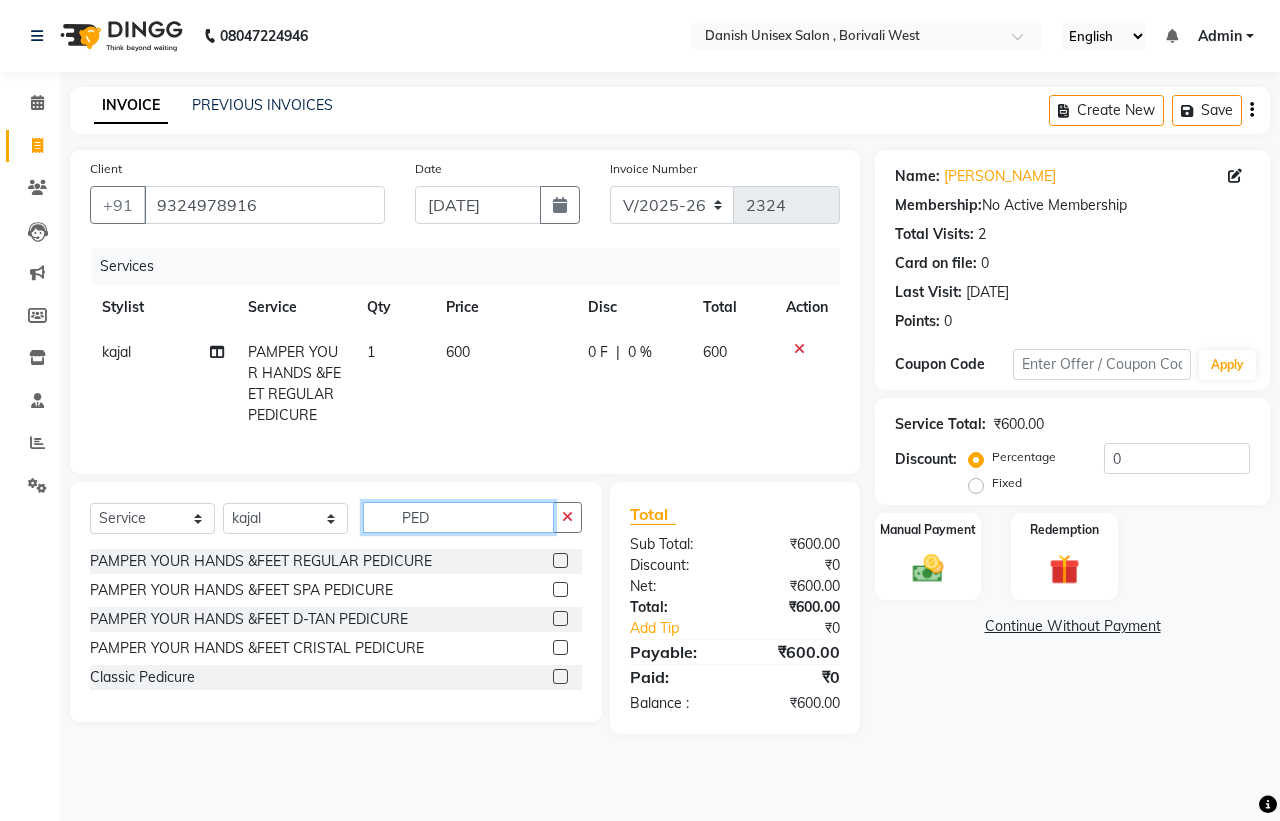 click on "PED" 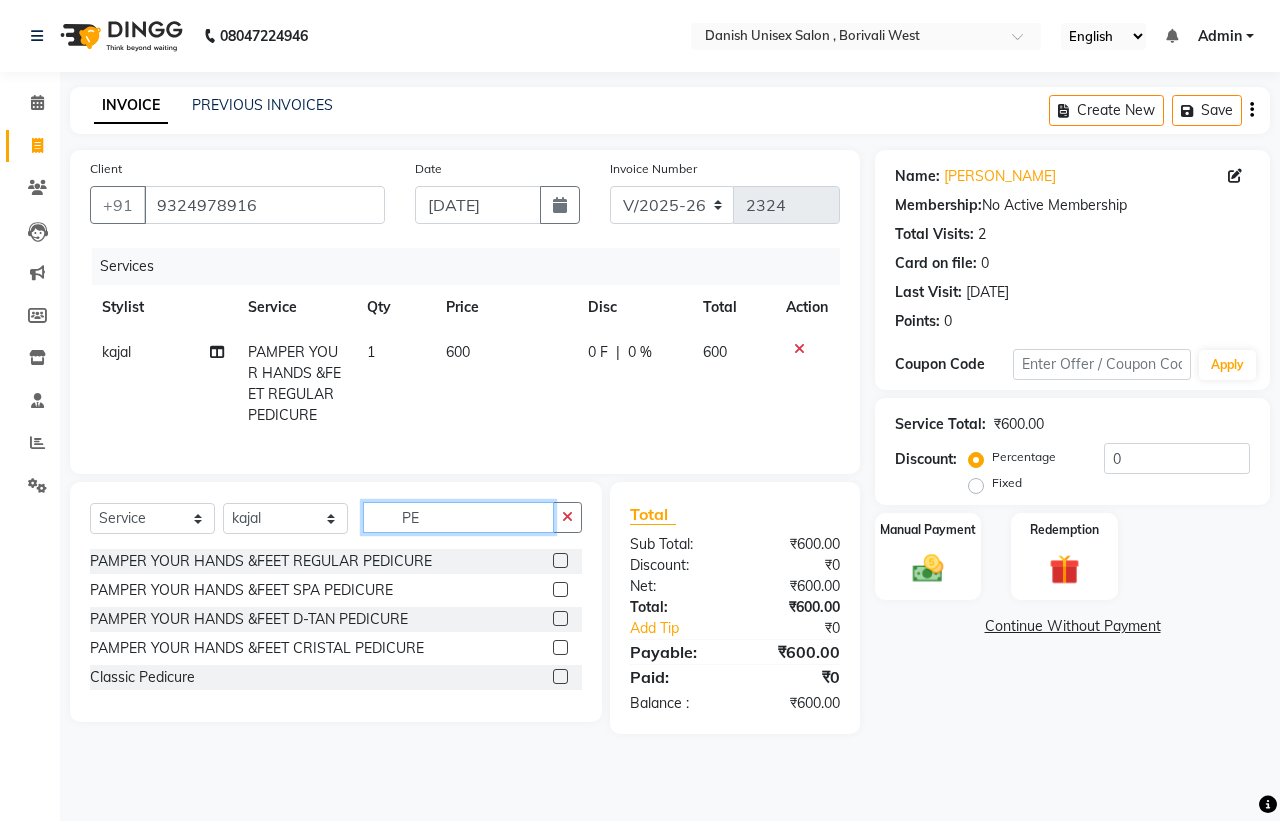type on "P" 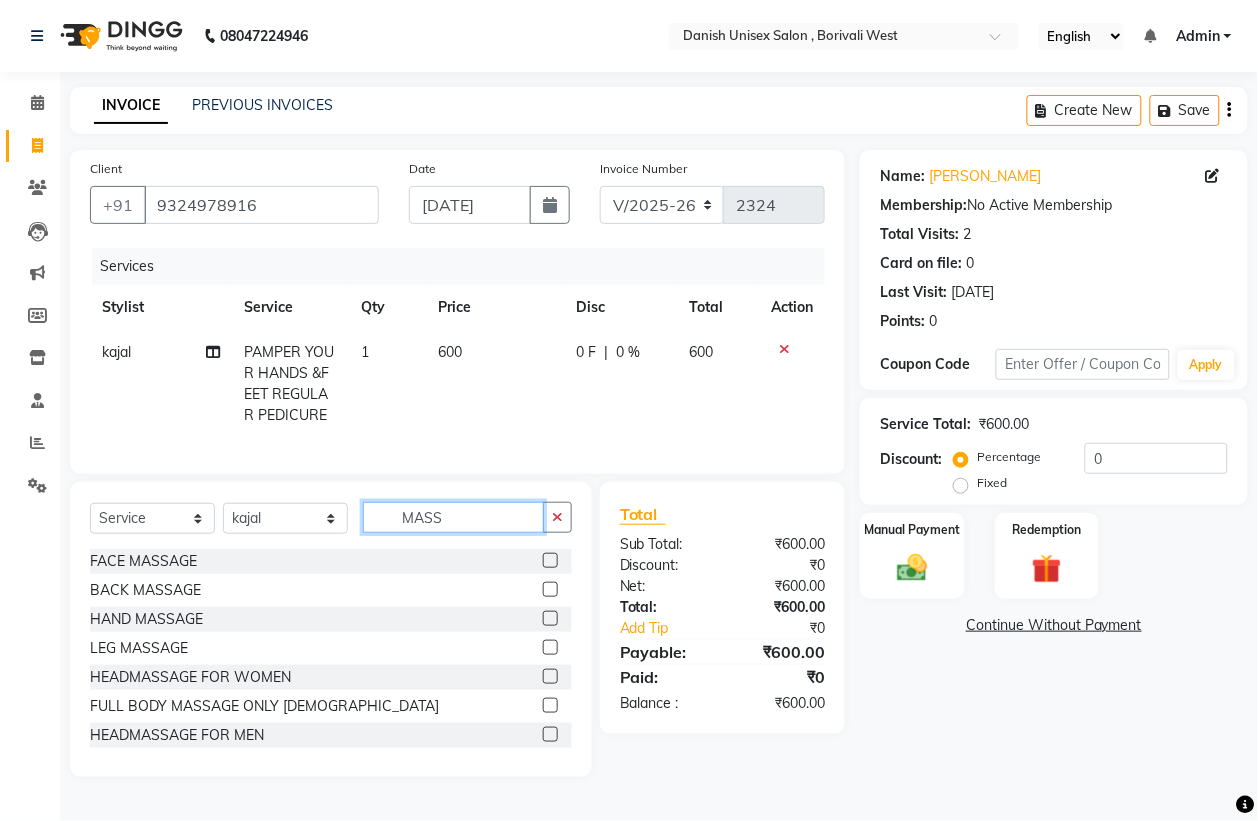 type on "MASS" 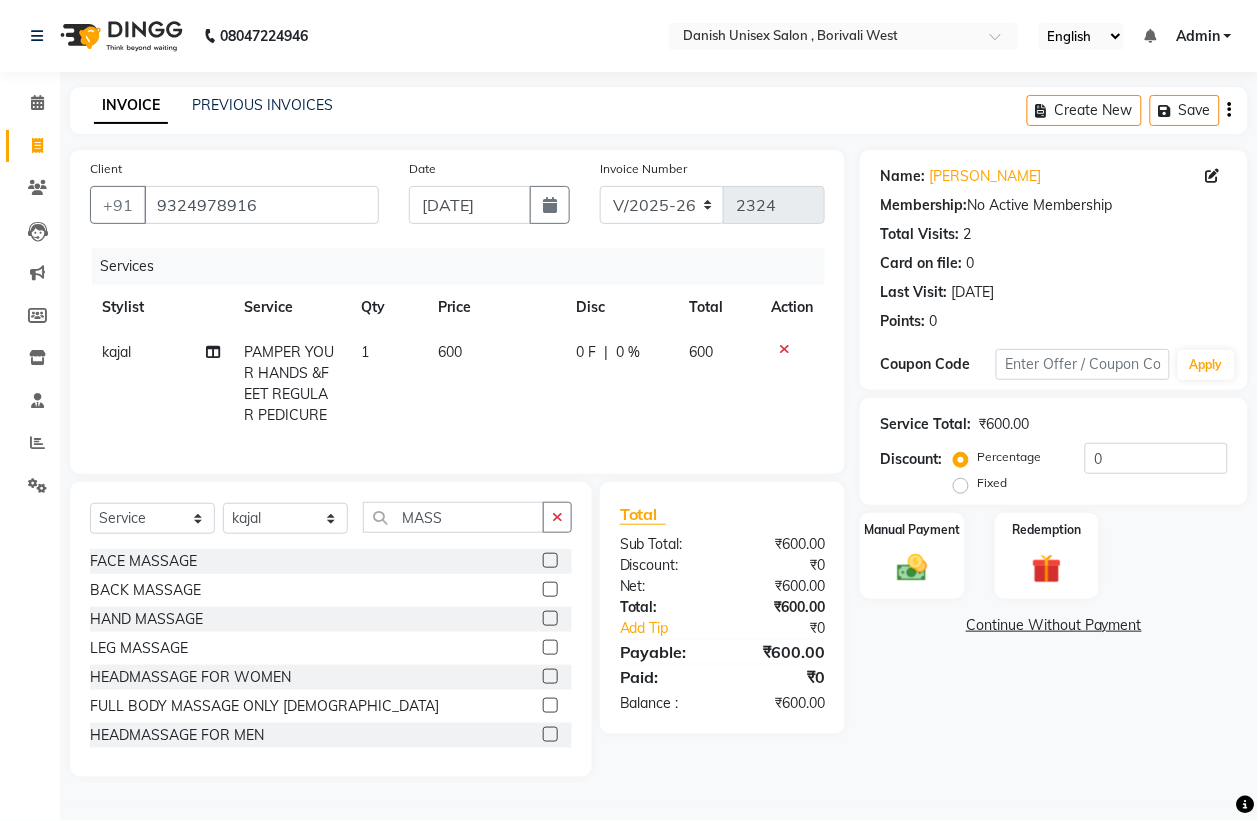 click 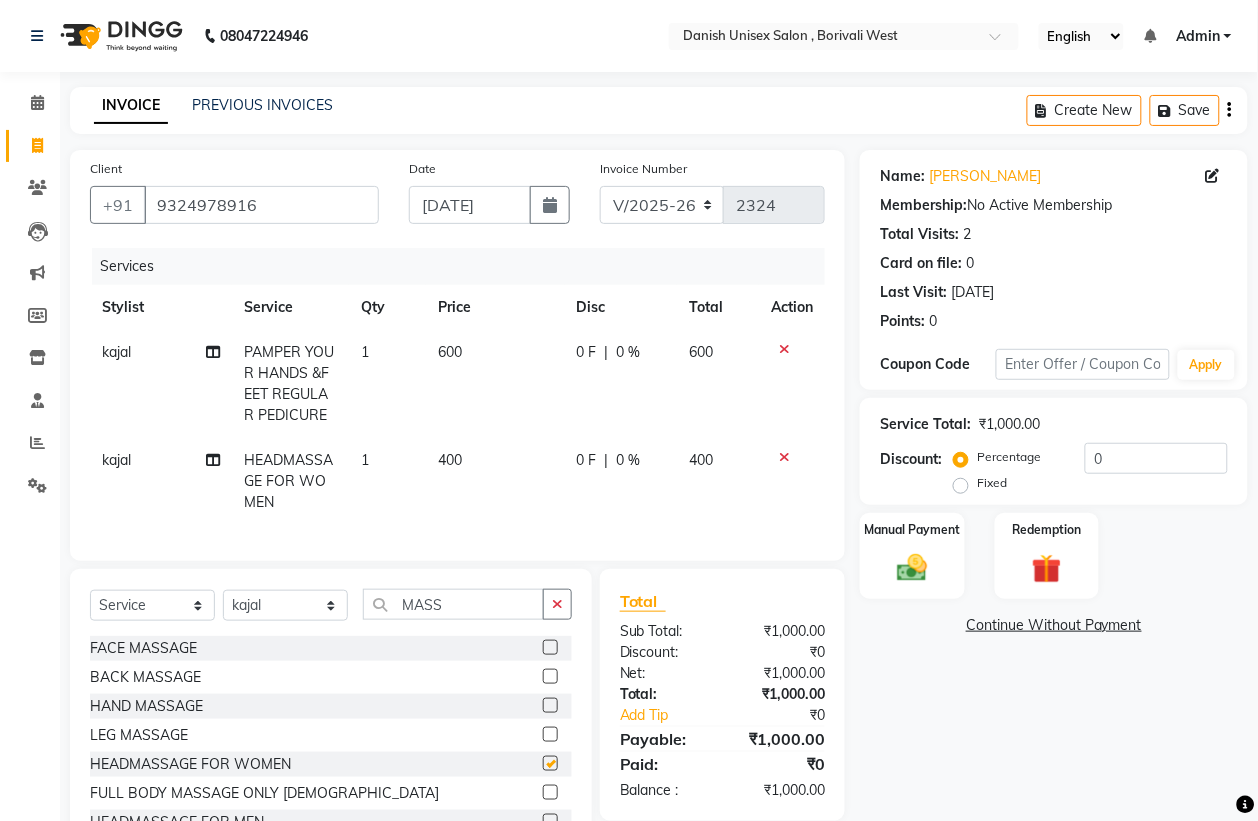 checkbox on "false" 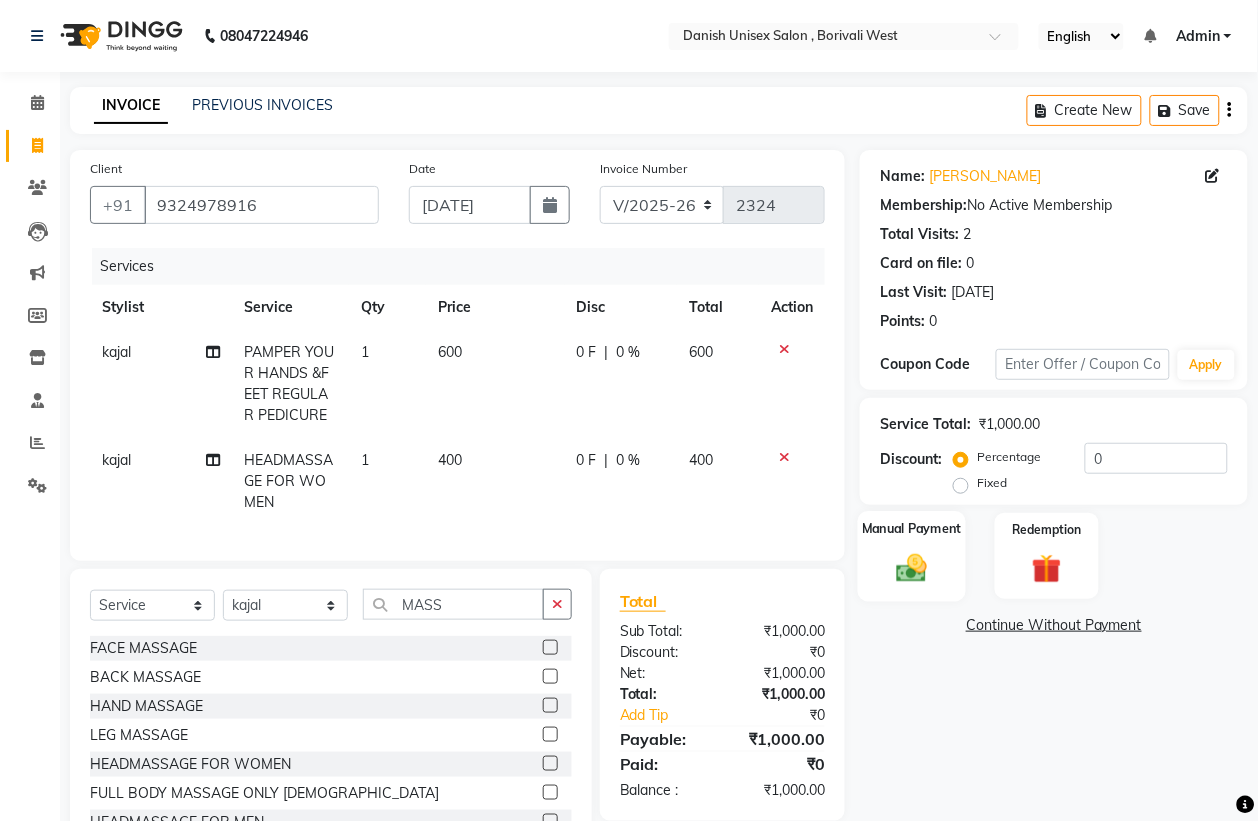 click on "Manual Payment" 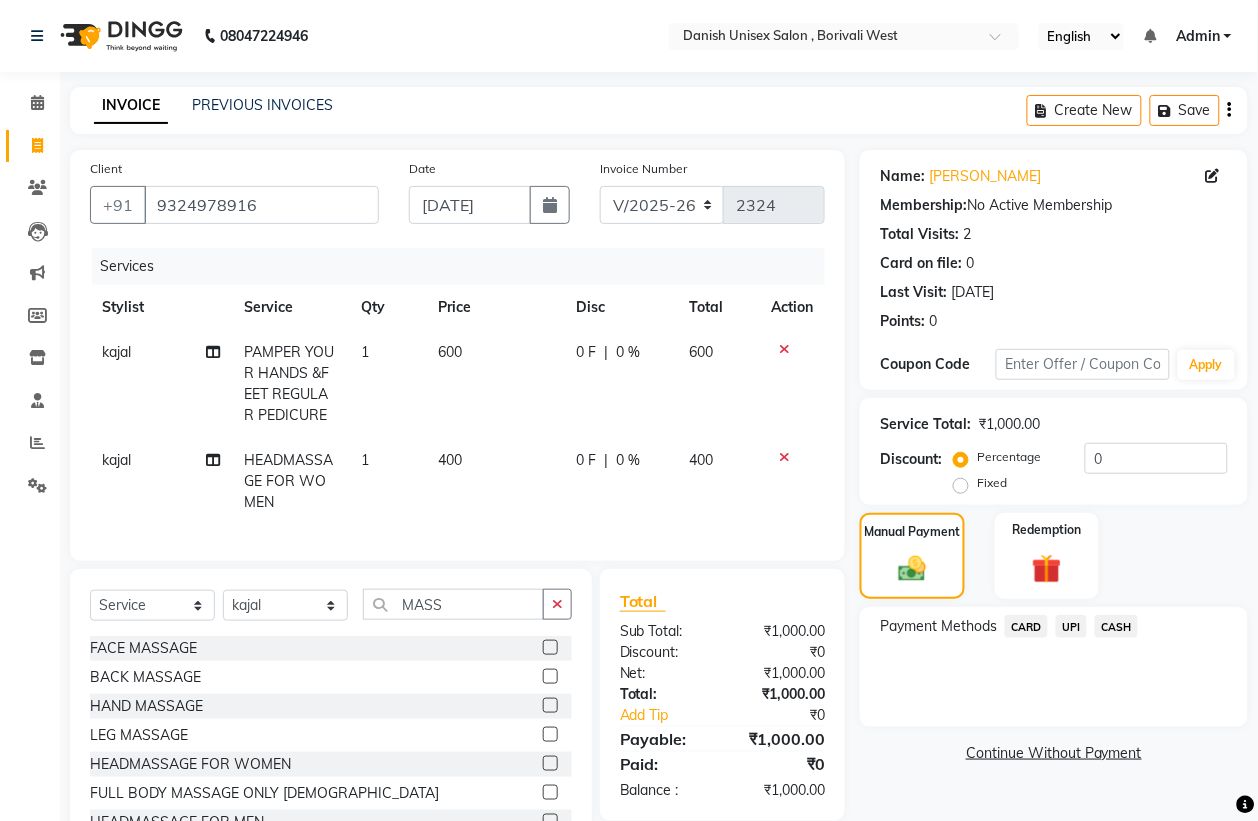 click on "CARD" 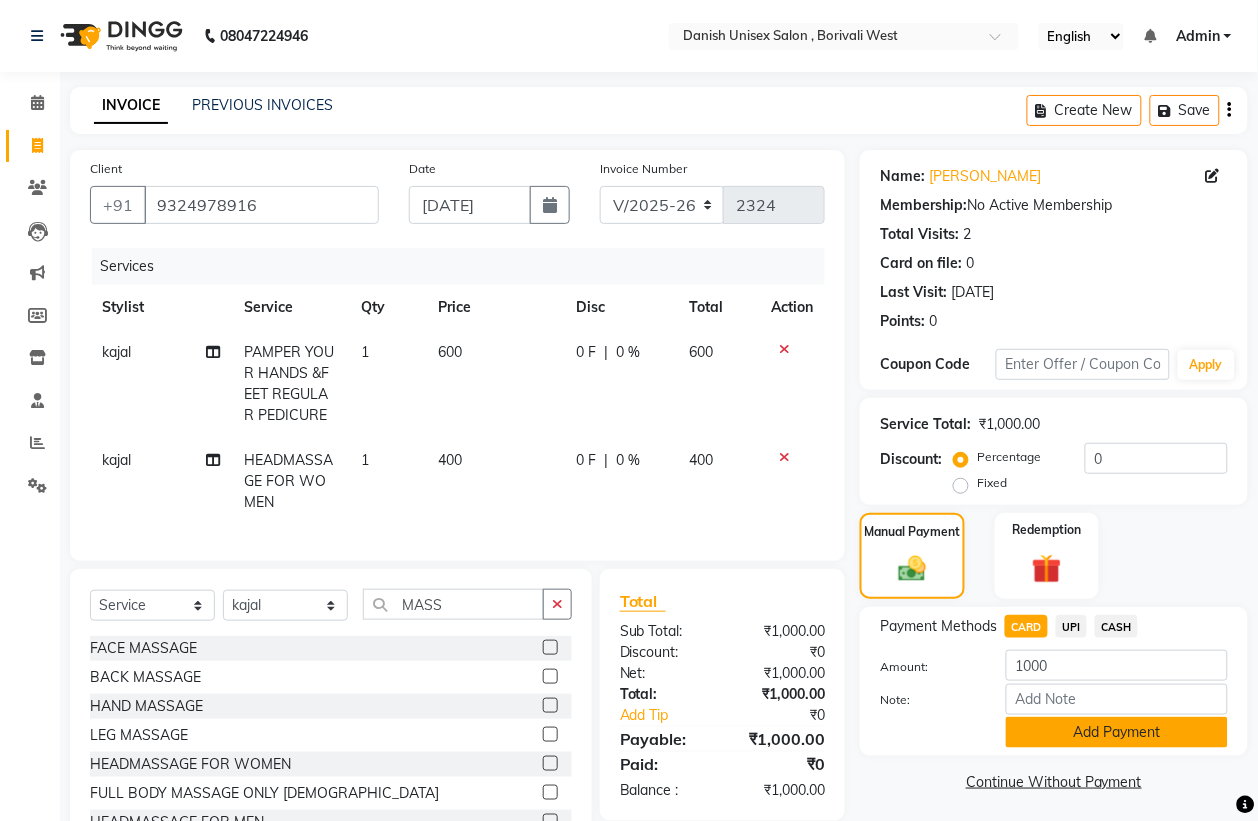click on "Add Payment" 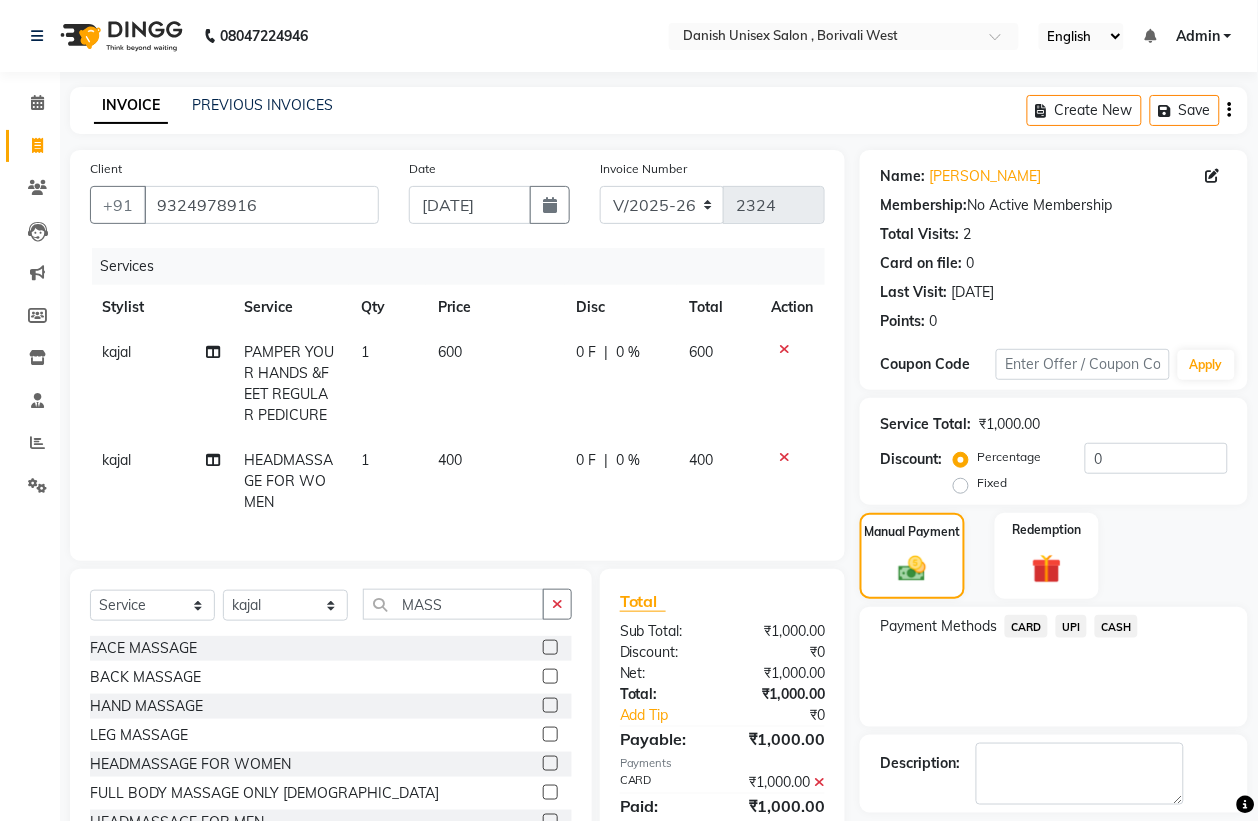 scroll, scrollTop: 93, scrollLeft: 0, axis: vertical 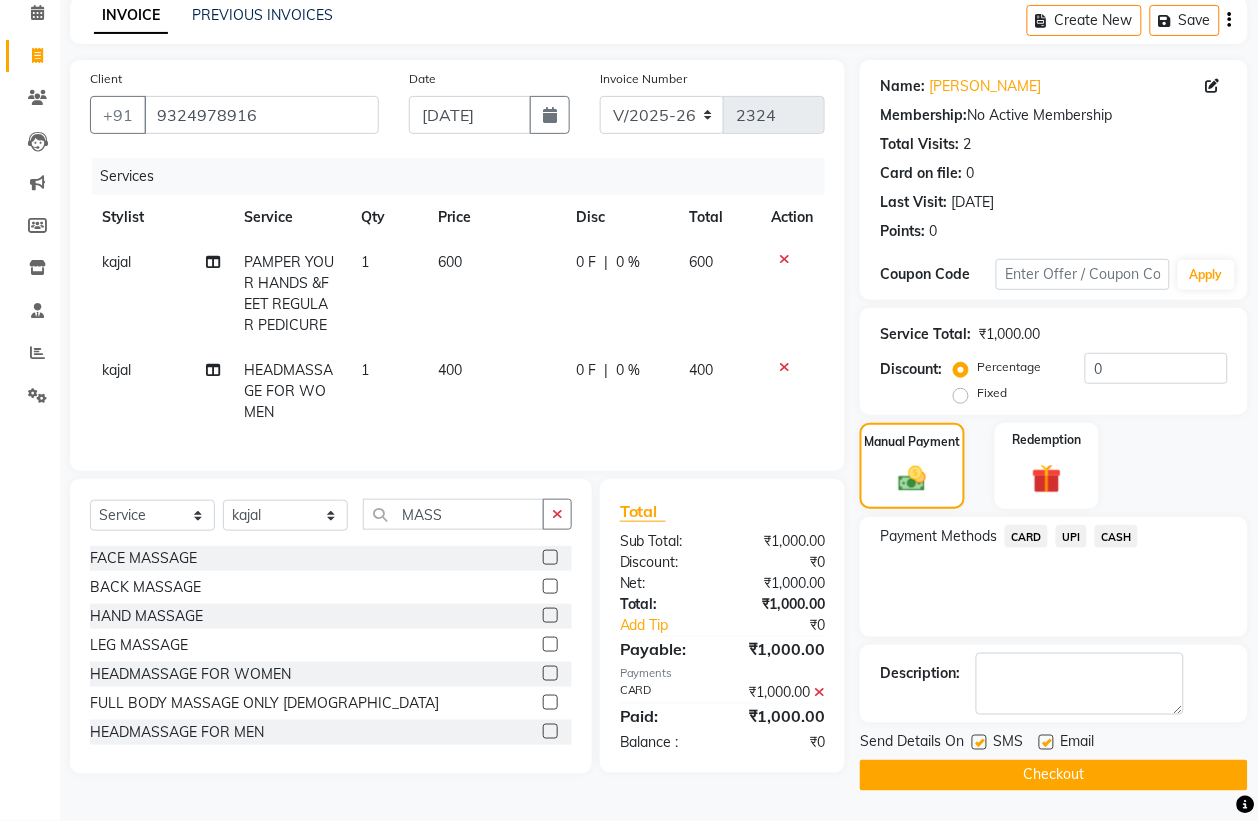 click on "Checkout" 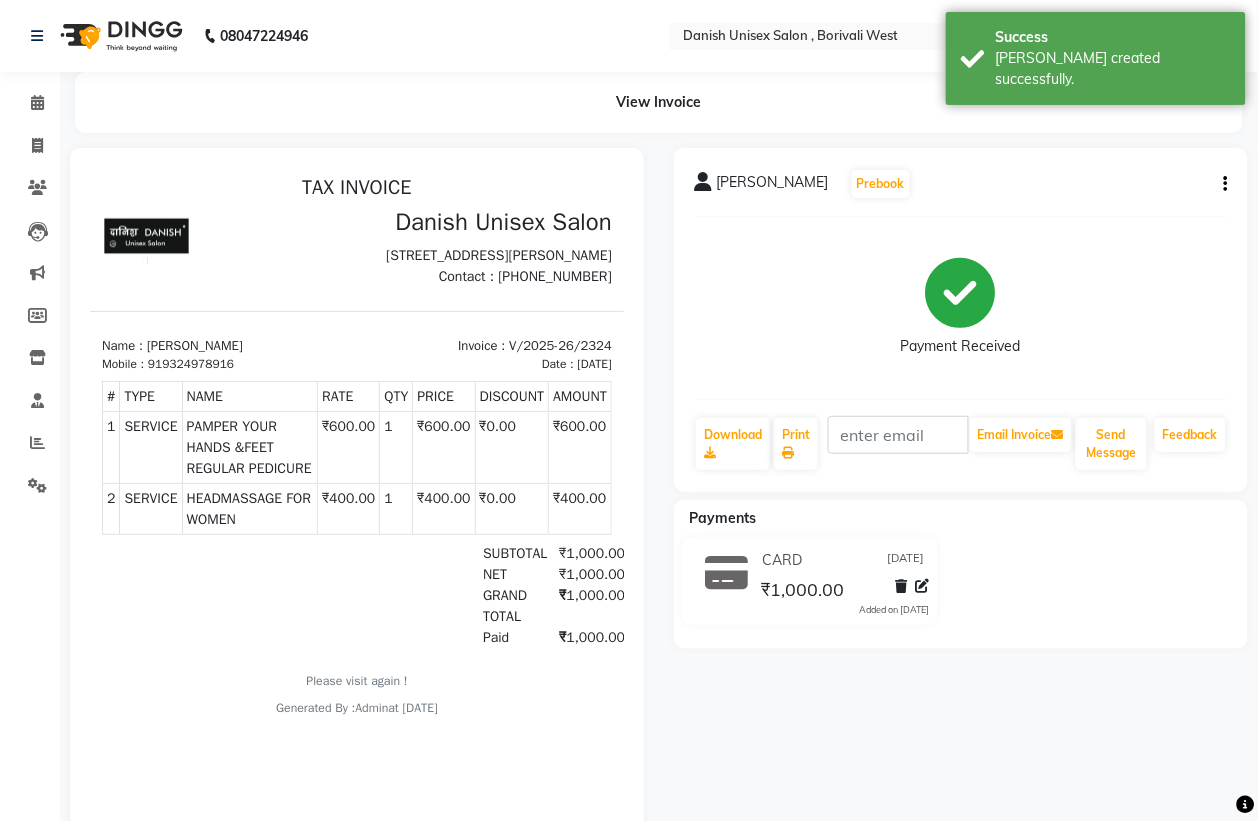 scroll, scrollTop: 0, scrollLeft: 0, axis: both 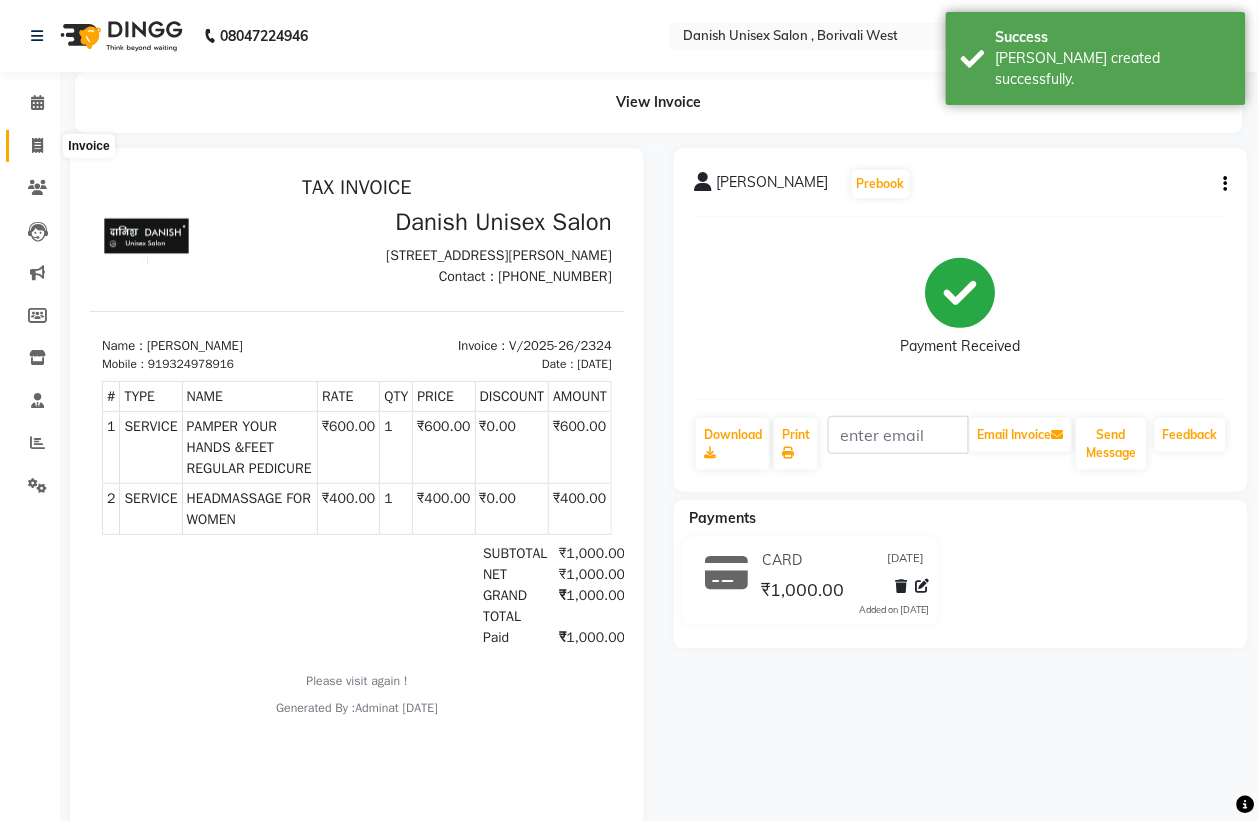 click 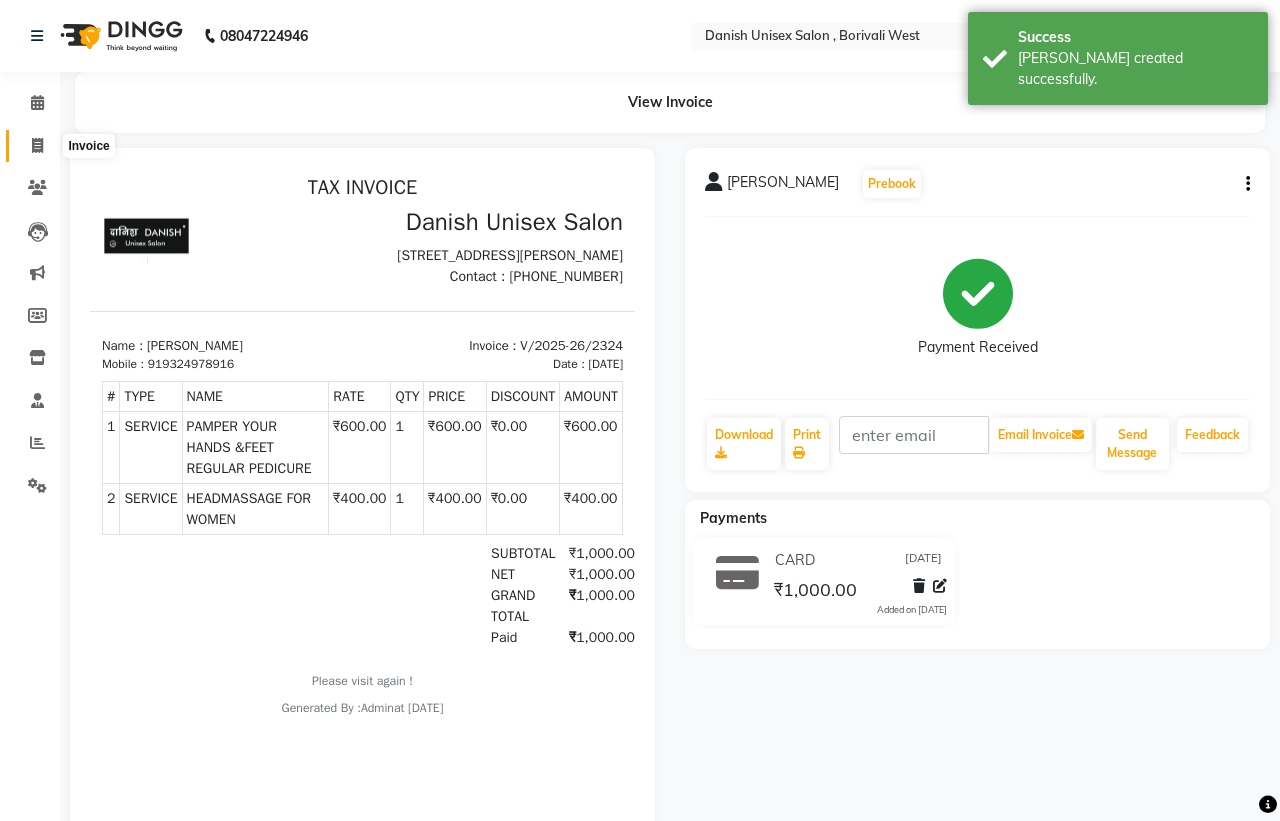 select on "service" 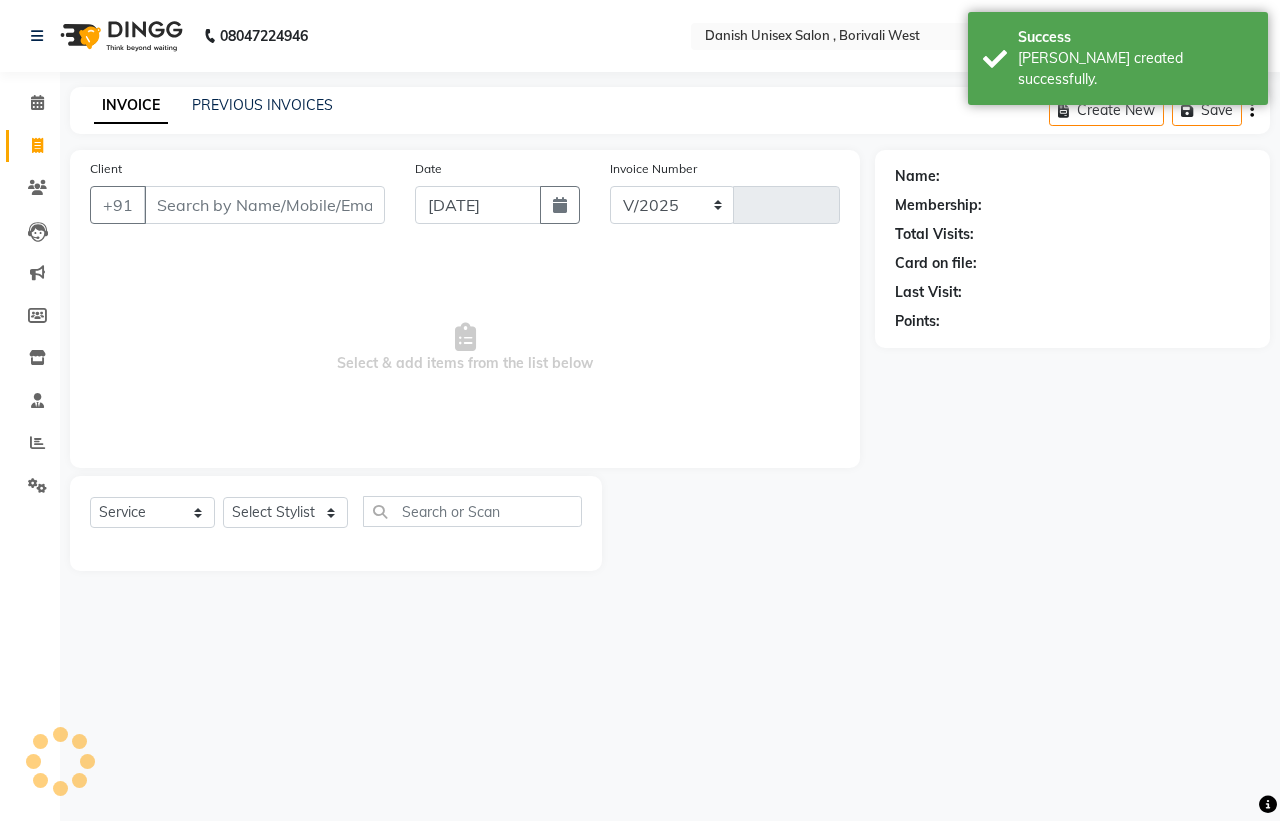 select on "6929" 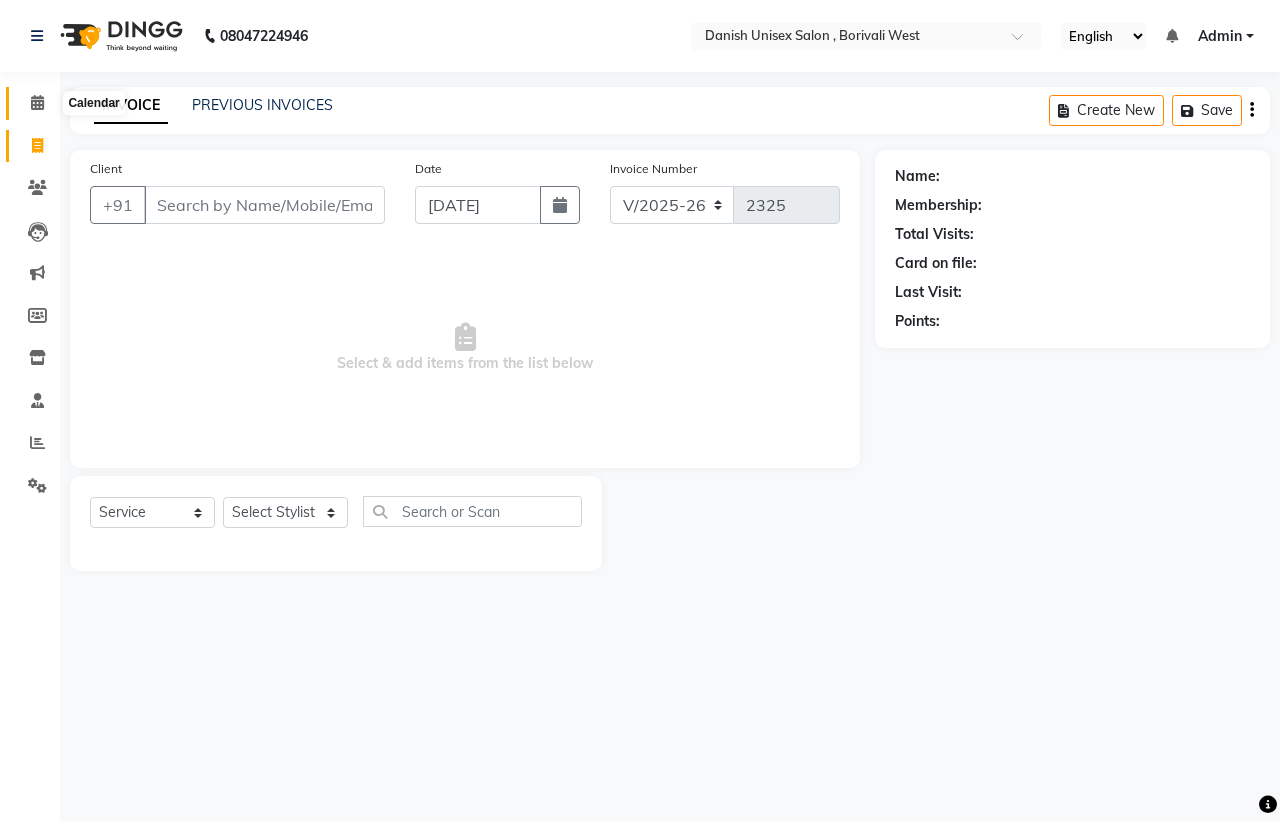 click 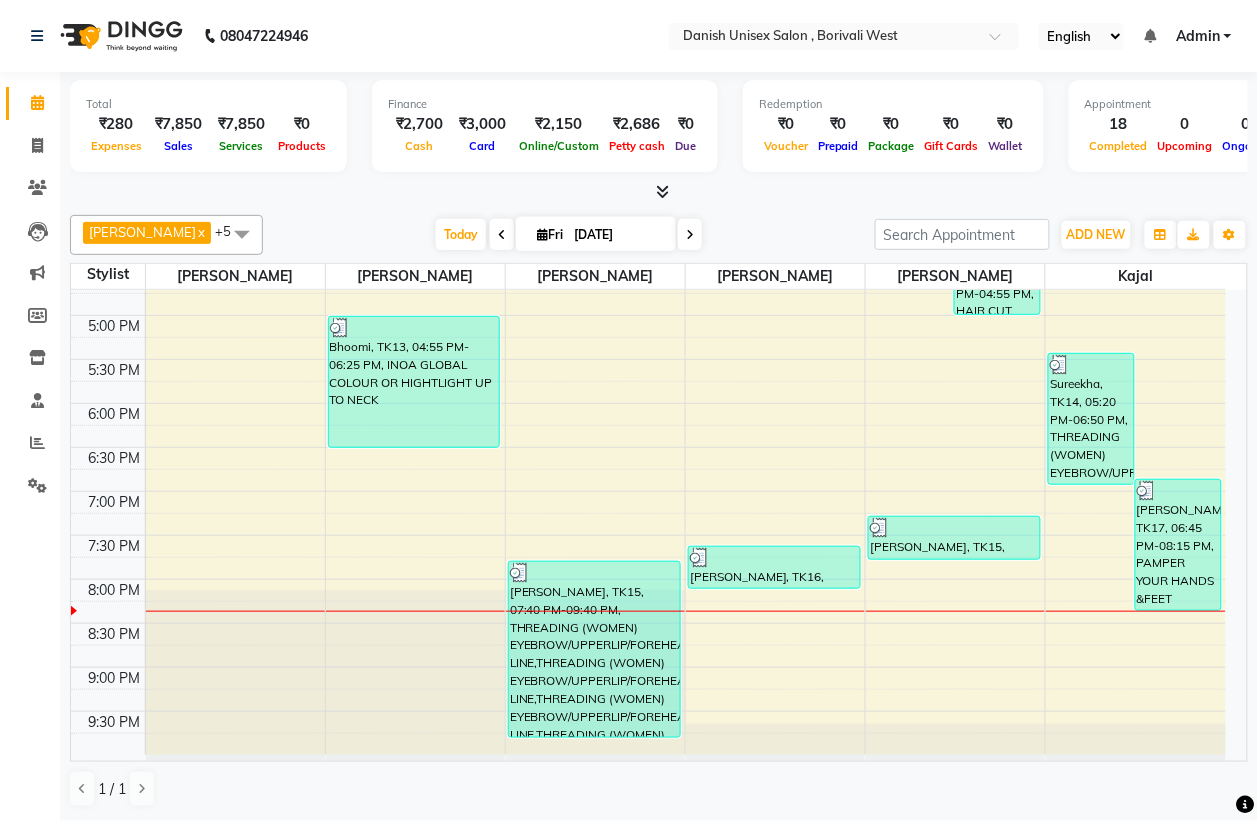 scroll, scrollTop: 686, scrollLeft: 0, axis: vertical 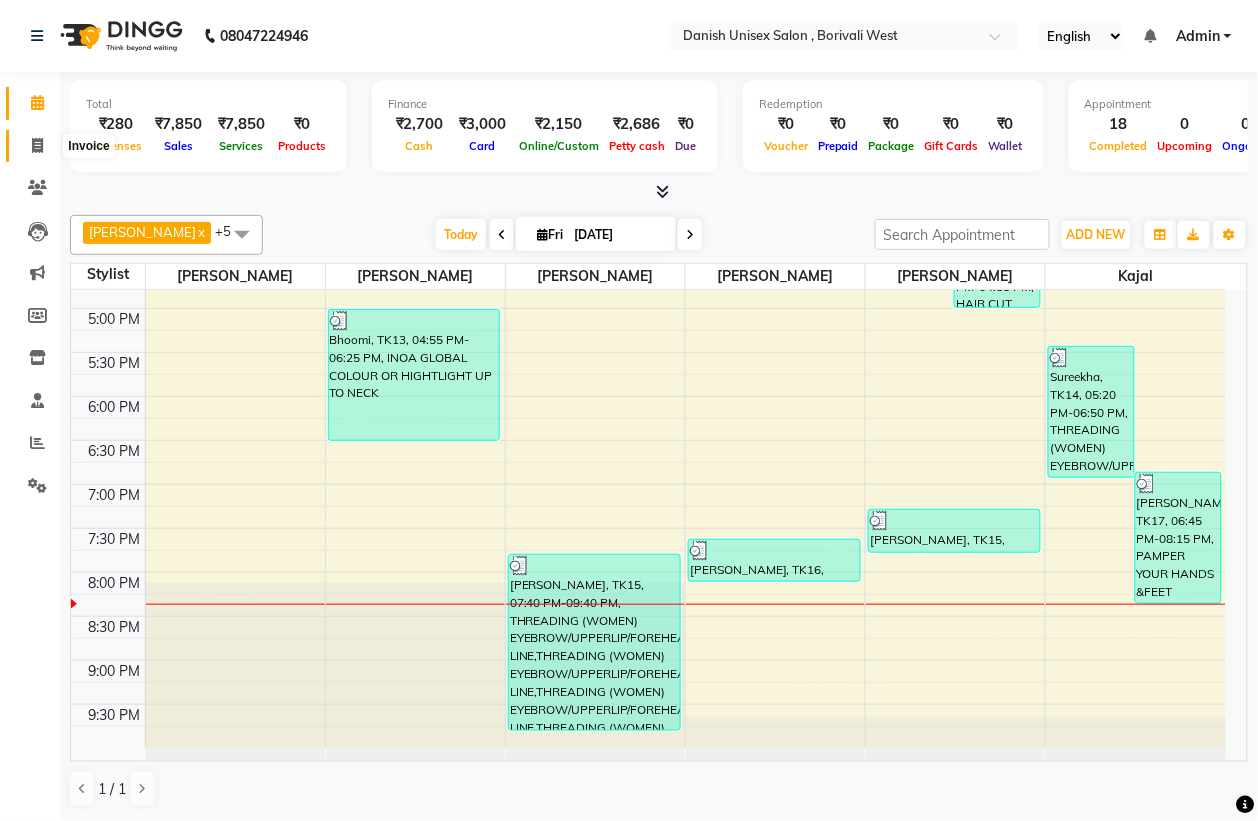 click 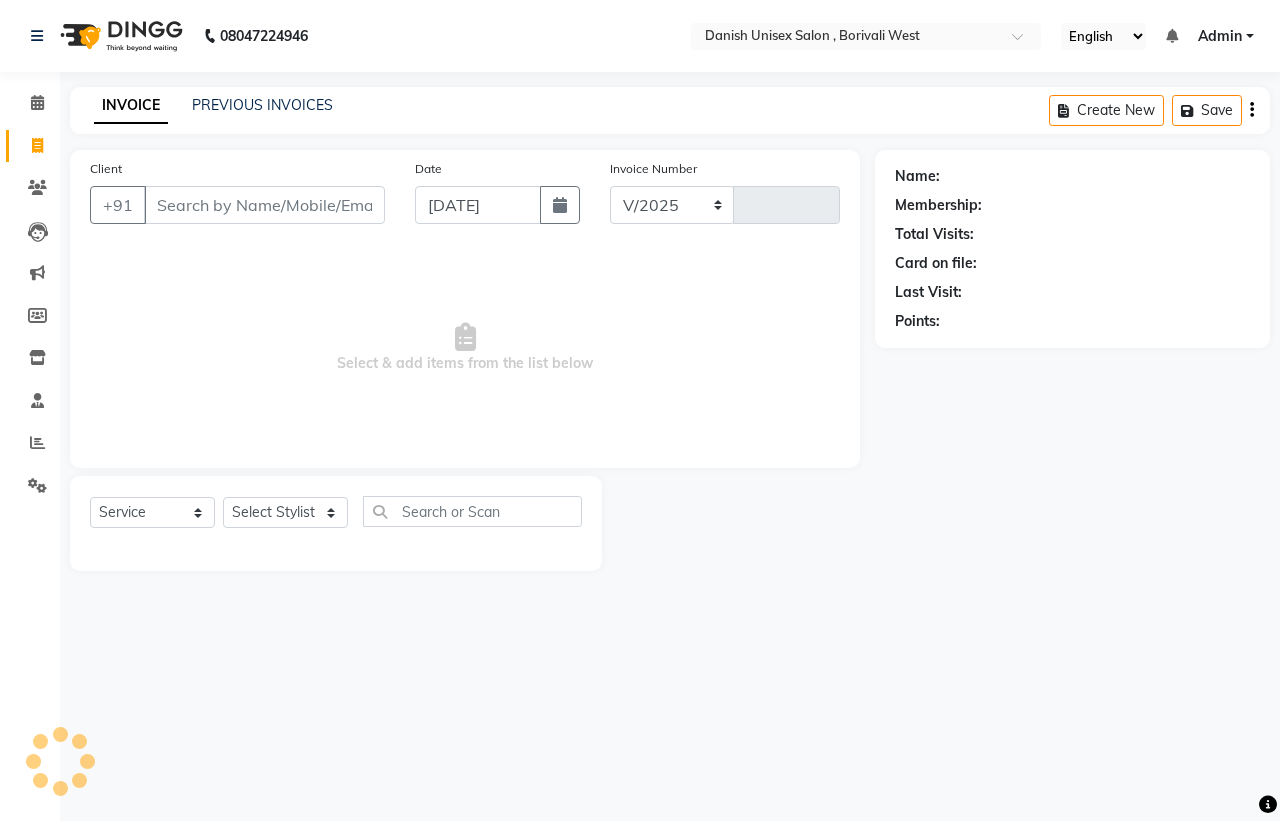 select on "6929" 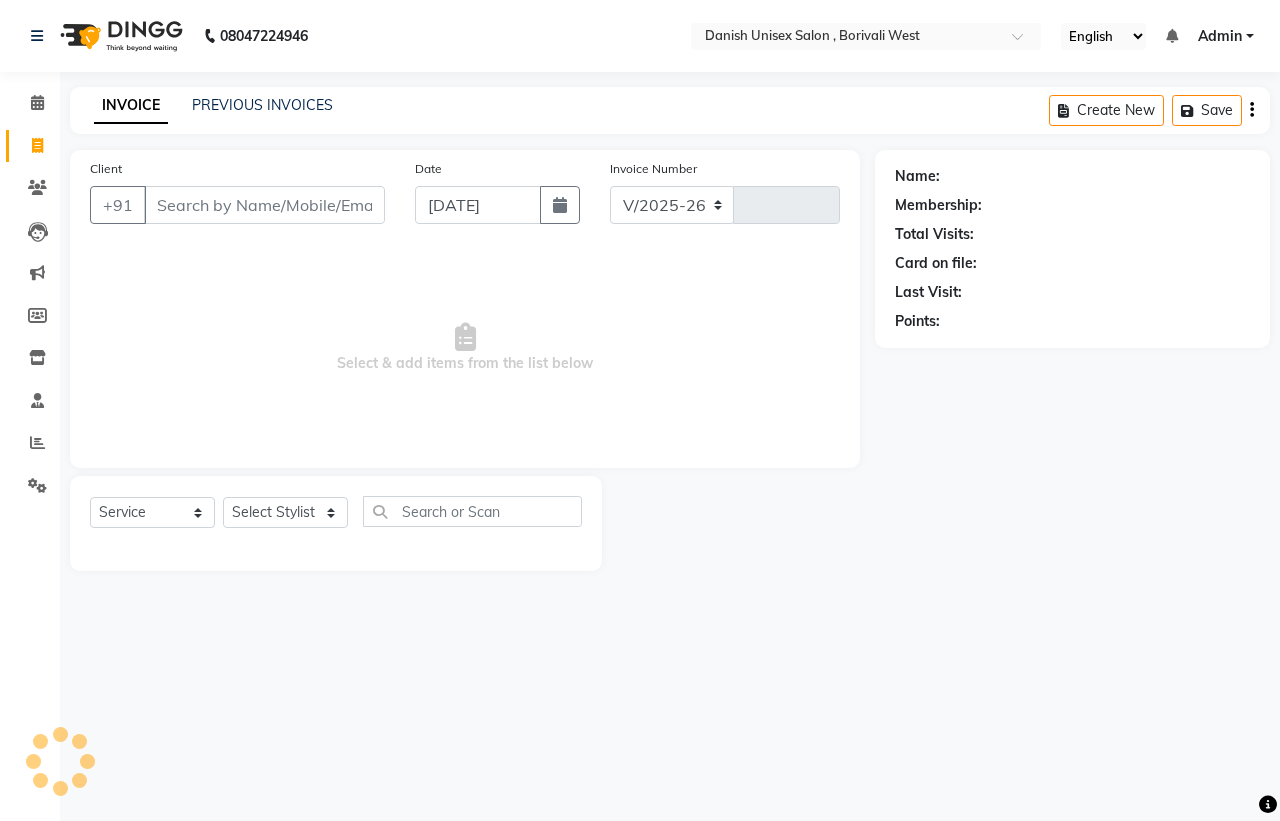 type on "2325" 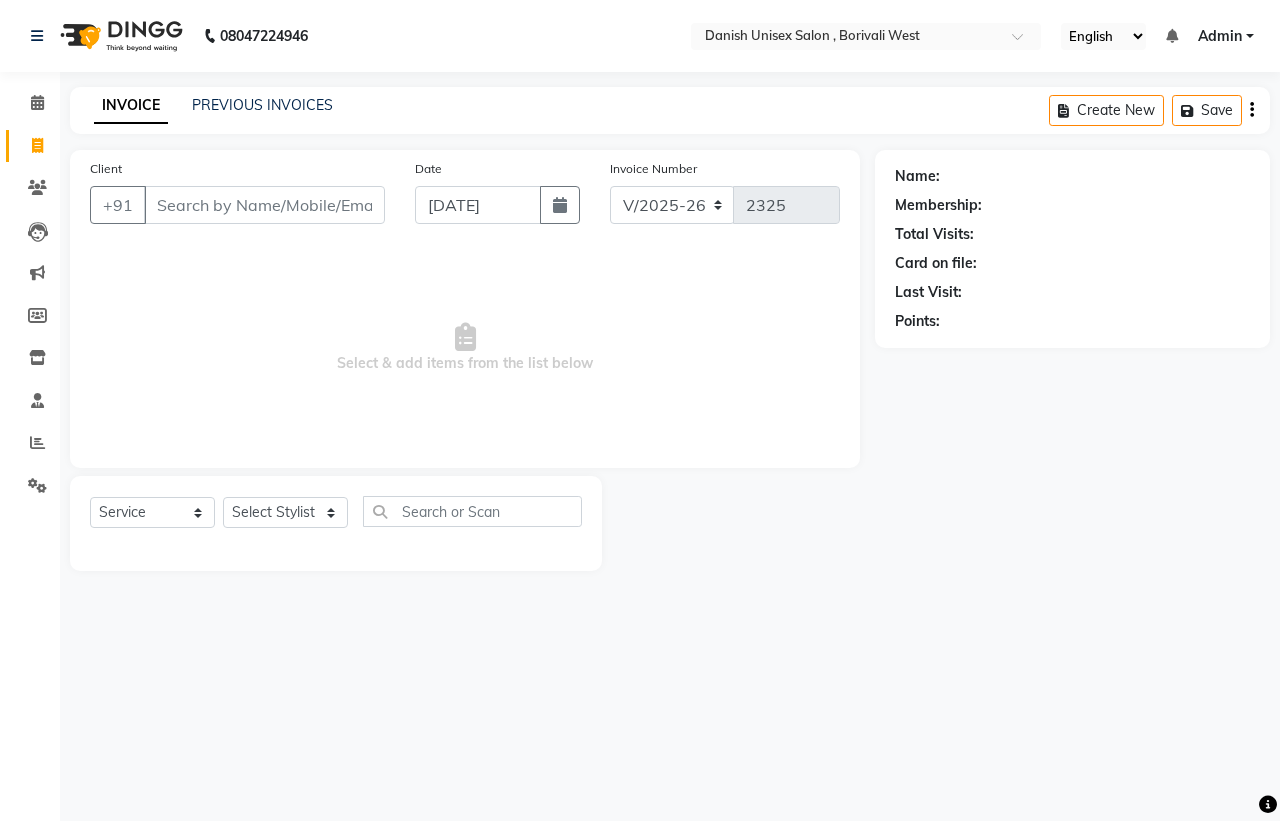 click on "Client" at bounding box center [264, 205] 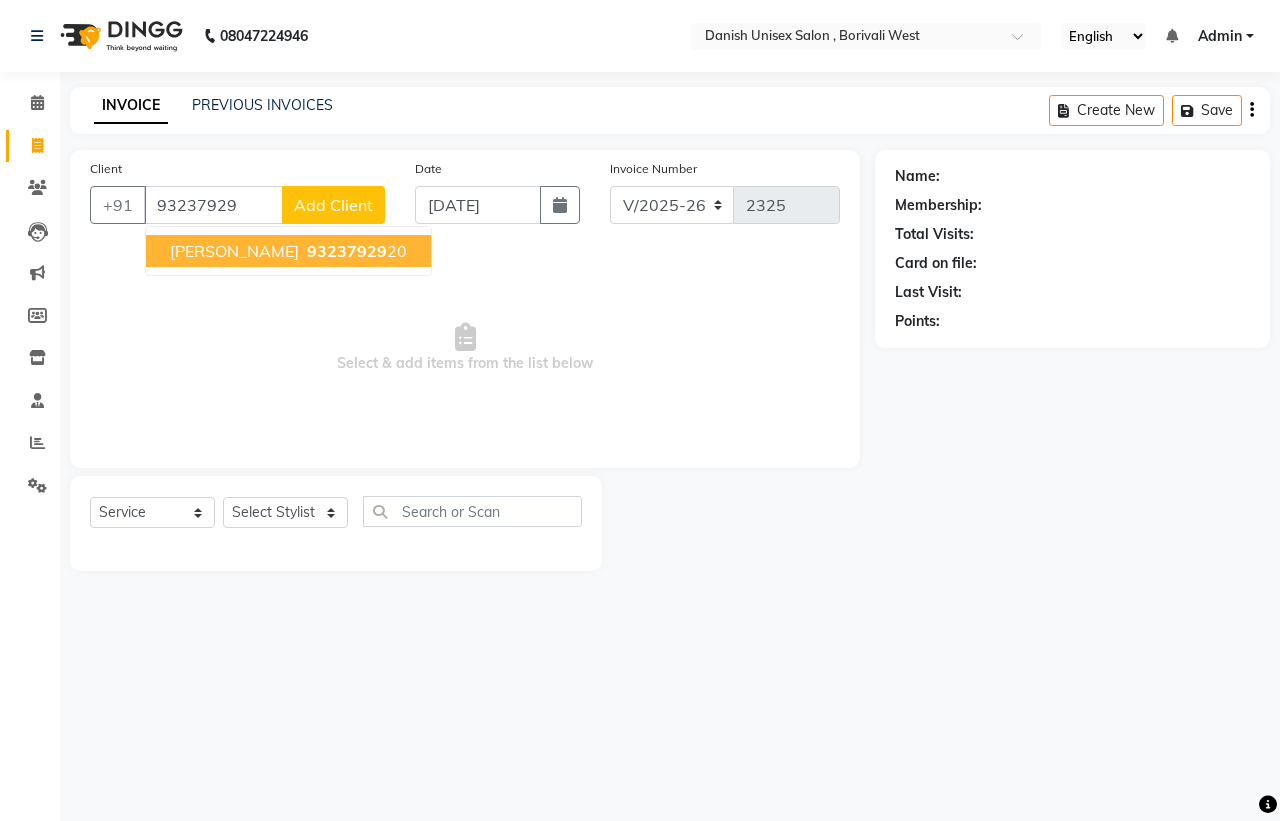 click on "93237929" at bounding box center [347, 251] 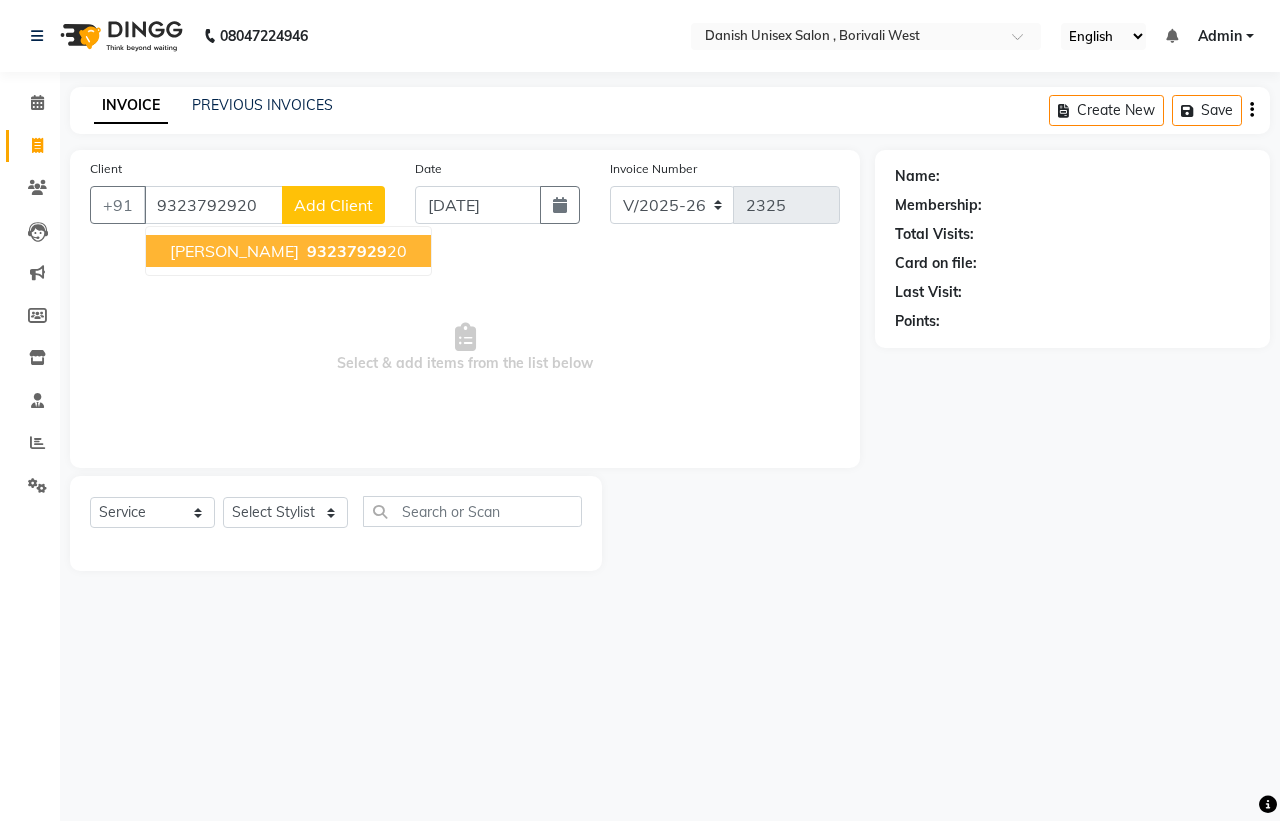 type on "9323792920" 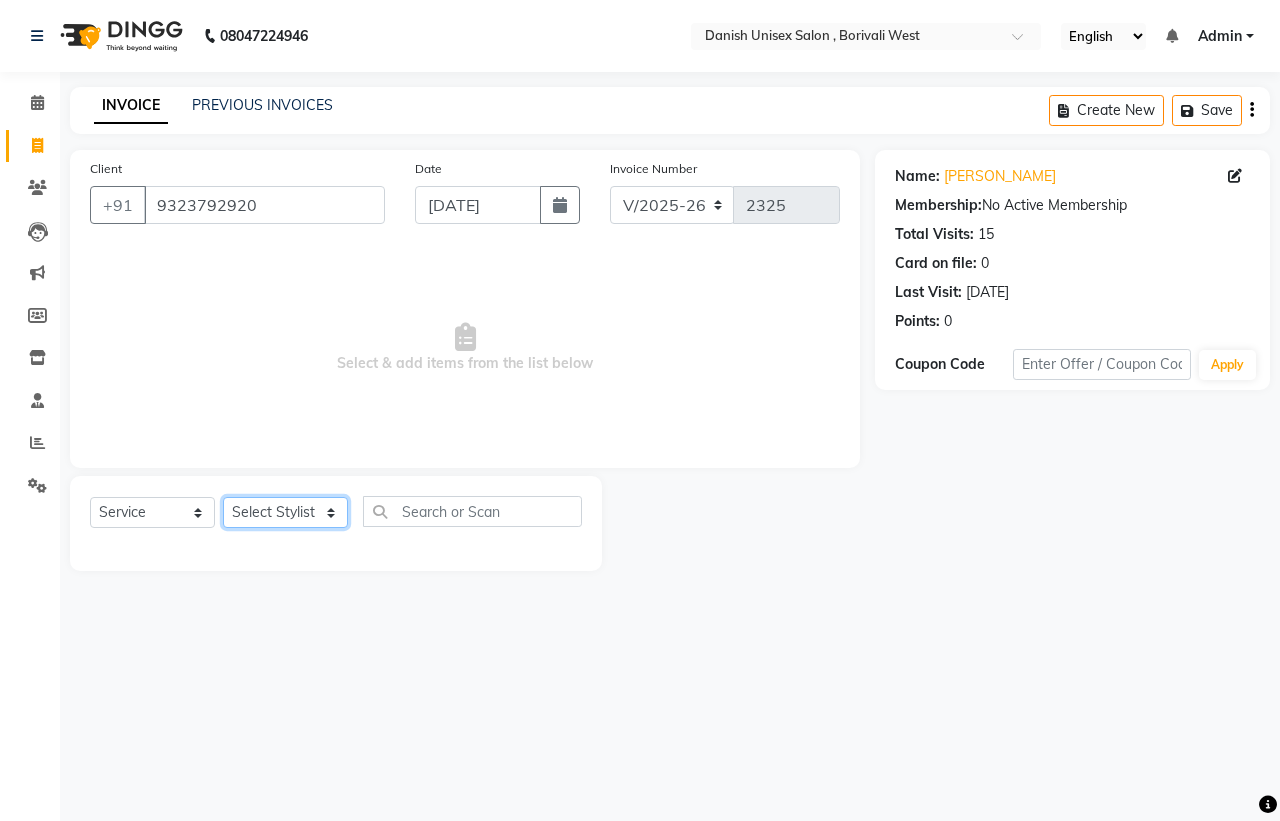 click on "Select Stylist [PERSON_NAME] [PERSON_NAME] [PERSON_NAME] kajal [PERSON_NAME] [PERSON_NAME] [PERSON_NAME] [PERSON_NAME] [PERSON_NAME] [PERSON_NAME] [PERSON_NAME]" 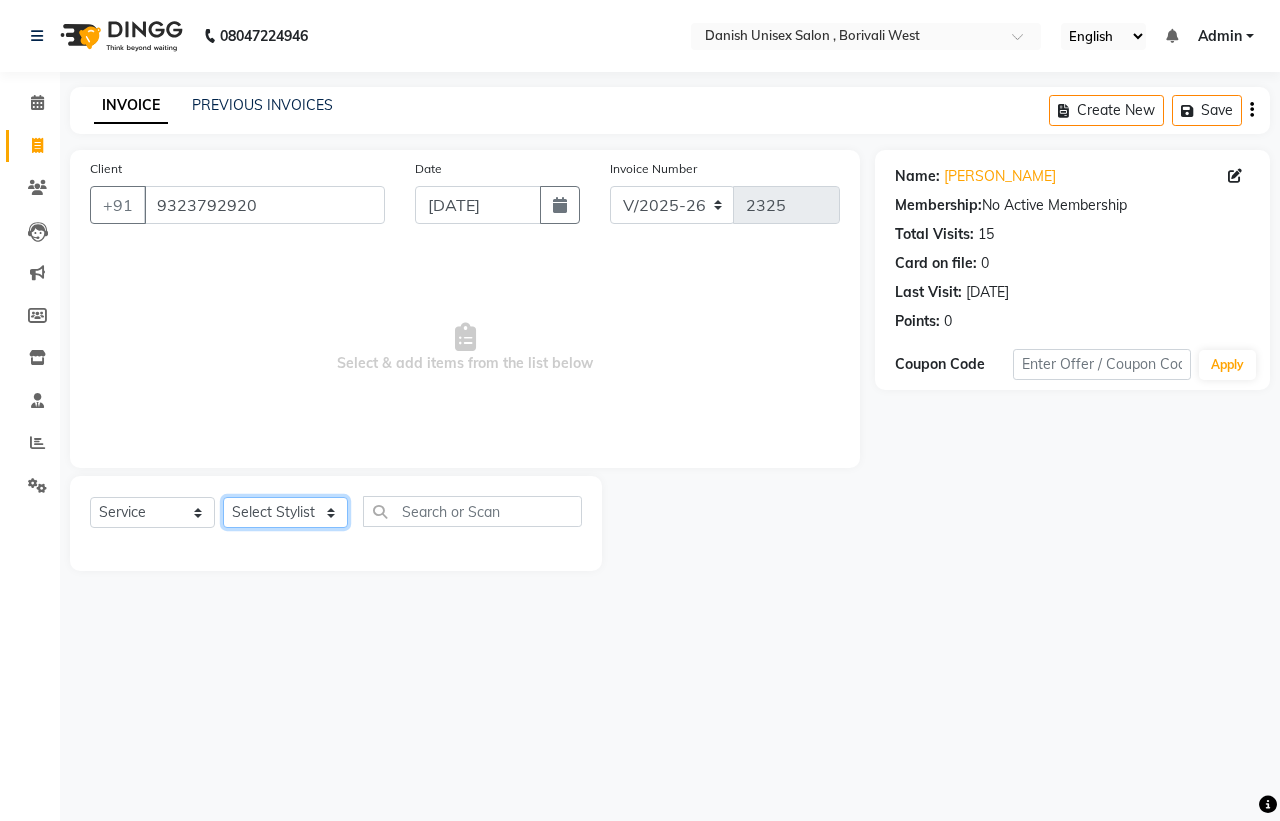 select on "63506" 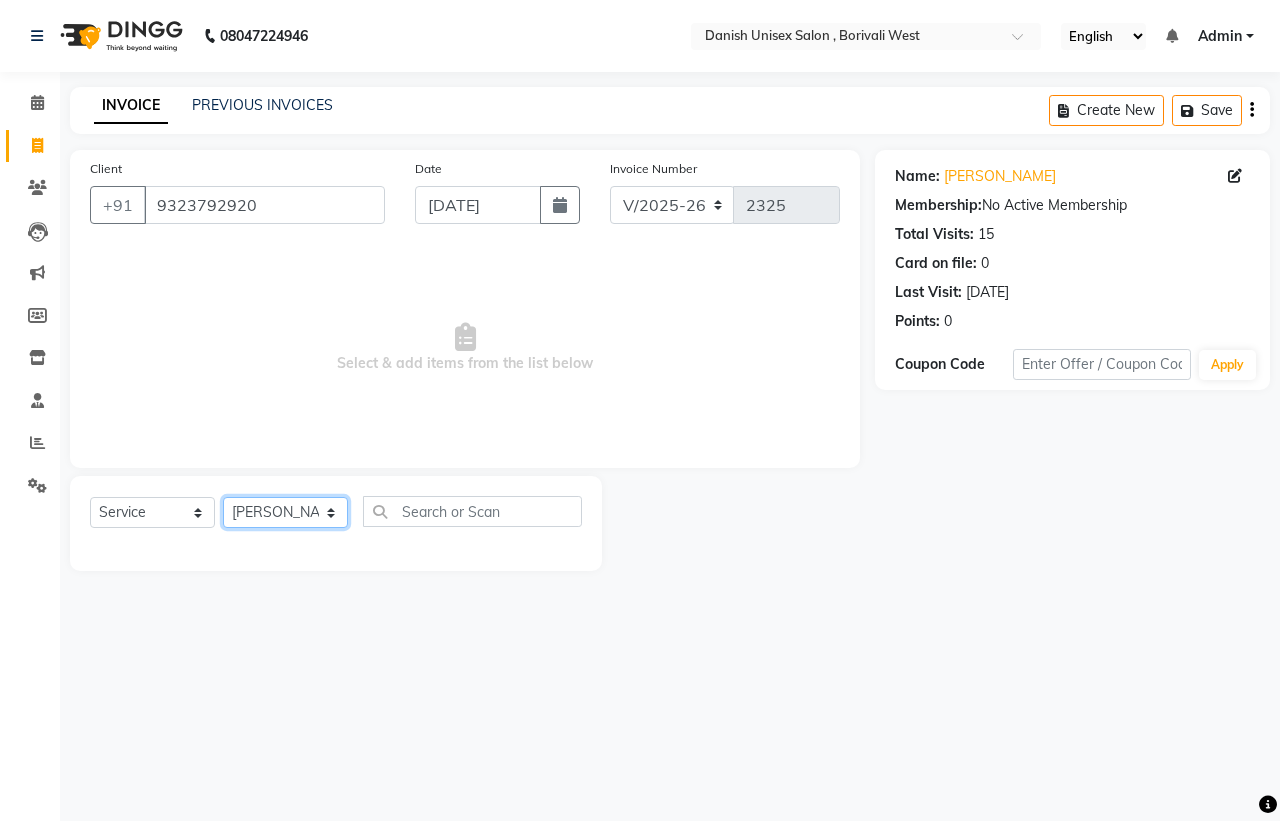 click on "Select Stylist [PERSON_NAME] [PERSON_NAME] [PERSON_NAME] kajal [PERSON_NAME] [PERSON_NAME] [PERSON_NAME] [PERSON_NAME] [PERSON_NAME] [PERSON_NAME] [PERSON_NAME]" 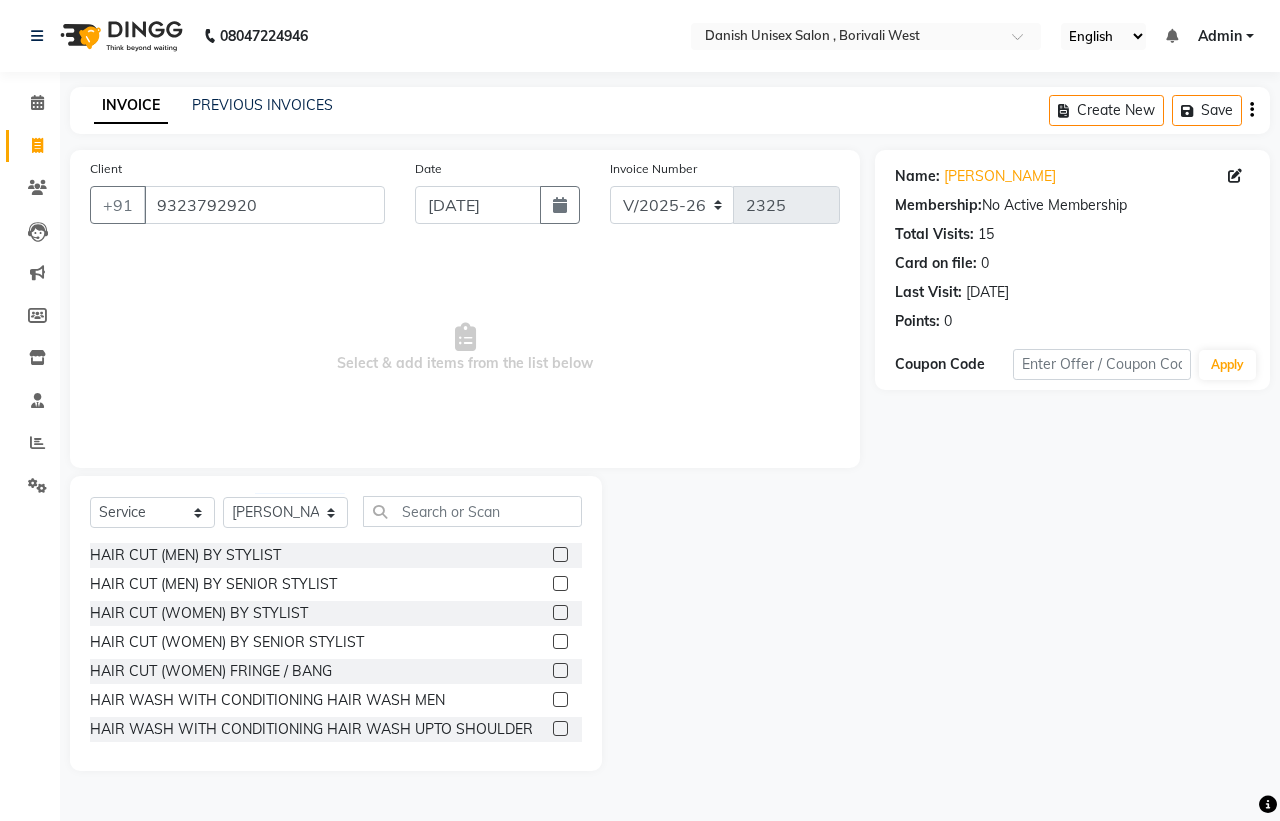 click 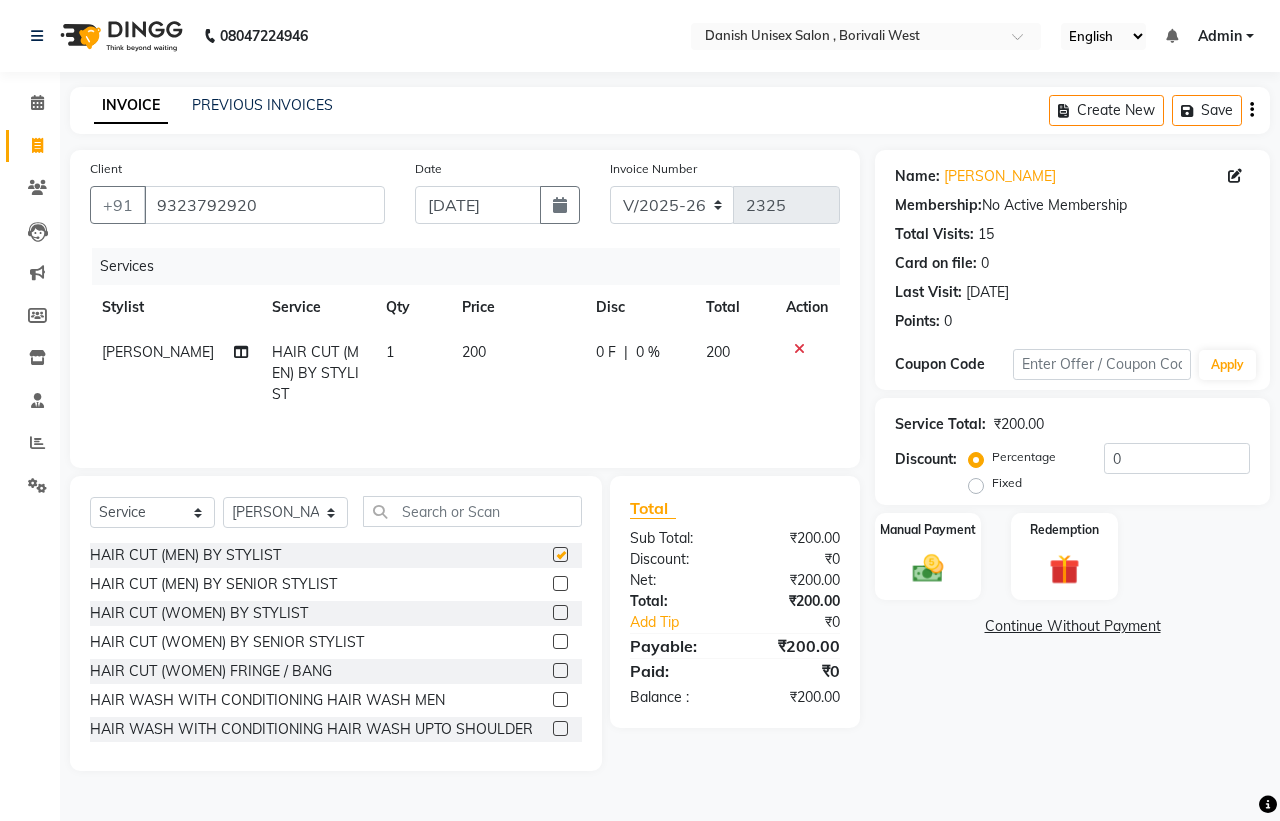 checkbox on "false" 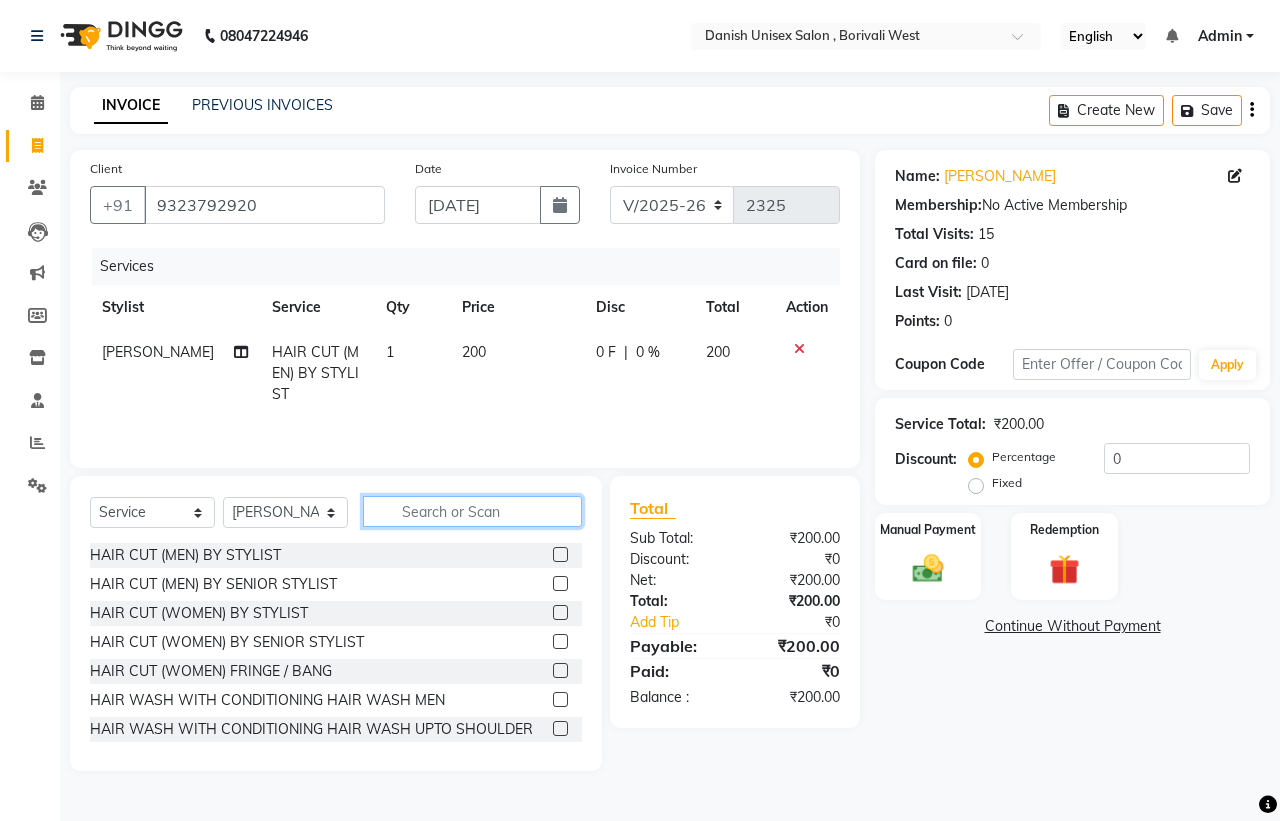 click 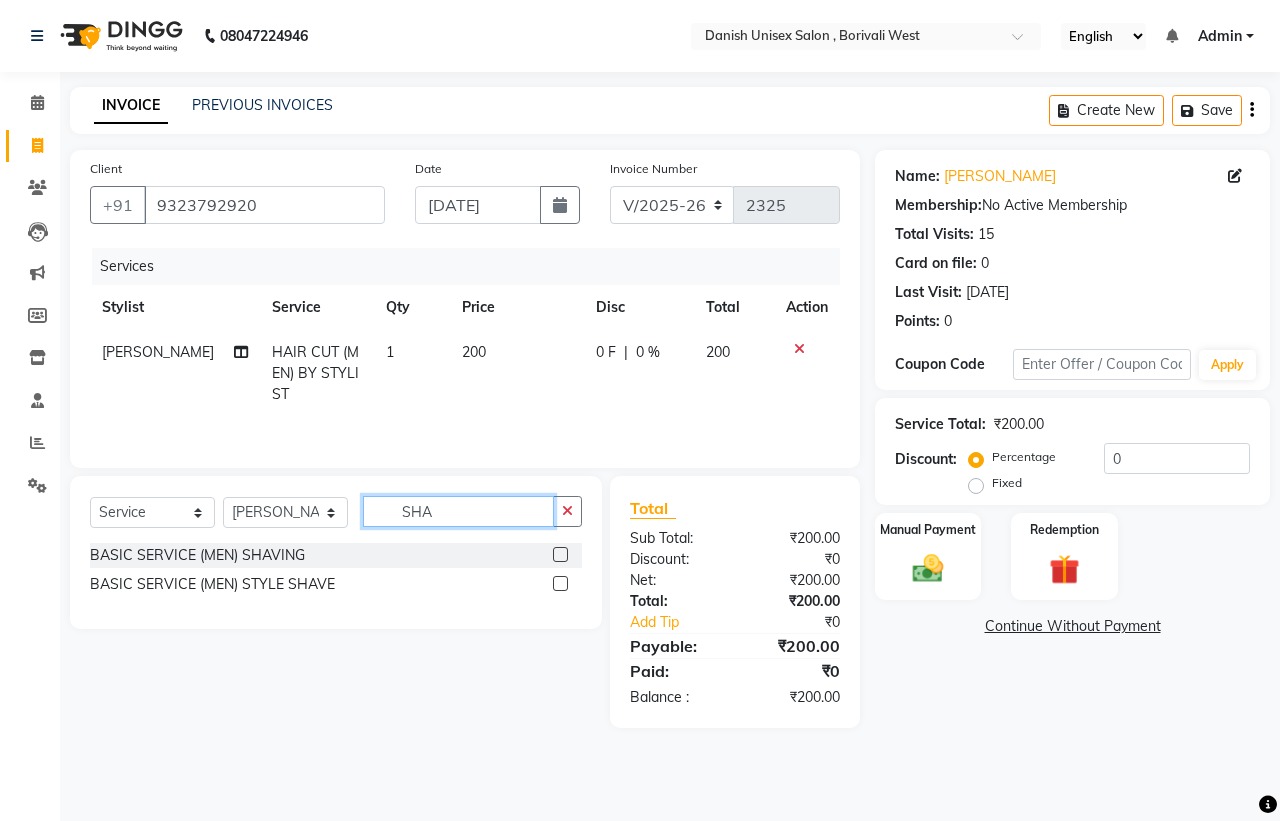type on "SHA" 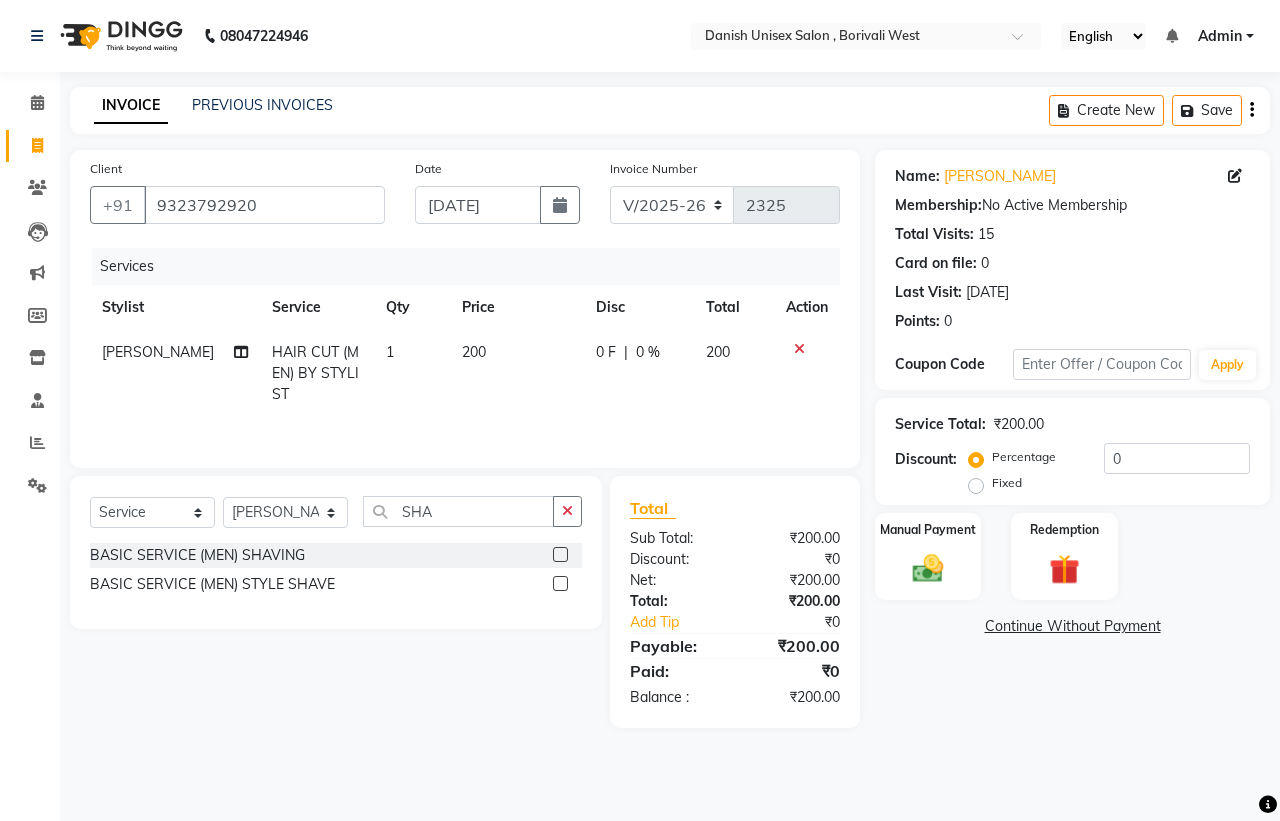 click on "BASIC SERVICE (MEN) SHAVING" 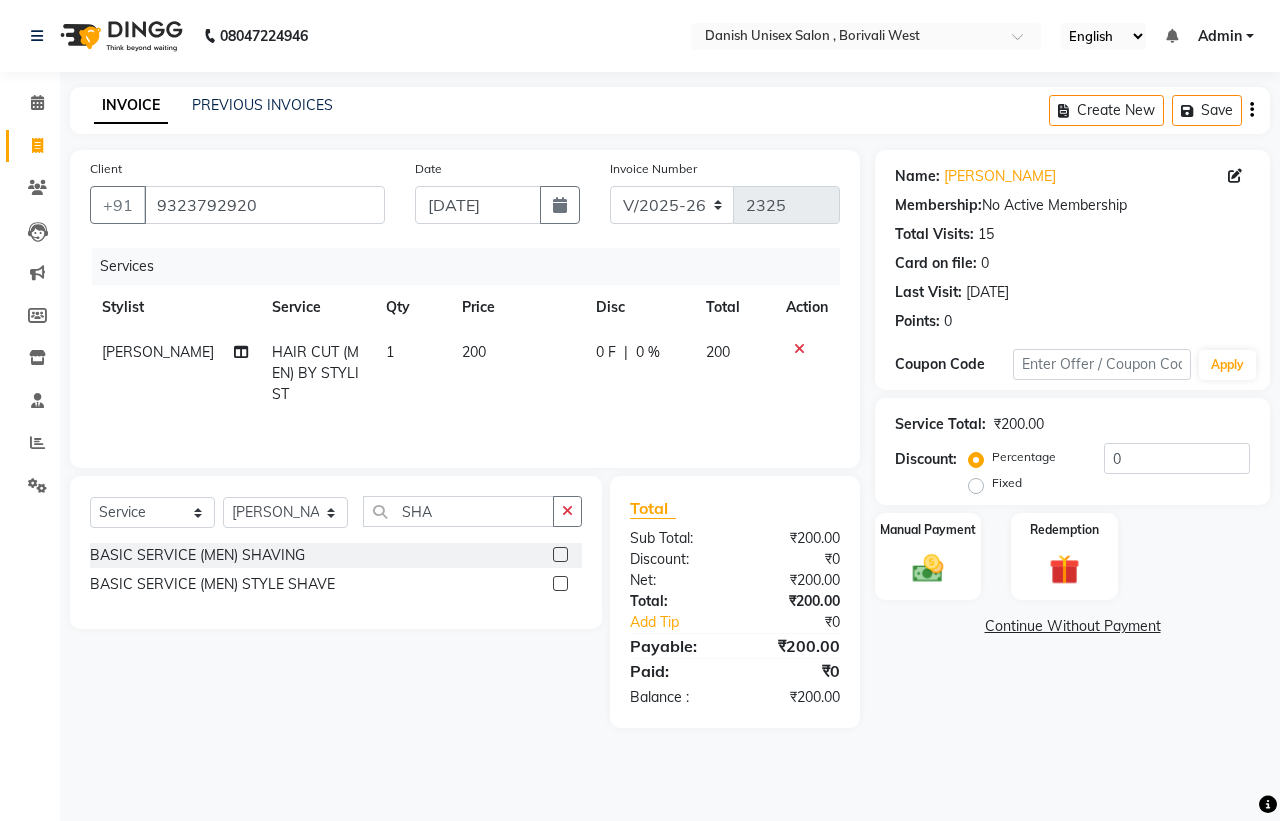 click 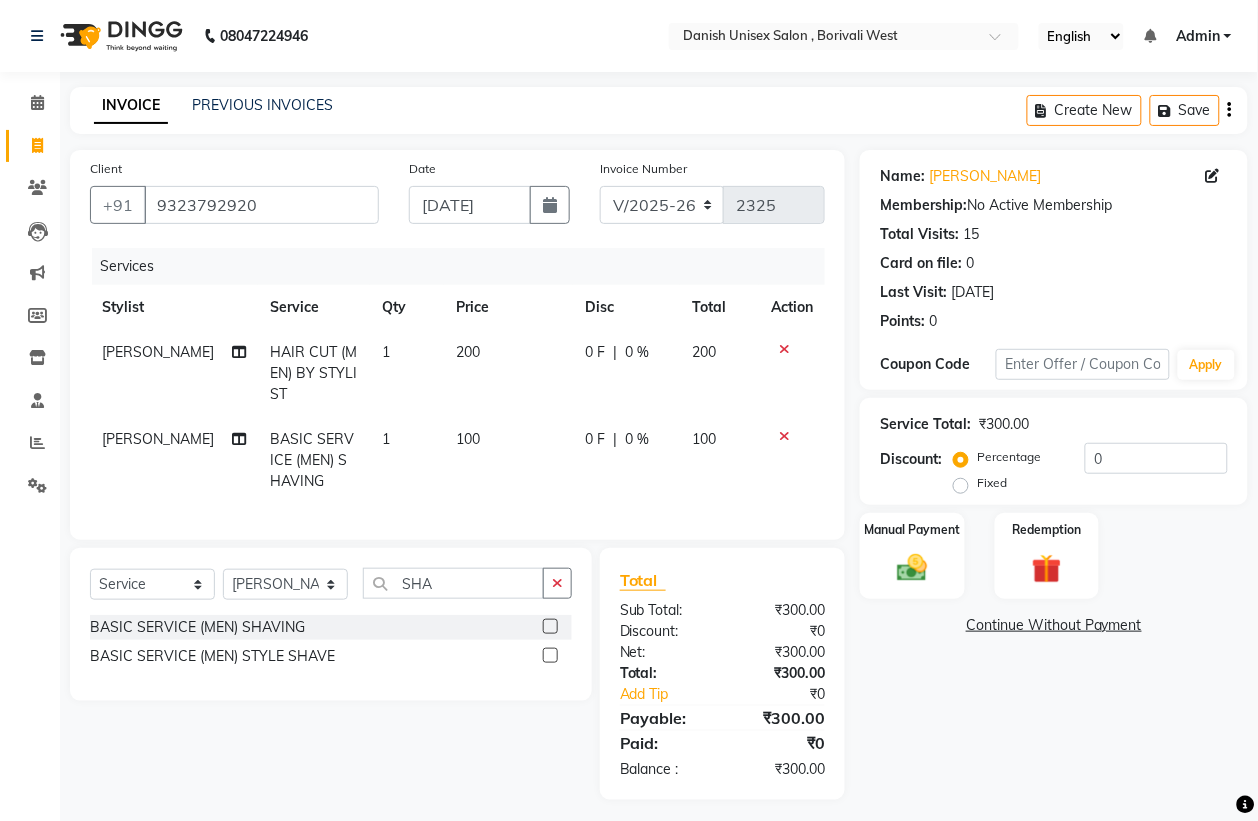 click 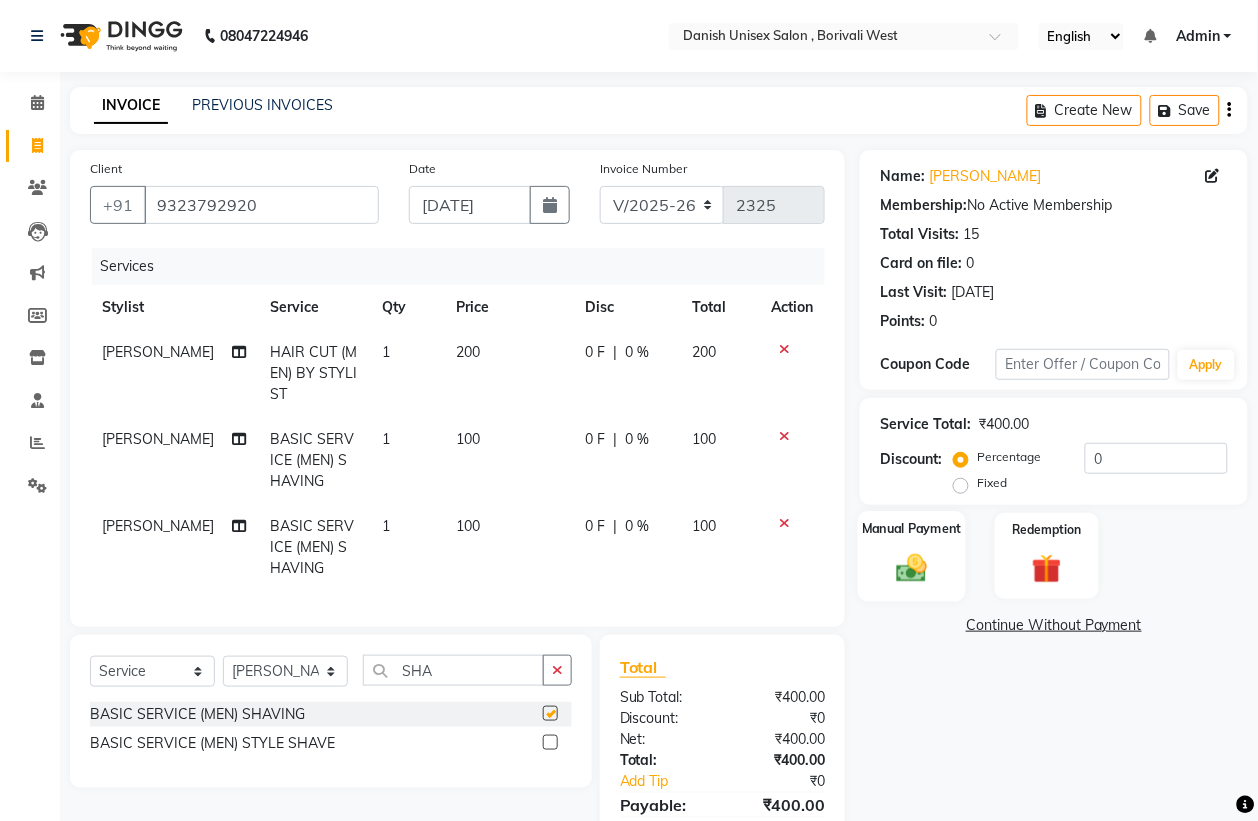 checkbox on "false" 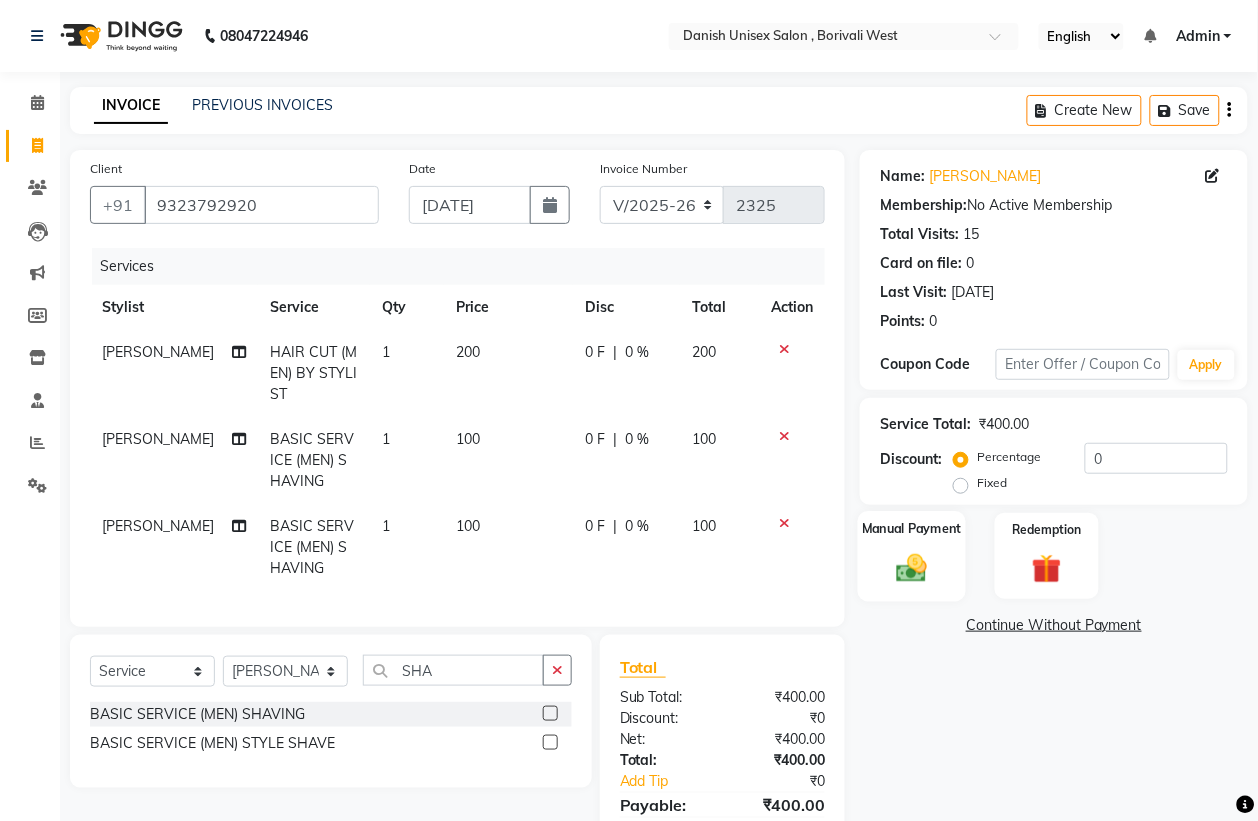 click on "Manual Payment" 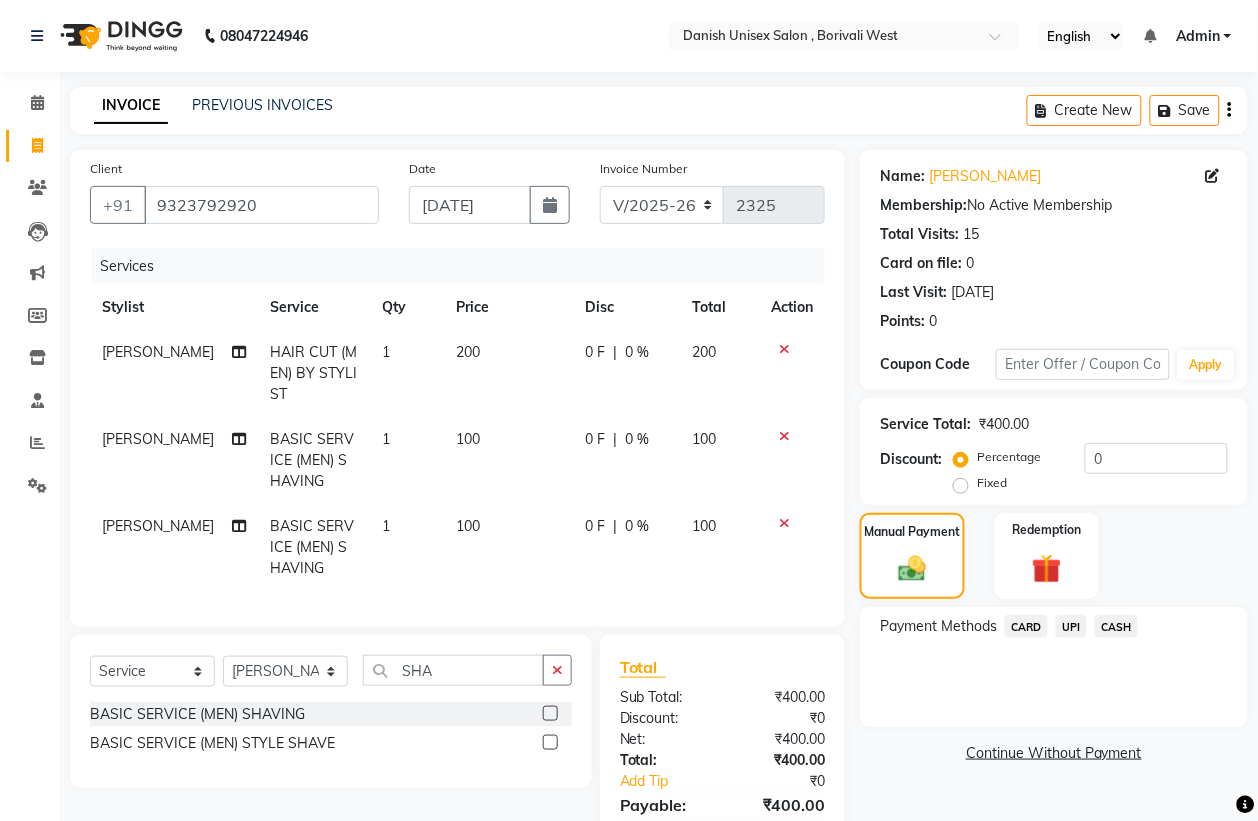 click on "CASH" 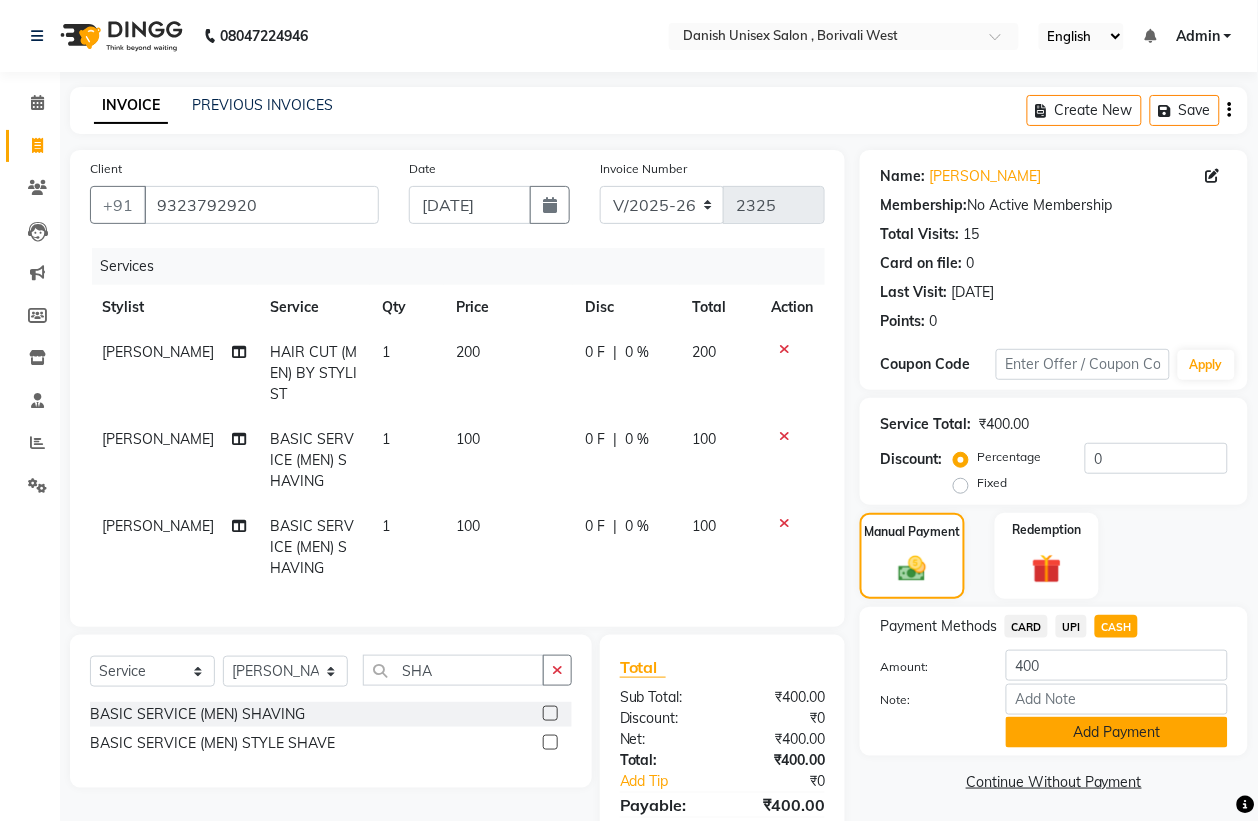 click on "Add Payment" 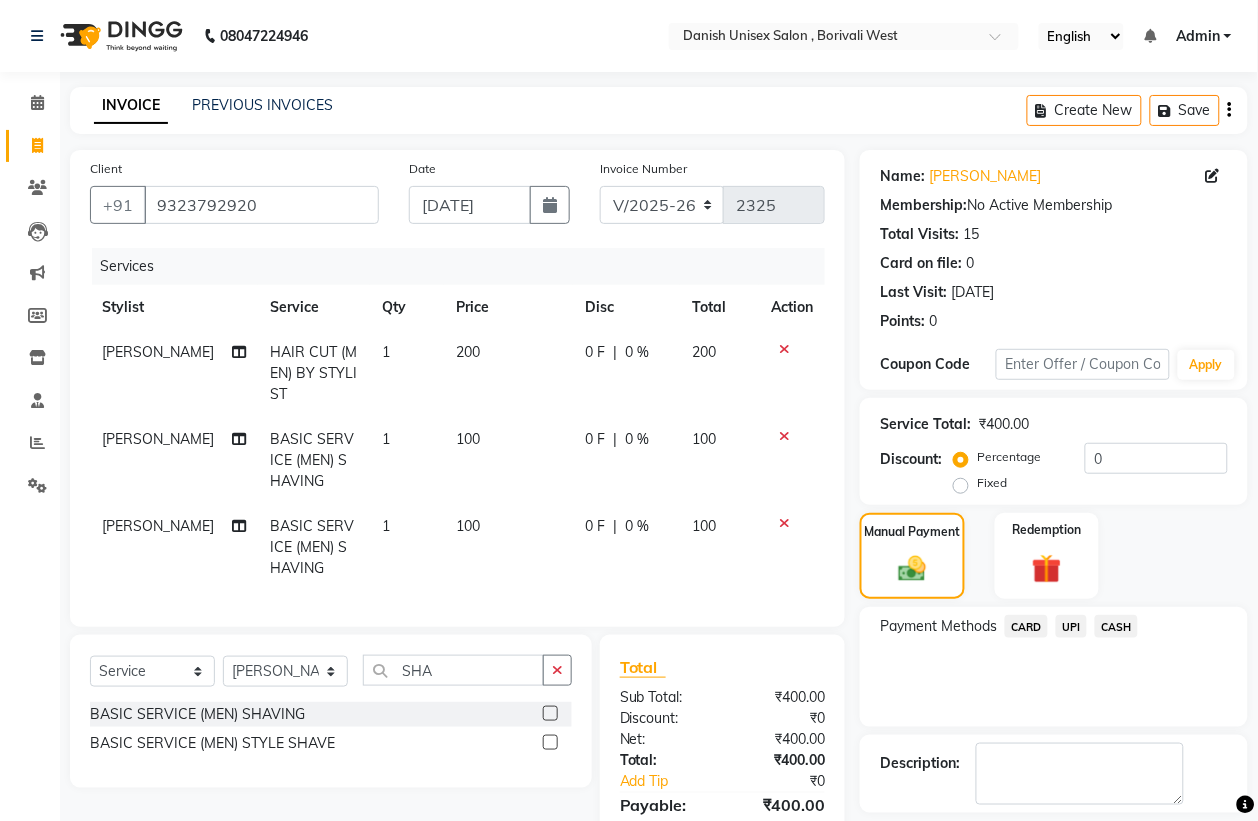 drag, startPoint x: 1106, startPoint y: 697, endPoint x: 1105, endPoint y: 742, distance: 45.01111 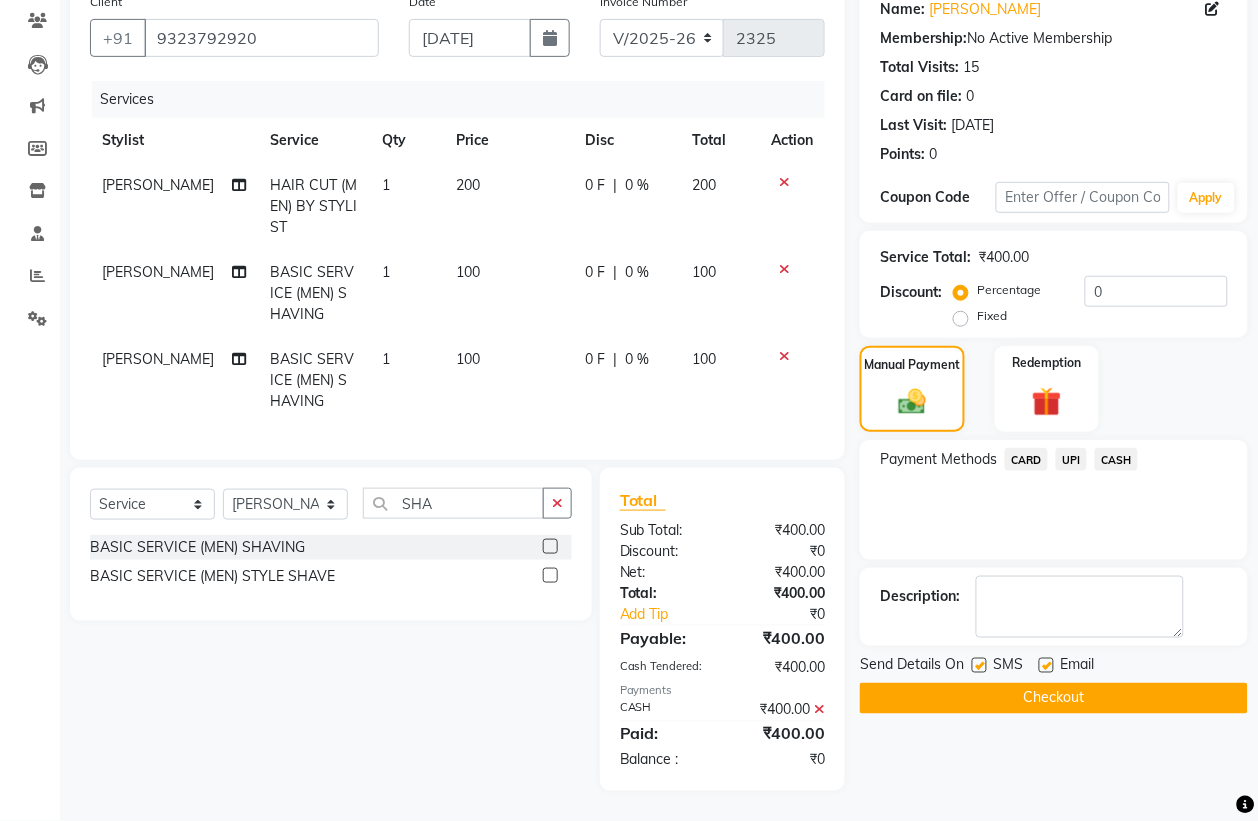 click on "Checkout" 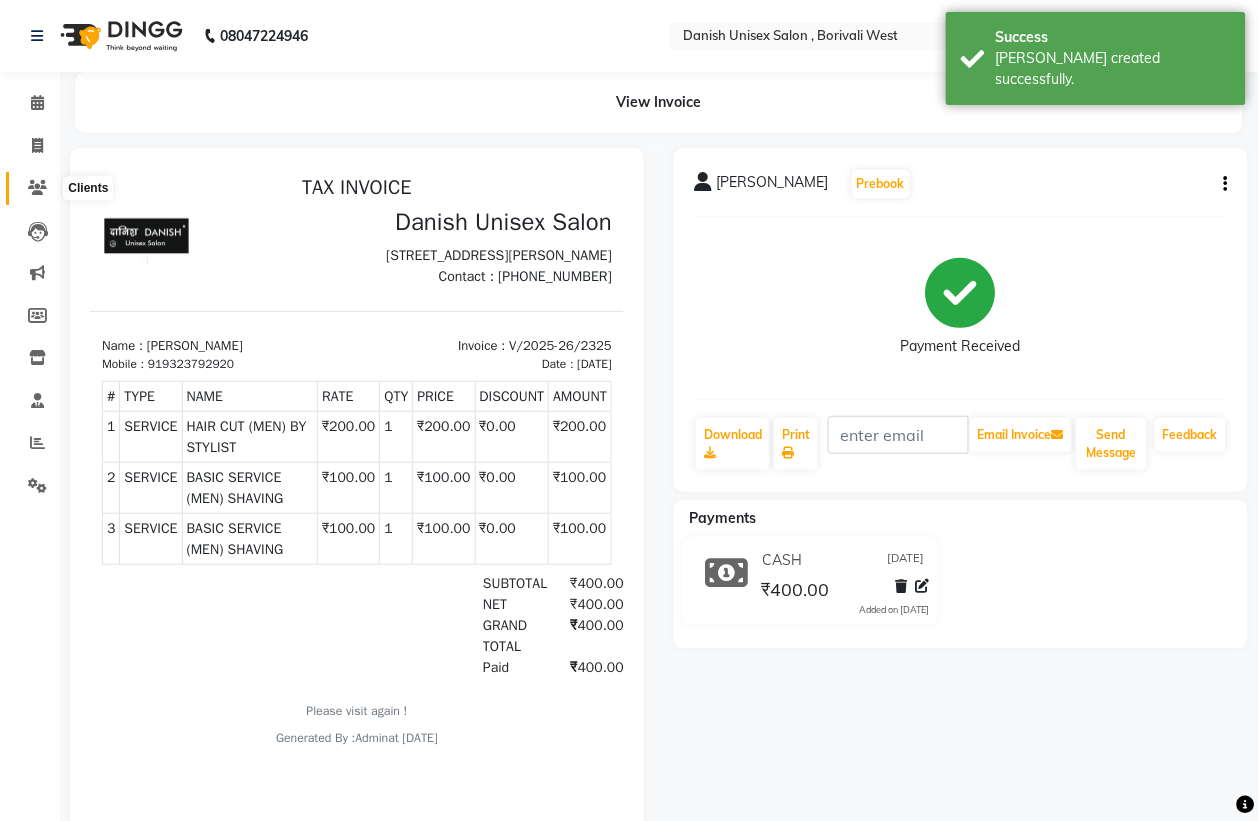 scroll, scrollTop: 0, scrollLeft: 0, axis: both 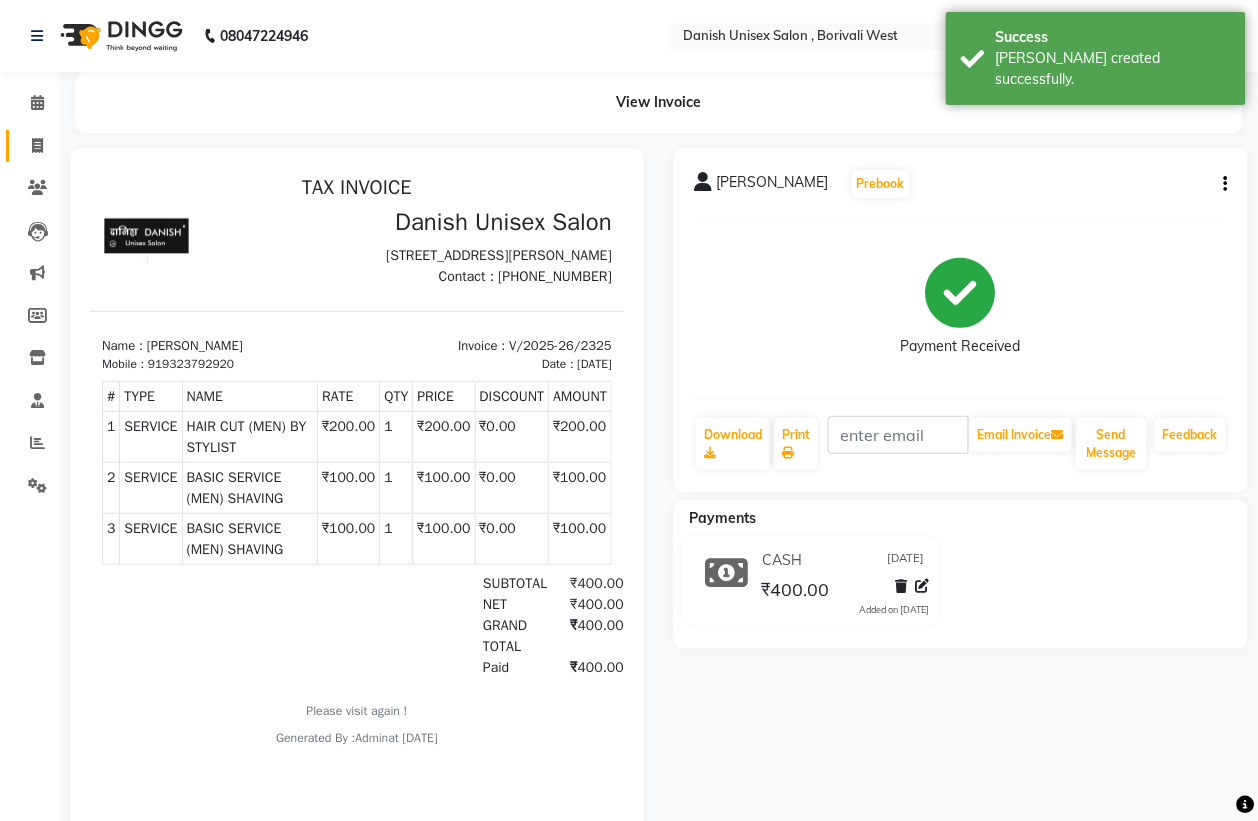 click on "Invoice" 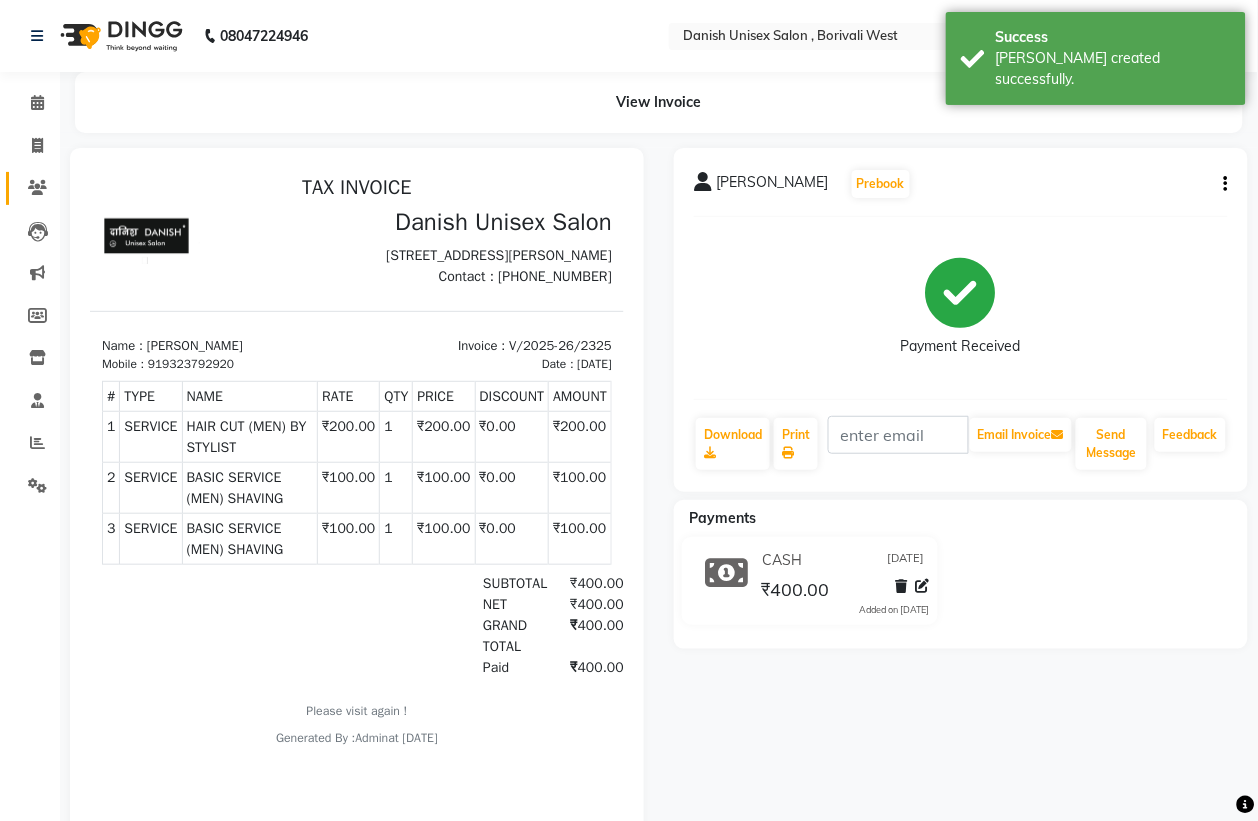 select on "service" 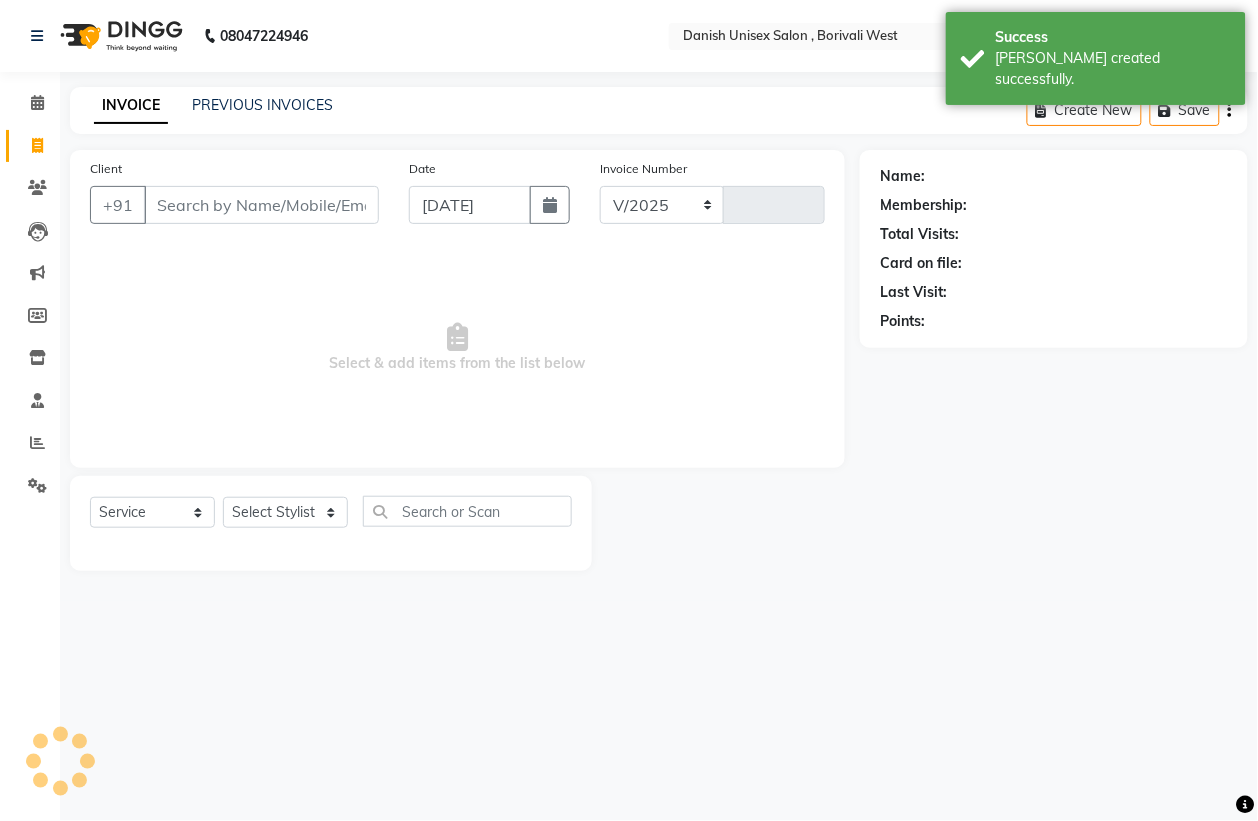 select on "6929" 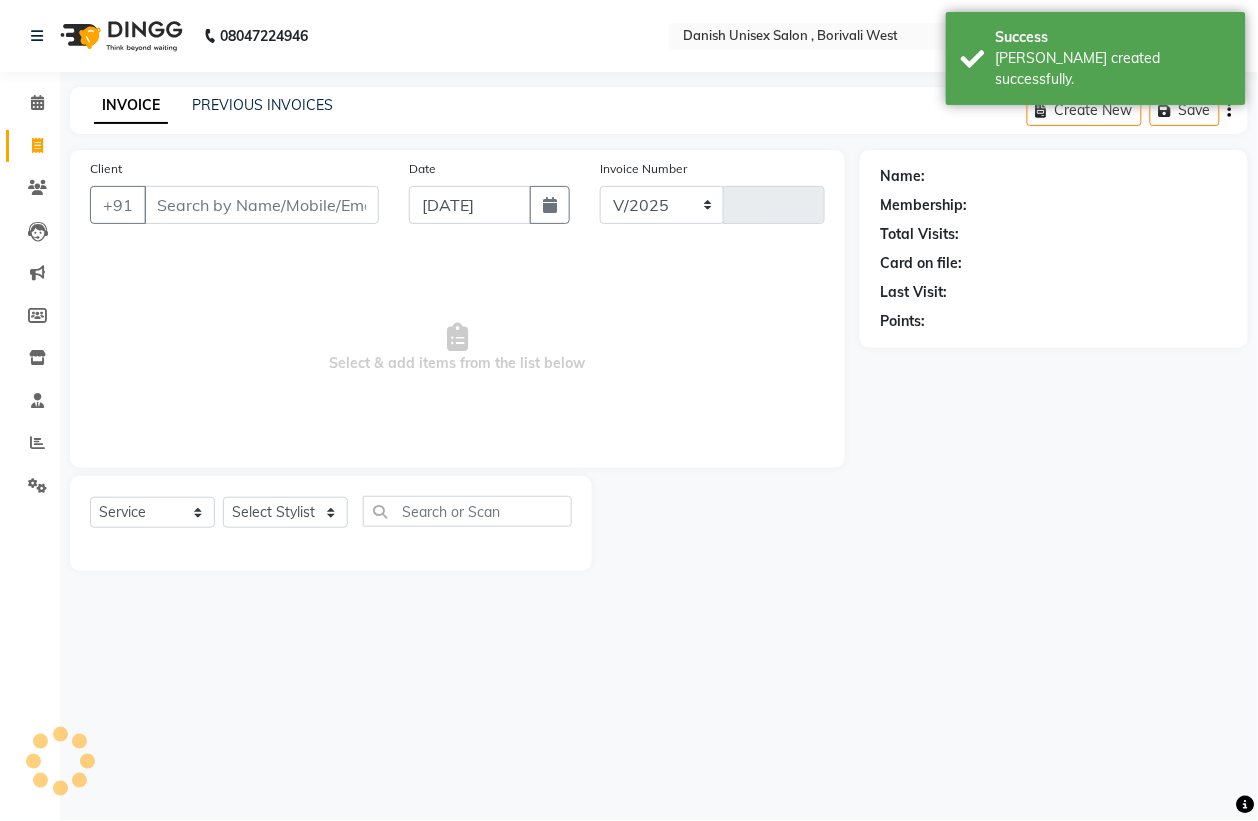 type on "2326" 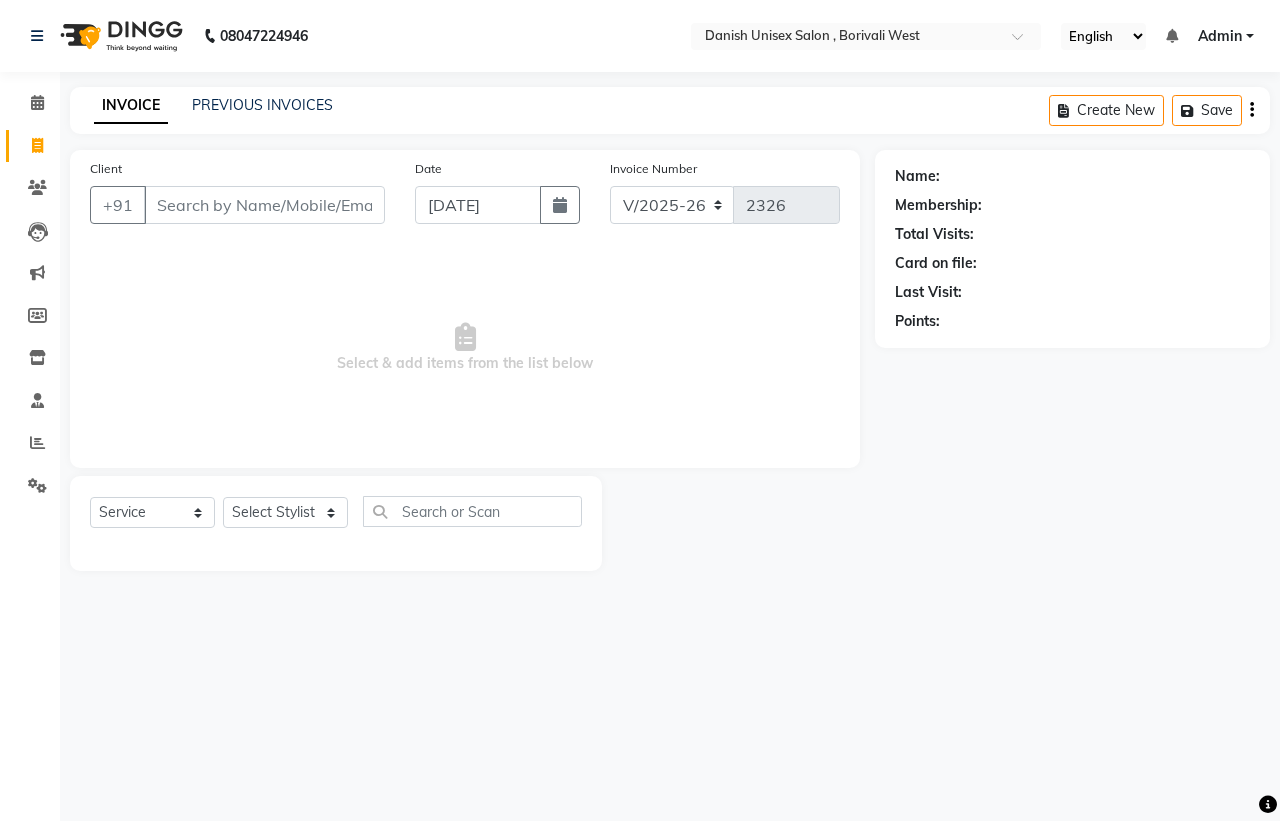 drag, startPoint x: 162, startPoint y: 205, endPoint x: 543, endPoint y: 106, distance: 393.65213 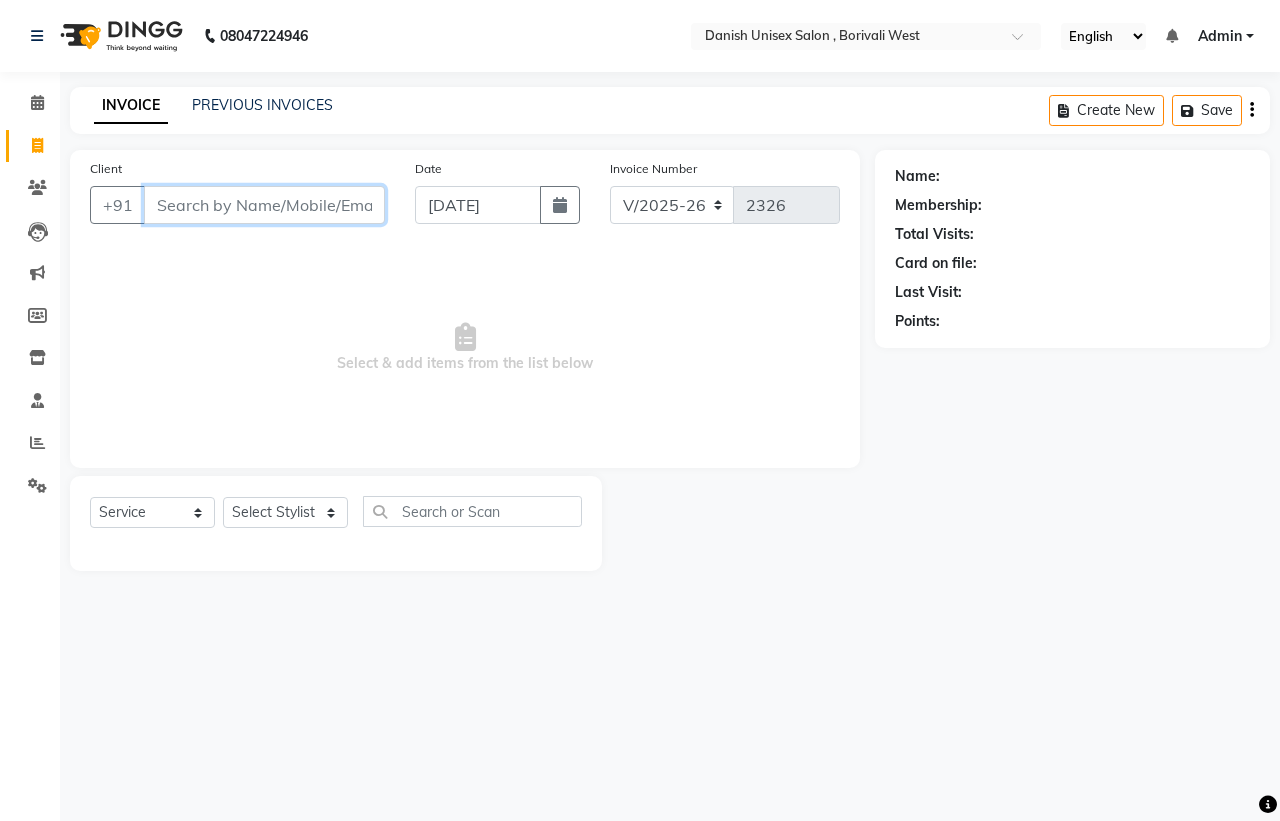 click on "Client" at bounding box center (264, 205) 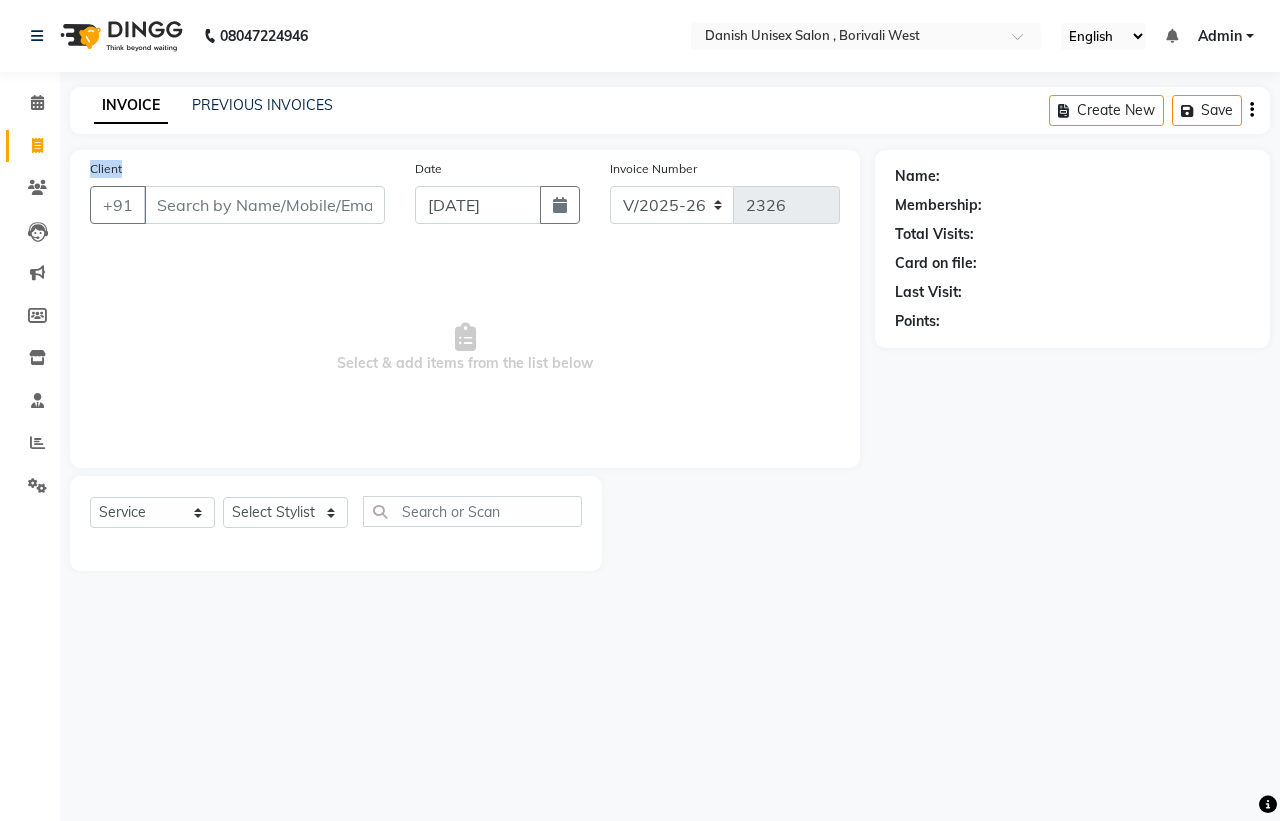 drag, startPoint x: 310, startPoint y: 158, endPoint x: 185, endPoint y: 175, distance: 126.1507 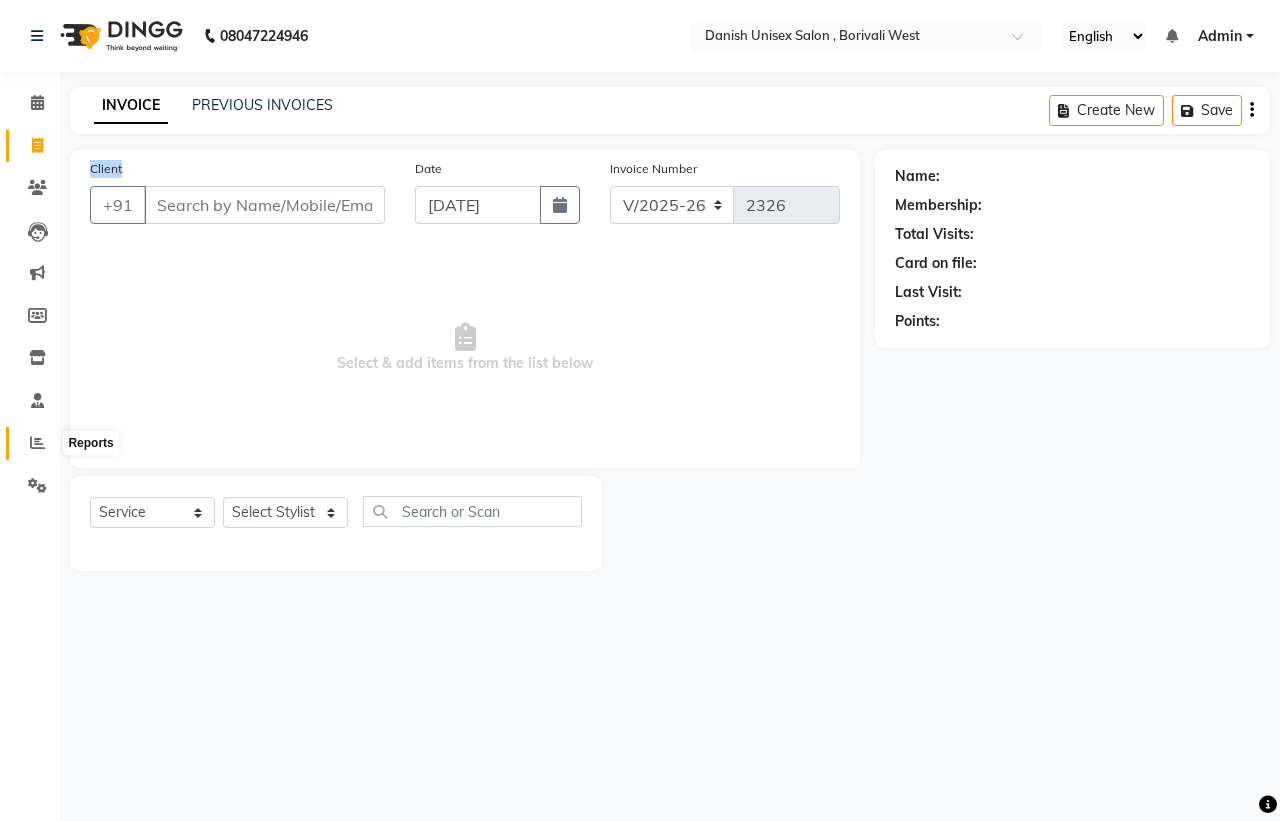 drag, startPoint x: 36, startPoint y: 450, endPoint x: 41, endPoint y: 440, distance: 11.18034 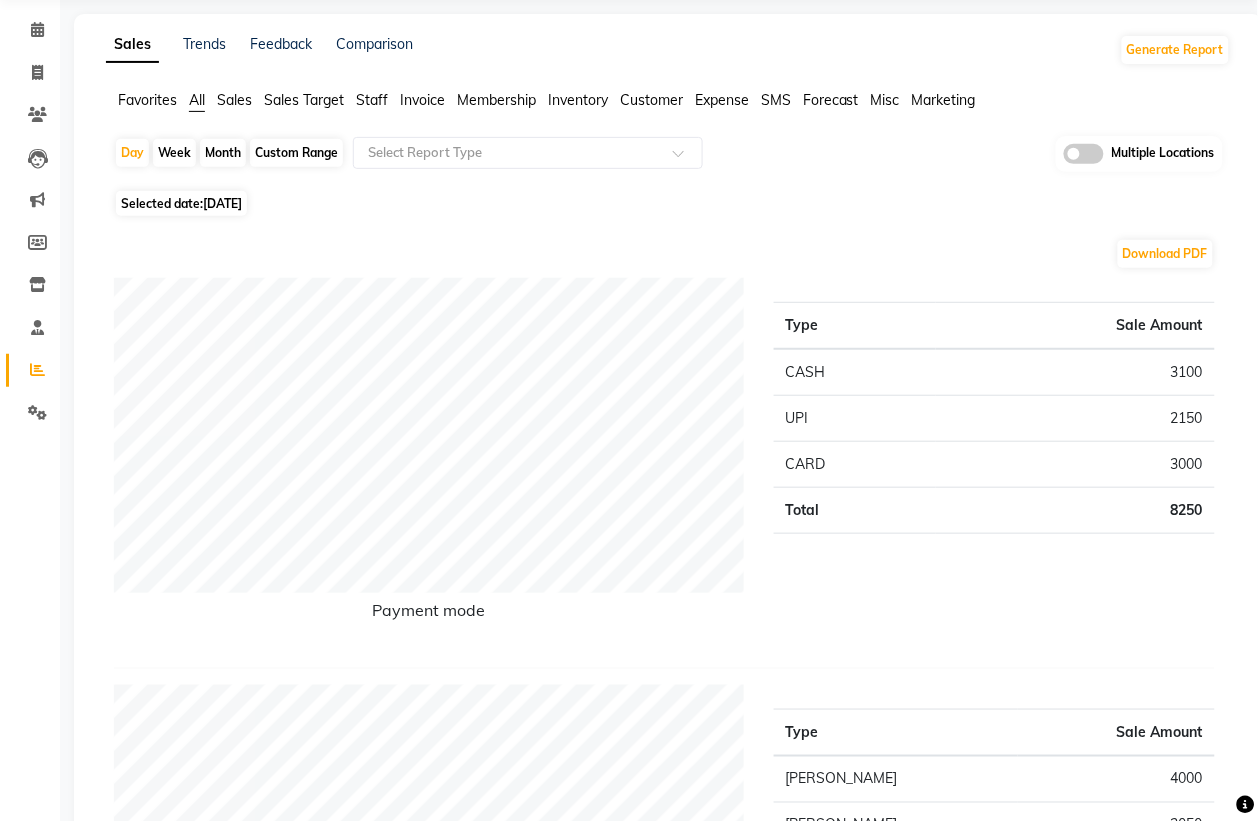 scroll, scrollTop: 0, scrollLeft: 0, axis: both 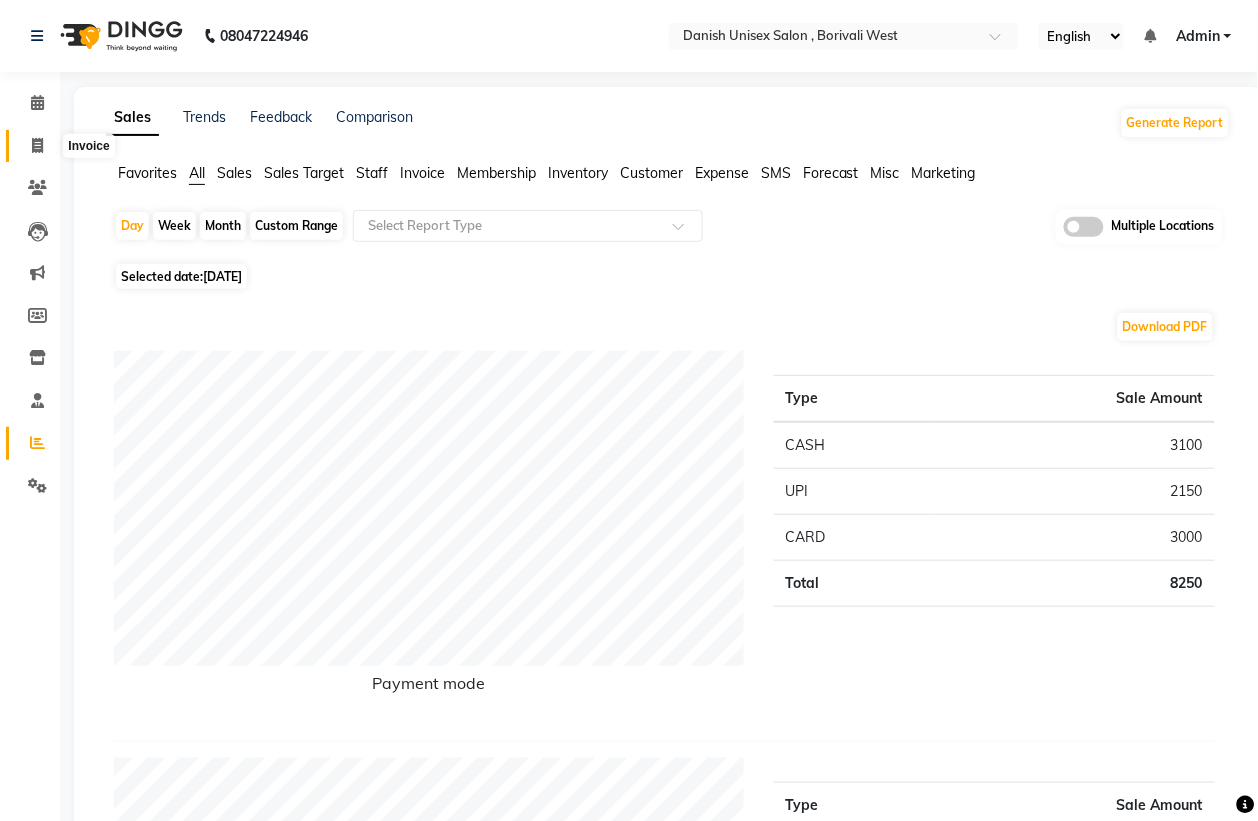 click 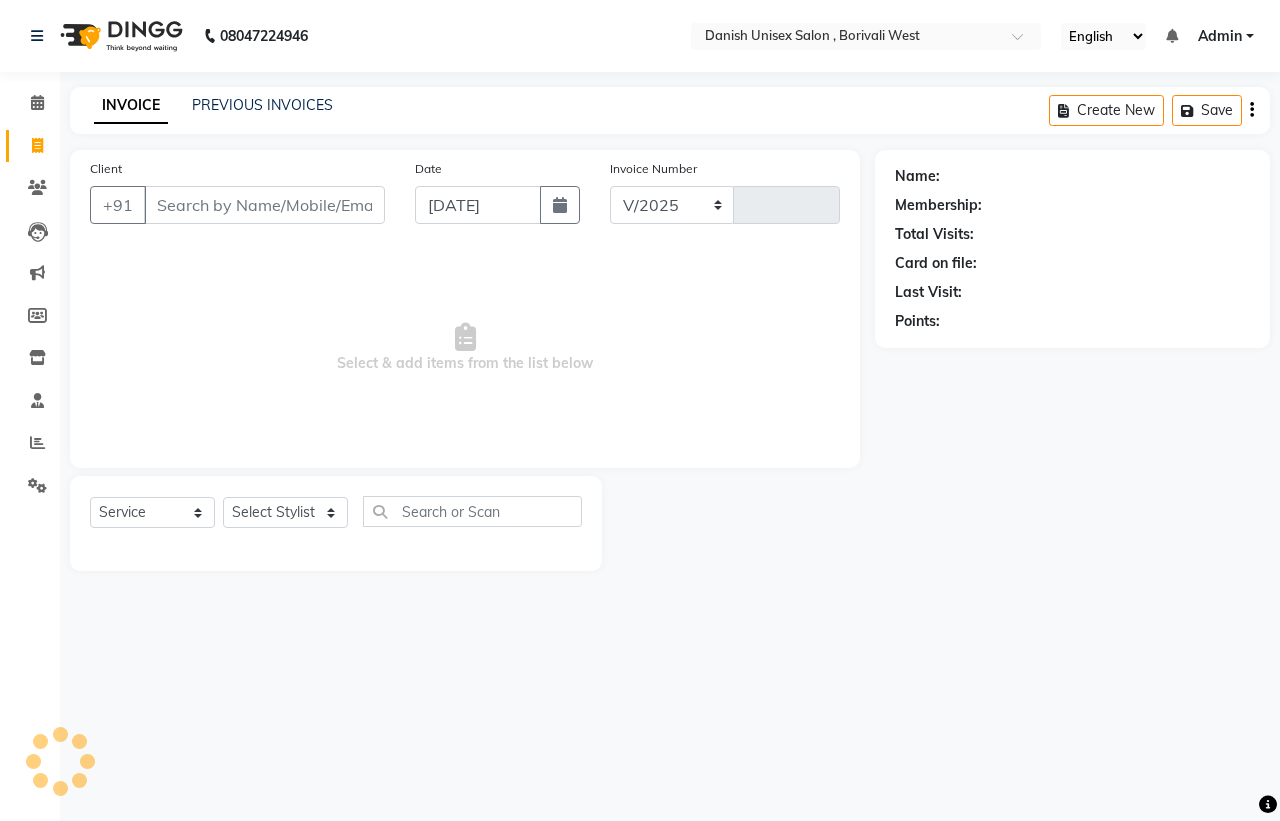 select on "6929" 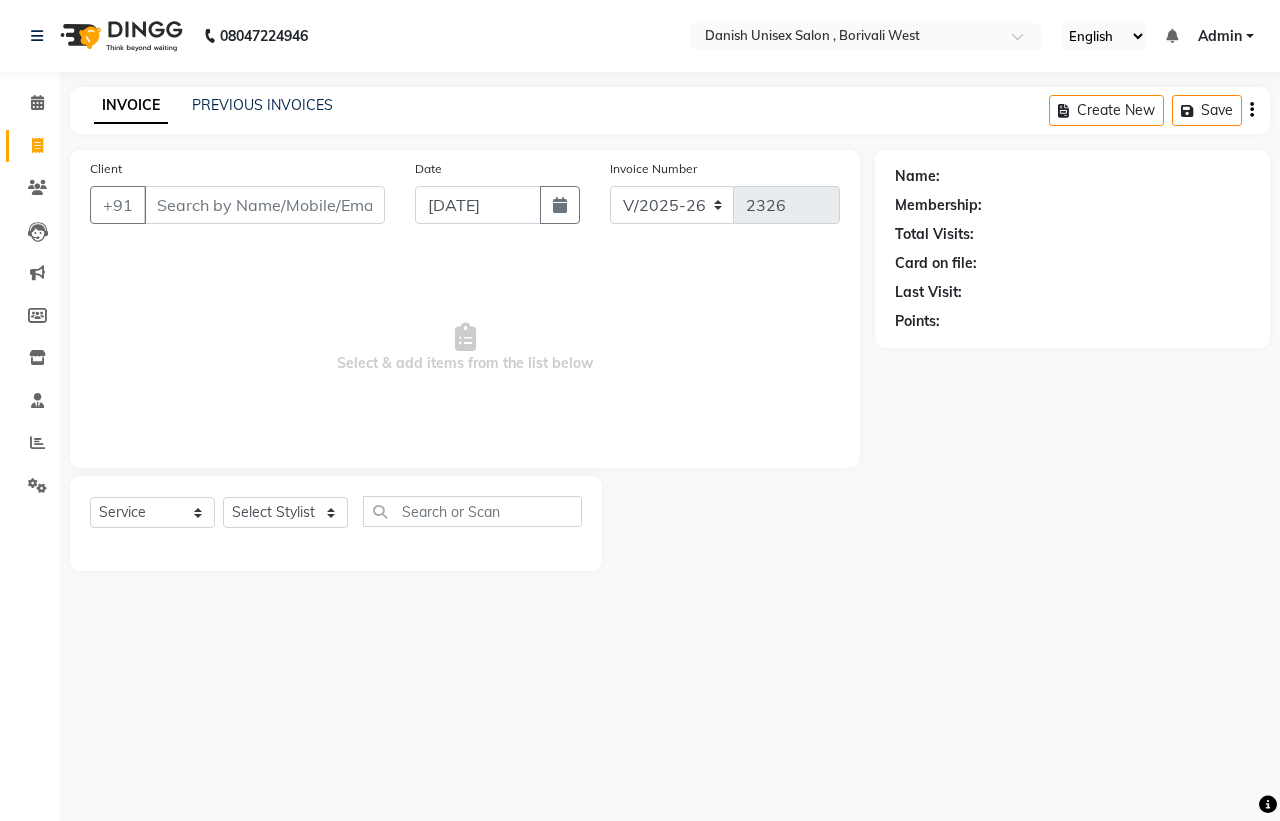 click on "Invoice" 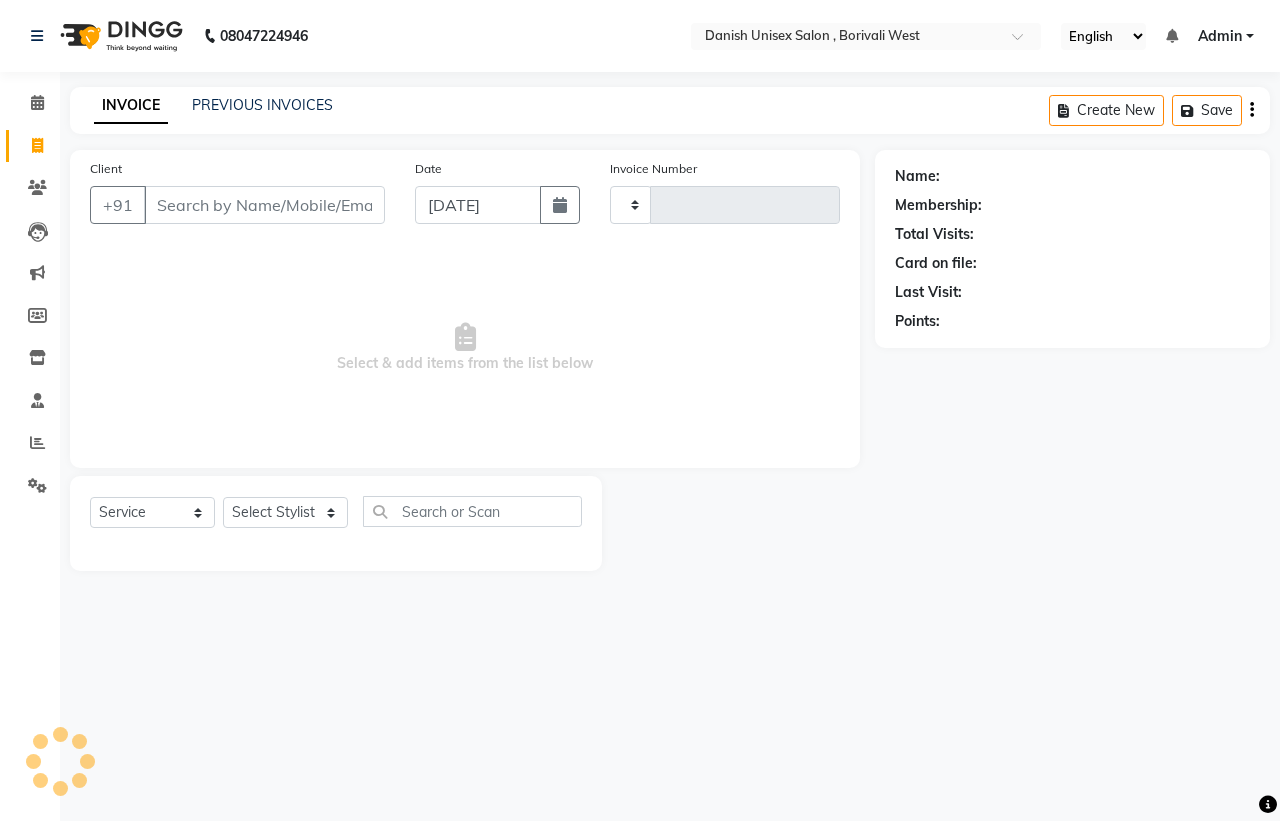 type on "2326" 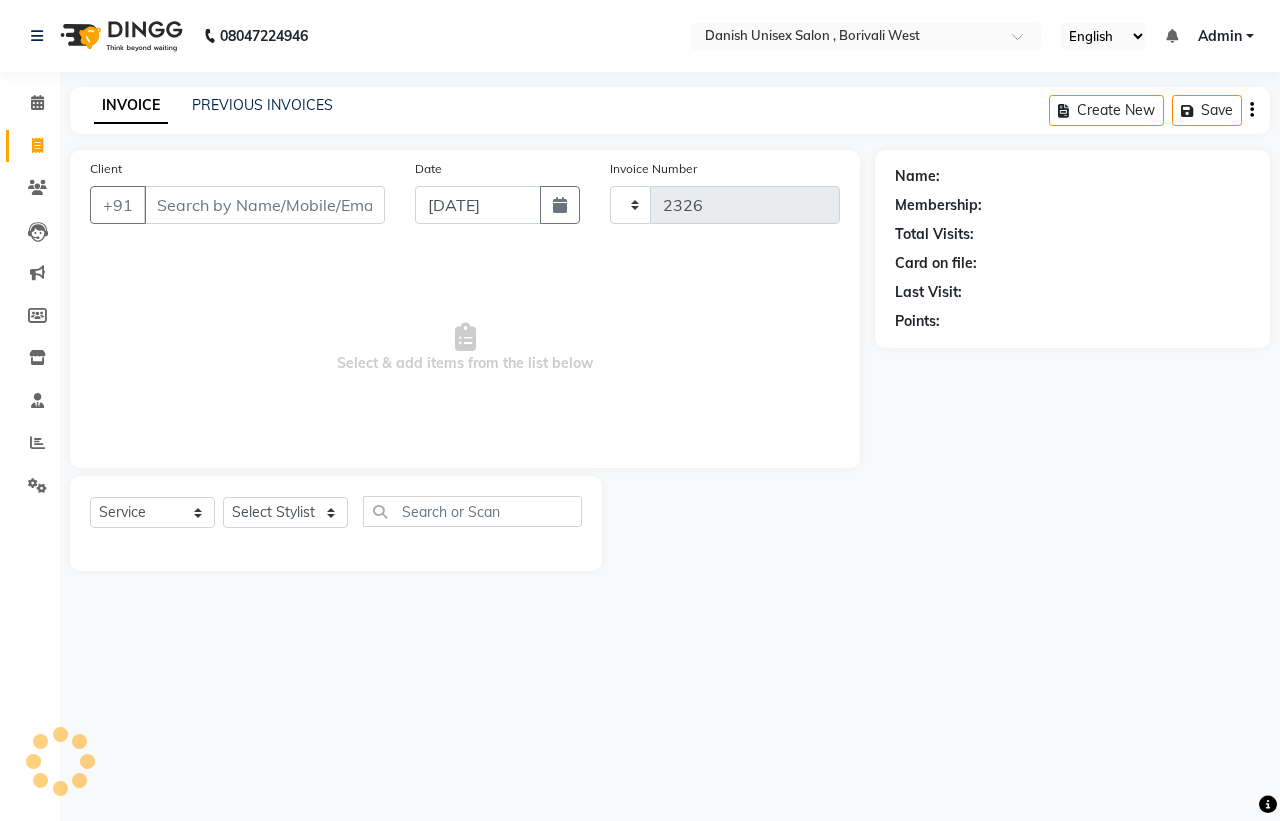select on "6929" 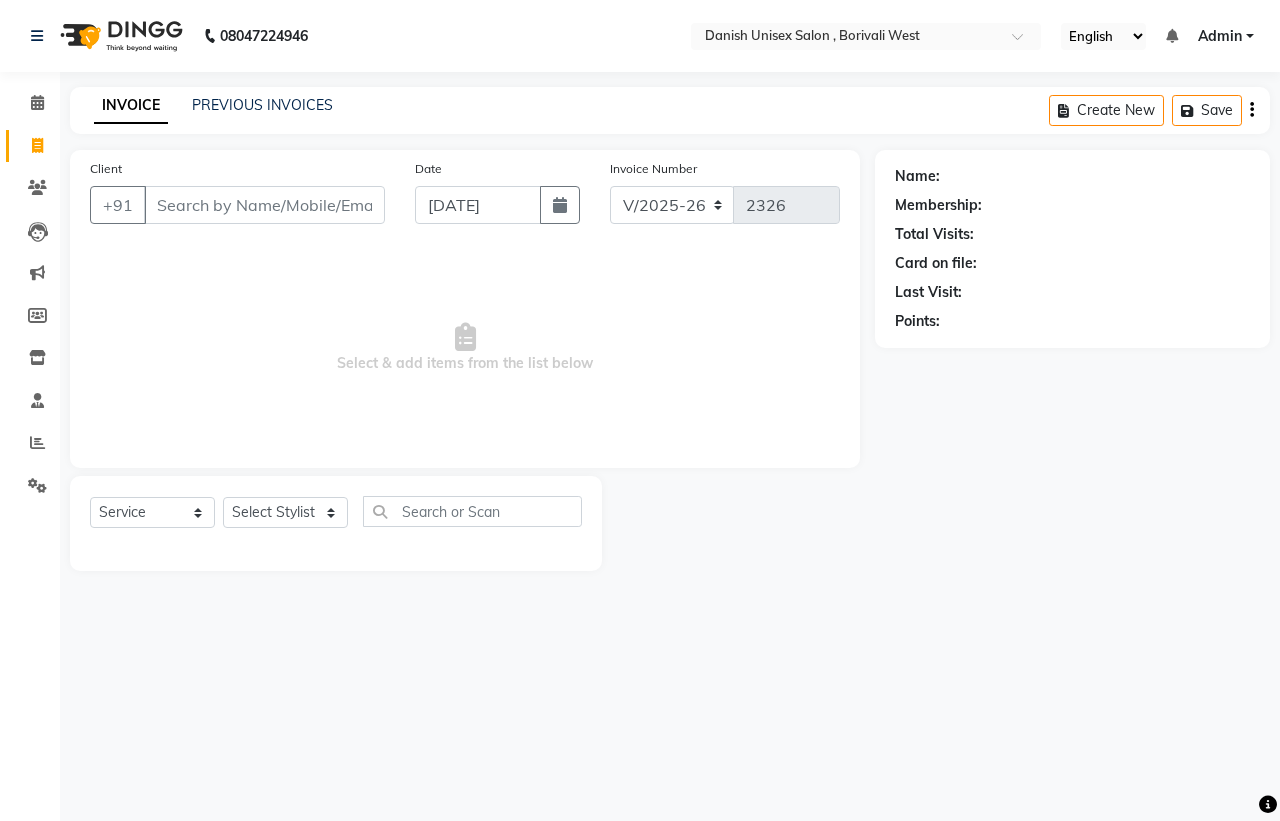 click on "Client +91" 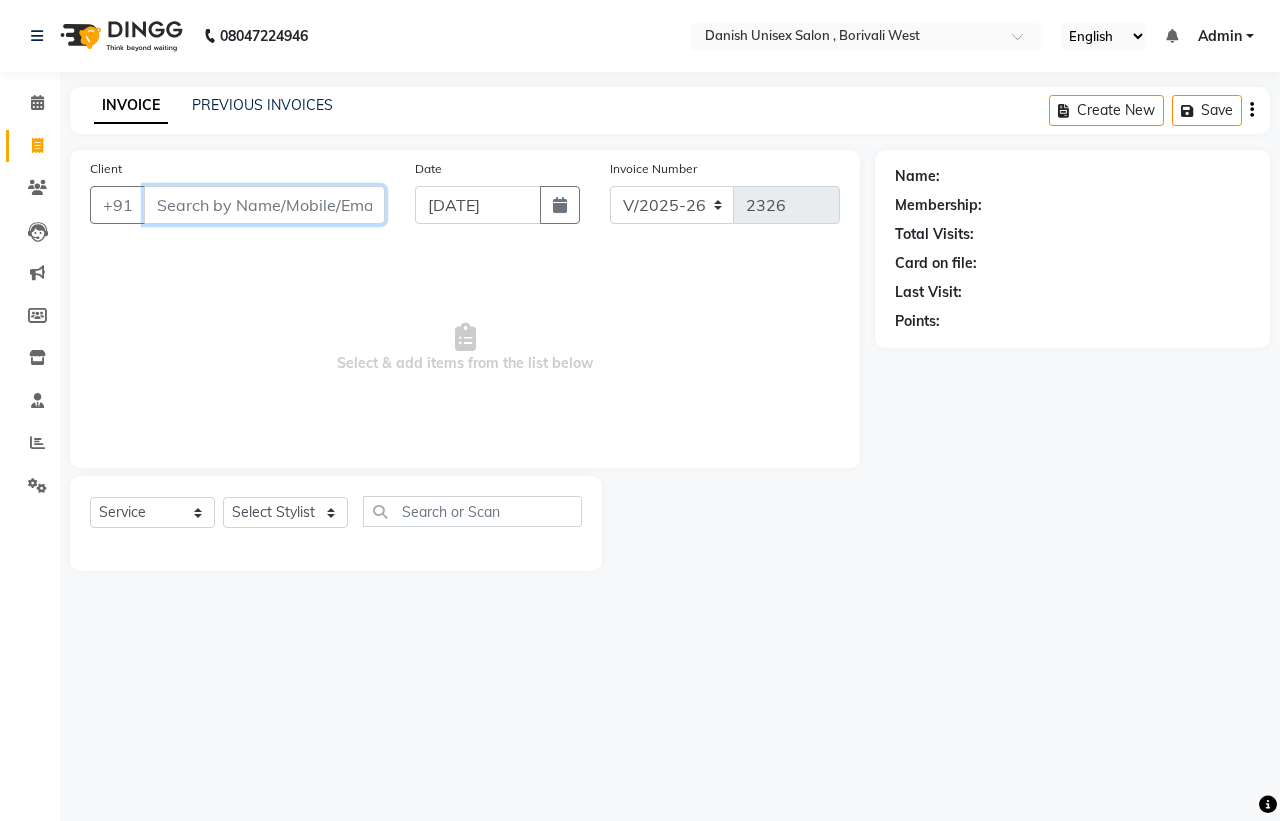 click on "Client" at bounding box center (264, 205) 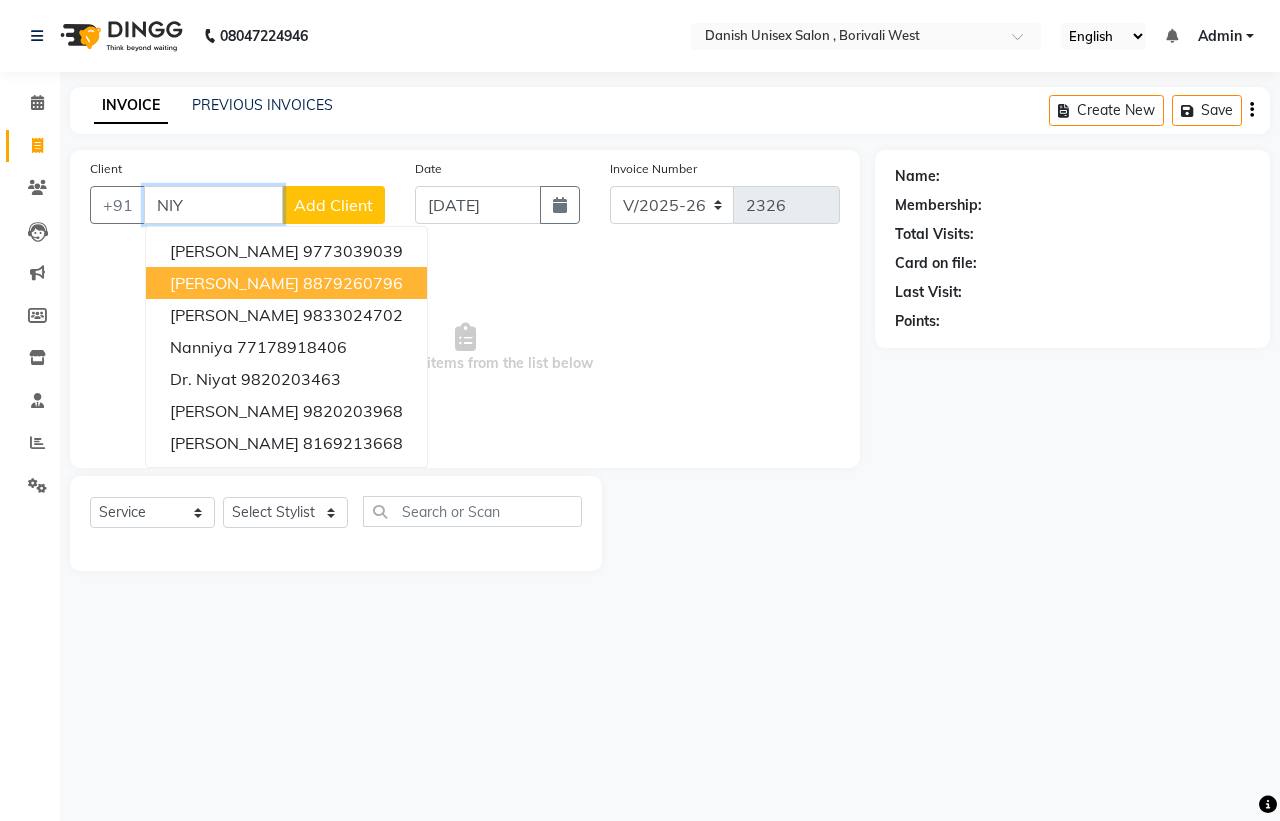 click on "[PERSON_NAME]" at bounding box center [234, 283] 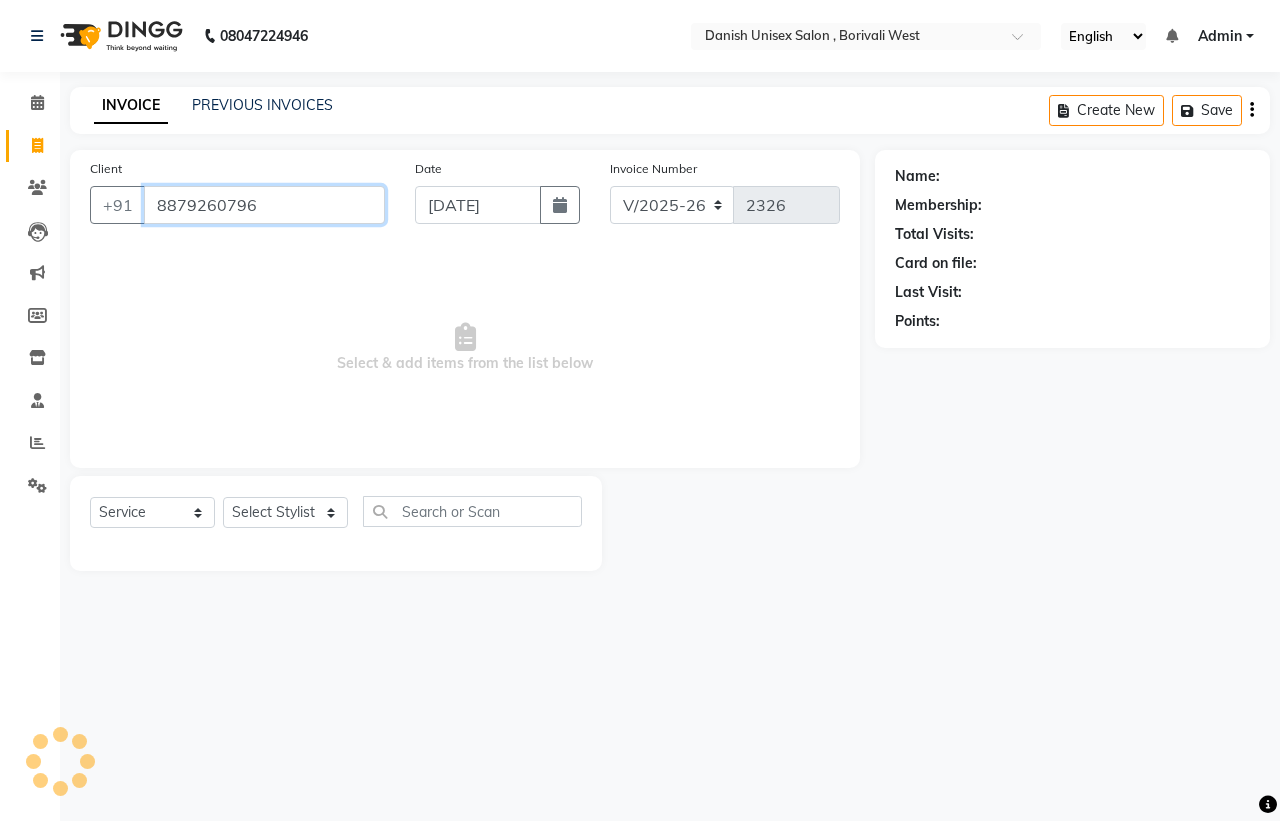 type on "8879260796" 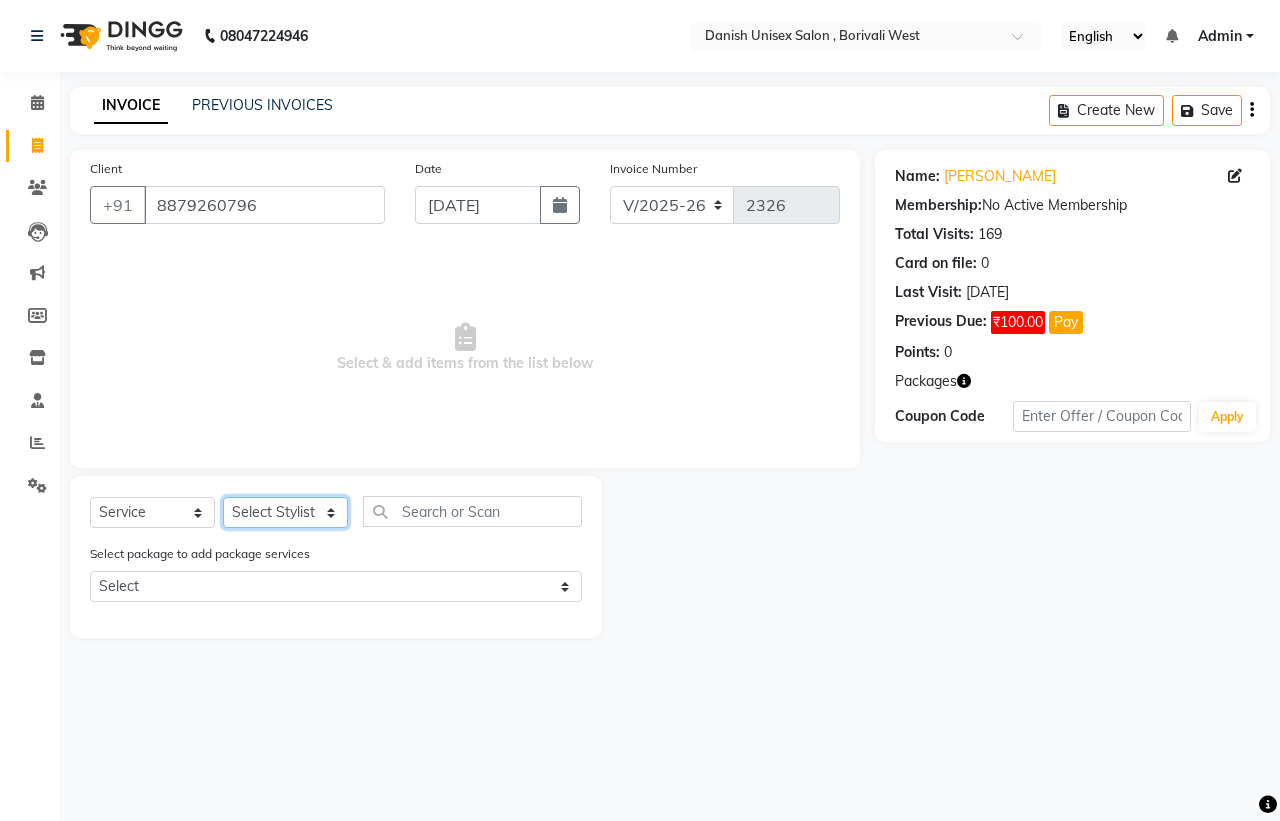 click on "Select Stylist [PERSON_NAME] [PERSON_NAME] [PERSON_NAME] kajal [PERSON_NAME] [PERSON_NAME] [PERSON_NAME] [PERSON_NAME] [PERSON_NAME] [PERSON_NAME] [PERSON_NAME]" 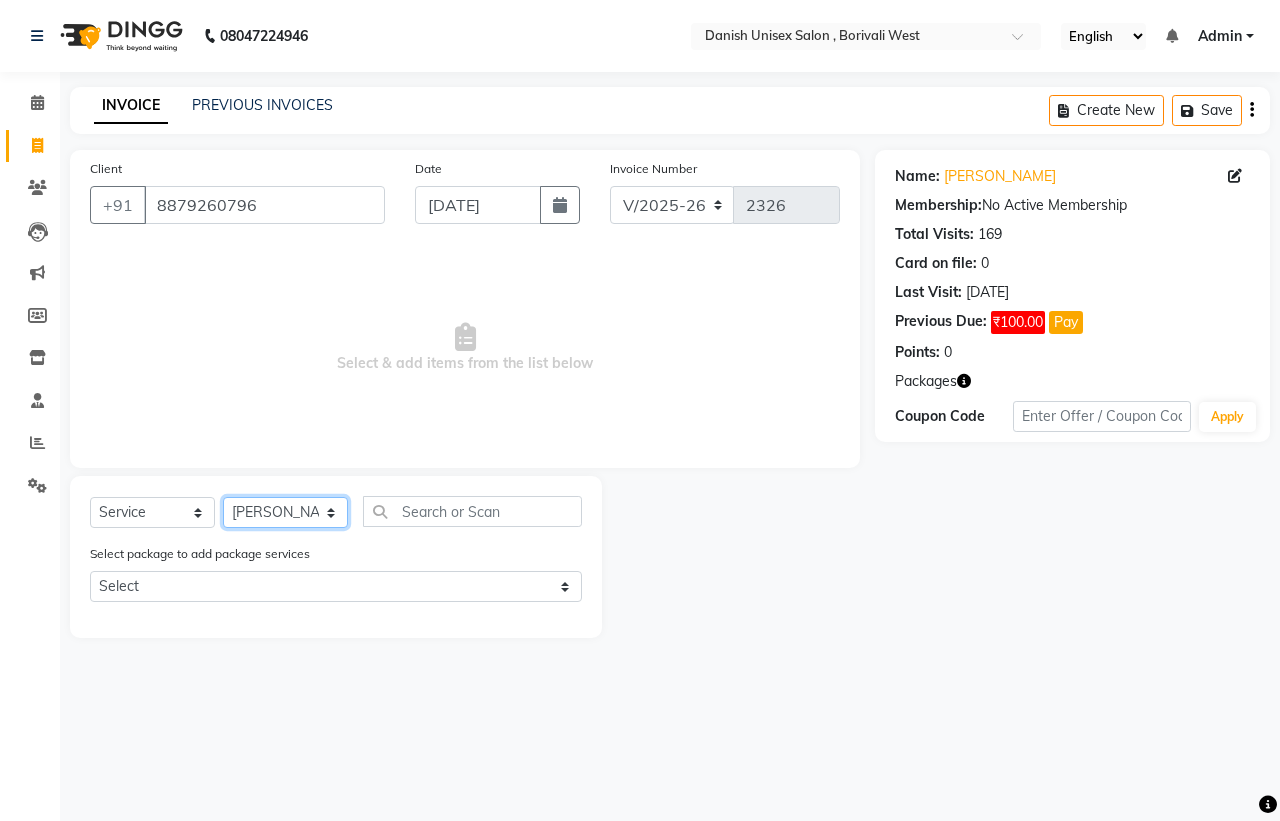 click on "Select Stylist [PERSON_NAME] [PERSON_NAME] [PERSON_NAME] kajal [PERSON_NAME] [PERSON_NAME] [PERSON_NAME] [PERSON_NAME] [PERSON_NAME] [PERSON_NAME] [PERSON_NAME]" 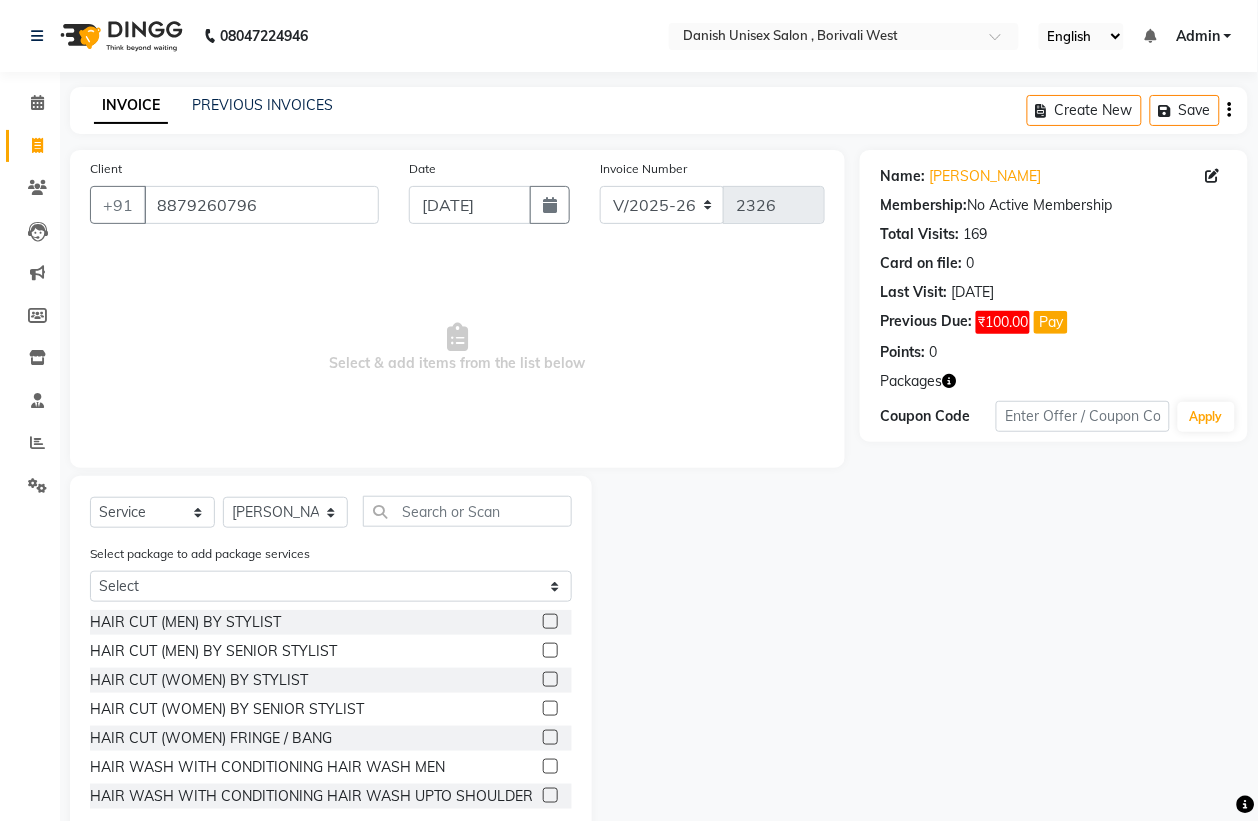 click 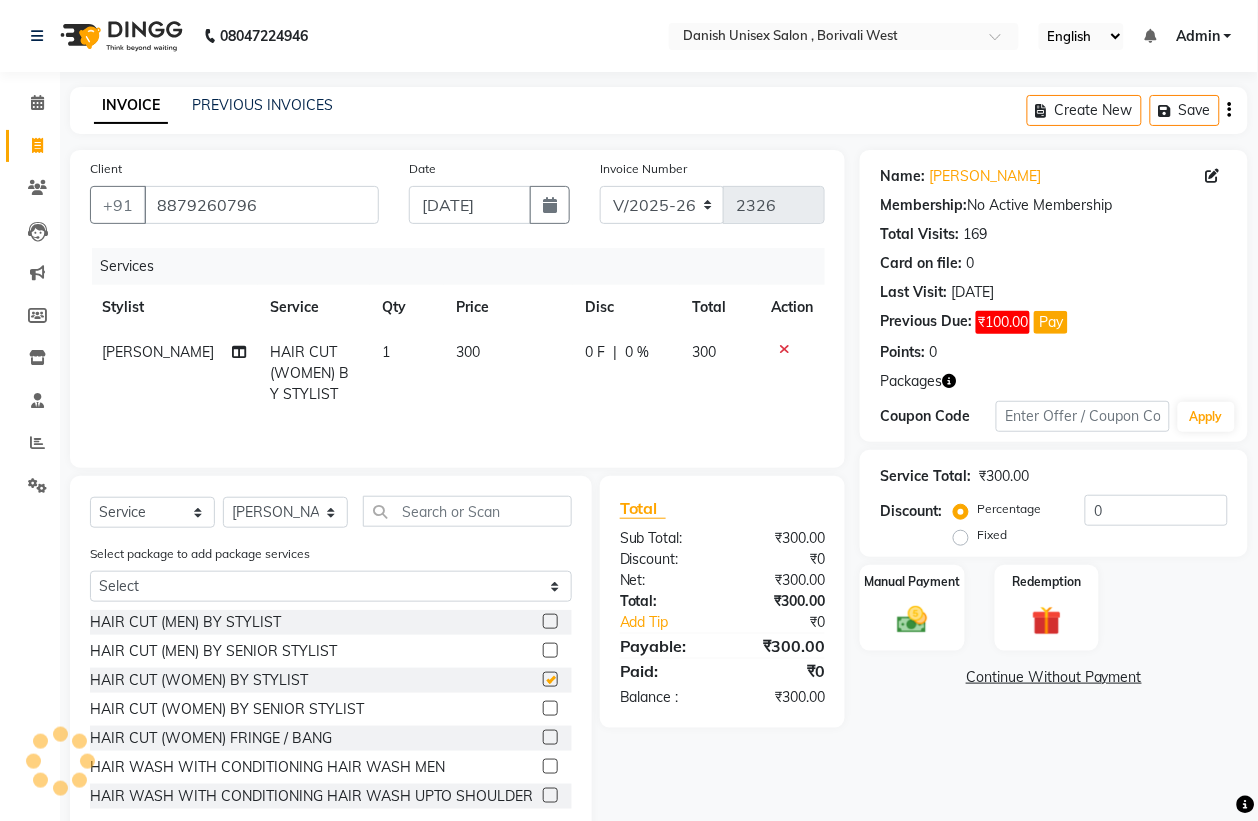 checkbox on "false" 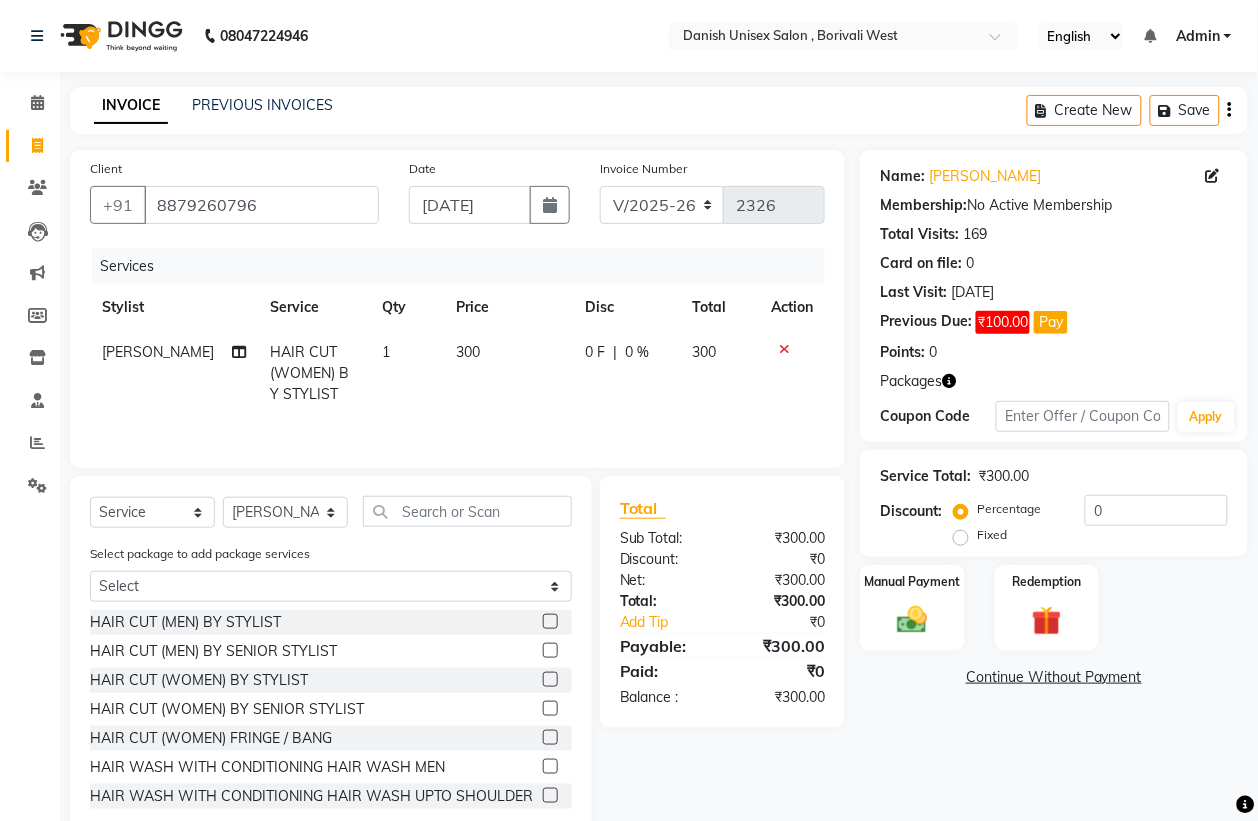 click 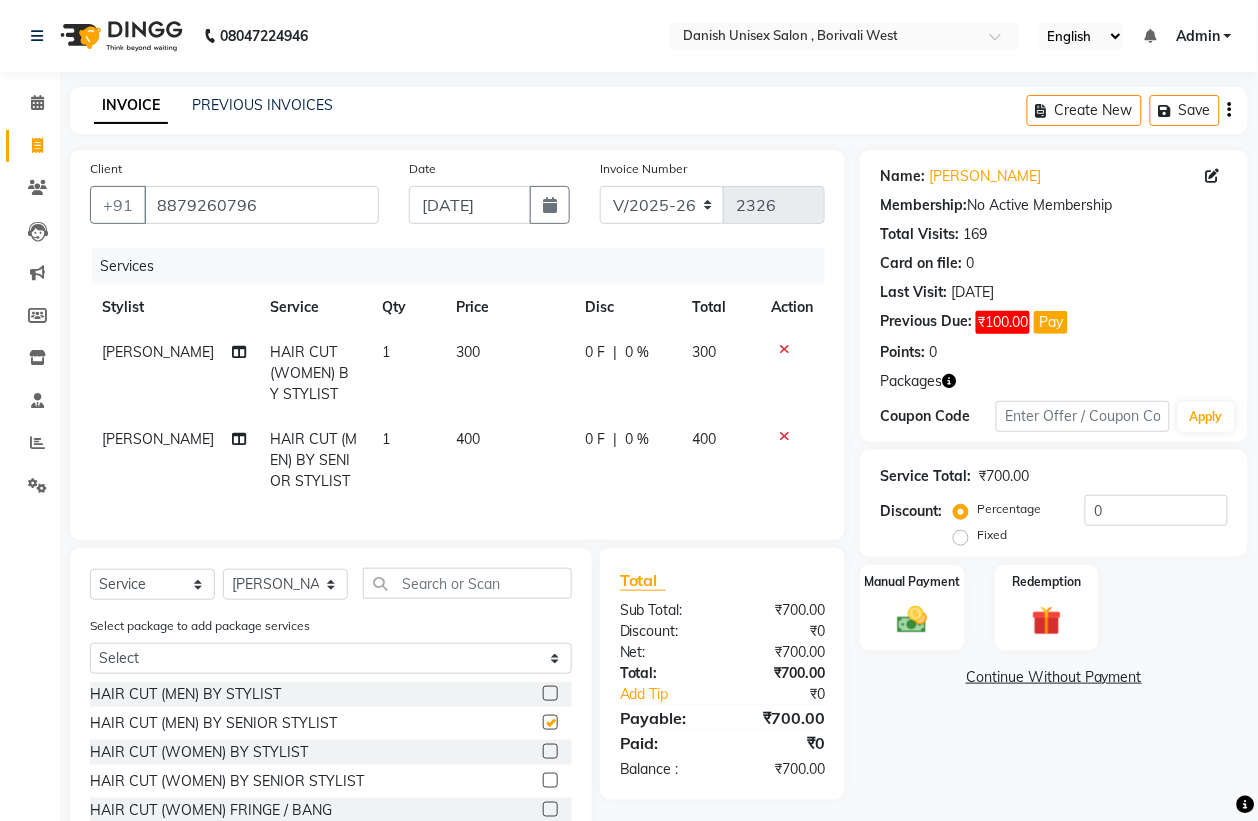 checkbox on "false" 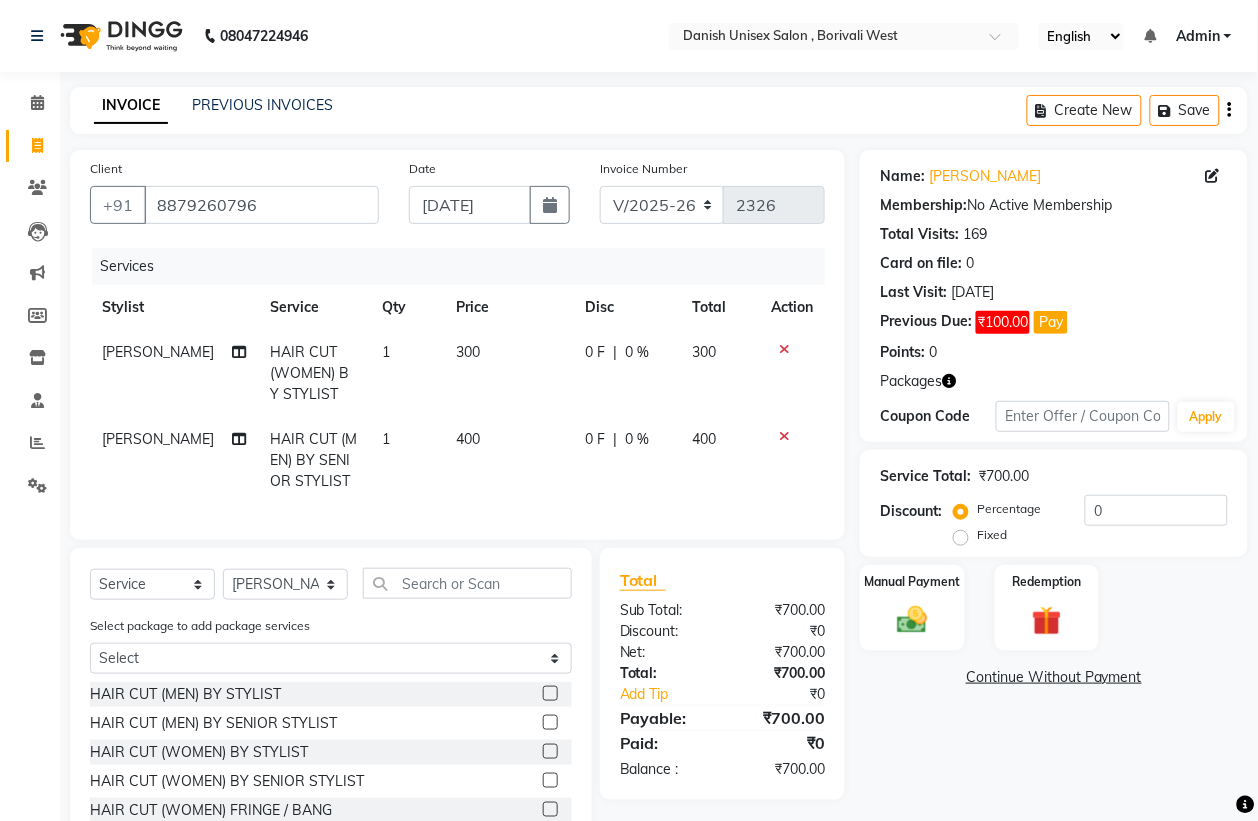 click 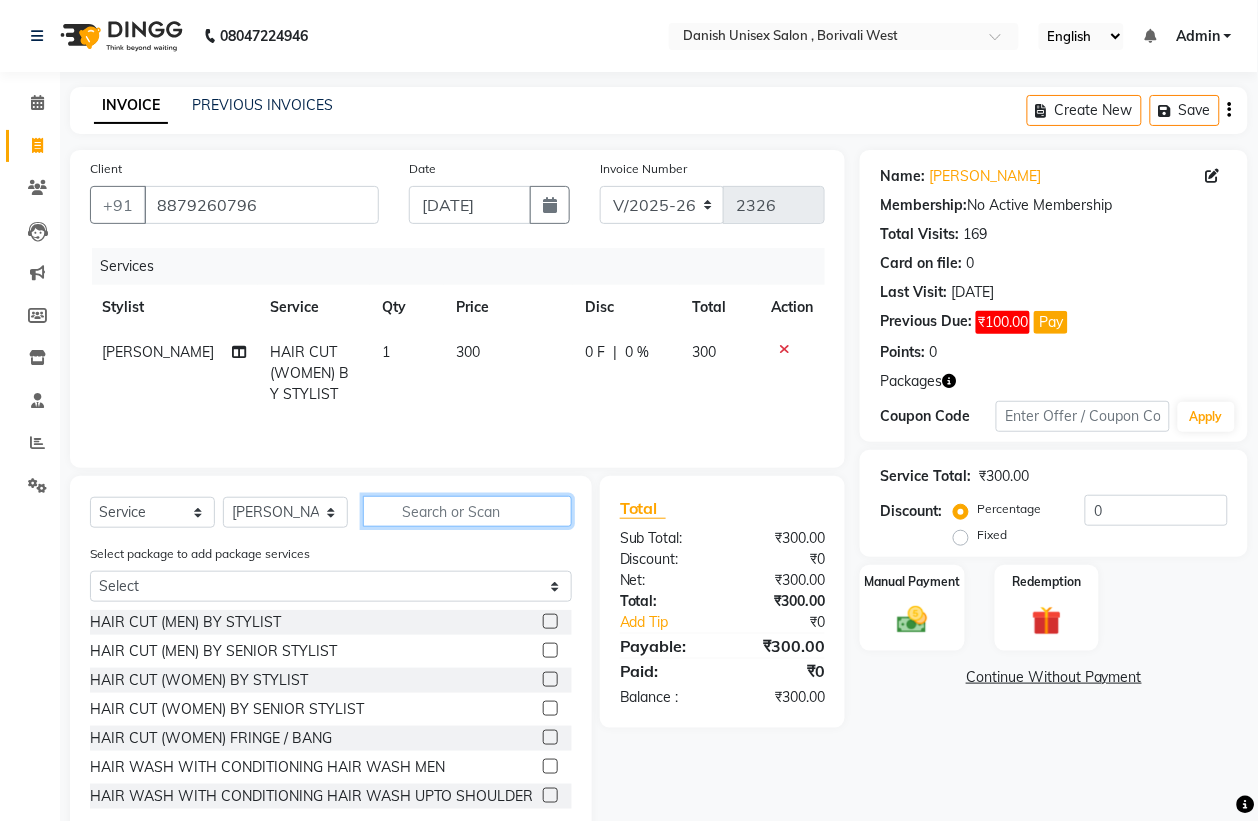 click 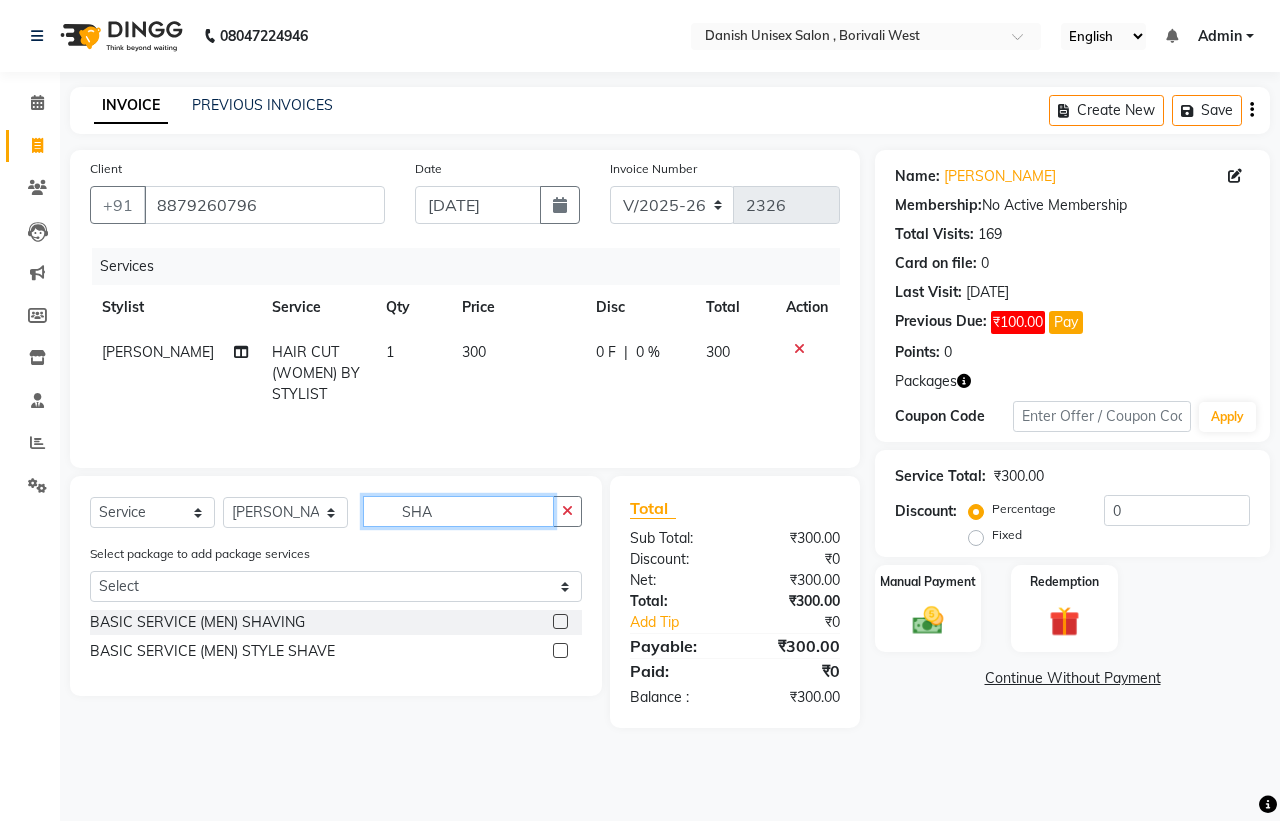 type on "SHA" 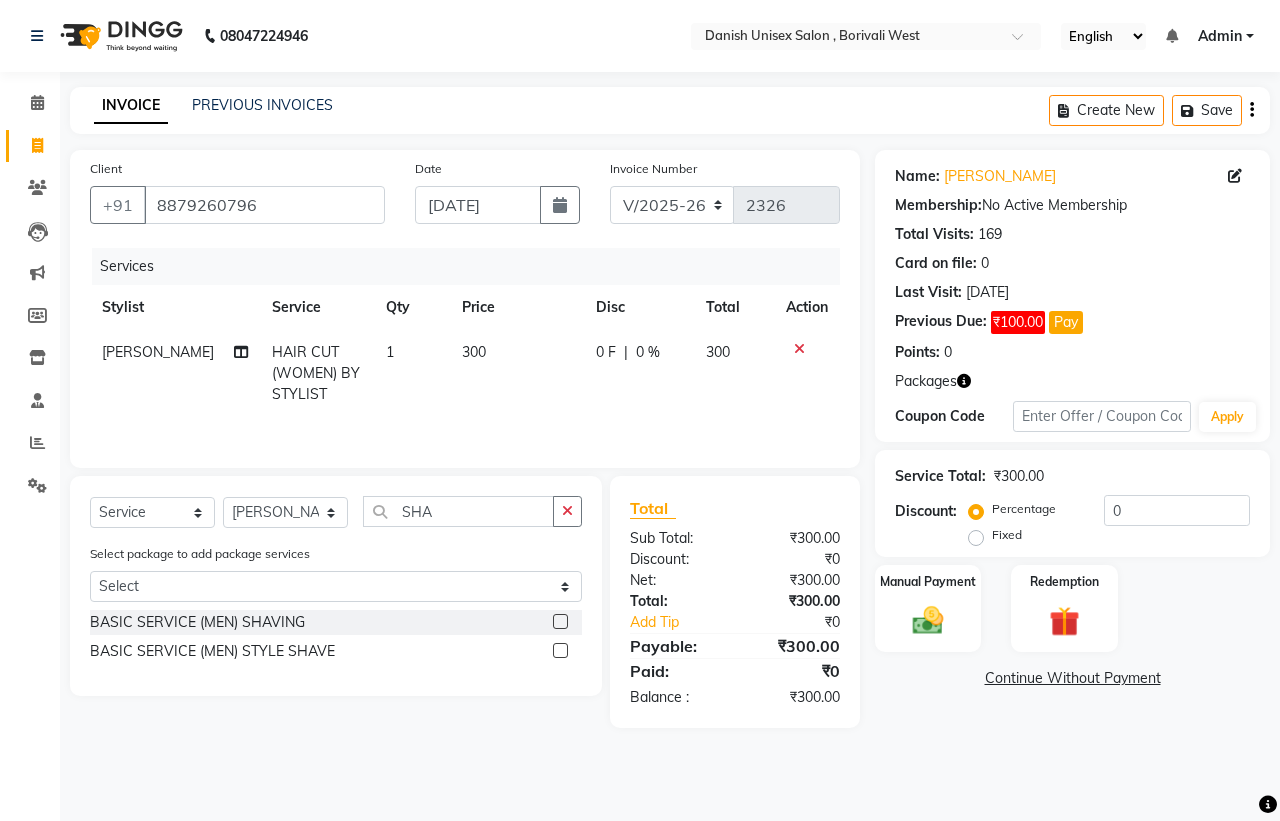 click 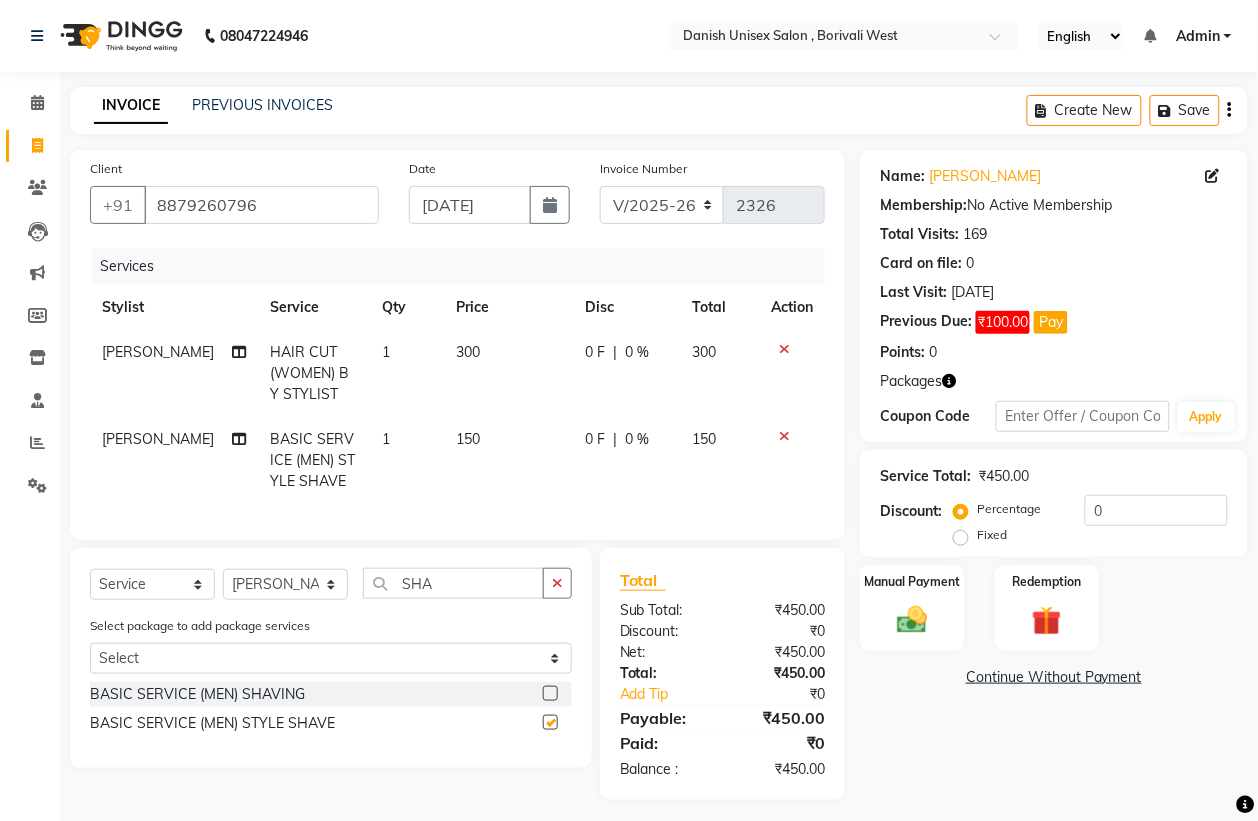 checkbox on "false" 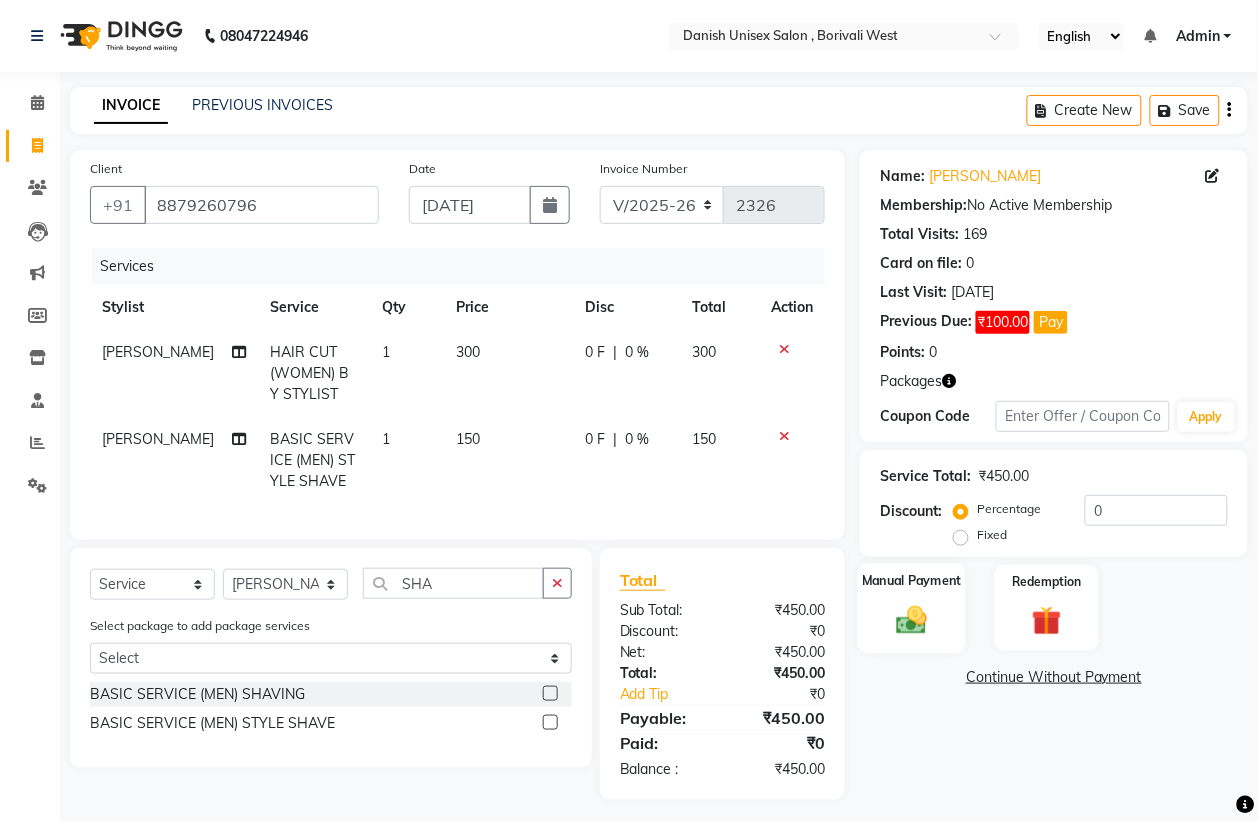 click 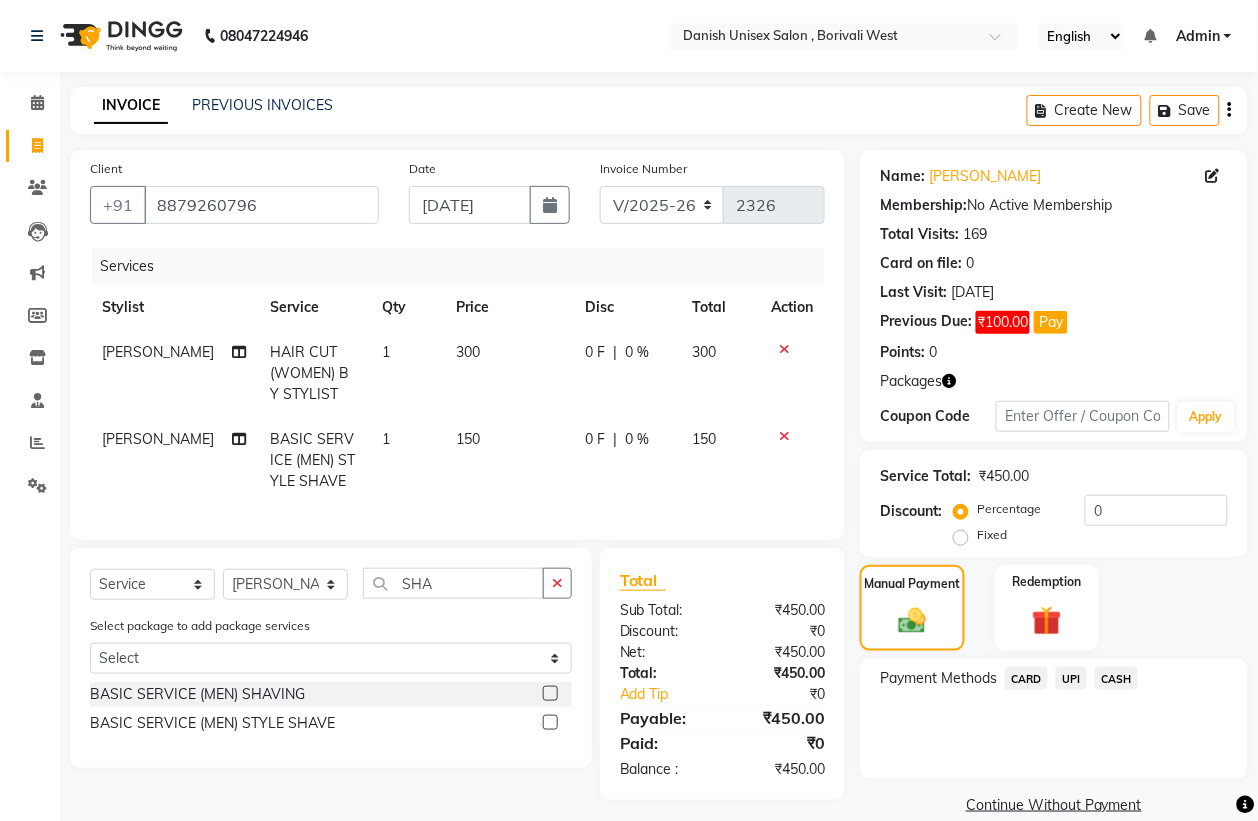 scroll, scrollTop: 30, scrollLeft: 0, axis: vertical 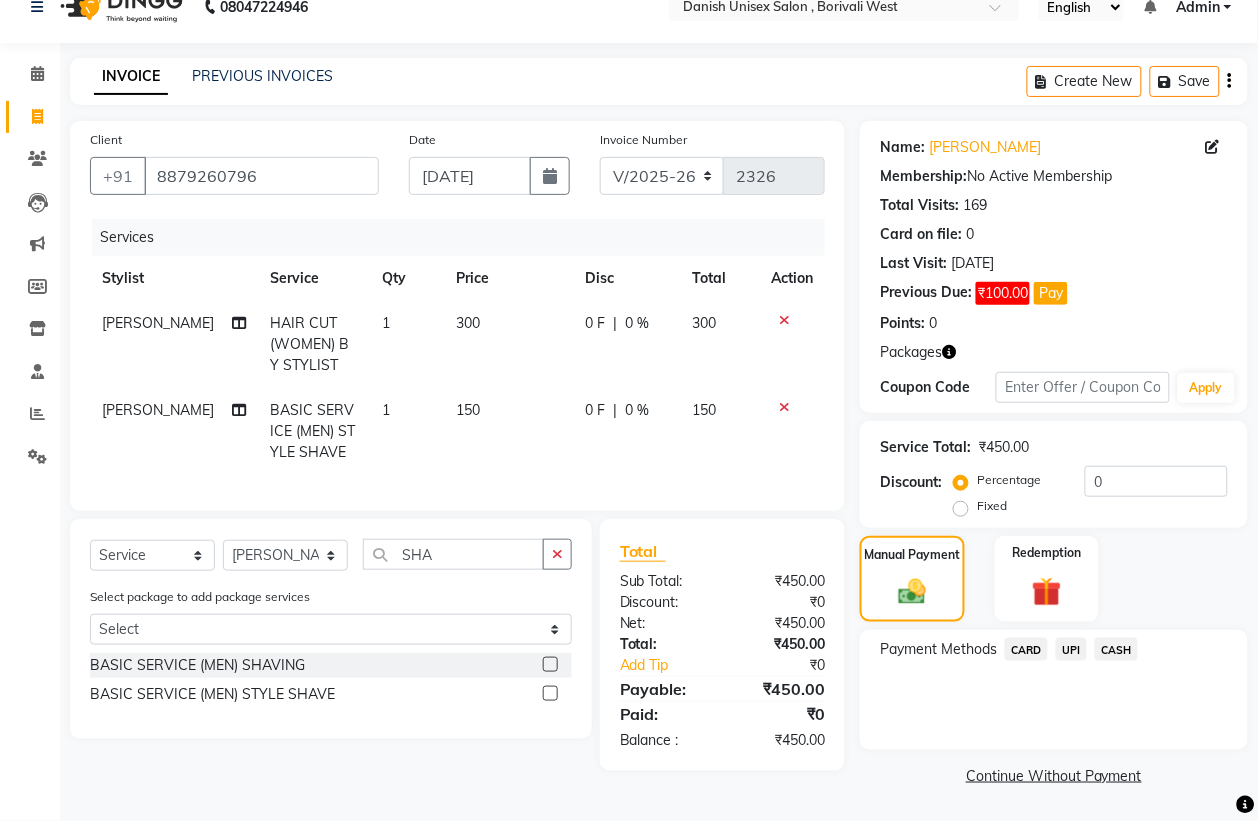 click on "CASH" 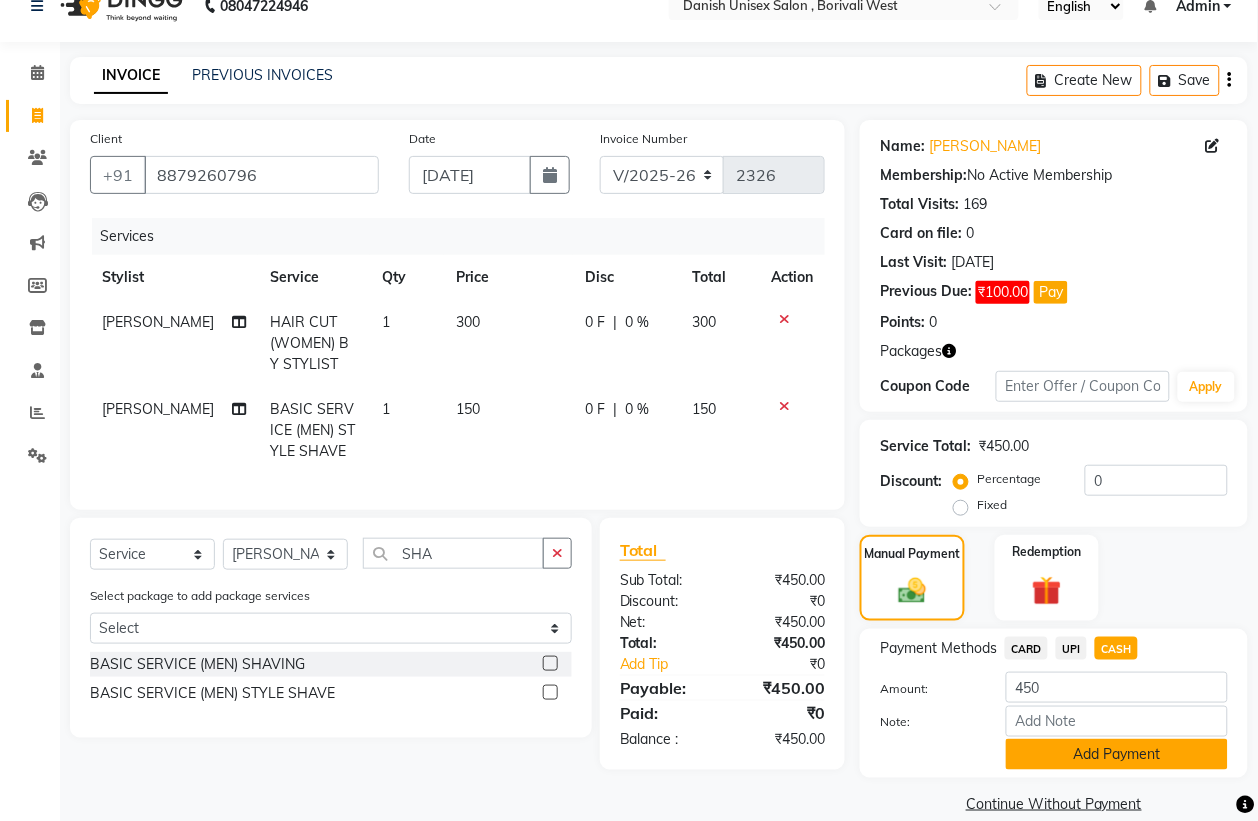 scroll, scrollTop: 57, scrollLeft: 0, axis: vertical 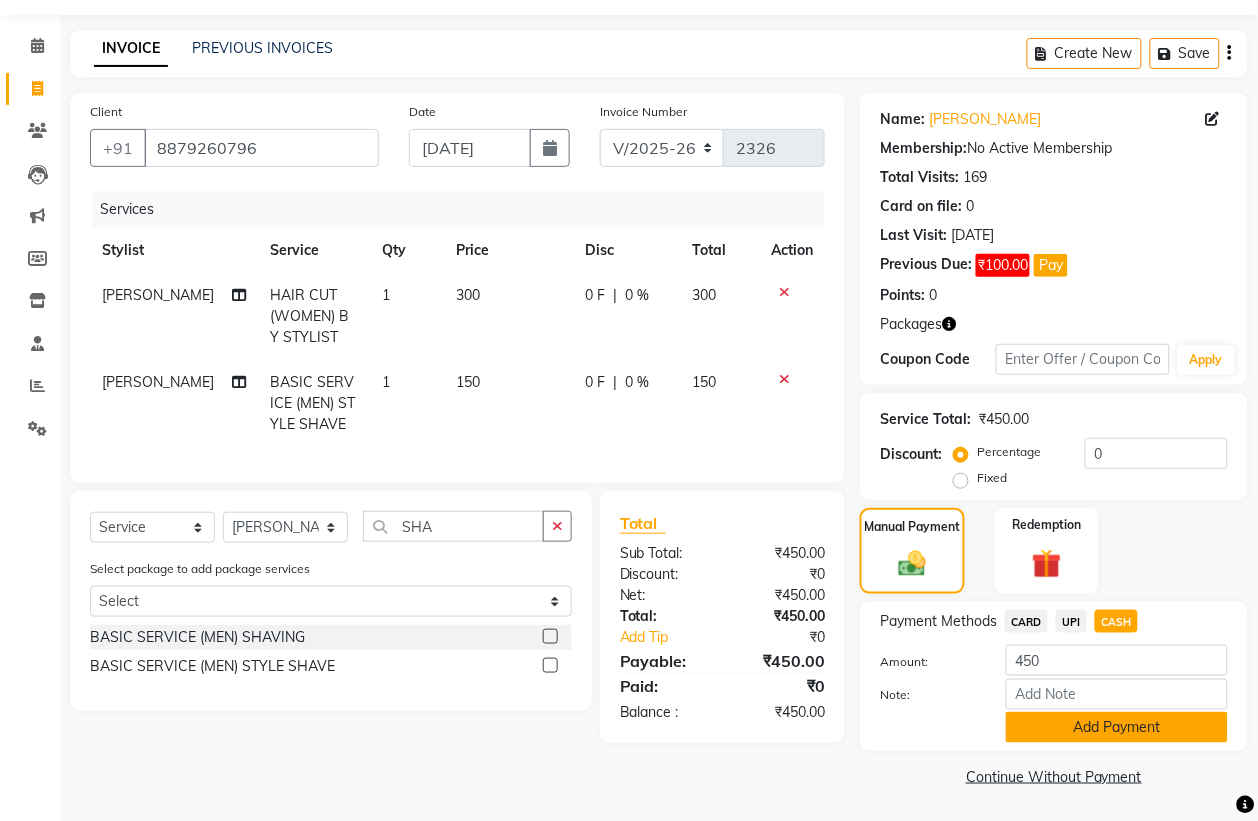 click on "Add Payment" 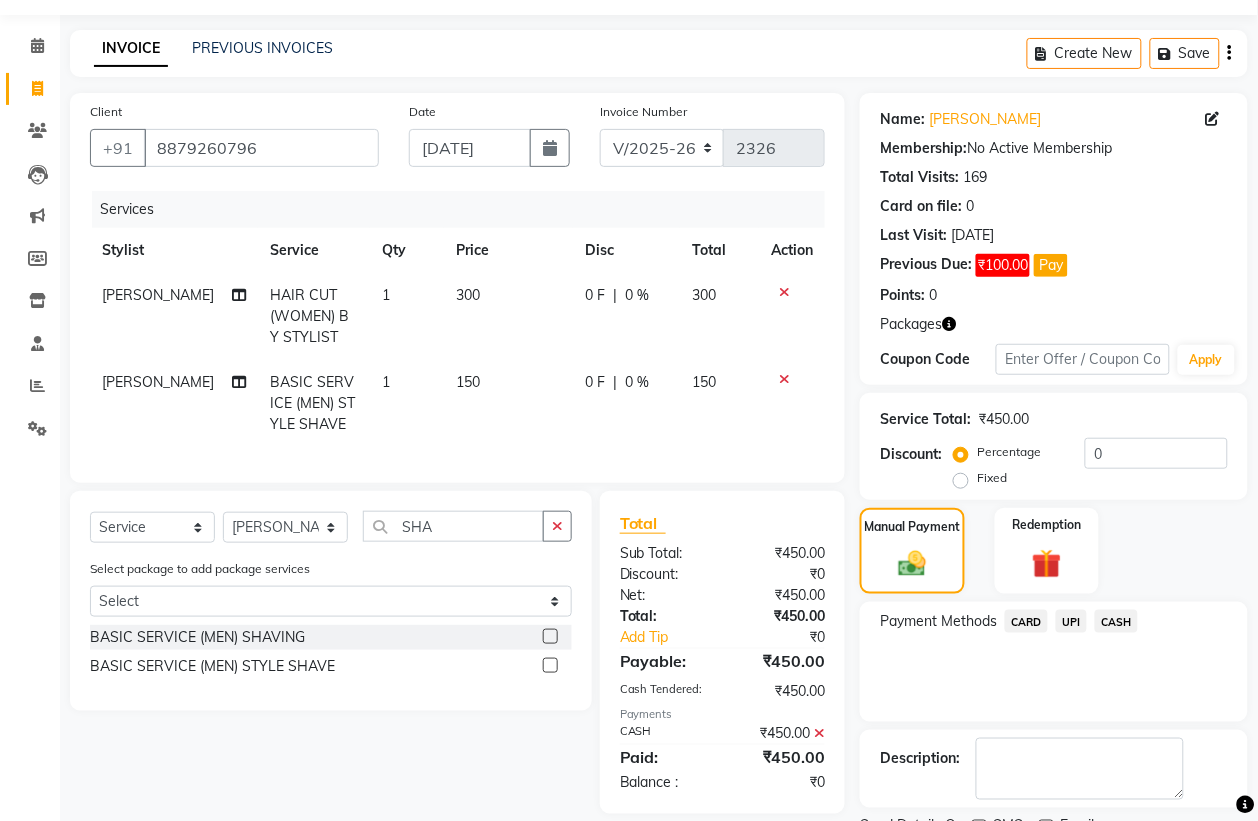 scroll, scrollTop: 143, scrollLeft: 0, axis: vertical 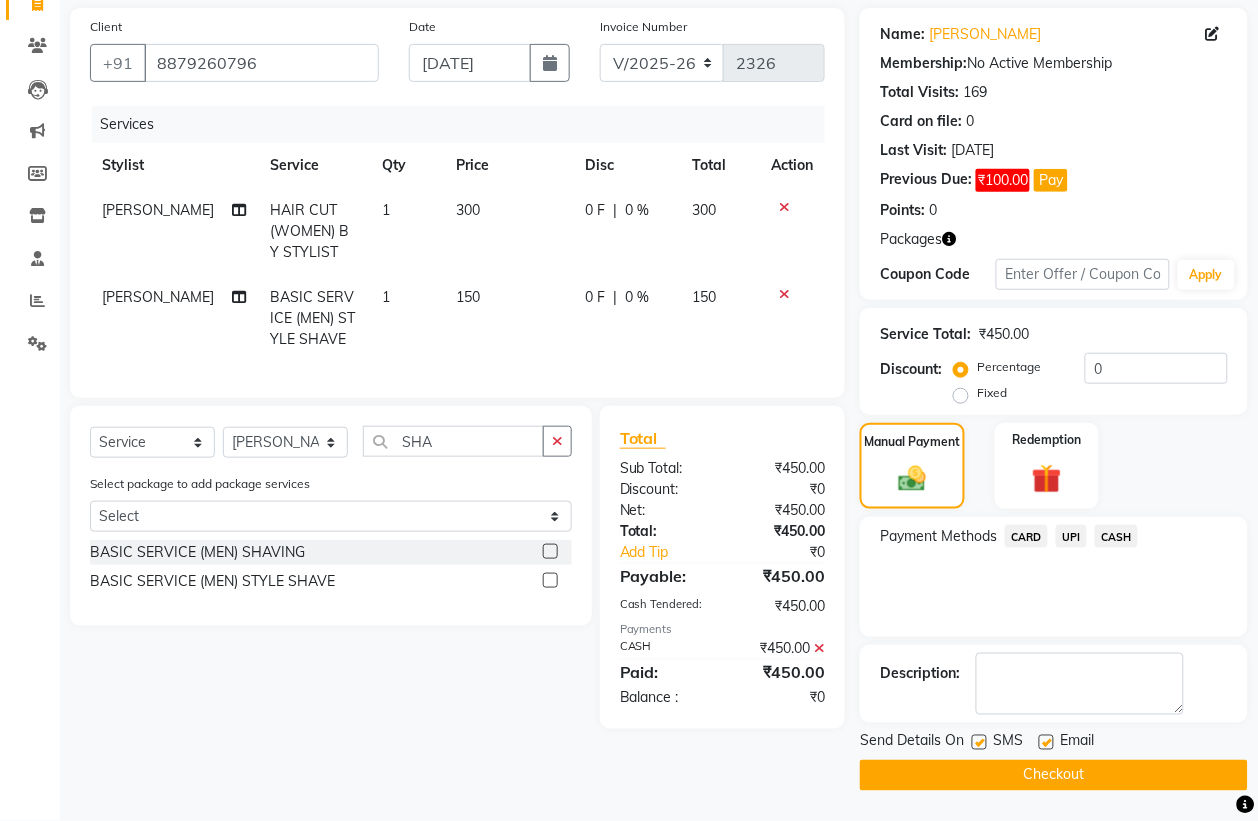 click on "Checkout" 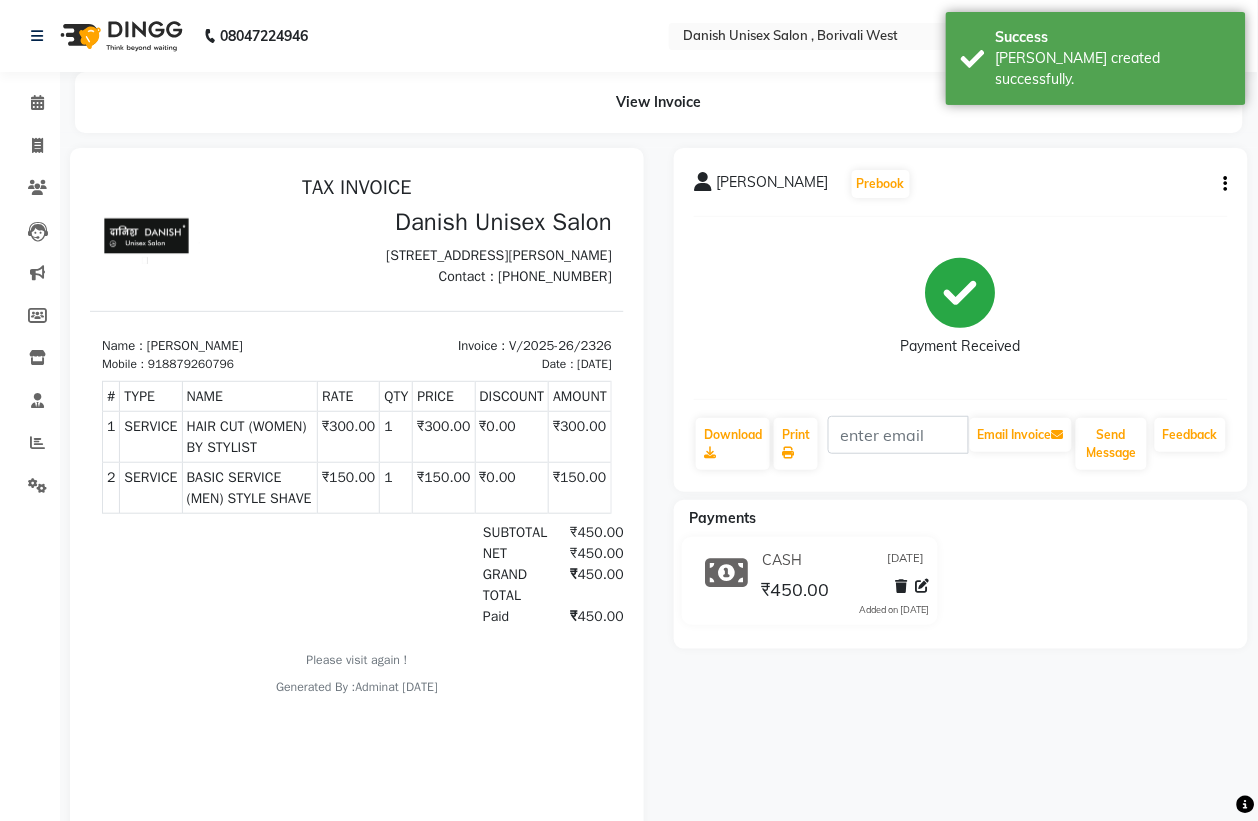 scroll, scrollTop: 0, scrollLeft: 0, axis: both 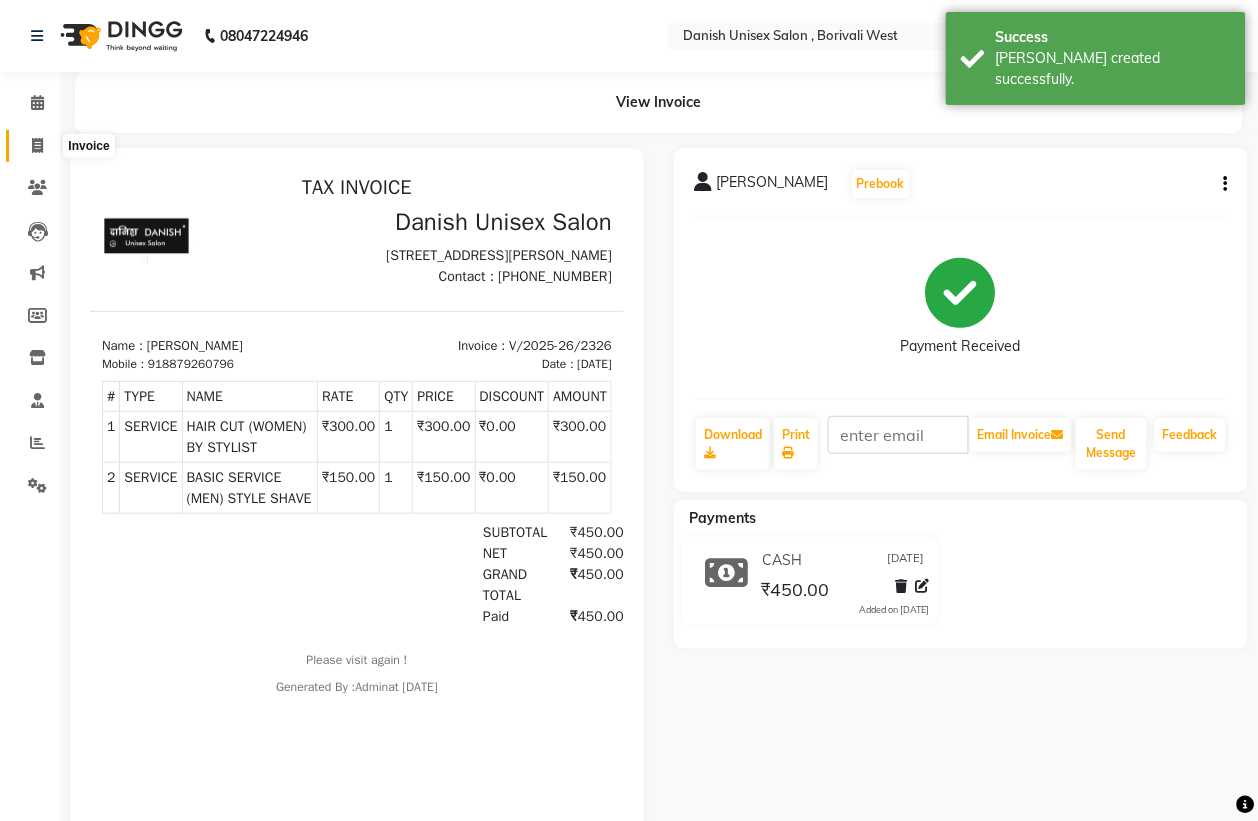 click 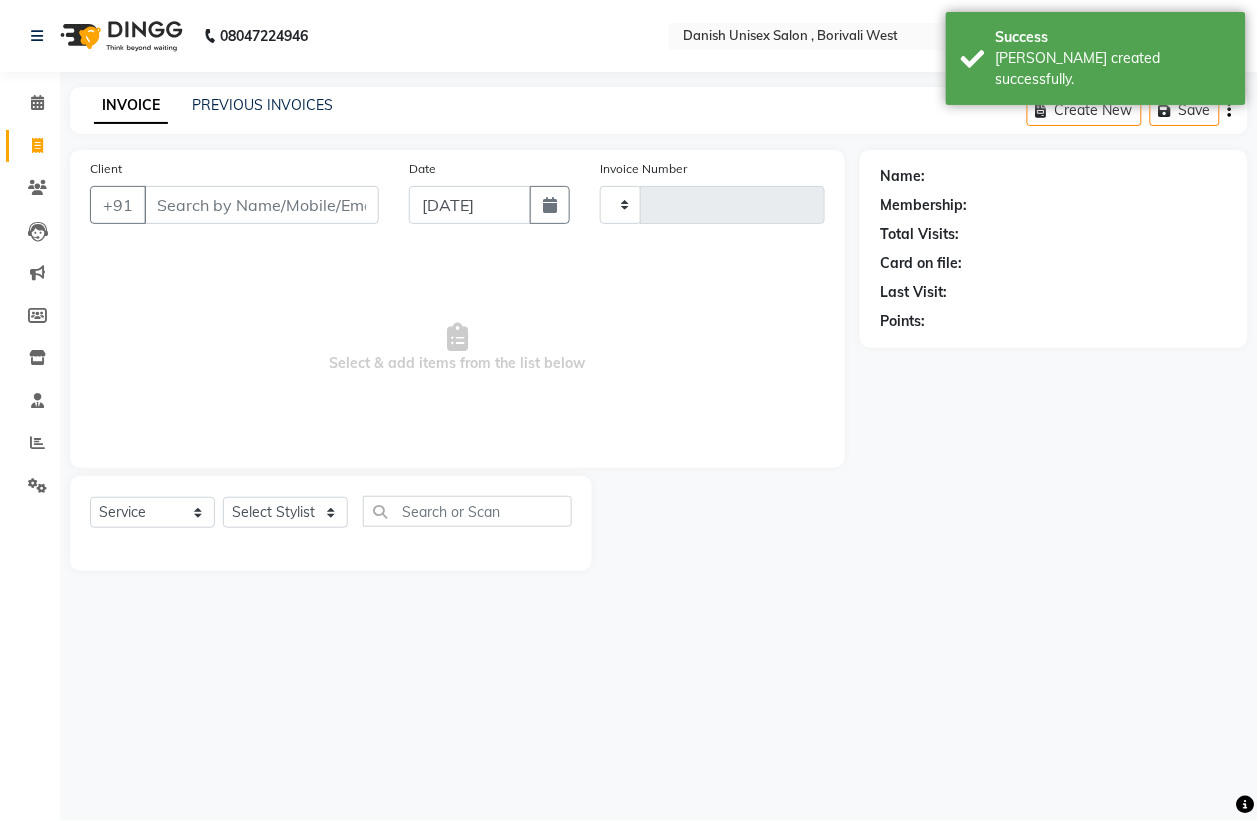 type on "2327" 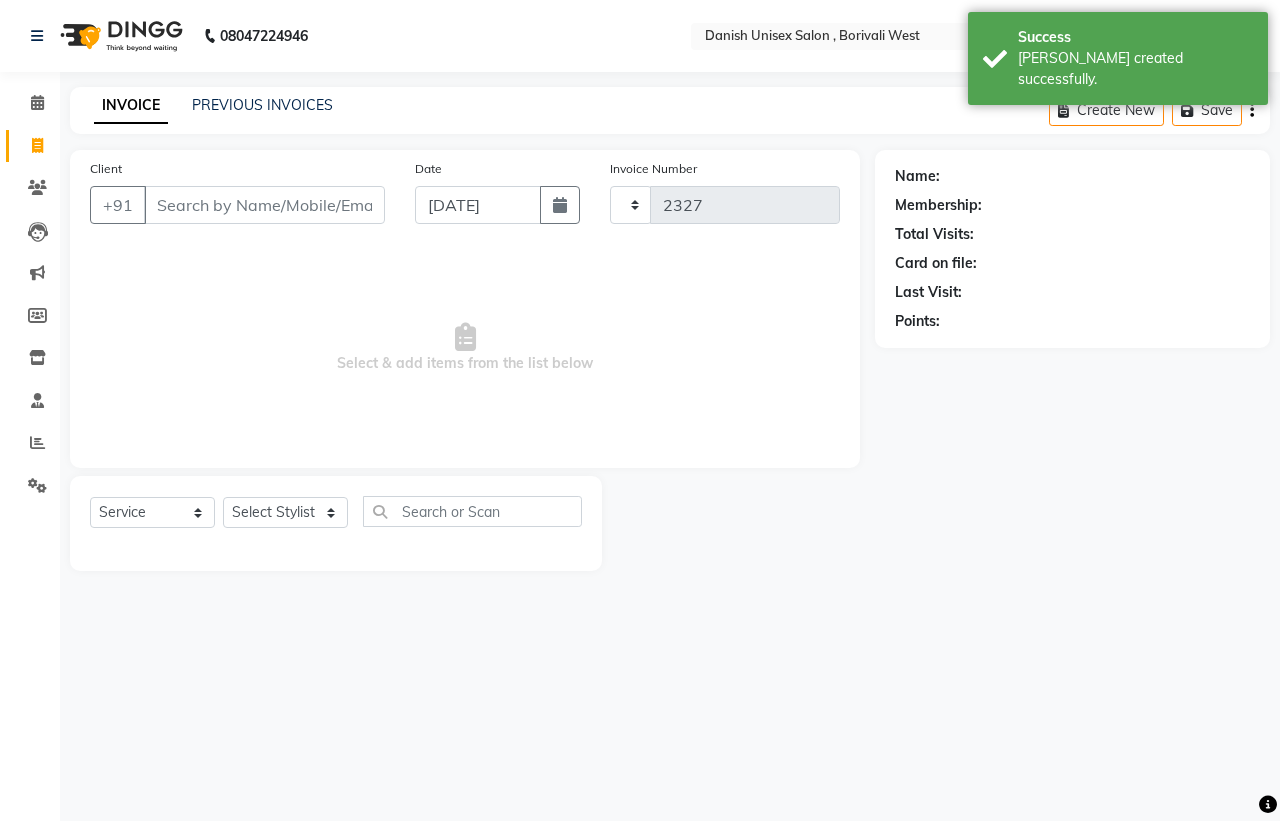 select on "6929" 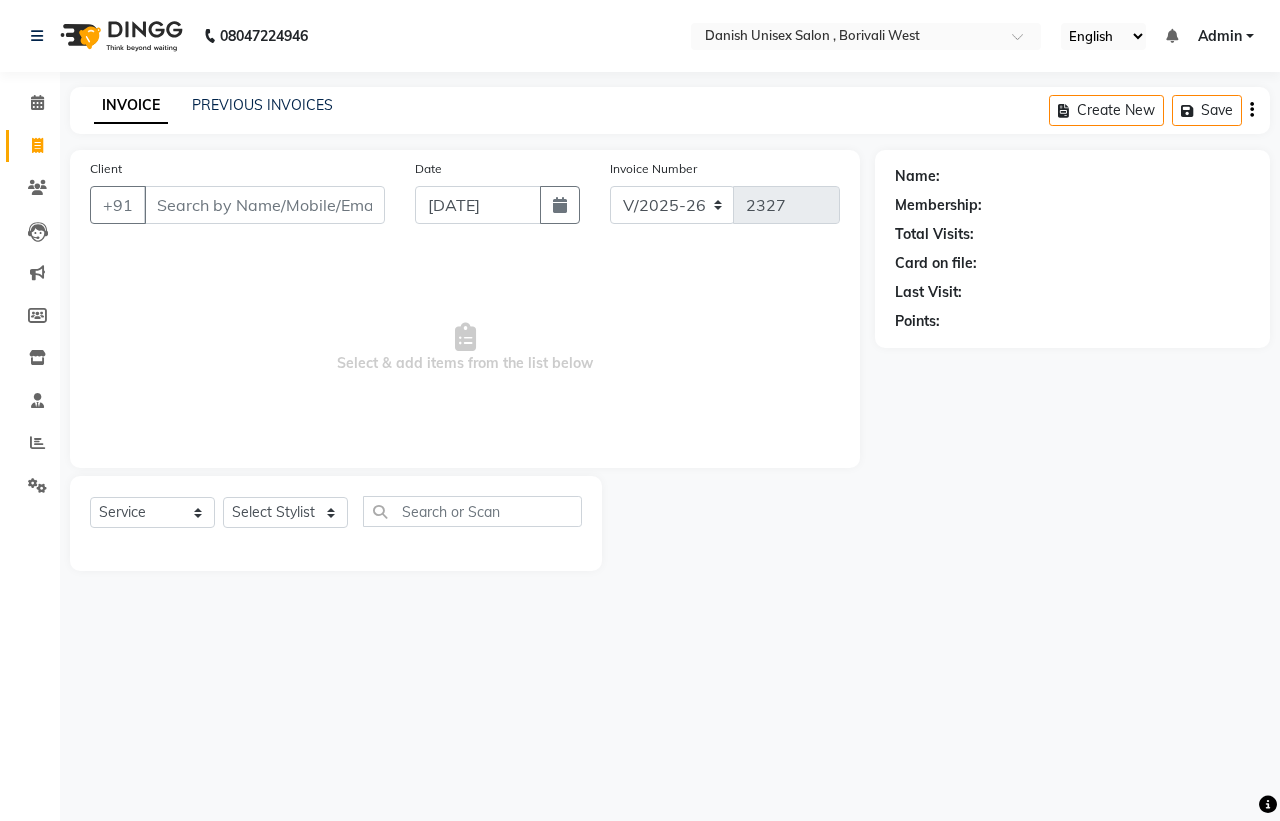 click on "Client" at bounding box center (264, 205) 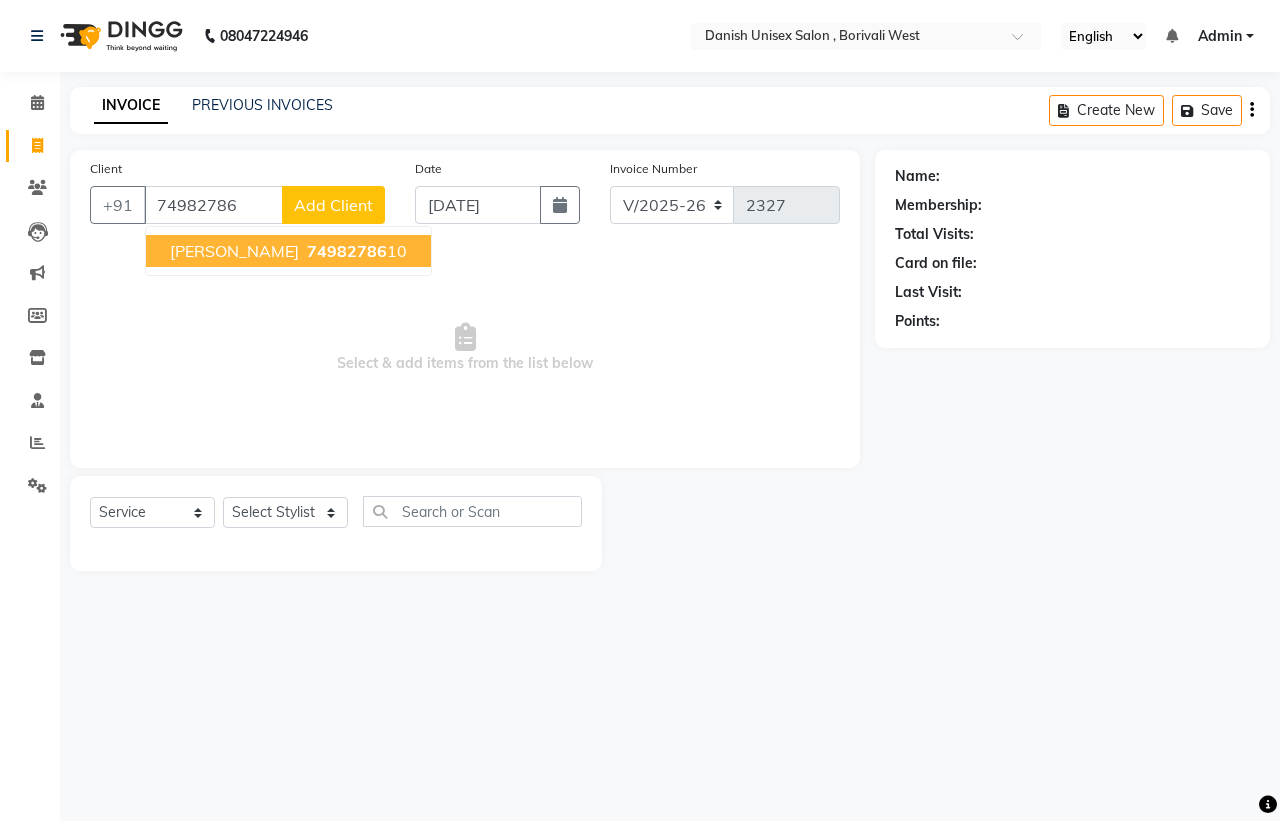 click on "74982786" at bounding box center (347, 251) 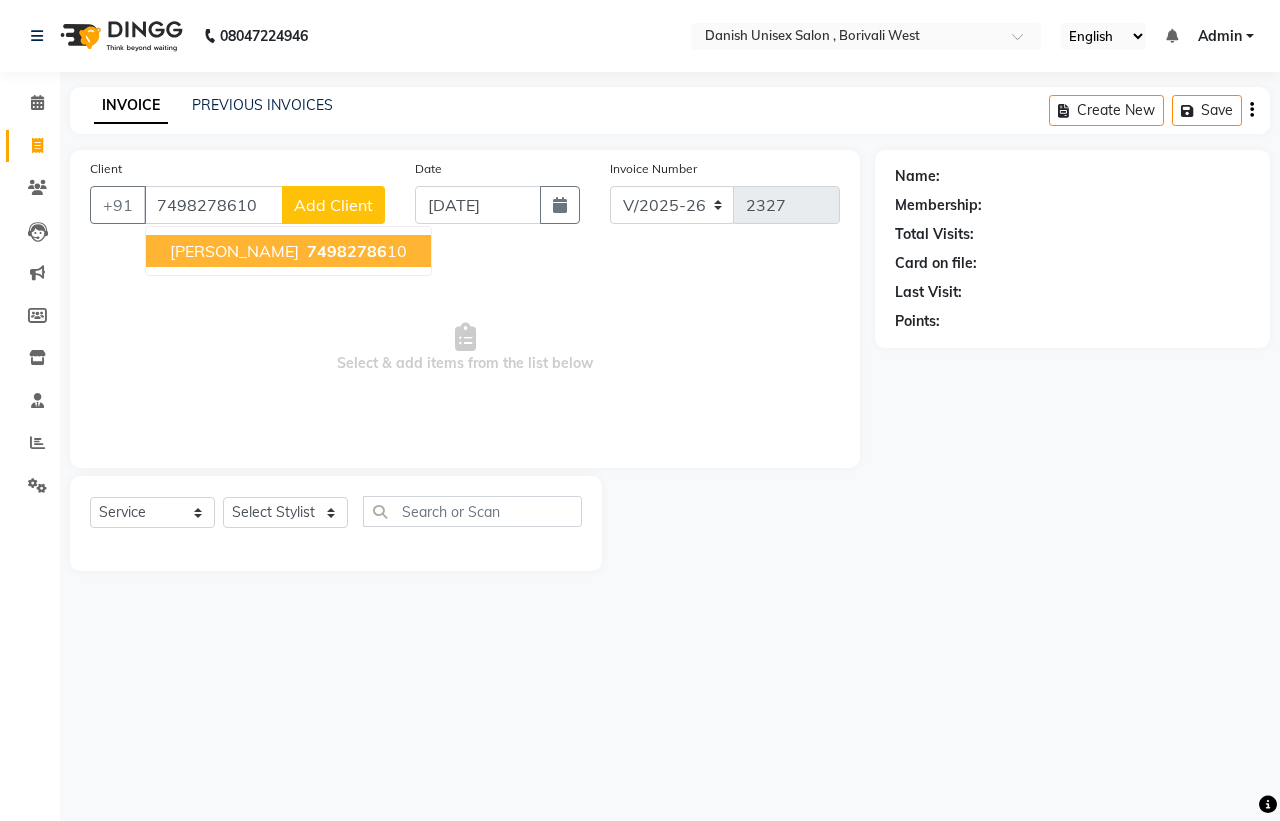 type on "7498278610" 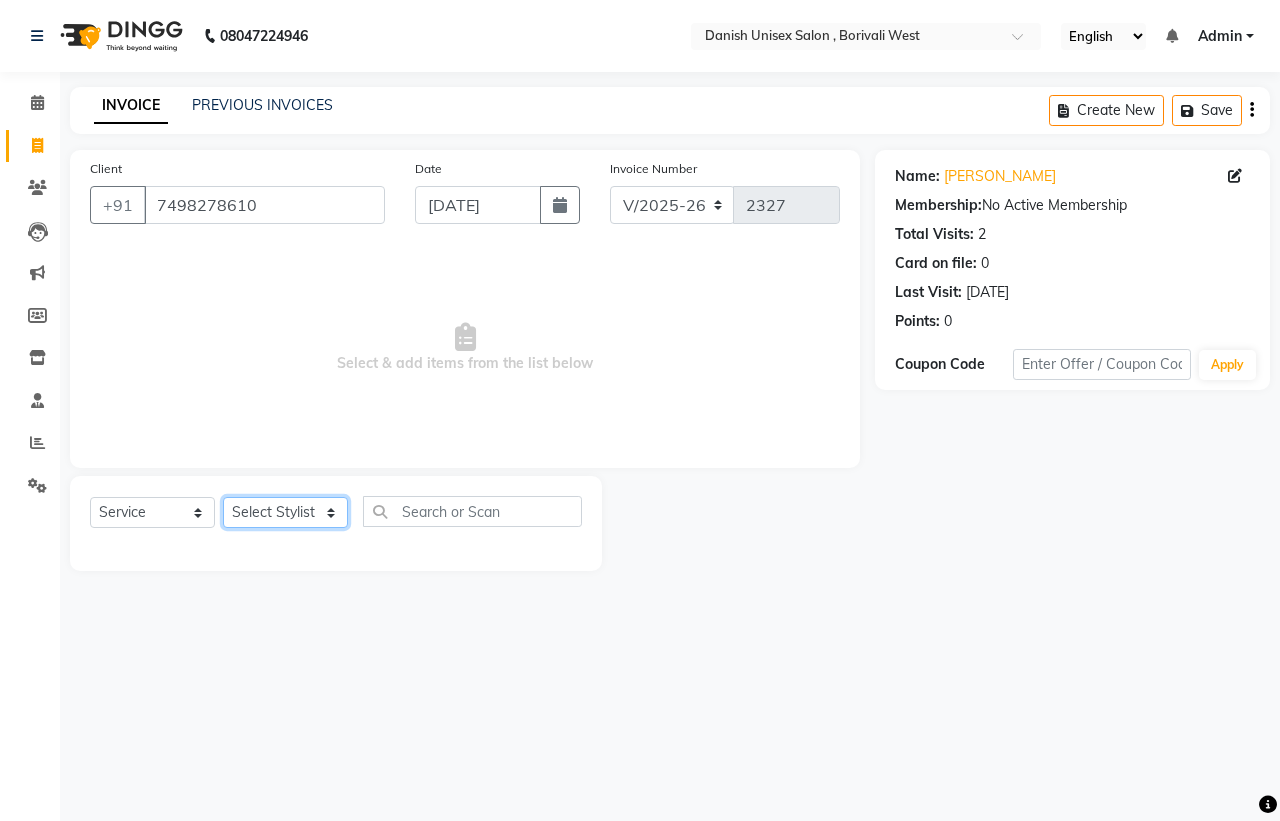 click on "Select Stylist [PERSON_NAME] [PERSON_NAME] [PERSON_NAME] kajal [PERSON_NAME] [PERSON_NAME] [PERSON_NAME] [PERSON_NAME] [PERSON_NAME] [PERSON_NAME] [PERSON_NAME]" 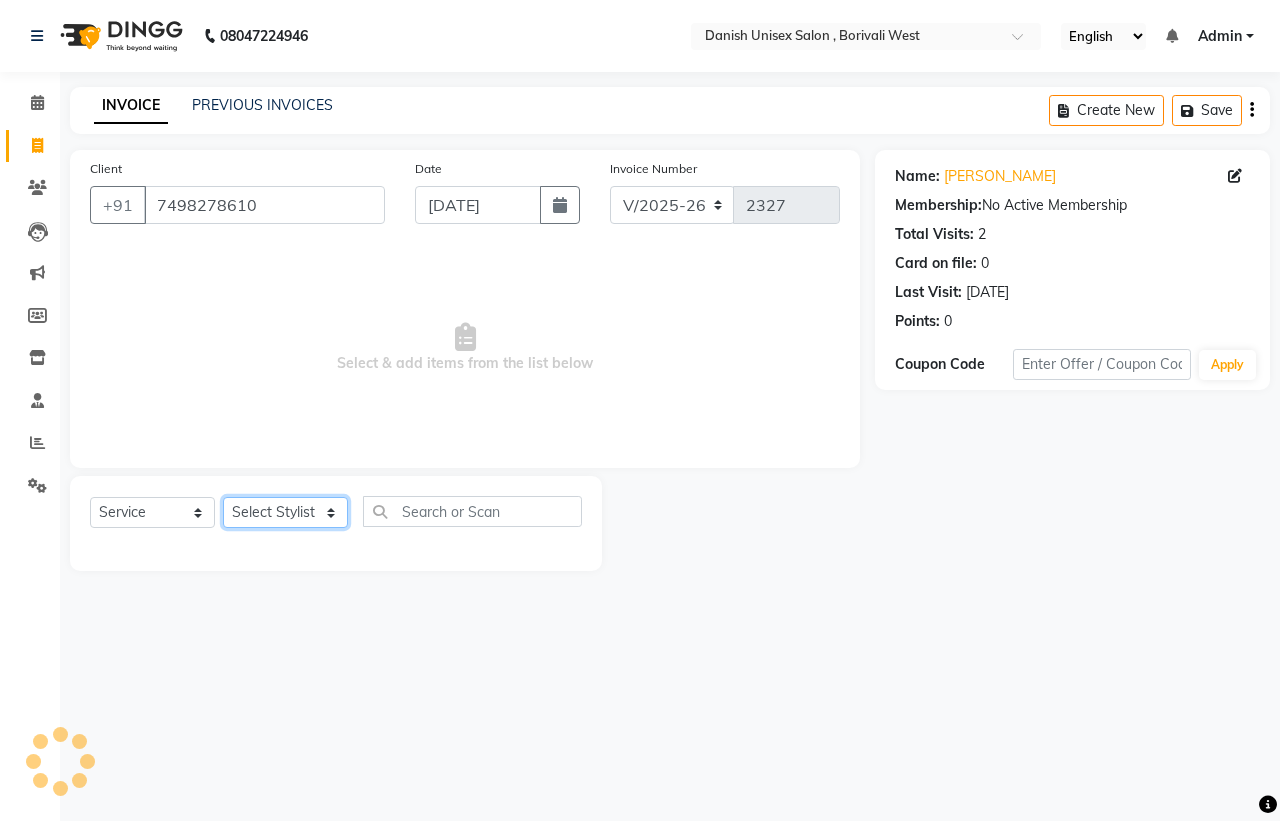 select on "54585" 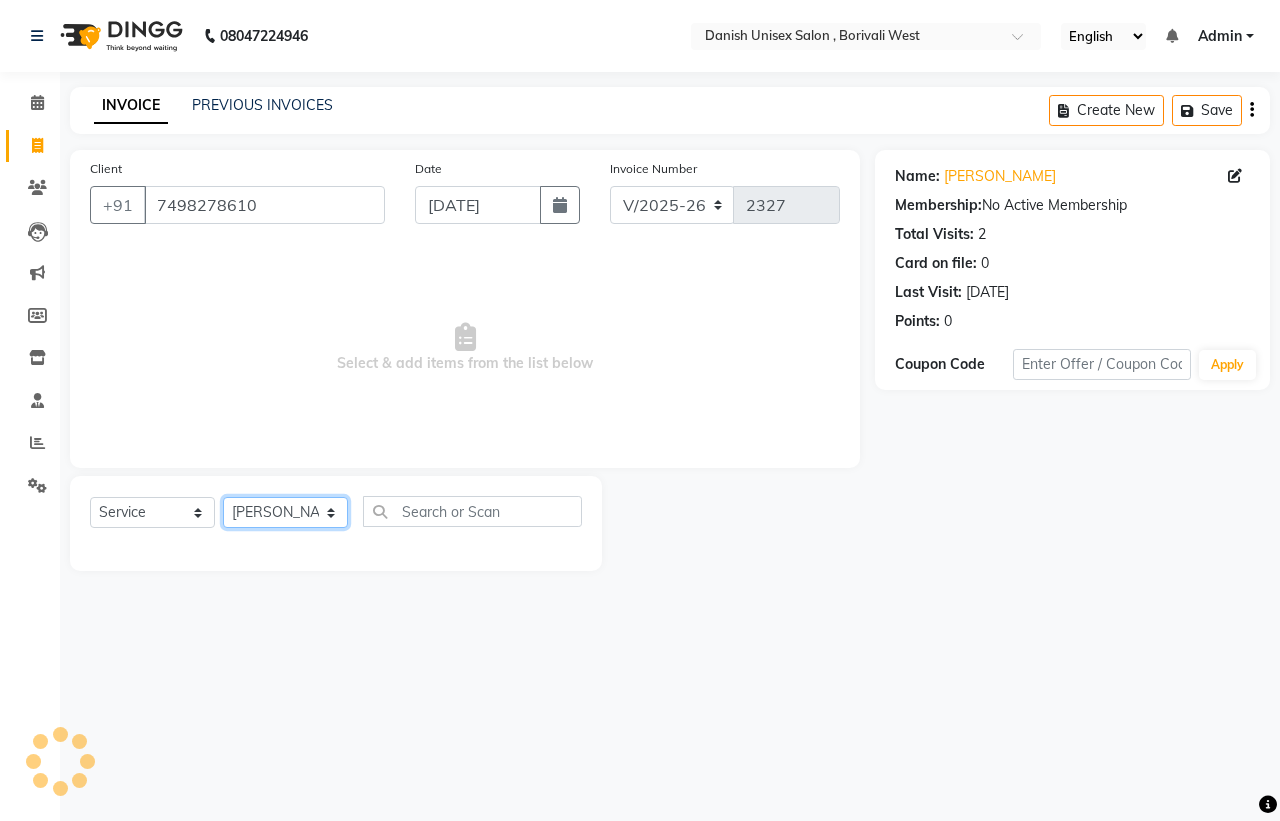 click on "Select Stylist [PERSON_NAME] [PERSON_NAME] [PERSON_NAME] kajal [PERSON_NAME] [PERSON_NAME] [PERSON_NAME] [PERSON_NAME] [PERSON_NAME] [PERSON_NAME] [PERSON_NAME]" 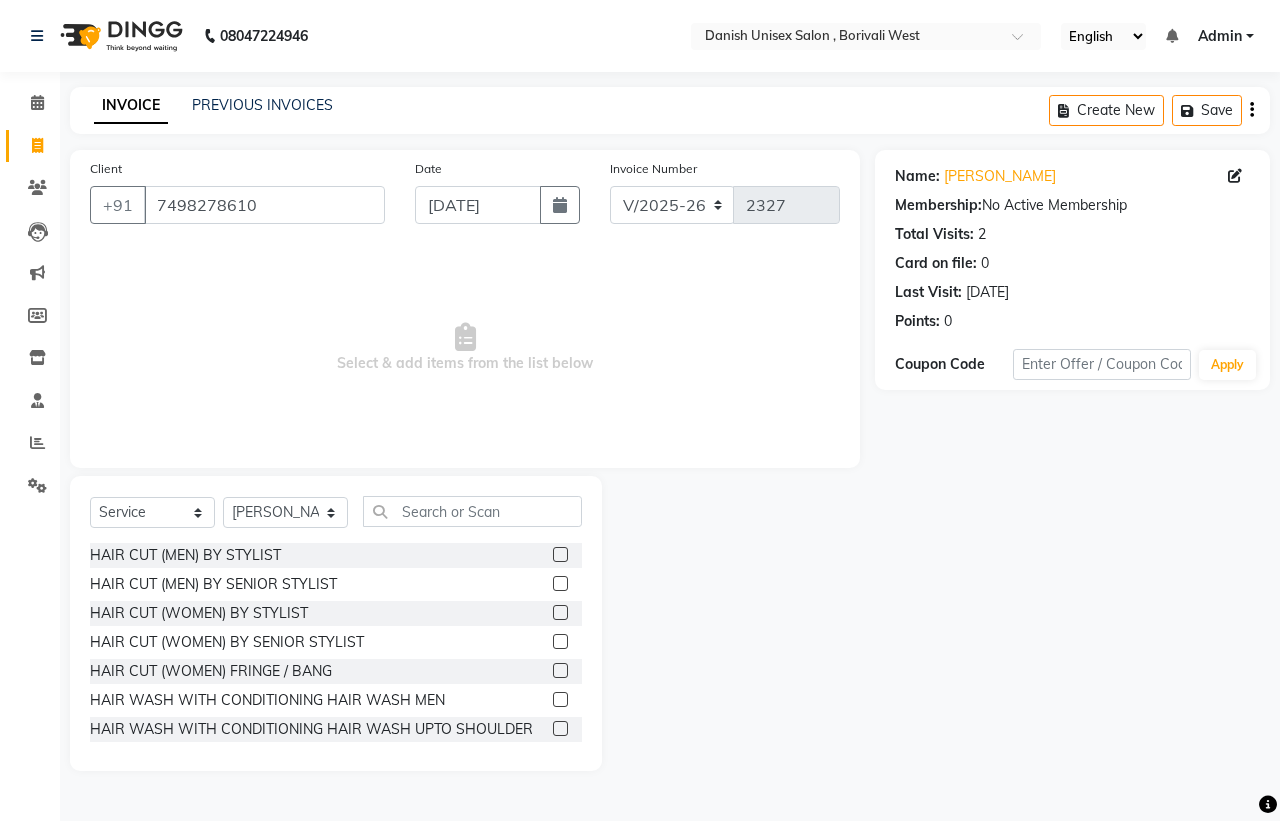 drag, startPoint x: 538, startPoint y: 613, endPoint x: 552, endPoint y: 597, distance: 21.260292 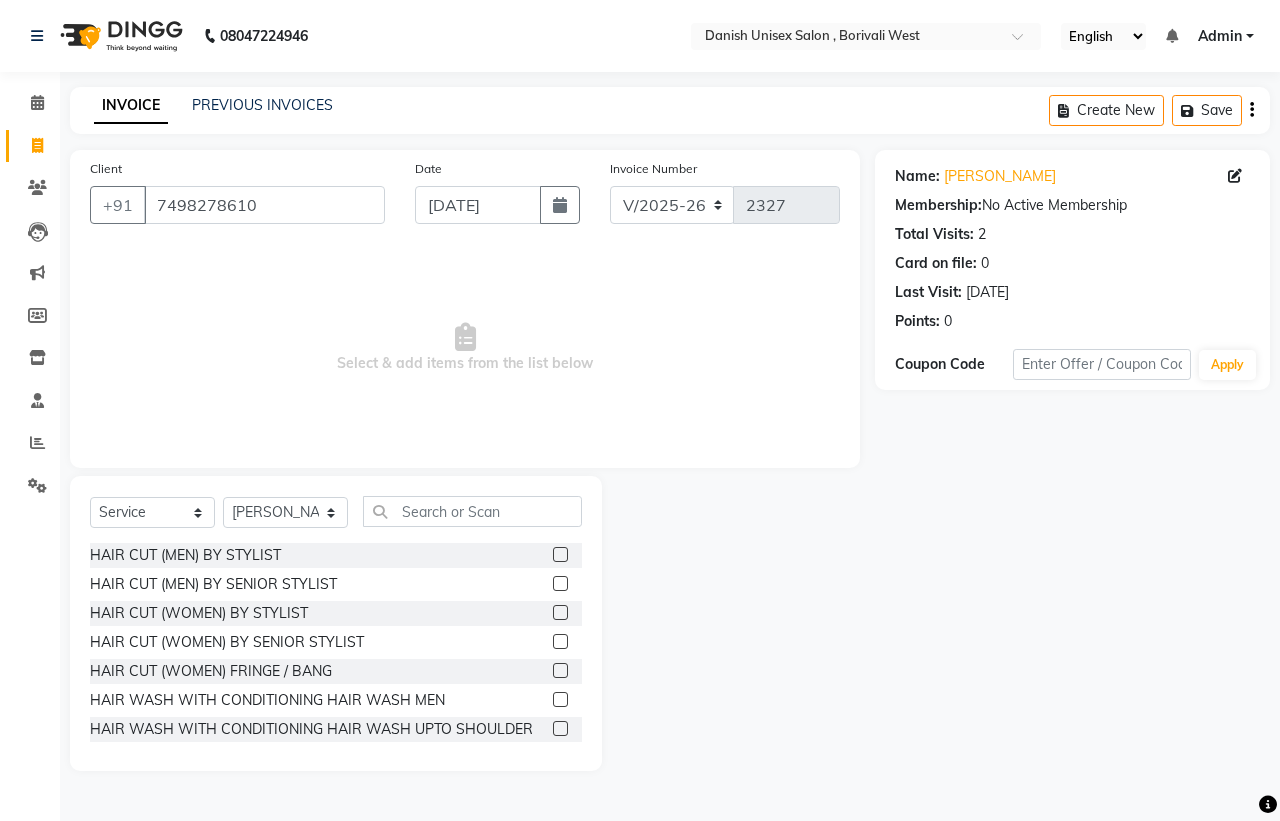 click 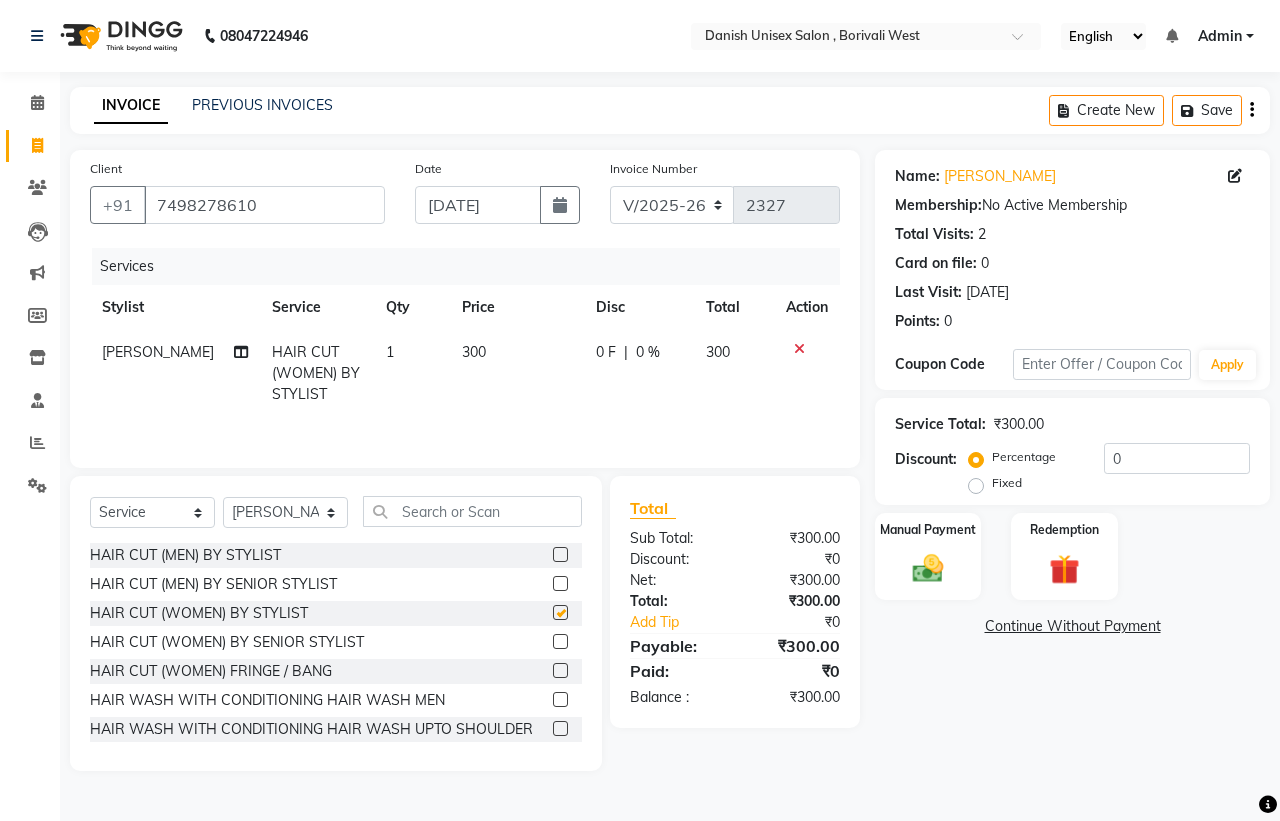 checkbox on "false" 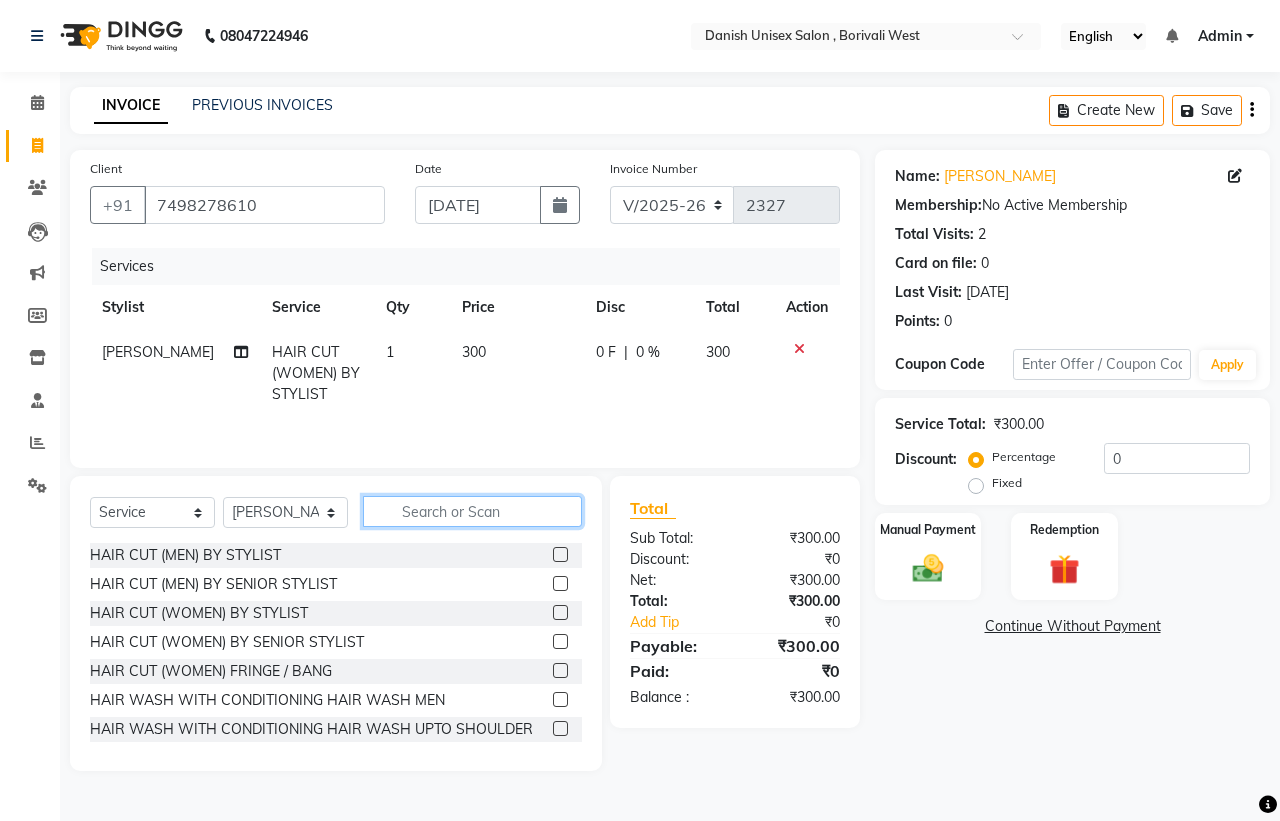 click 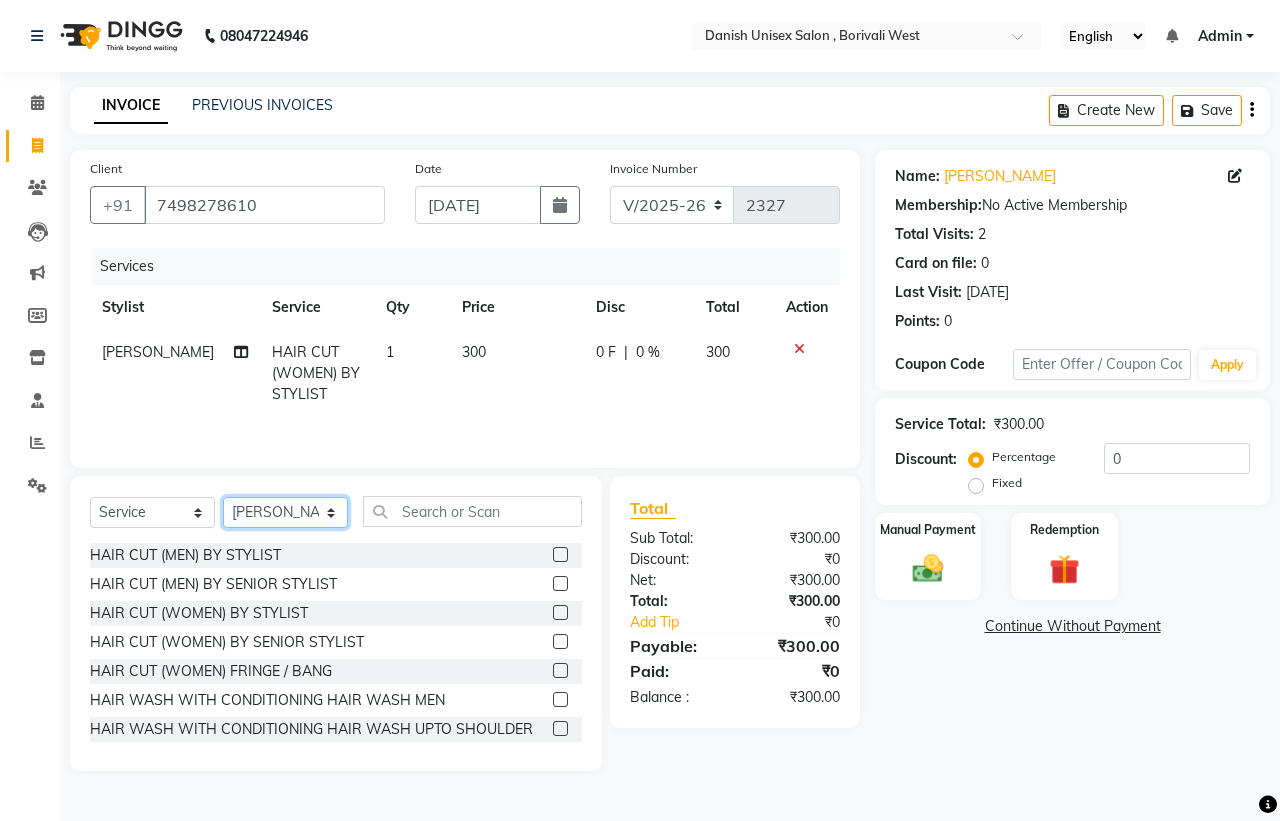 click on "Select Stylist [PERSON_NAME] [PERSON_NAME] [PERSON_NAME] kajal [PERSON_NAME] [PERSON_NAME] [PERSON_NAME] [PERSON_NAME] [PERSON_NAME] [PERSON_NAME] [PERSON_NAME]" 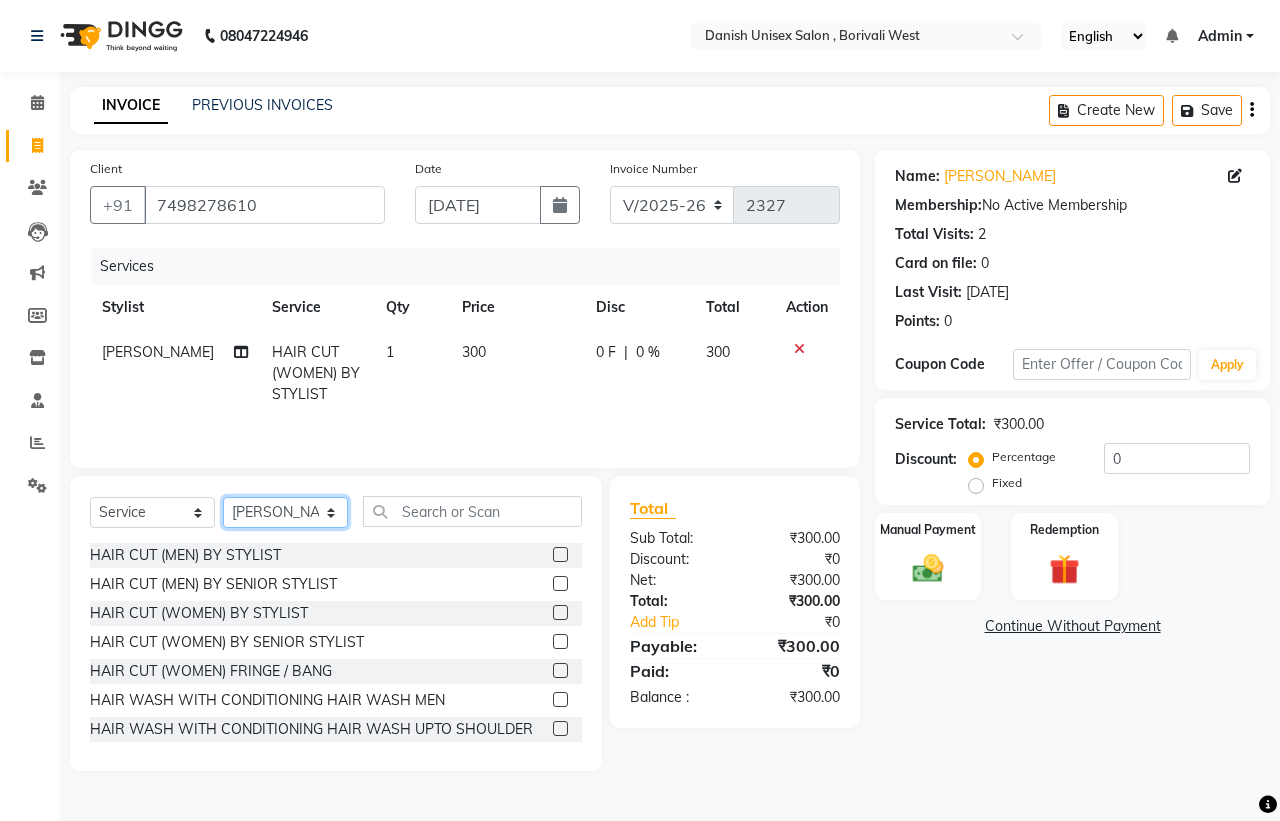 select on "63506" 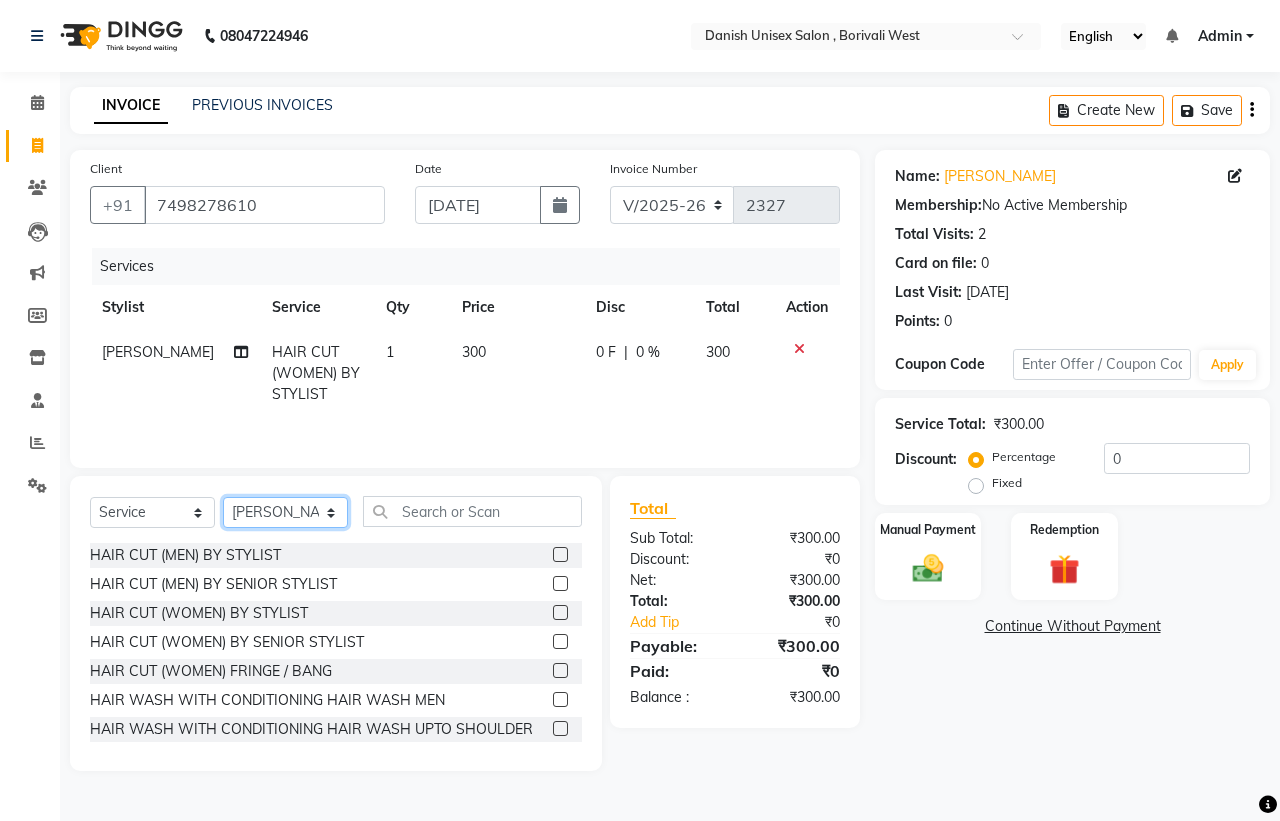 click on "Select Stylist [PERSON_NAME] [PERSON_NAME] [PERSON_NAME] kajal [PERSON_NAME] [PERSON_NAME] [PERSON_NAME] [PERSON_NAME] [PERSON_NAME] [PERSON_NAME] [PERSON_NAME]" 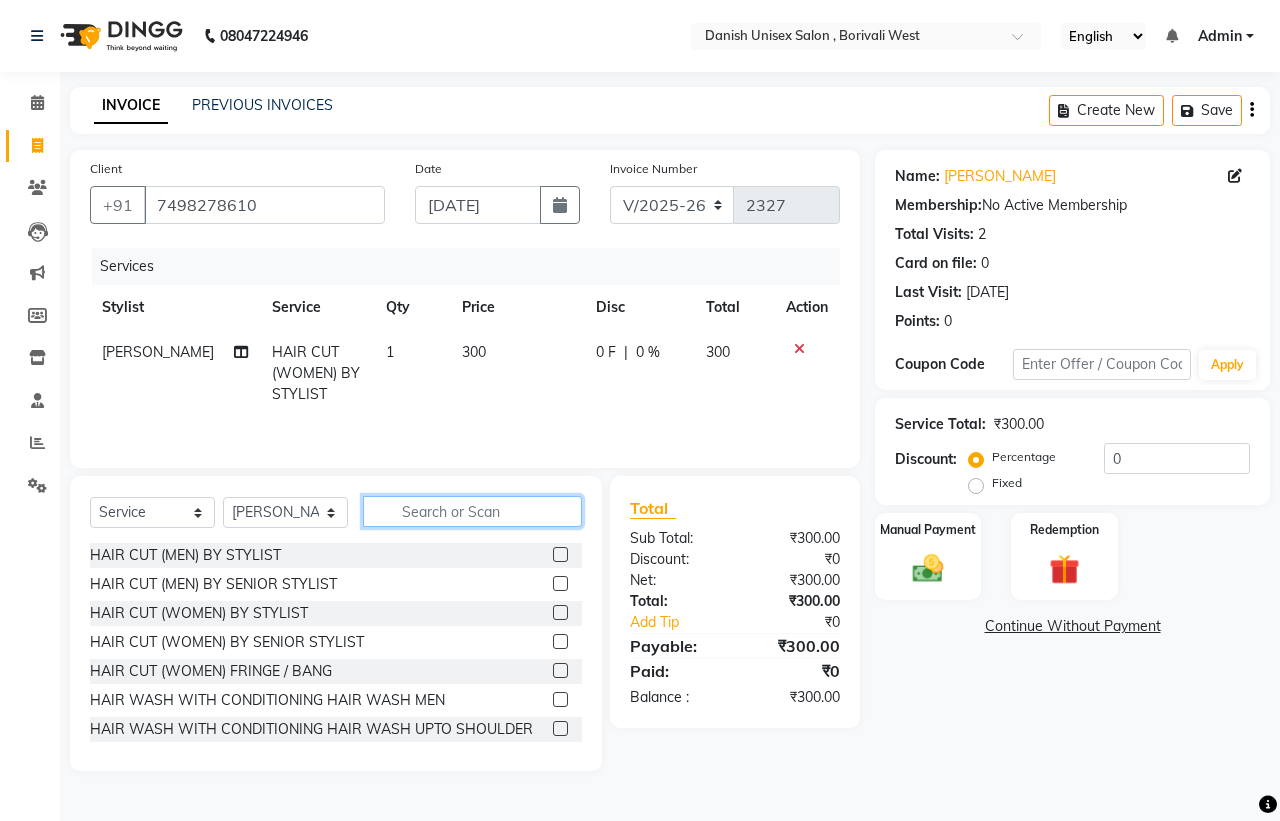 click 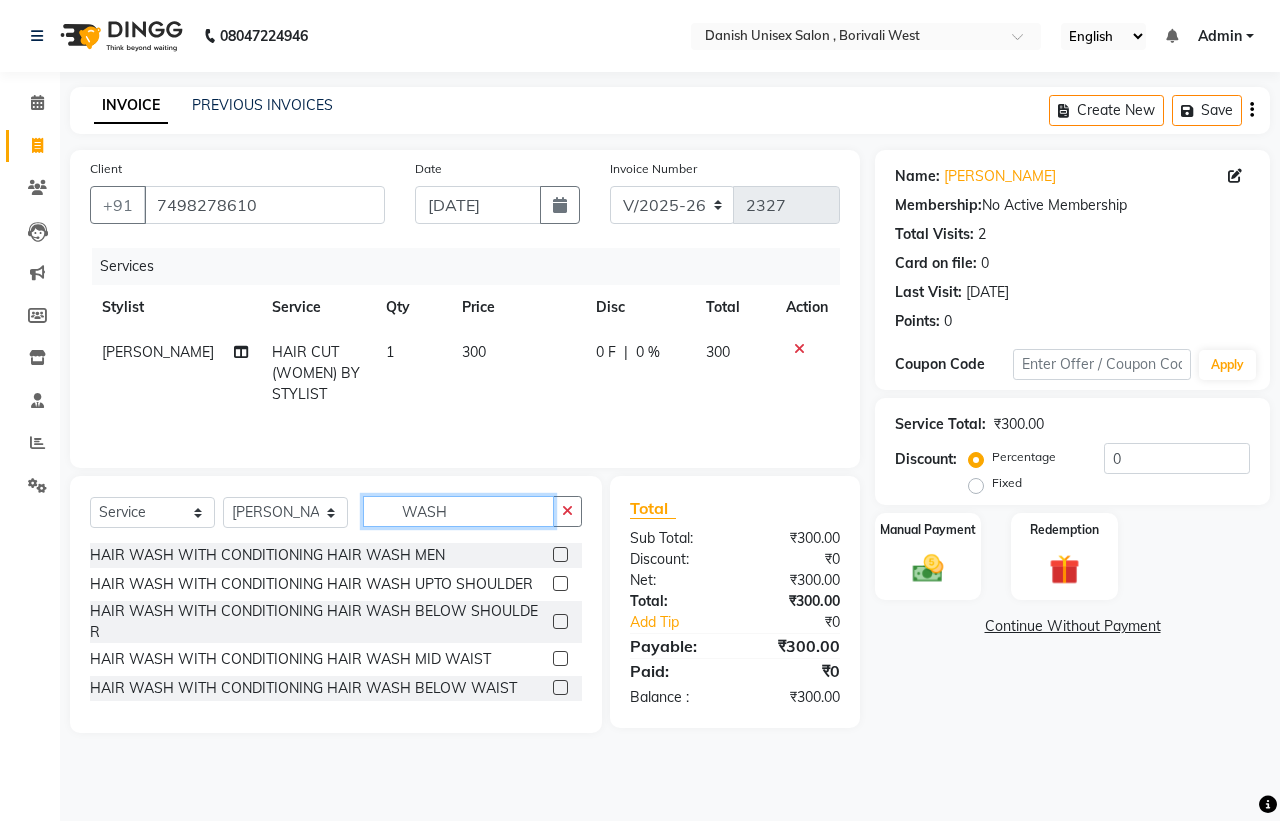 type on "WASH" 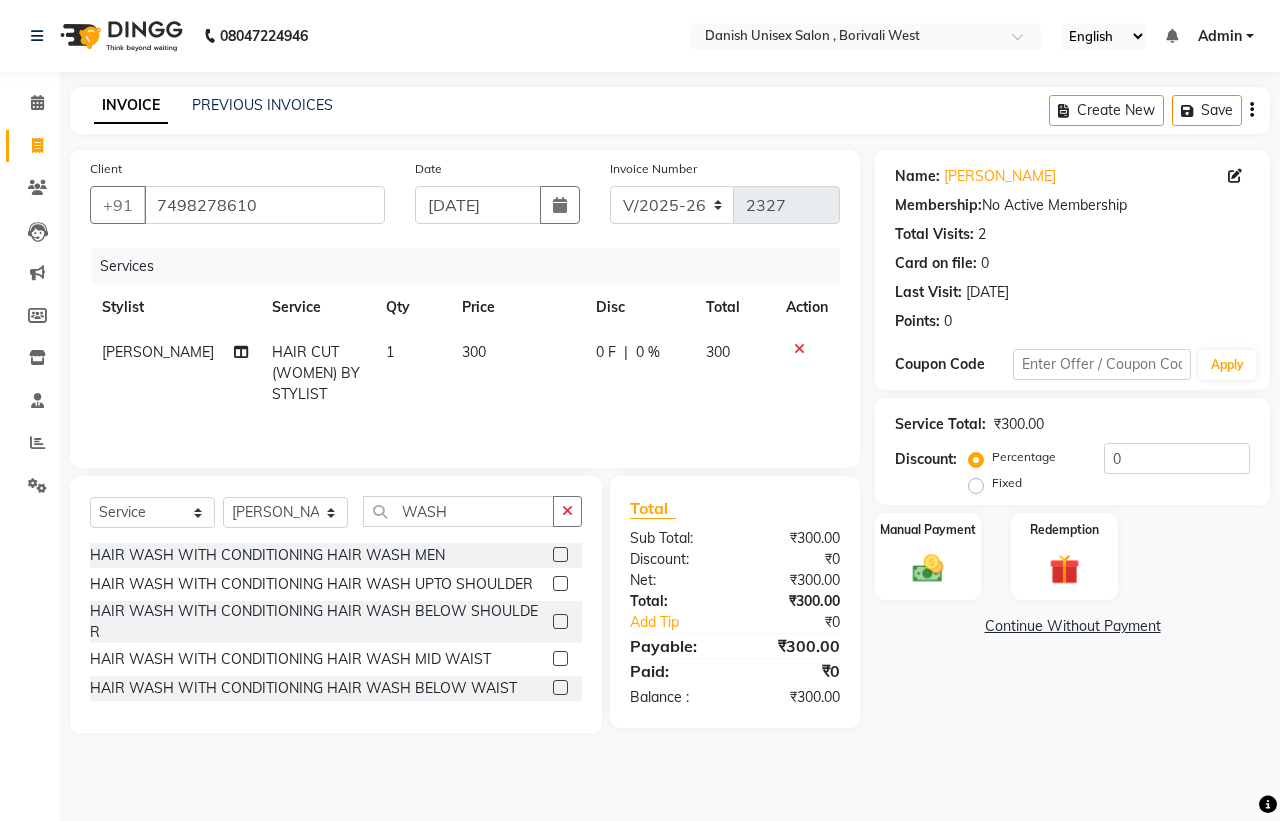 click 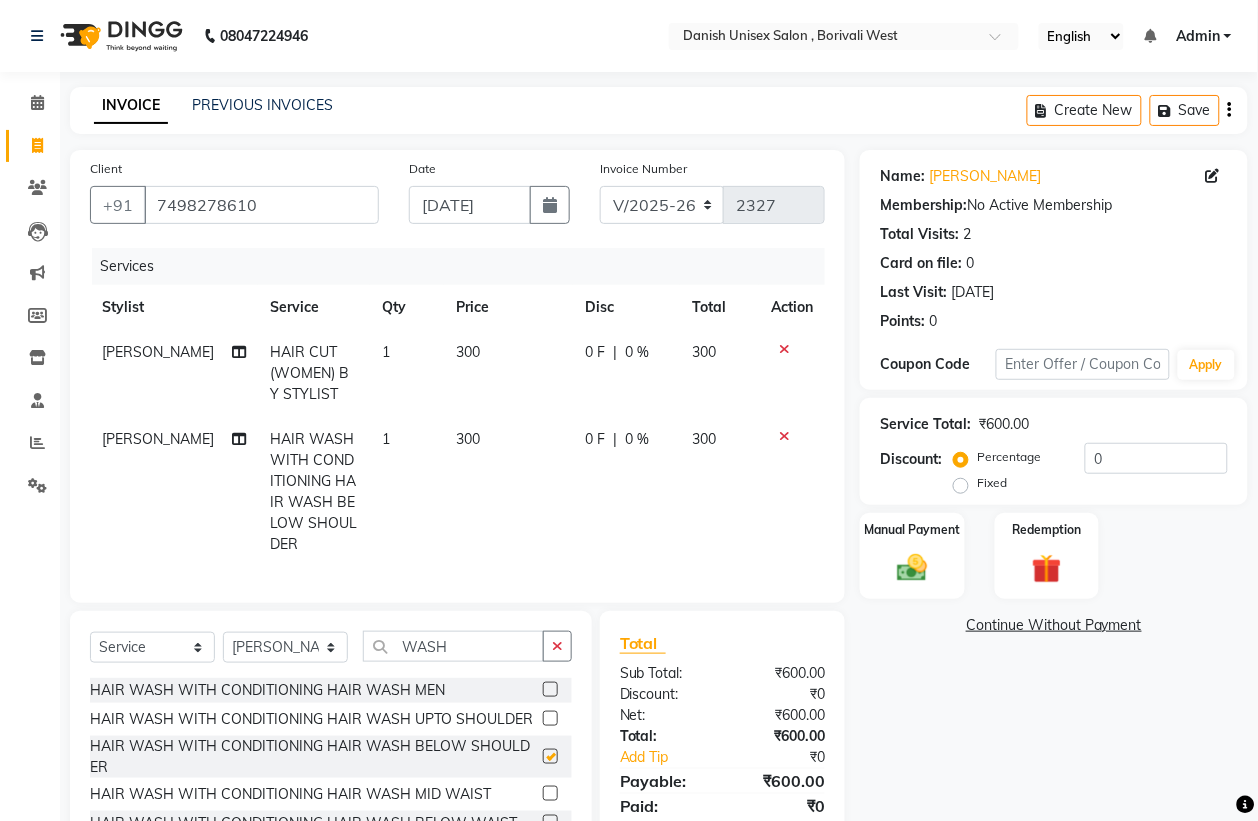 checkbox on "false" 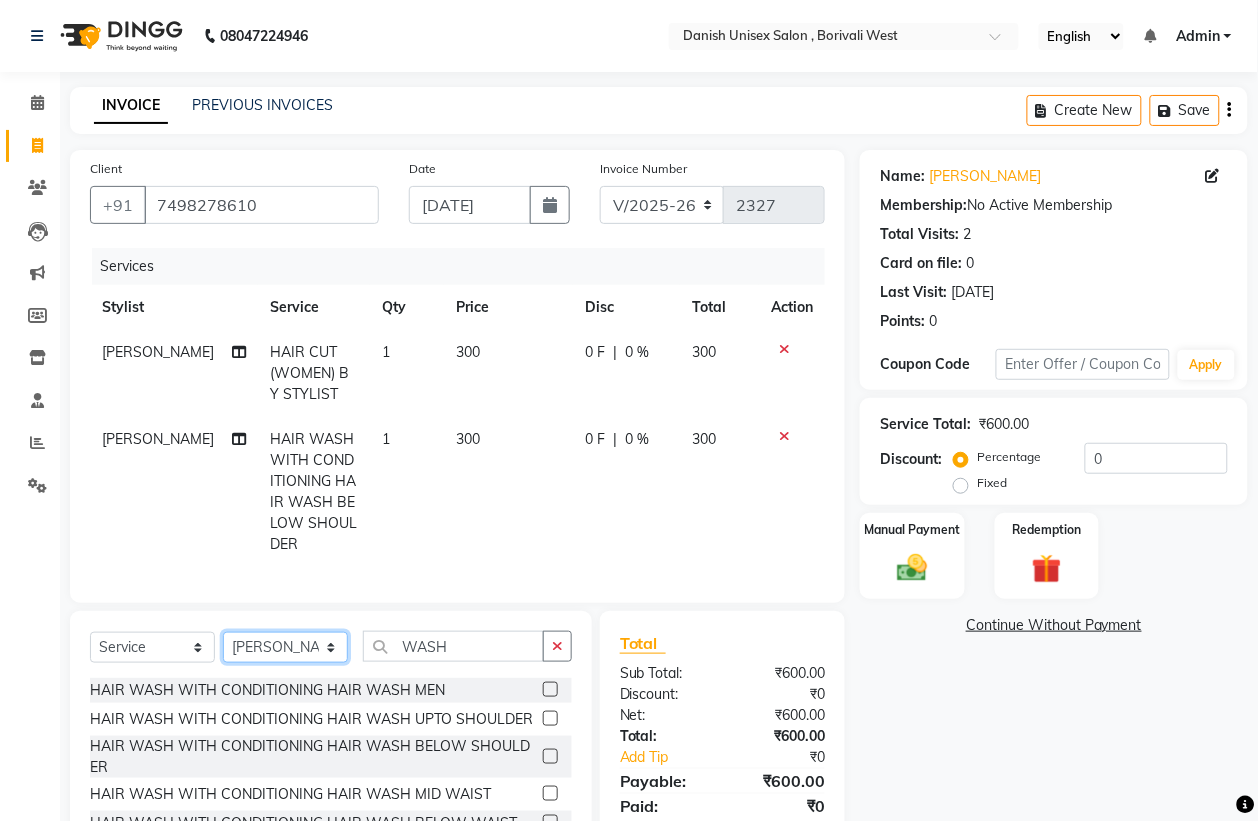 click on "Select Stylist [PERSON_NAME] [PERSON_NAME] [PERSON_NAME] kajal [PERSON_NAME] [PERSON_NAME] [PERSON_NAME] [PERSON_NAME] [PERSON_NAME] [PERSON_NAME] [PERSON_NAME]" 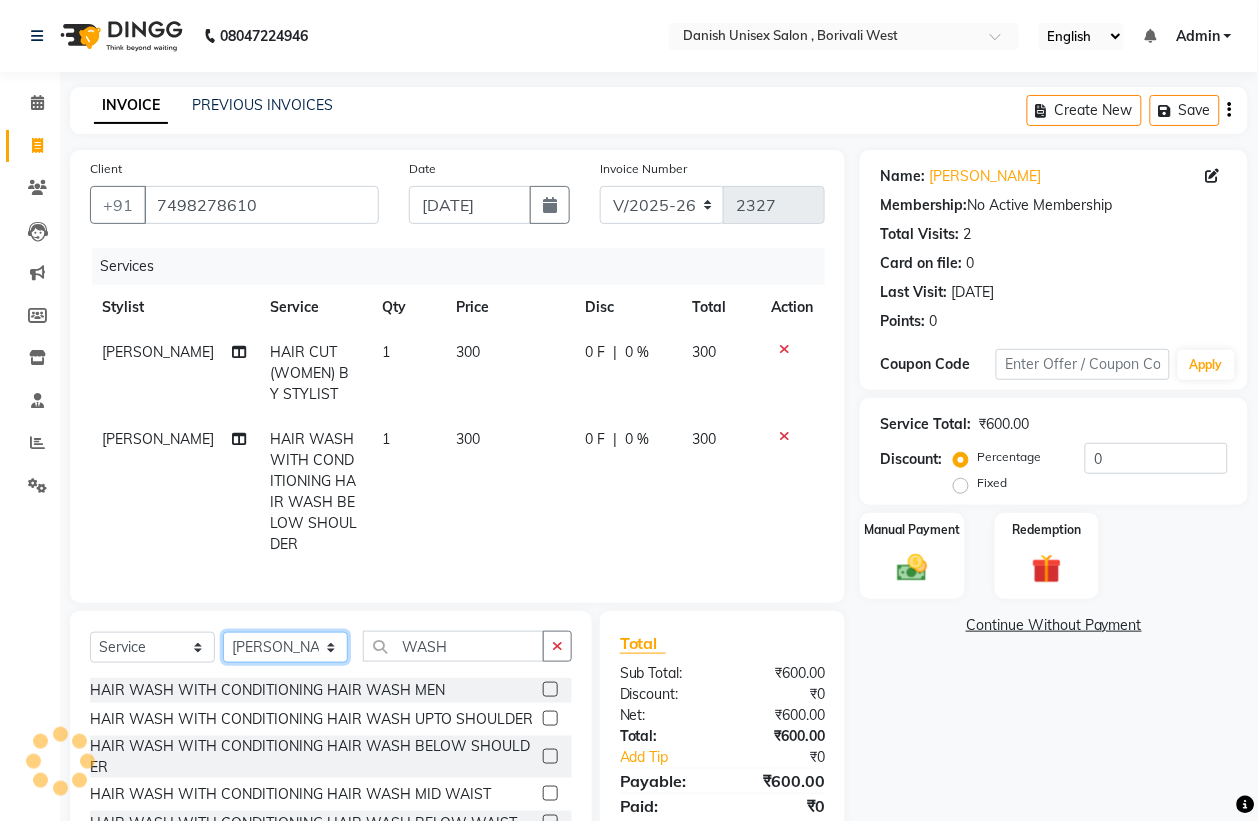 select on "83127" 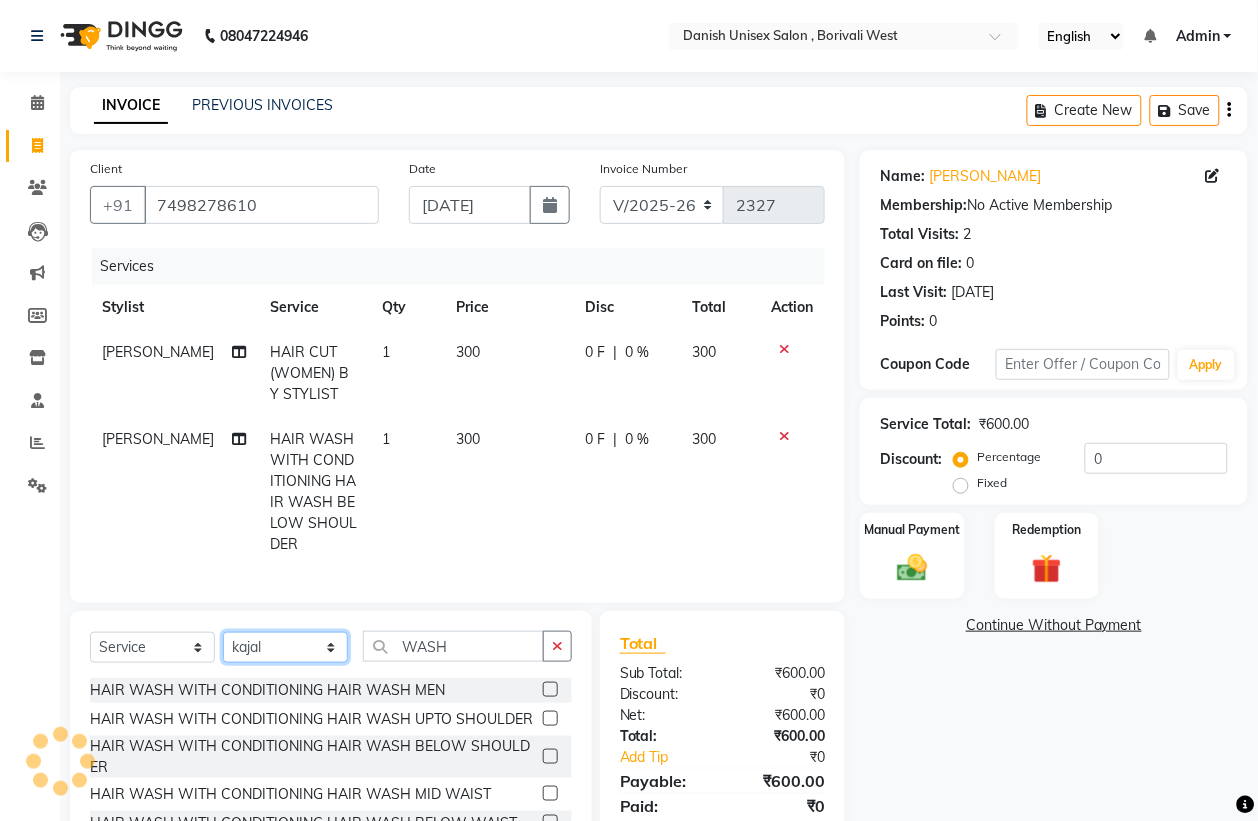 click on "Select Stylist [PERSON_NAME] [PERSON_NAME] [PERSON_NAME] kajal [PERSON_NAME] [PERSON_NAME] [PERSON_NAME] [PERSON_NAME] [PERSON_NAME] [PERSON_NAME] [PERSON_NAME]" 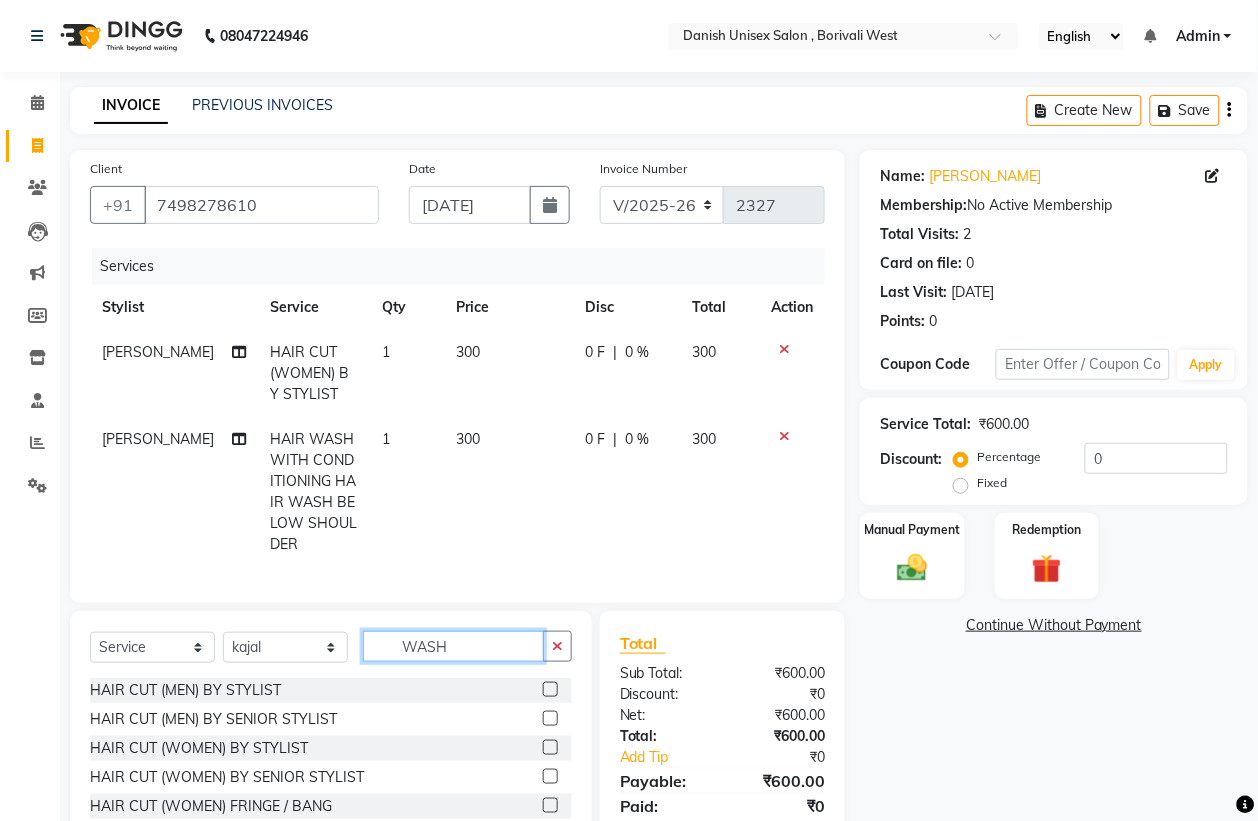 click on "WASH" 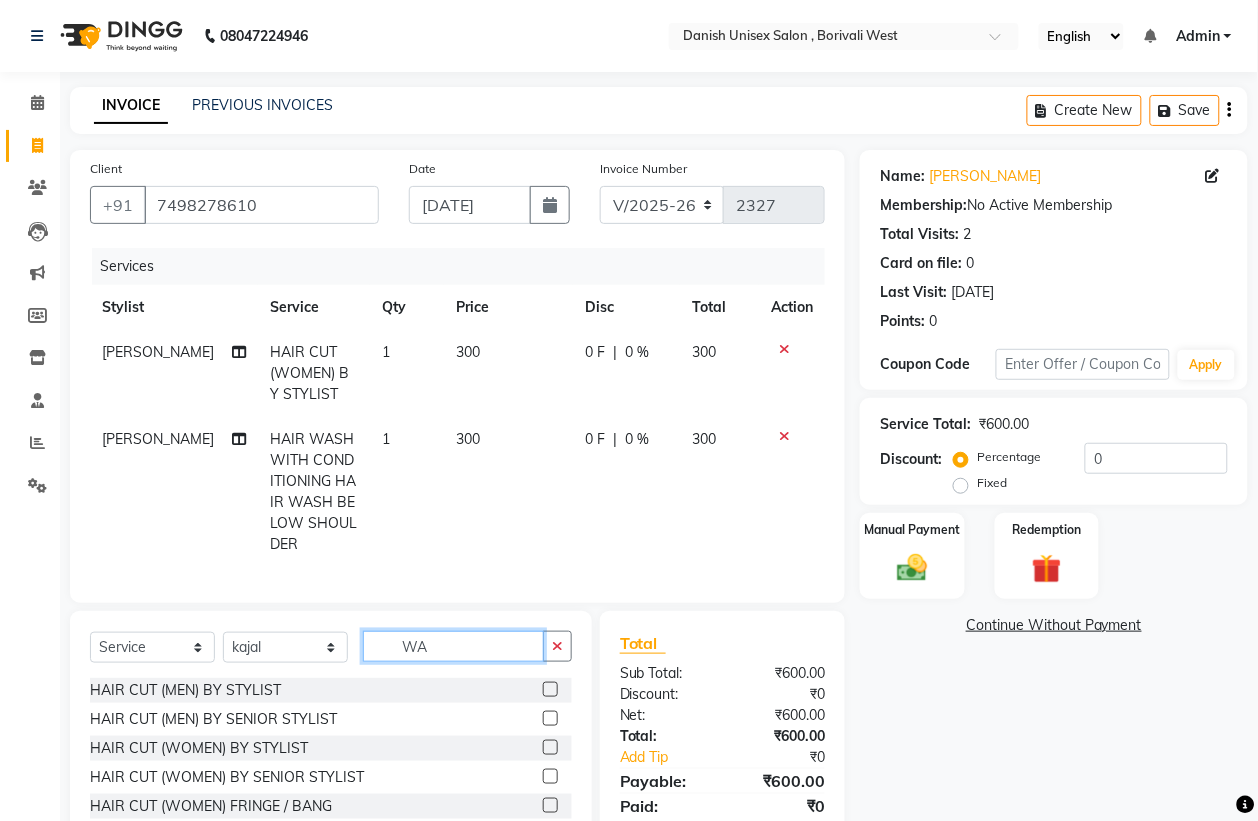 type on "W" 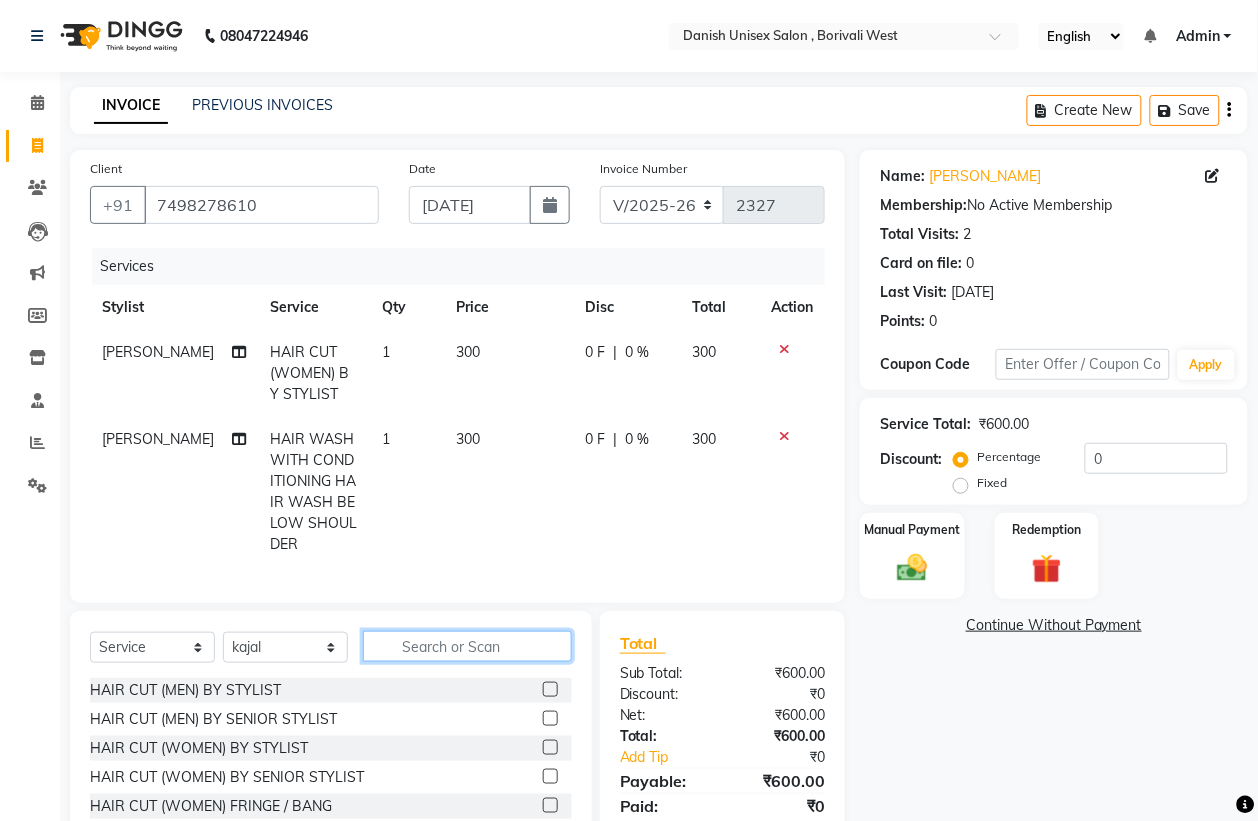 click 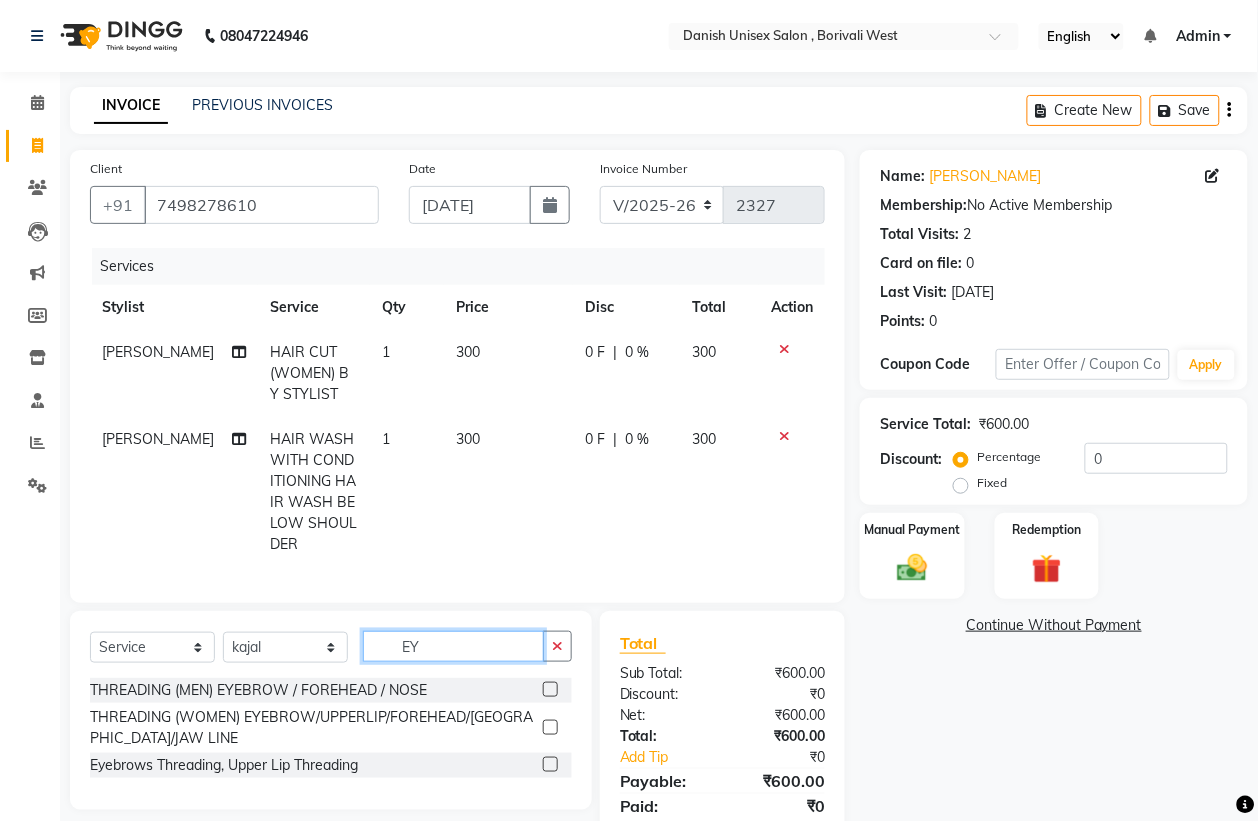 type on "EY" 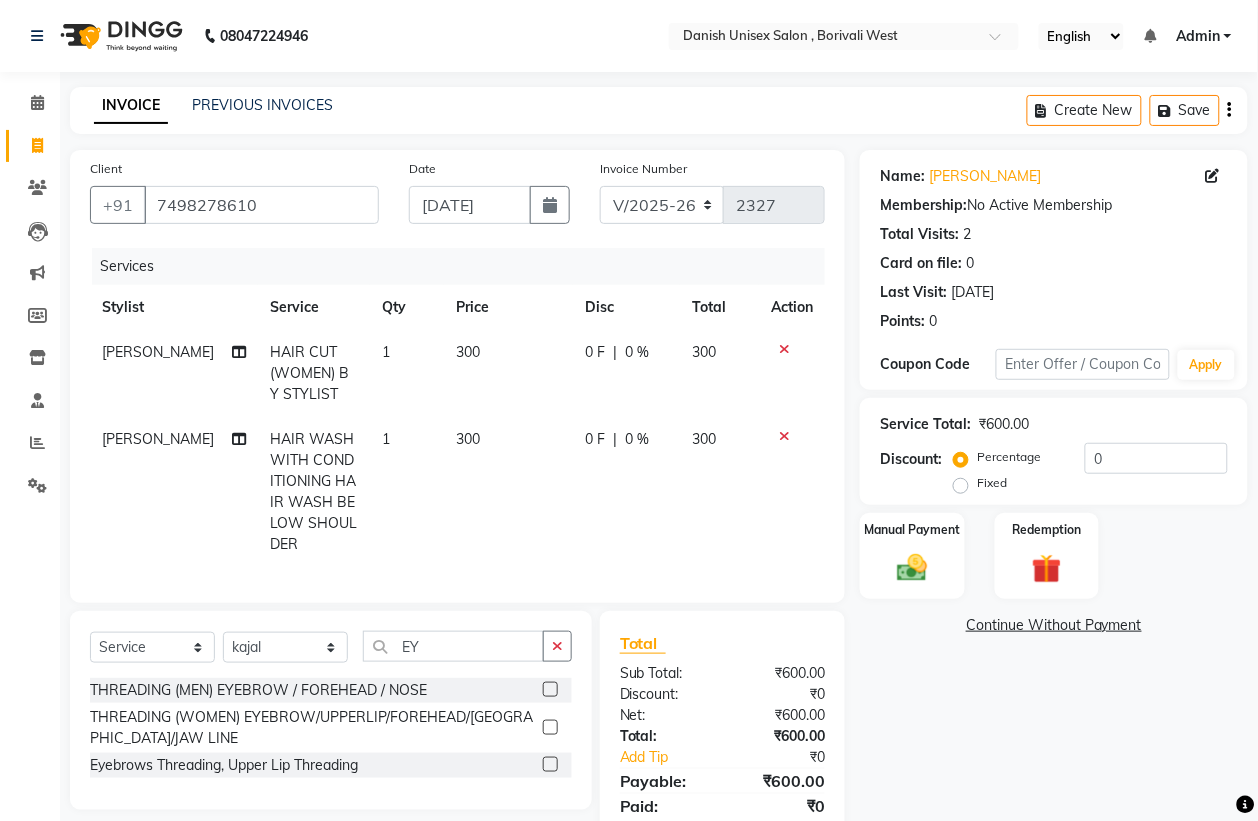 click 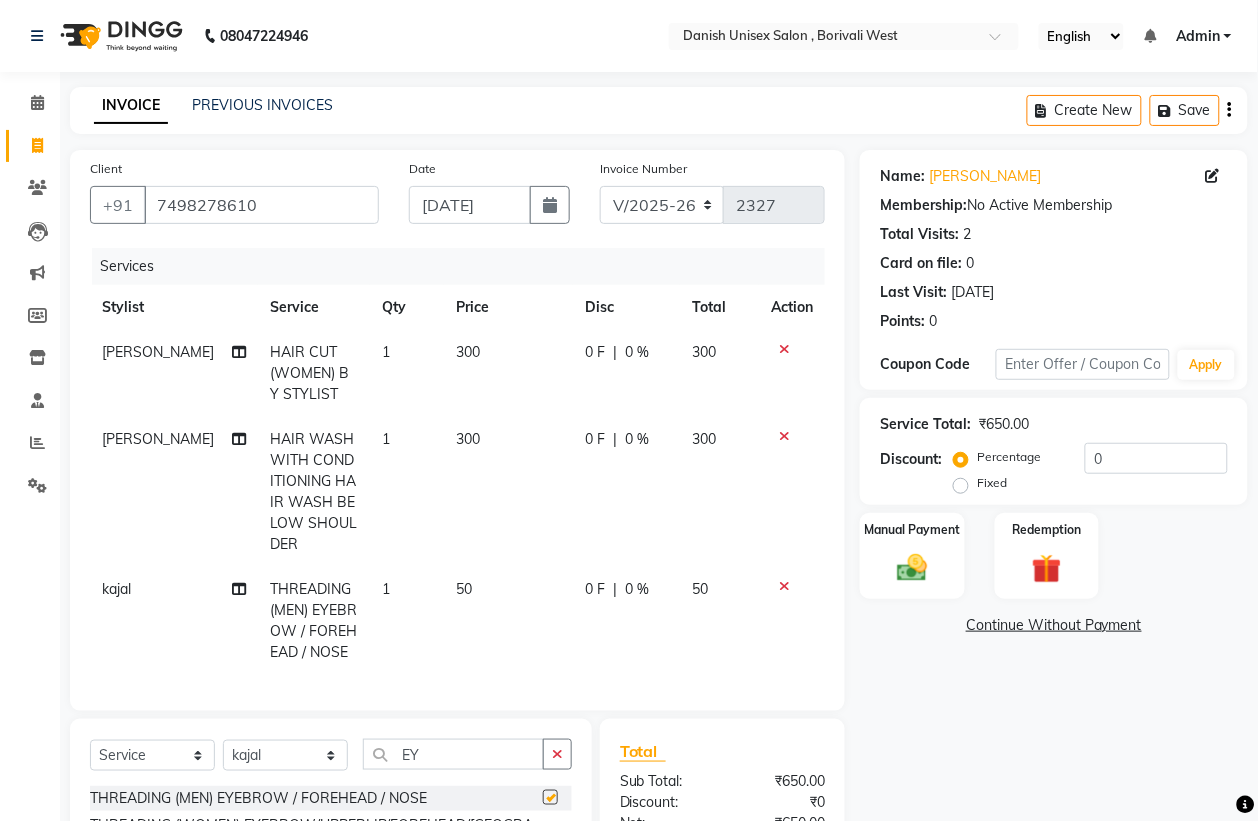 checkbox on "false" 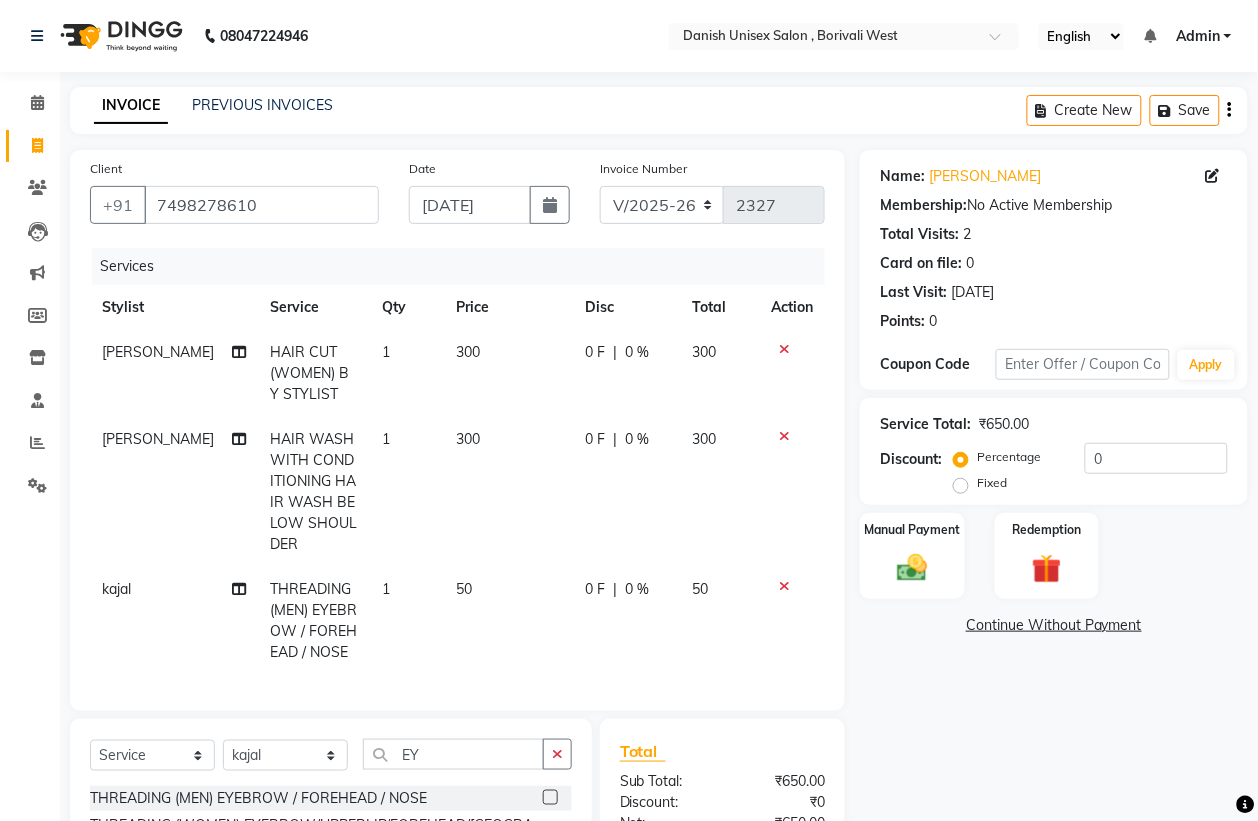 scroll, scrollTop: 125, scrollLeft: 0, axis: vertical 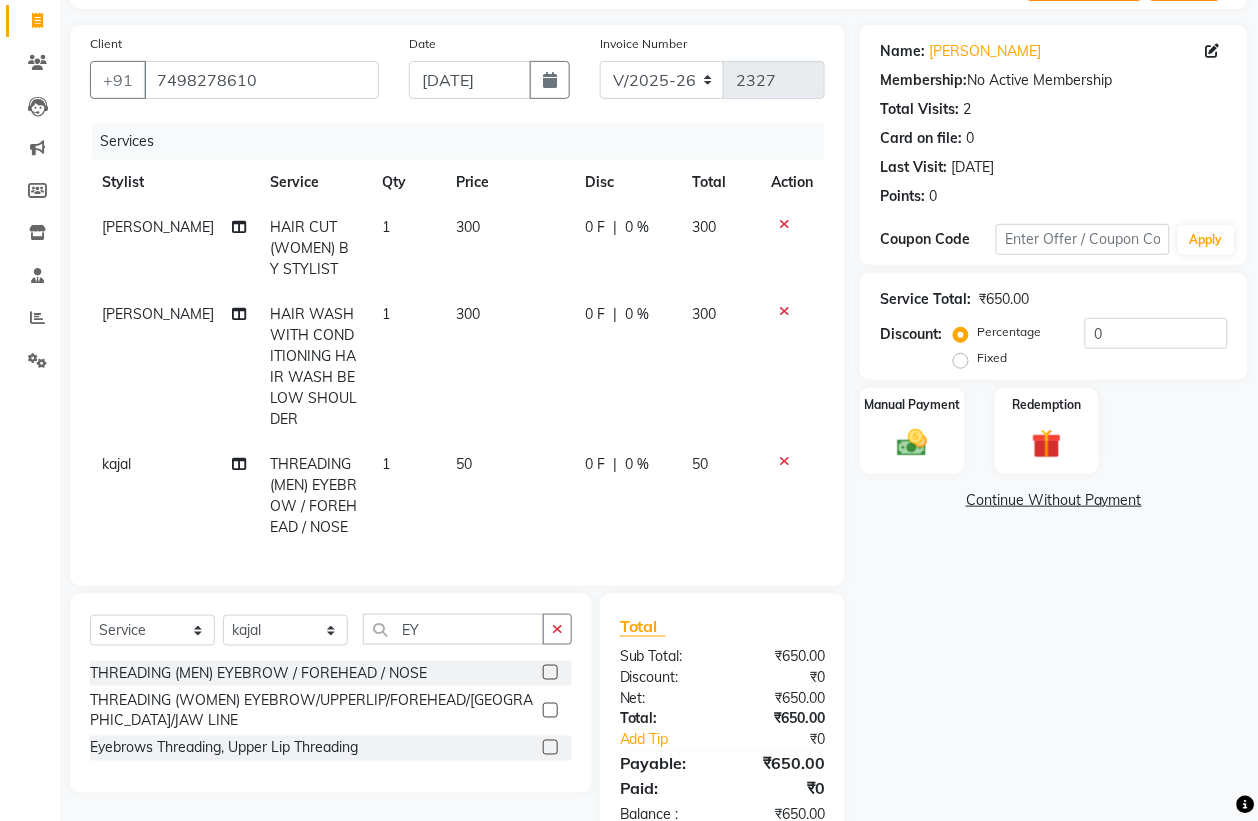 click 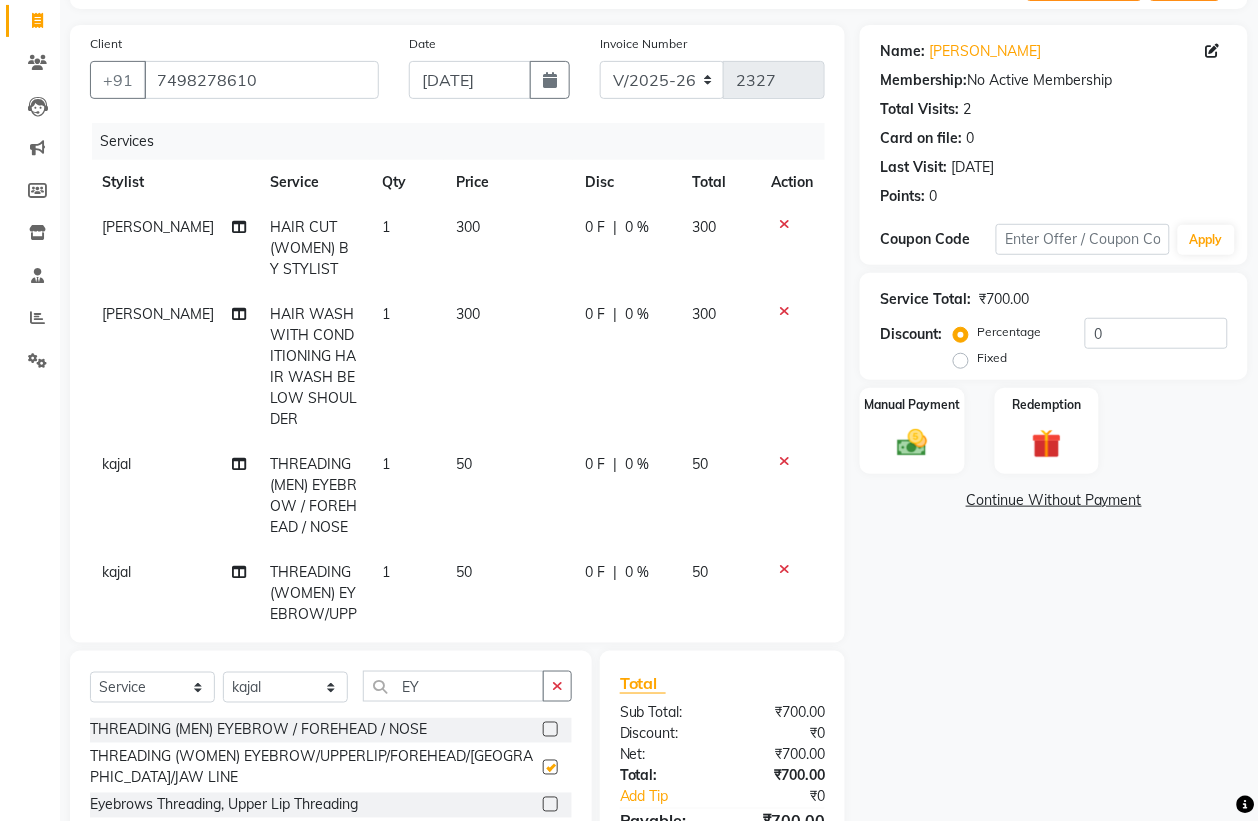checkbox on "false" 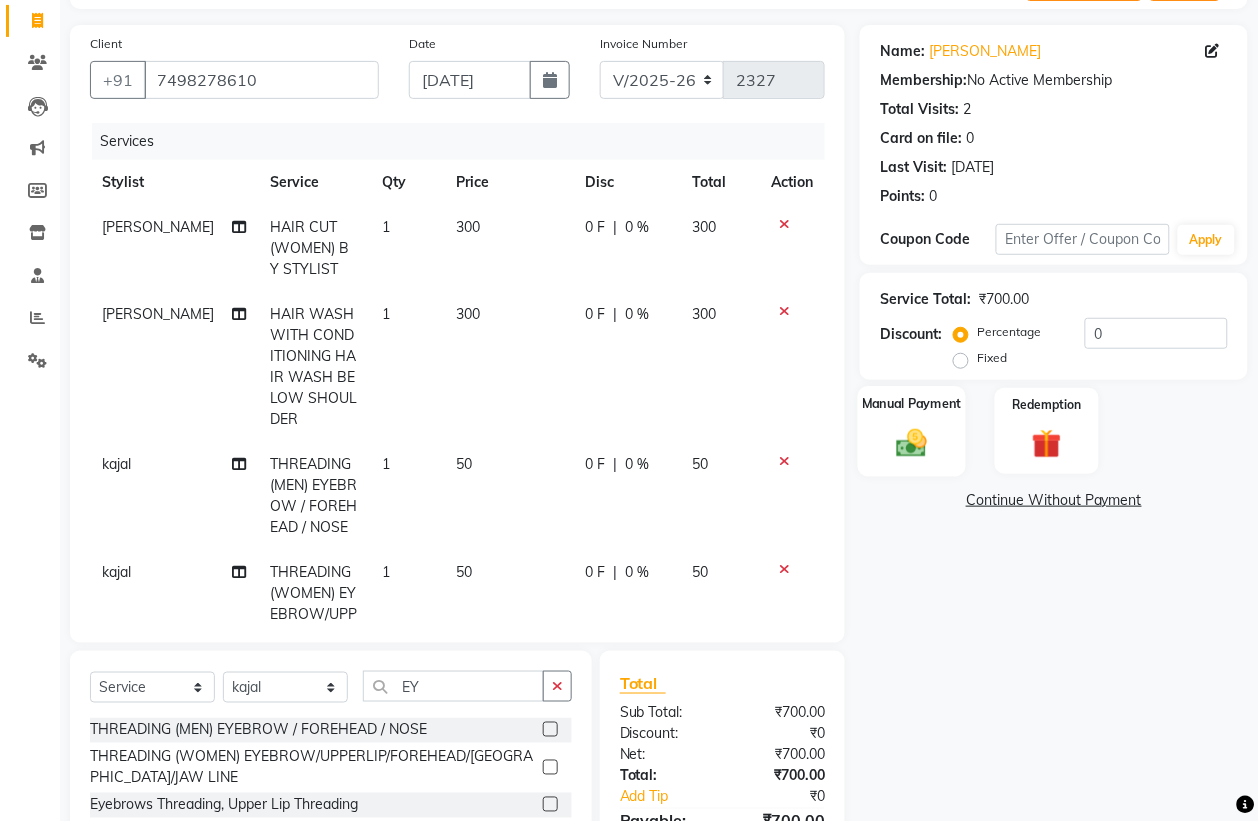click on "Manual Payment" 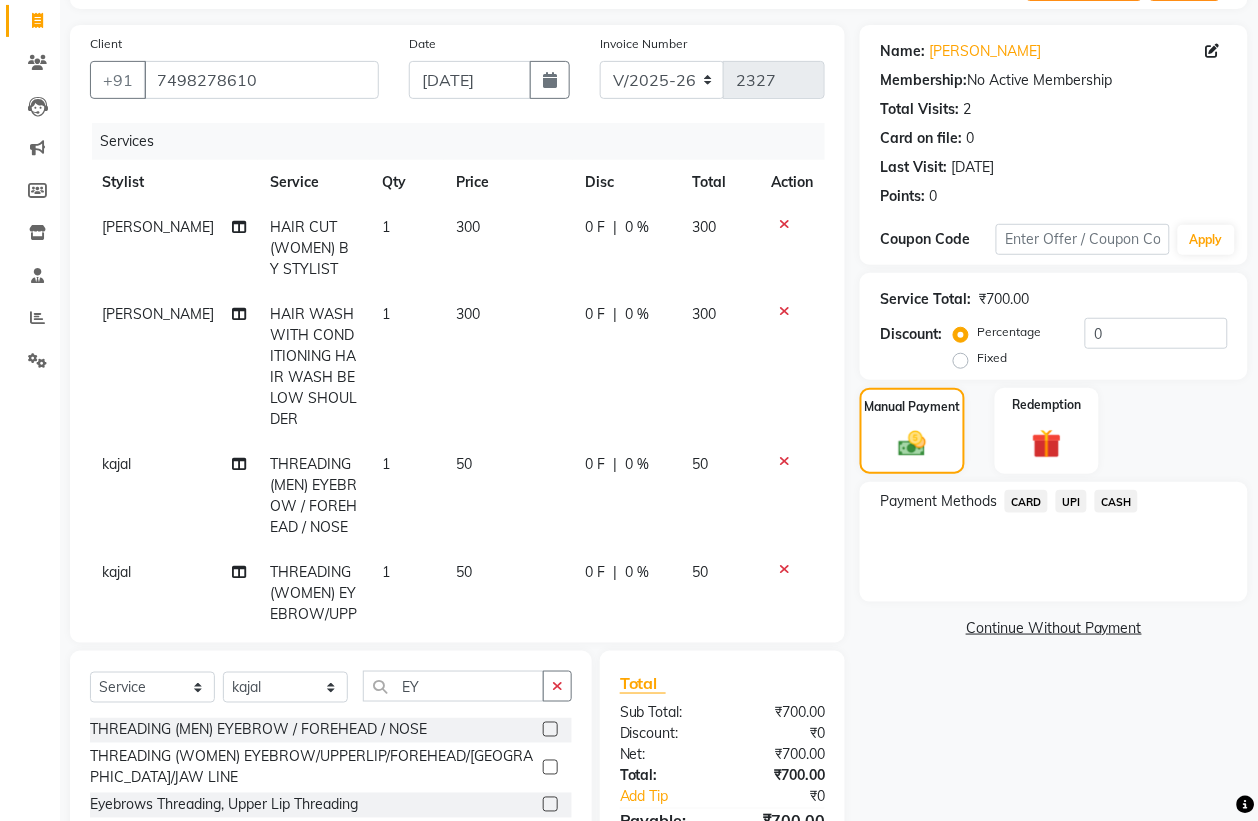 click on "UPI" 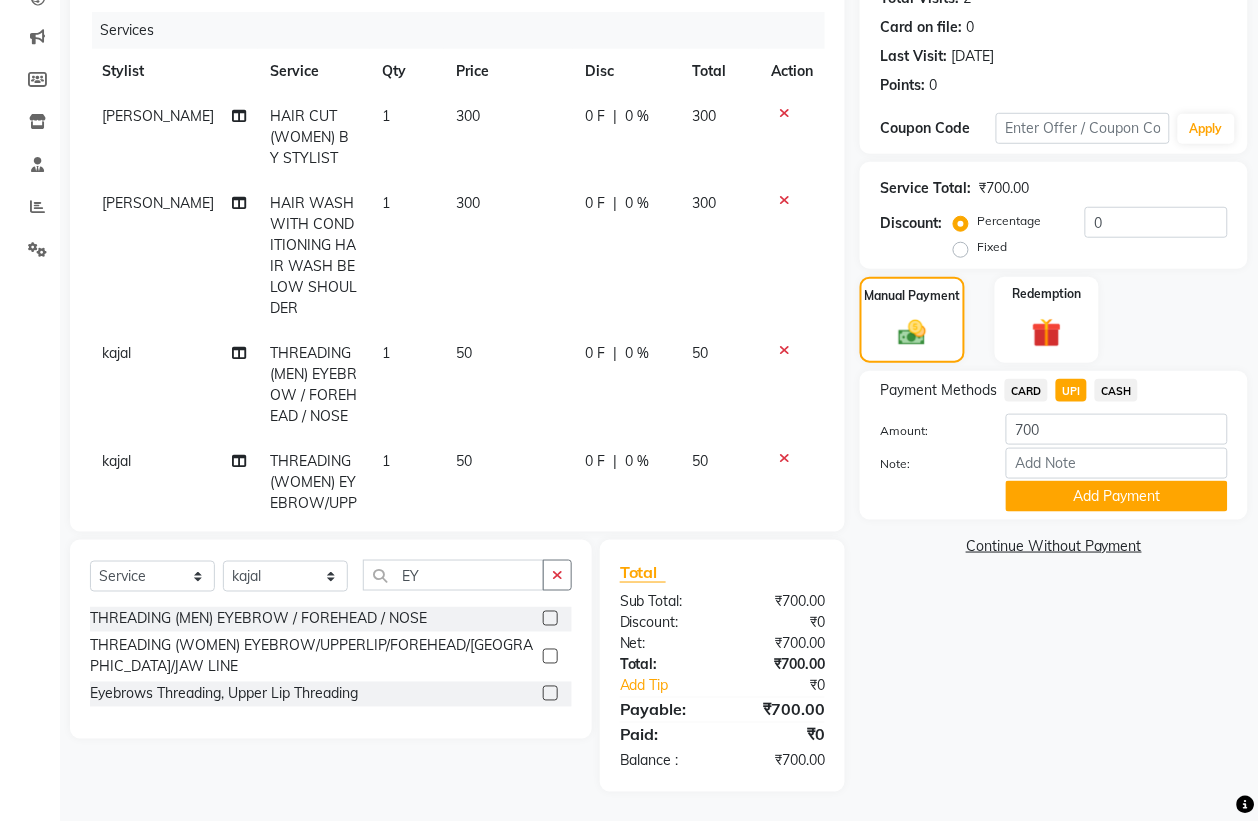 scroll, scrollTop: 111, scrollLeft: 0, axis: vertical 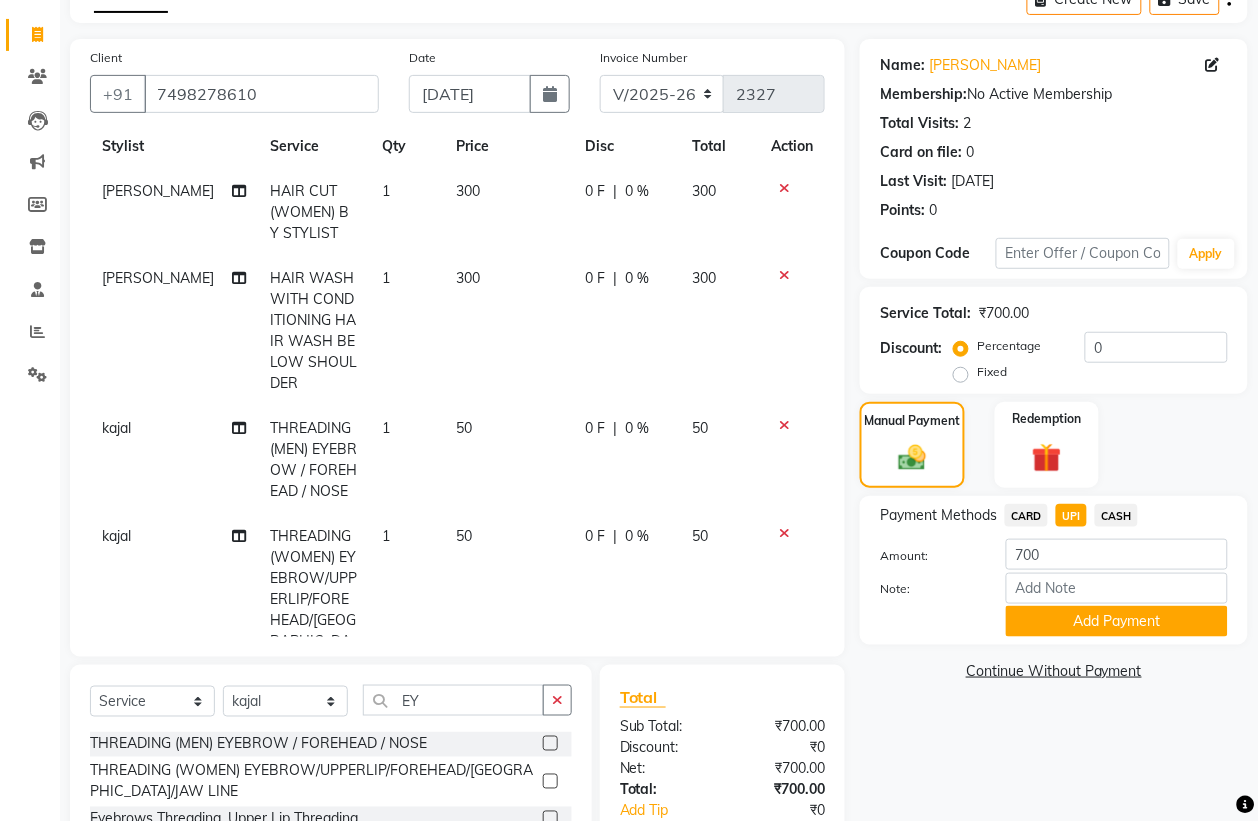click 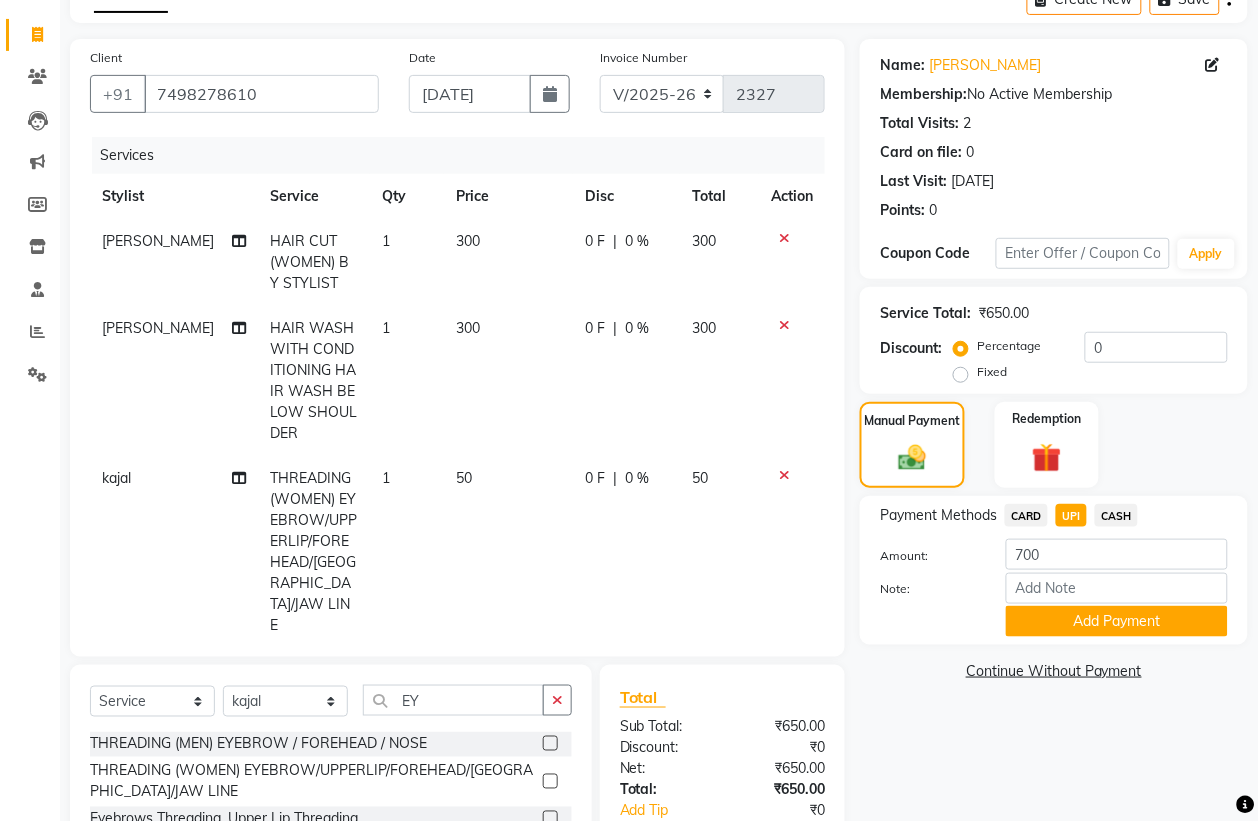 click 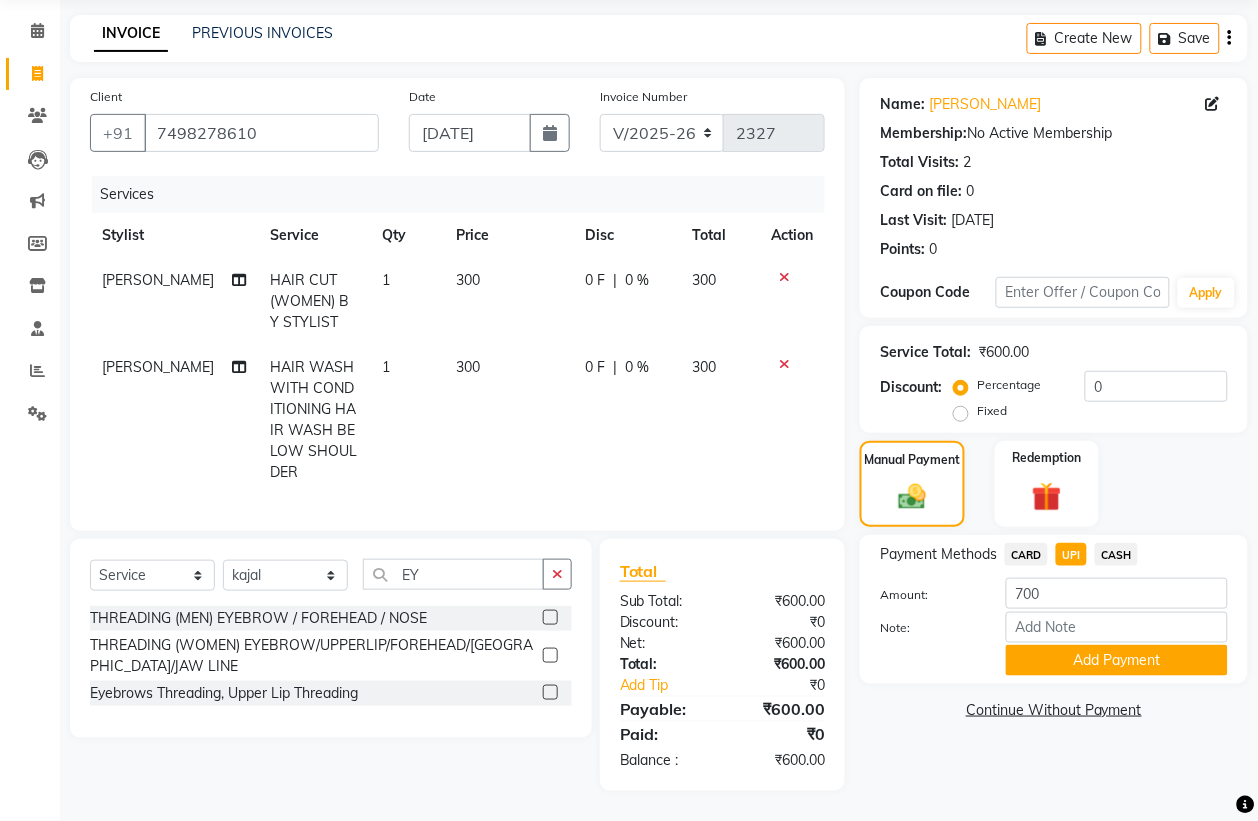 scroll, scrollTop: 92, scrollLeft: 0, axis: vertical 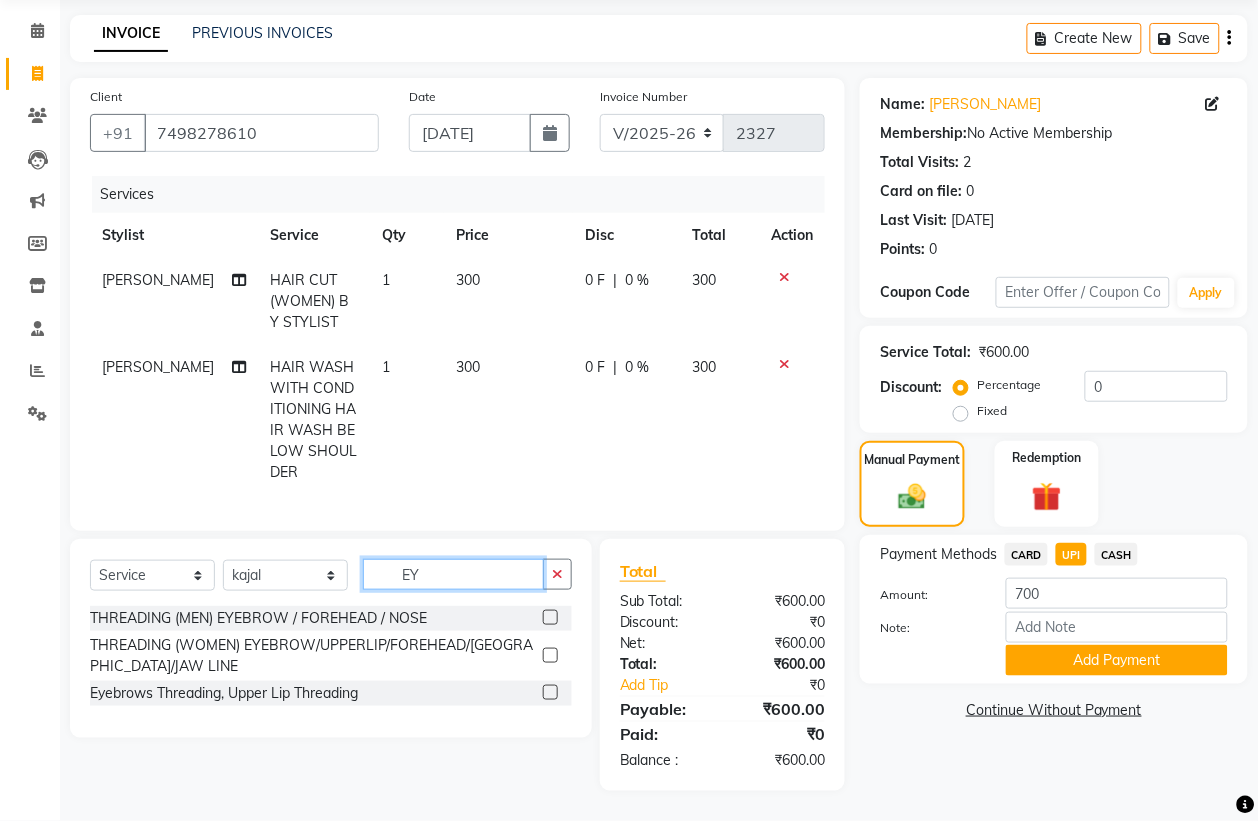 click on "EY" 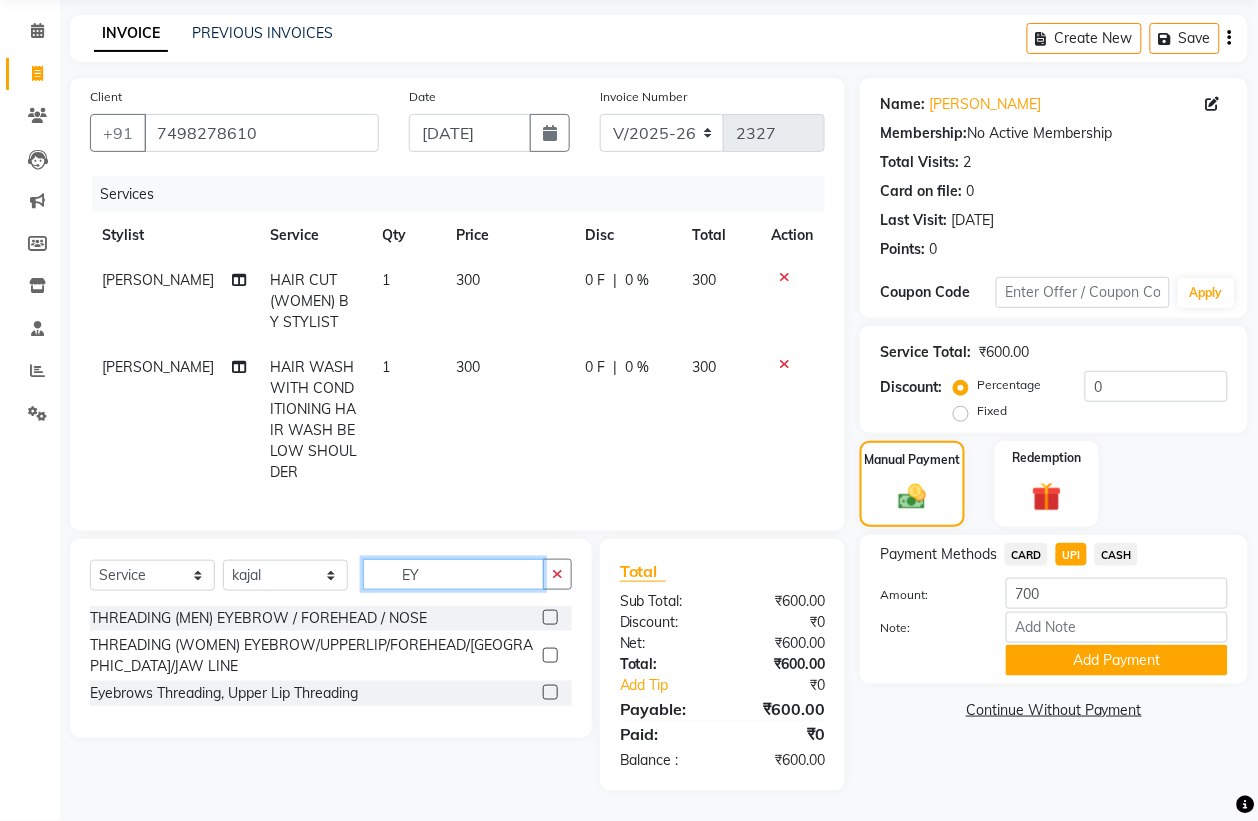 type on "E" 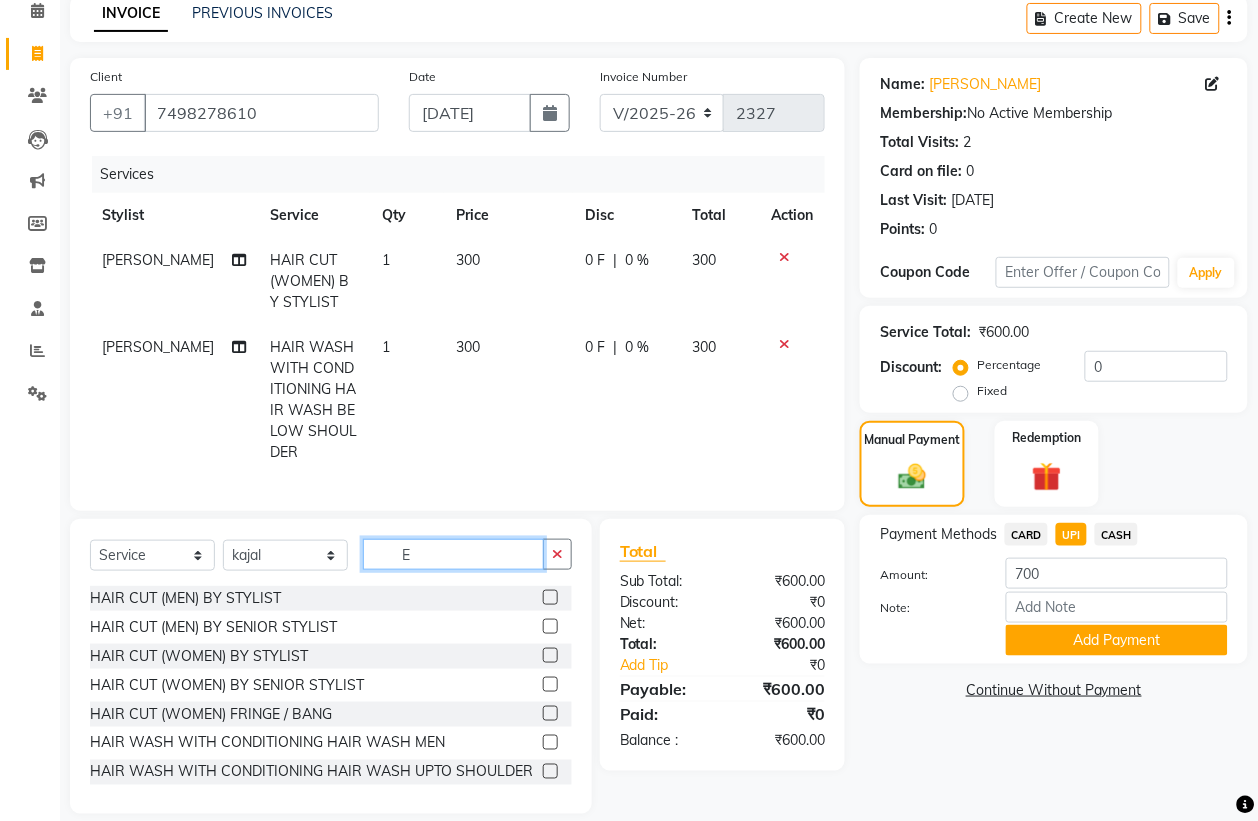 type on "EY" 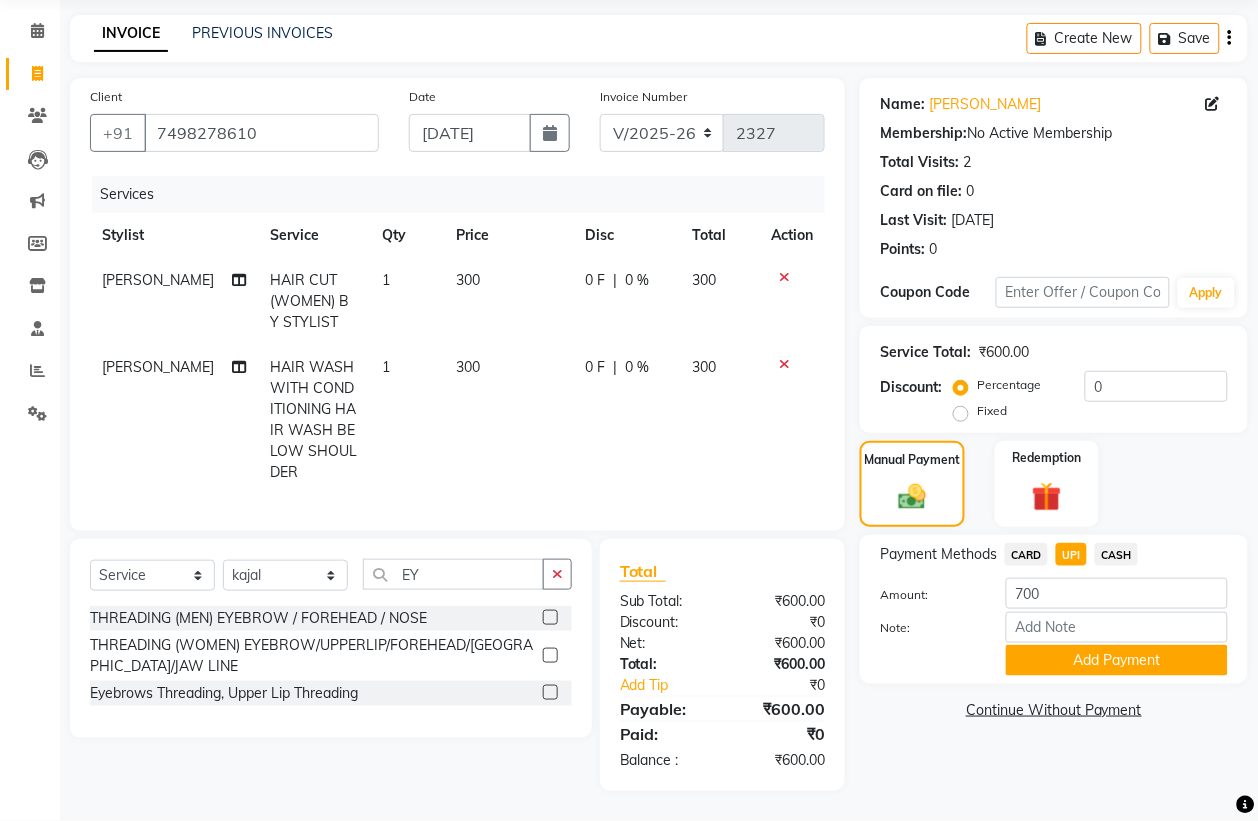 click 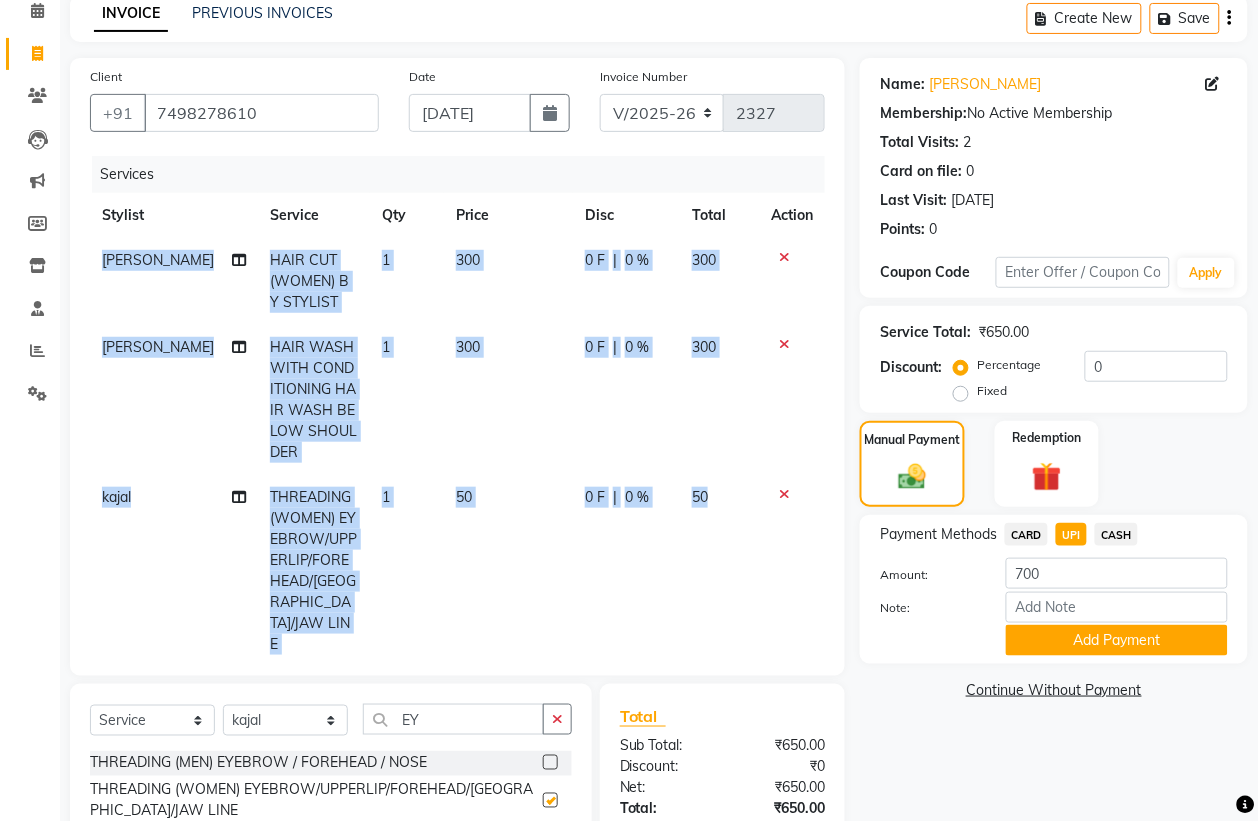 click on "Client [PHONE_NUMBER] Date [DATE] Invoice Number V/2025 V/[PHONE_NUMBER] Services Stylist Service Qty Price Disc Total Action [PERSON_NAME] HAIR CUT (WOMEN) BY STYLIST 1 300 0 F | 0 % 300 [PERSON_NAME] HAIR WASH WITH CONDITIONING HAIR WASH BELOW SHOULDER 1 300 0 F | 0 % 300 kajal THREADING (WOMEN) EYEBROW/UPPERLIP/FOREHEAD/CHIN/JAW LINE 1 50 0 F | 0 % 50" 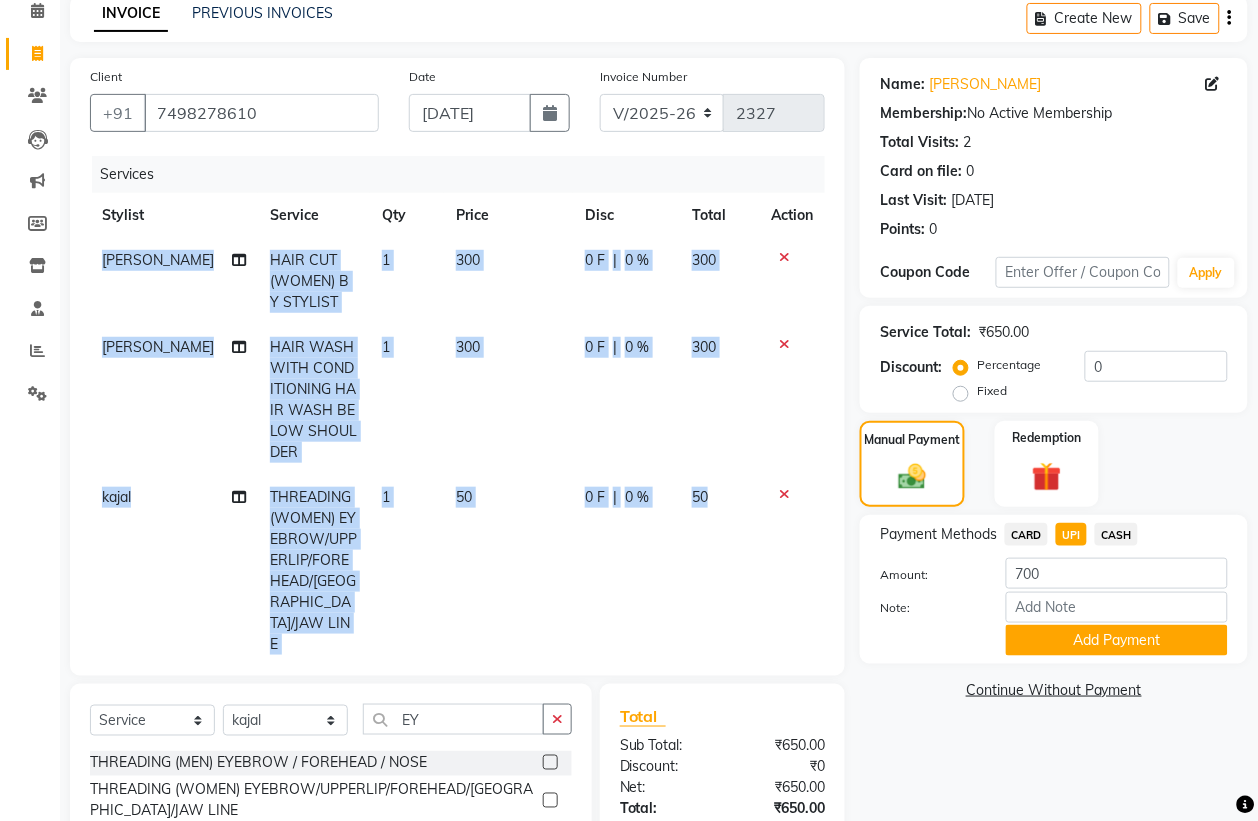 scroll, scrollTop: 236, scrollLeft: 0, axis: vertical 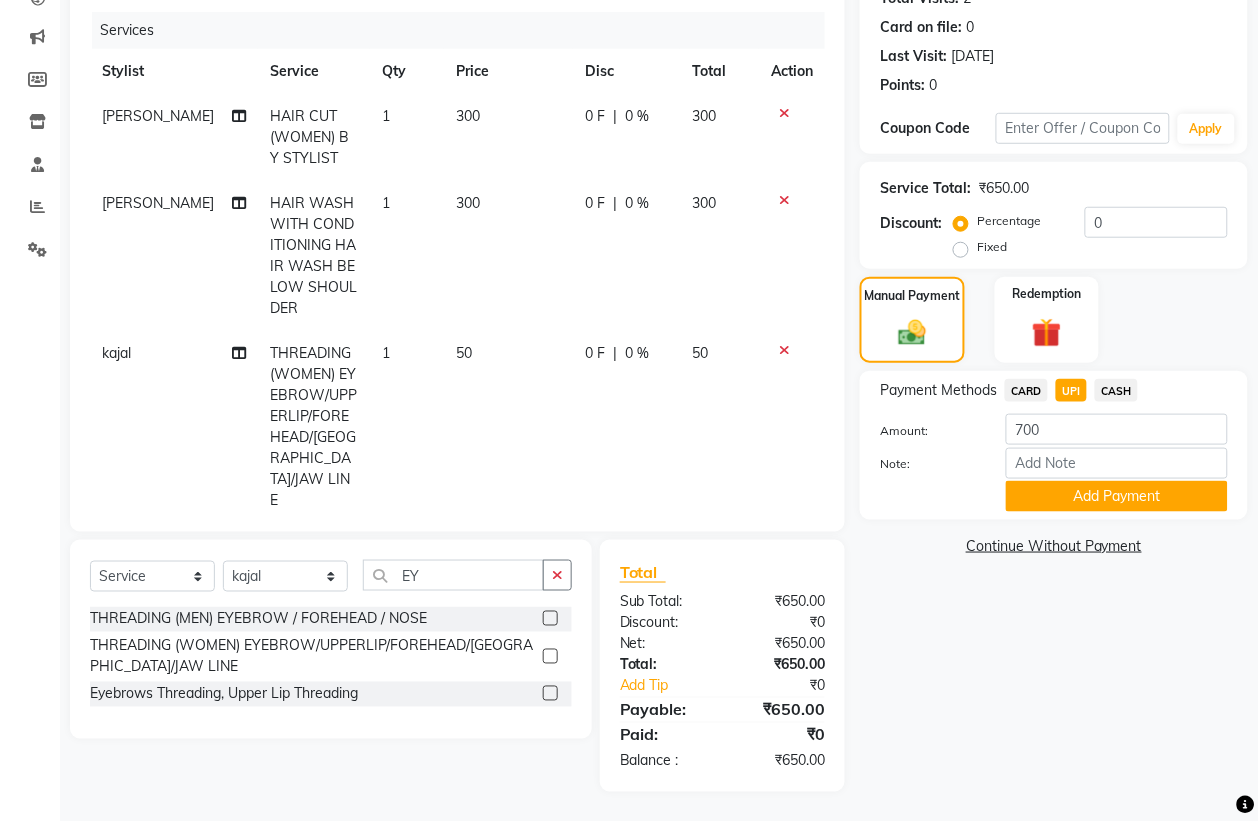 click 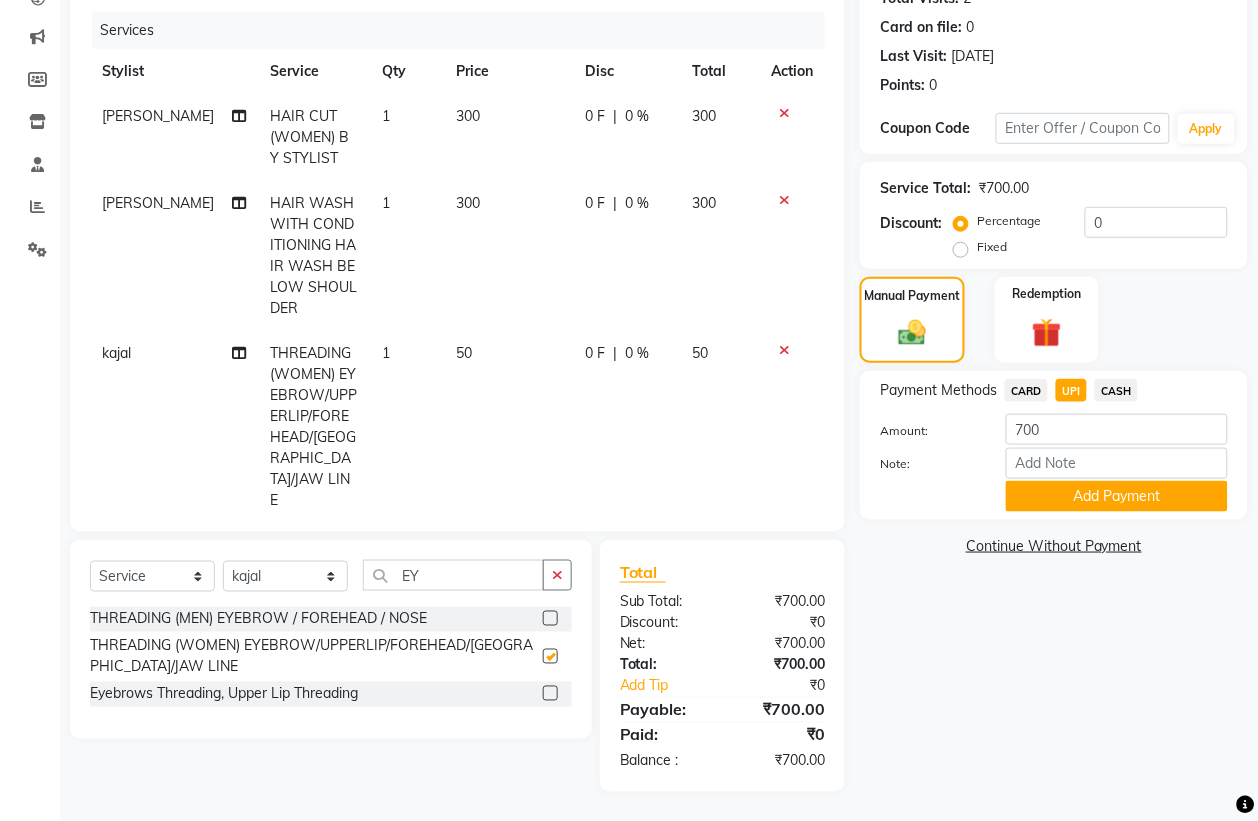 checkbox on "false" 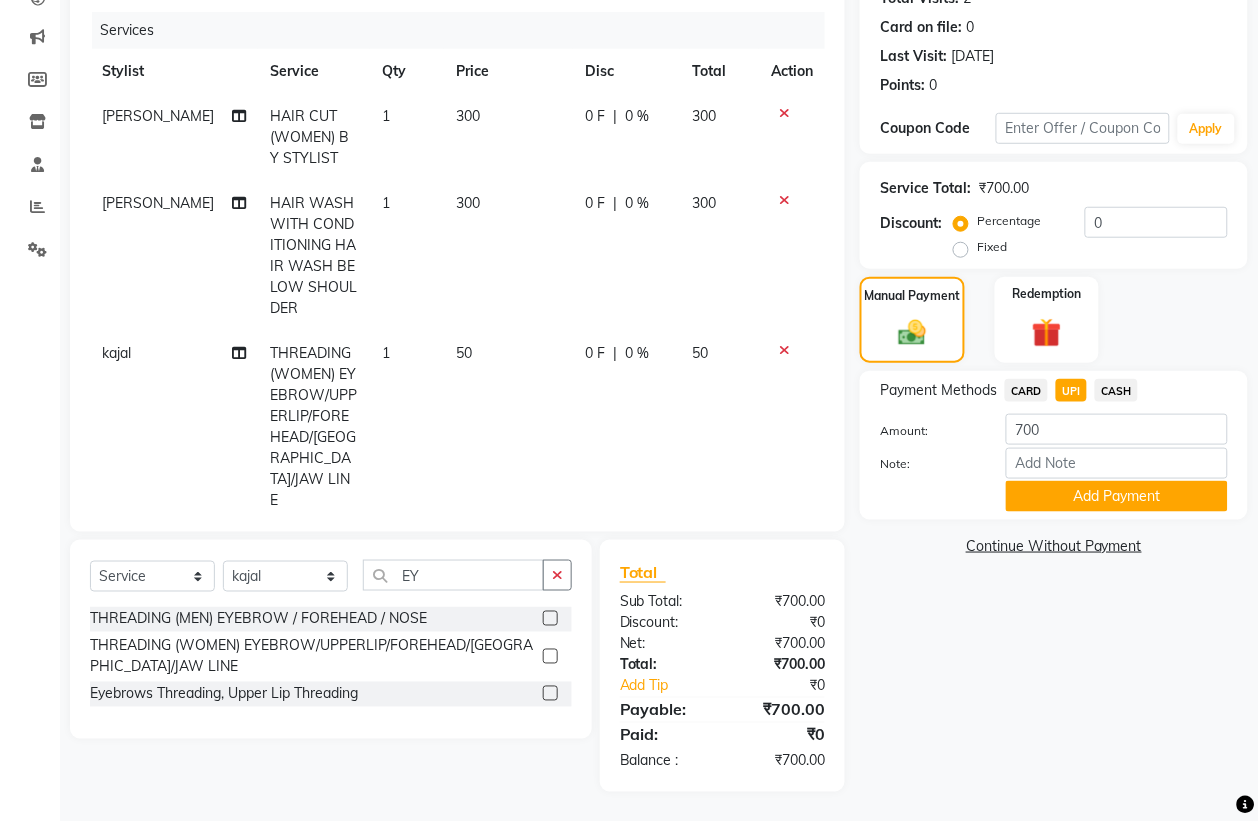 click 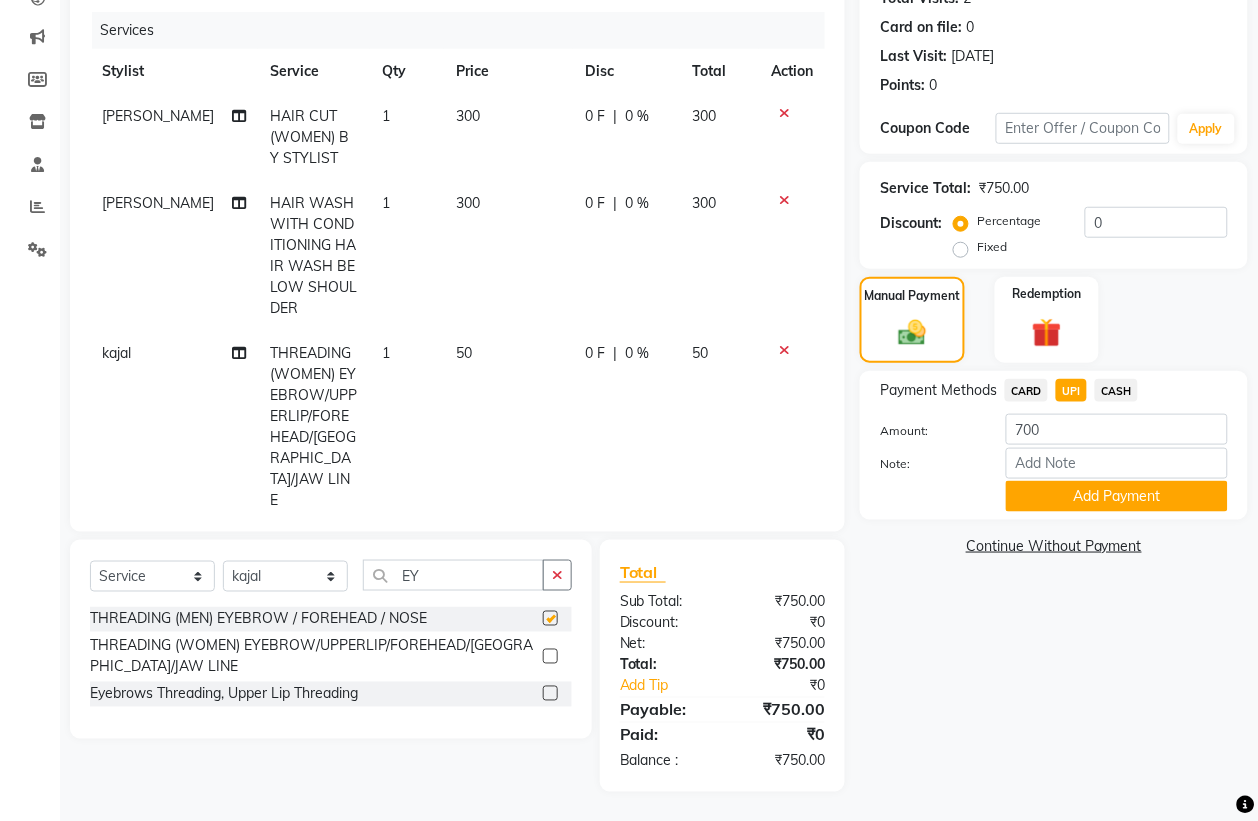 checkbox on "false" 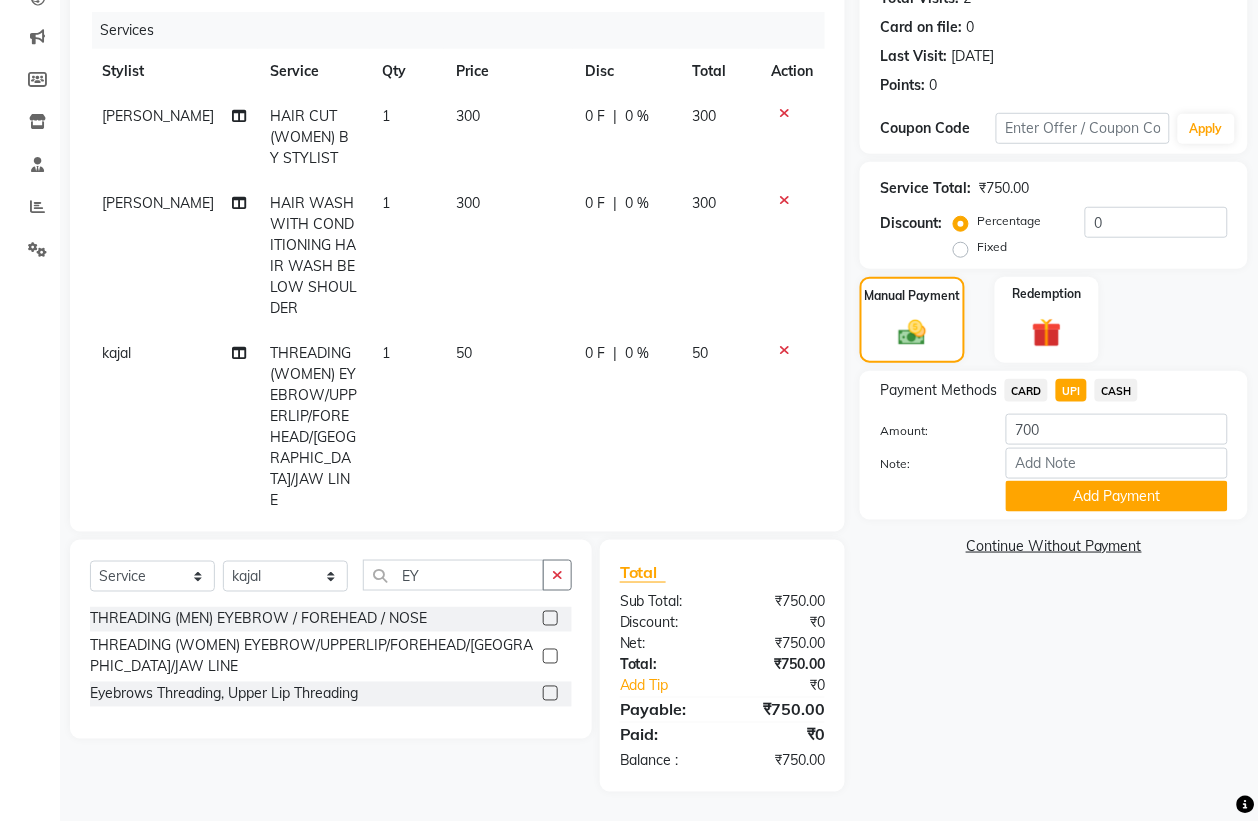 click 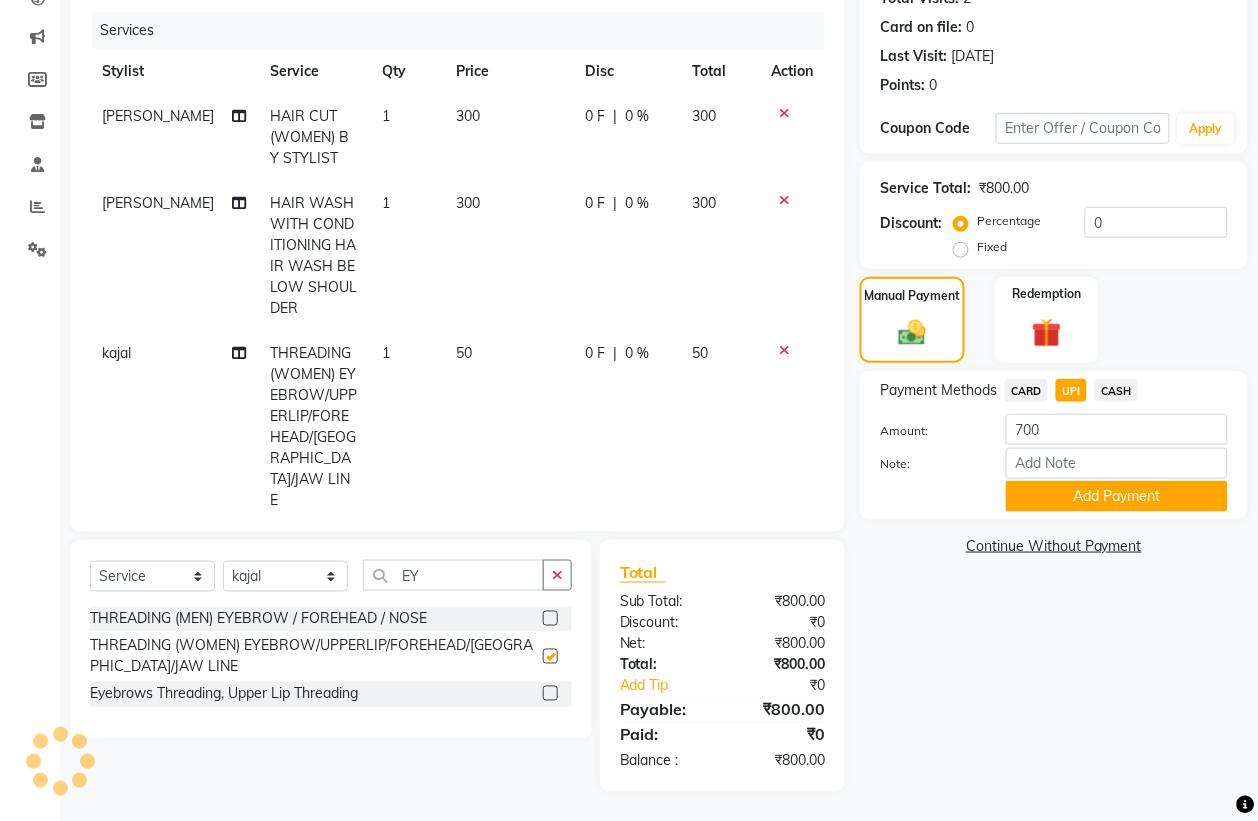 checkbox on "false" 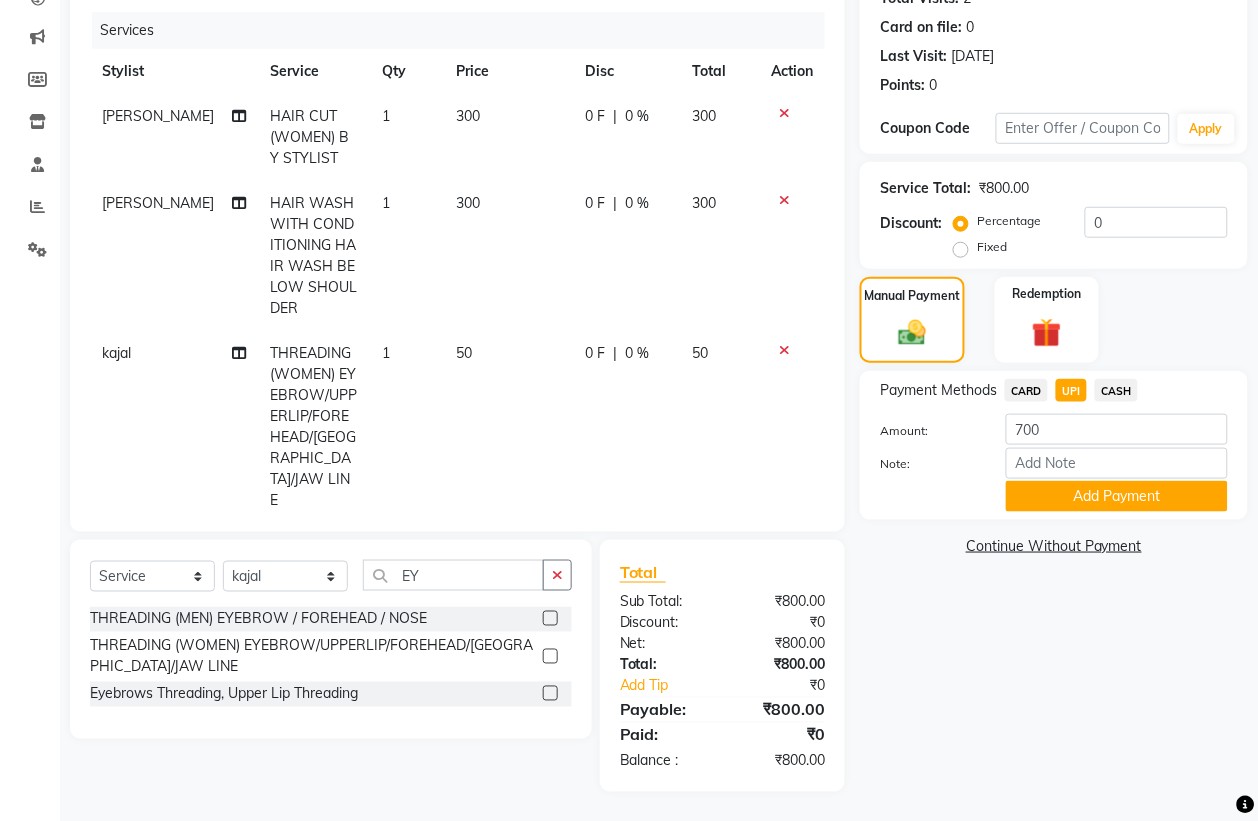 click 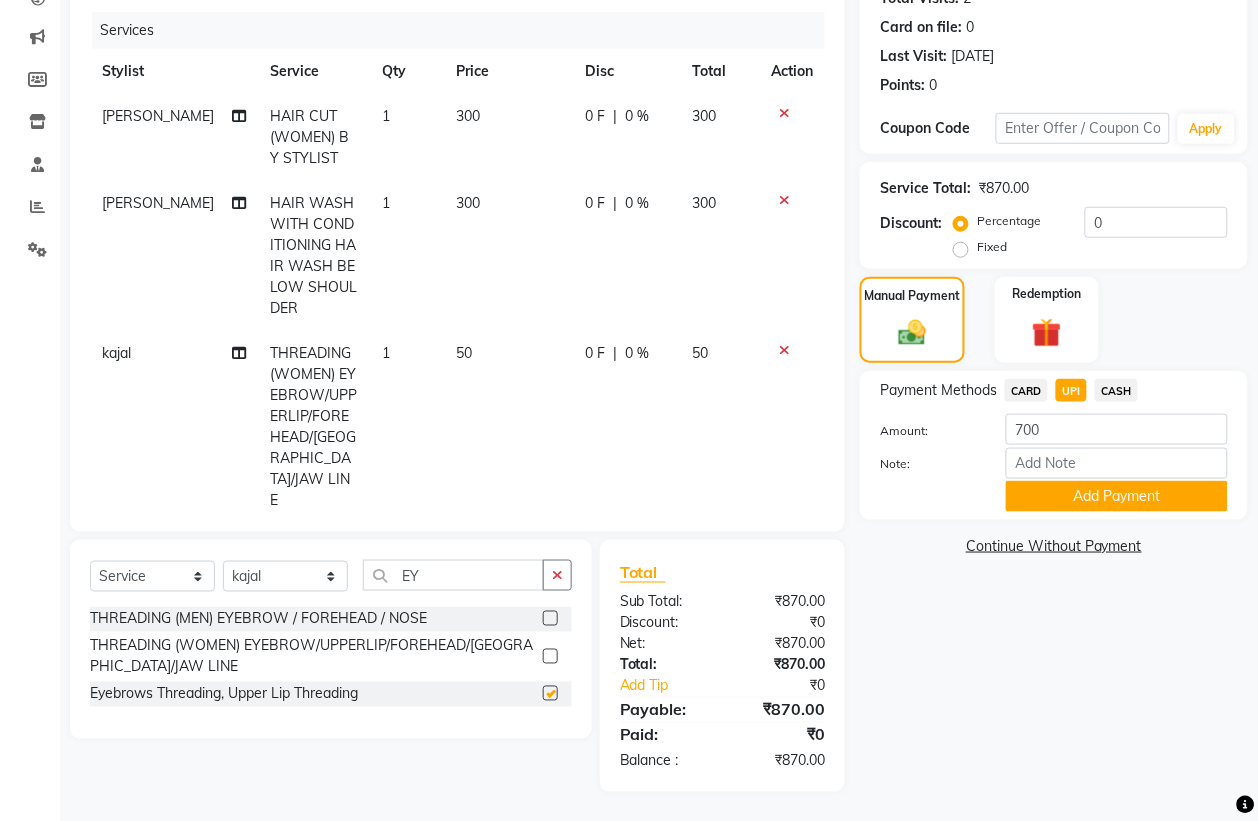 checkbox on "false" 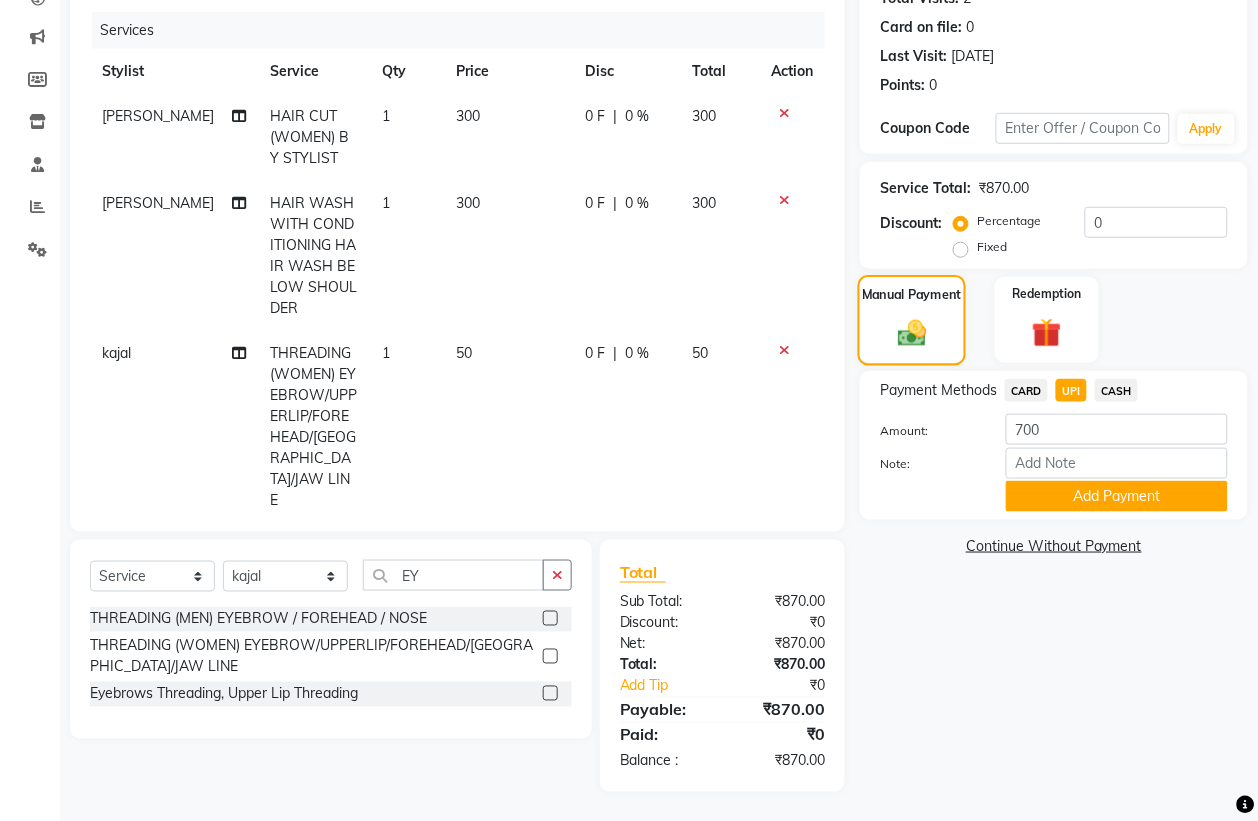 scroll, scrollTop: 0, scrollLeft: 0, axis: both 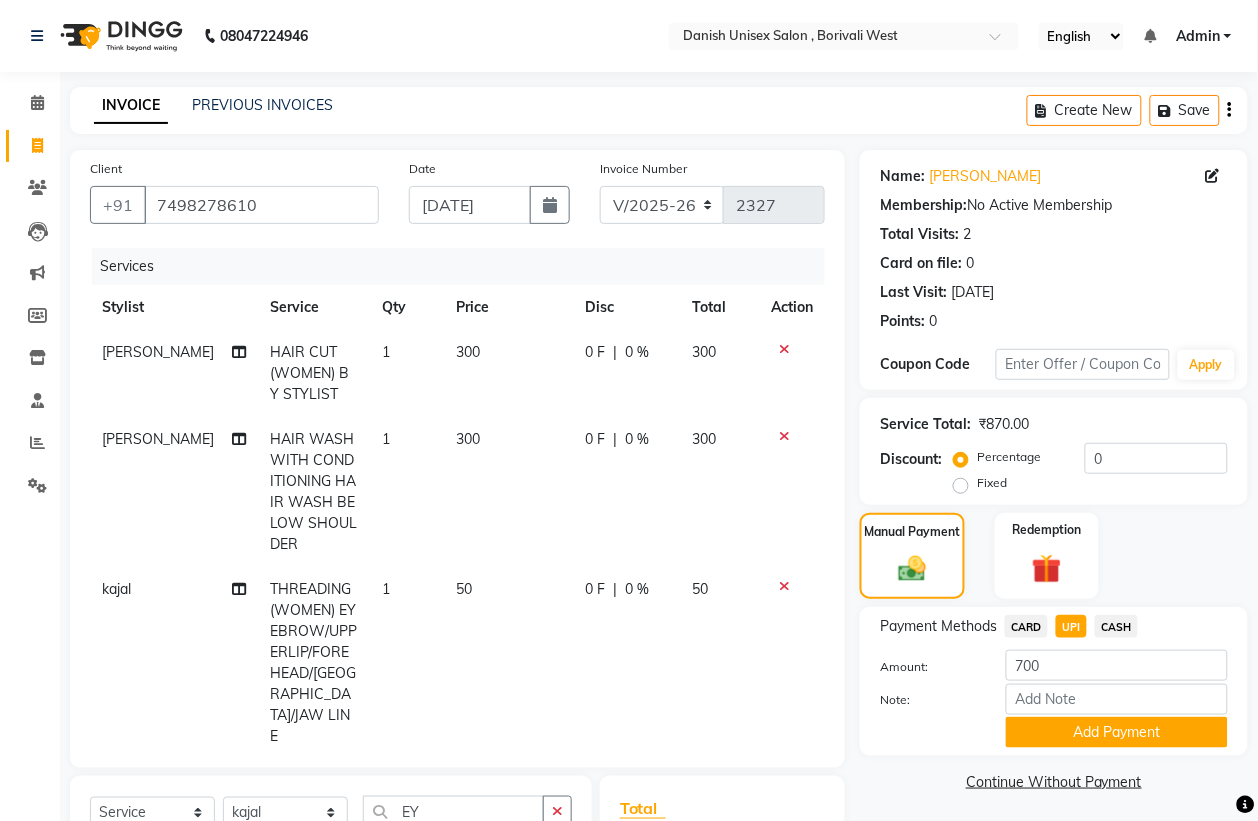 click on "CASH" 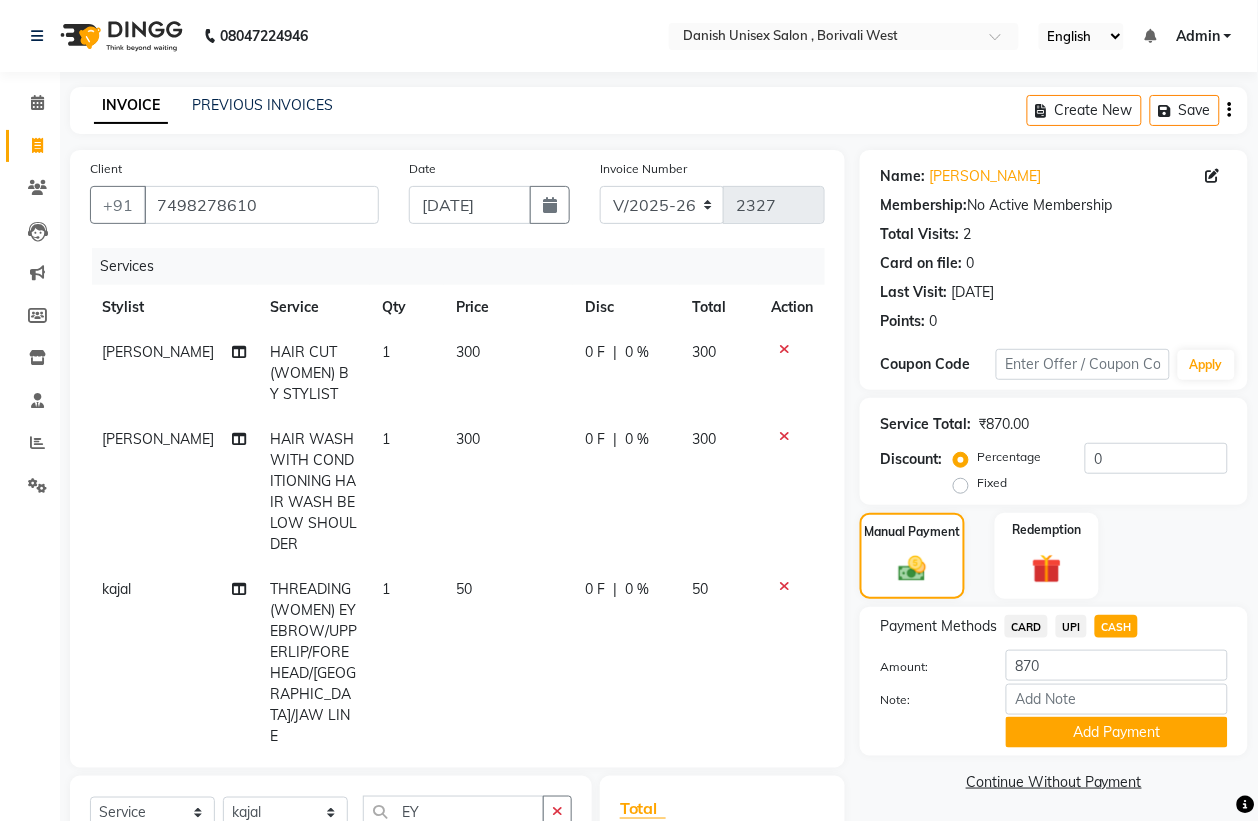 click on "UPI" 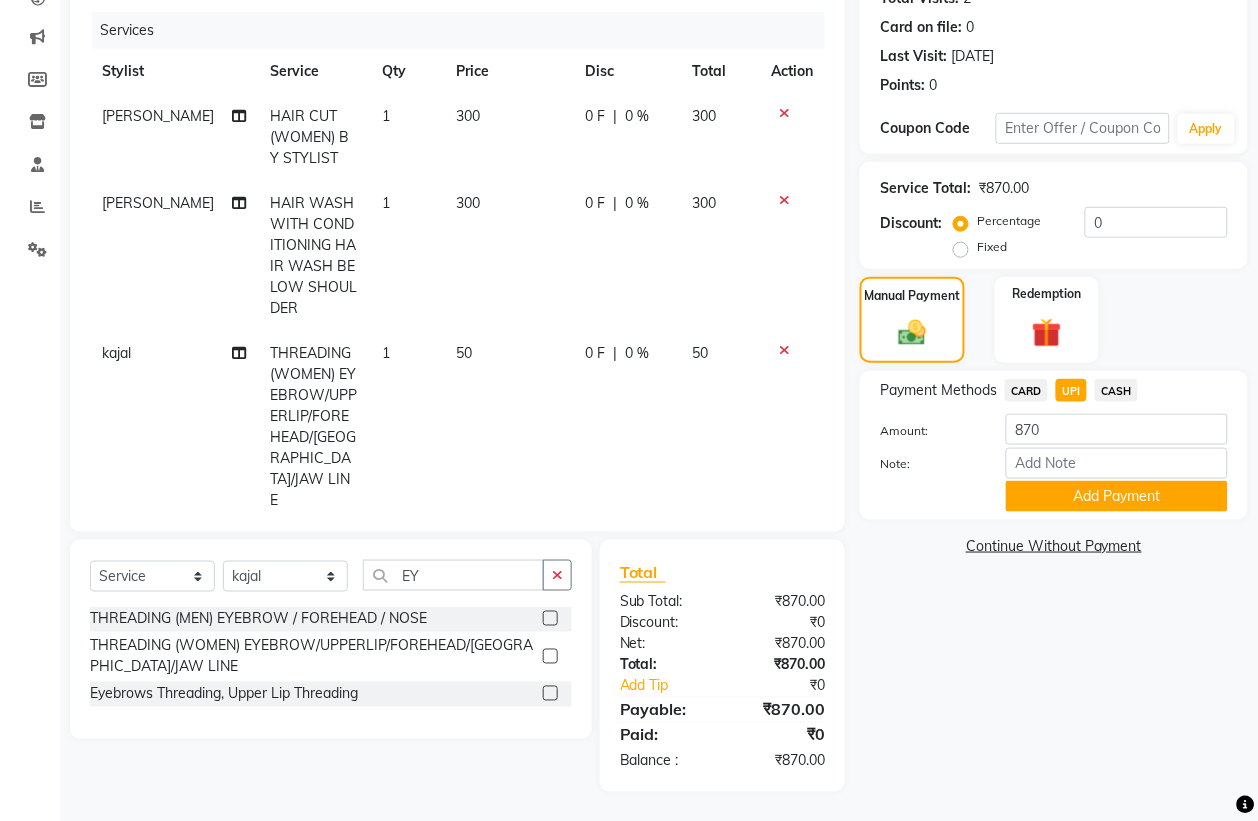 scroll, scrollTop: 111, scrollLeft: 0, axis: vertical 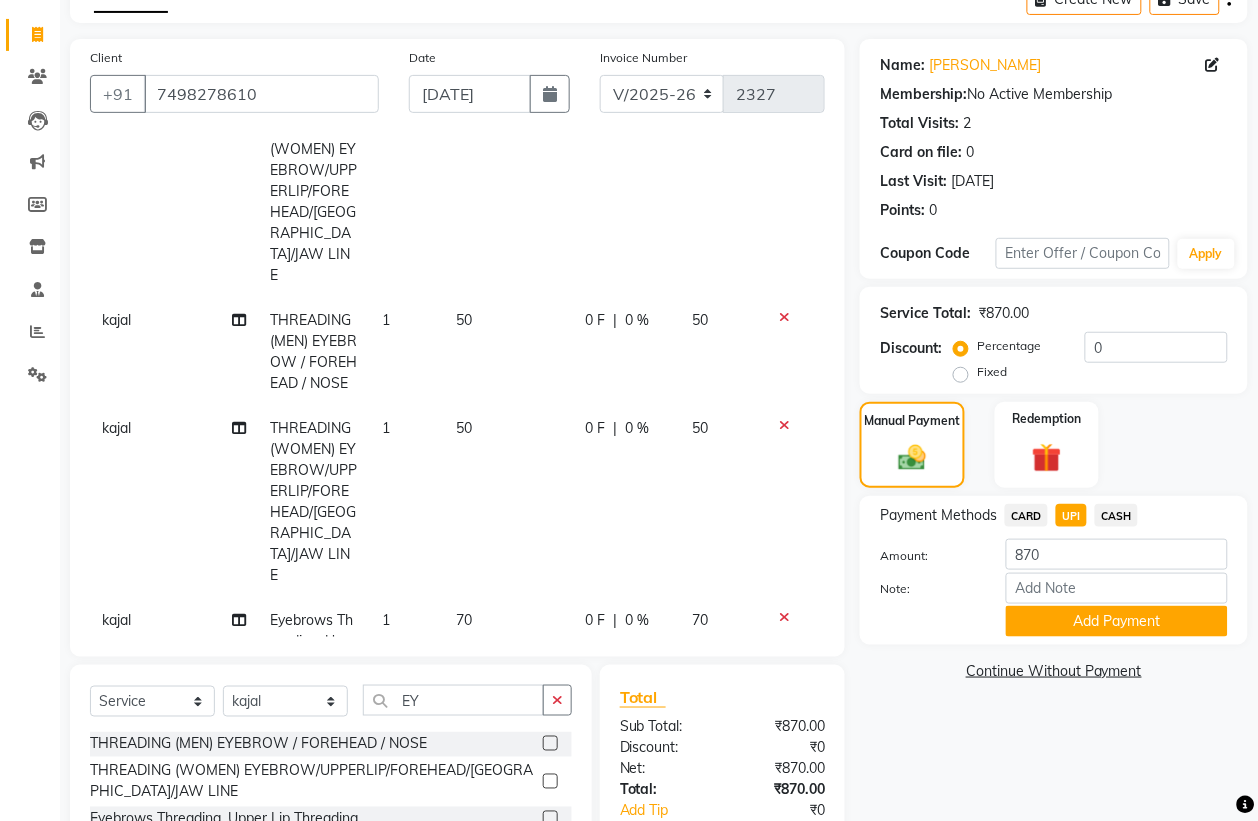 click 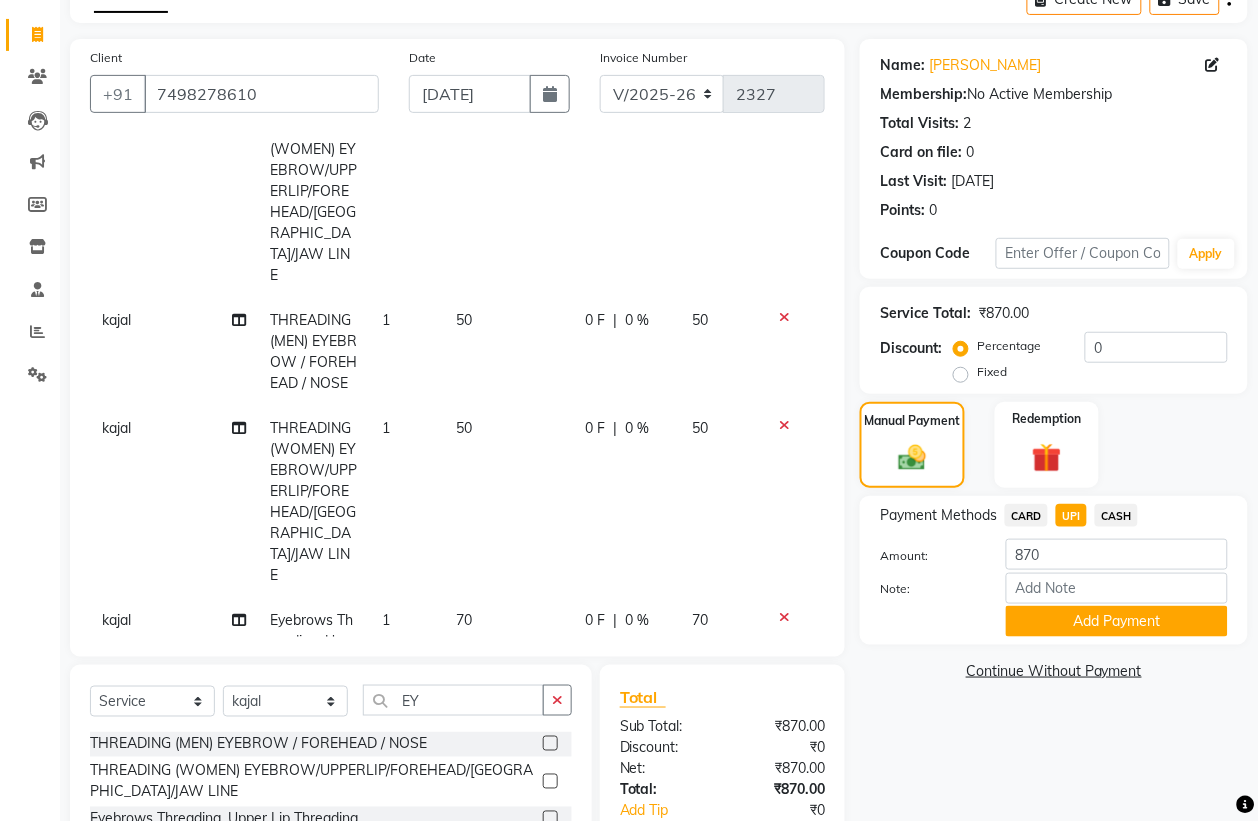 scroll, scrollTop: 435, scrollLeft: 0, axis: vertical 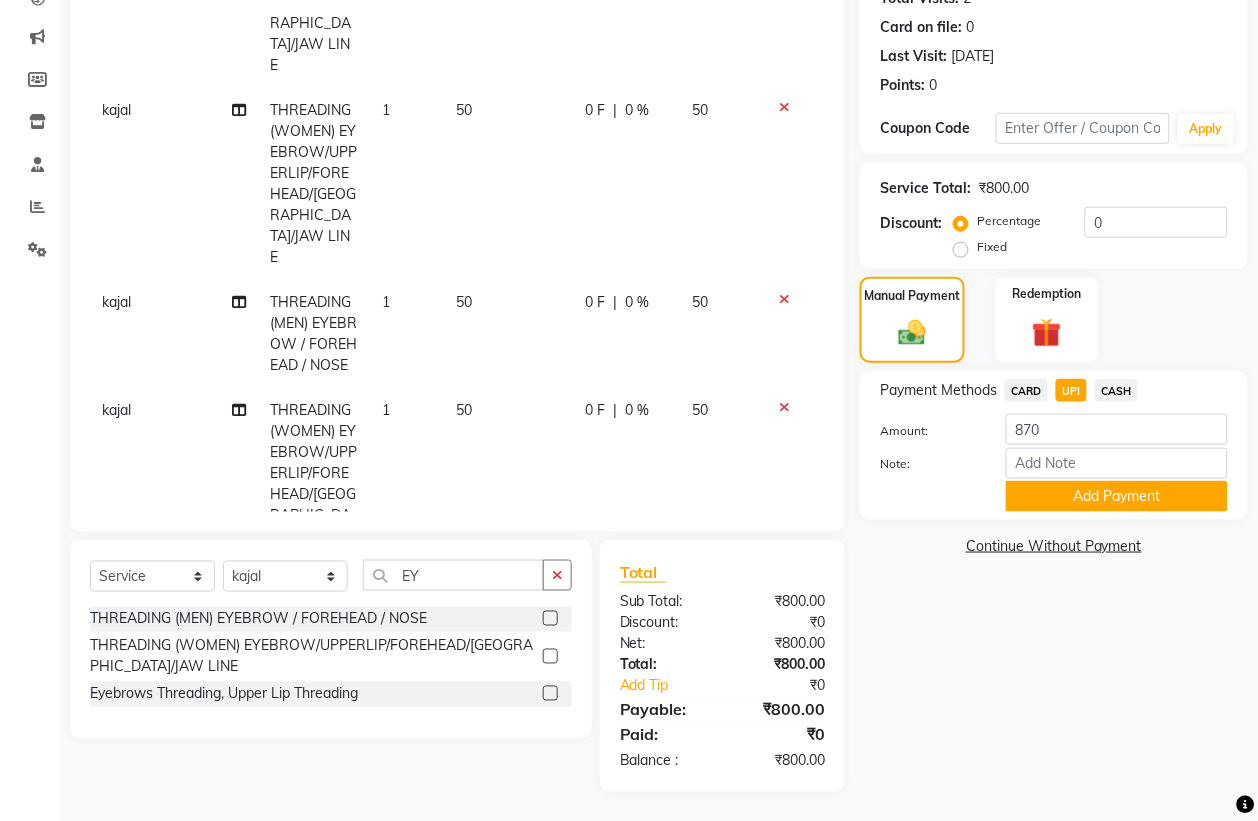 click 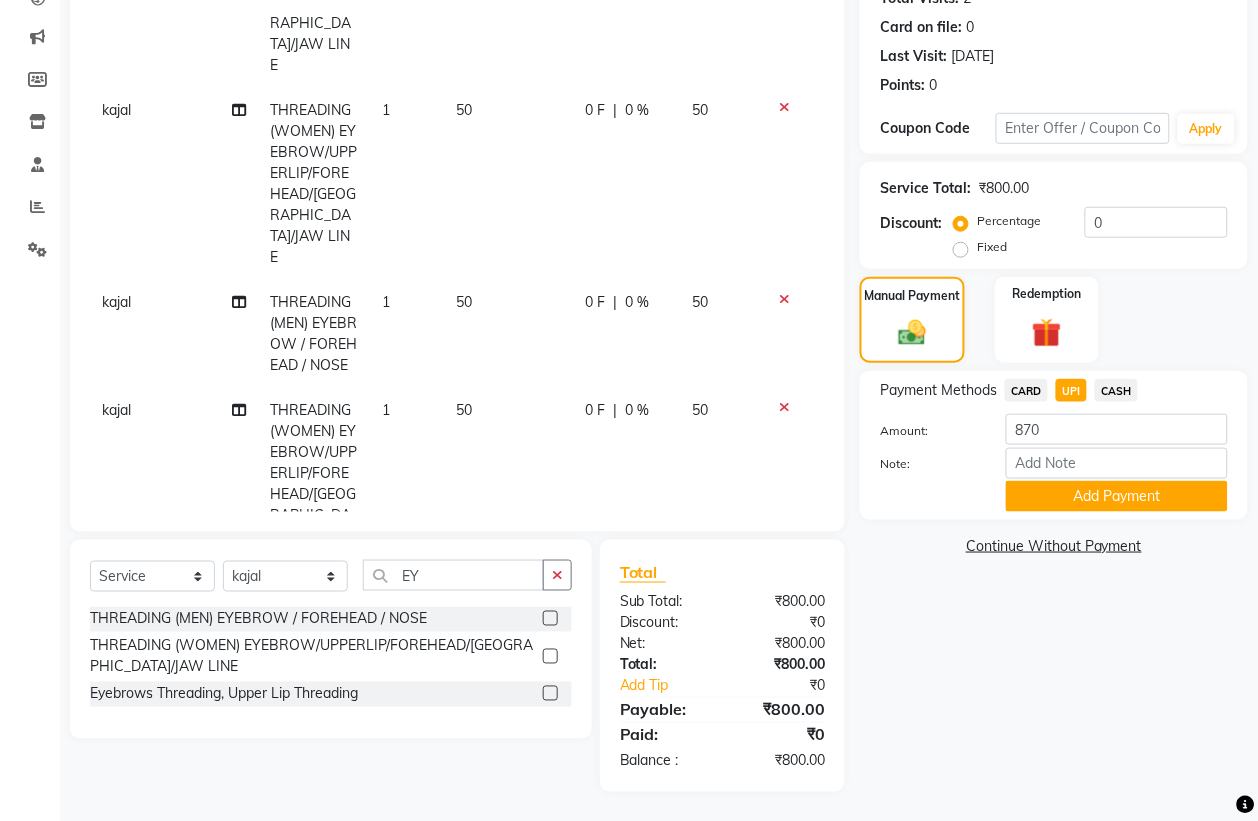 click at bounding box center (549, 619) 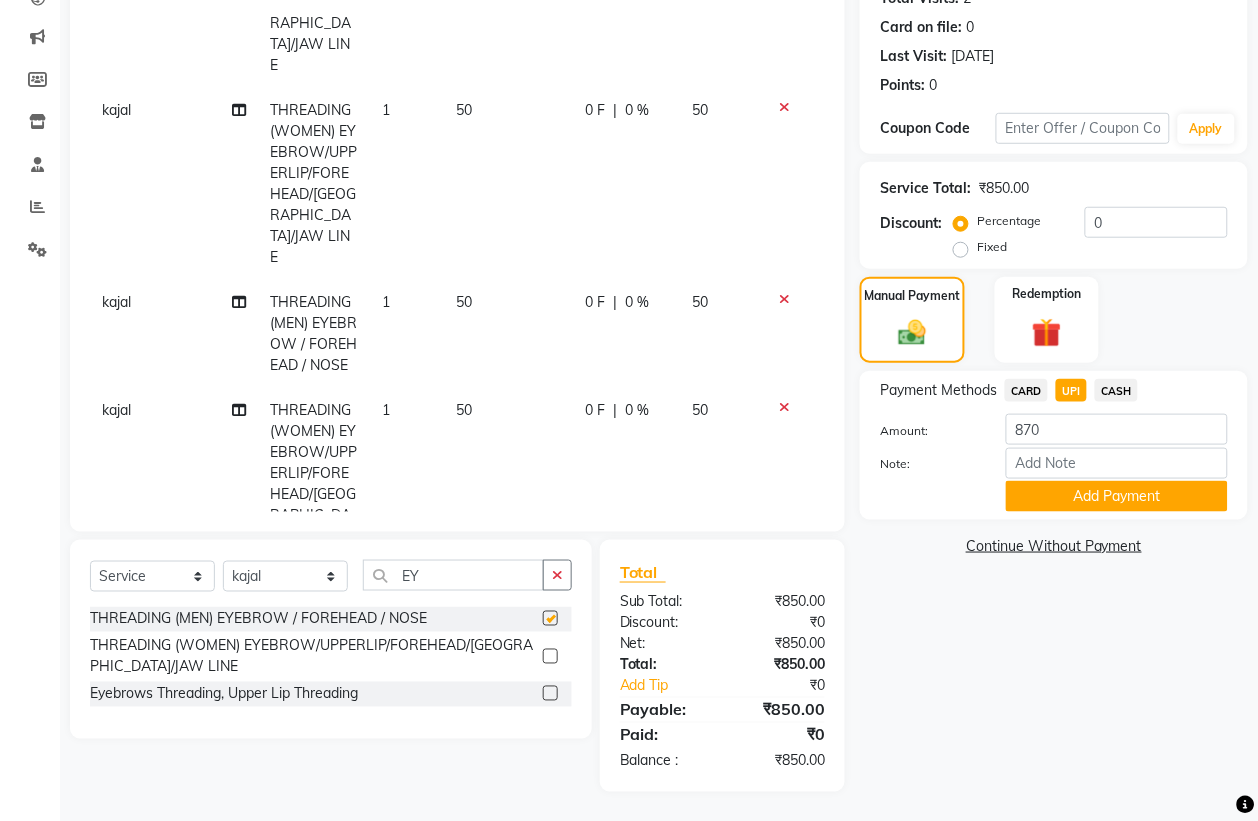 scroll, scrollTop: 542, scrollLeft: 0, axis: vertical 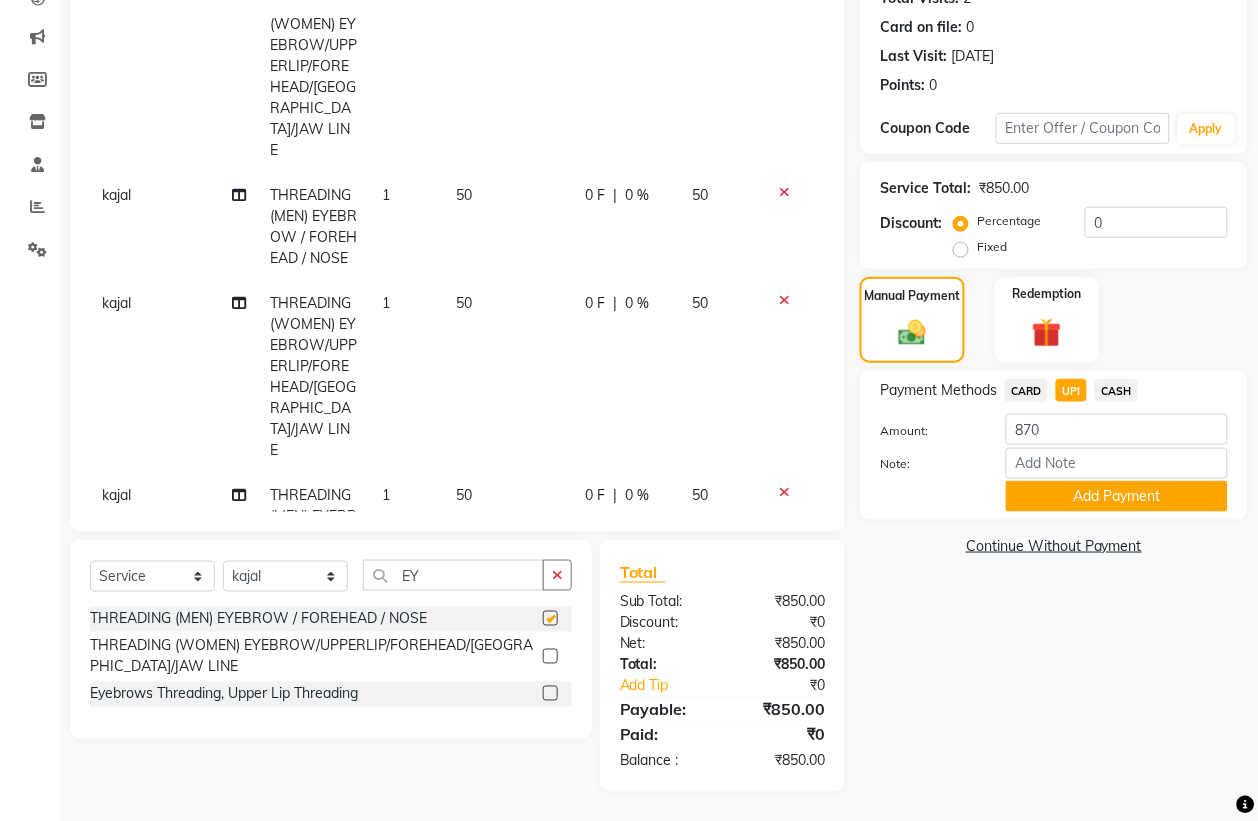 checkbox on "false" 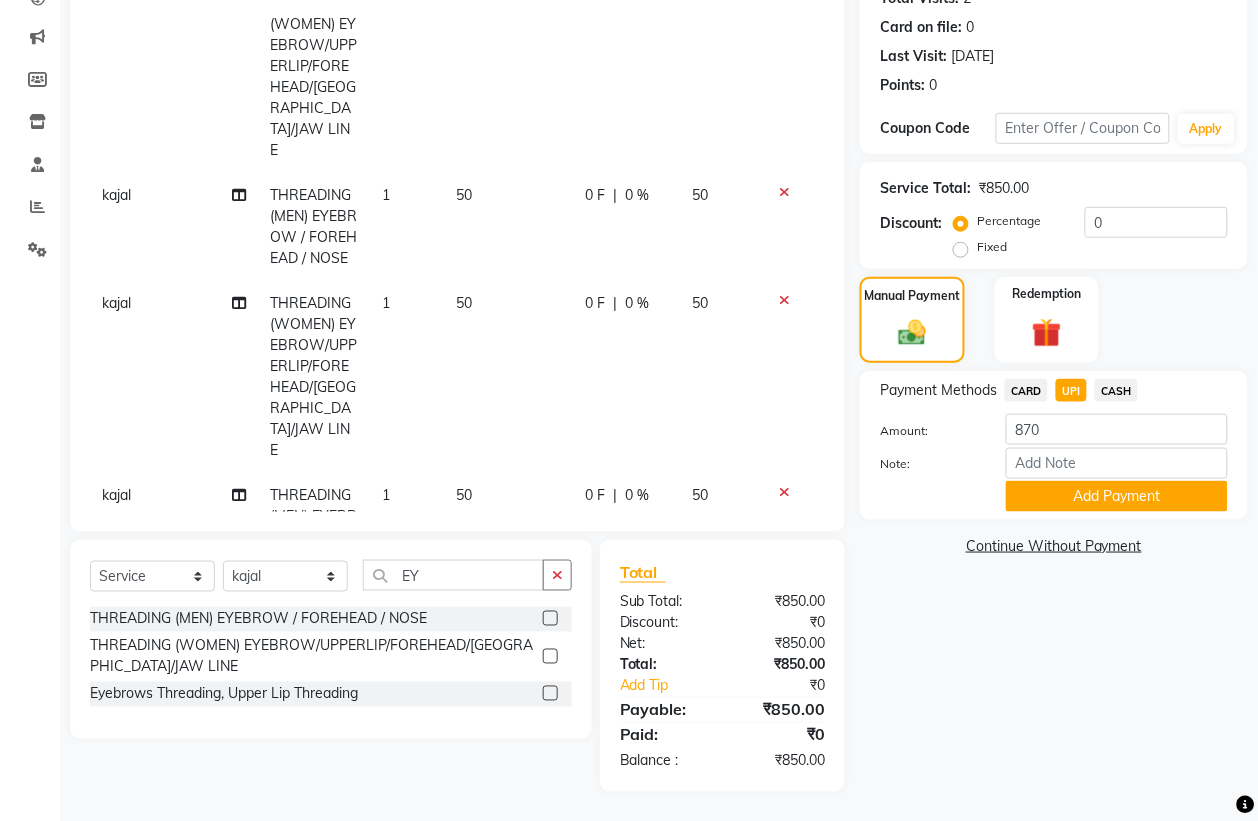 click on "CASH" 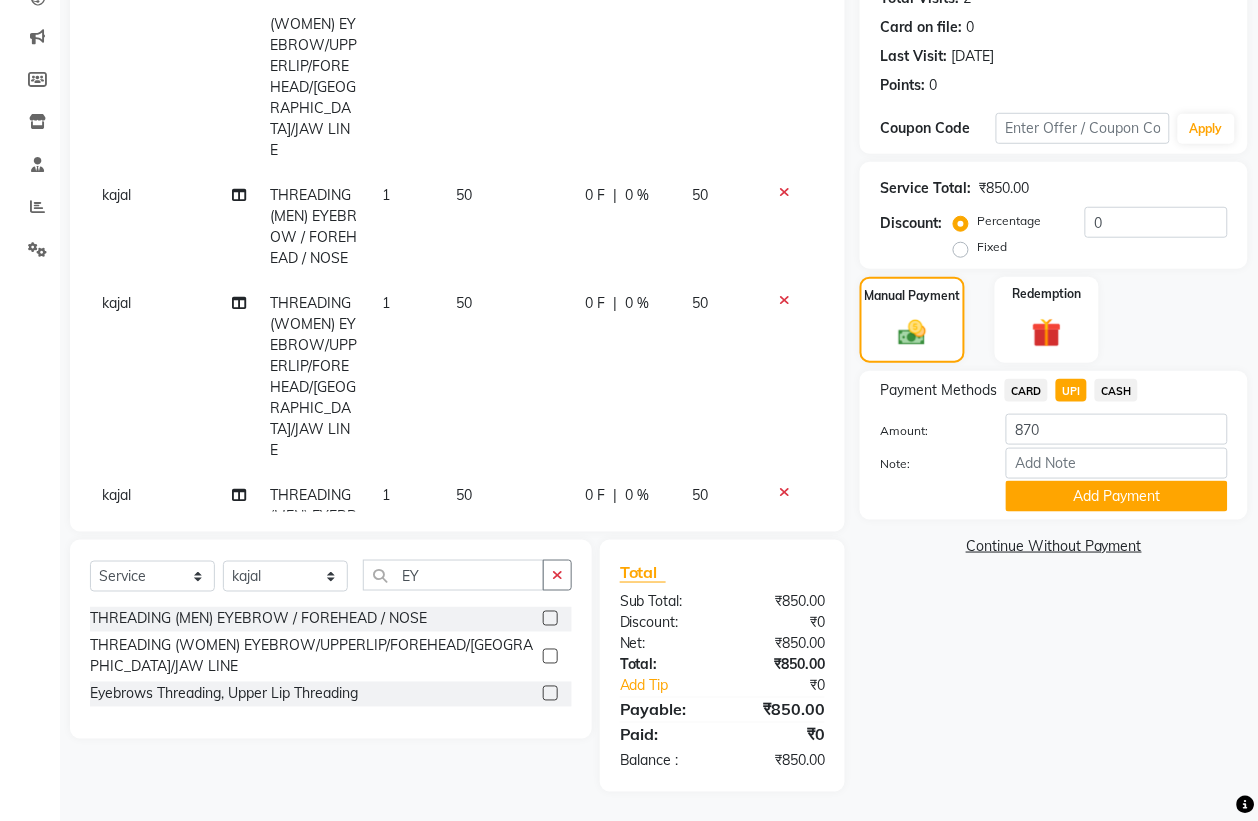 type on "850" 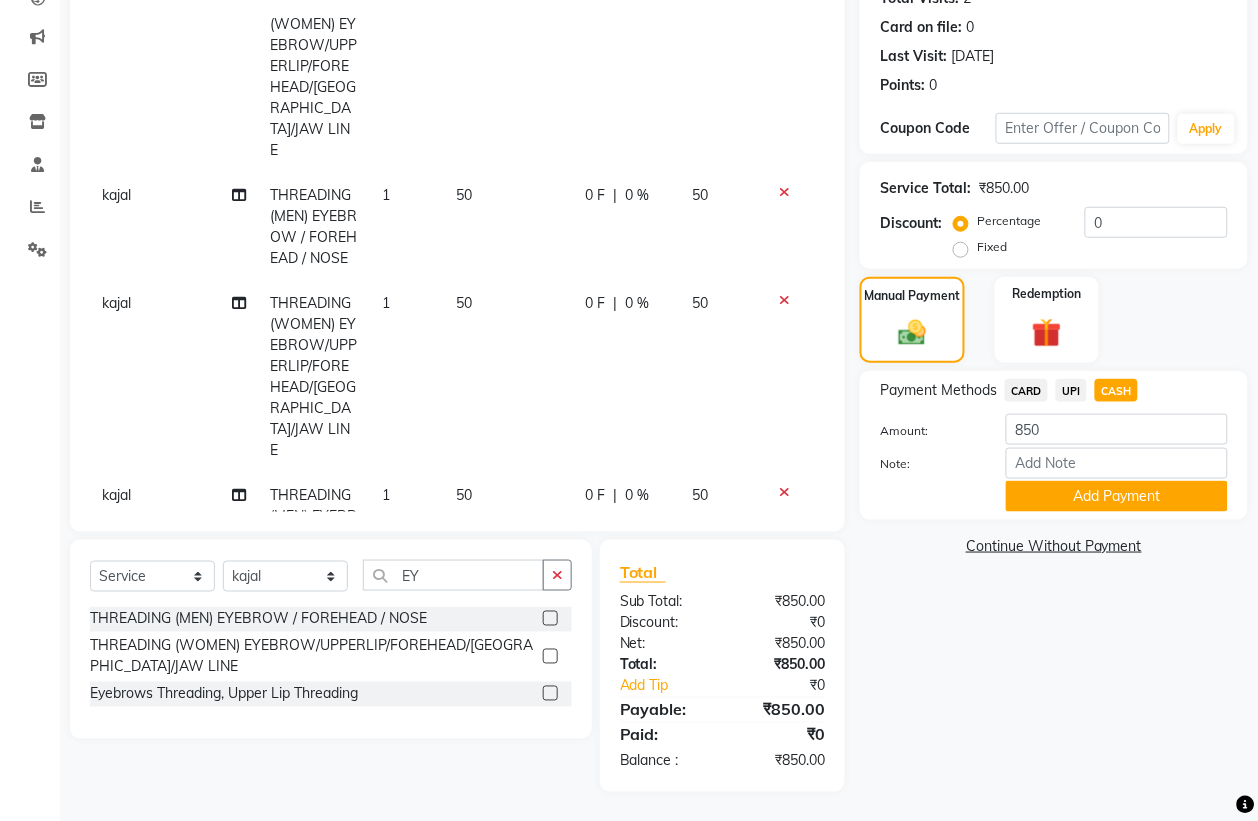 click on "UPI" 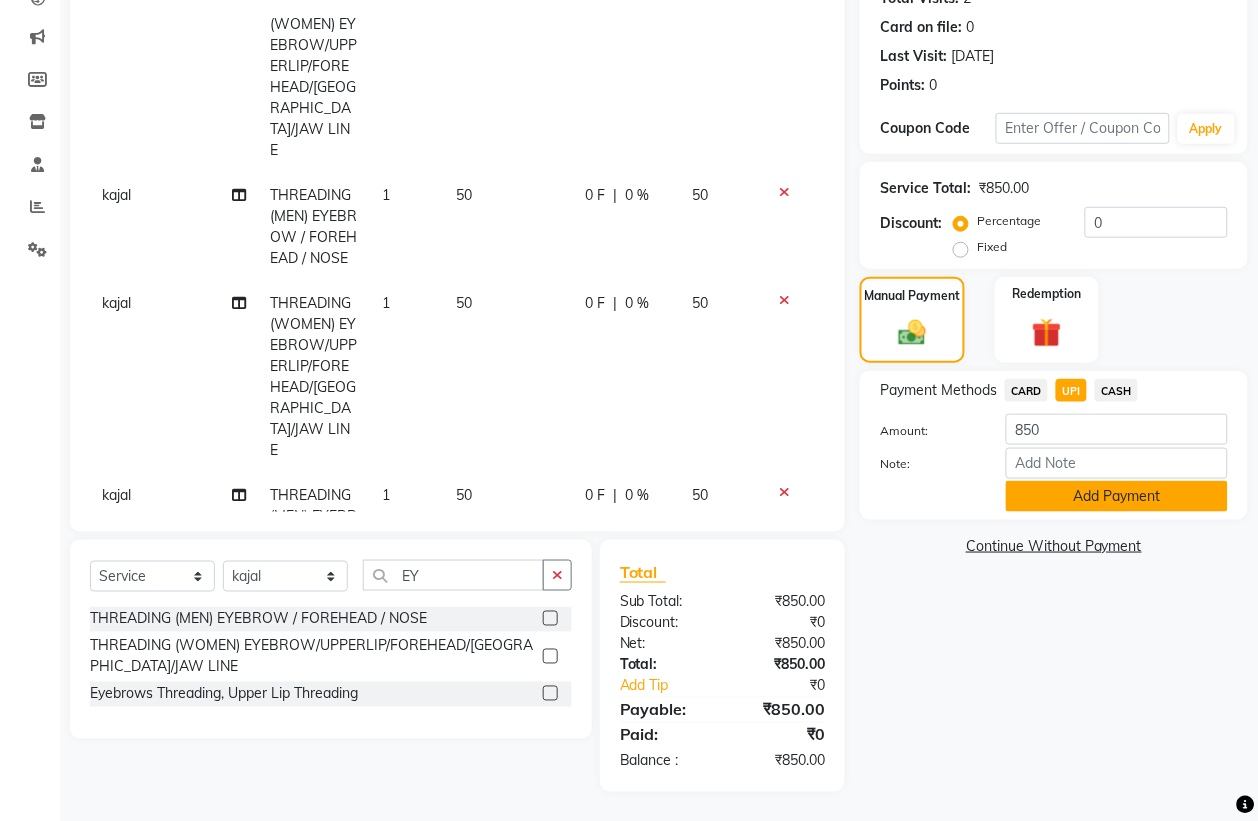 click on "Add Payment" 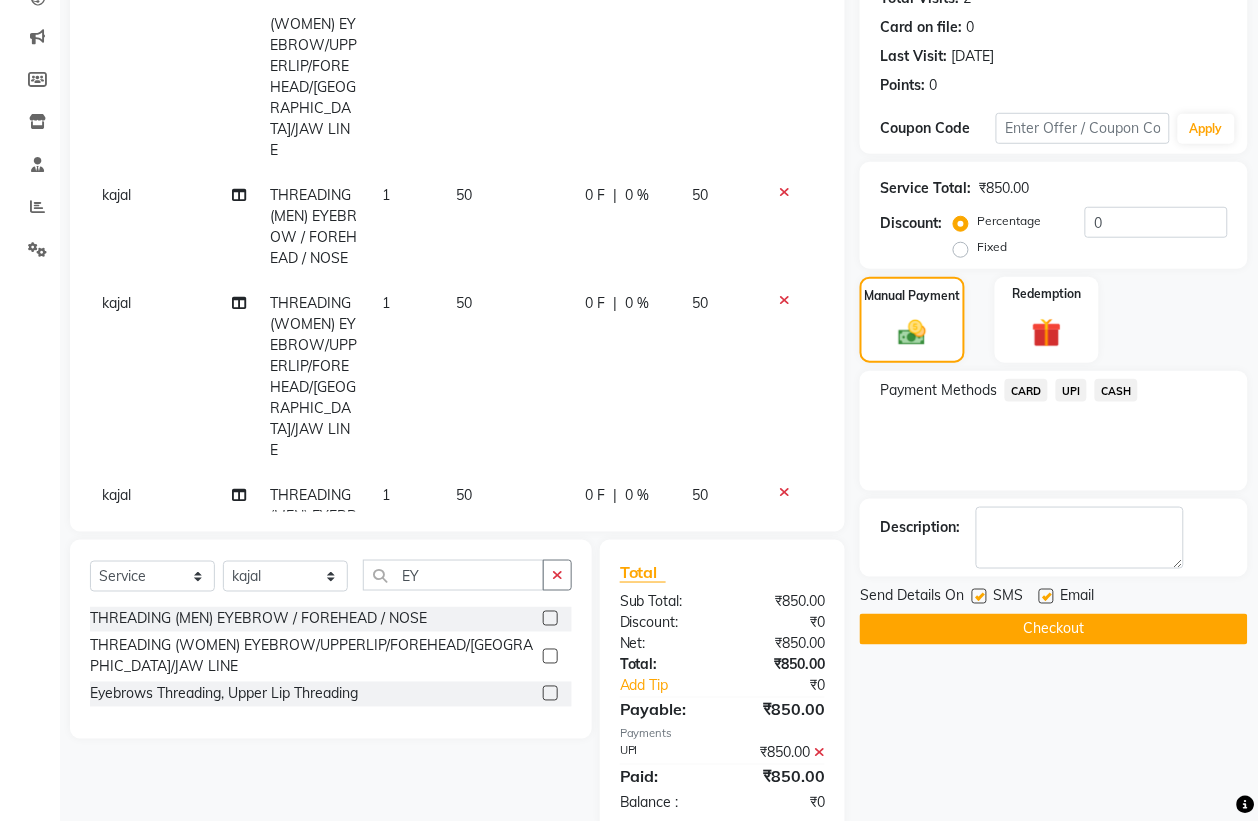 scroll, scrollTop: 278, scrollLeft: 0, axis: vertical 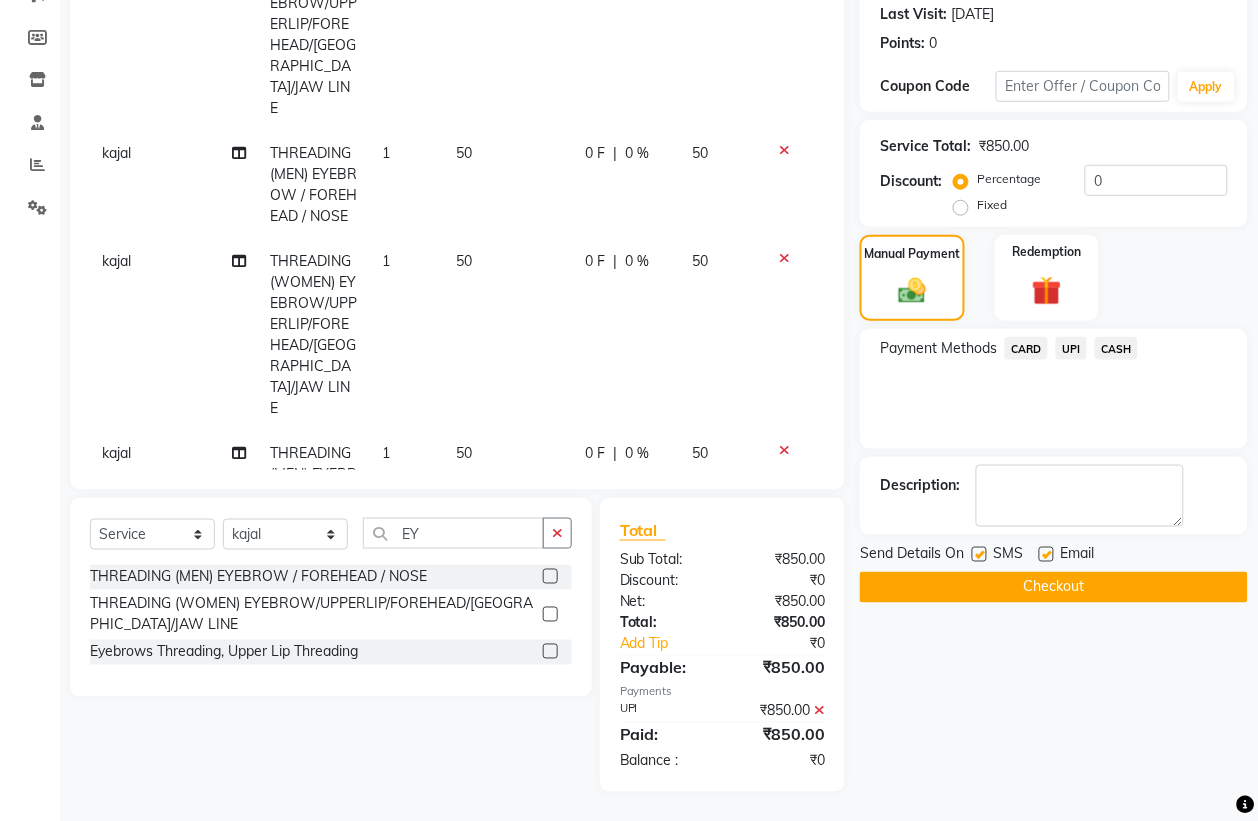 click on "Checkout" 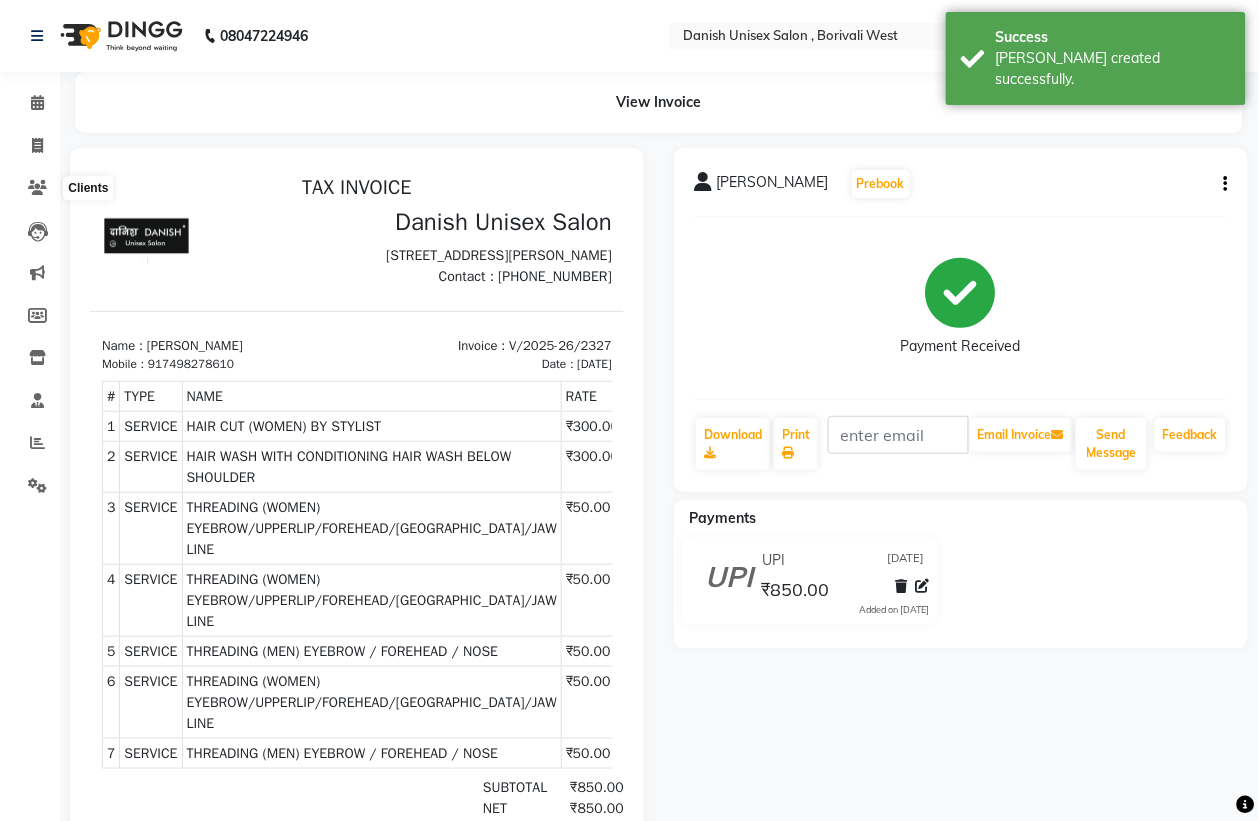 scroll, scrollTop: 0, scrollLeft: 0, axis: both 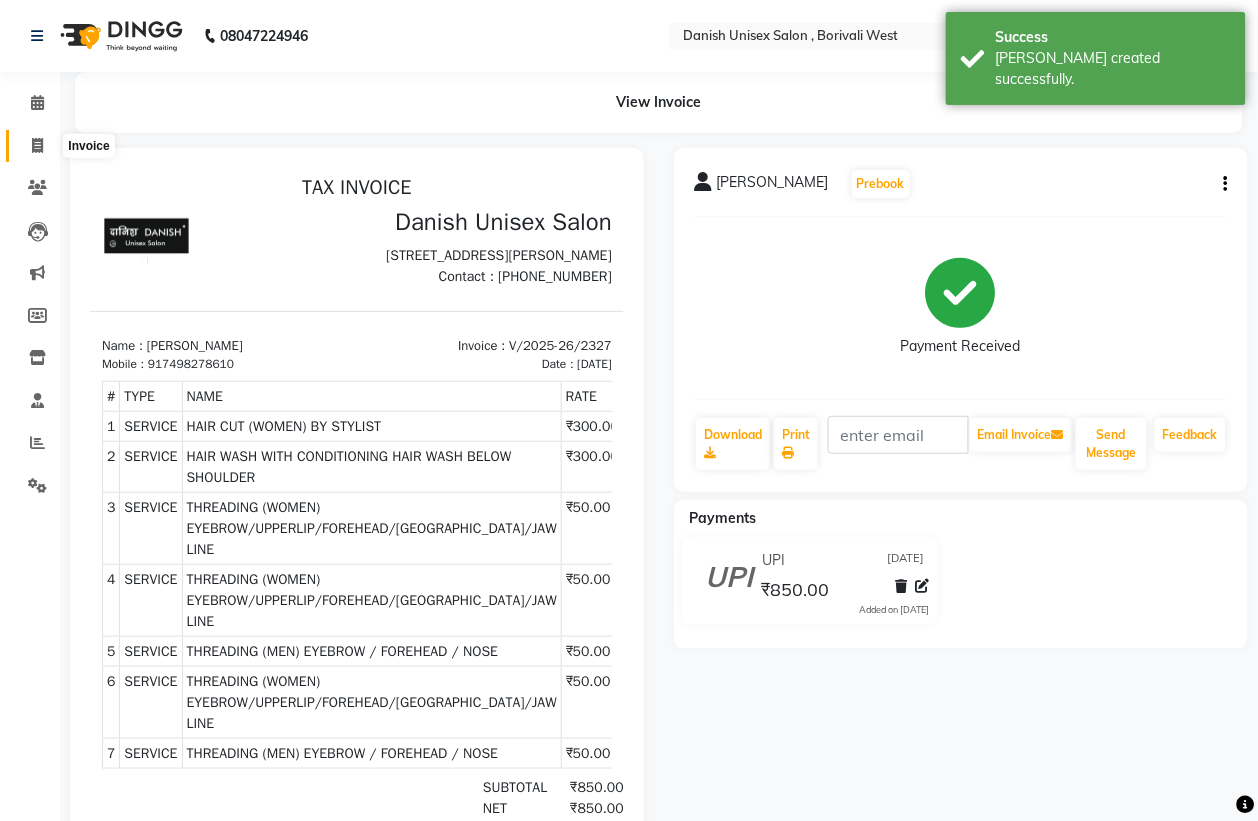click 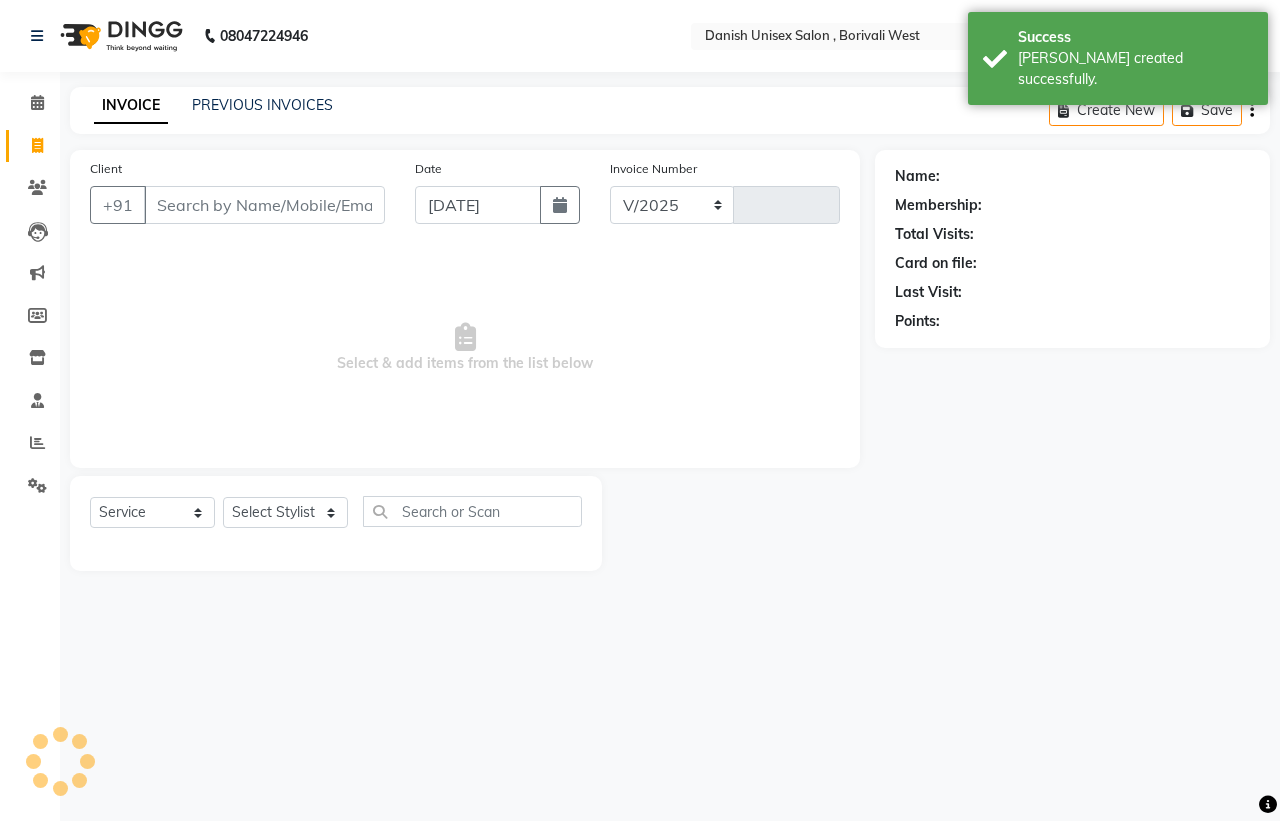 select on "6929" 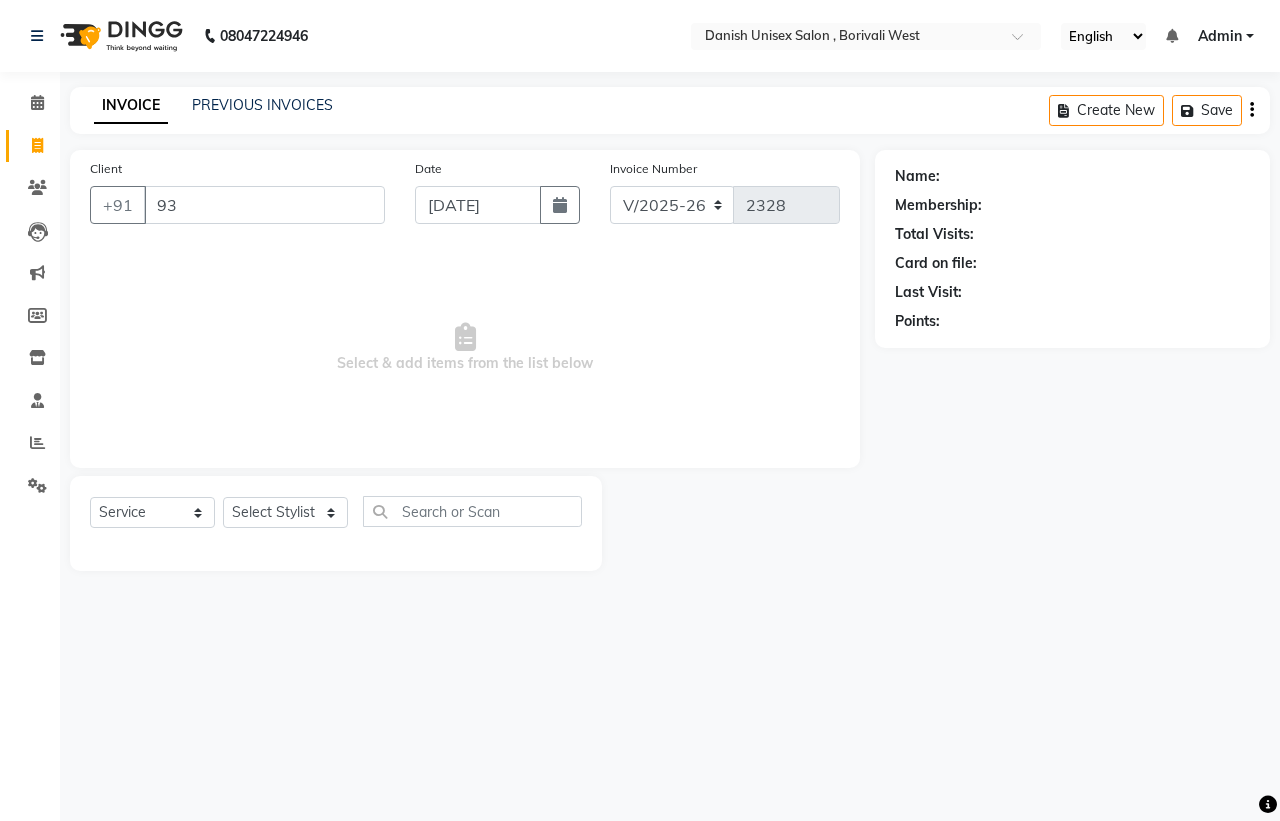 type on "9" 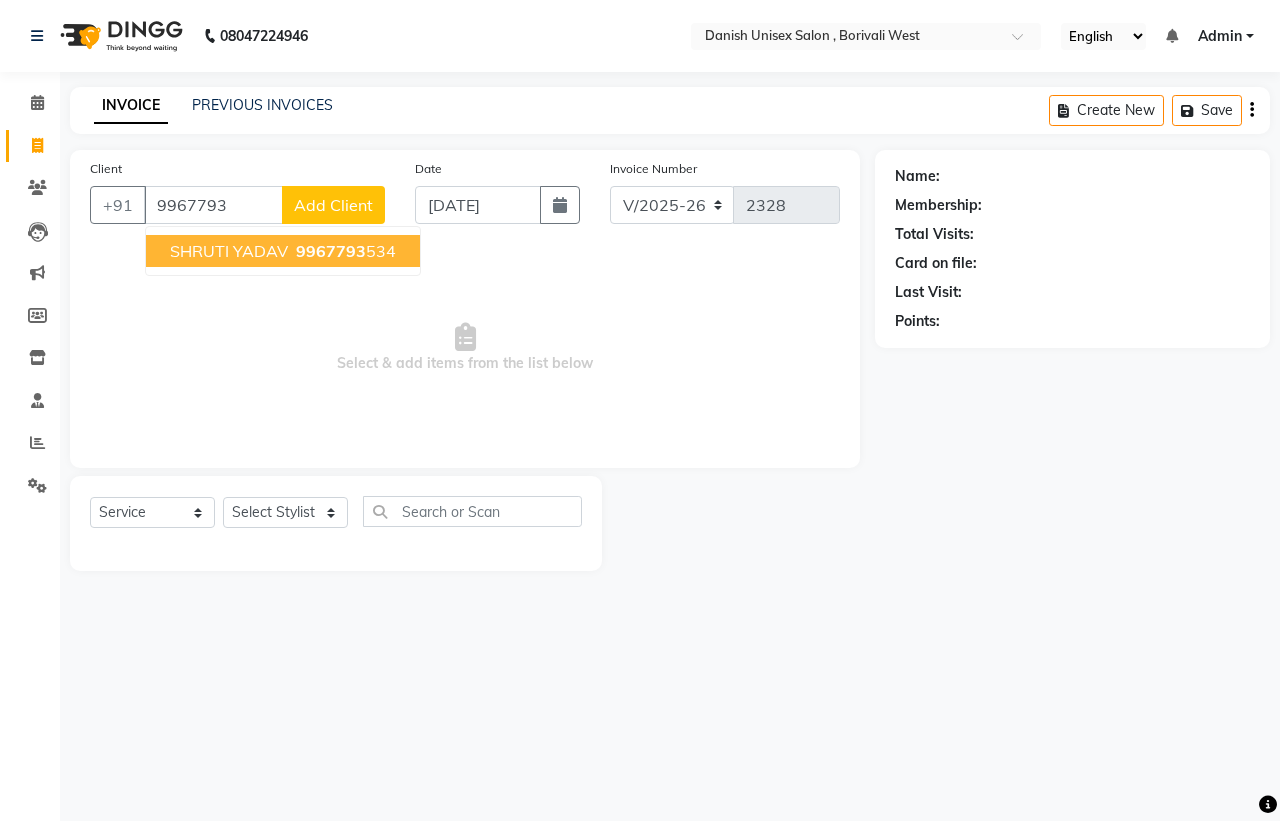 click on "9967793" at bounding box center (331, 251) 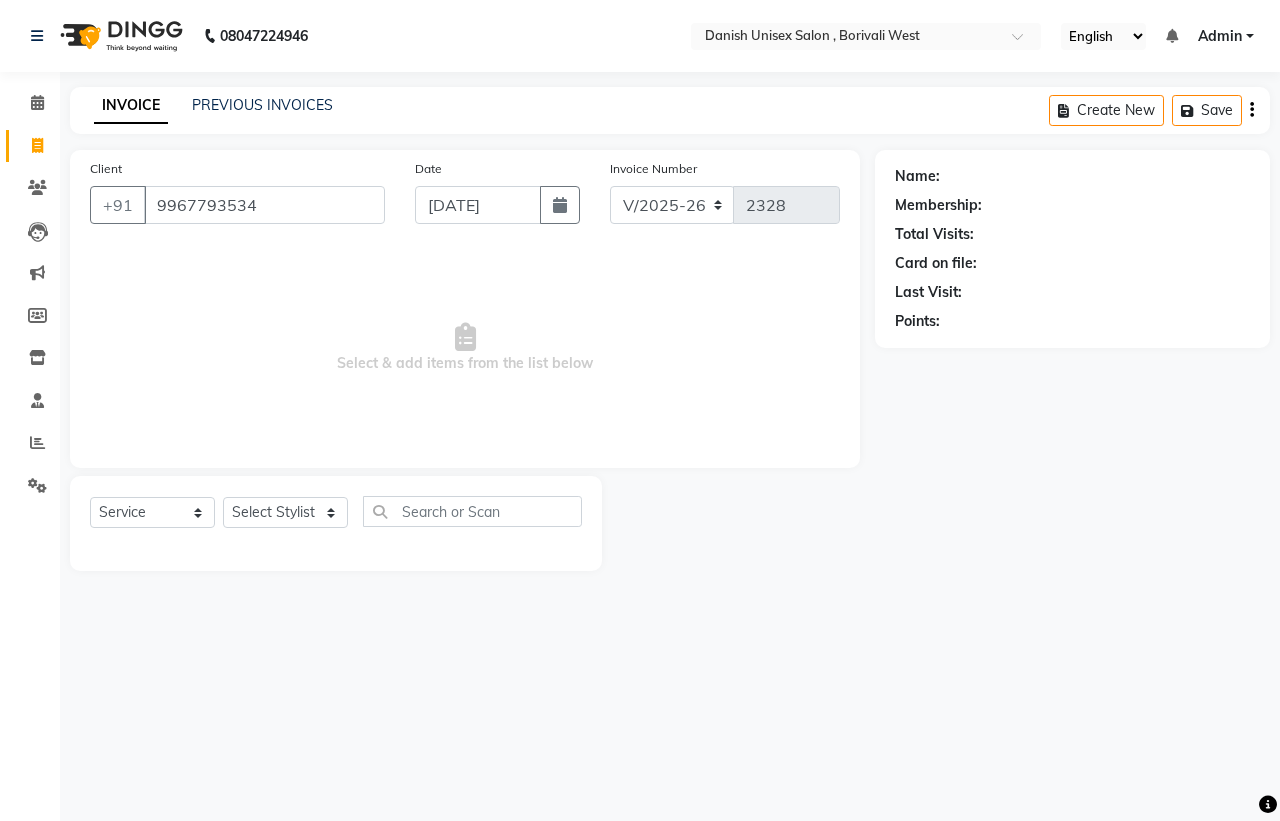 type on "9967793534" 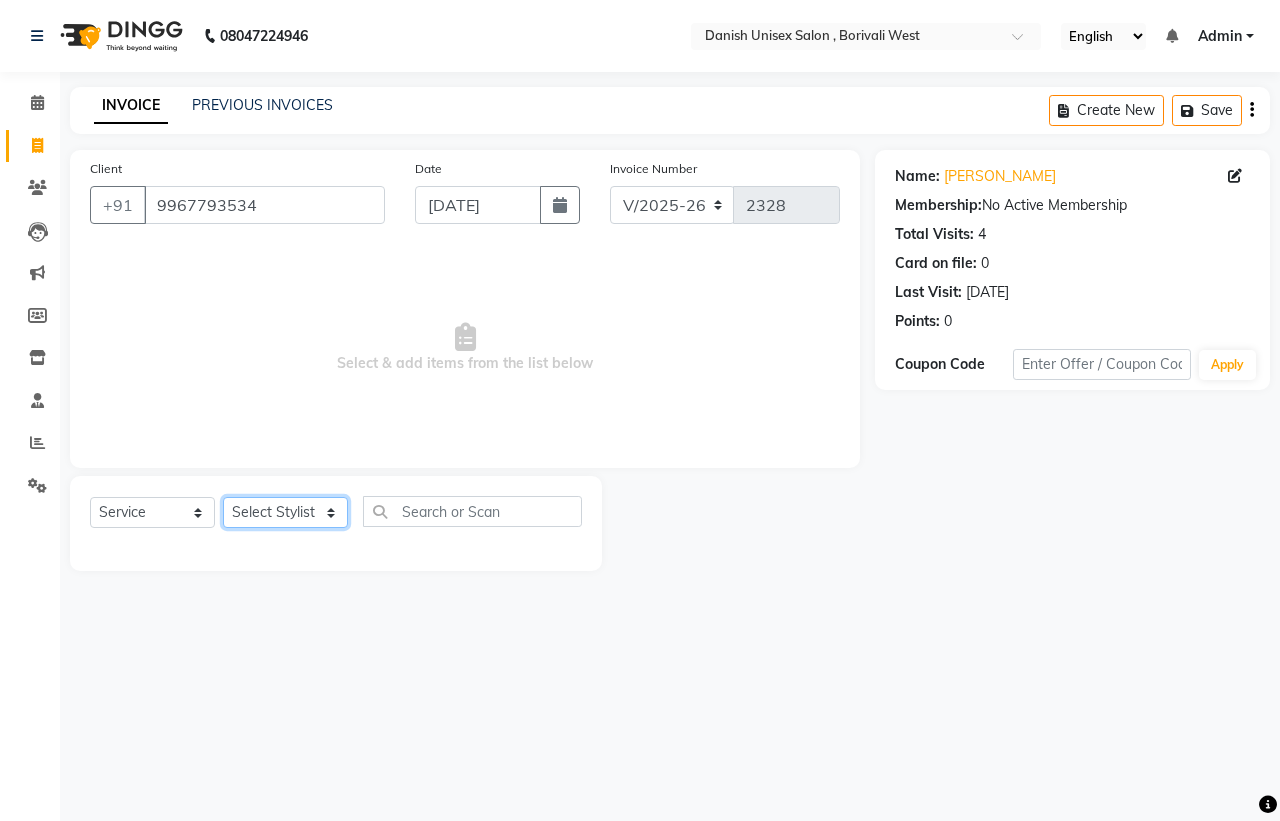click on "Select Stylist [PERSON_NAME] [PERSON_NAME] [PERSON_NAME] kajal [PERSON_NAME] [PERSON_NAME] [PERSON_NAME] [PERSON_NAME] [PERSON_NAME] [PERSON_NAME] [PERSON_NAME]" 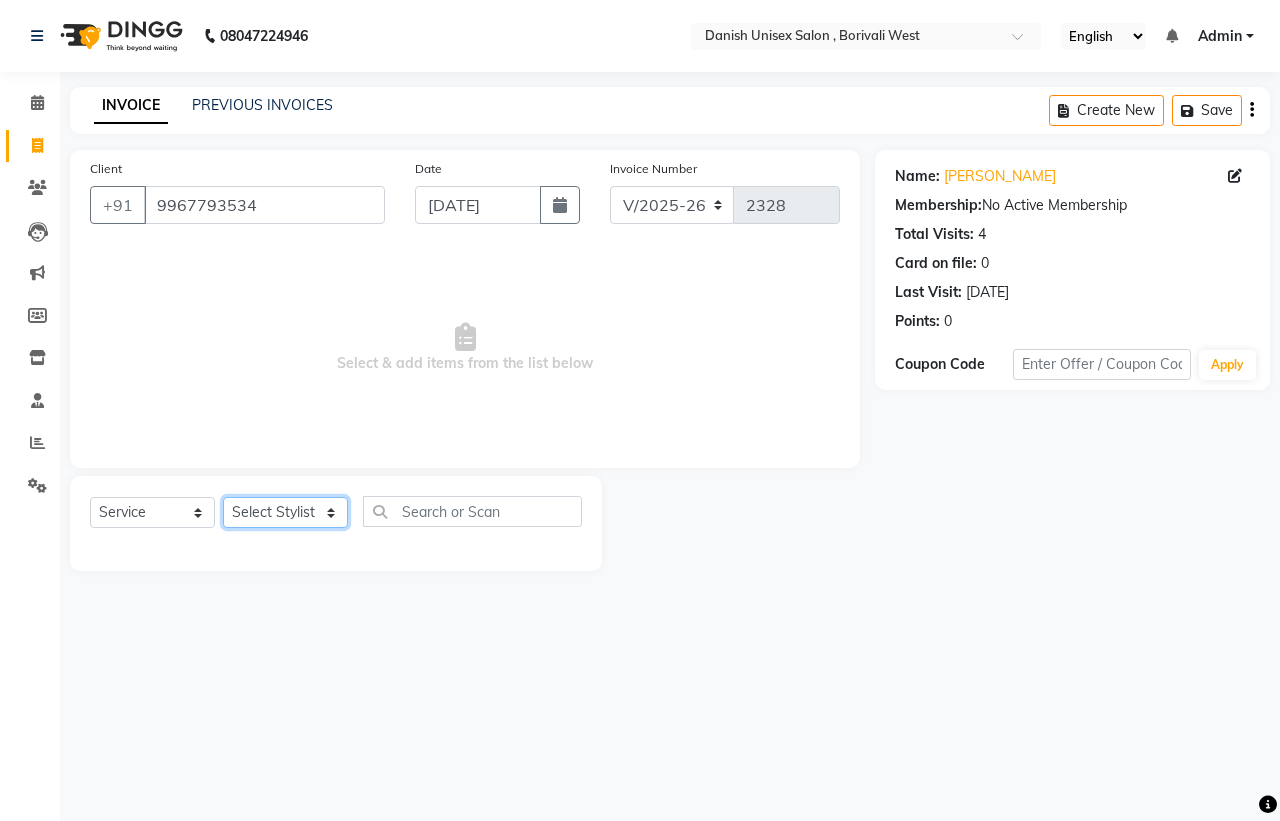 select on "54591" 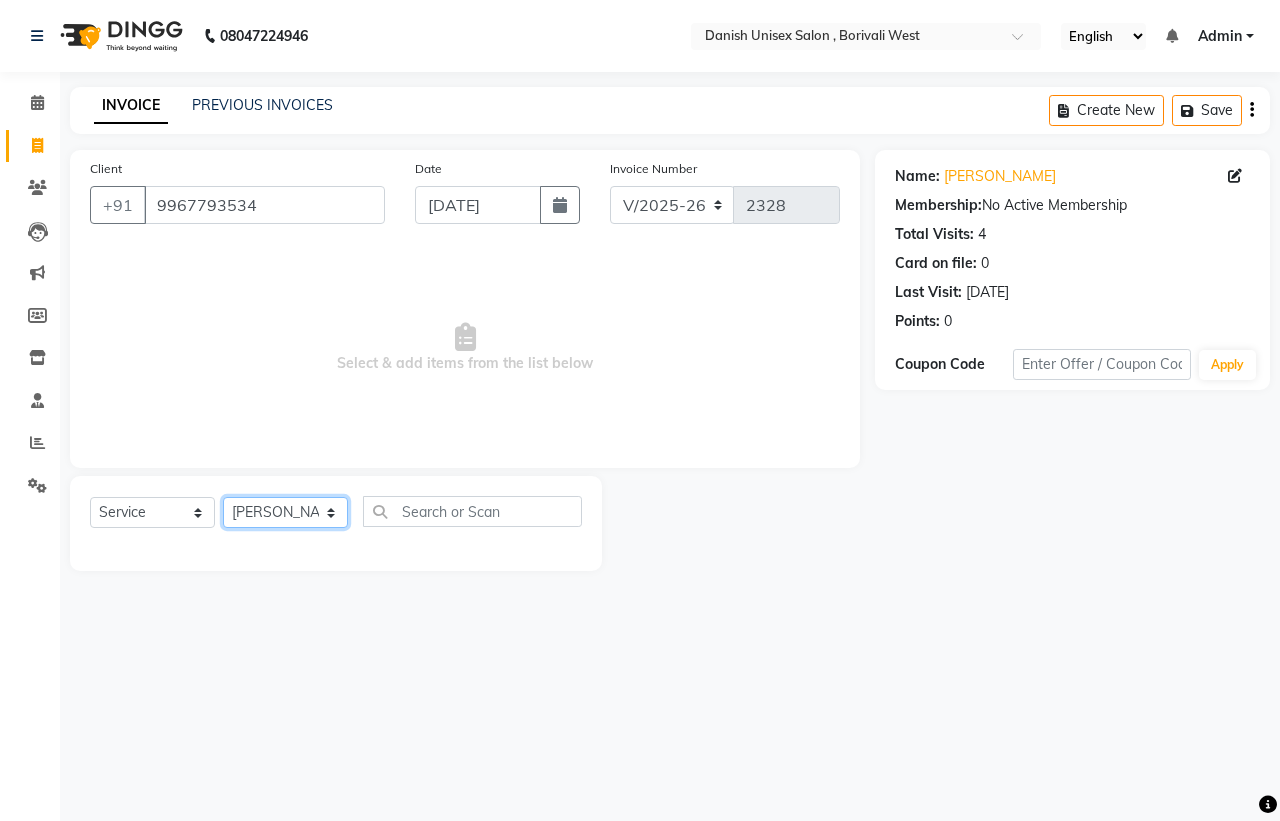 click on "Select Stylist [PERSON_NAME] [PERSON_NAME] [PERSON_NAME] kajal [PERSON_NAME] [PERSON_NAME] [PERSON_NAME] [PERSON_NAME] [PERSON_NAME] [PERSON_NAME] [PERSON_NAME]" 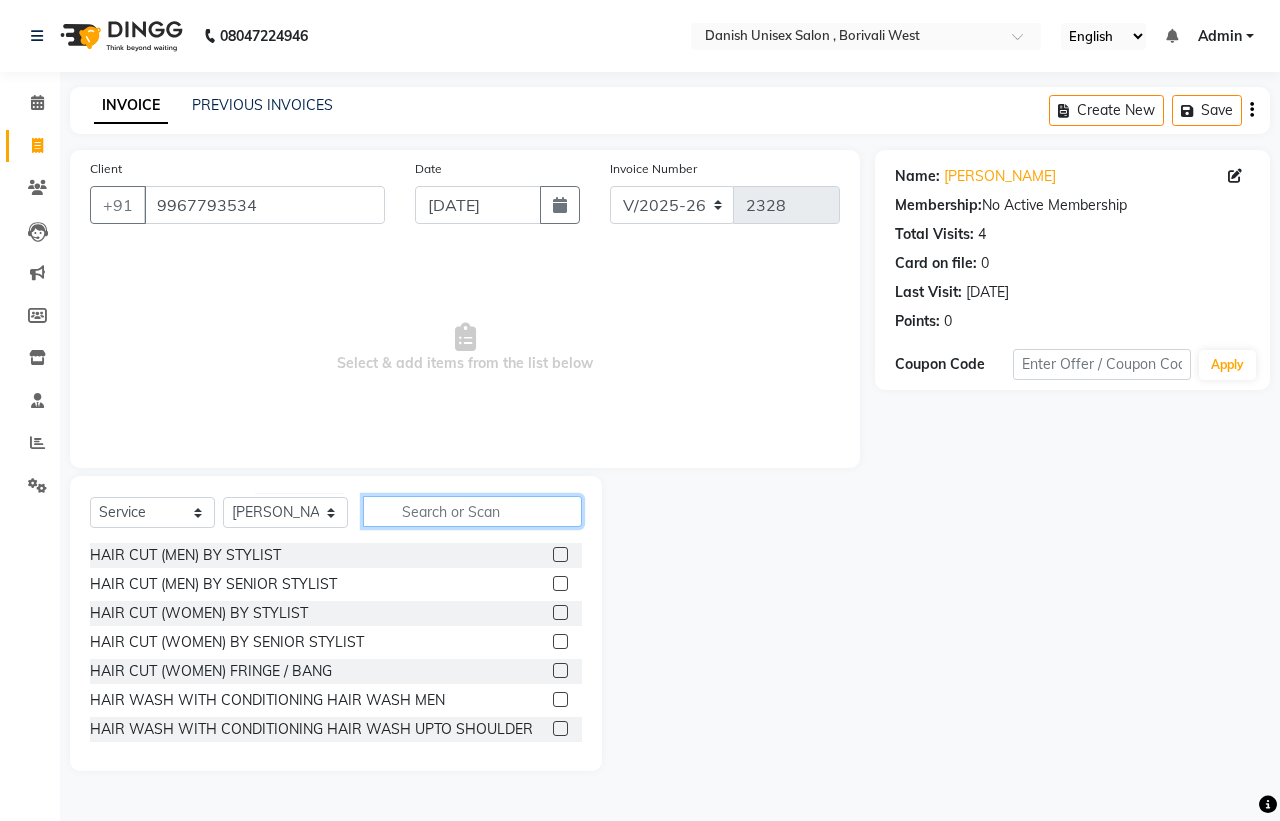 click 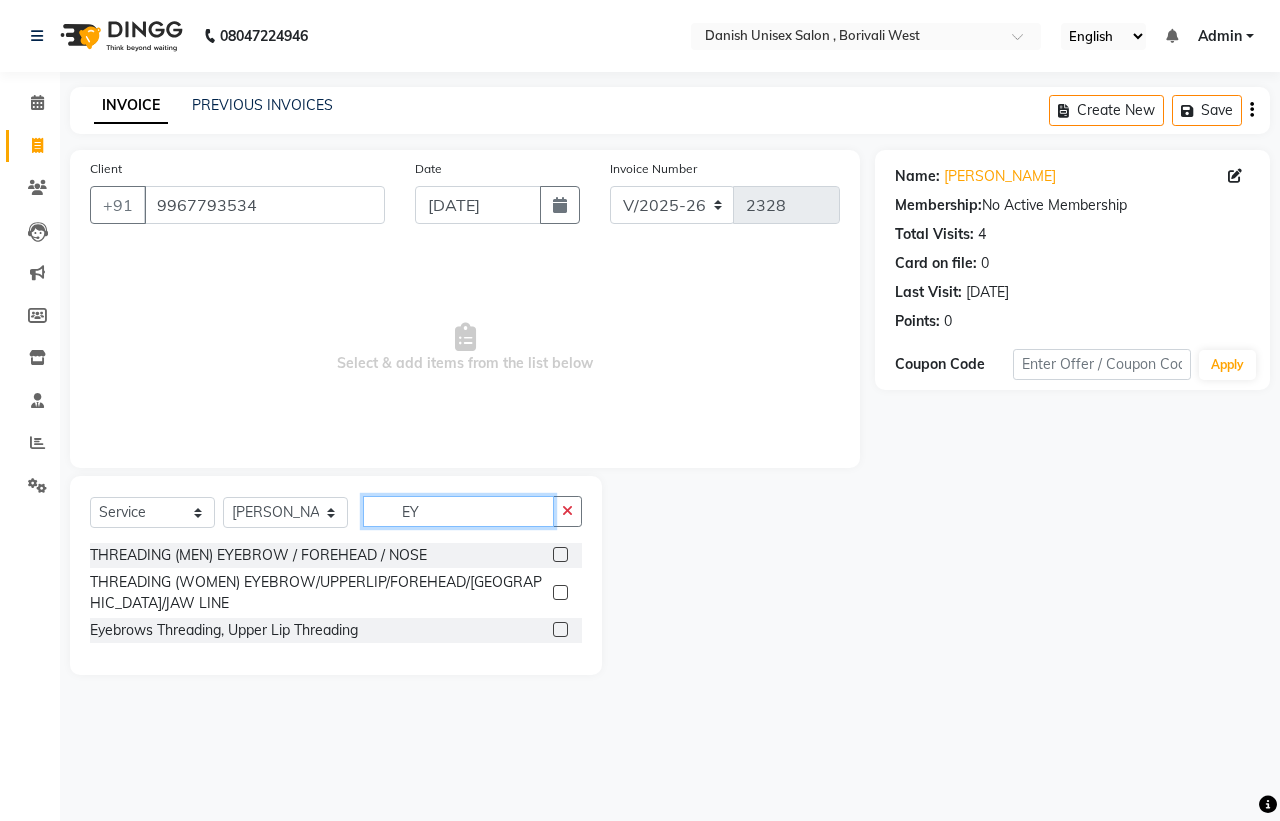 type on "EY" 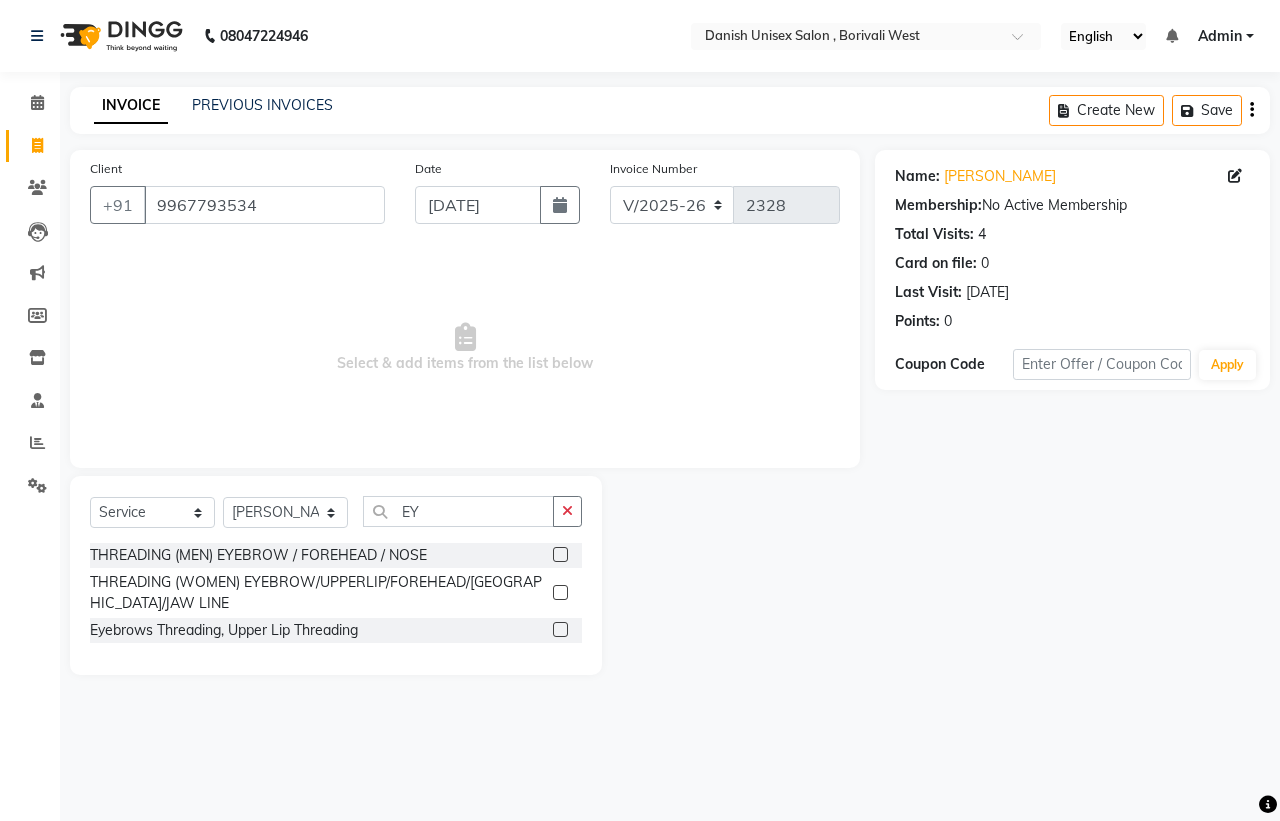 click 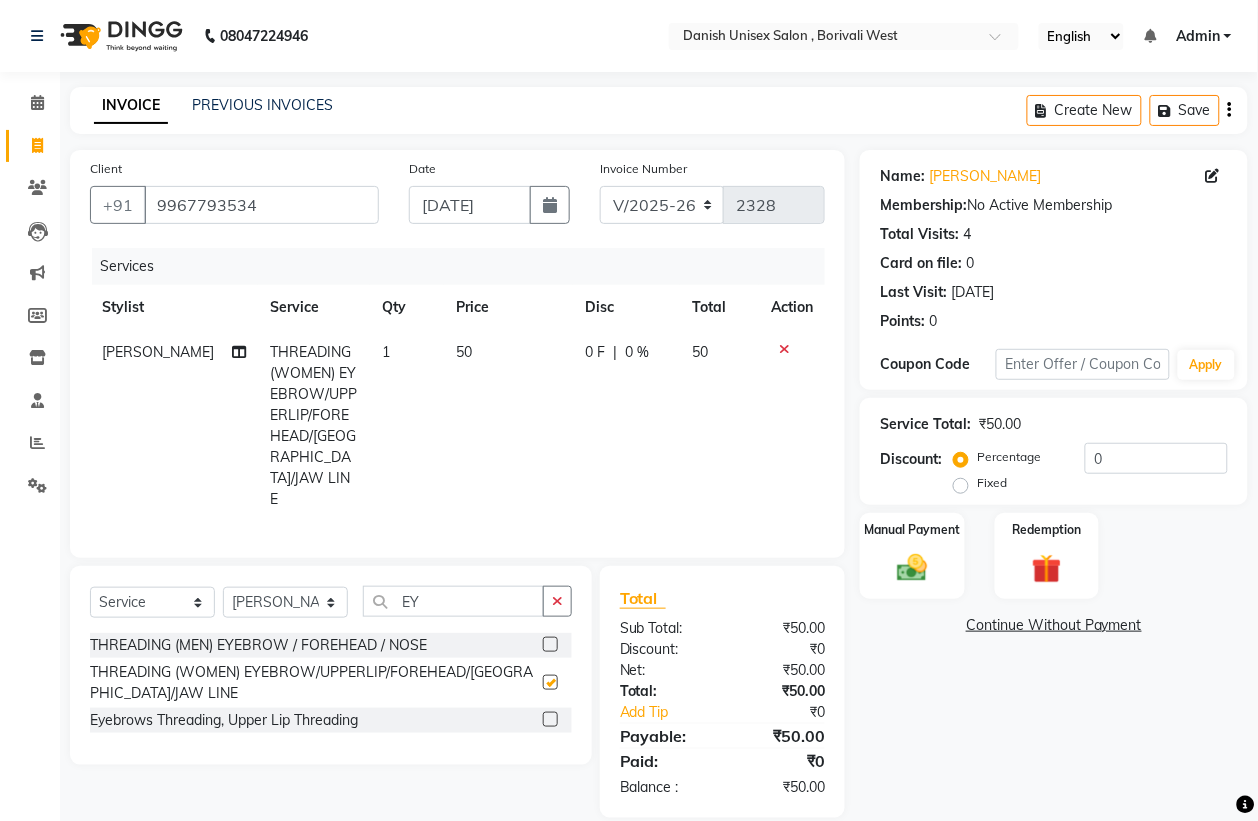 checkbox on "false" 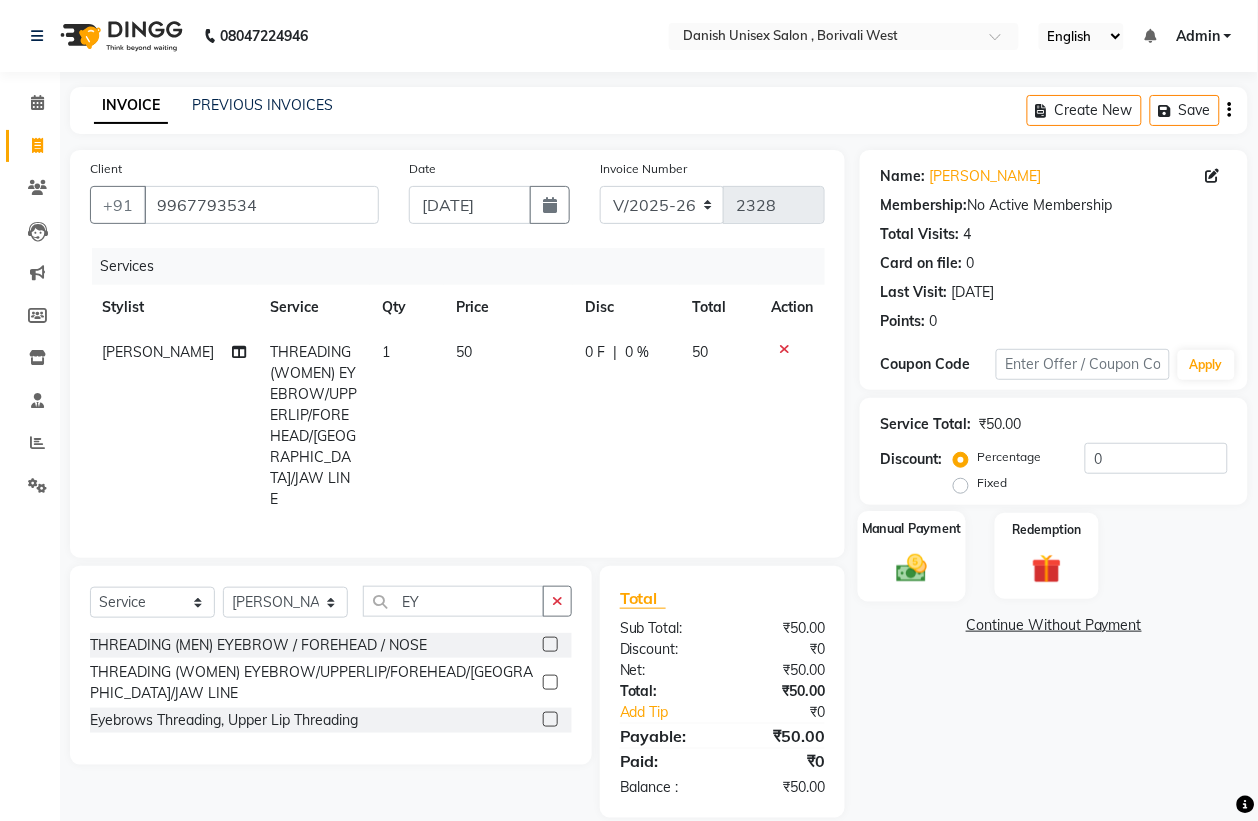click on "Manual Payment" 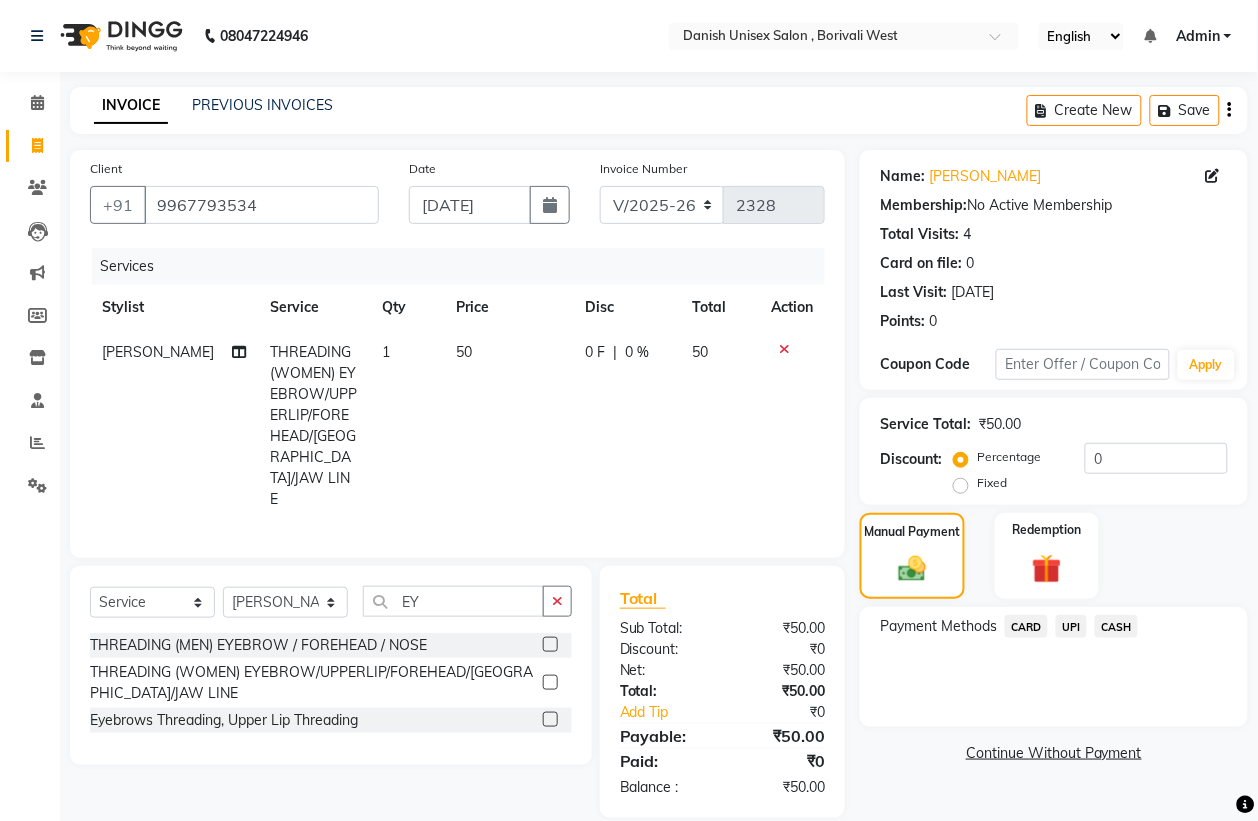 click on "UPI" 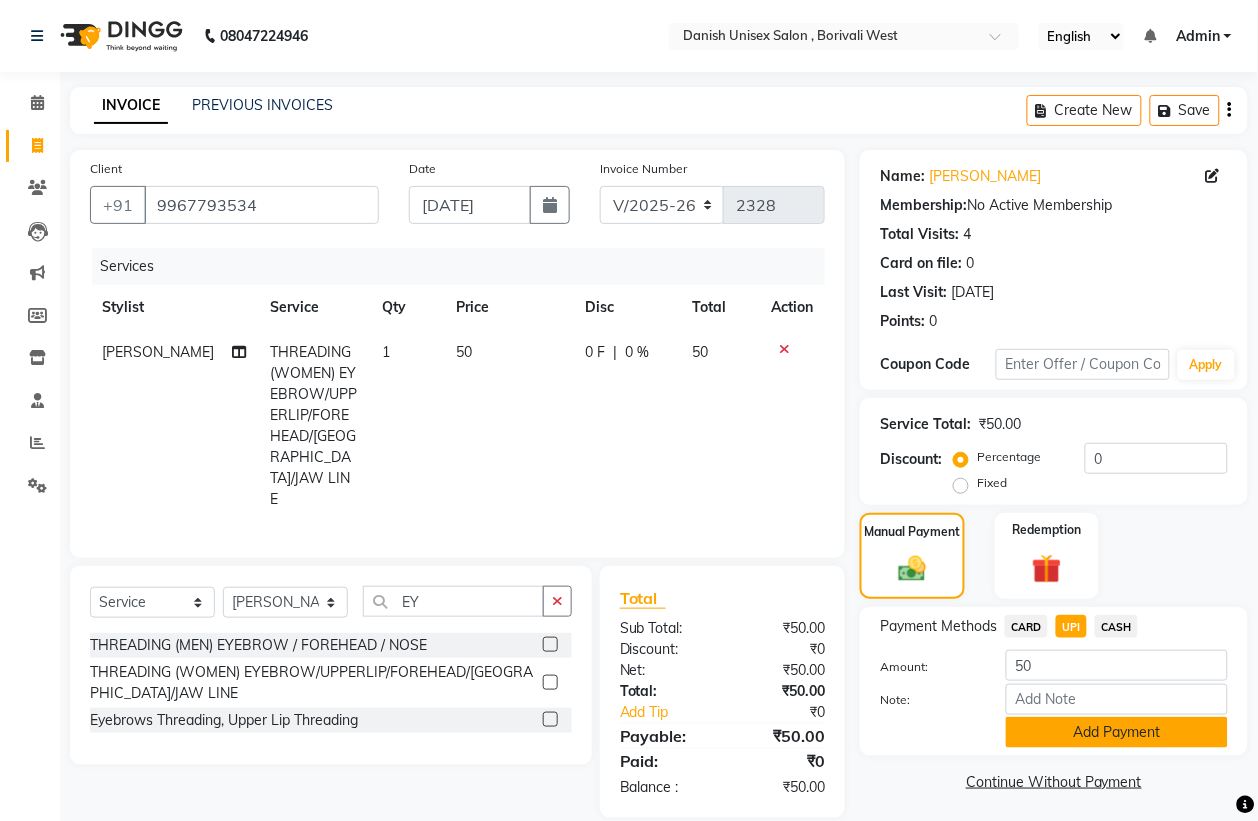 click on "Add Payment" 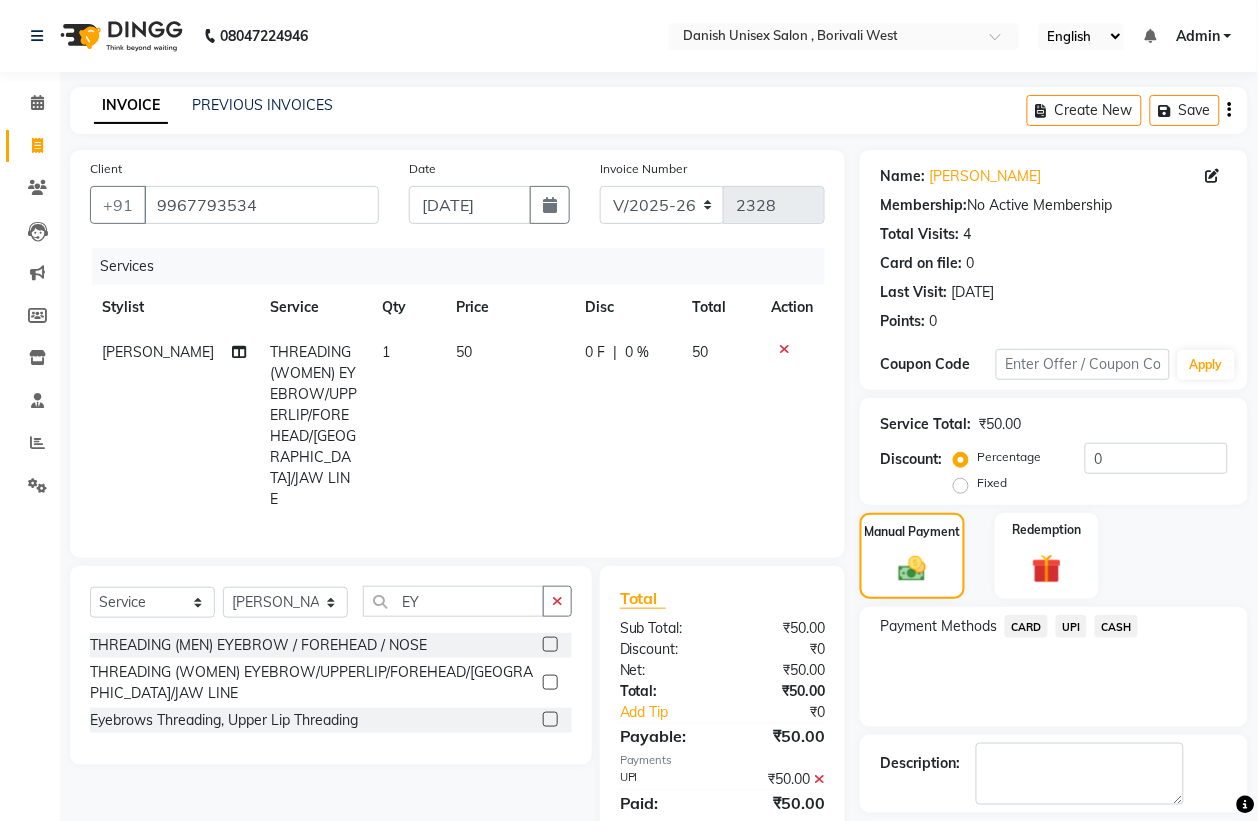scroll, scrollTop: 91, scrollLeft: 0, axis: vertical 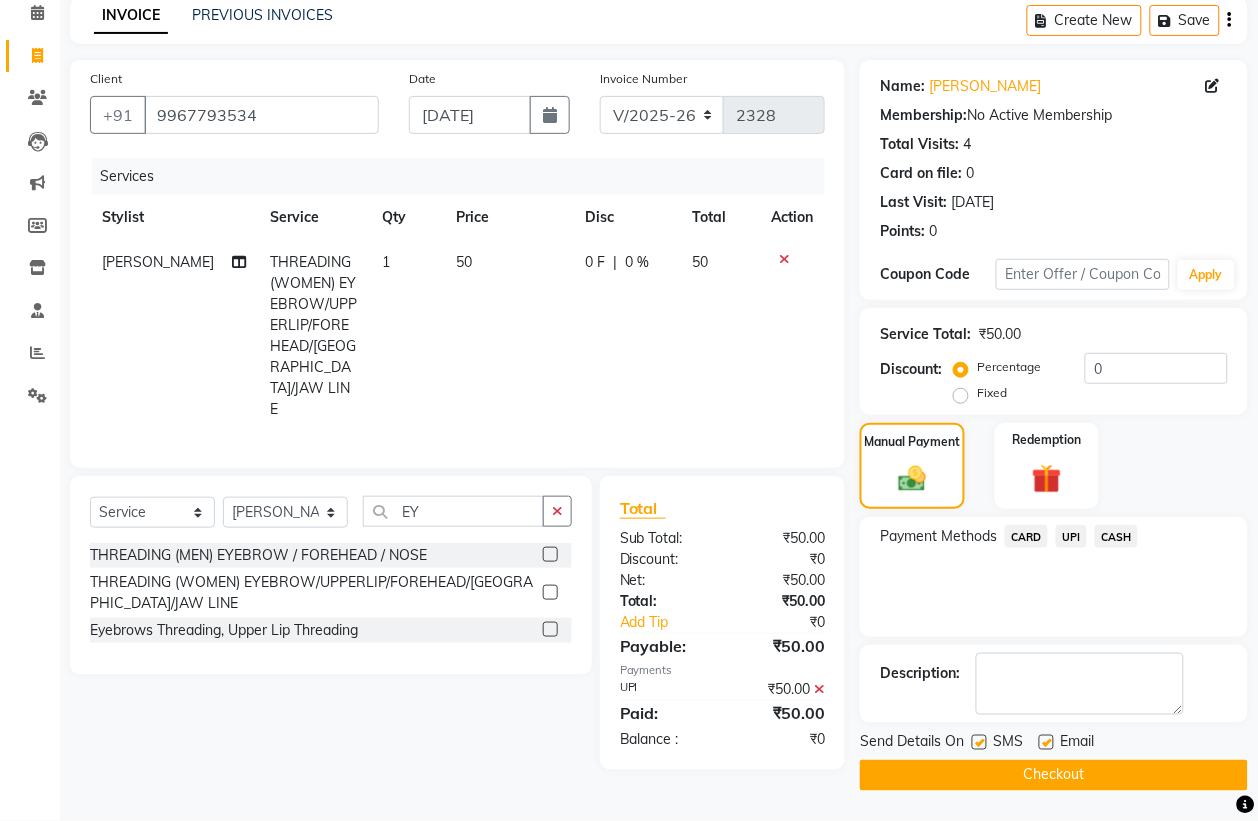 click on "Checkout" 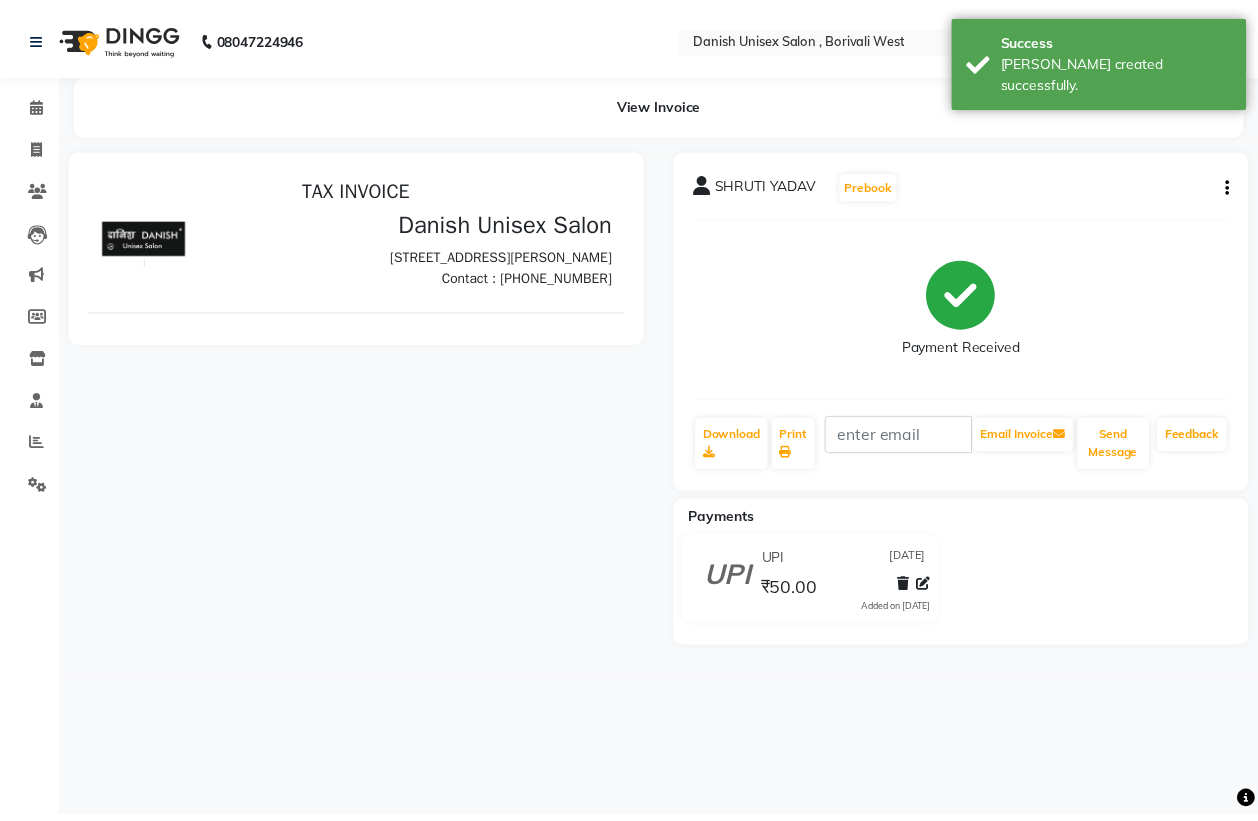 scroll, scrollTop: 0, scrollLeft: 0, axis: both 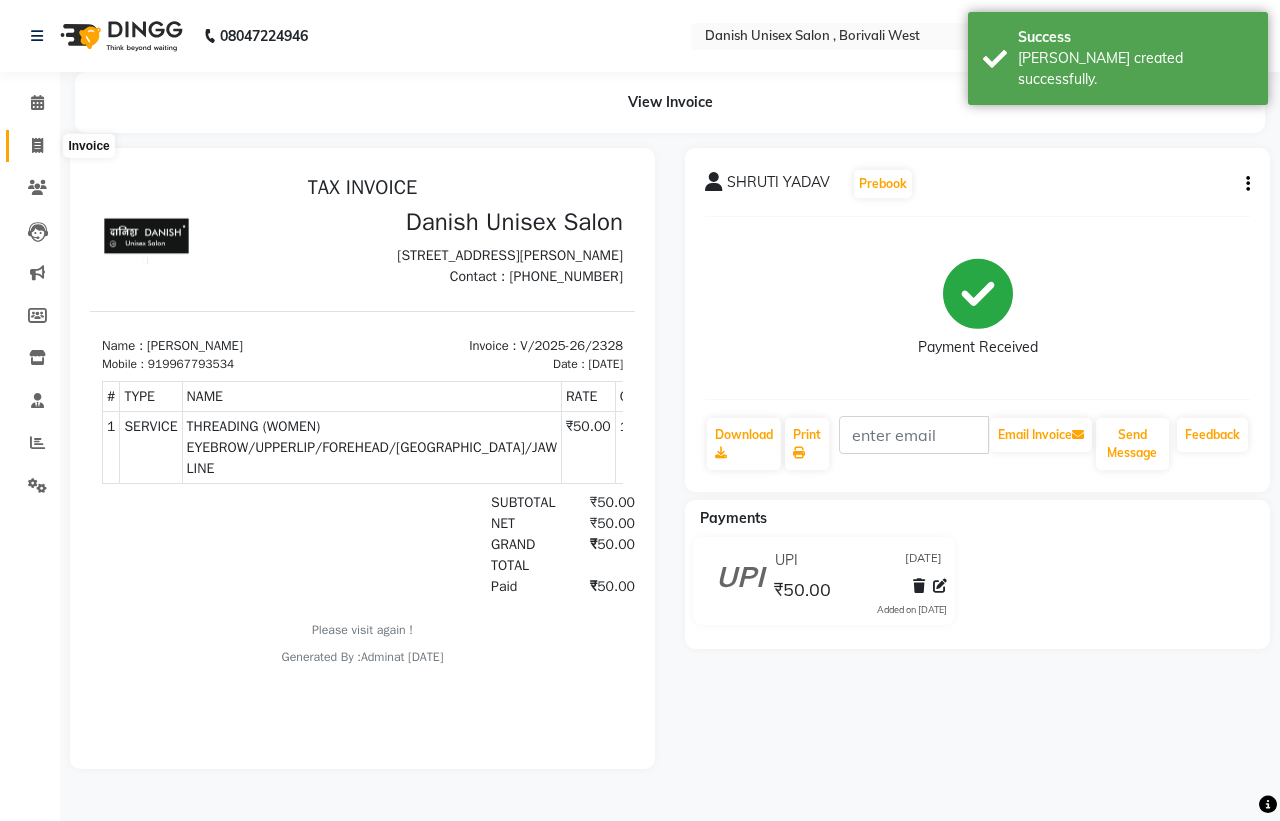 click 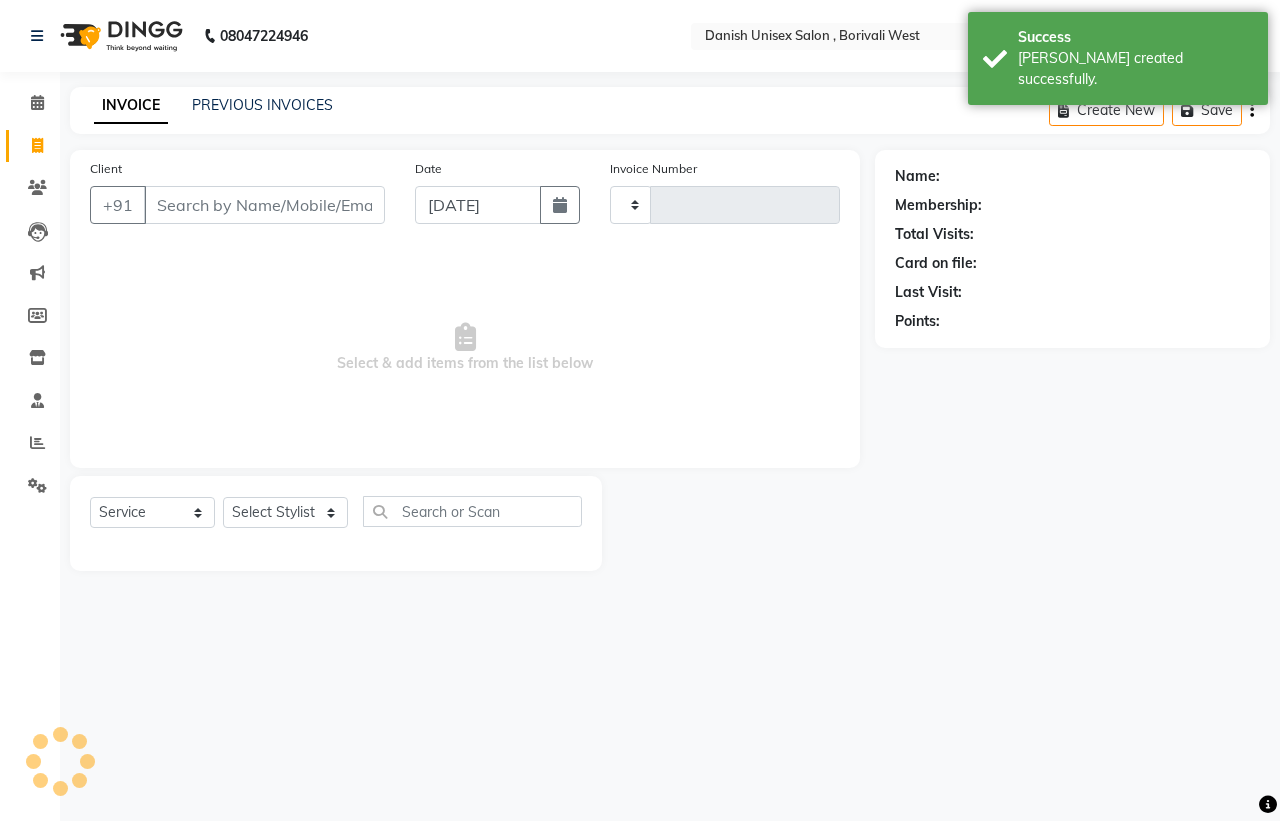 type on "2329" 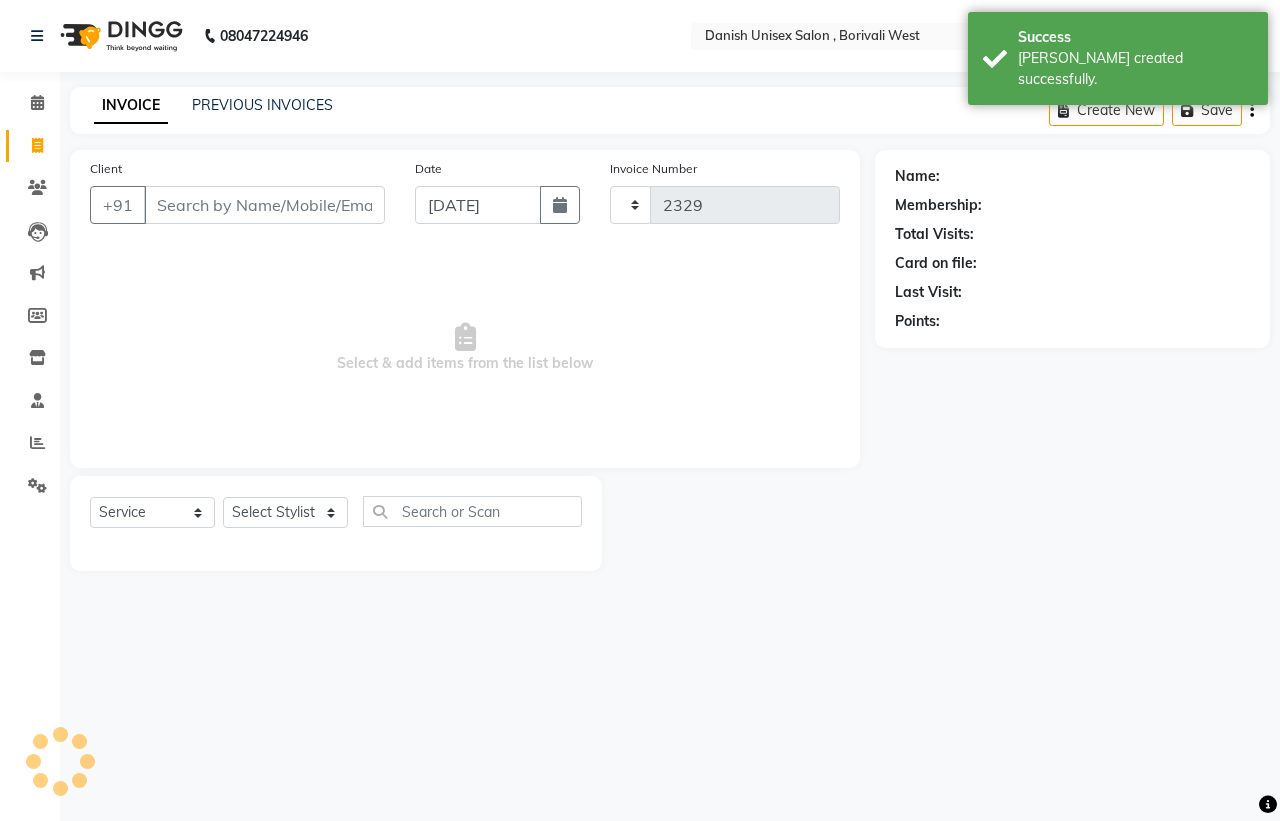 select on "6929" 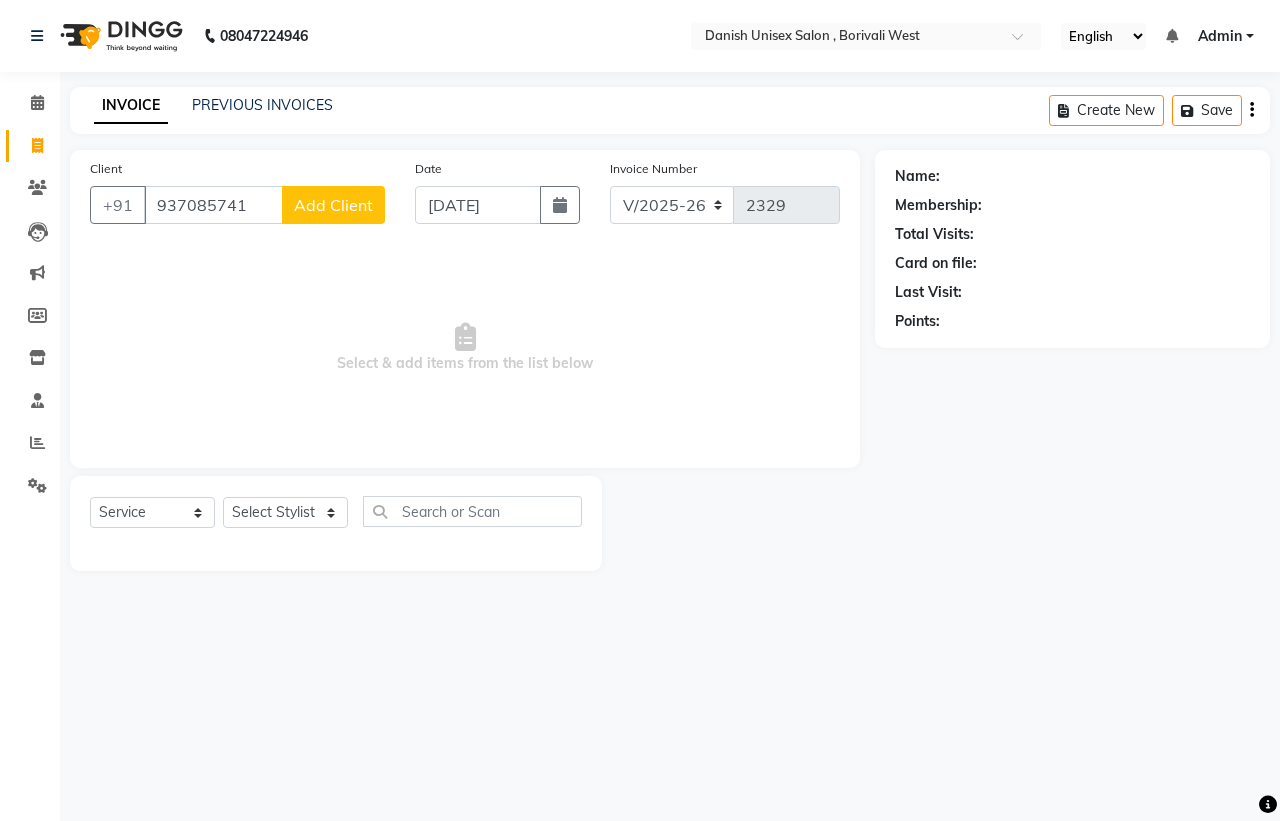 click on "937085741" at bounding box center [213, 205] 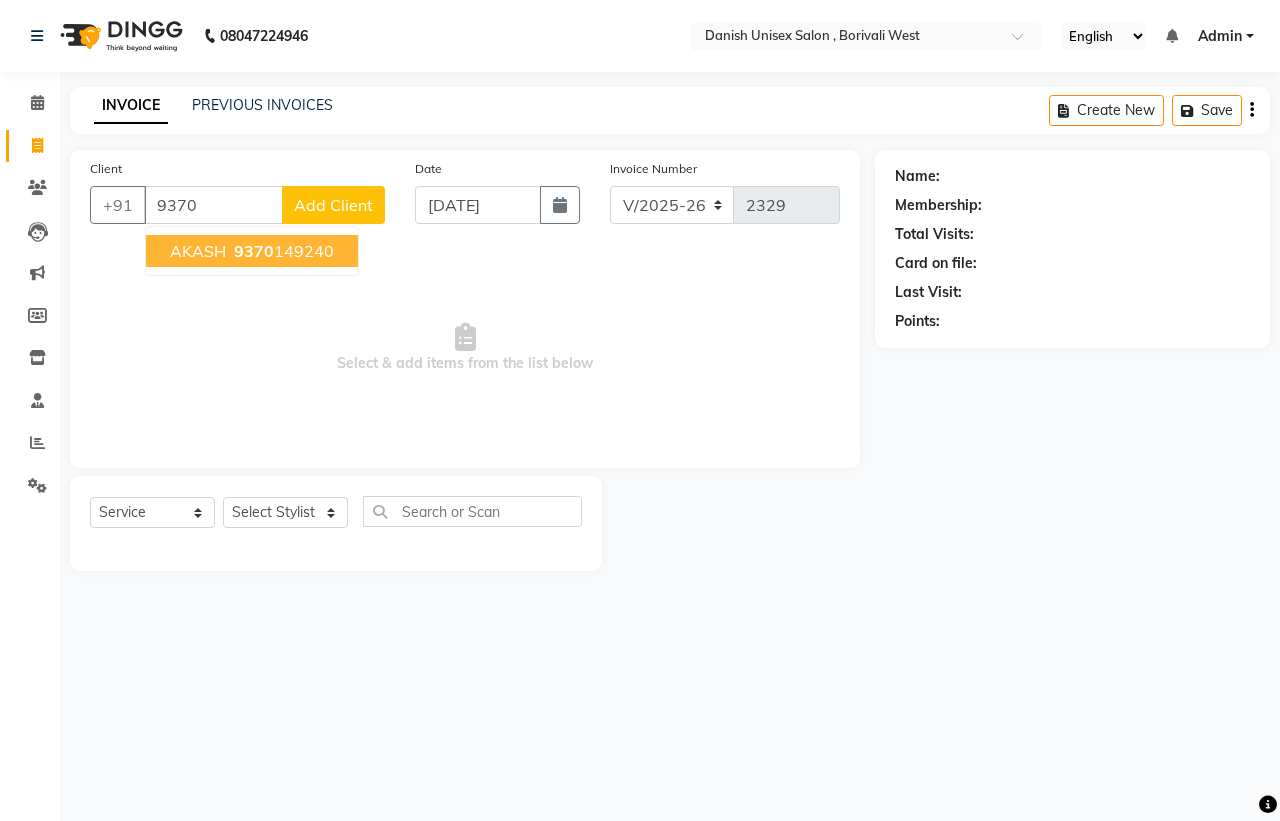 click on "9370" at bounding box center [213, 205] 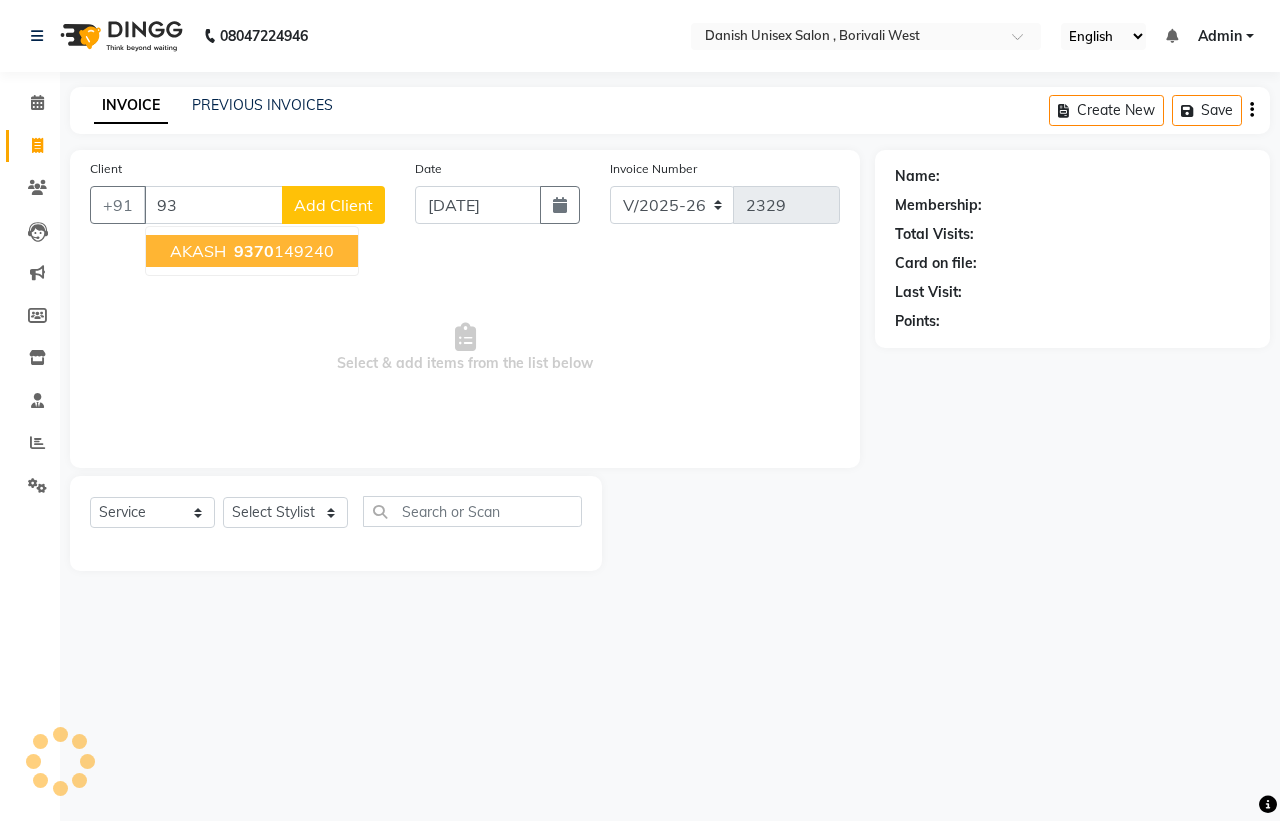 type on "9" 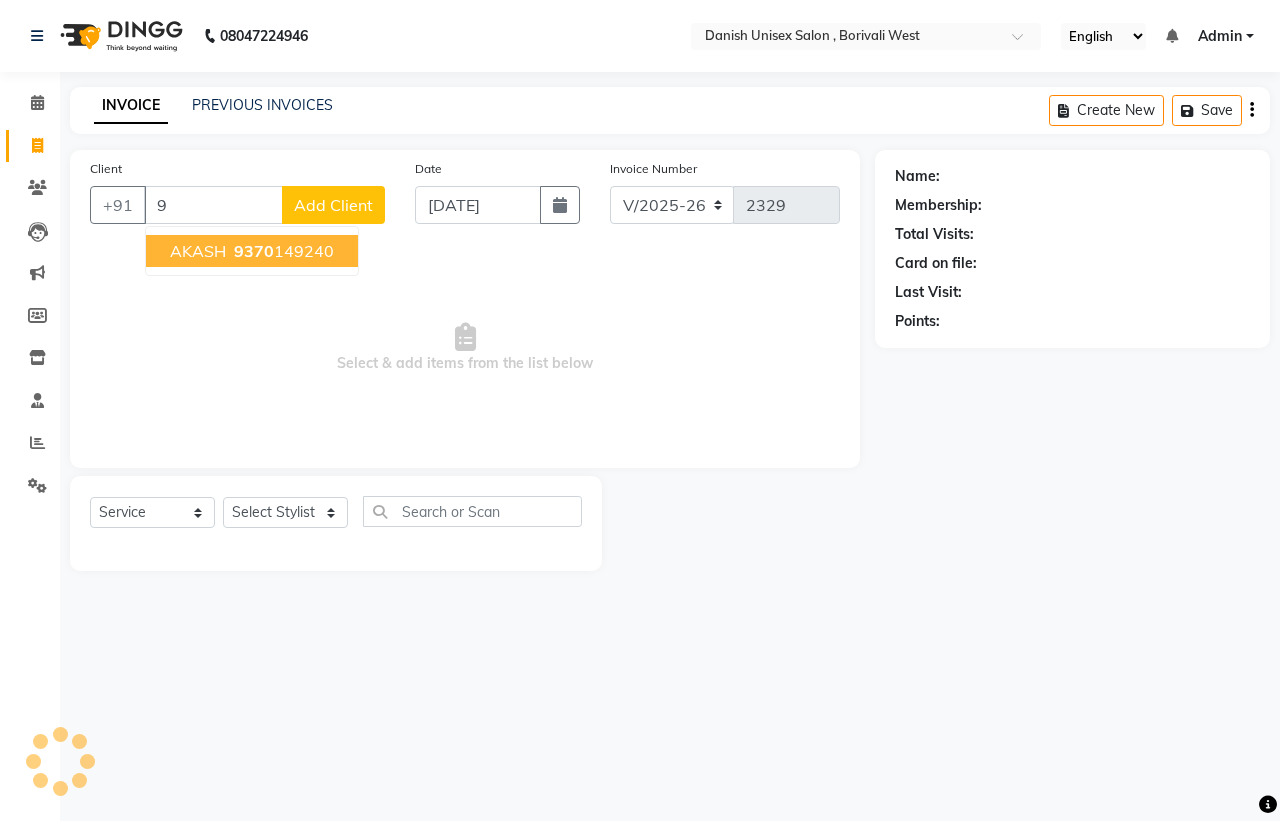 type 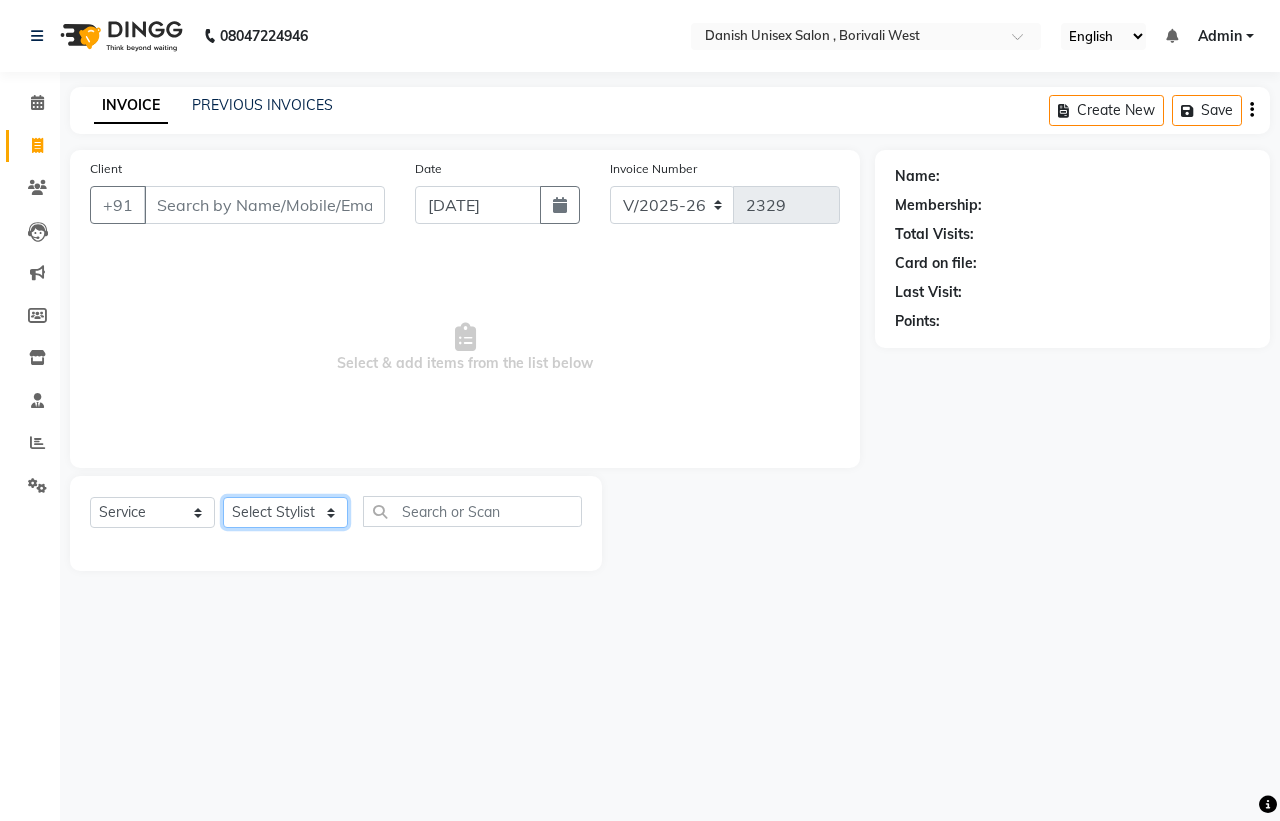 click on "Select Stylist [PERSON_NAME] [PERSON_NAME] [PERSON_NAME] kajal [PERSON_NAME] [PERSON_NAME] [PERSON_NAME] [PERSON_NAME] [PERSON_NAME] [PERSON_NAME] [PERSON_NAME]" 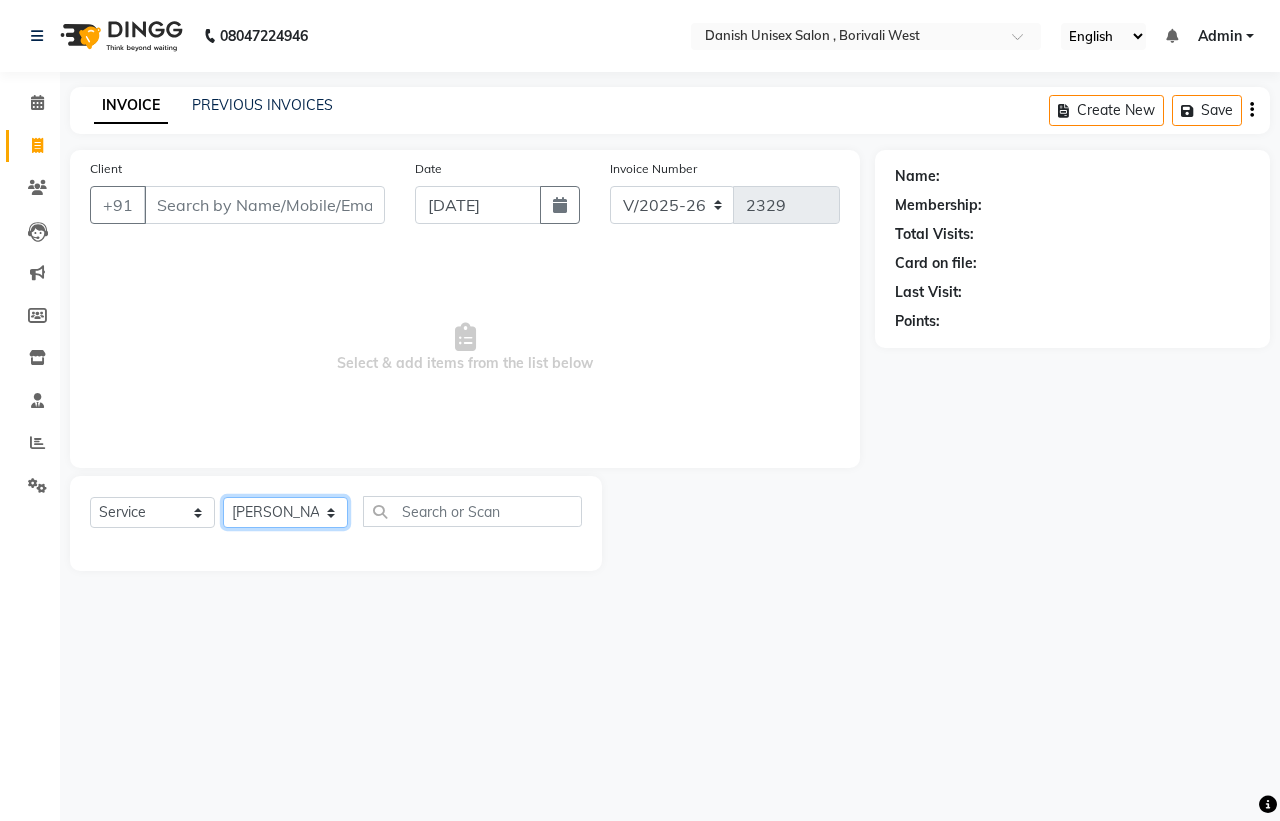 click on "Select Stylist [PERSON_NAME] [PERSON_NAME] [PERSON_NAME] kajal [PERSON_NAME] [PERSON_NAME] [PERSON_NAME] [PERSON_NAME] [PERSON_NAME] [PERSON_NAME] [PERSON_NAME]" 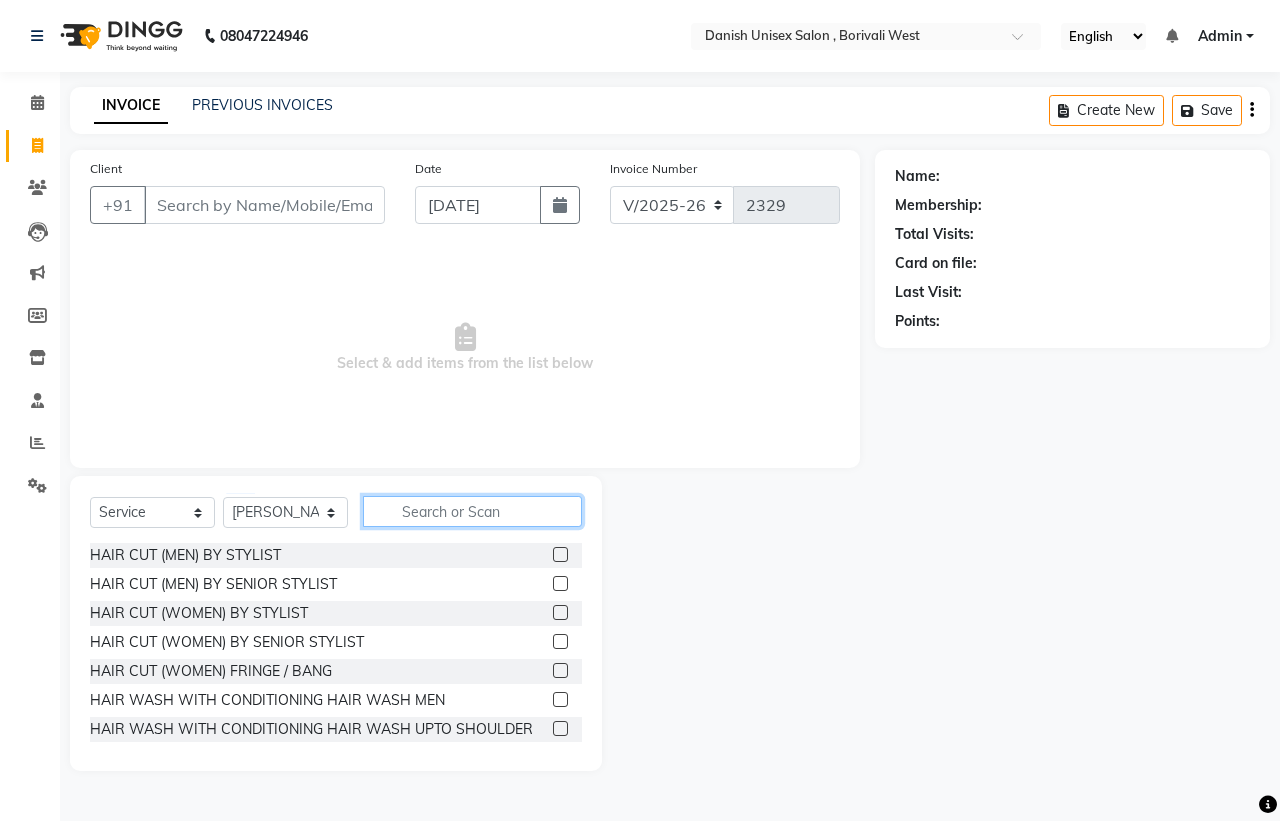 click 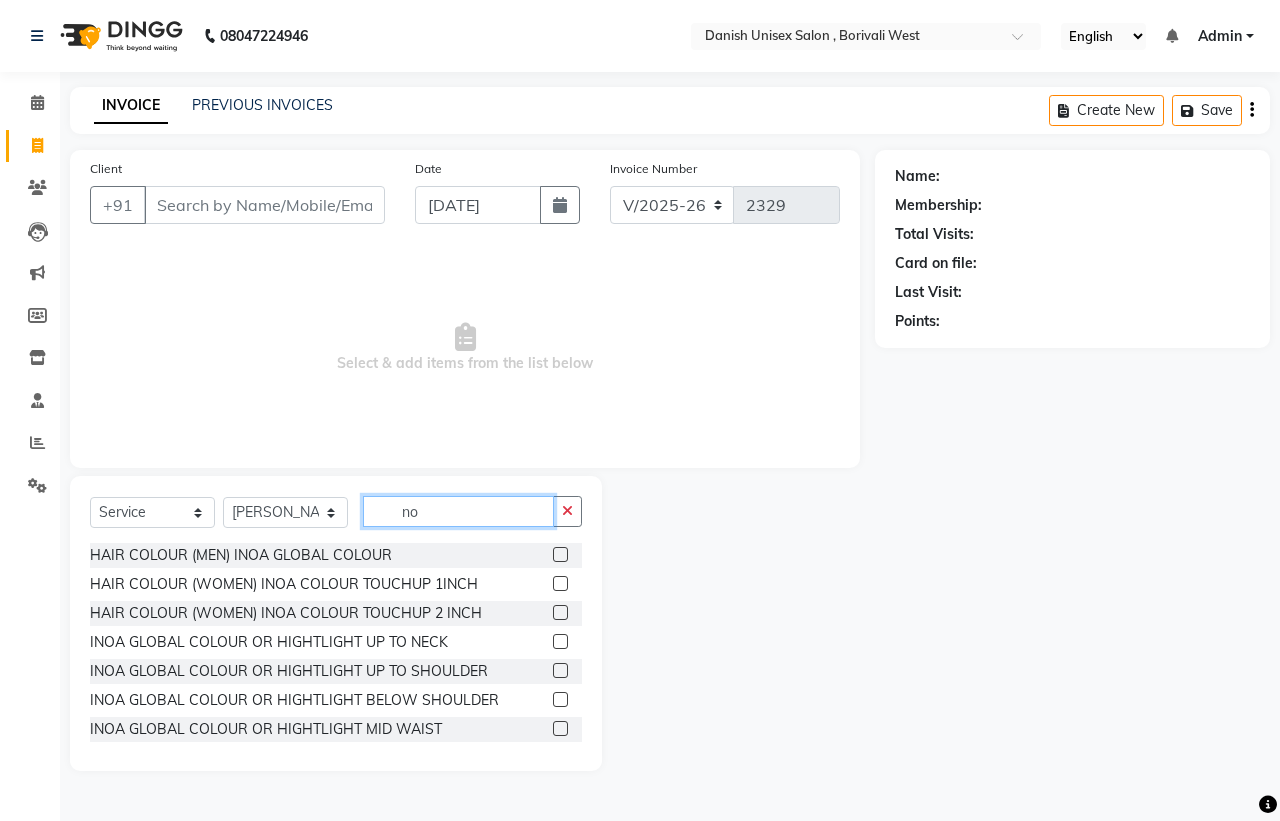 type on "n" 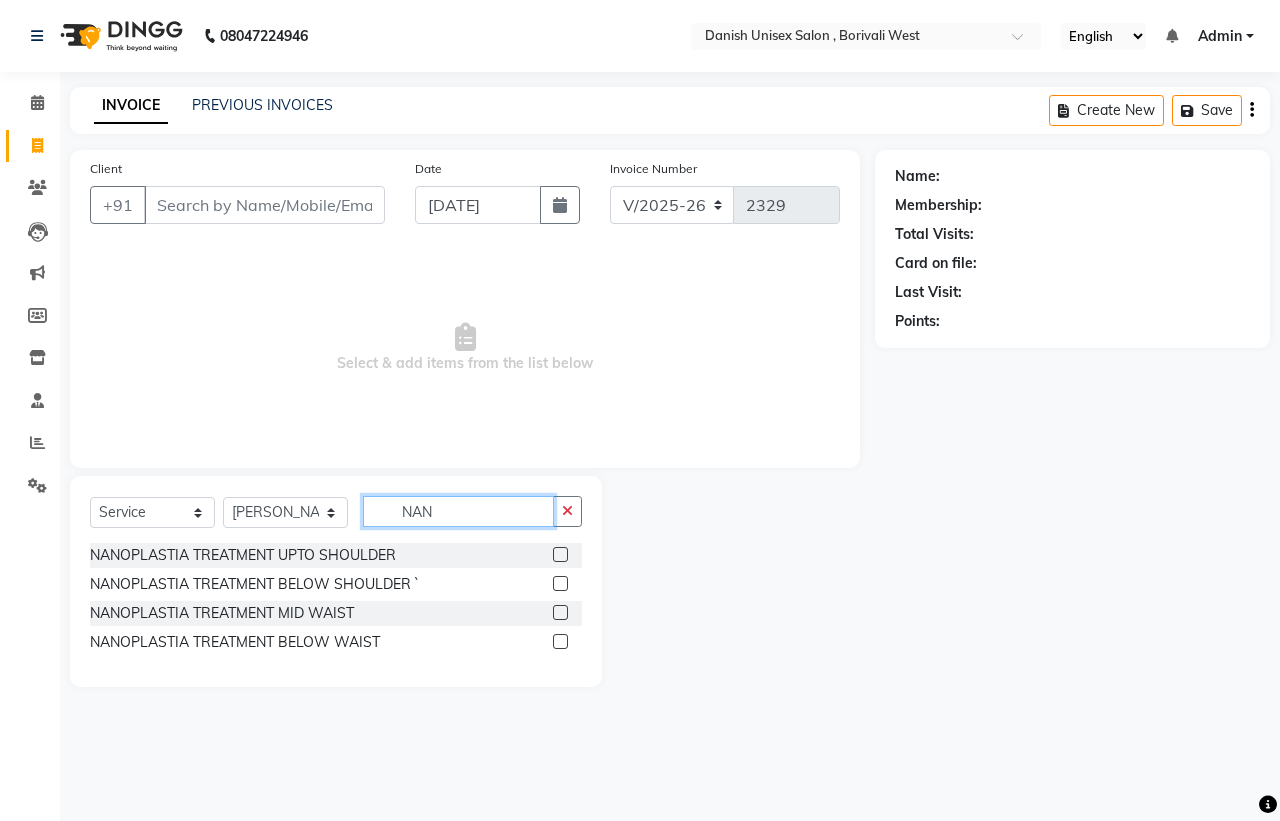 type on "NAN" 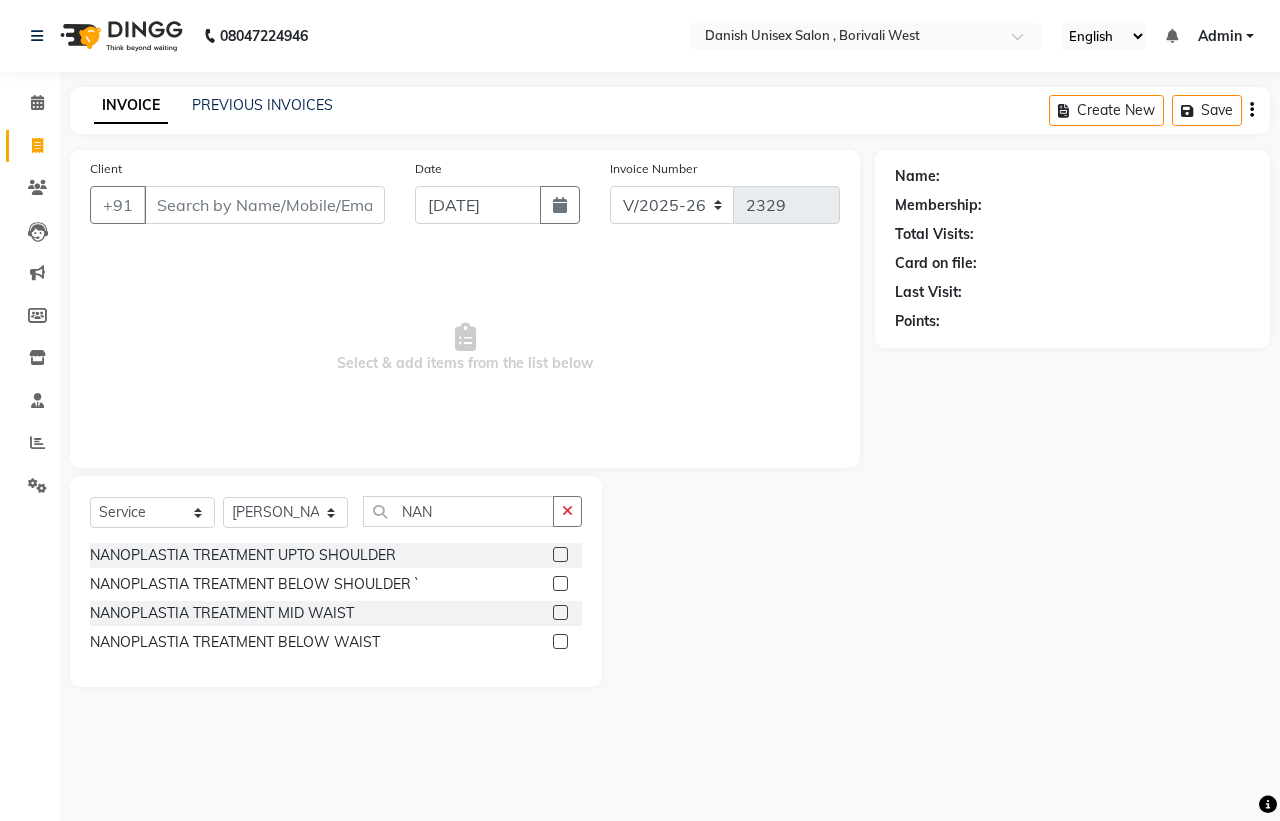 click 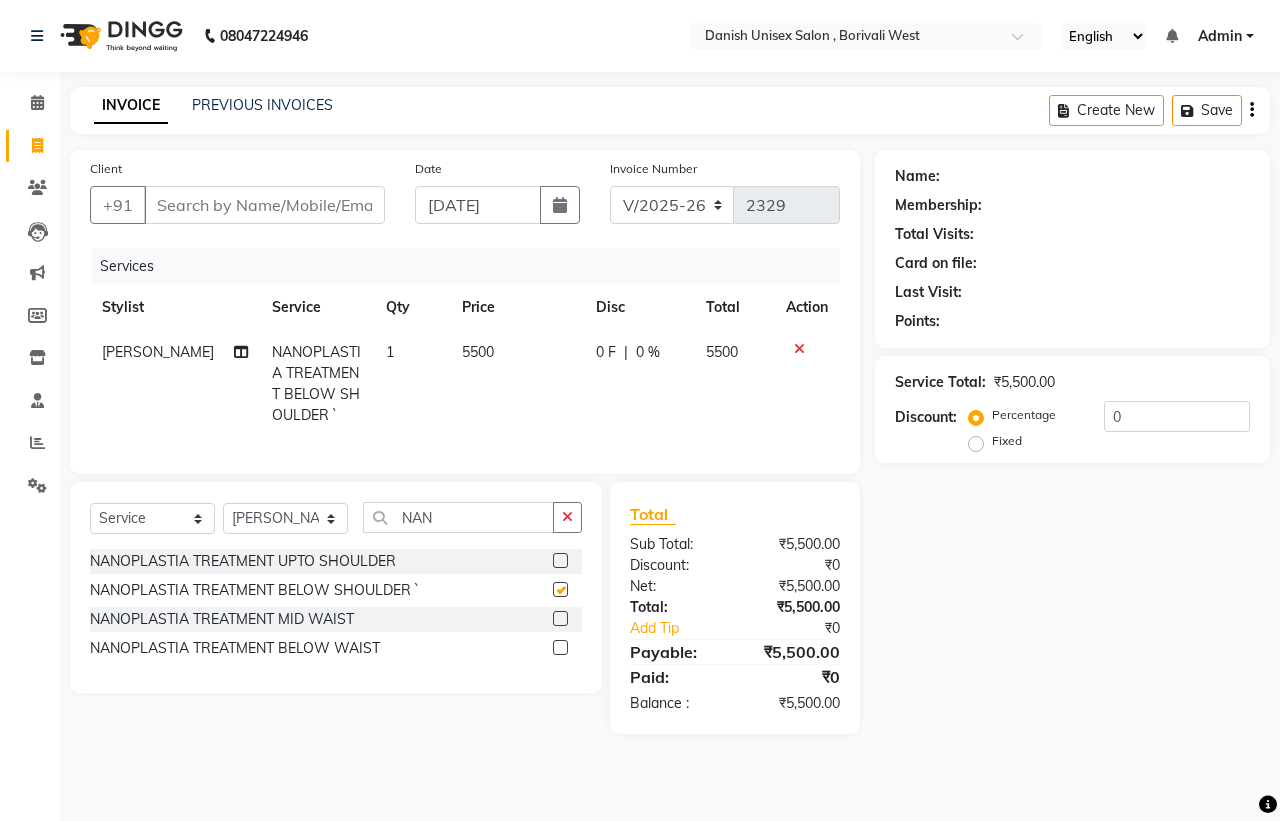 checkbox on "false" 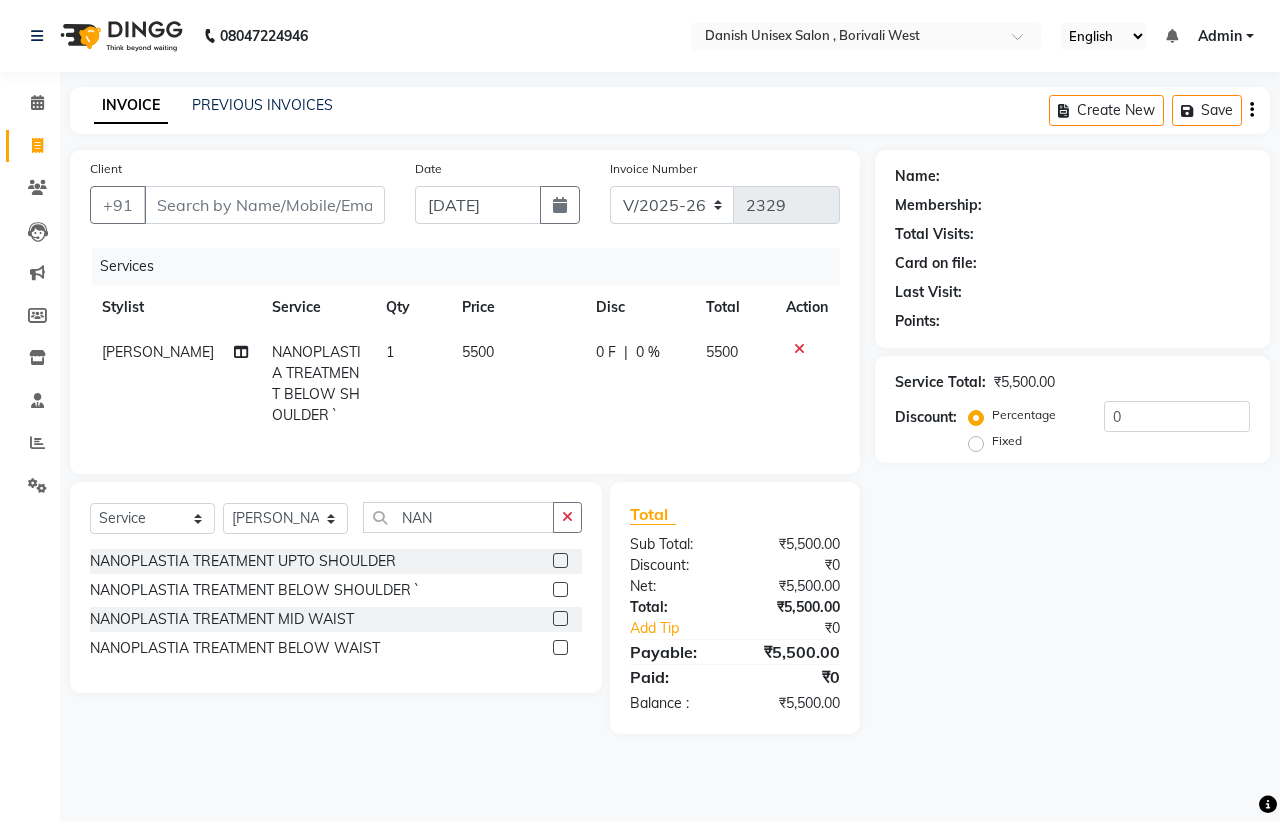 click on "0 F" 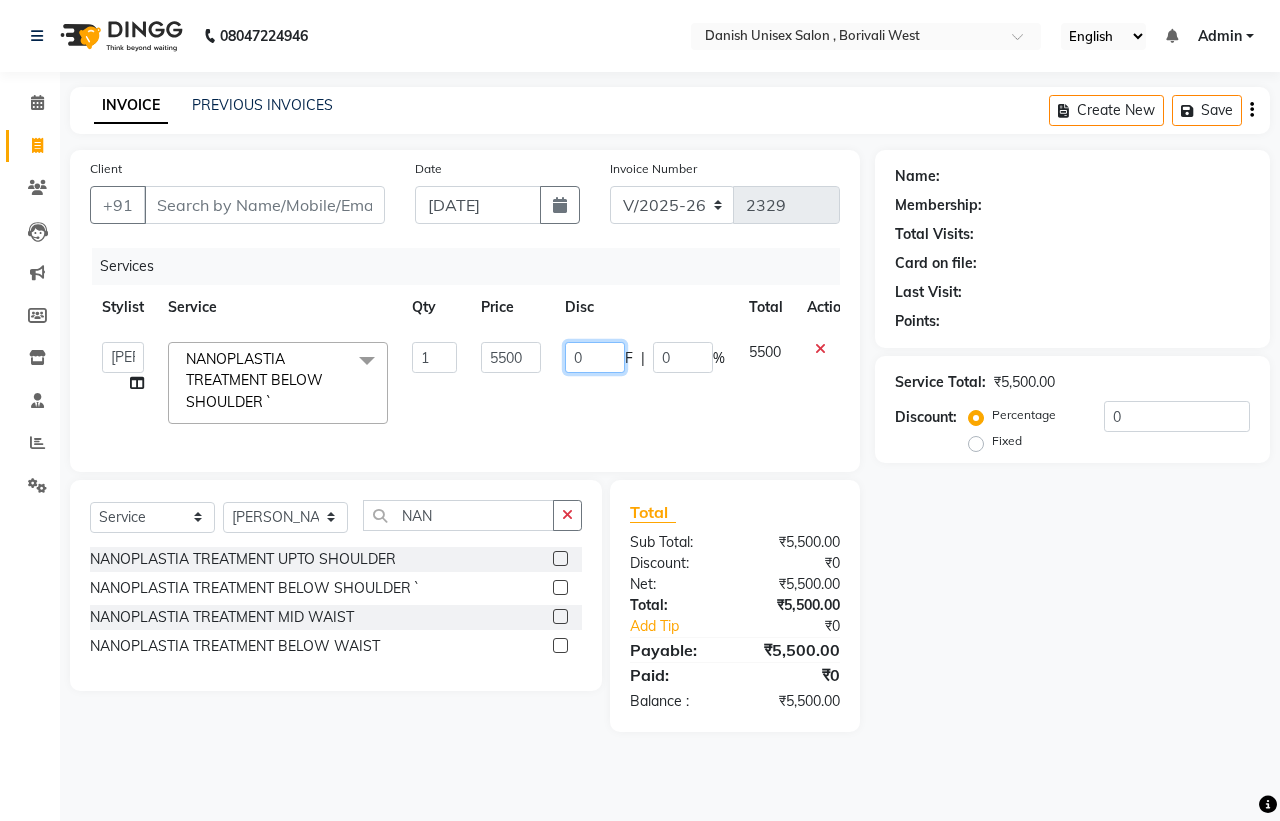 click on "0" 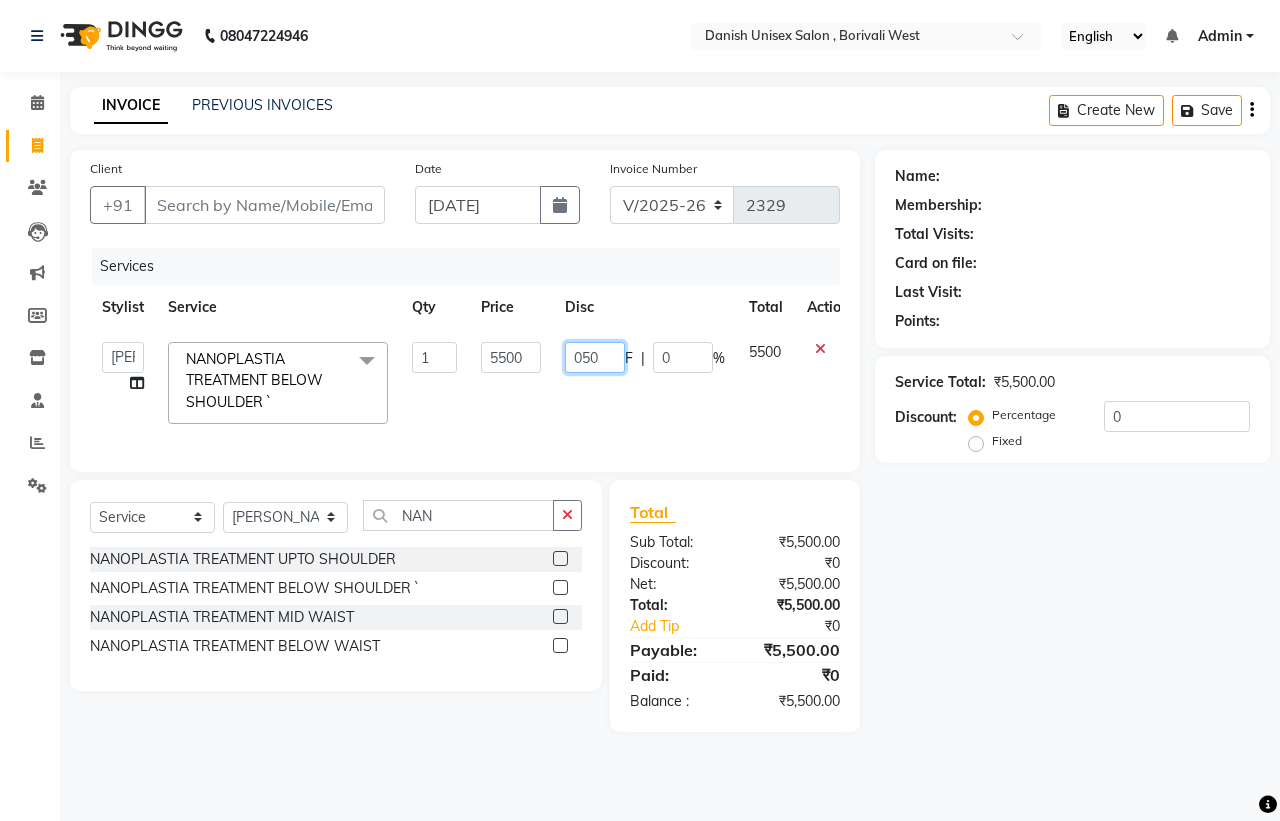 type on "0500" 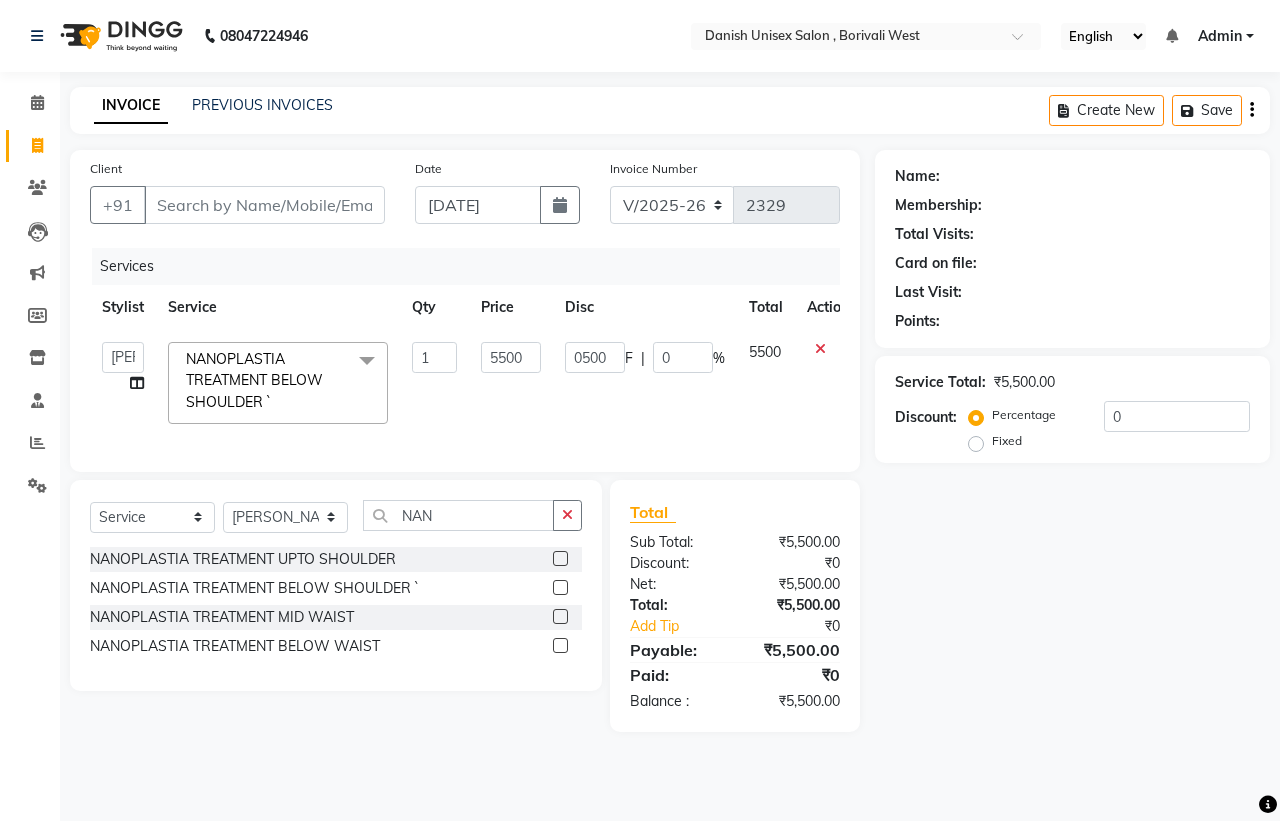 click on "0500 F | 0 %" 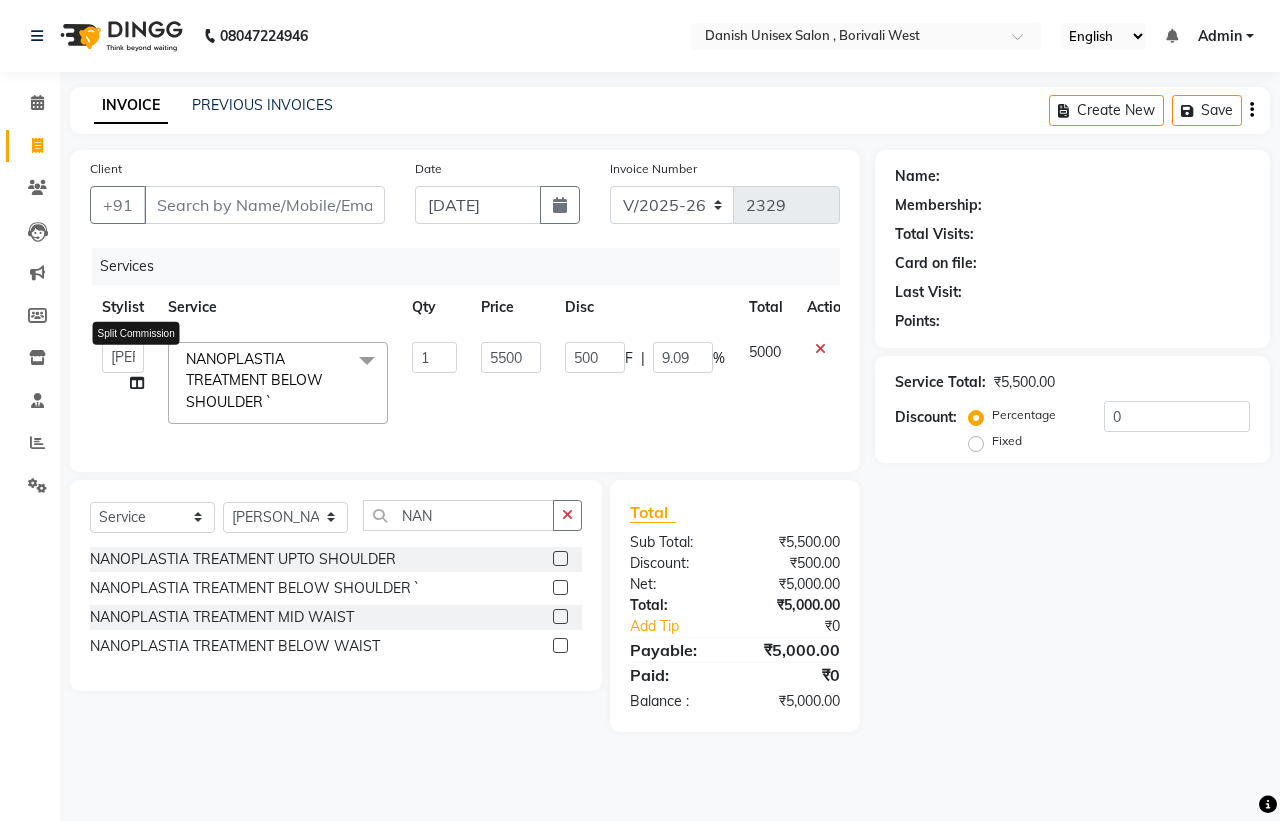 click 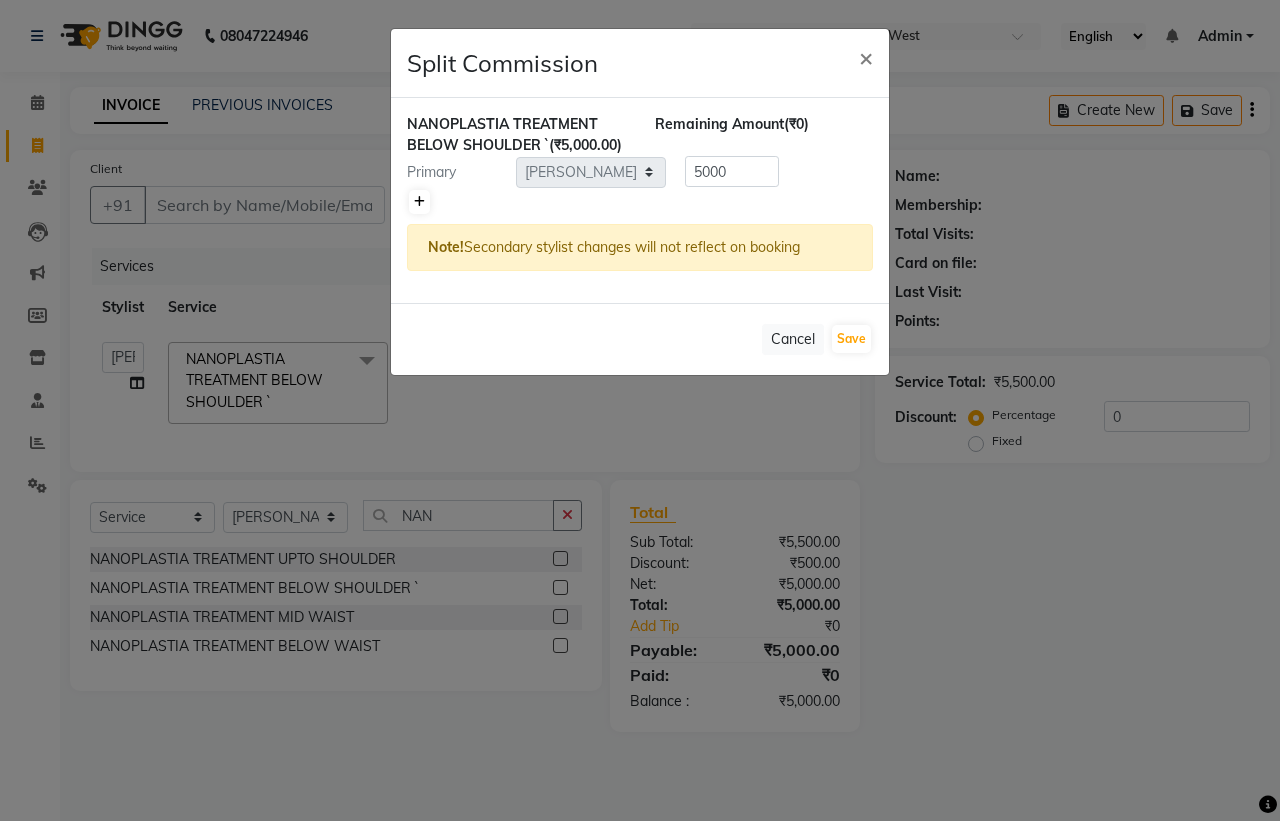 click 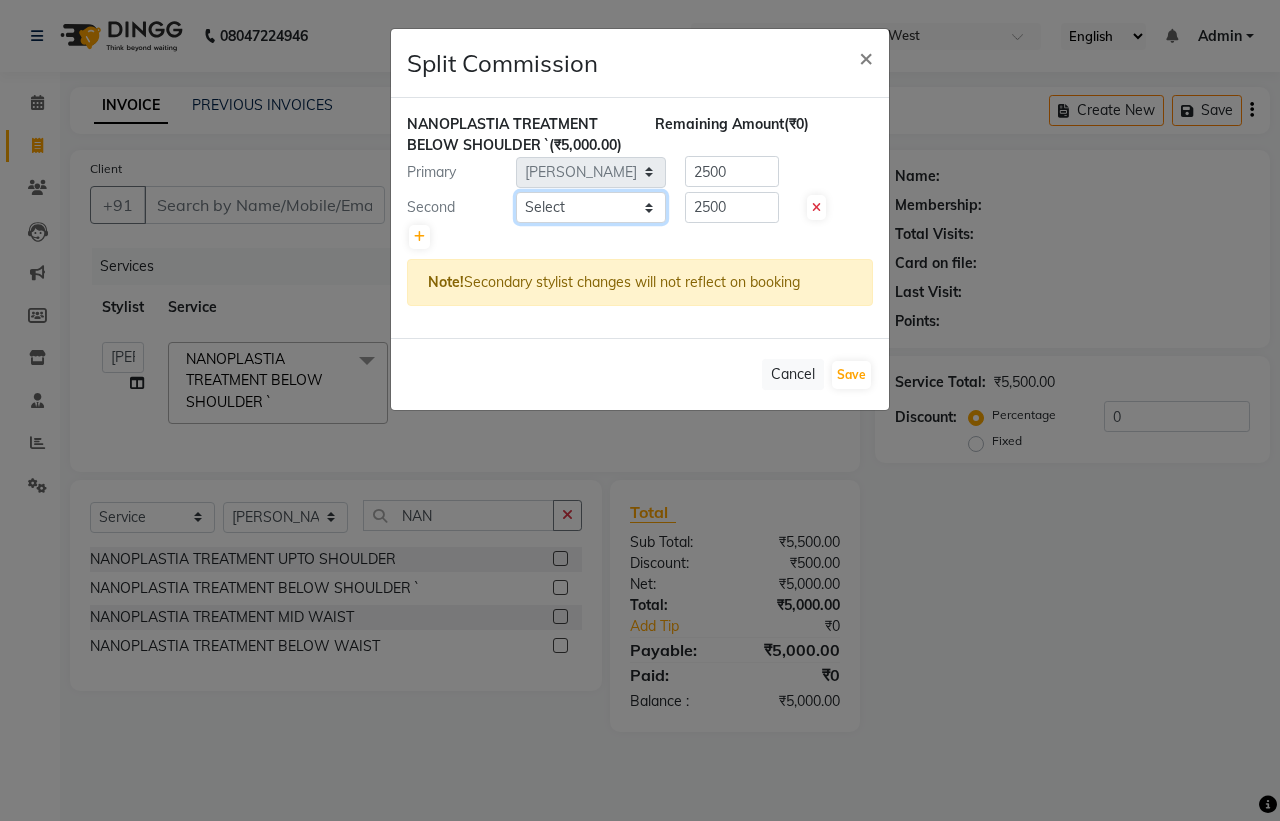 click on "Select  [PERSON_NAME]   [PERSON_NAME]   [PERSON_NAME]   kajal   [PERSON_NAME]   [PERSON_NAME]   [PERSON_NAME]   [PERSON_NAME]   [PERSON_NAME]   [PERSON_NAME] [PERSON_NAME]" 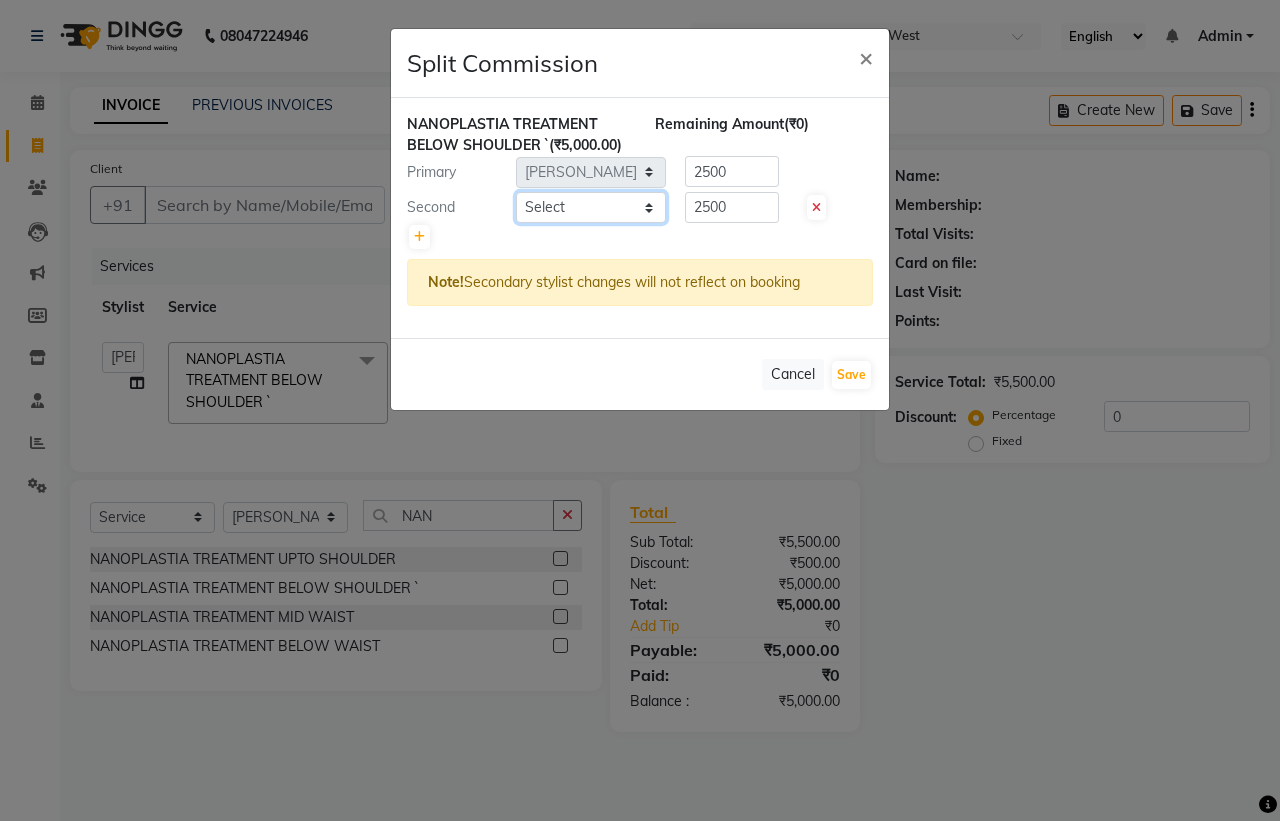 select on "54585" 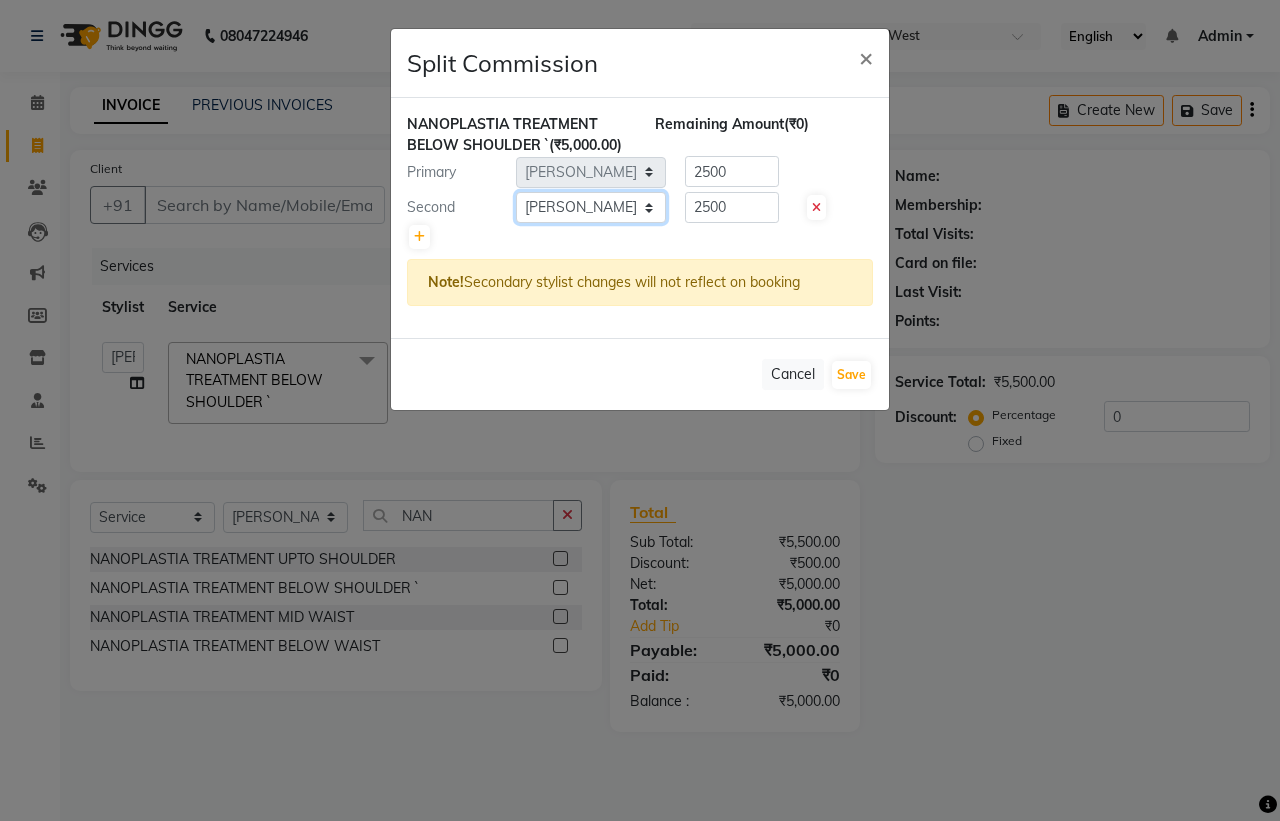 click on "Select  [PERSON_NAME]   [PERSON_NAME]   [PERSON_NAME]   kajal   [PERSON_NAME]   [PERSON_NAME]   [PERSON_NAME]   [PERSON_NAME]   [PERSON_NAME]   [PERSON_NAME] [PERSON_NAME]" 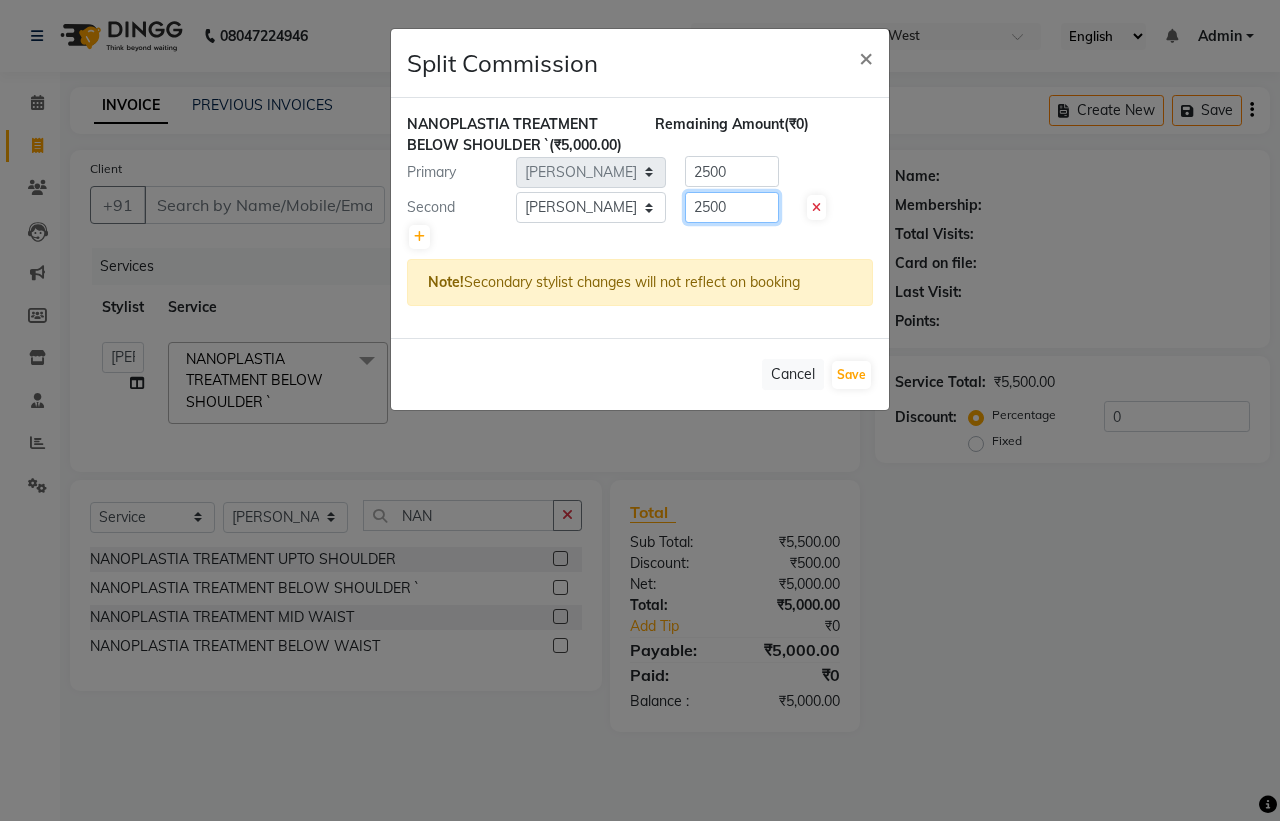 click on "2500" 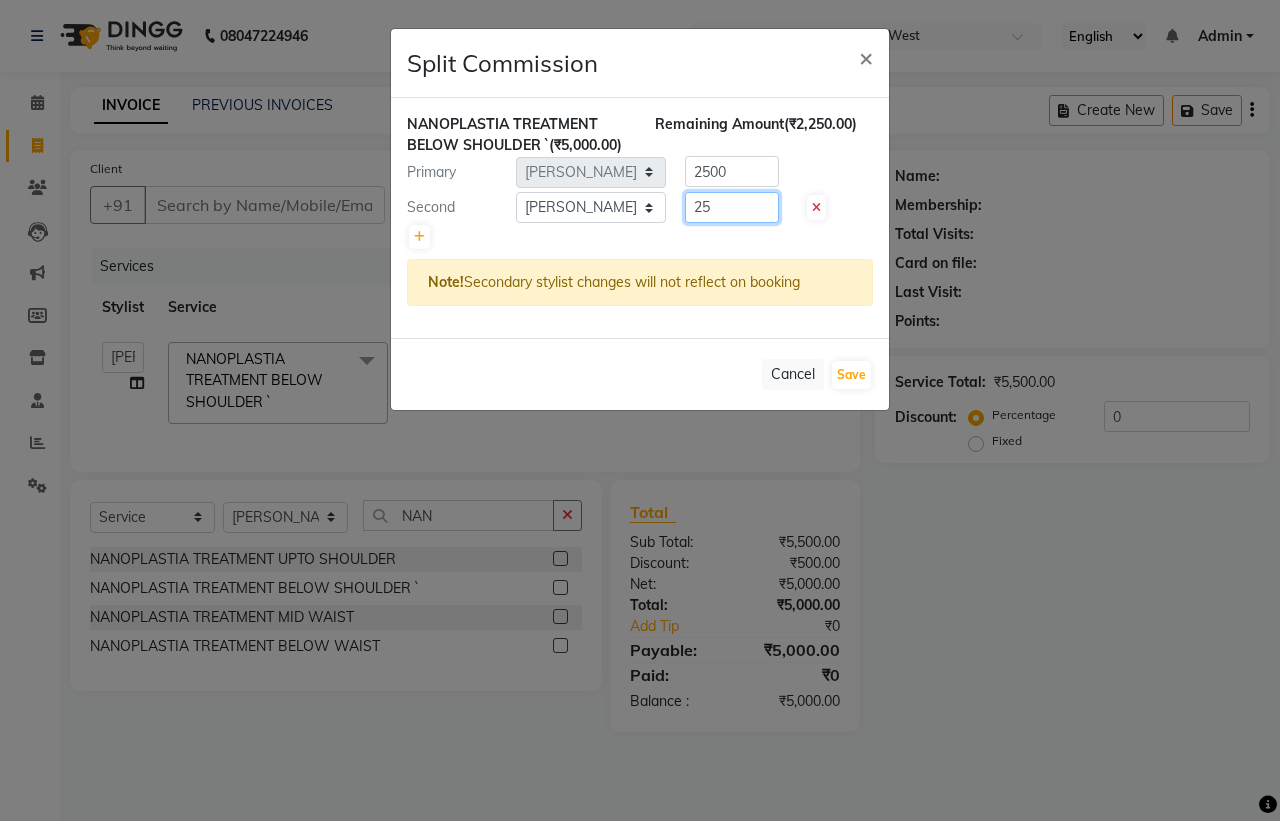 type on "2" 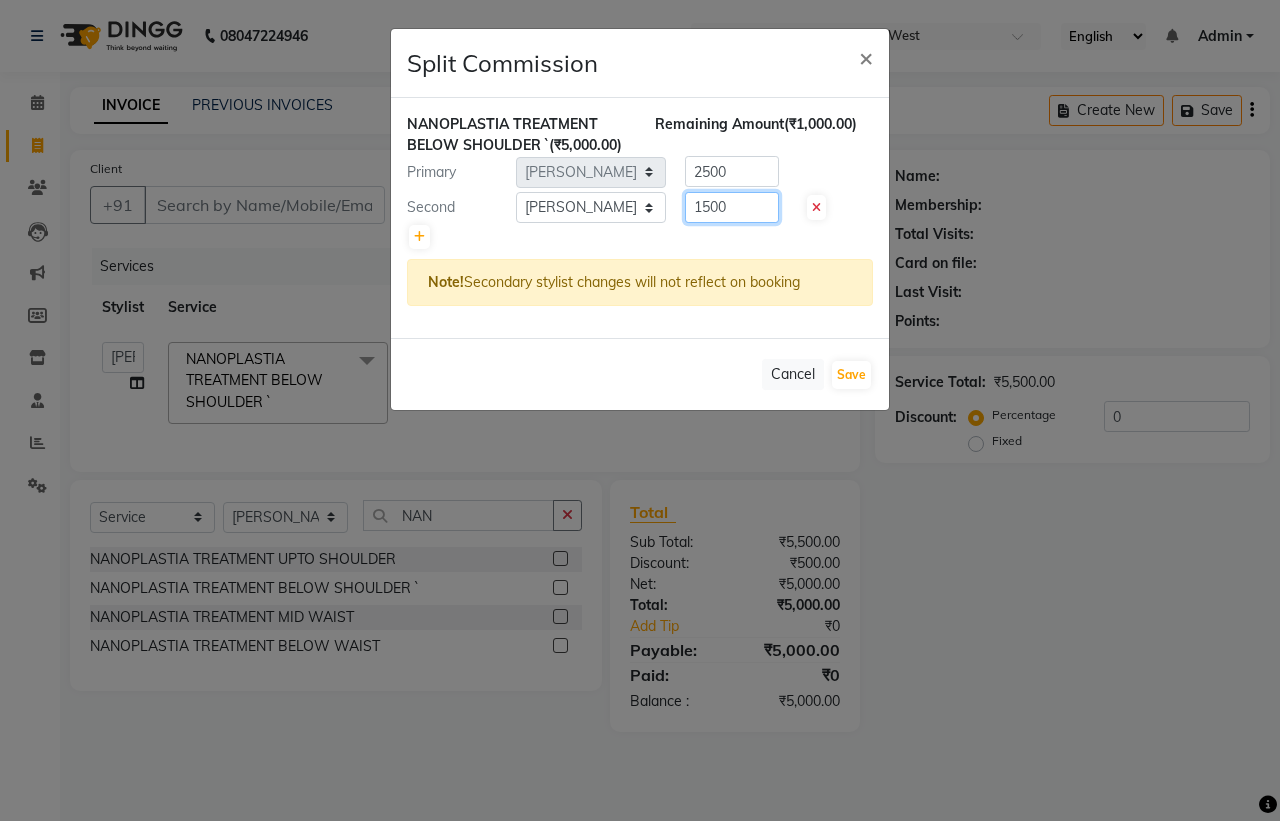 type on "1500" 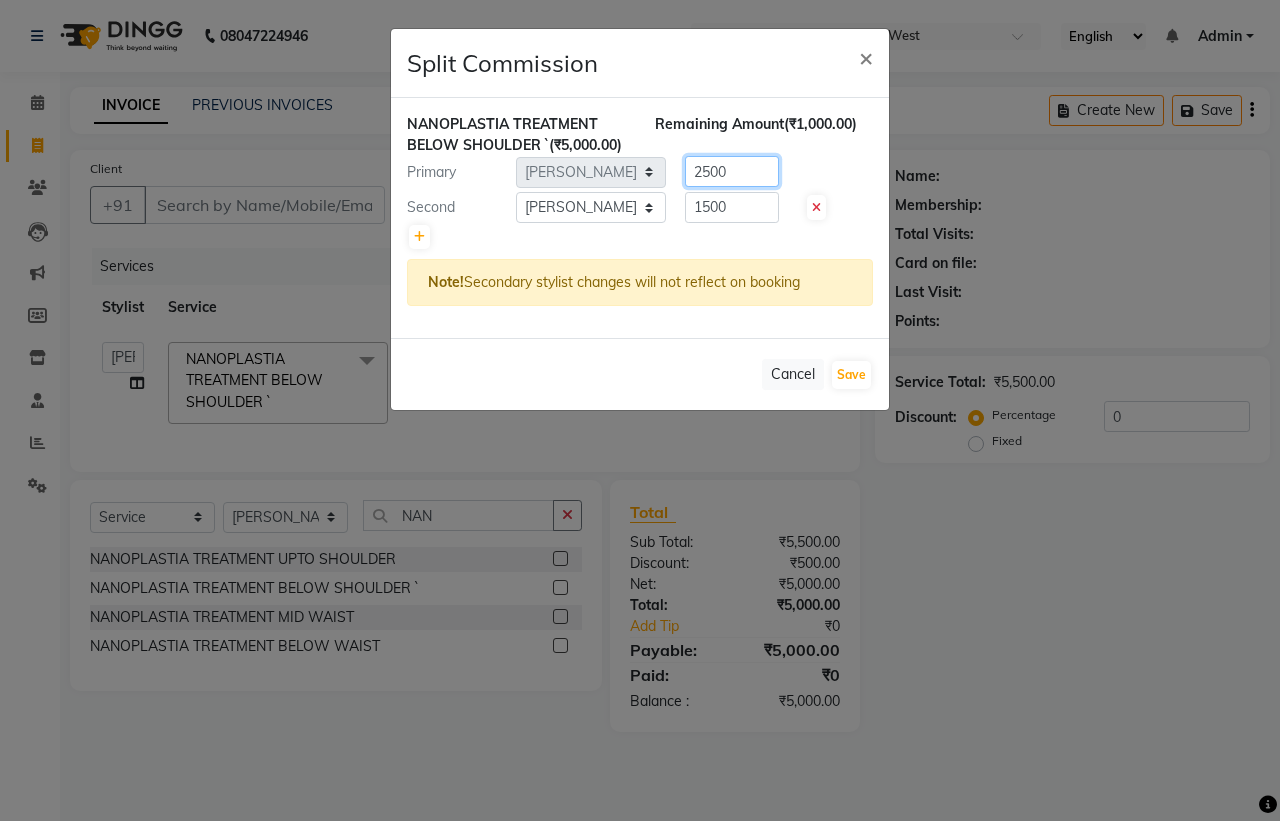 click on "2500" 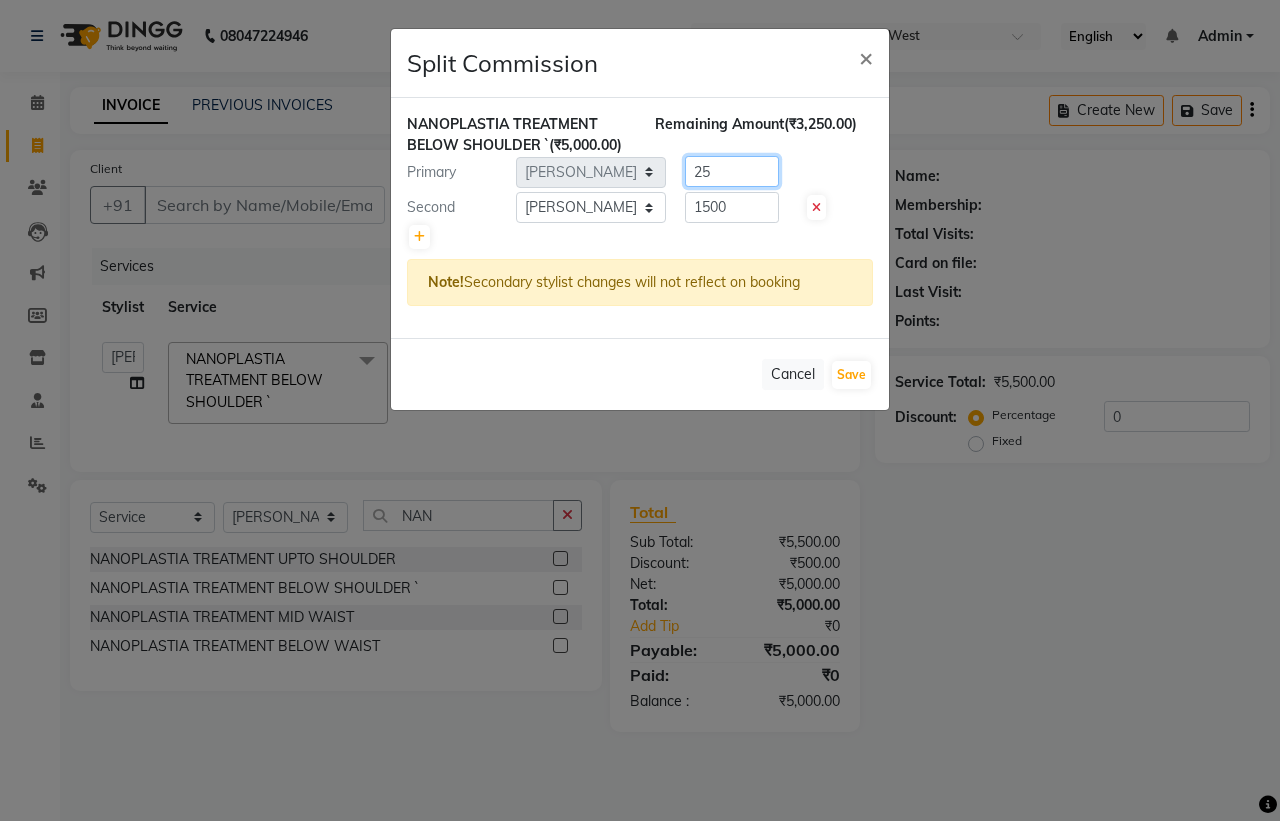 type on "2" 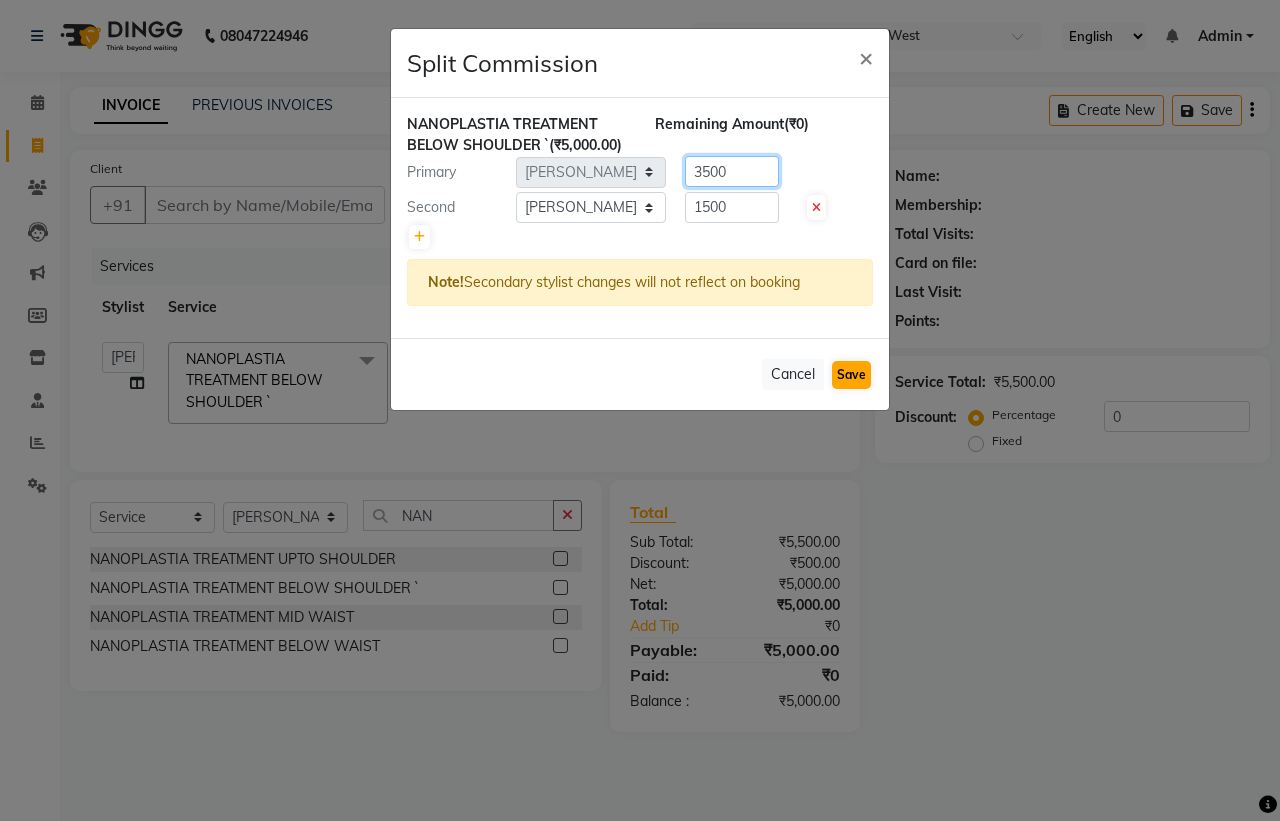 type on "3500" 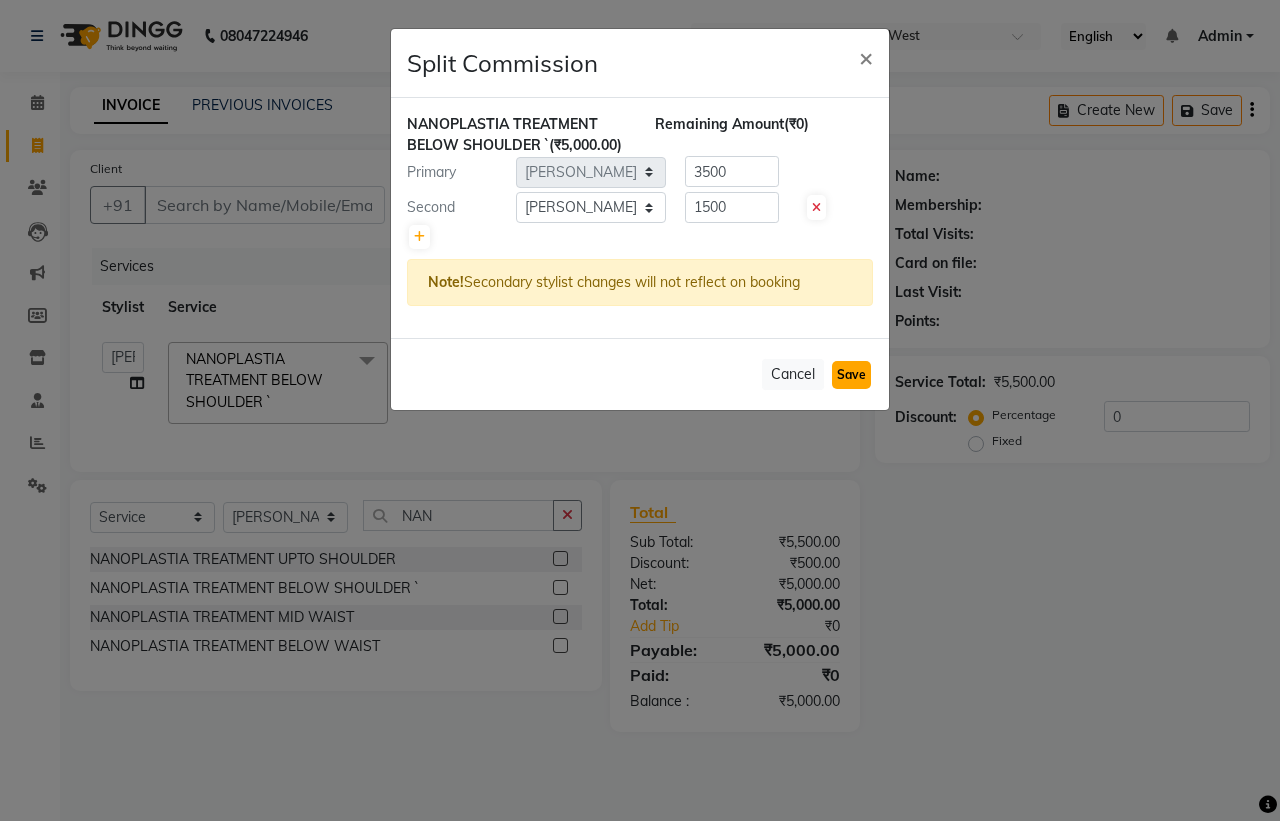 click on "Save" 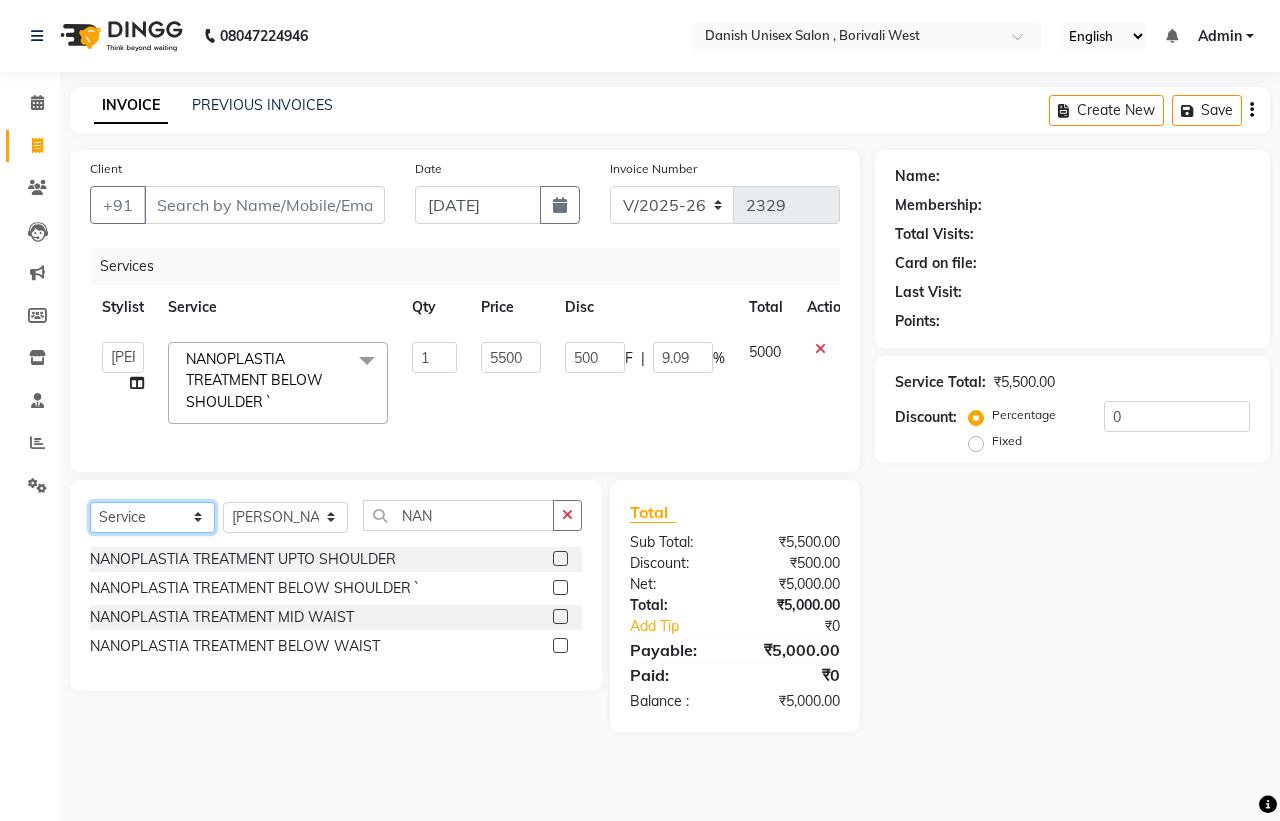 click on "Select  Service  Product  Membership  Package Voucher Prepaid Gift Card" 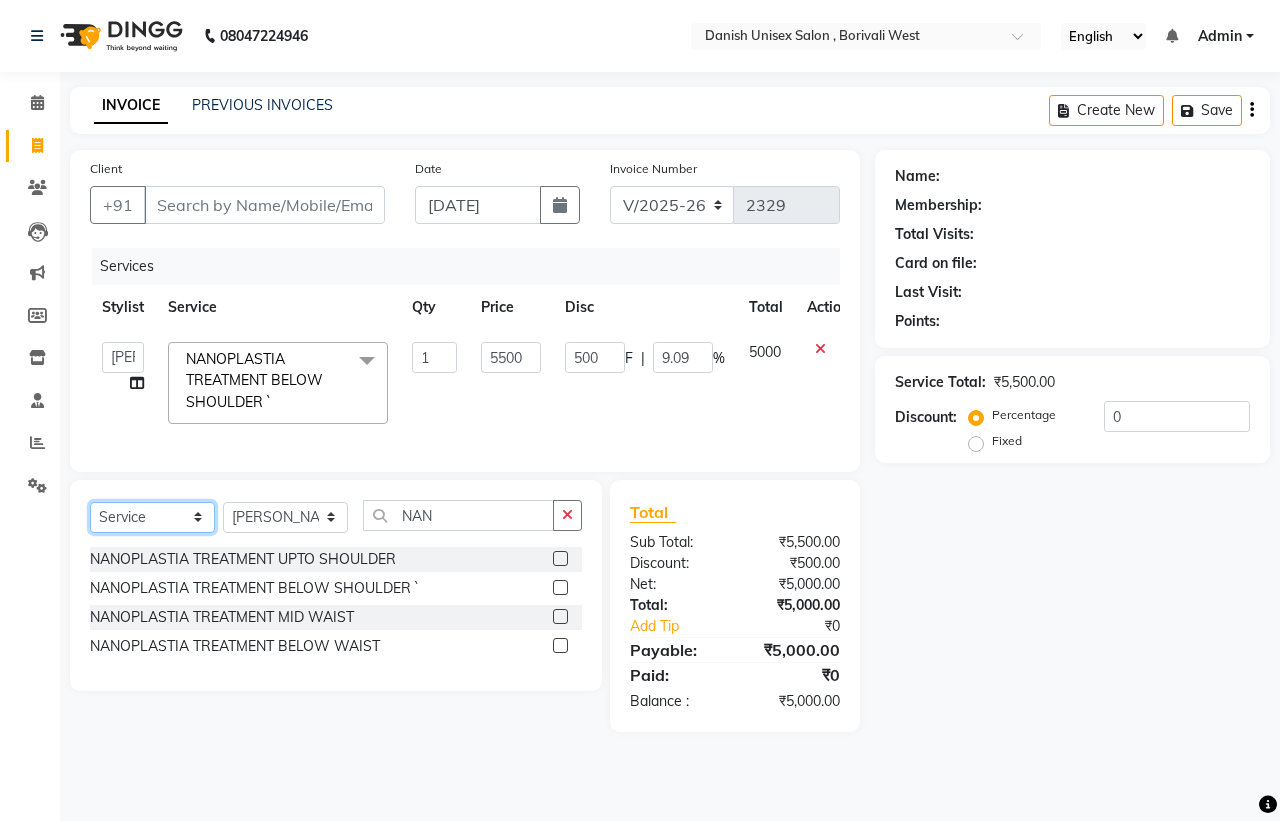 select on "product" 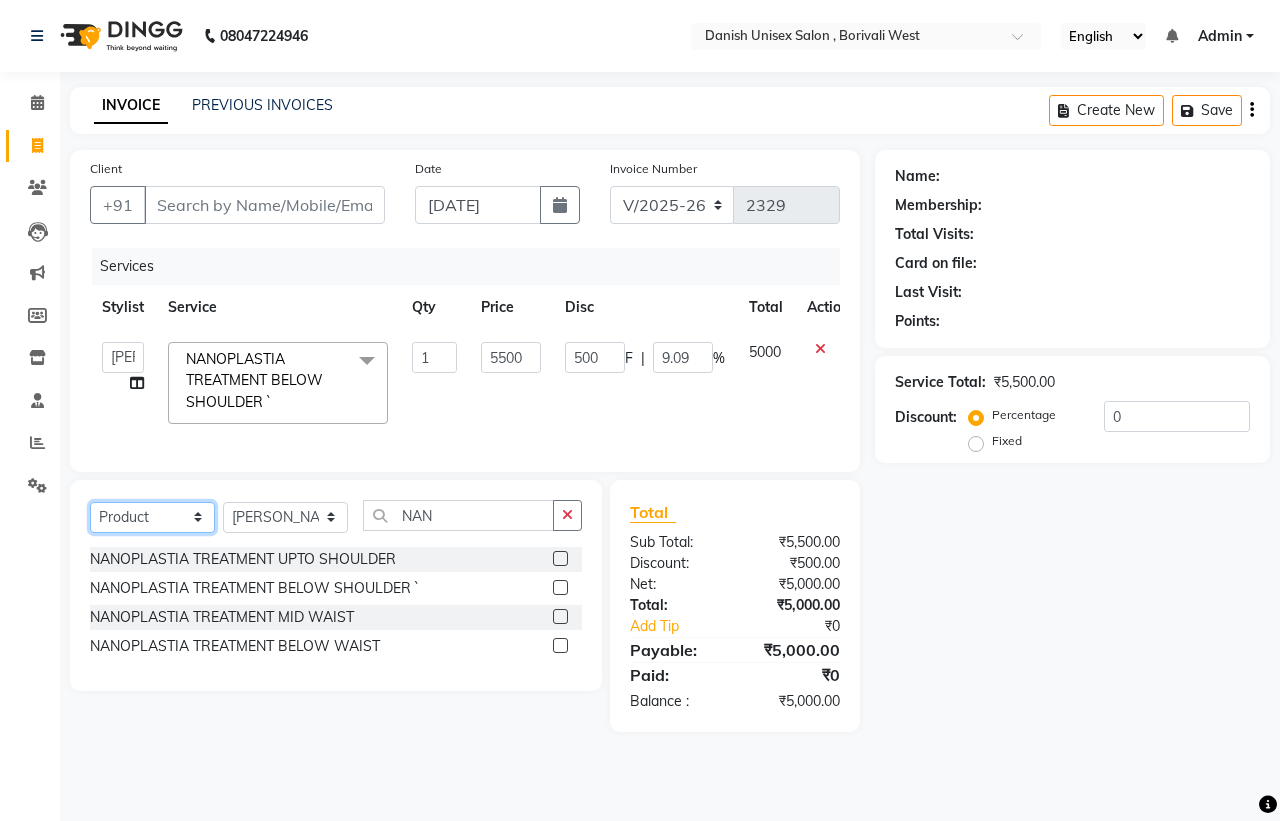 click on "Select  Service  Product  Membership  Package Voucher Prepaid Gift Card" 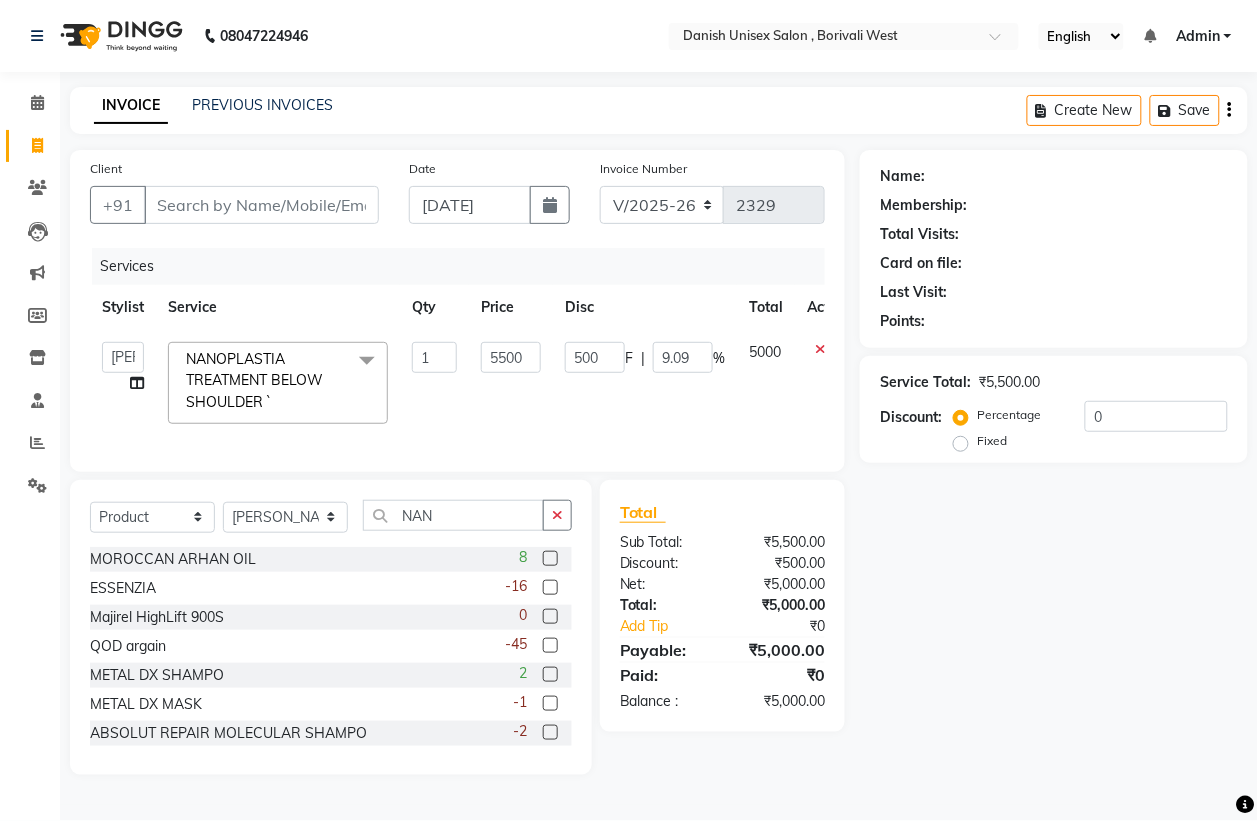 click 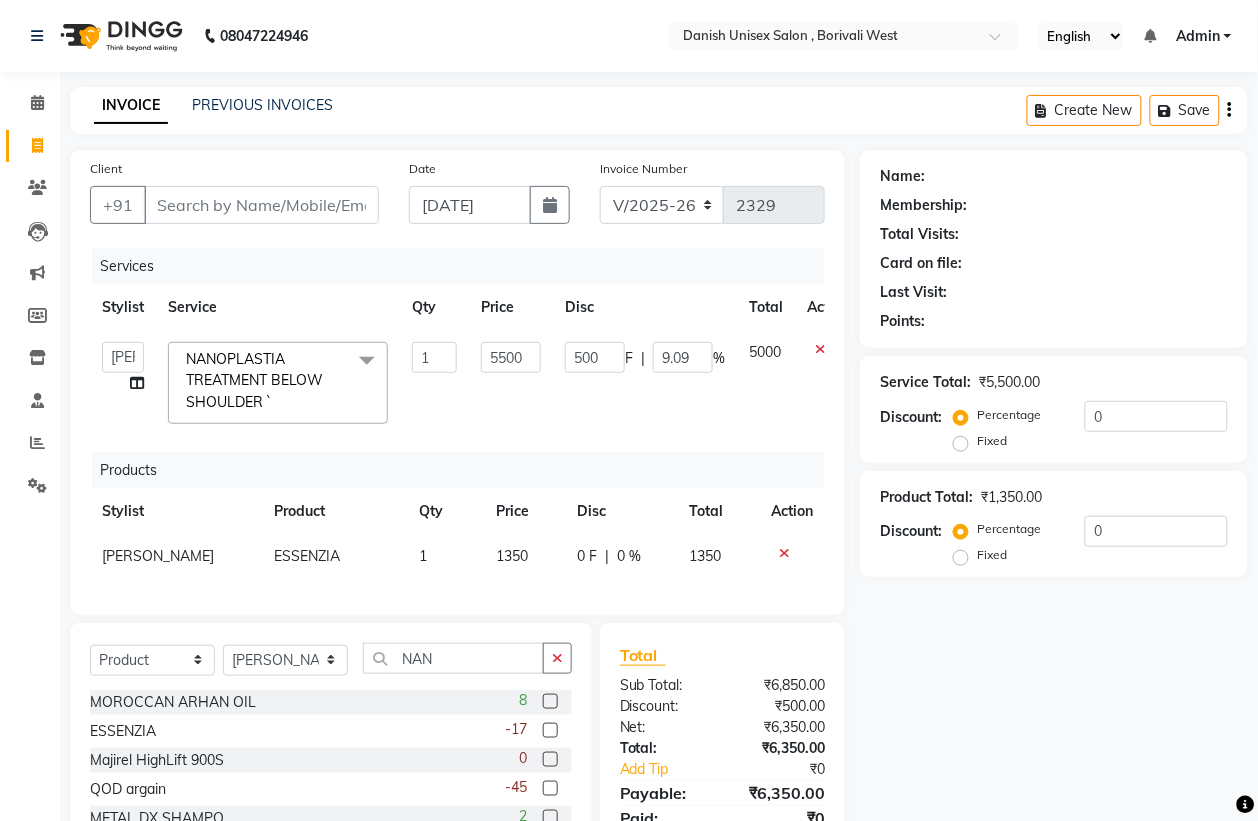 scroll, scrollTop: 125, scrollLeft: 0, axis: vertical 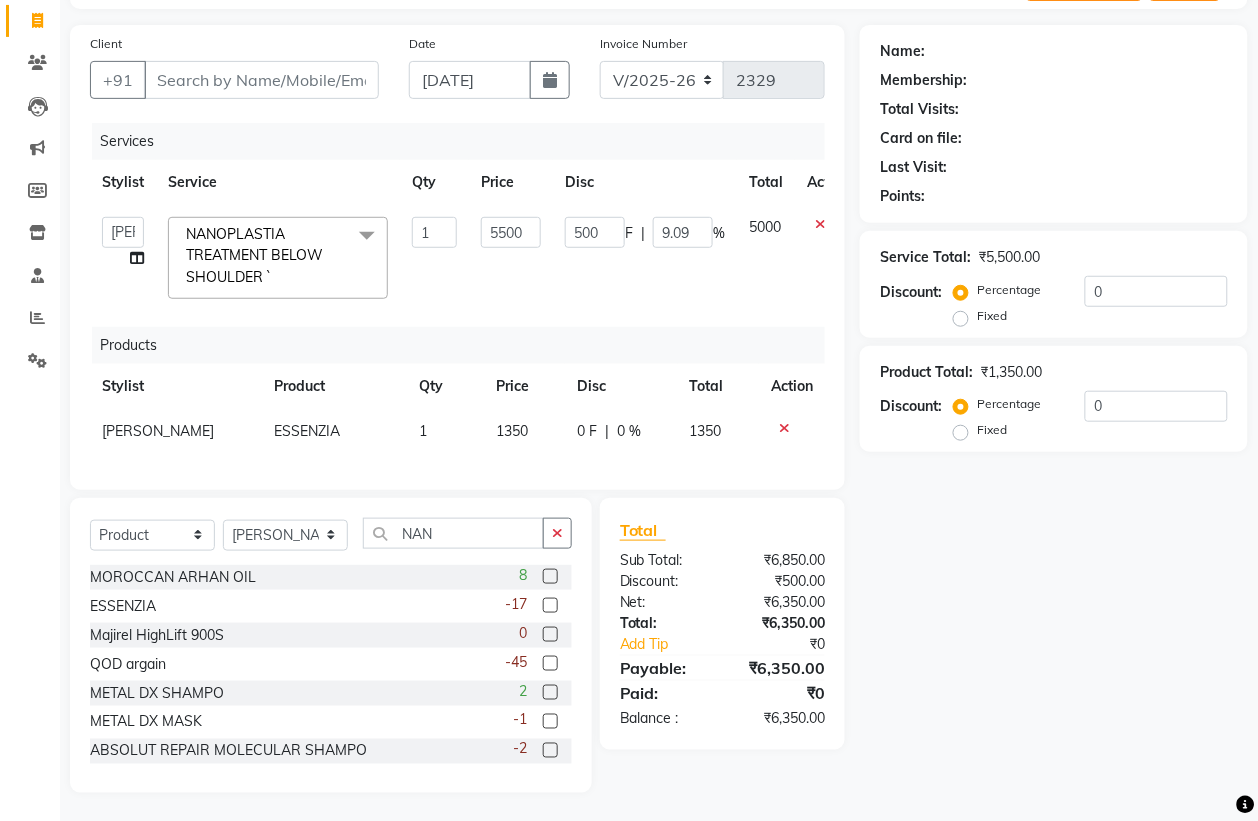 click 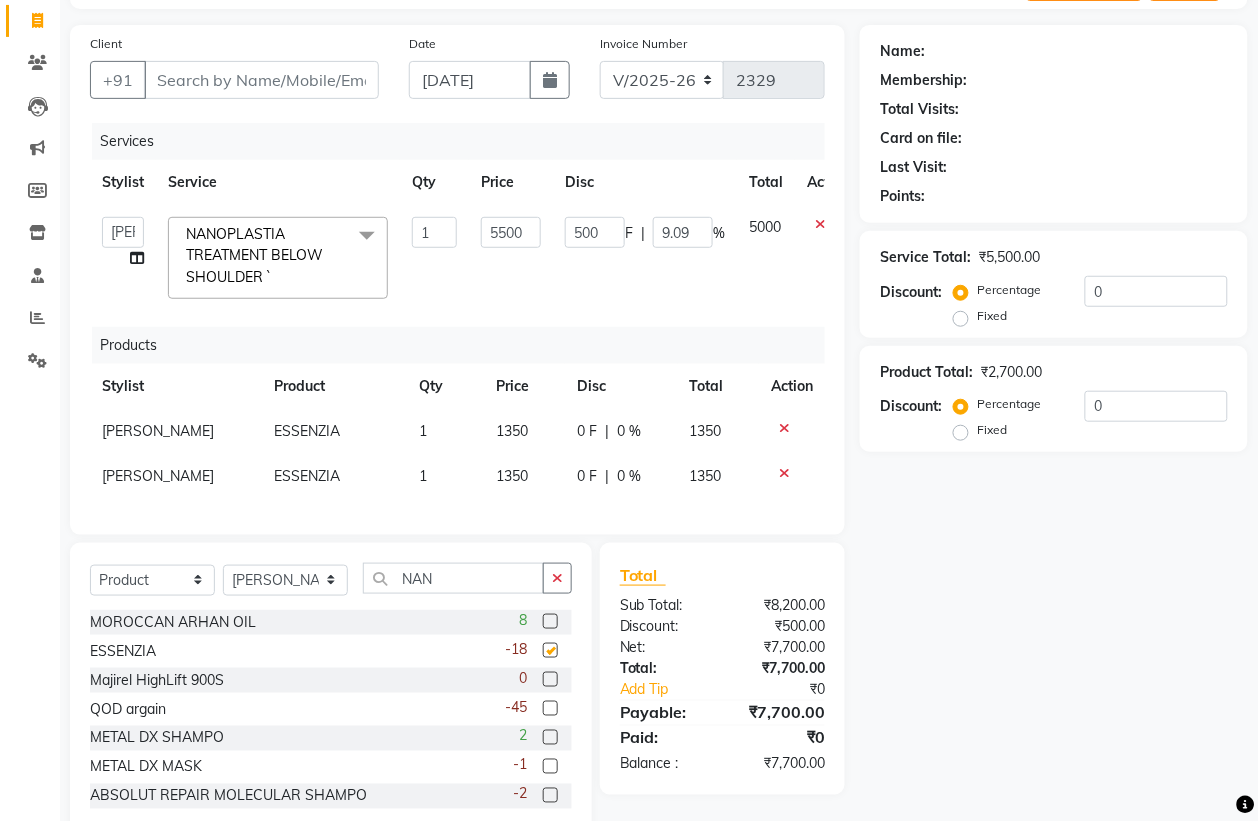 checkbox on "false" 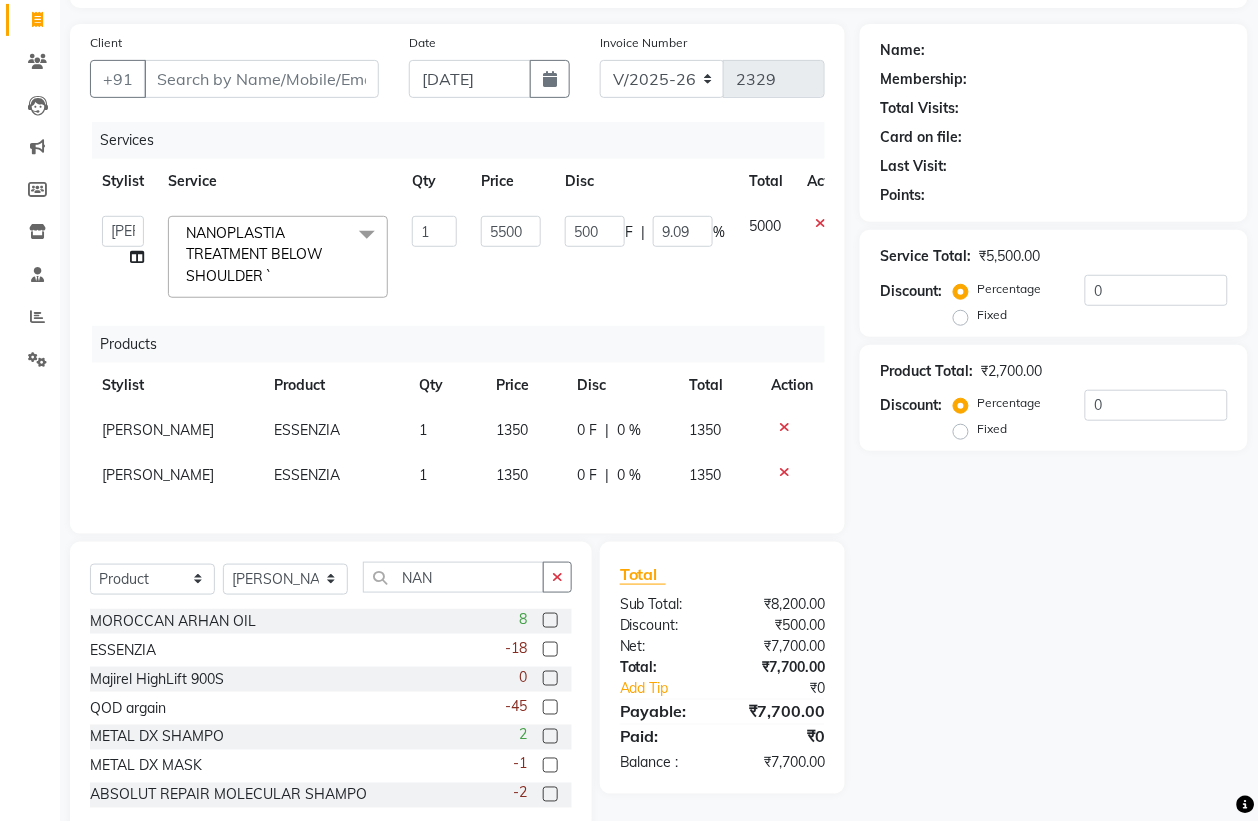scroll, scrollTop: 193, scrollLeft: 0, axis: vertical 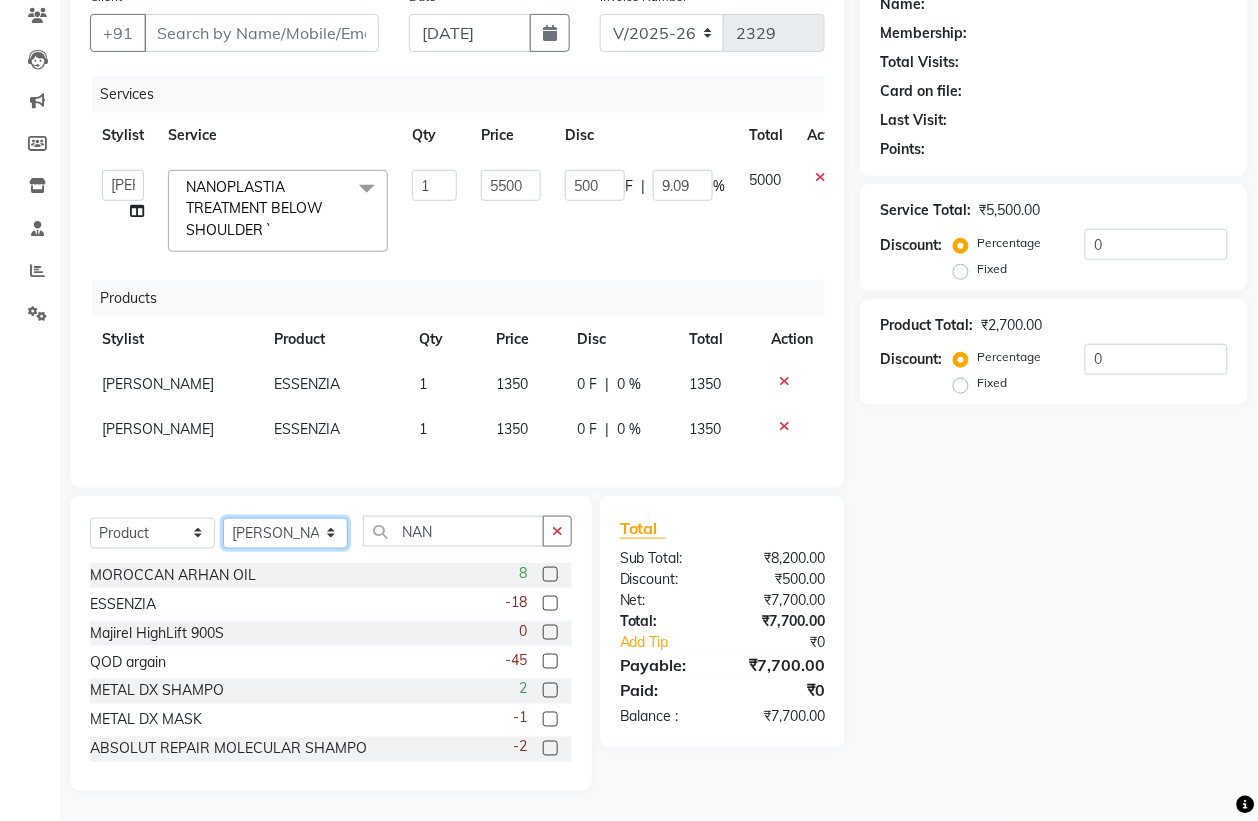 click on "Select Stylist [PERSON_NAME] [PERSON_NAME] [PERSON_NAME] kajal [PERSON_NAME] [PERSON_NAME] [PERSON_NAME] [PERSON_NAME] [PERSON_NAME] [PERSON_NAME] [PERSON_NAME]" 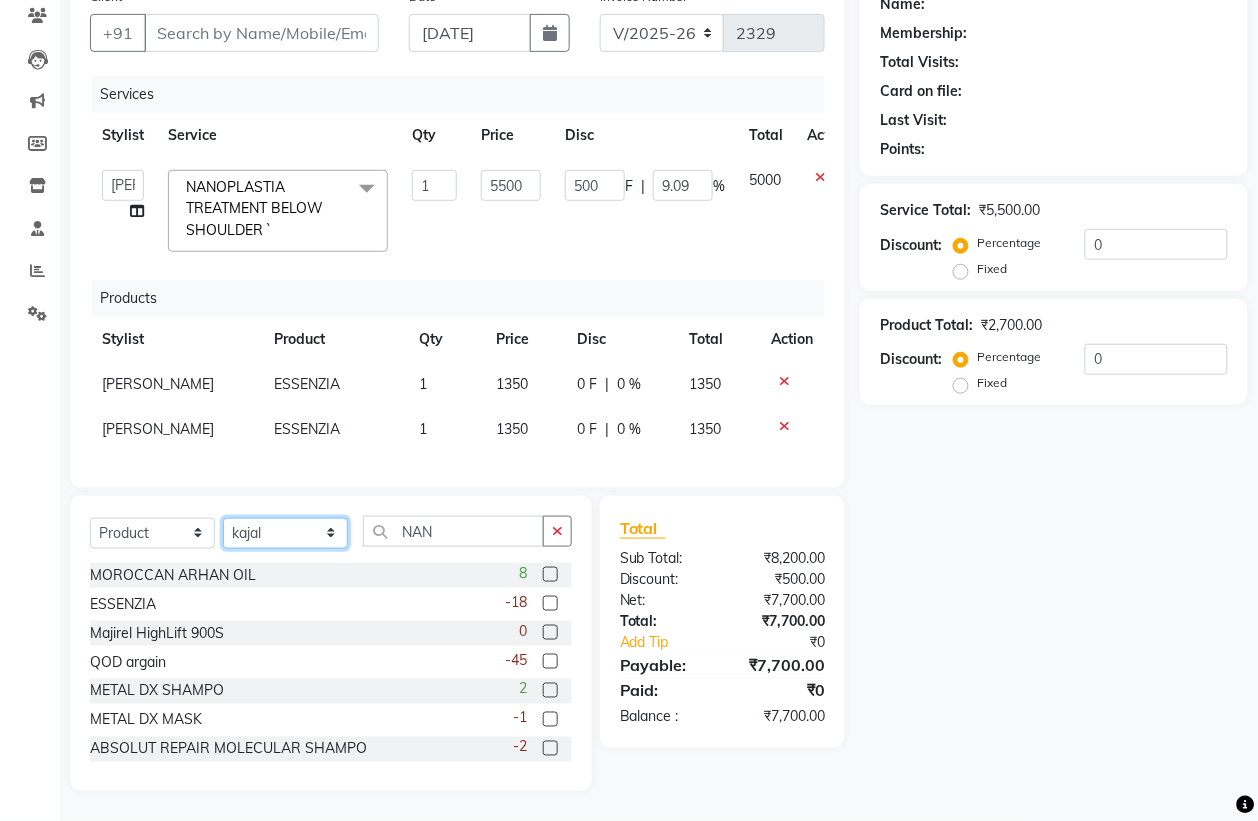 click on "Select Stylist [PERSON_NAME] [PERSON_NAME] [PERSON_NAME] kajal [PERSON_NAME] [PERSON_NAME] [PERSON_NAME] [PERSON_NAME] [PERSON_NAME] [PERSON_NAME] [PERSON_NAME]" 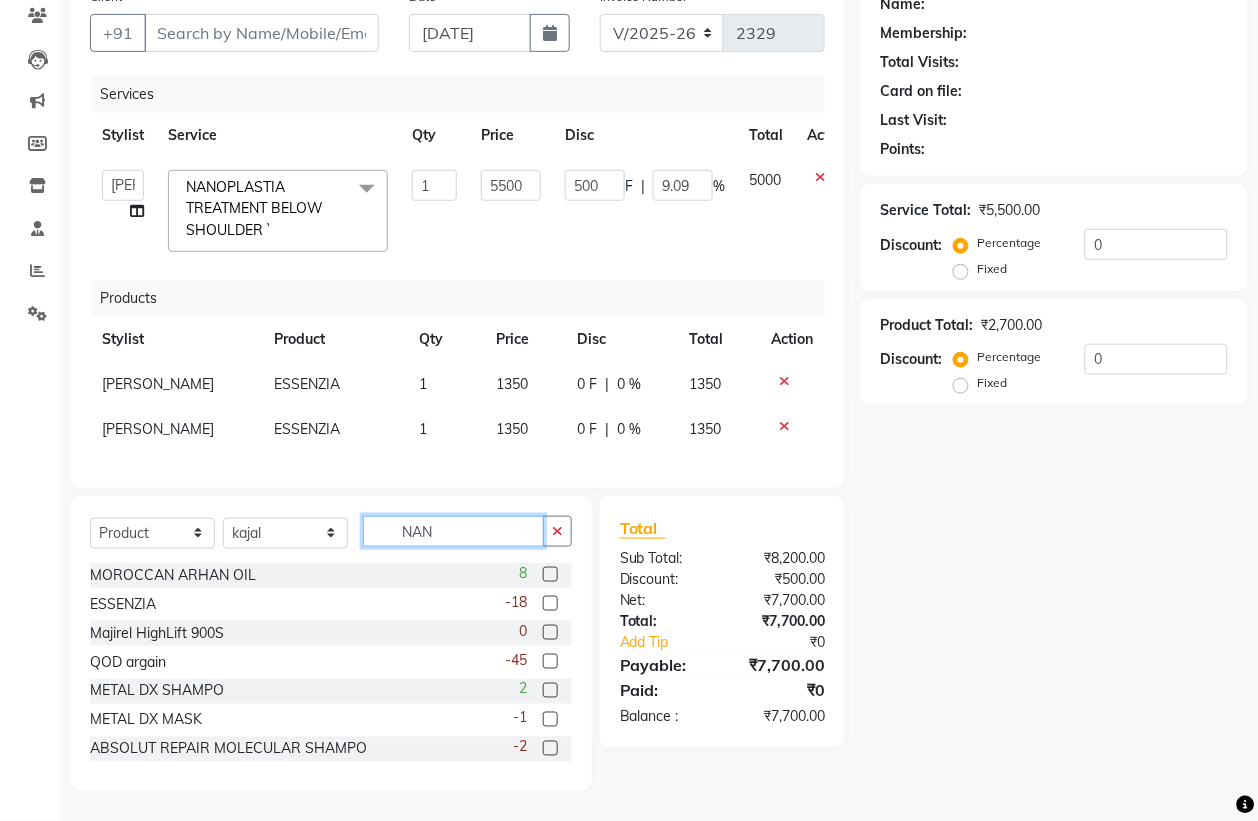 click on "NAN" 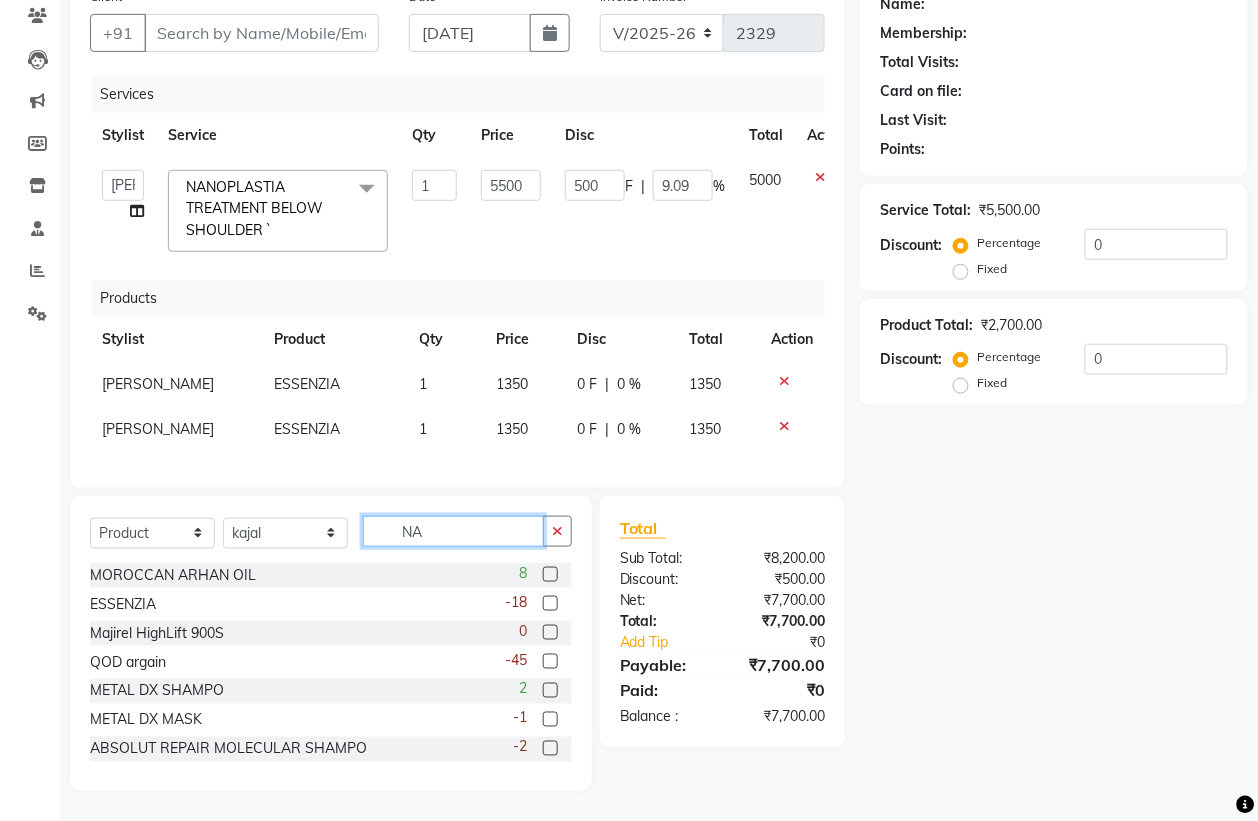 type on "N" 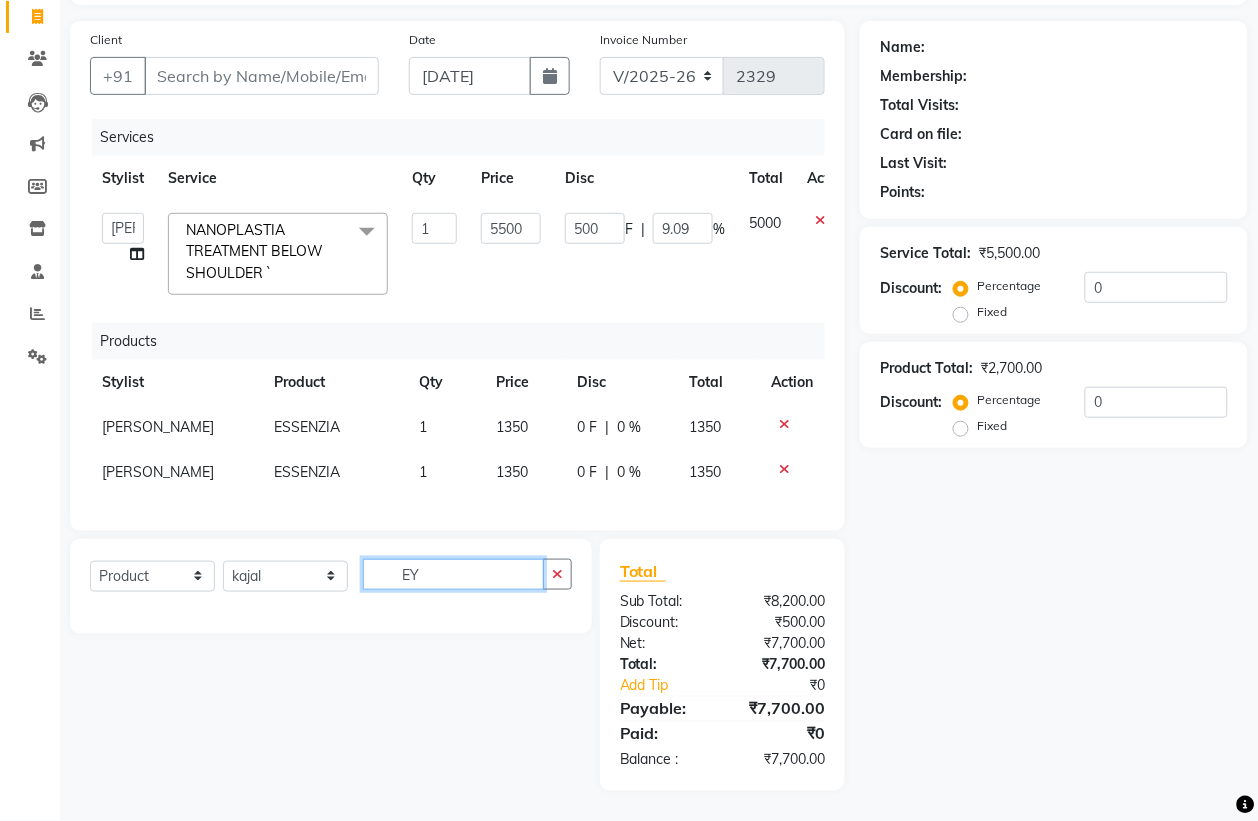 scroll, scrollTop: 150, scrollLeft: 0, axis: vertical 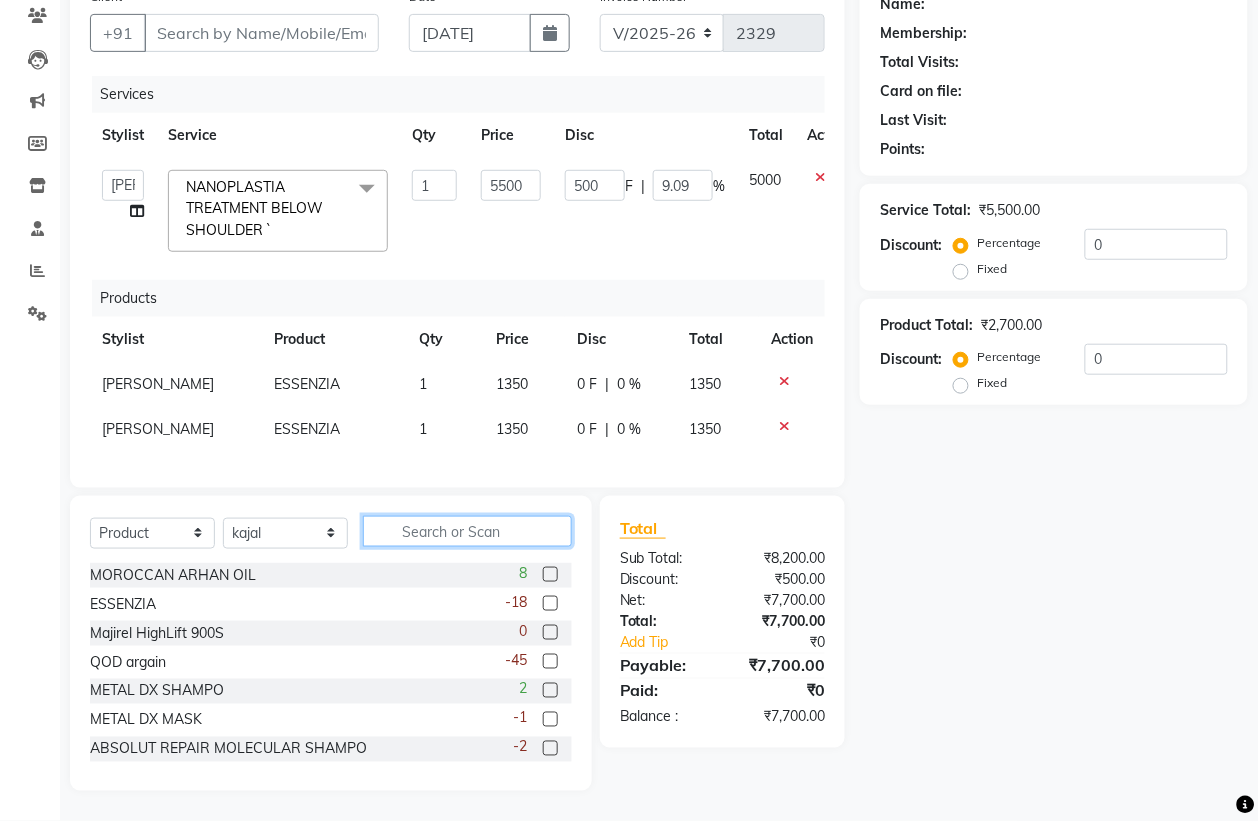 click 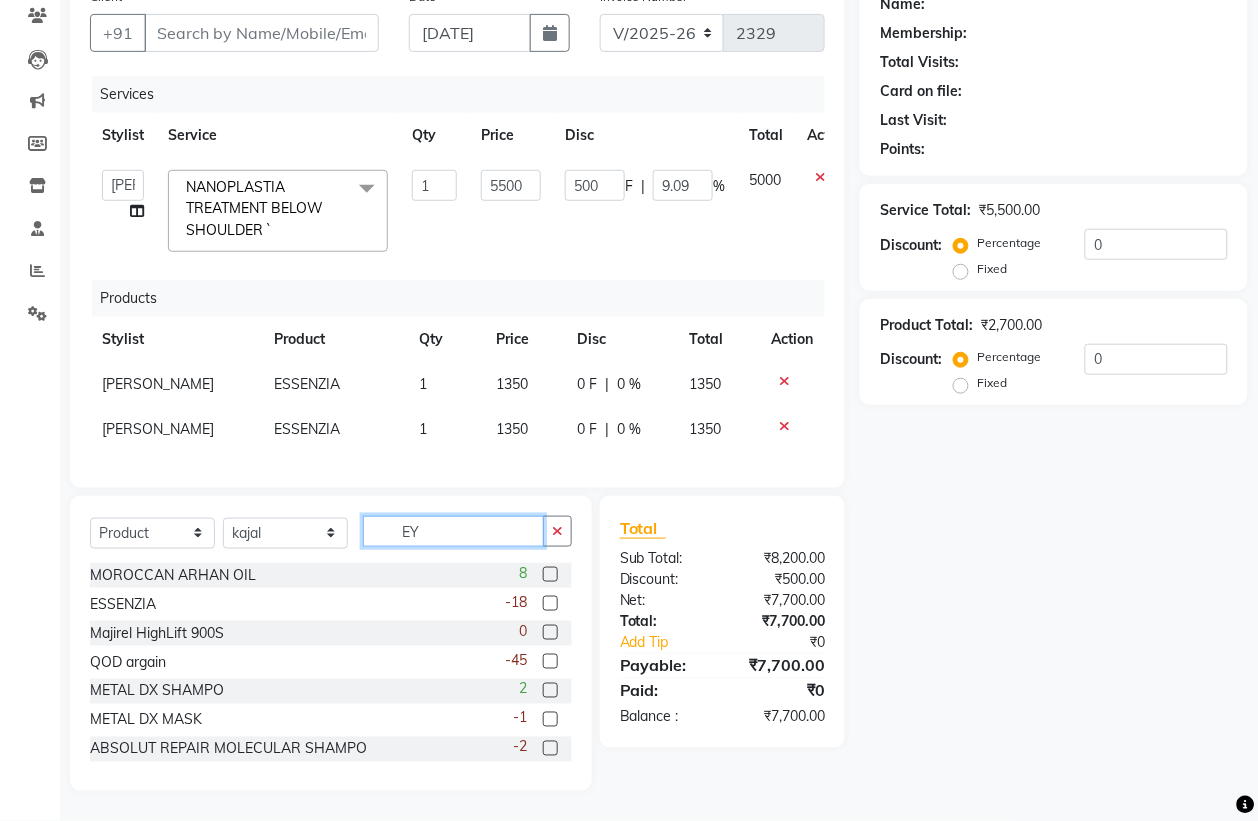 scroll, scrollTop: 150, scrollLeft: 0, axis: vertical 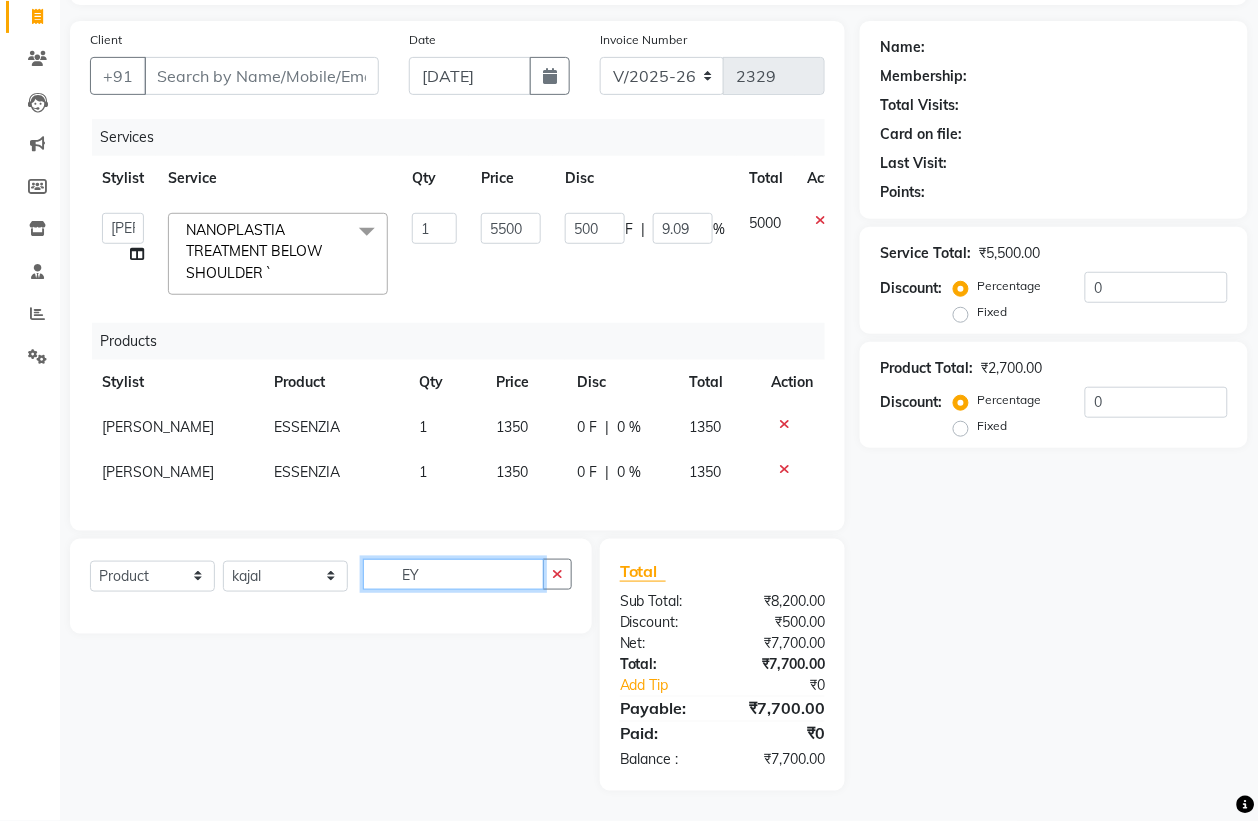 click on "EY" 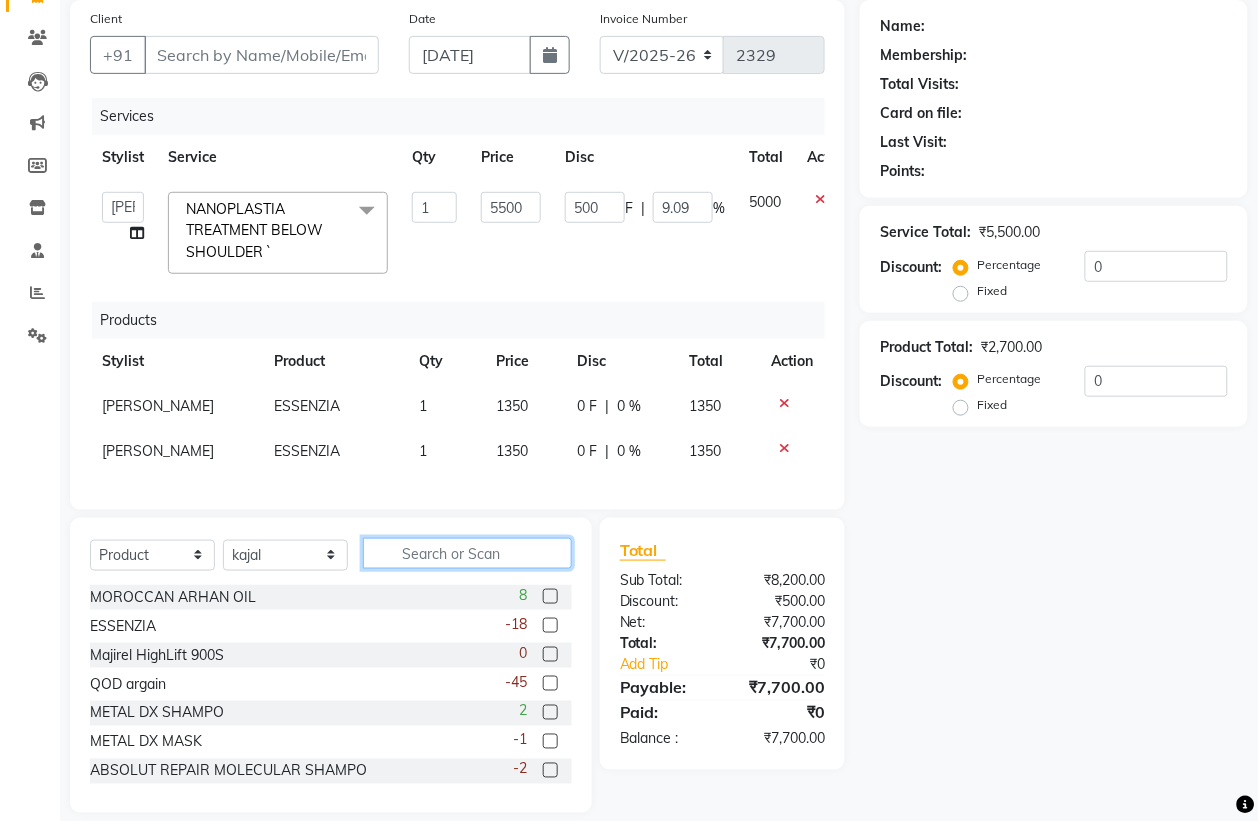 scroll, scrollTop: 192, scrollLeft: 0, axis: vertical 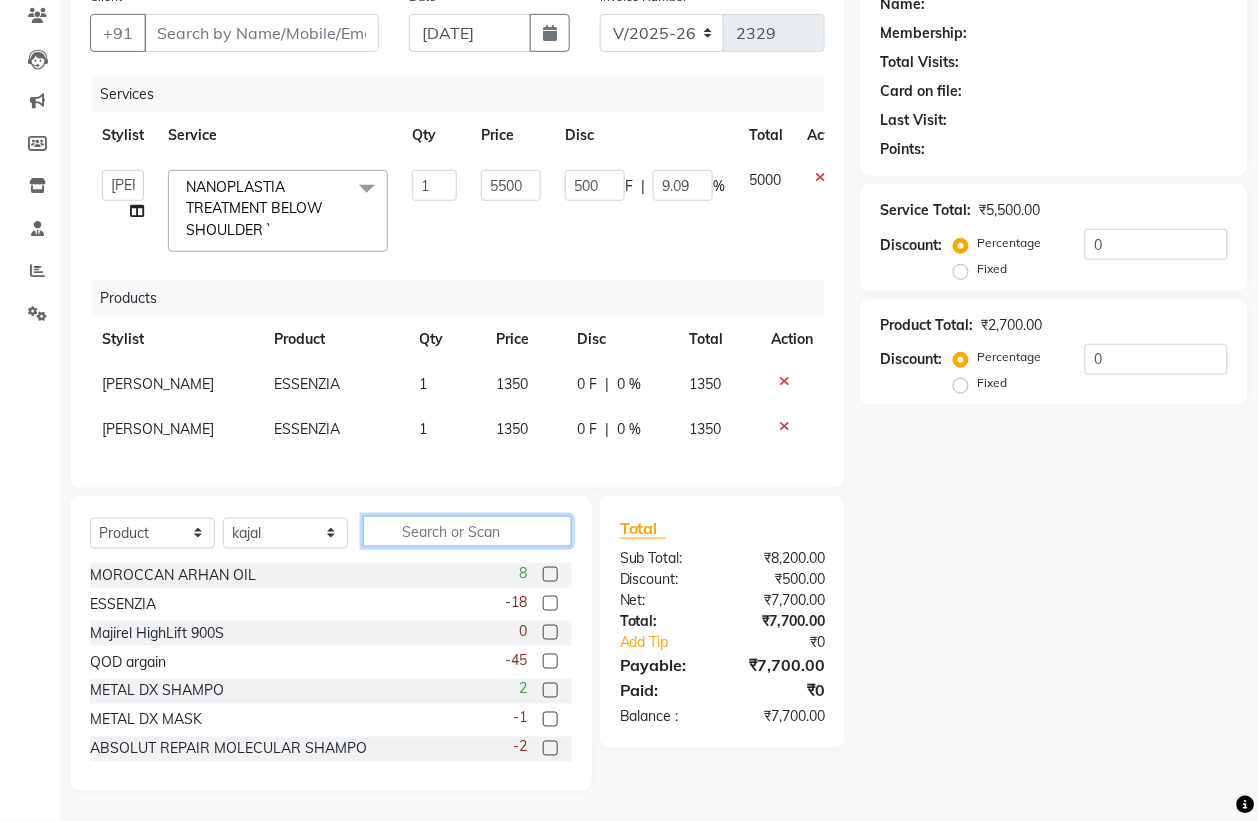 type 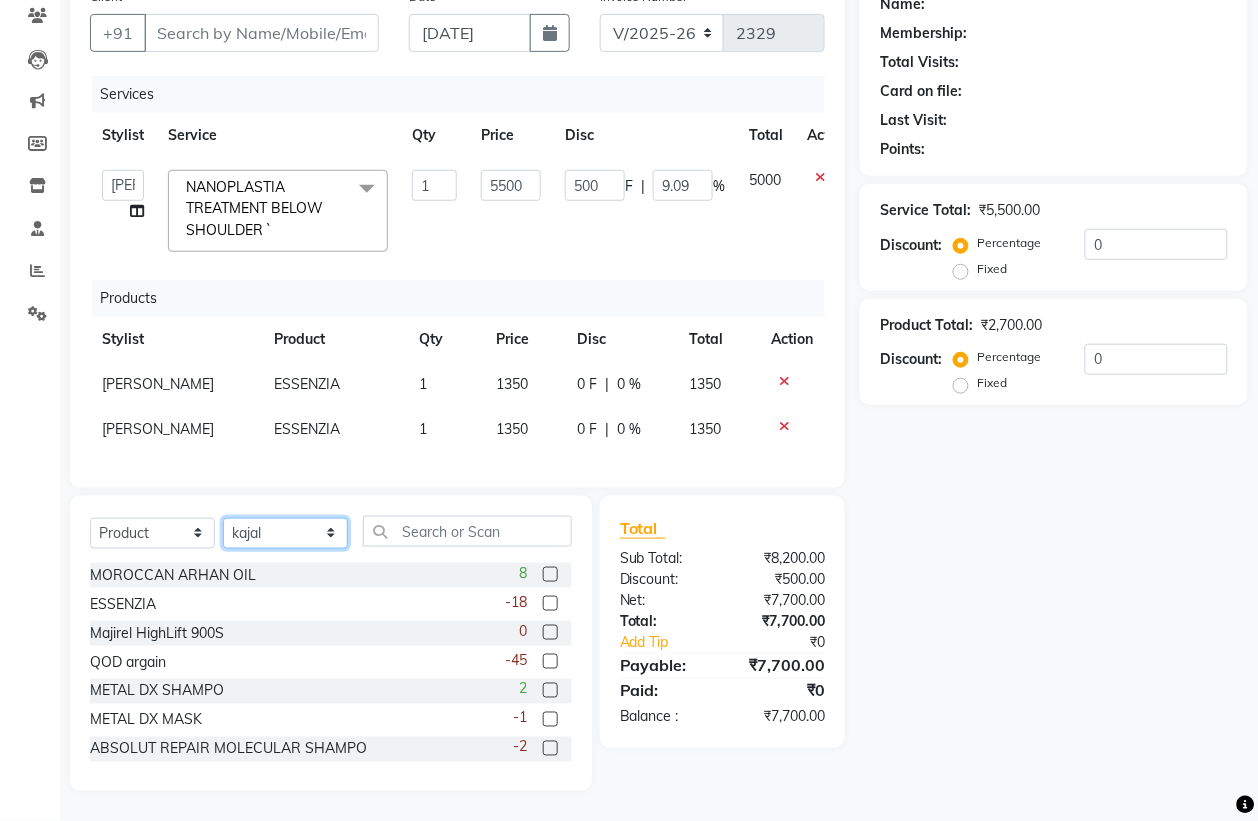 click on "Select Stylist [PERSON_NAME] [PERSON_NAME] [PERSON_NAME] kajal [PERSON_NAME] [PERSON_NAME] [PERSON_NAME] [PERSON_NAME] [PERSON_NAME] [PERSON_NAME] [PERSON_NAME]" 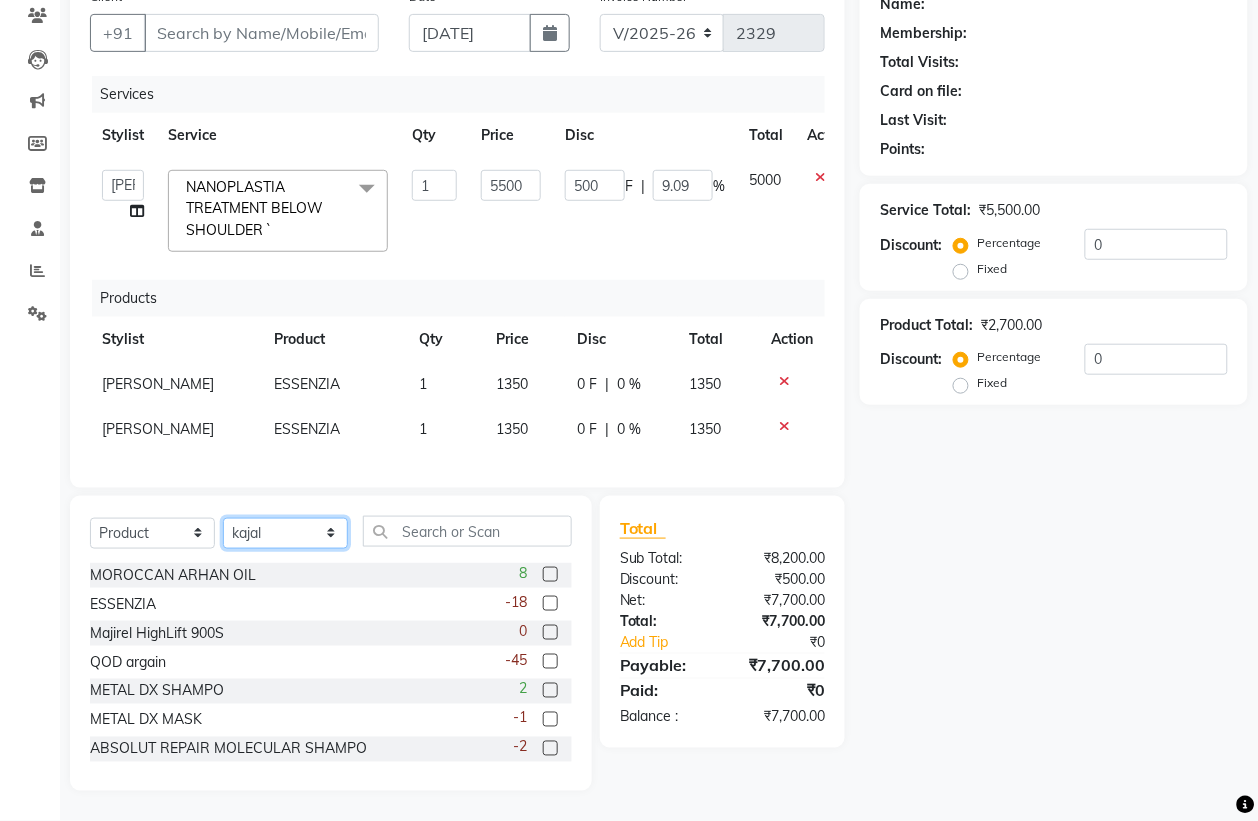 click on "Select Stylist [PERSON_NAME] [PERSON_NAME] [PERSON_NAME] kajal [PERSON_NAME] [PERSON_NAME] [PERSON_NAME] [PERSON_NAME] [PERSON_NAME] [PERSON_NAME] [PERSON_NAME]" 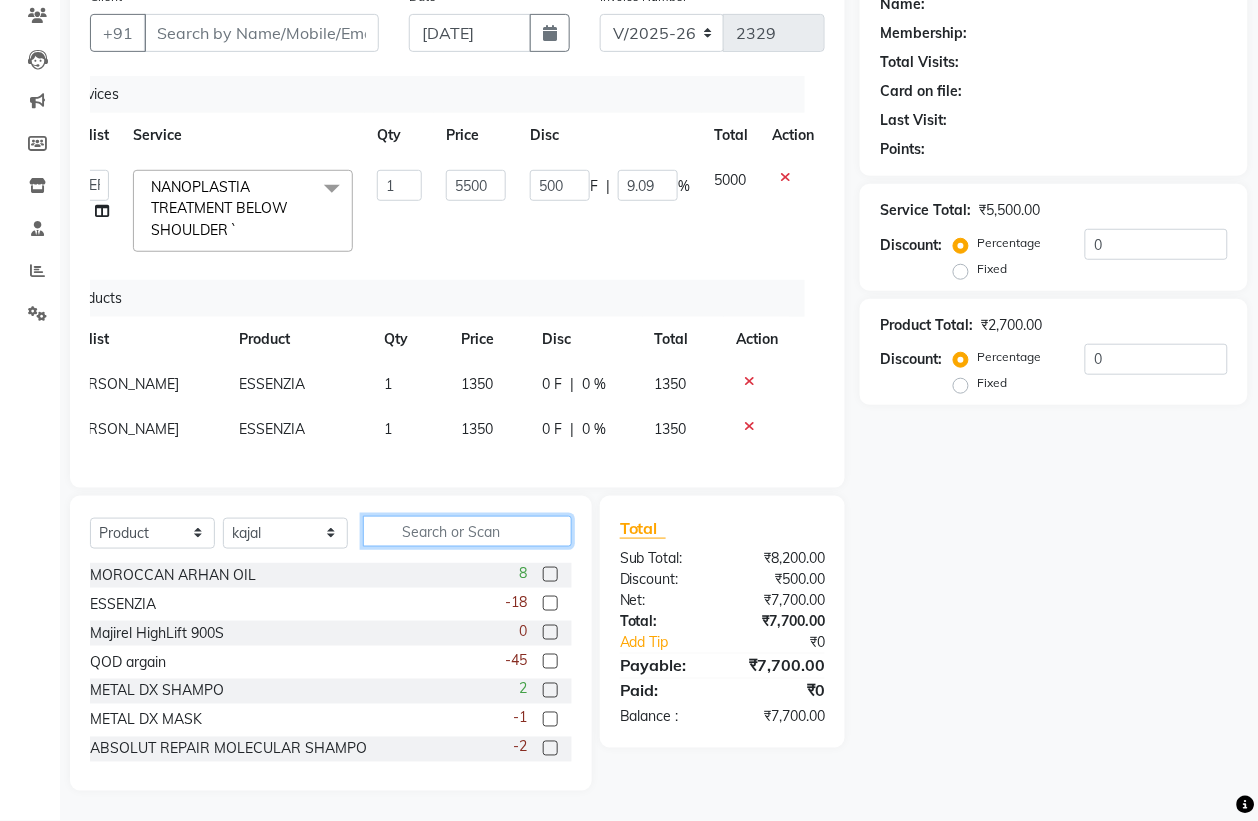 click 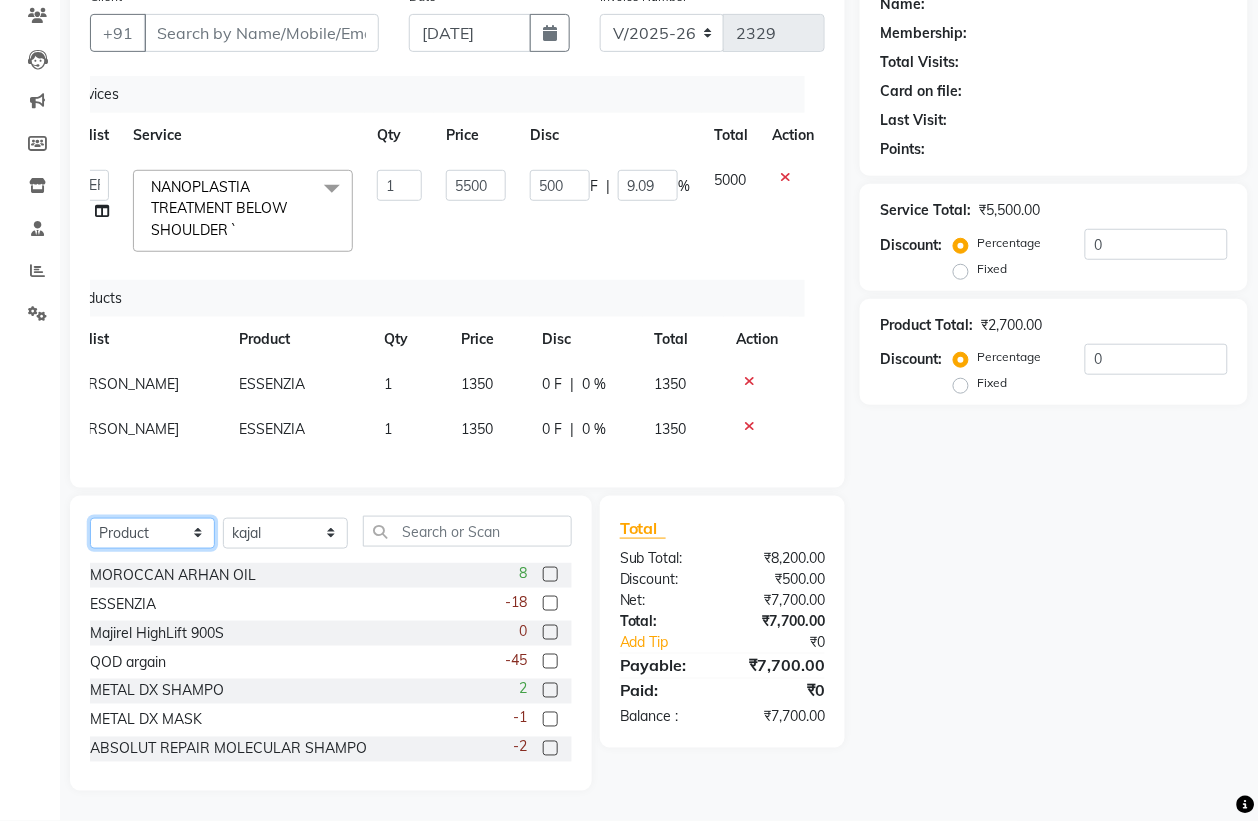 click on "Select  Service  Product  Membership  Package Voucher Prepaid Gift Card" 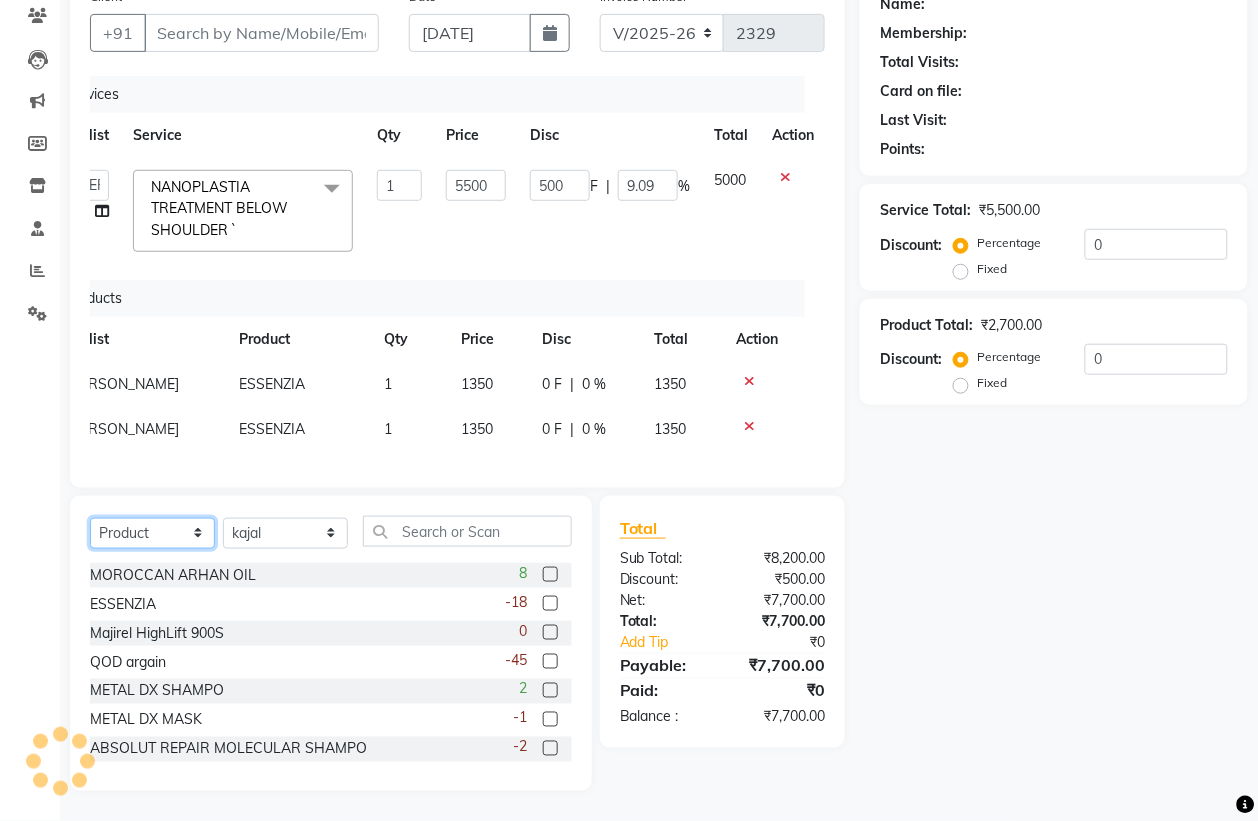 select on "service" 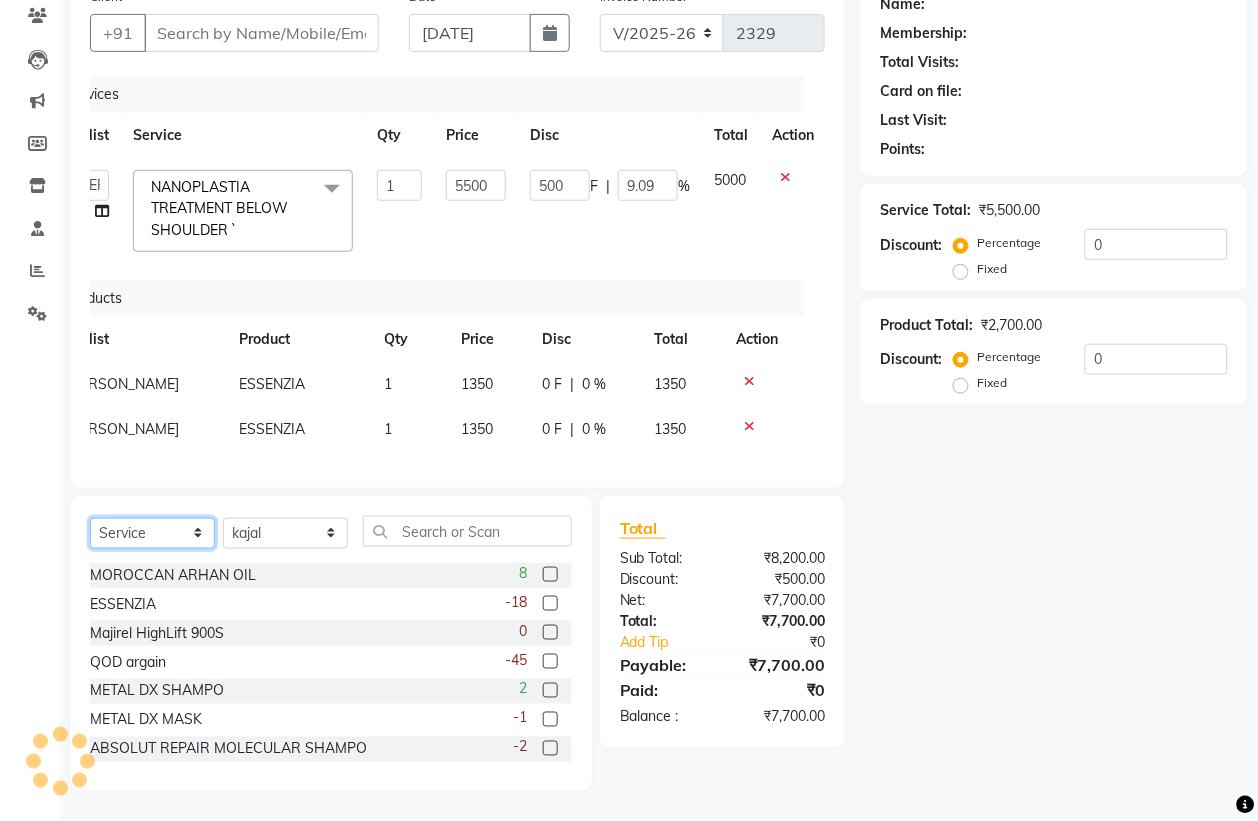 click on "Select  Service  Product  Membership  Package Voucher Prepaid Gift Card" 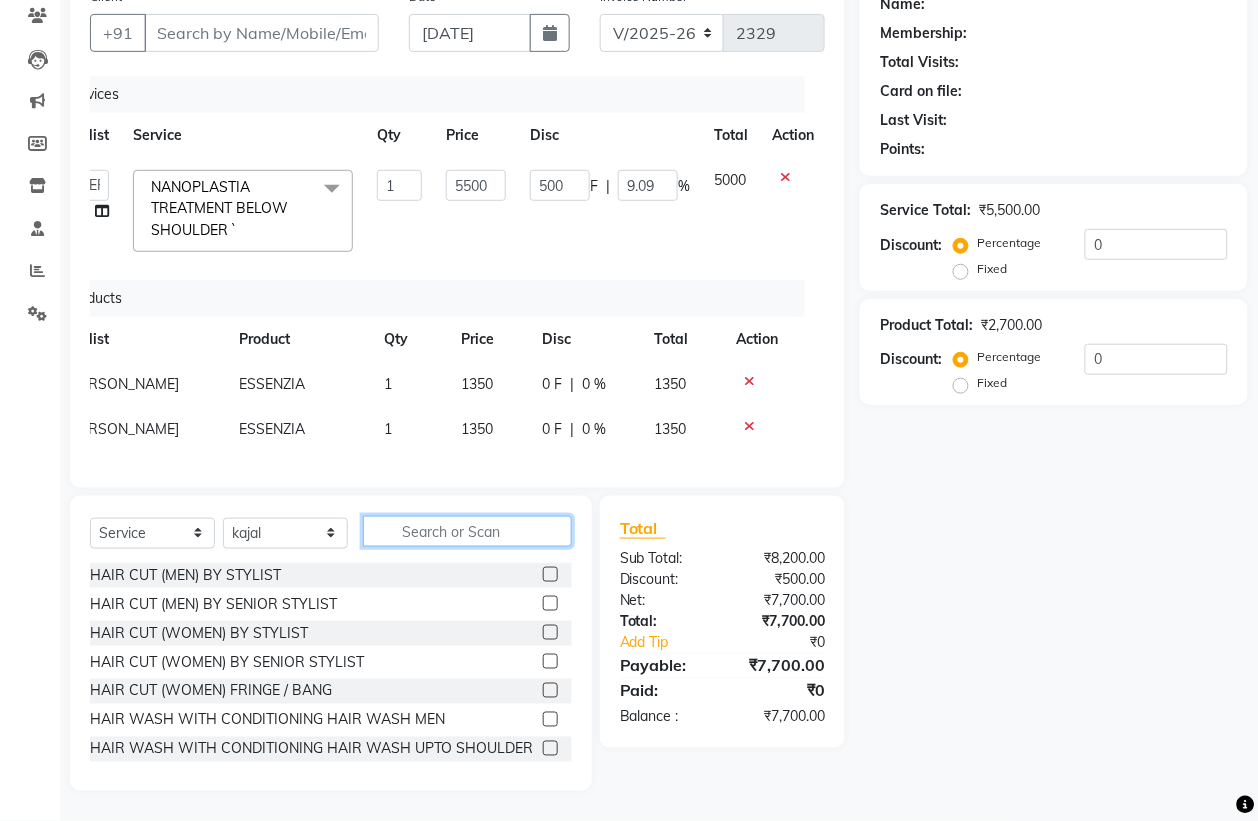 click 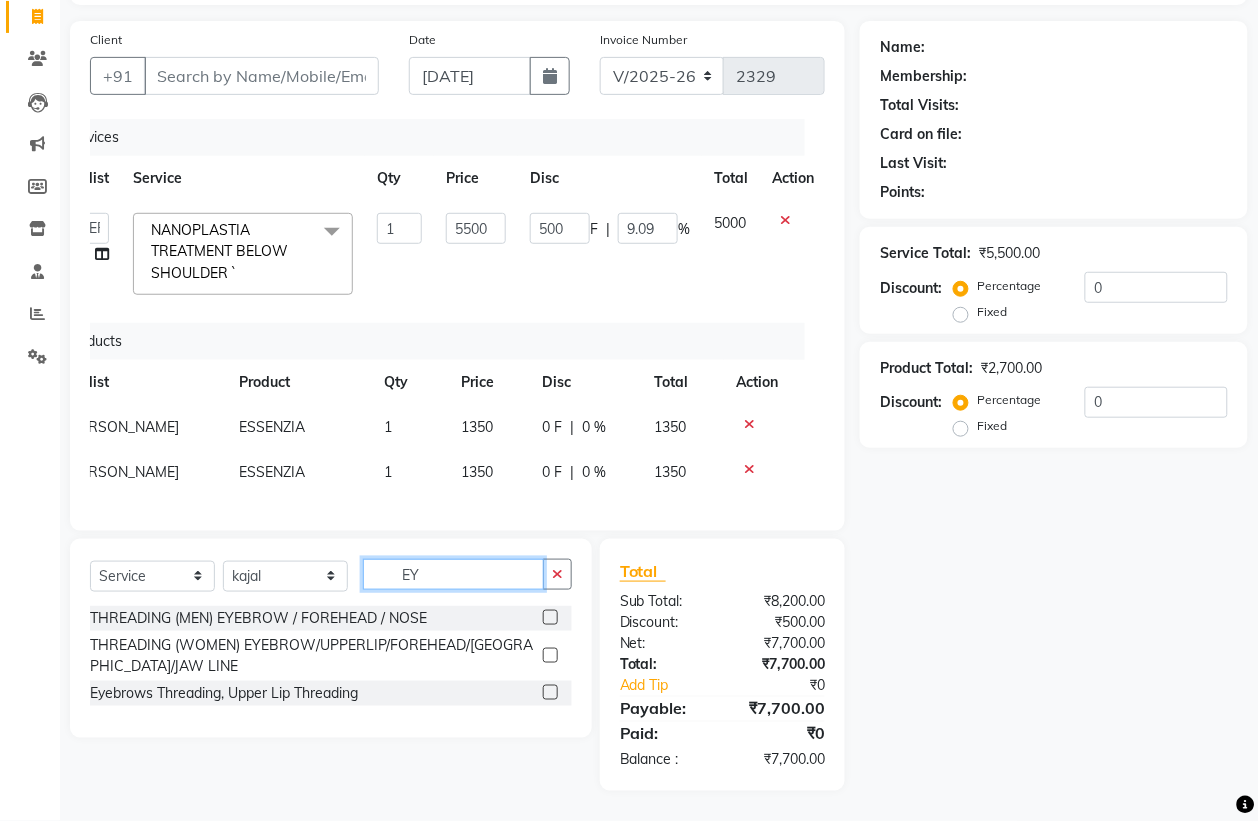 scroll, scrollTop: 150, scrollLeft: 0, axis: vertical 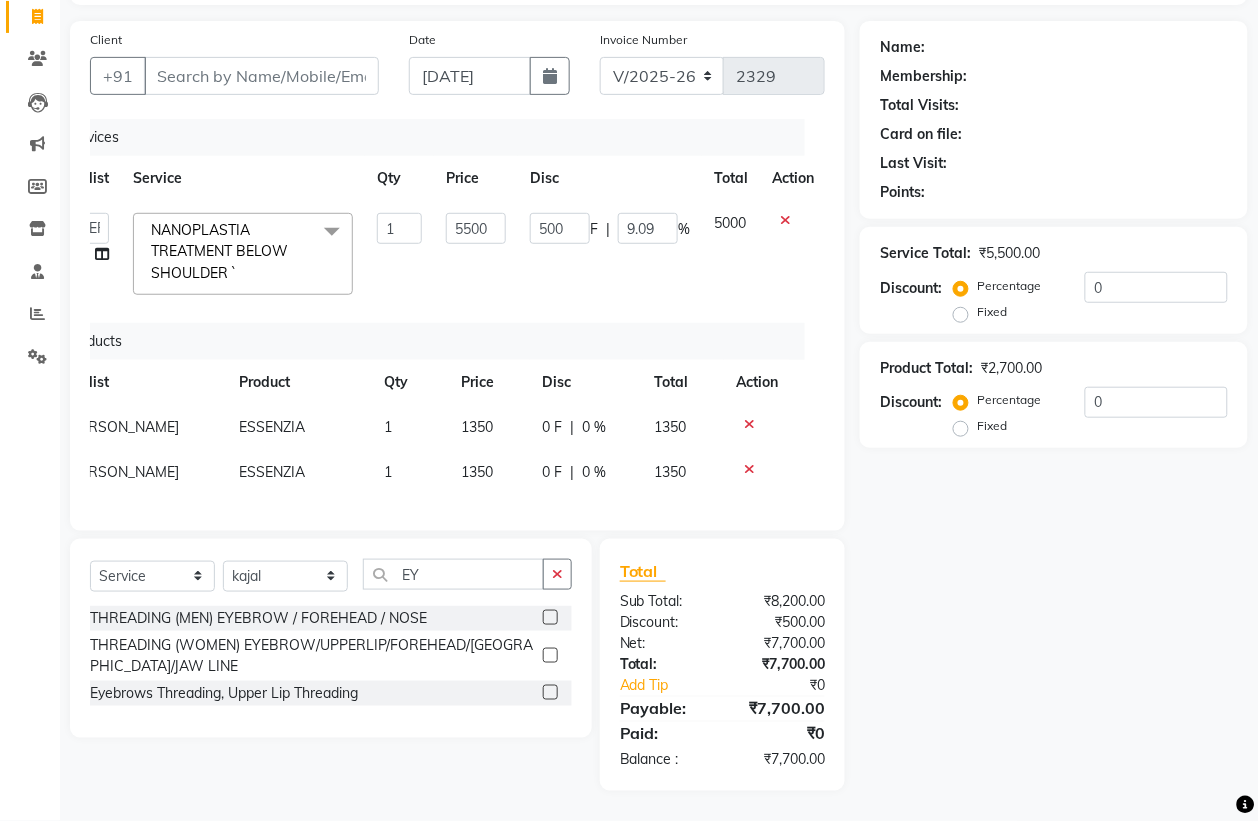 click 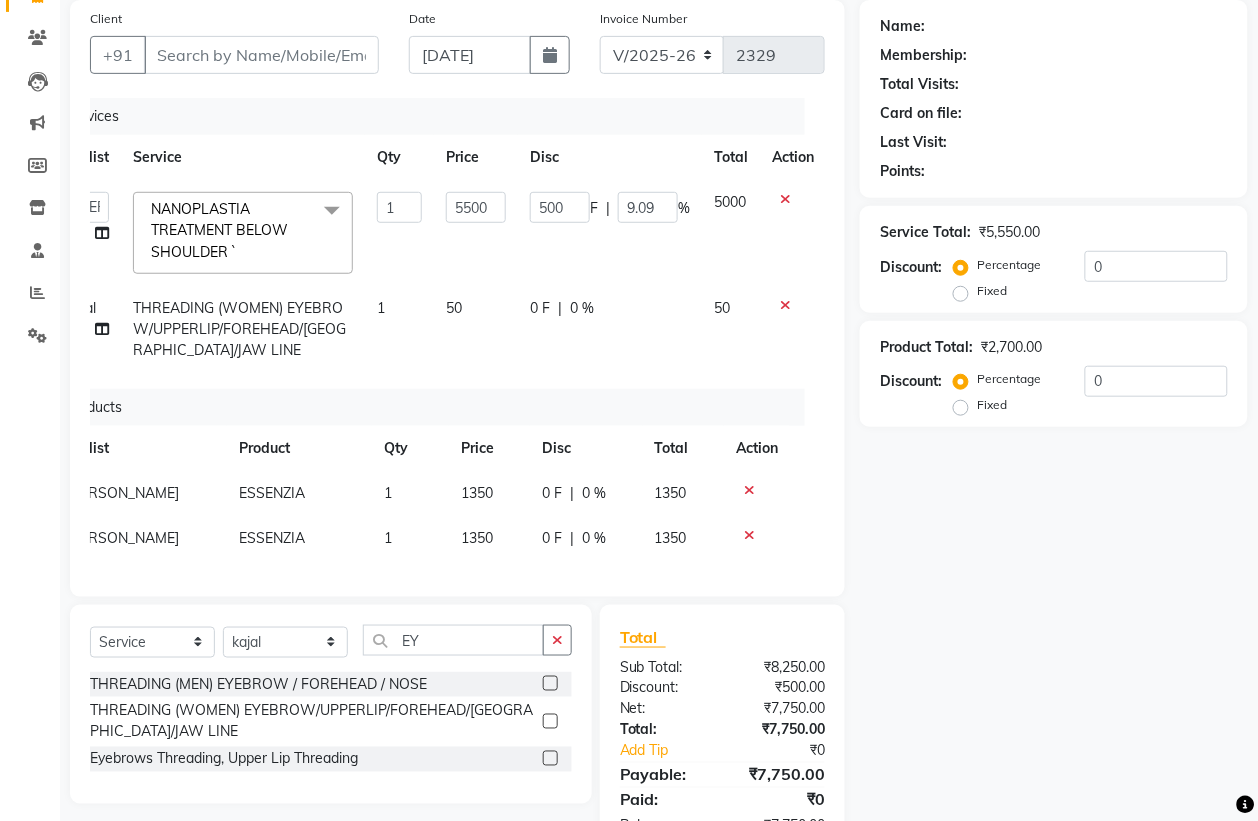 click 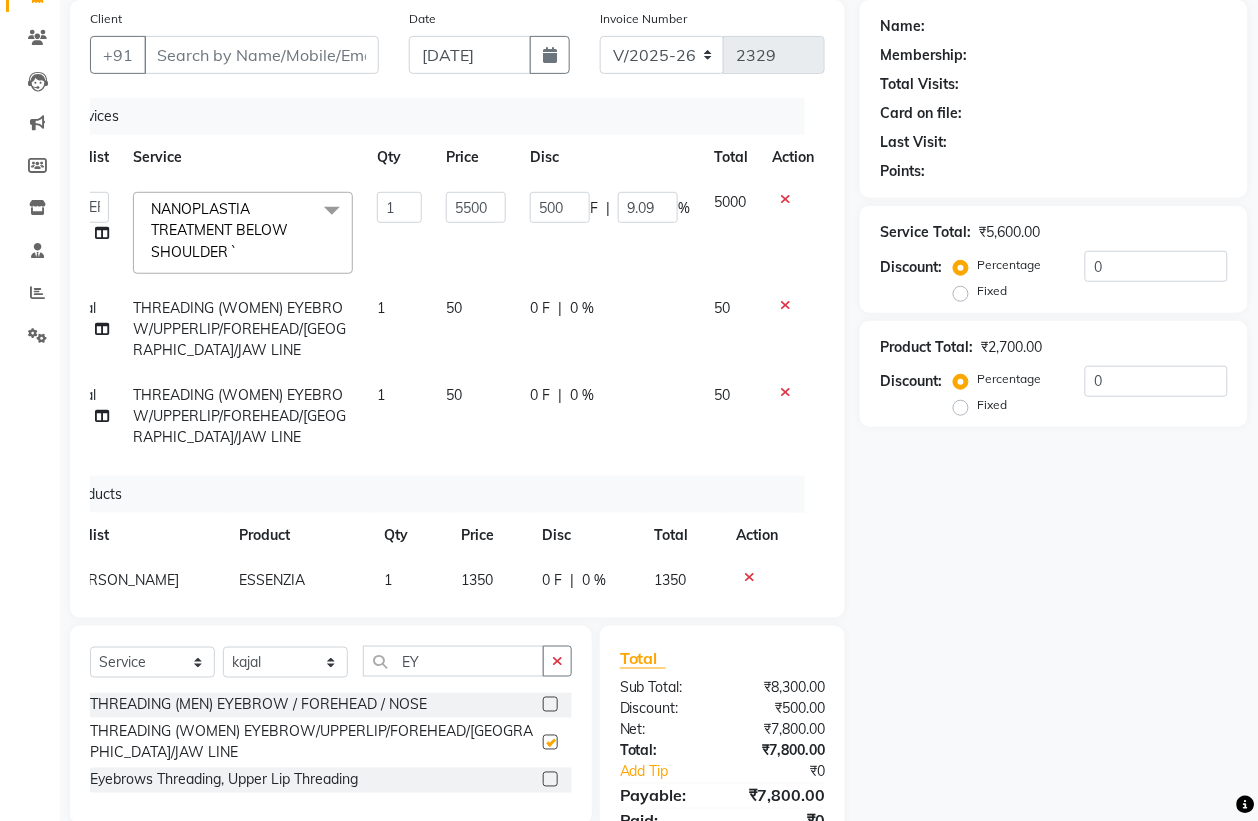 checkbox on "false" 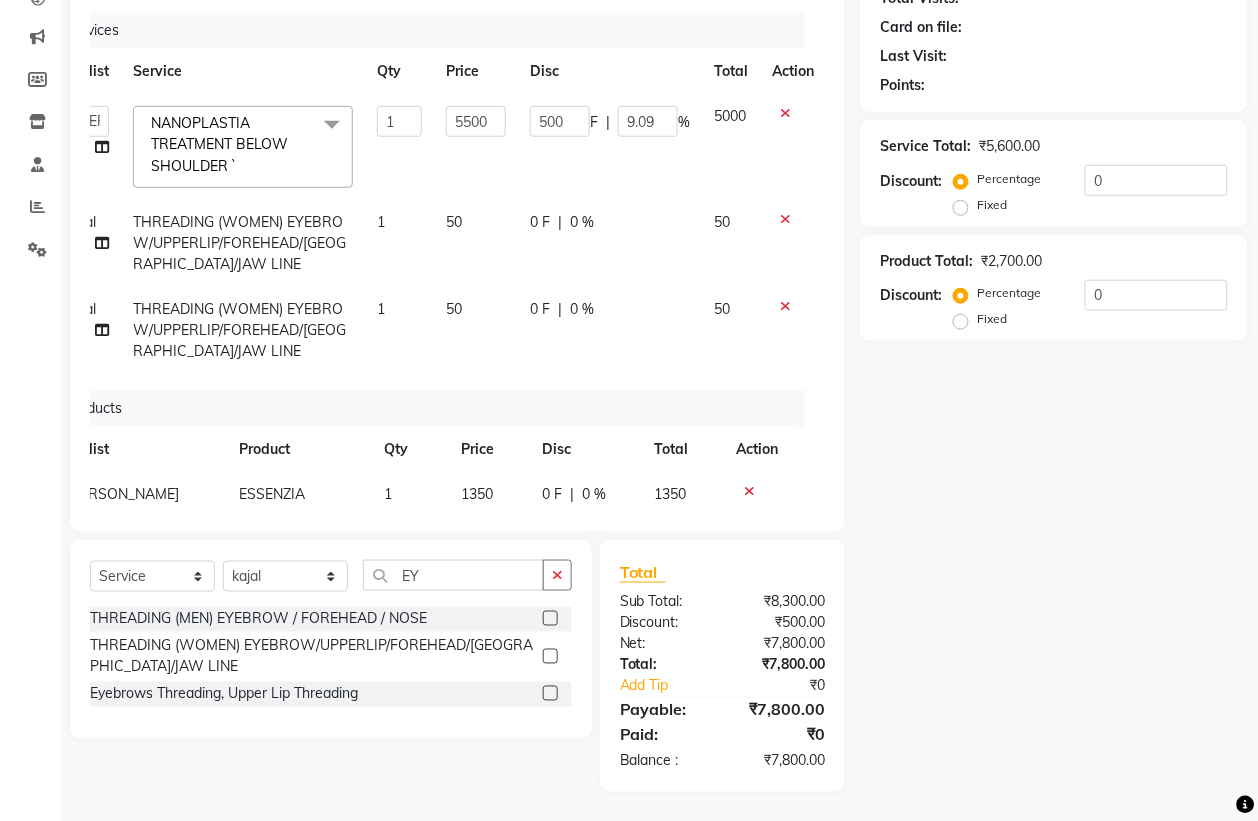 scroll, scrollTop: 0, scrollLeft: 0, axis: both 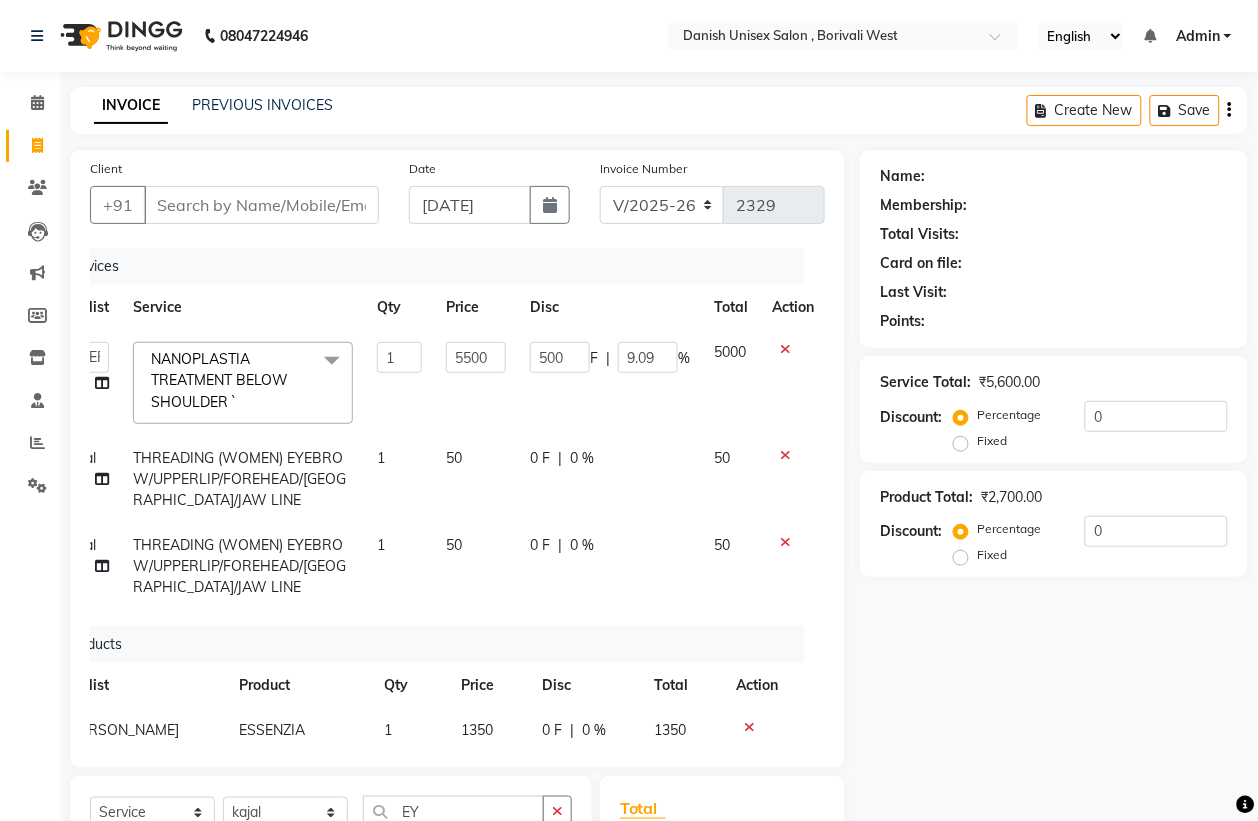 click 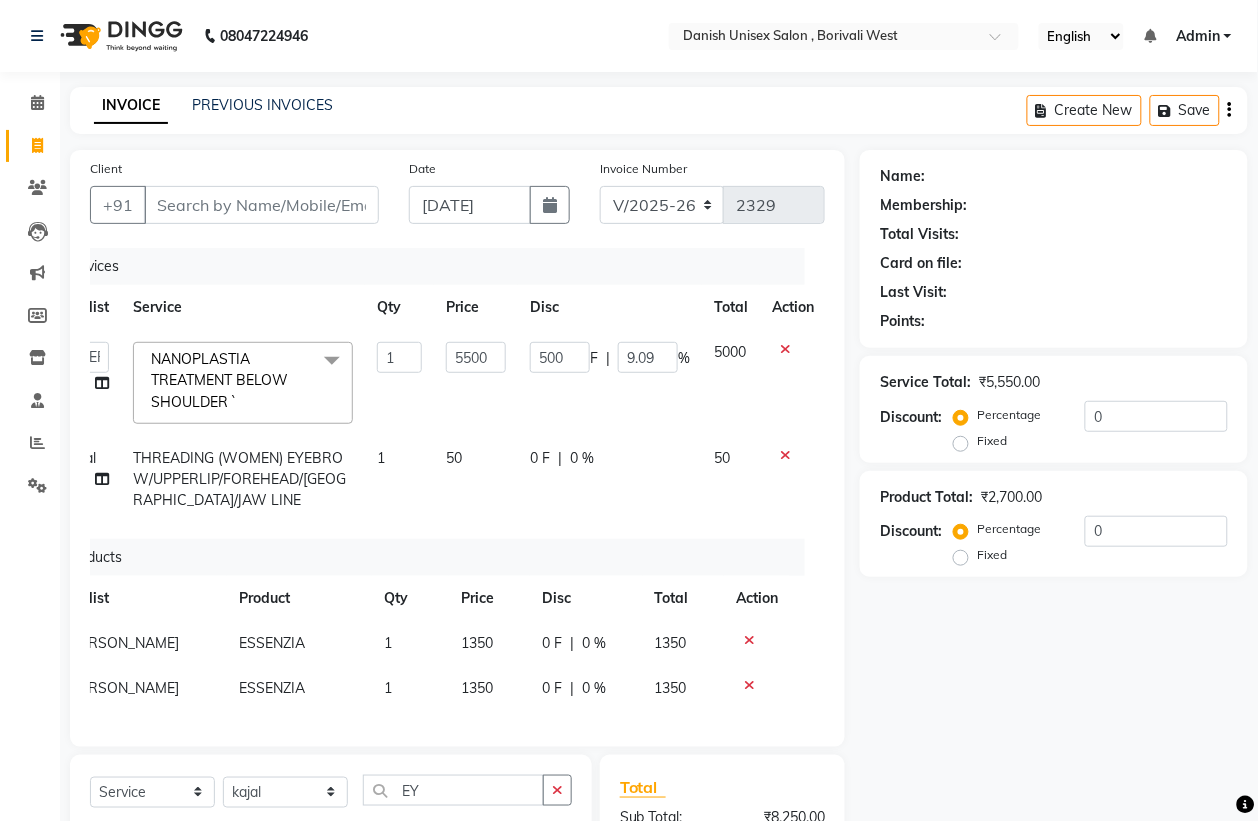 click 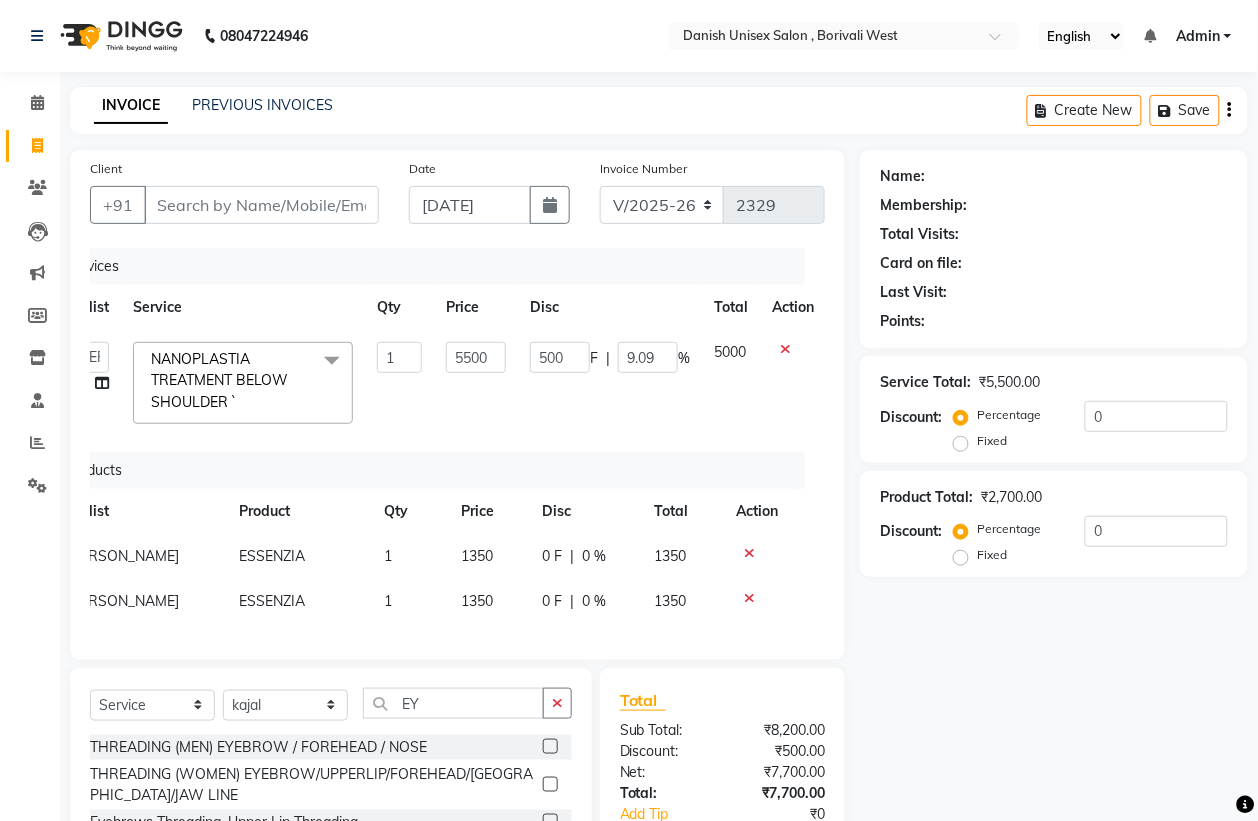 scroll, scrollTop: 150, scrollLeft: 0, axis: vertical 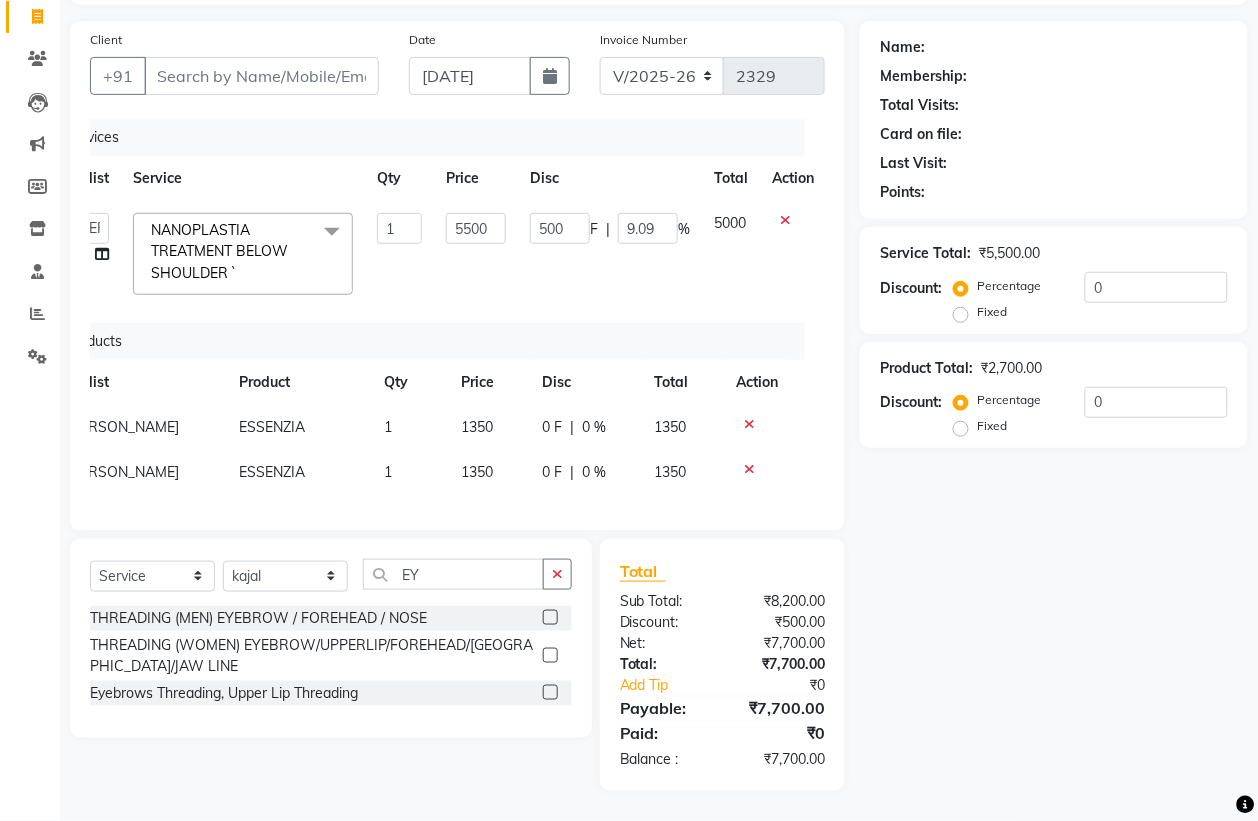 click 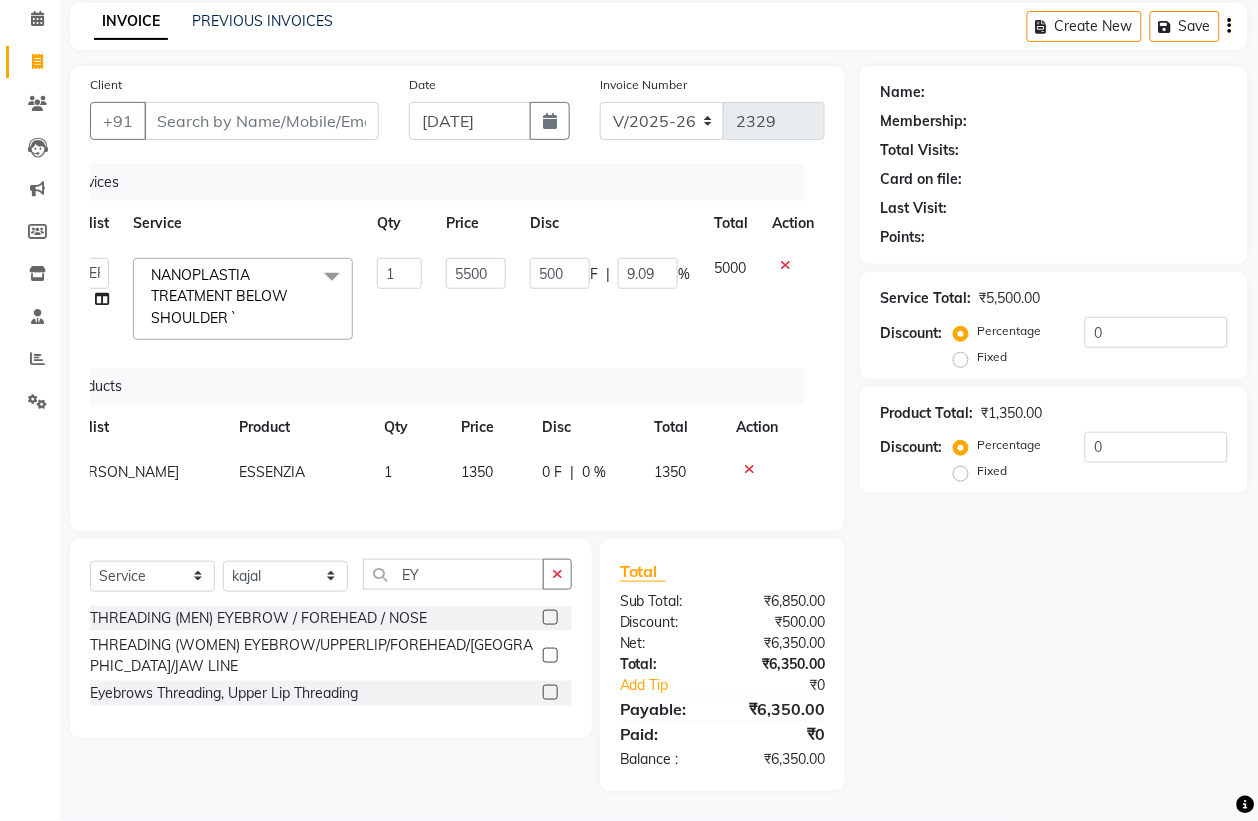 scroll, scrollTop: 105, scrollLeft: 0, axis: vertical 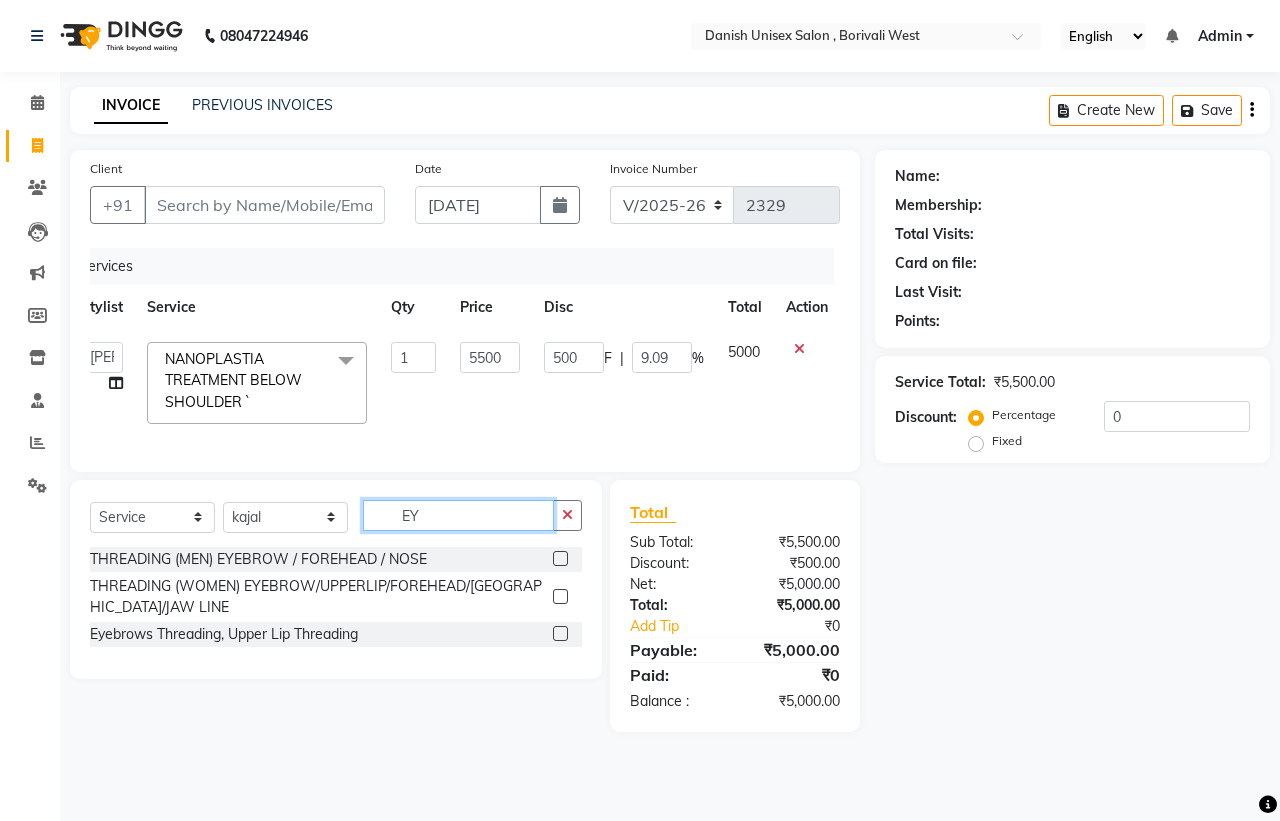 click on "EY" 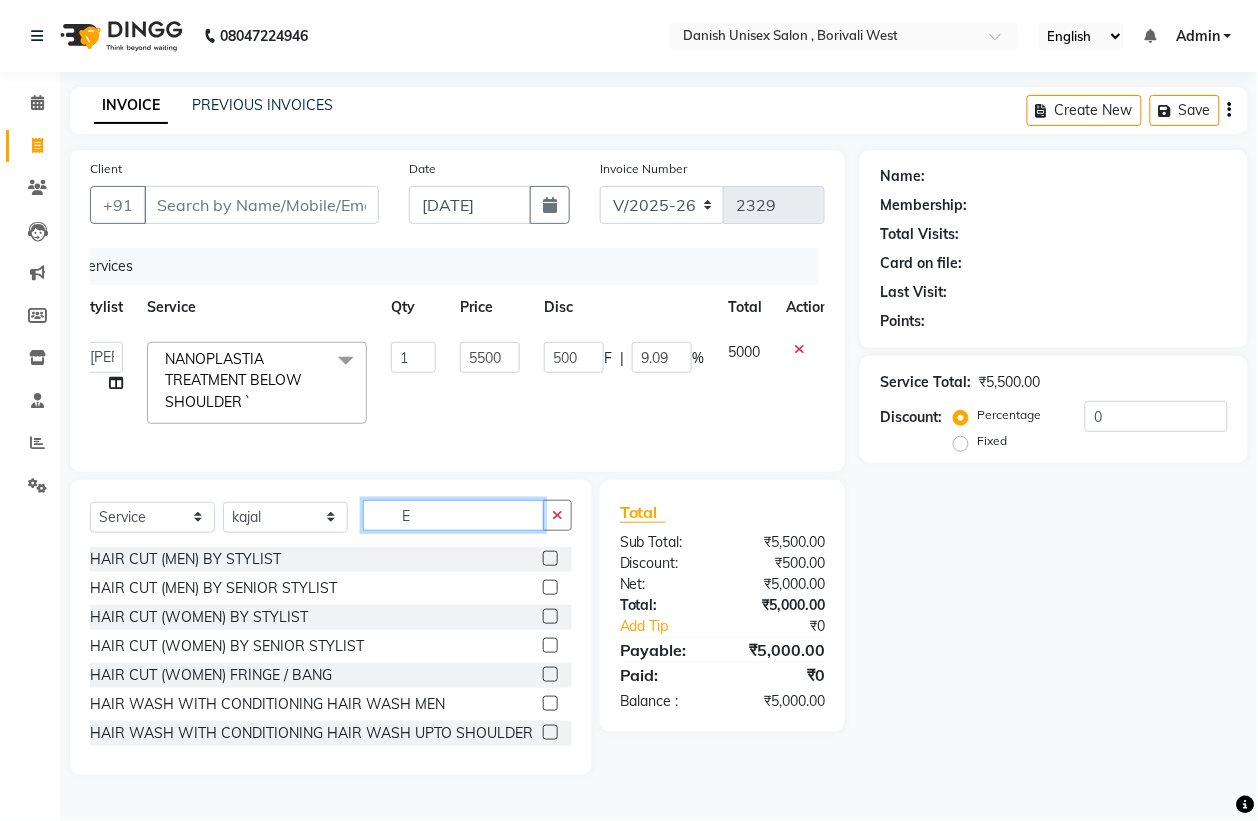 type on "EY" 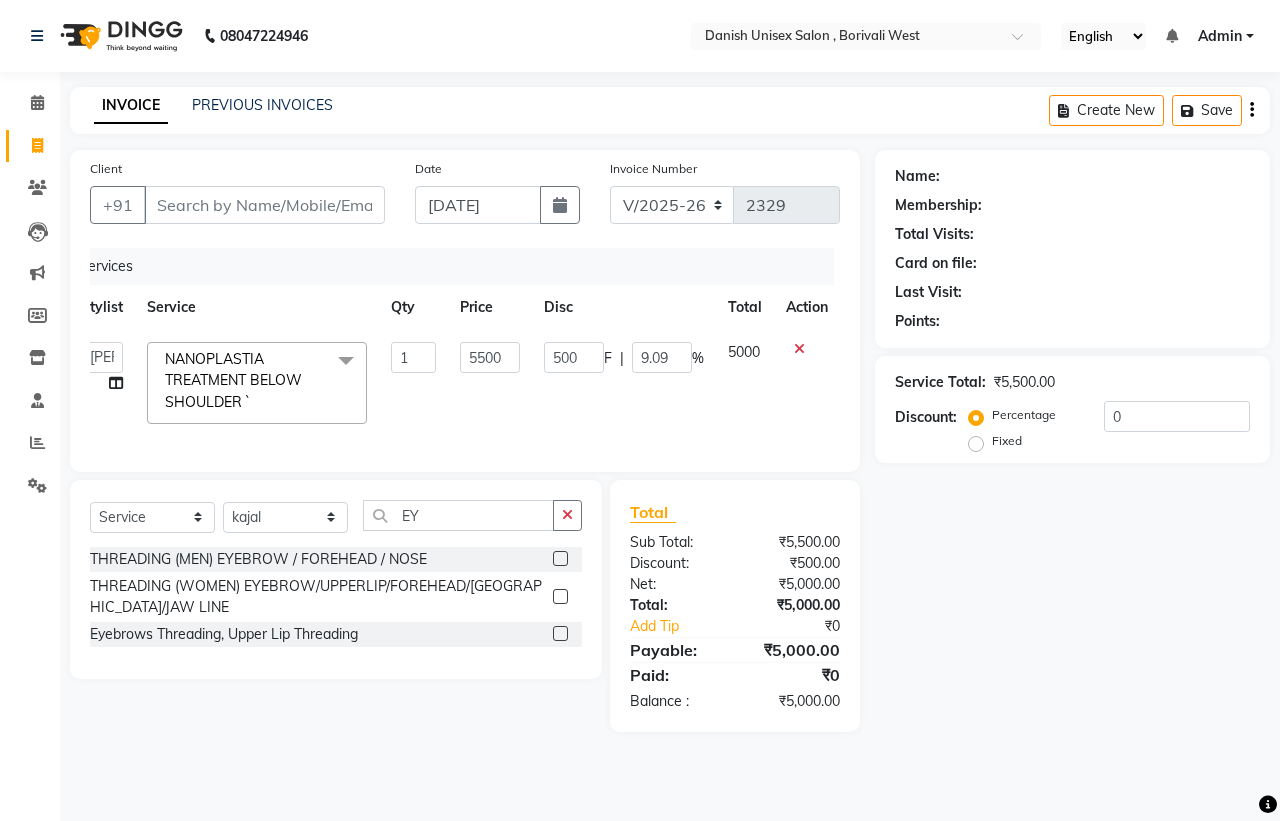 click 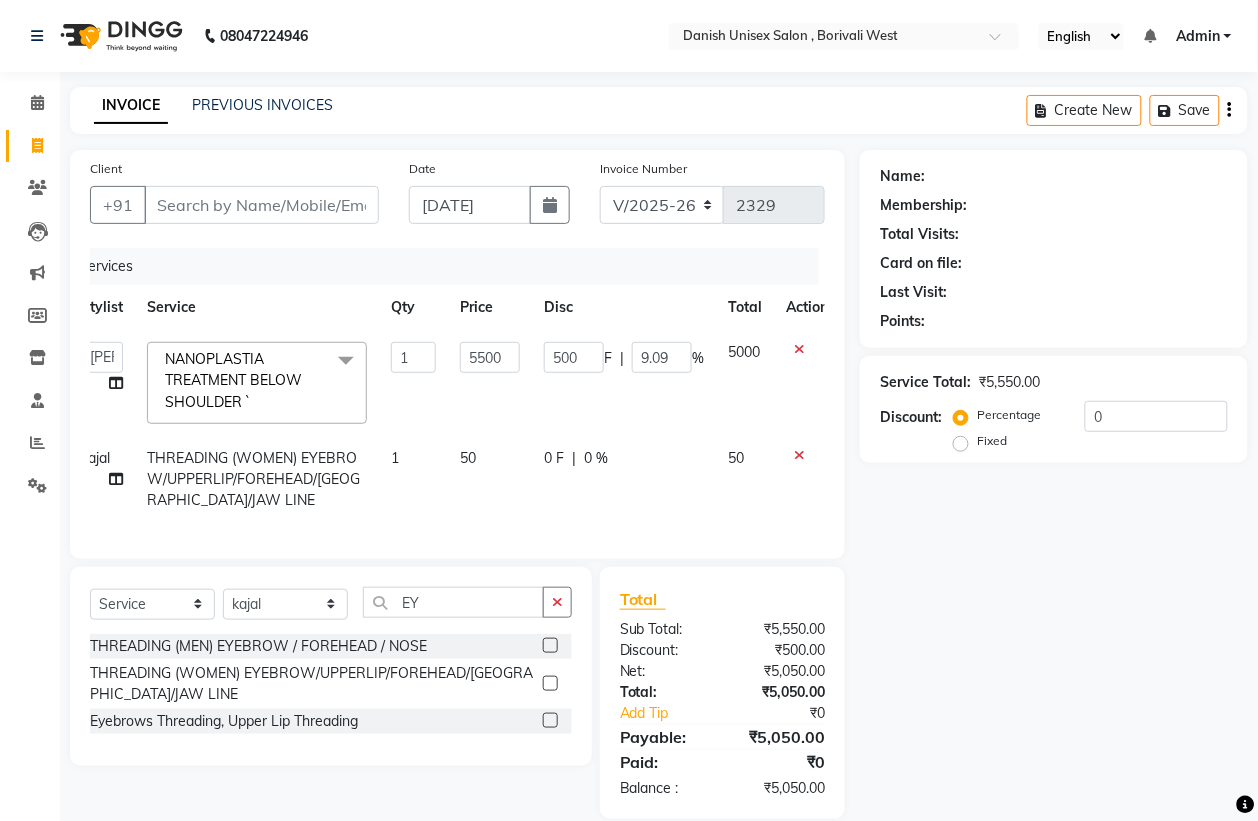 click 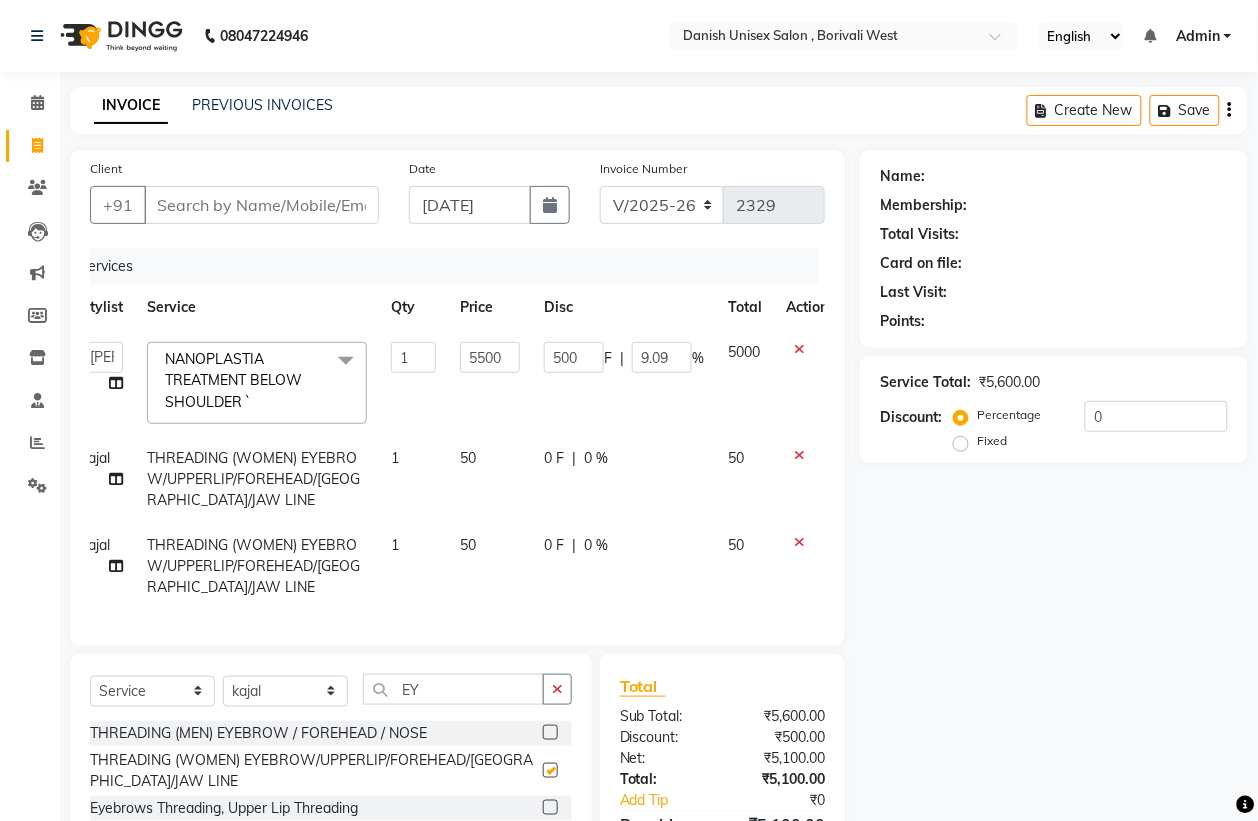 checkbox on "false" 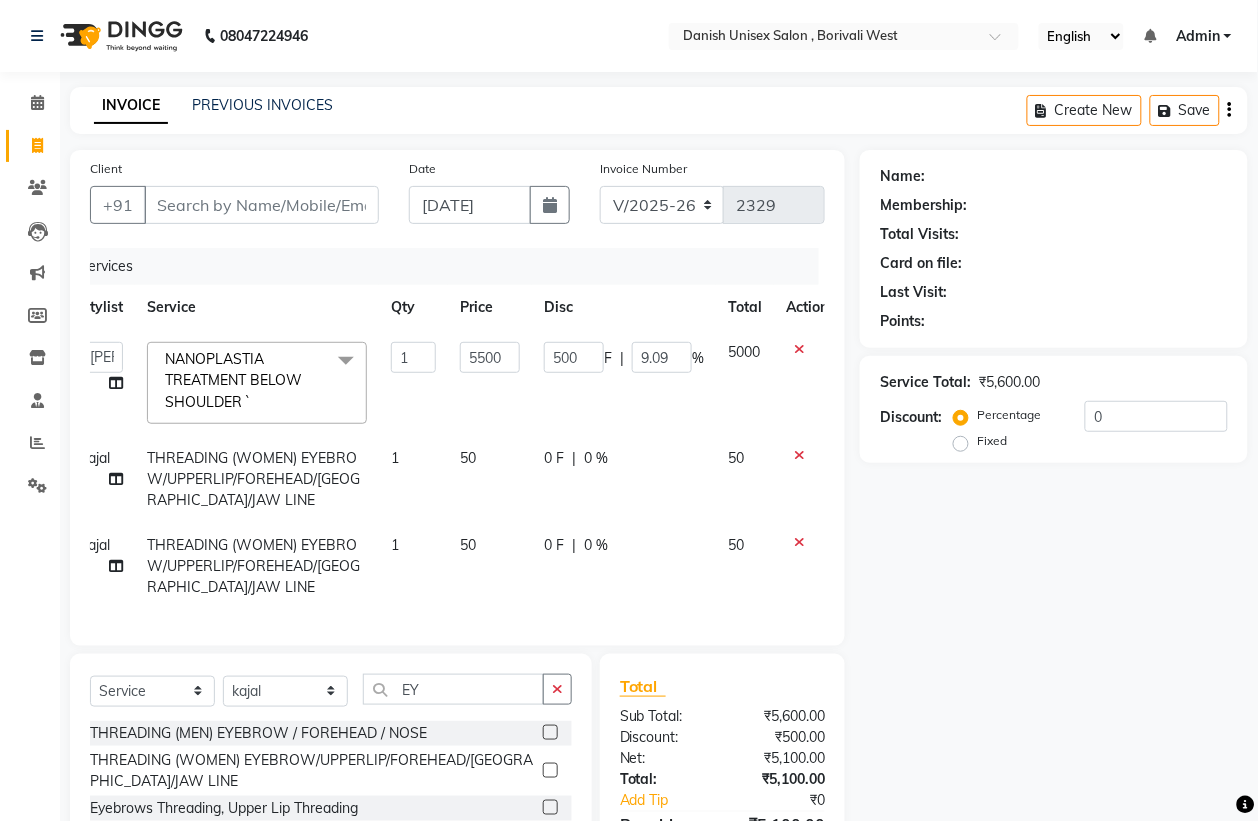 scroll, scrollTop: 136, scrollLeft: 0, axis: vertical 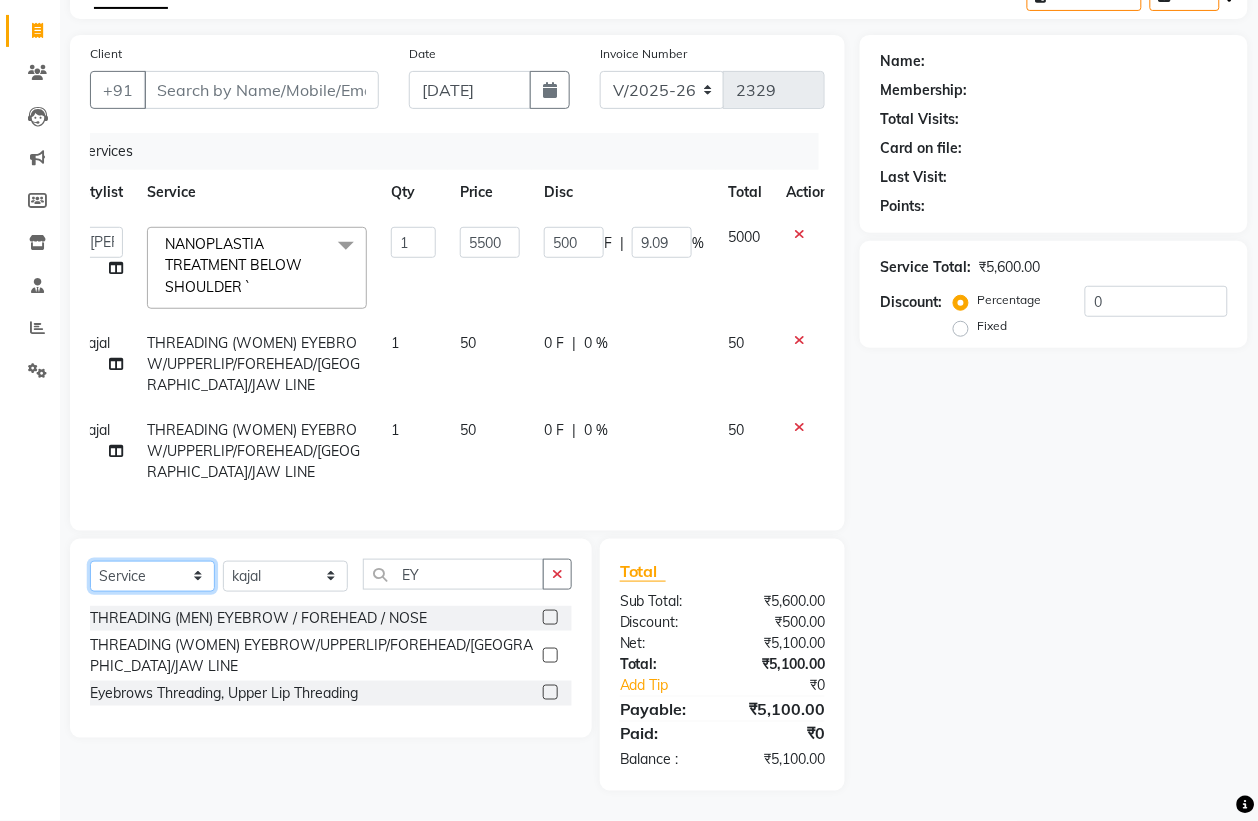 click on "Select  Service  Product  Membership  Package Voucher Prepaid Gift Card" 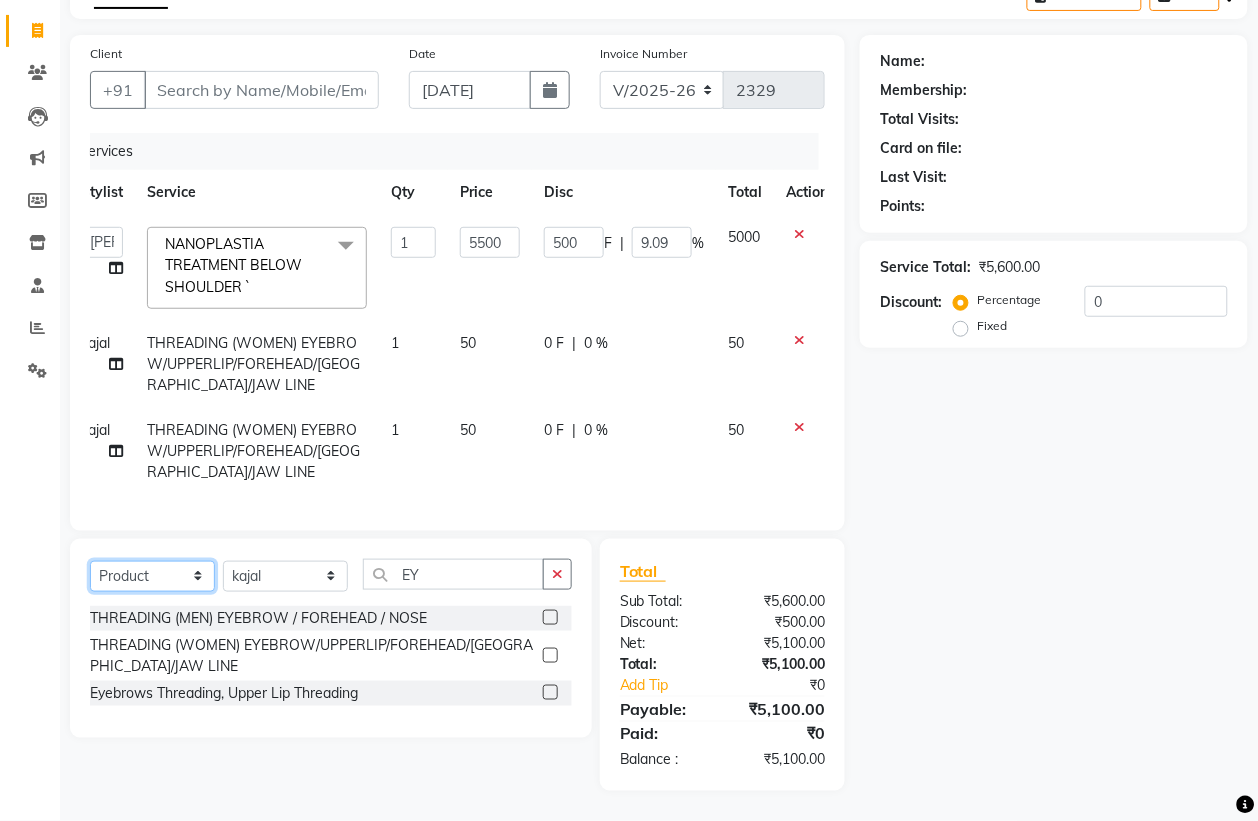 click on "Select  Service  Product  Membership  Package Voucher Prepaid Gift Card" 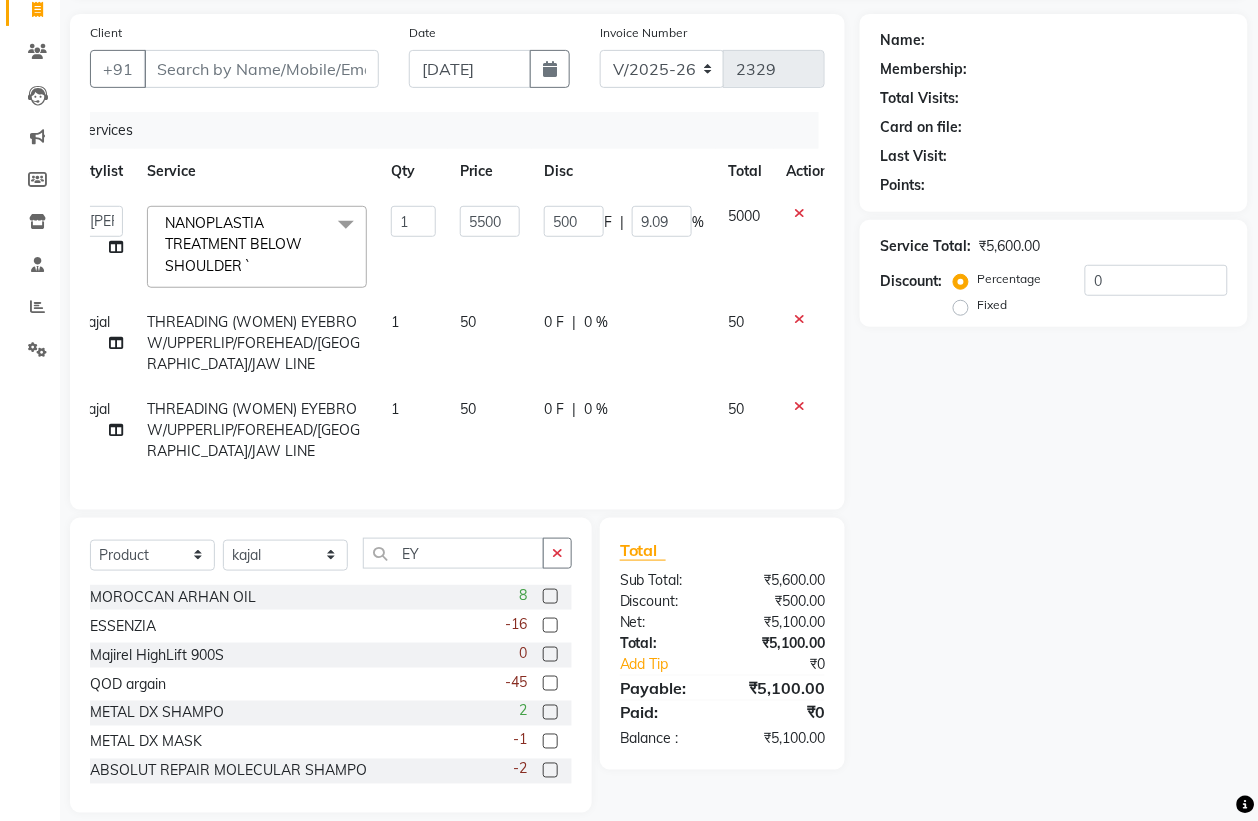 click 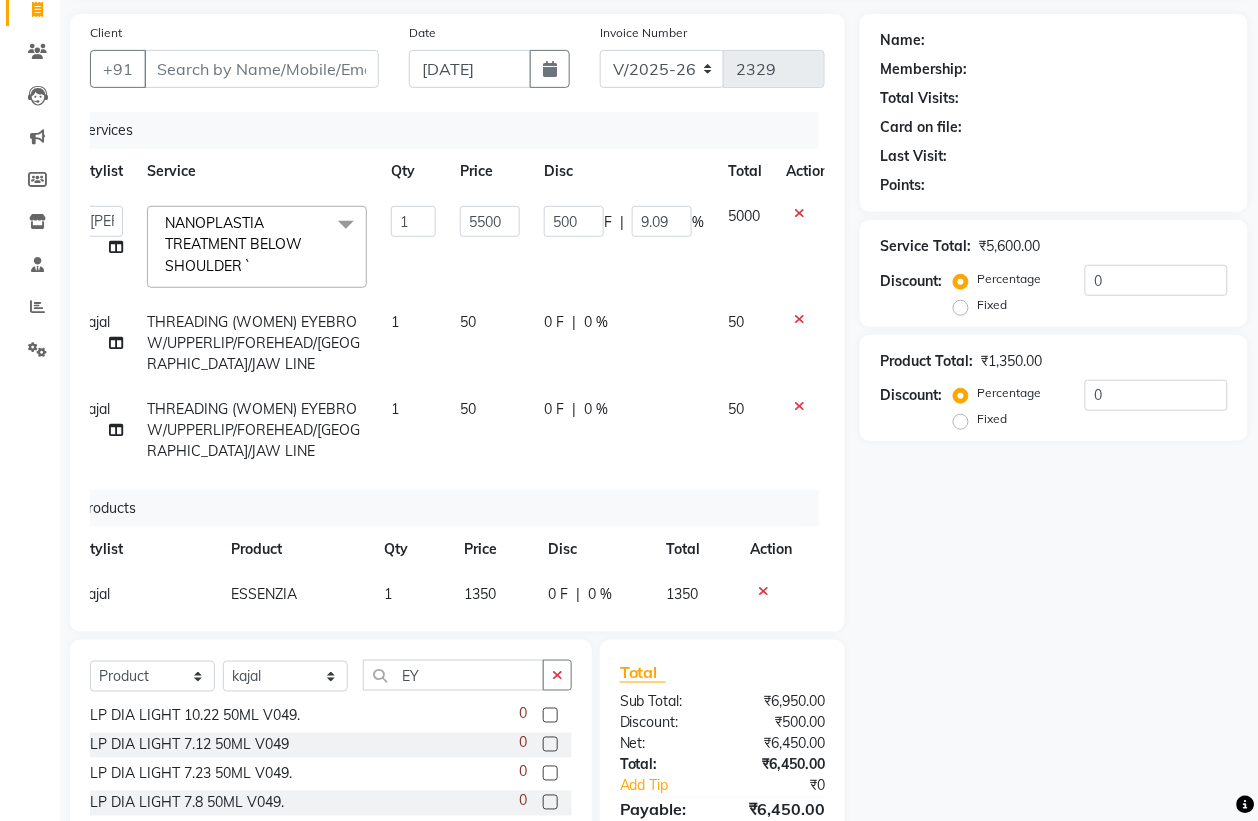 scroll, scrollTop: 250, scrollLeft: 0, axis: vertical 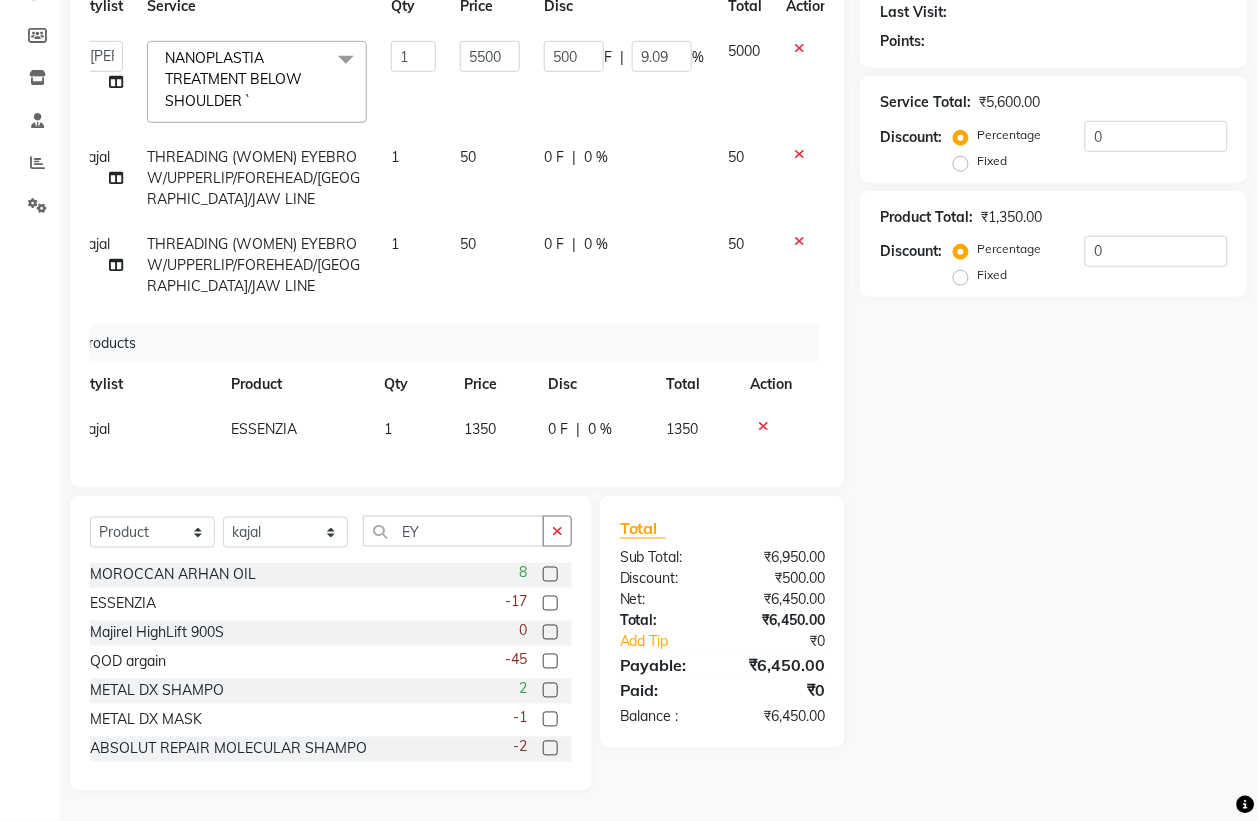 click 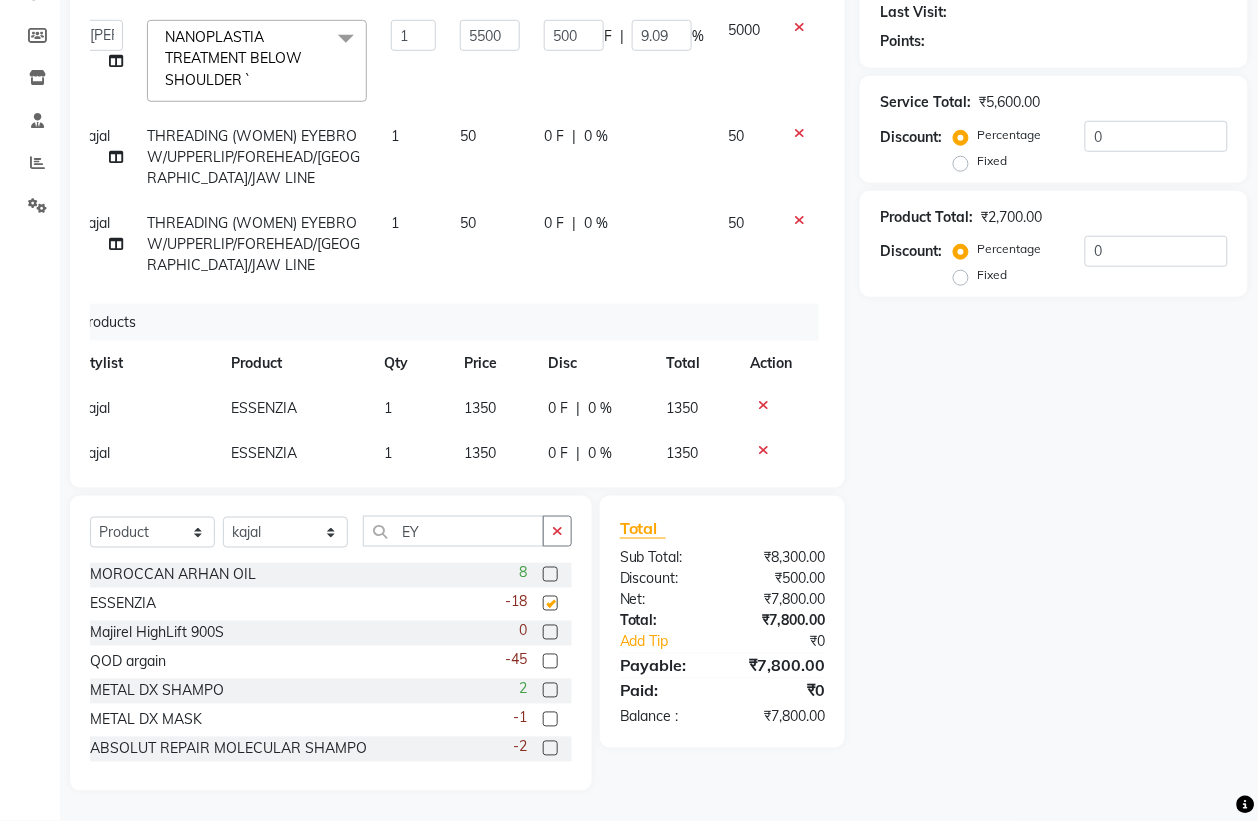 checkbox on "false" 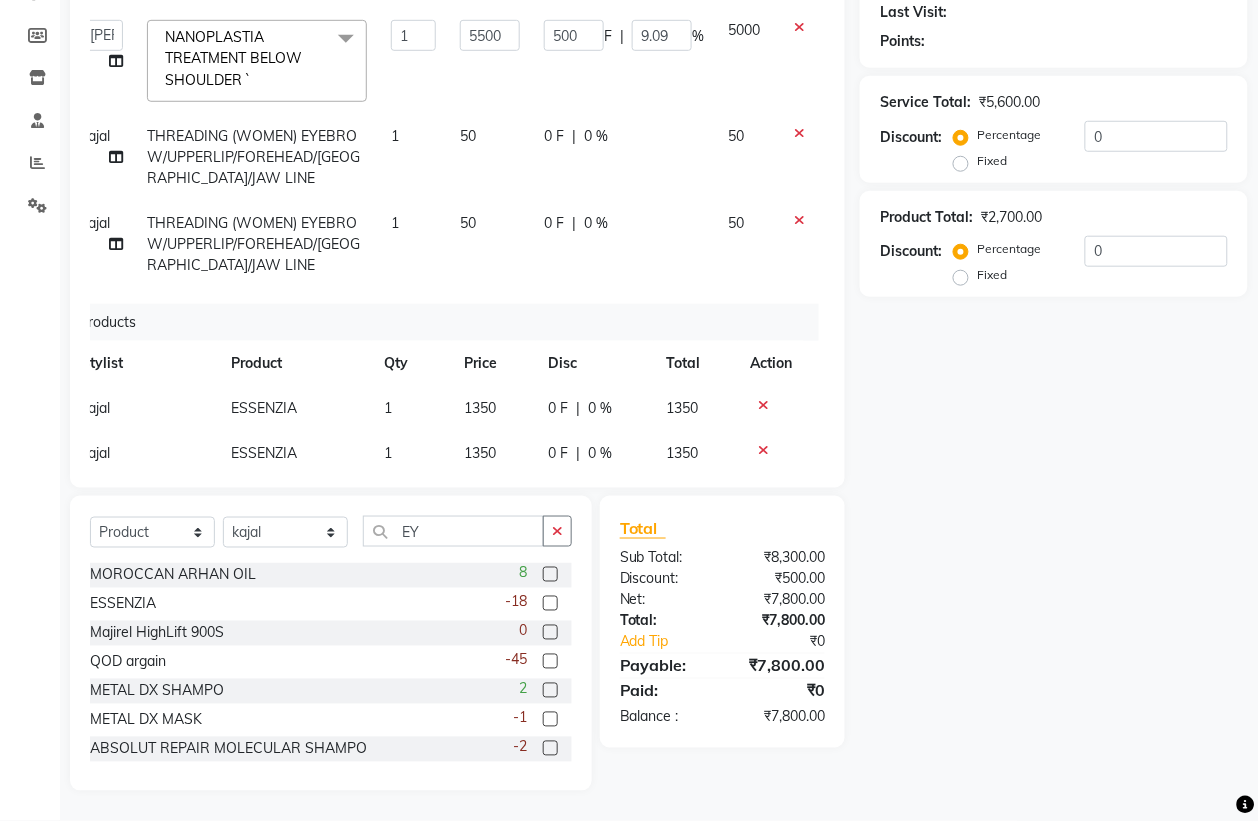 scroll, scrollTop: 0, scrollLeft: 0, axis: both 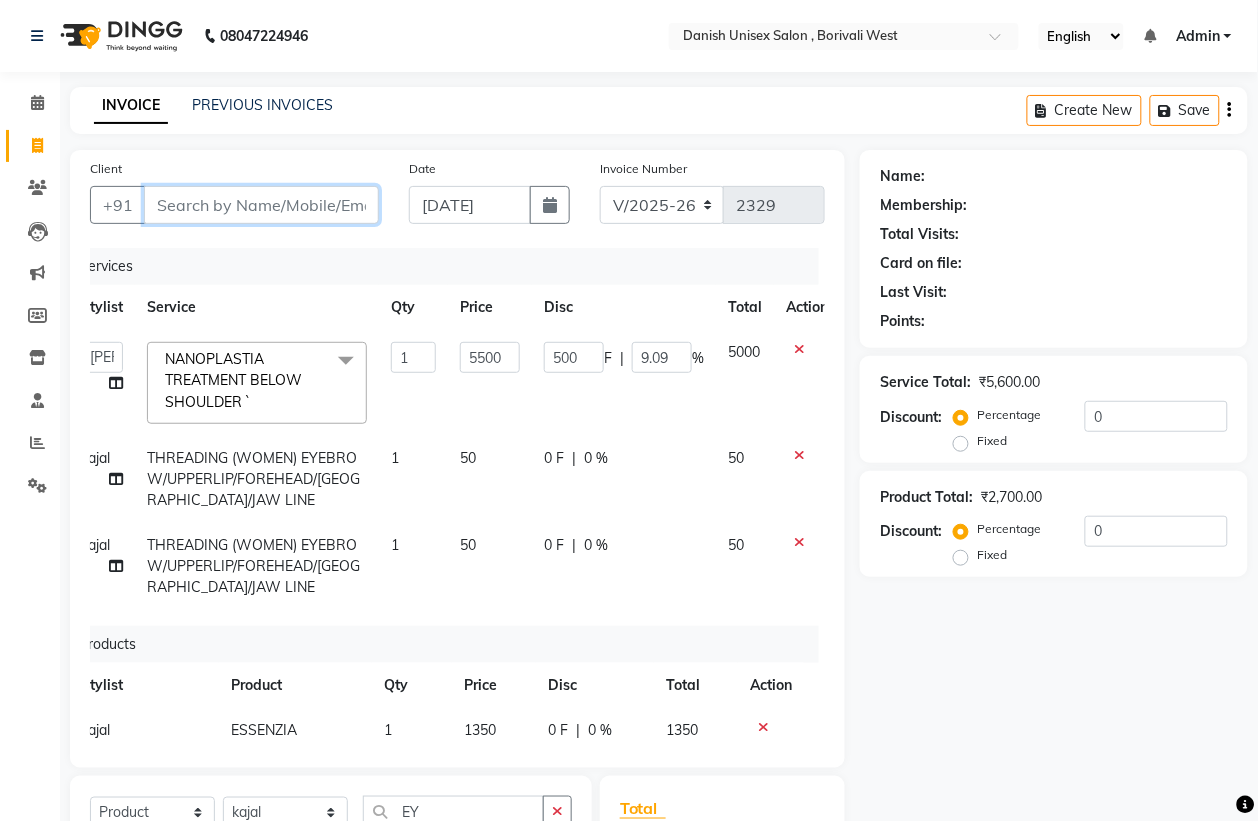 click on "Client" at bounding box center (261, 205) 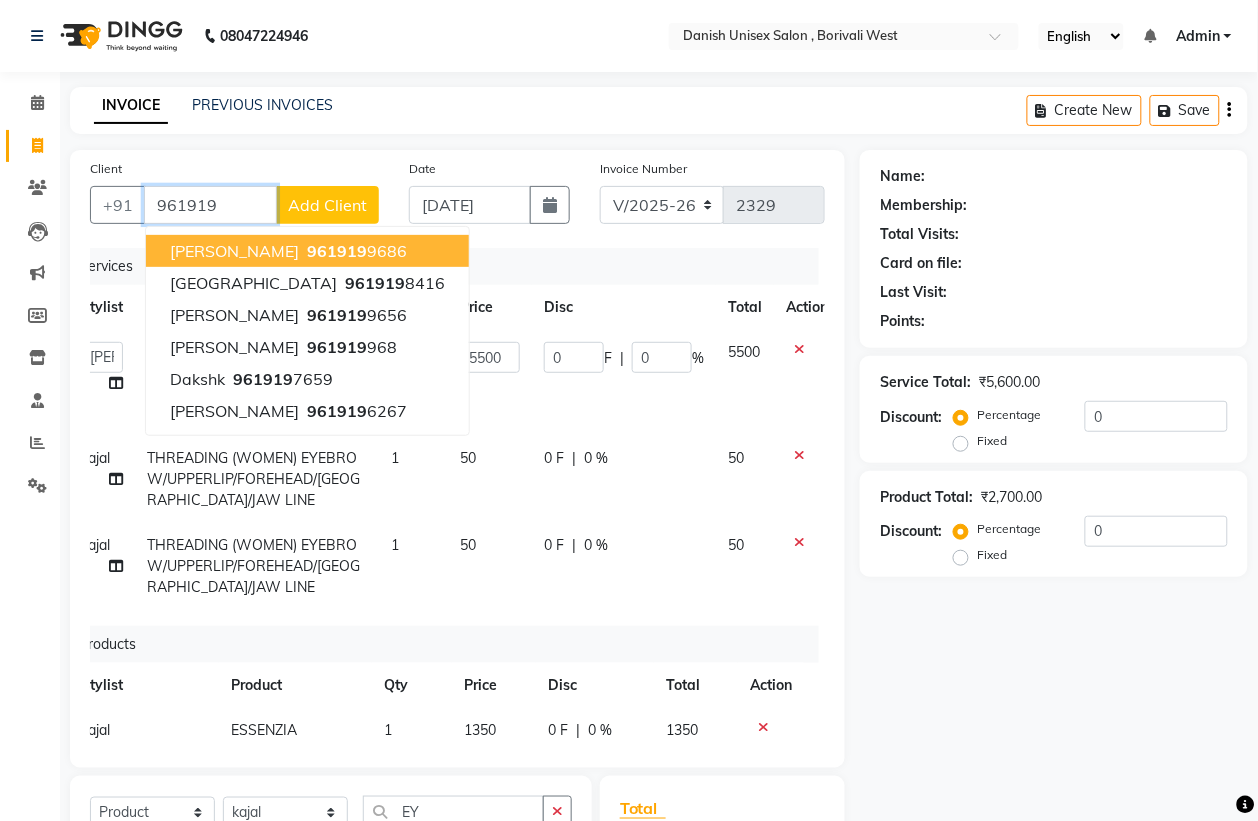 click on "961919" at bounding box center [337, 251] 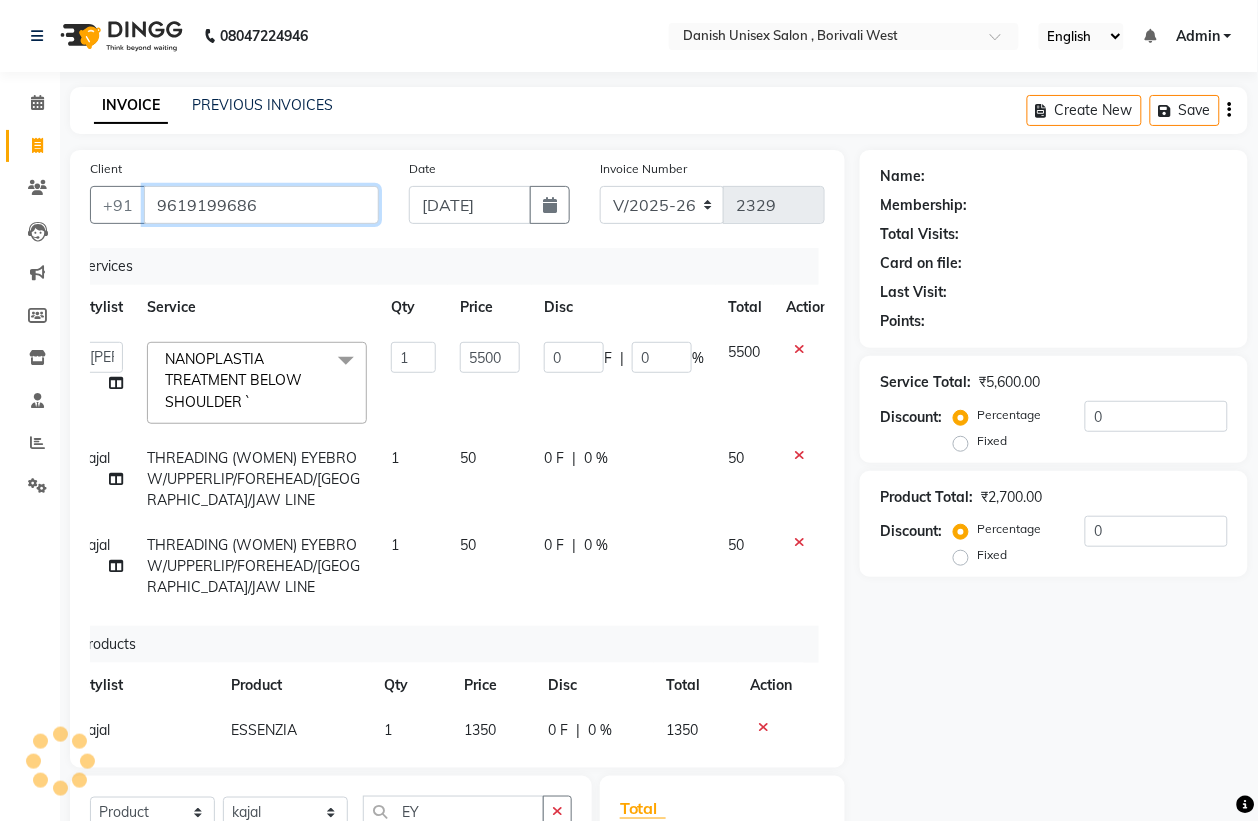 type on "9619199686" 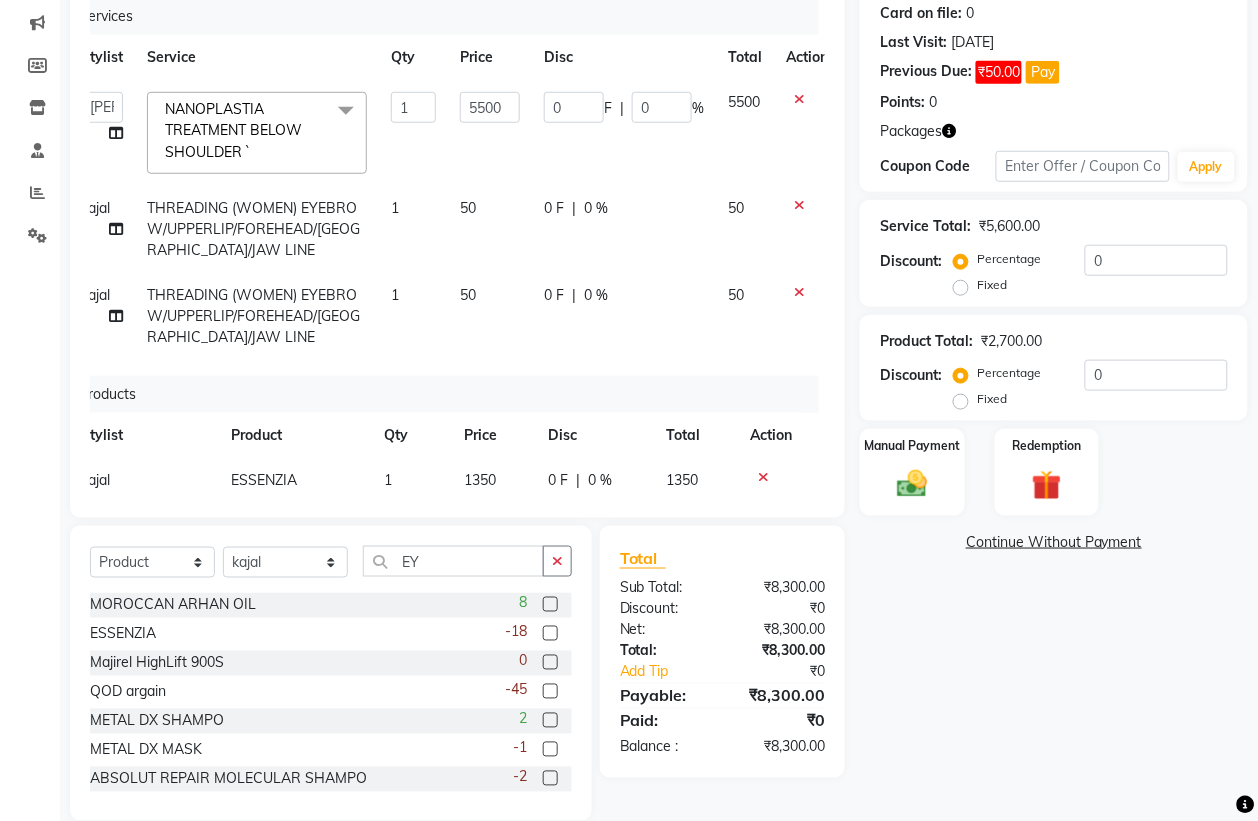 scroll, scrollTop: 0, scrollLeft: 0, axis: both 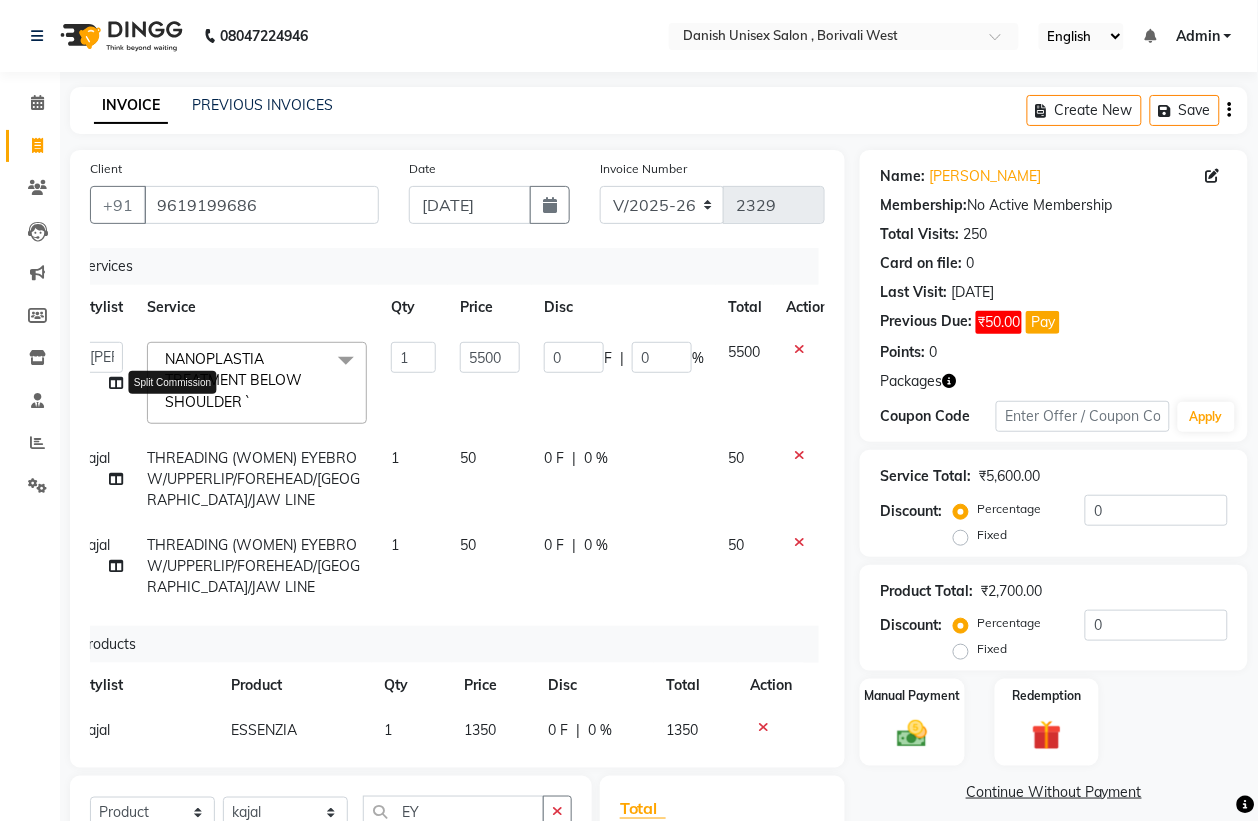 click 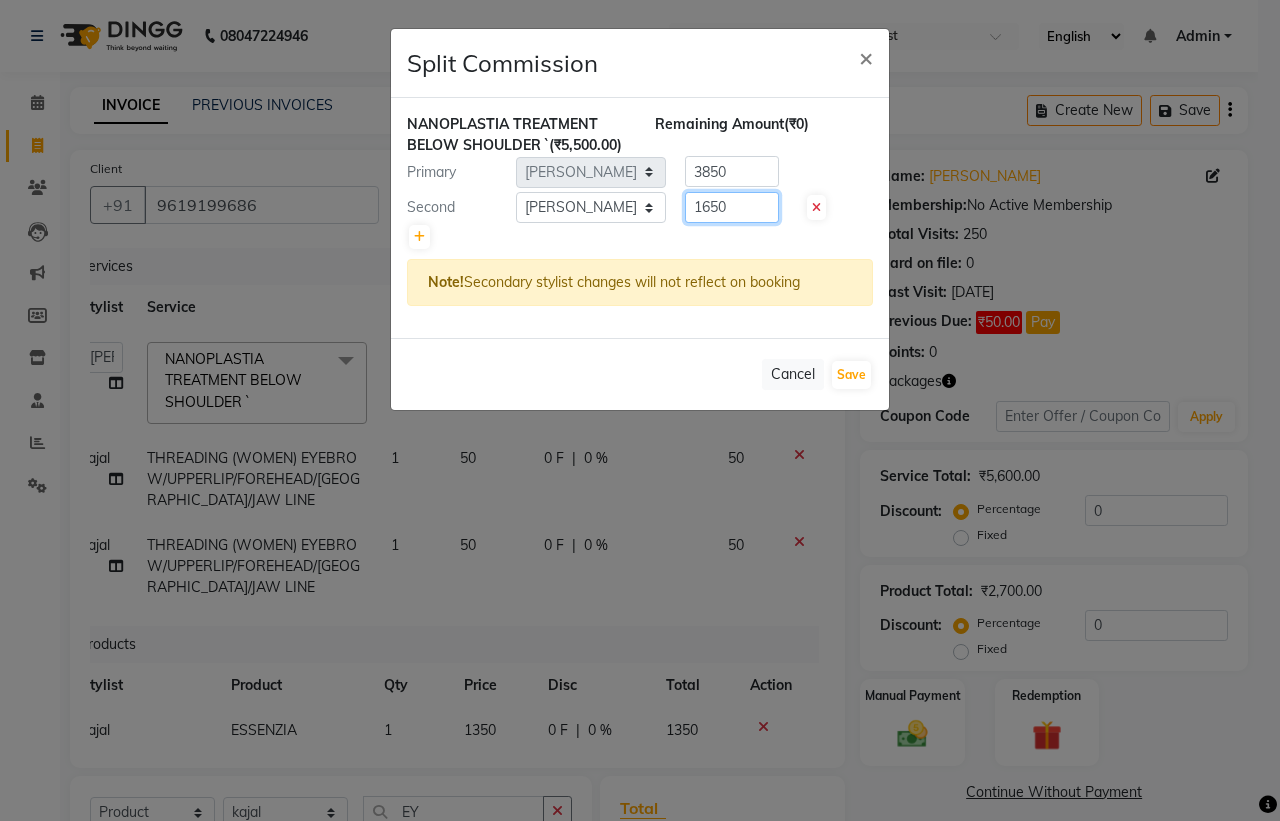 click on "1650" 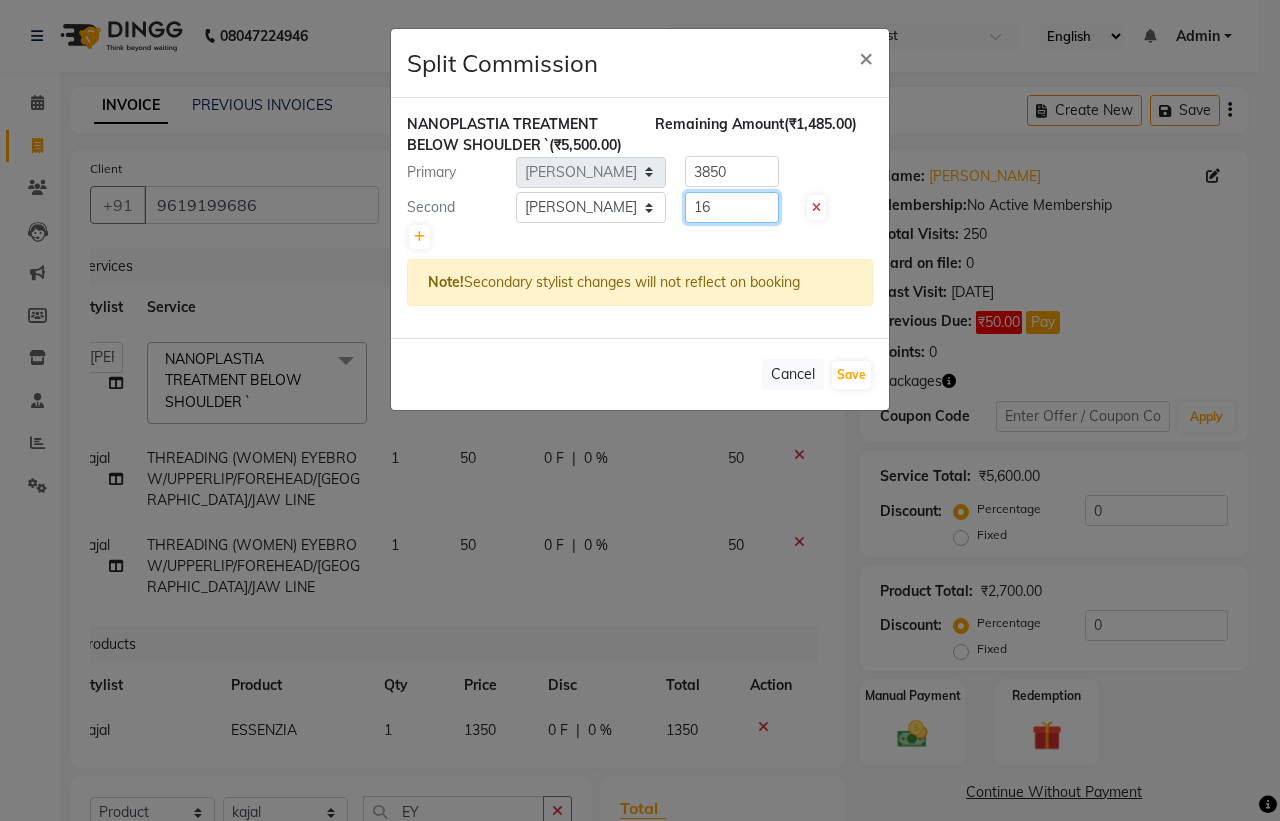 type on "1" 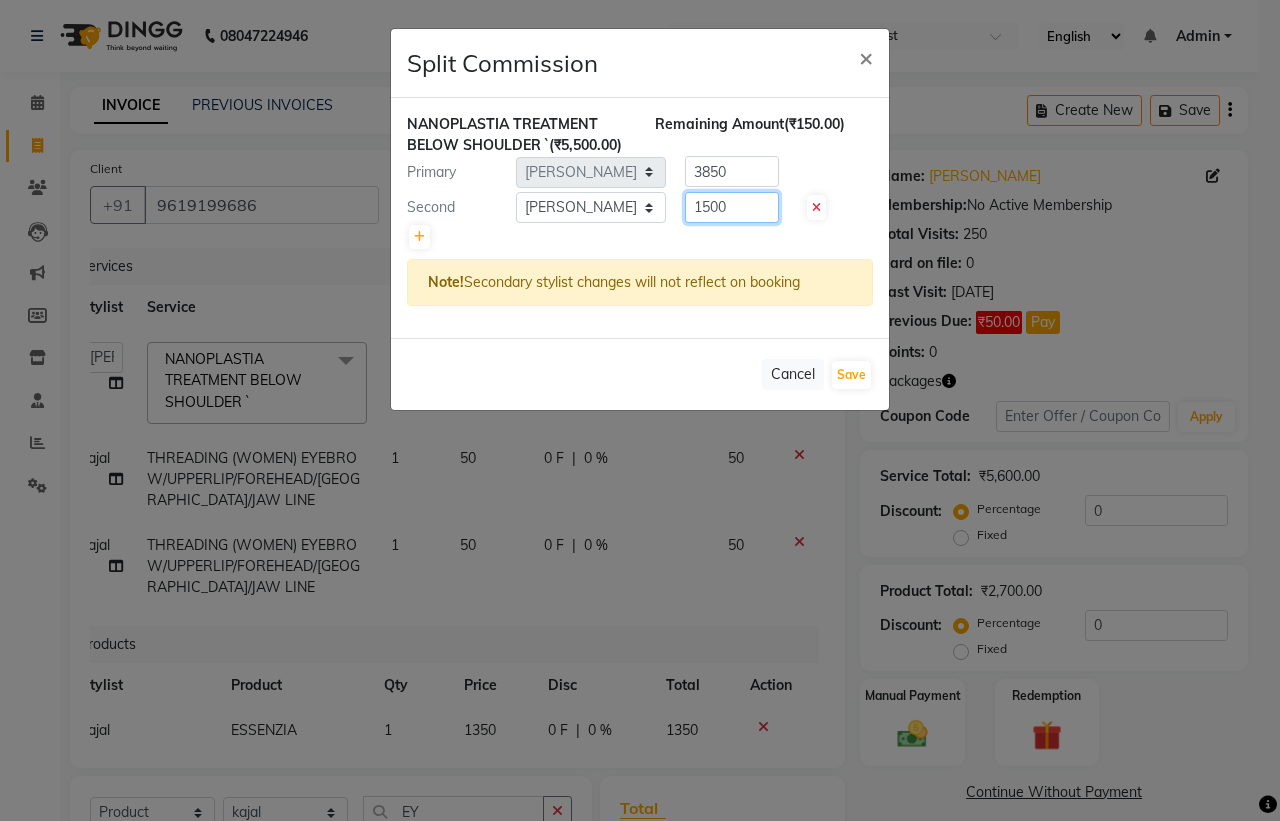 type on "1500" 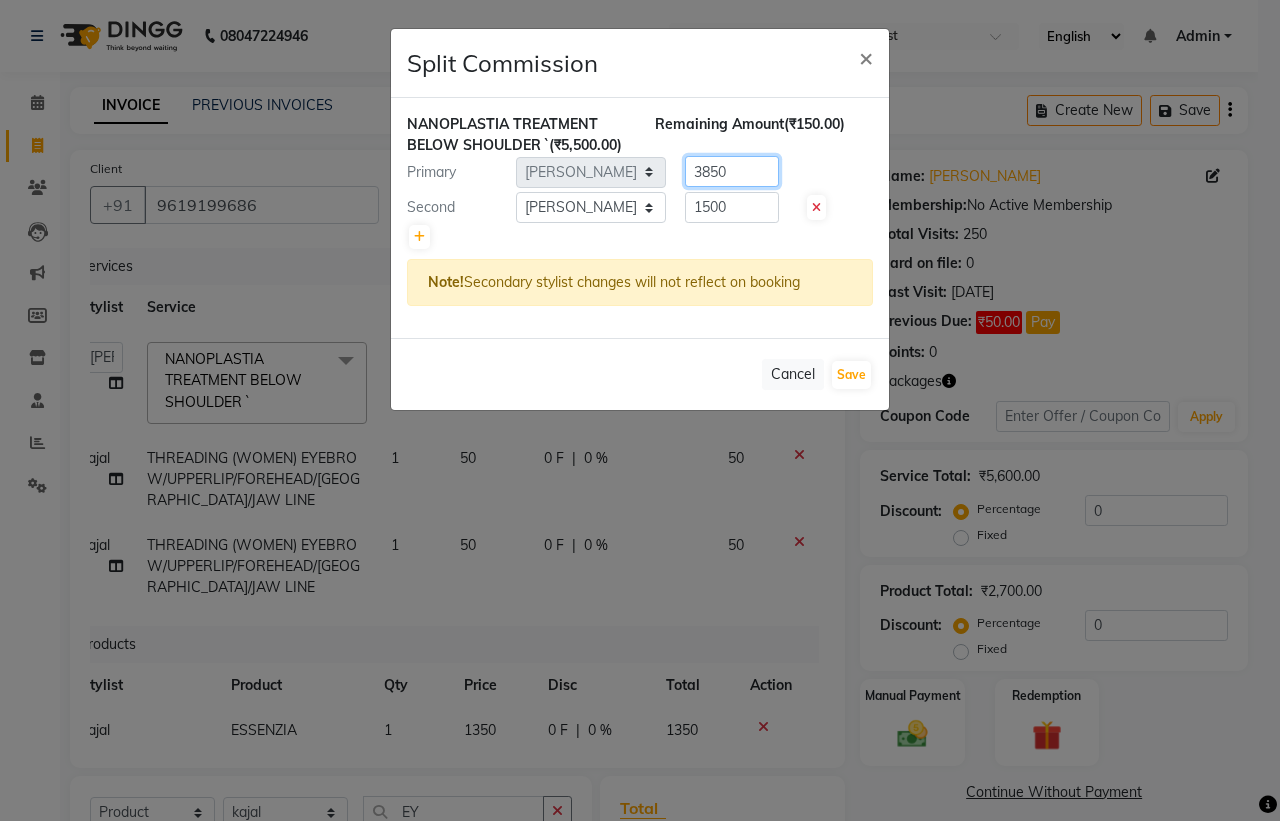 click on "3850" 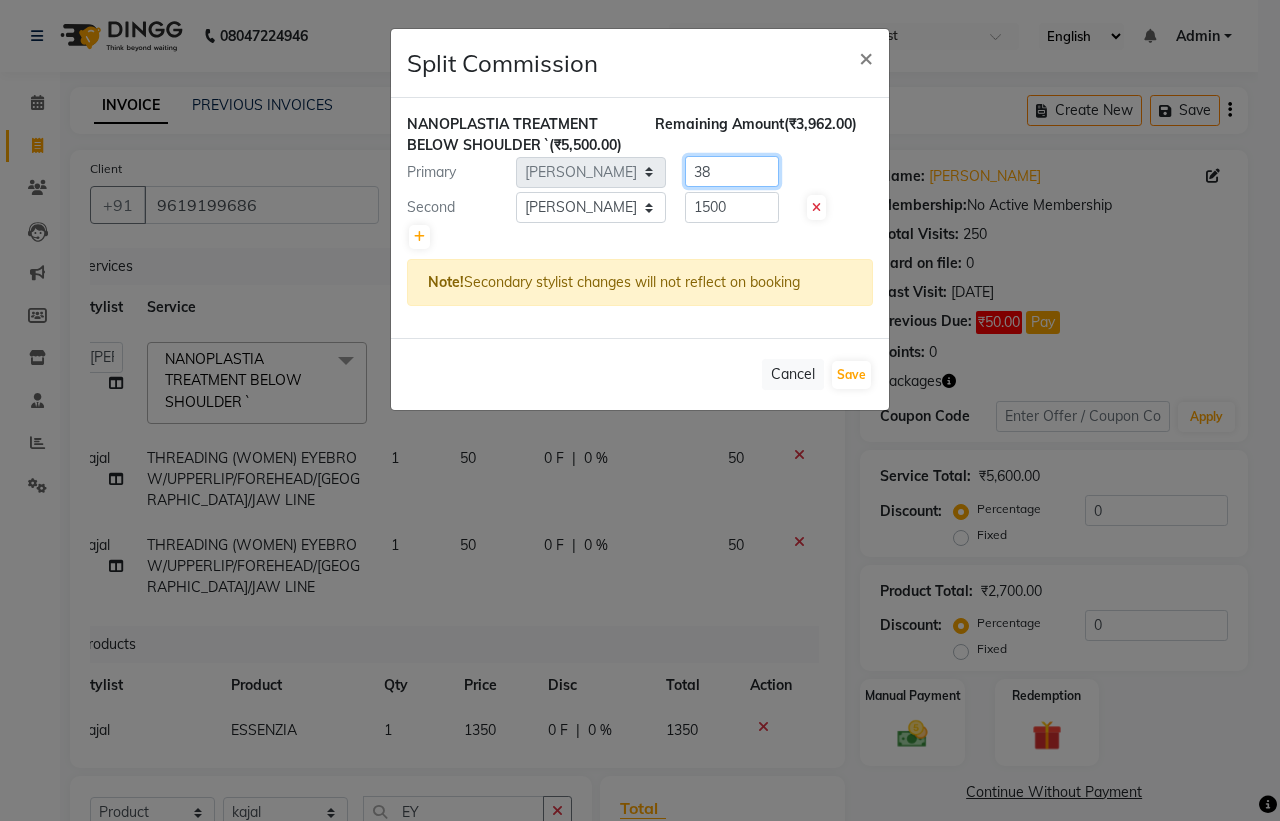 type on "3" 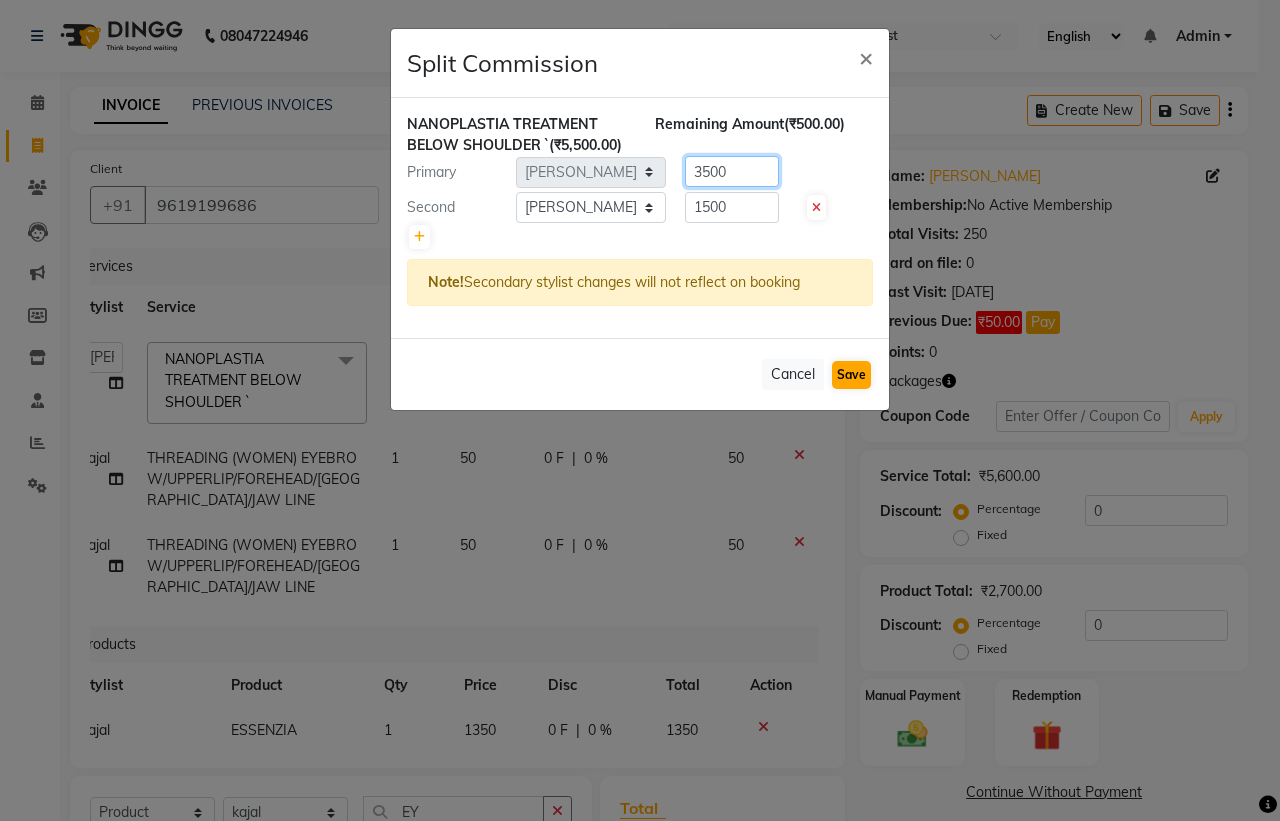 type on "3500" 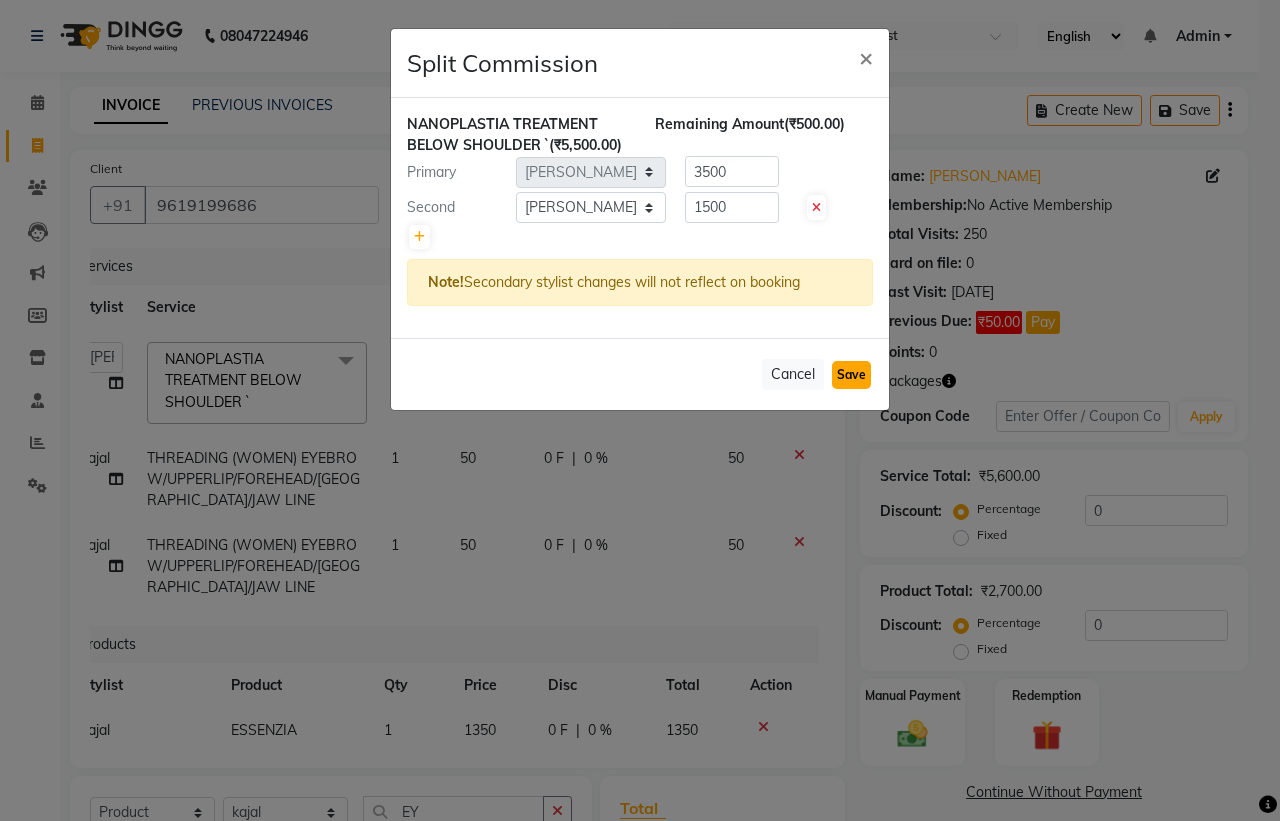 click on "Save" 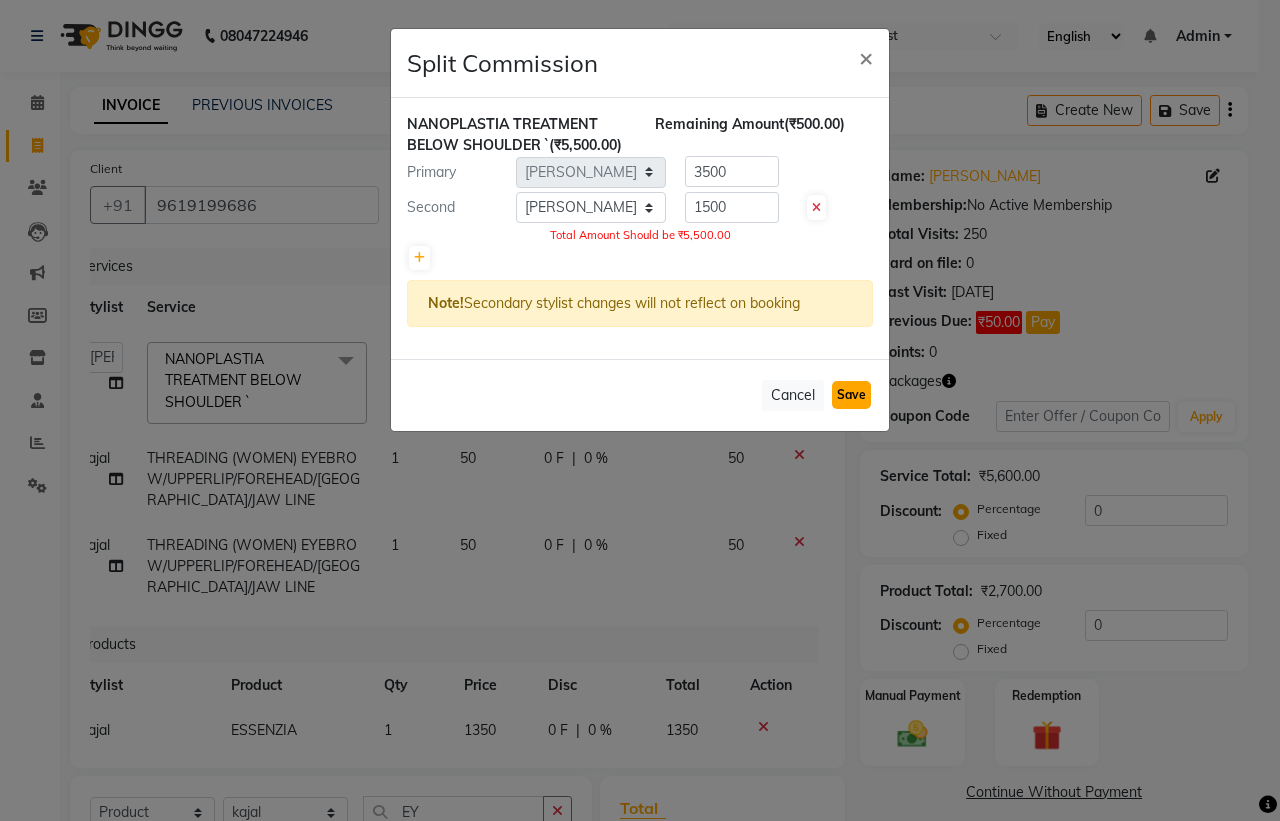 click on "Save" 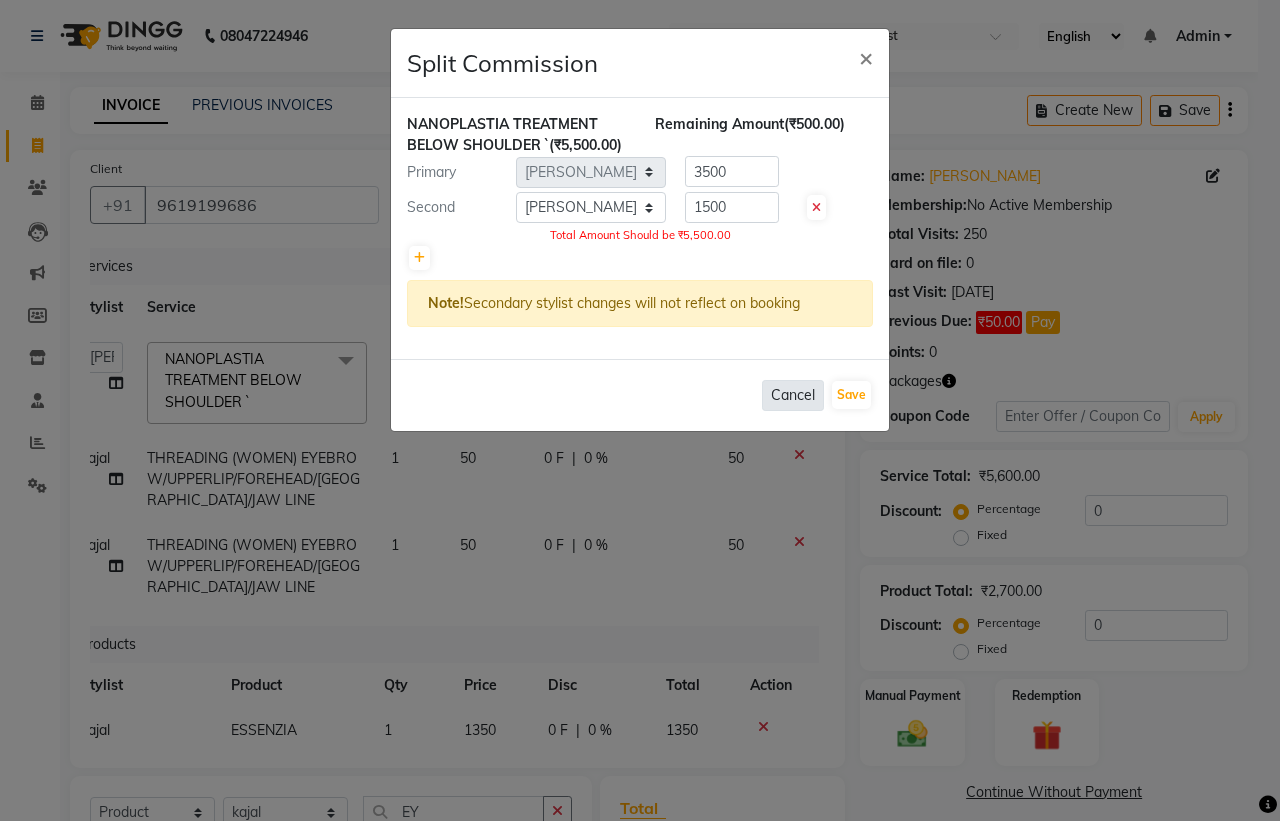 click on "Cancel" 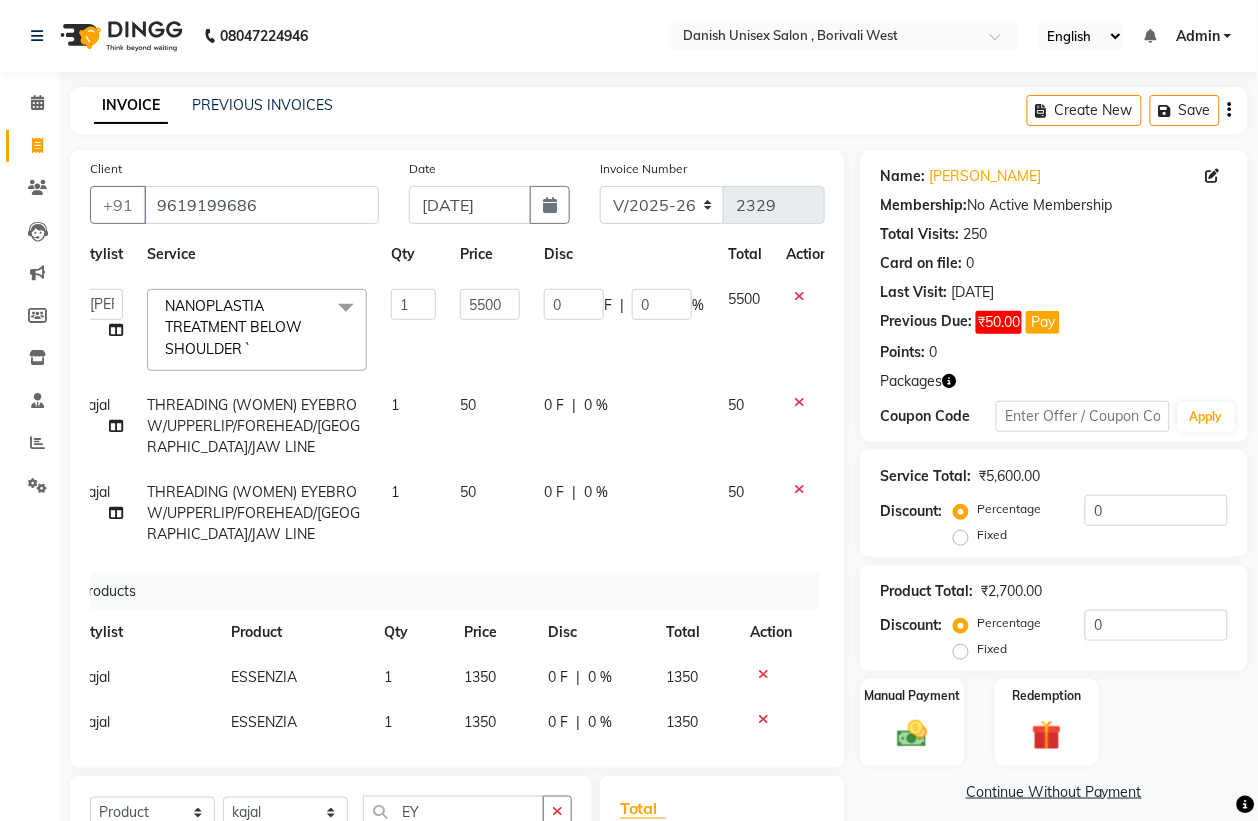scroll, scrollTop: 87, scrollLeft: 21, axis: both 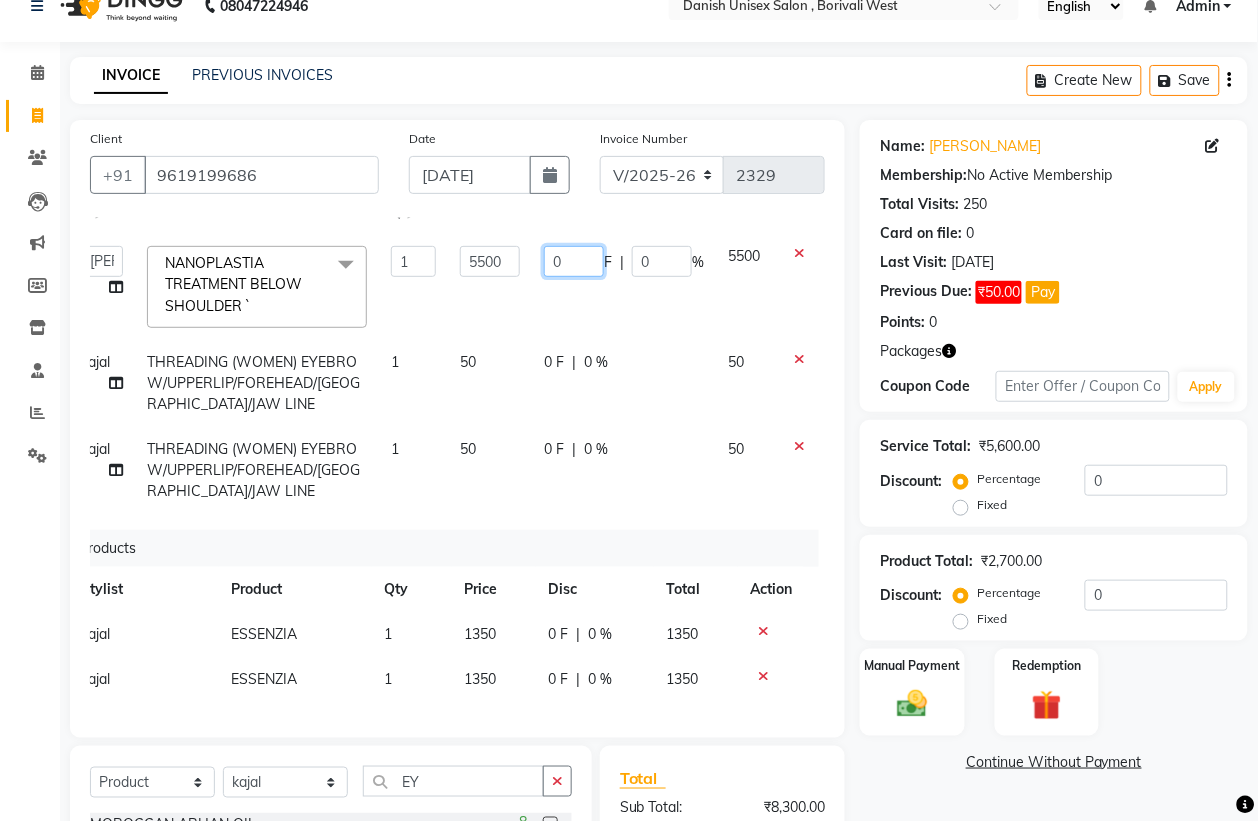 click on "0" 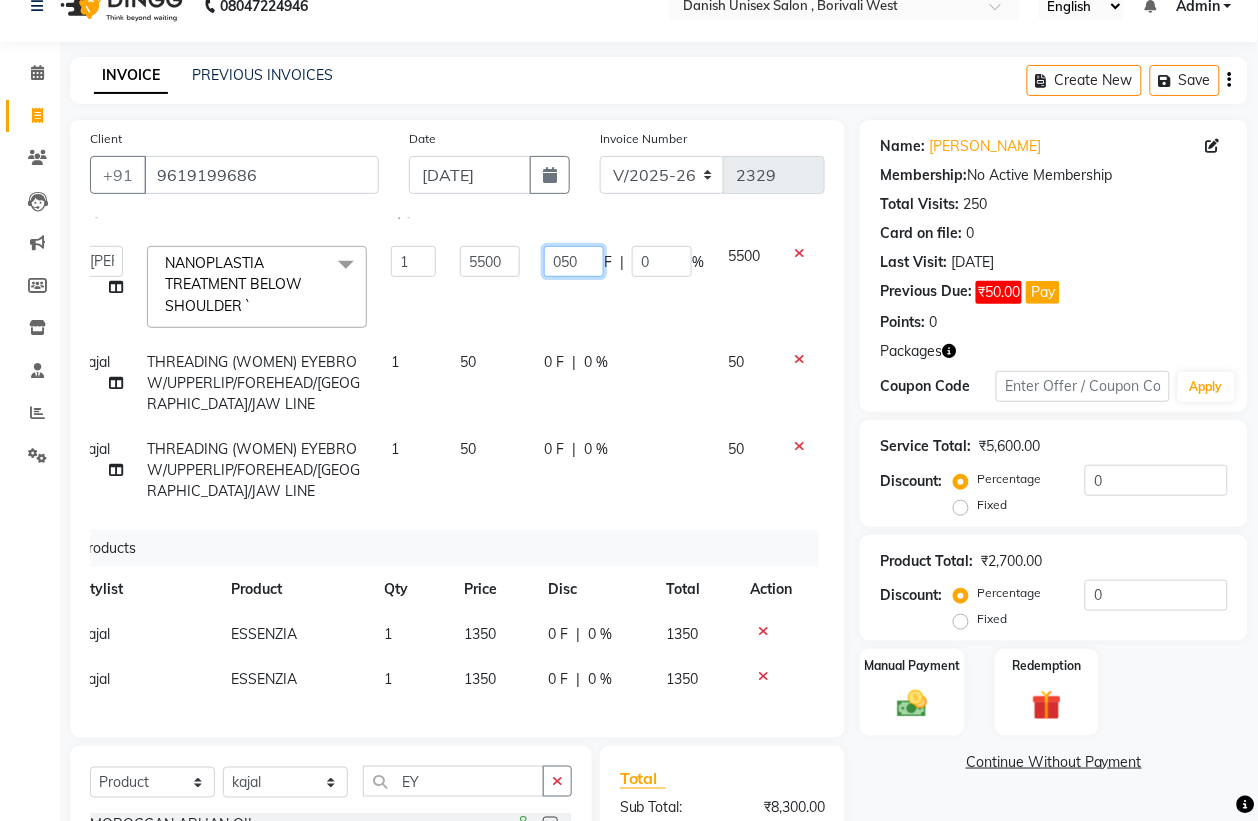 type on "0500" 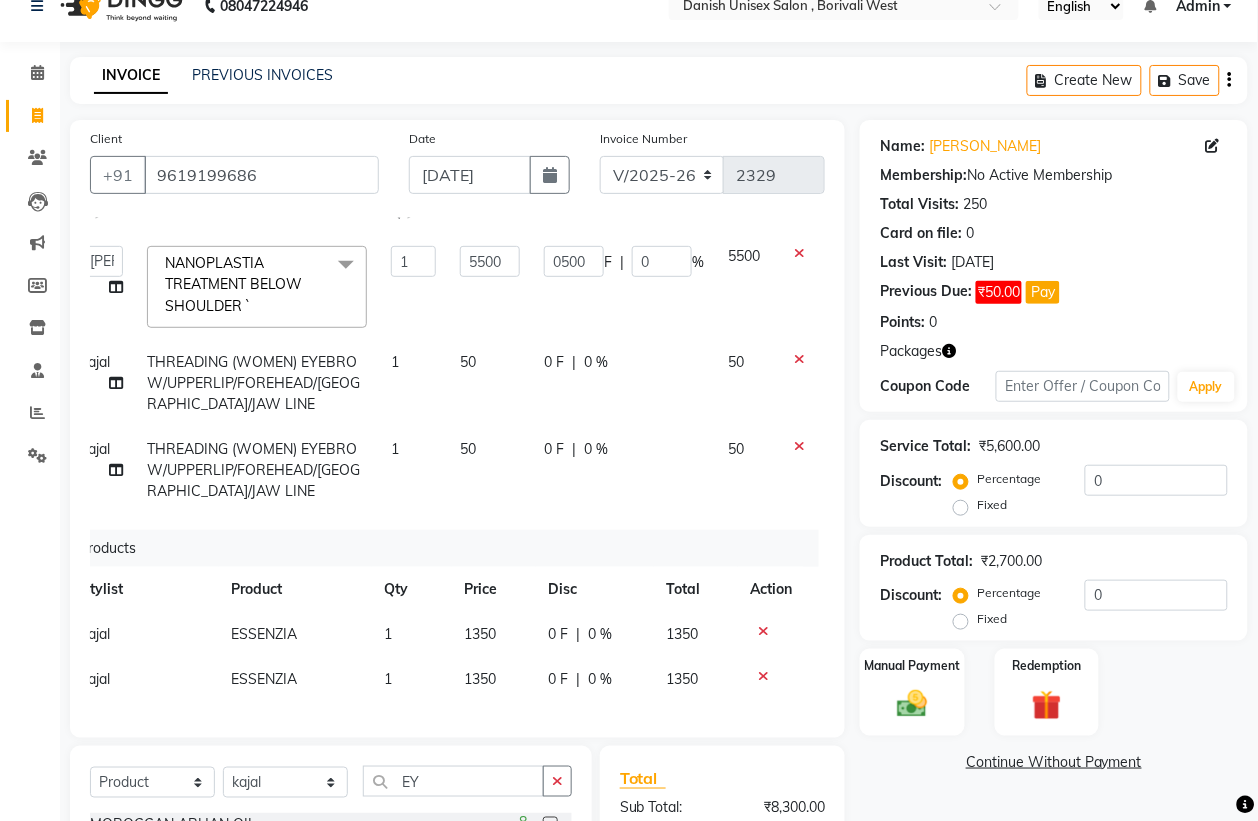 click on "0500 F | 0 %" 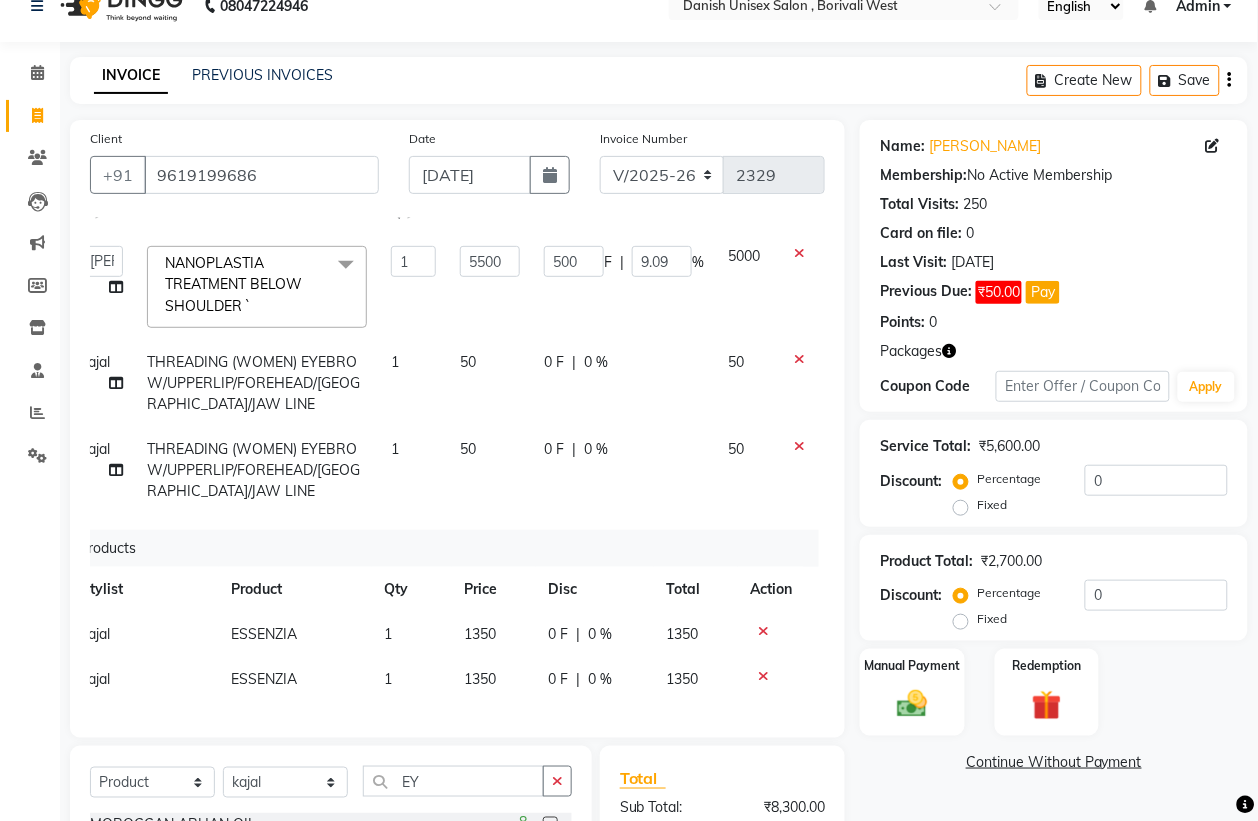 scroll, scrollTop: 87, scrollLeft: 15, axis: both 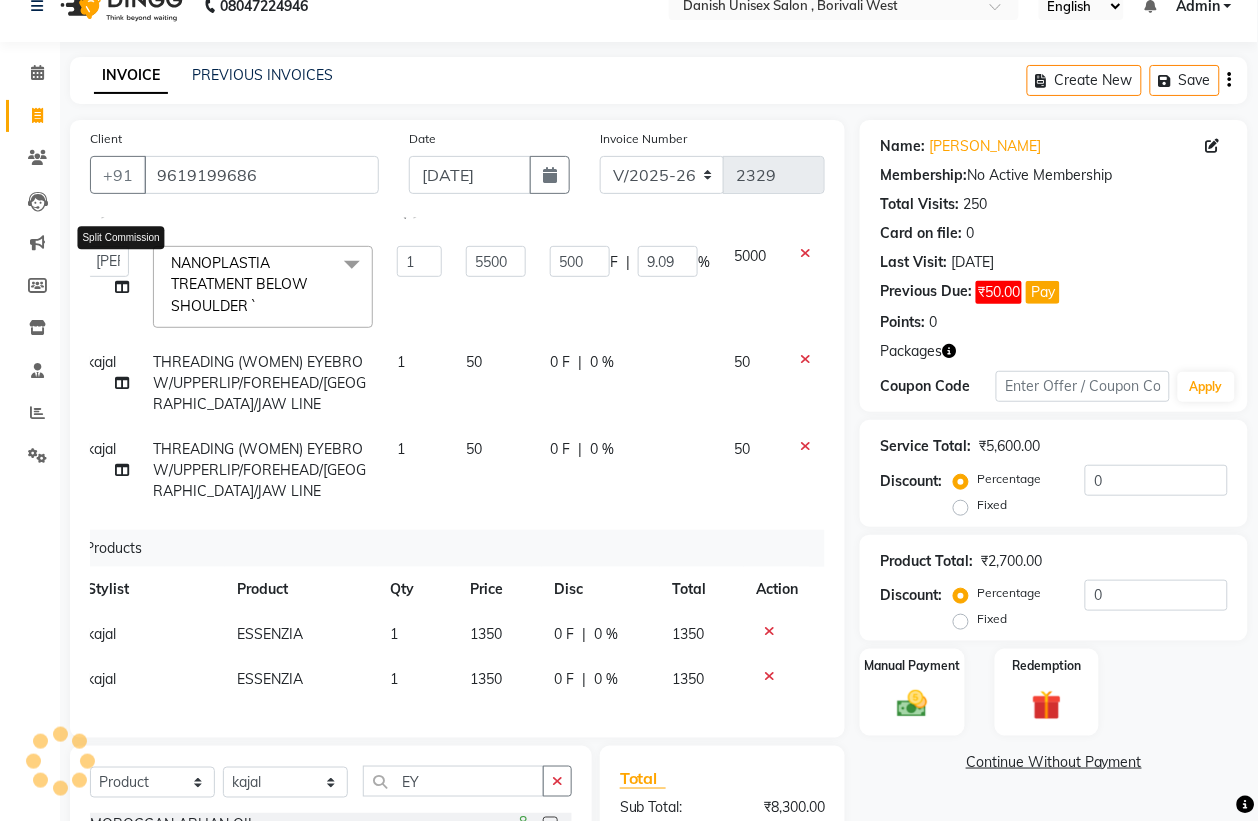 click 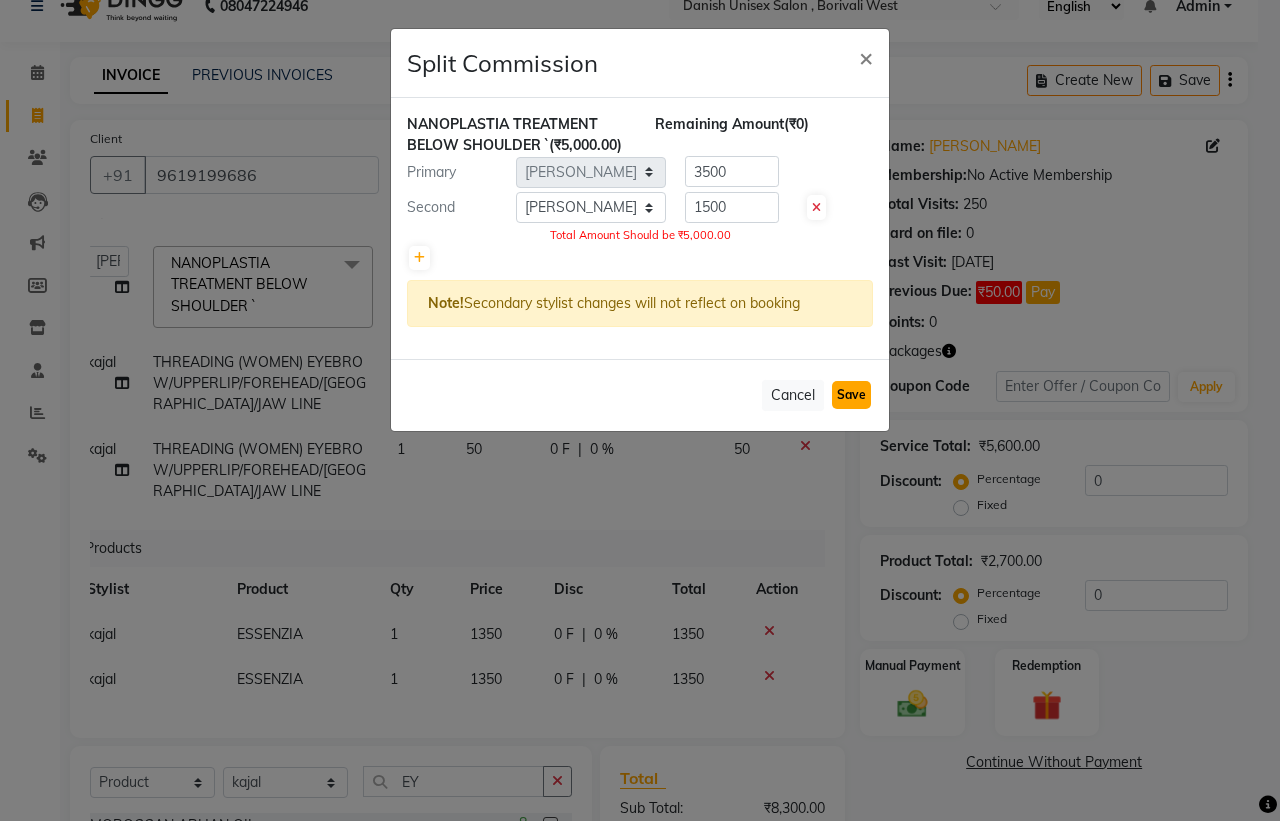 click on "Save" 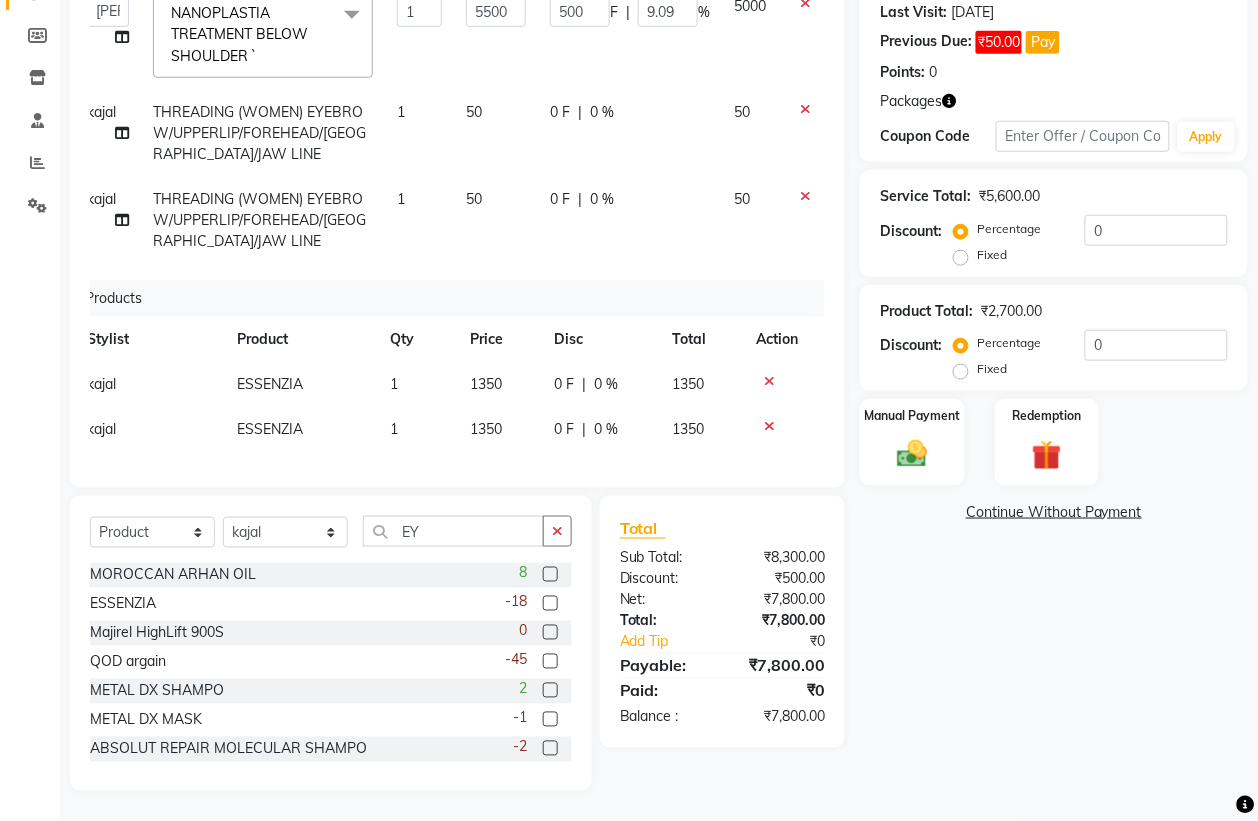 scroll, scrollTop: 0, scrollLeft: 0, axis: both 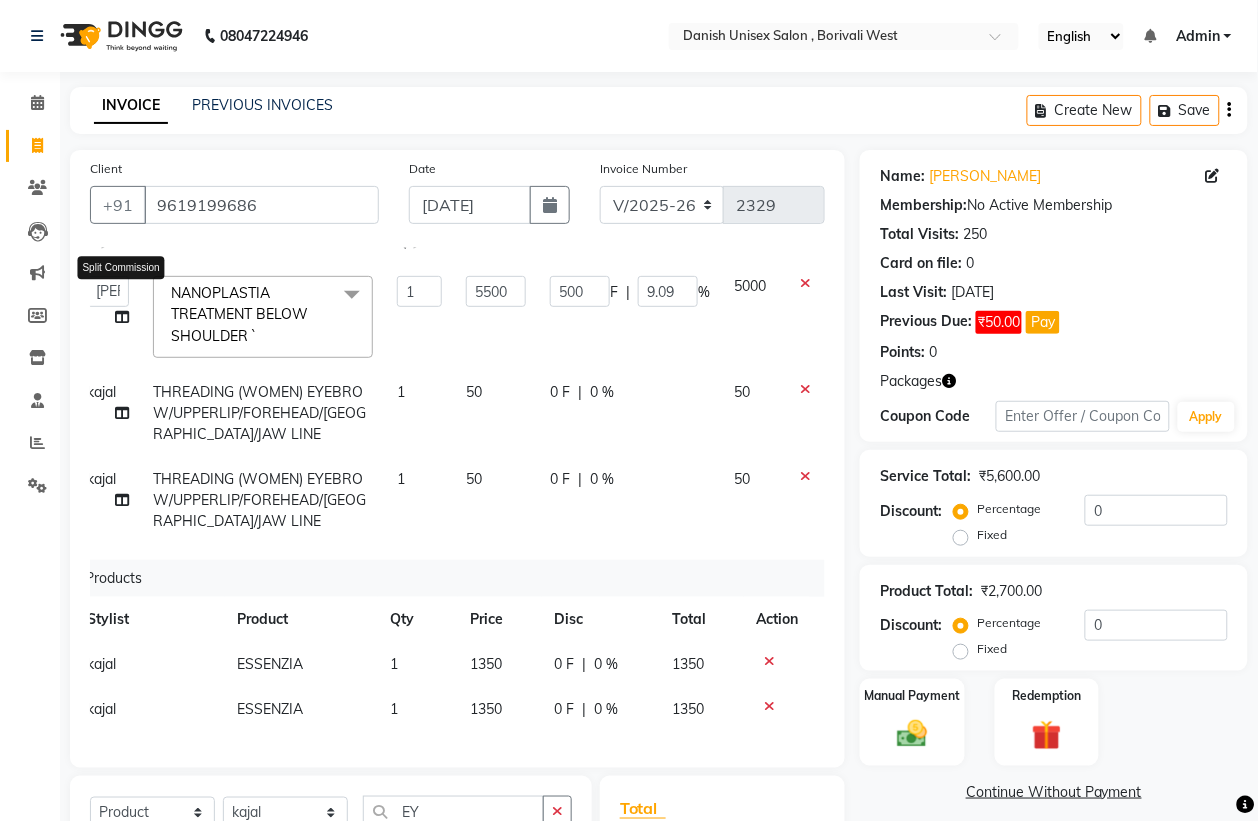 click 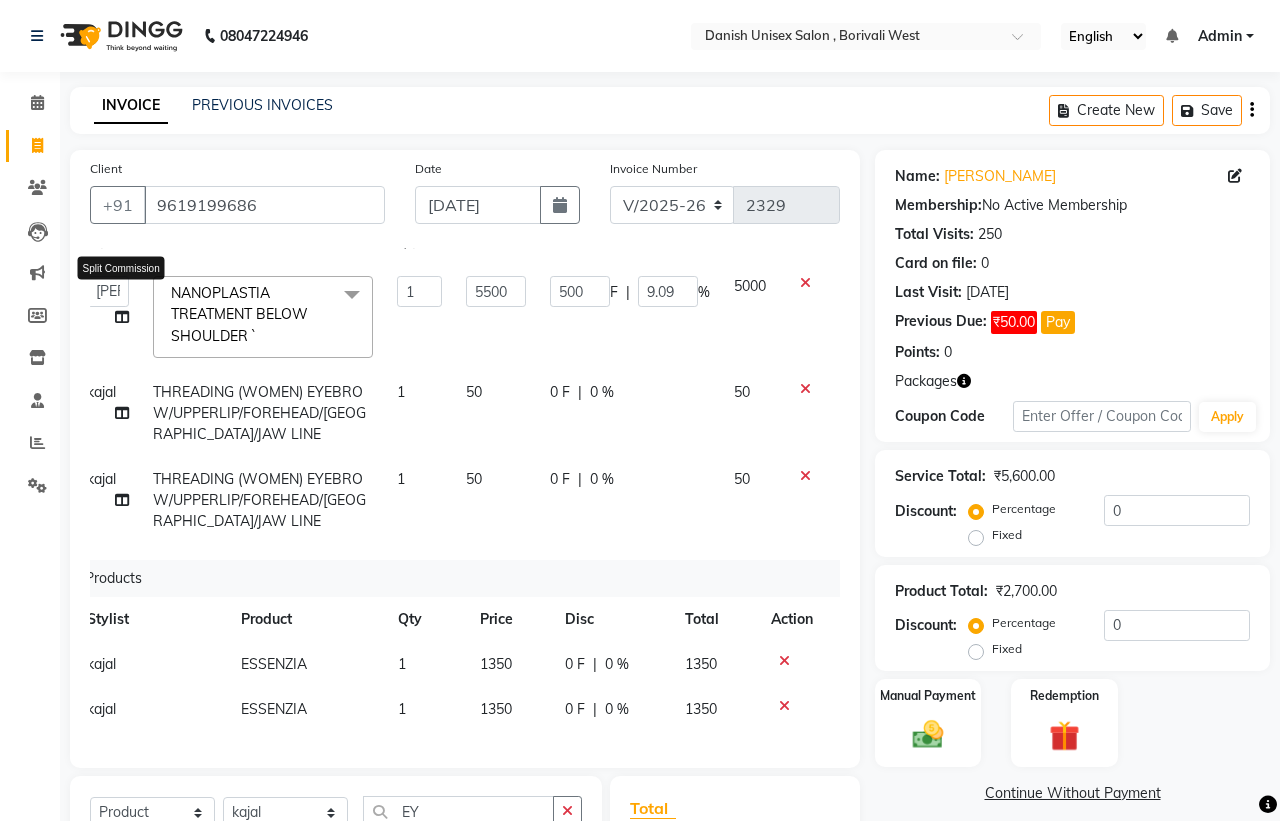 select on "54584" 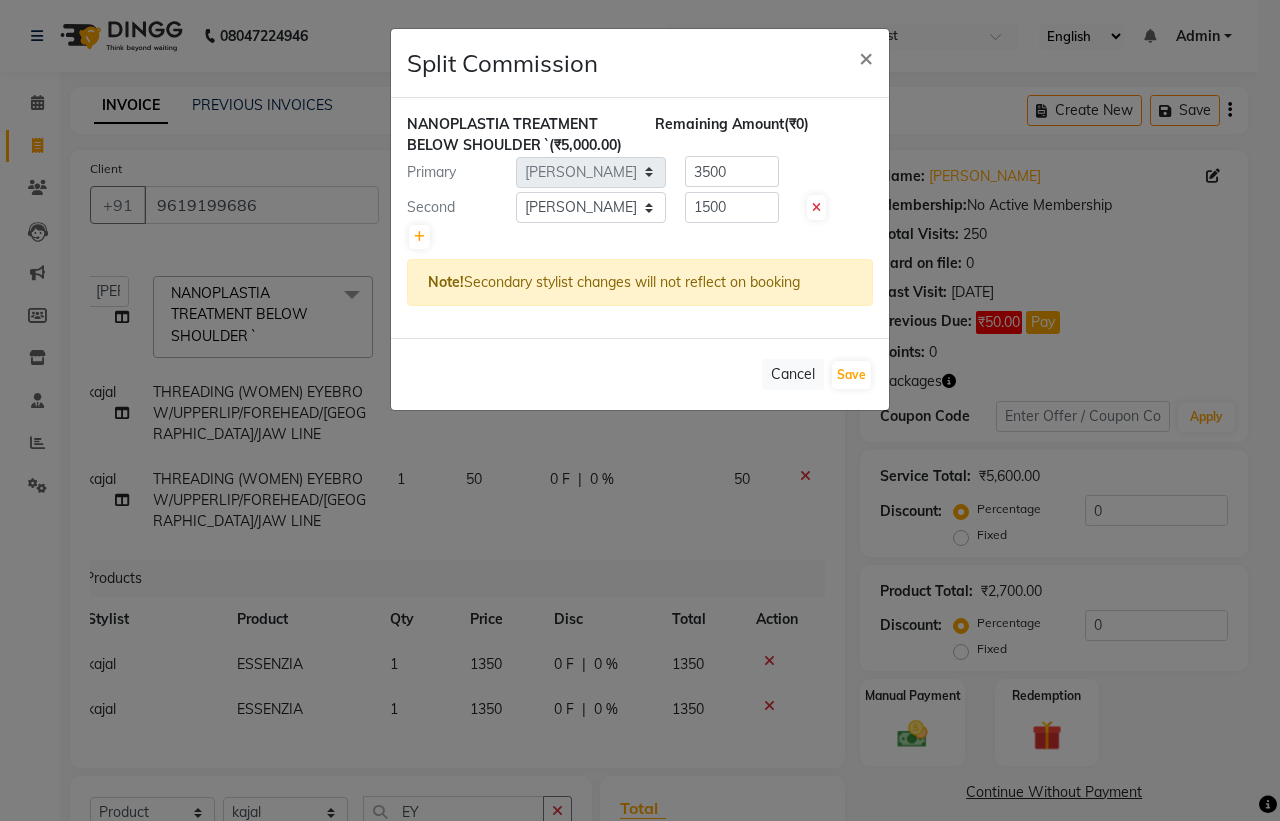 click on "Split Commission × NANOPLASTIA TREATMENT BELOW SHOULDER `  (₹5,000.00) Remaining Amount  (₹0) Primary Select  [PERSON_NAME]   [PERSON_NAME]   [PERSON_NAME]   kajal   [PERSON_NAME]   [PERSON_NAME]   [PERSON_NAME]   [PERSON_NAME]   [PERSON_NAME]   [PERSON_NAME] [PERSON_NAME]  3500 Second Select  [PERSON_NAME]   [PERSON_NAME]   [PERSON_NAME]   kajal   [PERSON_NAME]   [PERSON_NAME]   [PERSON_NAME]   [PERSON_NAME]   [PERSON_NAME]   [PERSON_NAME] [PERSON_NAME]  1500 Note!  Secondary stylist changes will not reflect on booking   Cancel   Save" 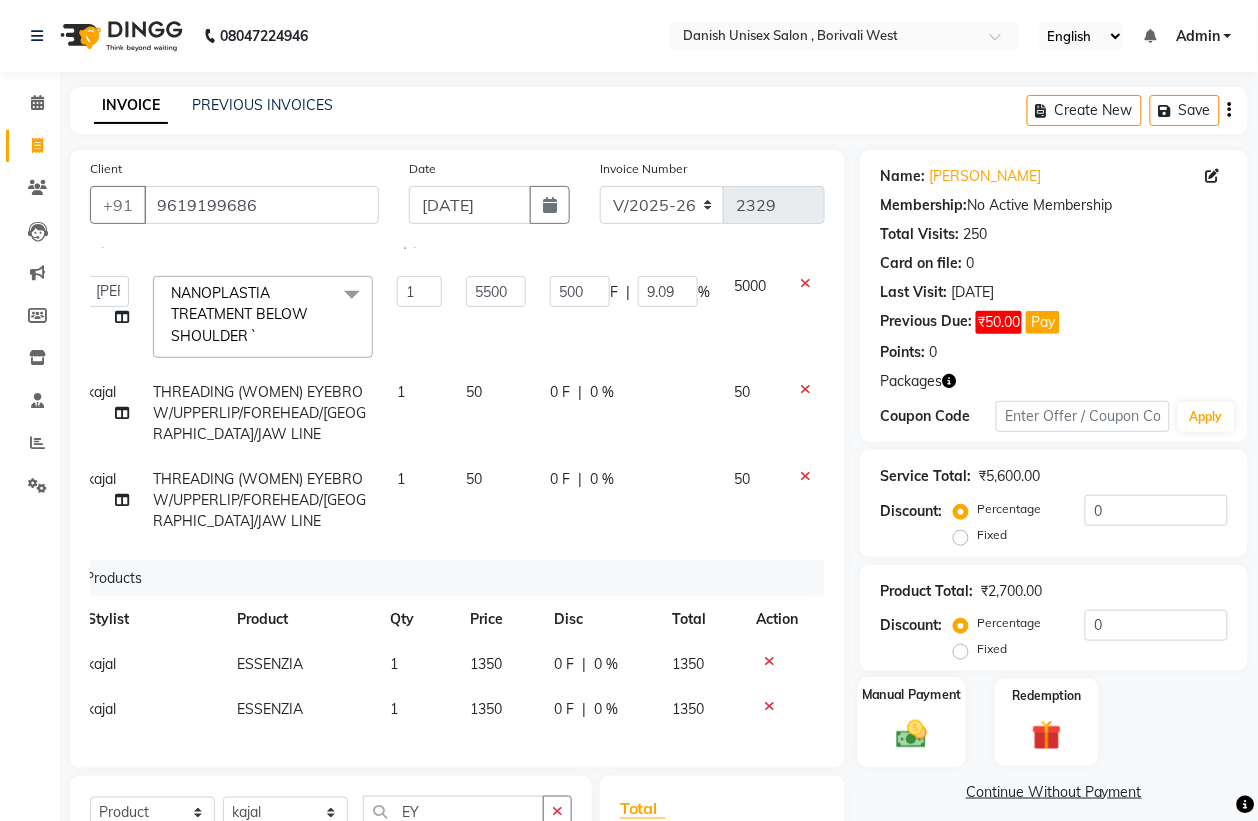 click on "Manual Payment" 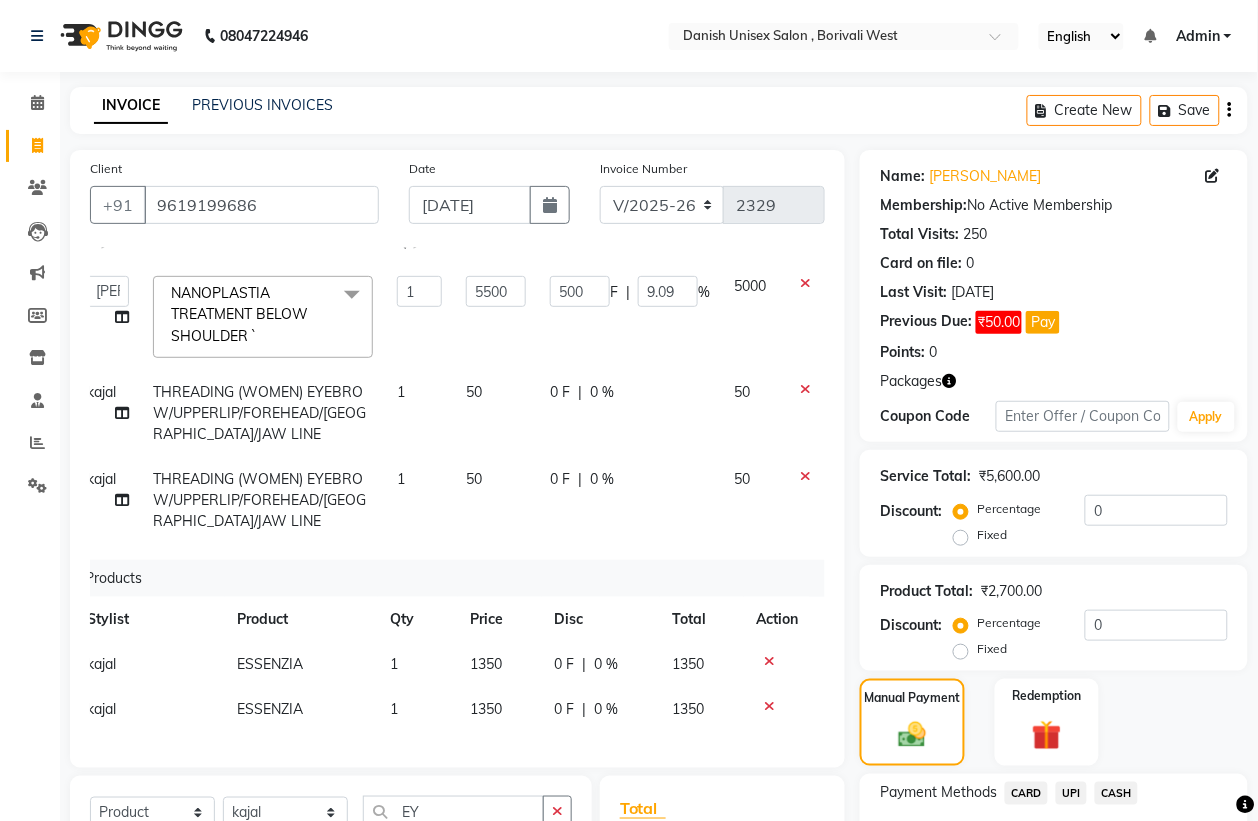 scroll, scrollTop: 280, scrollLeft: 0, axis: vertical 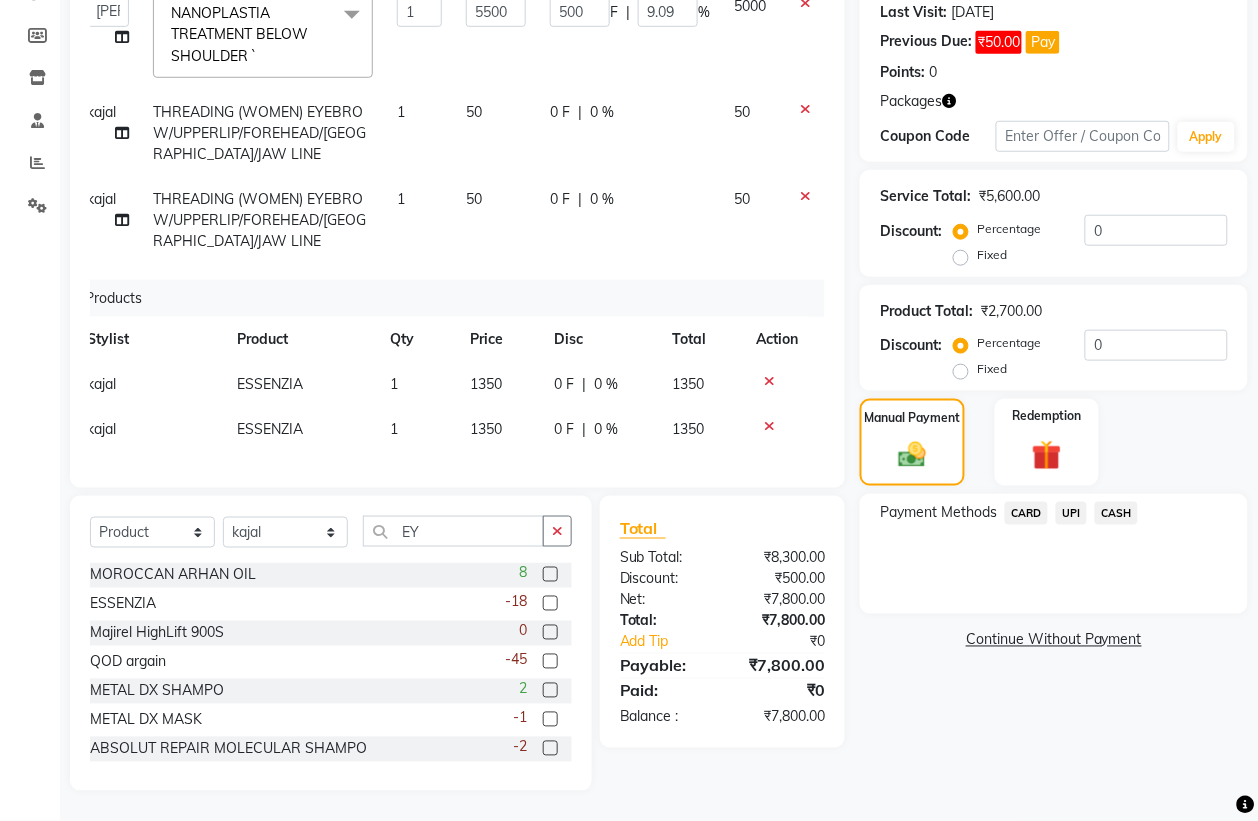 click on "CARD" 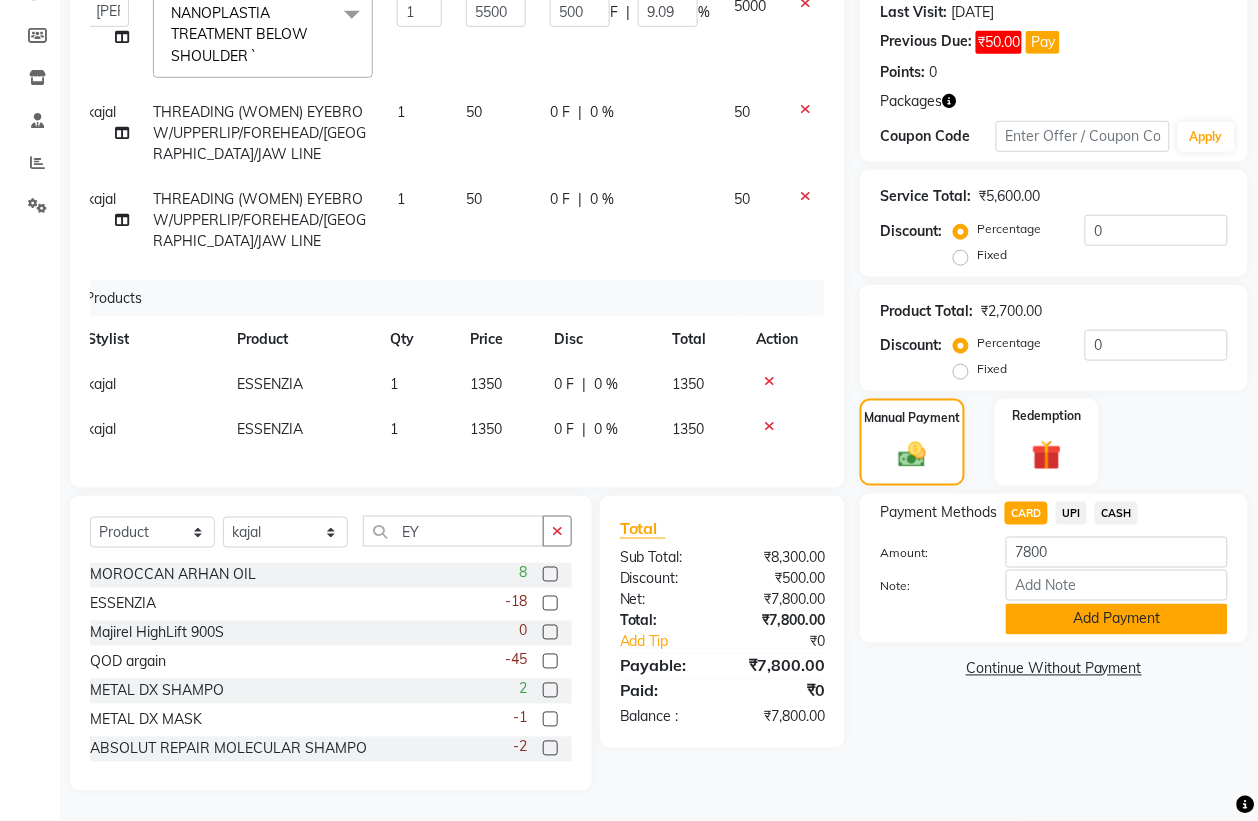 click on "Add Payment" 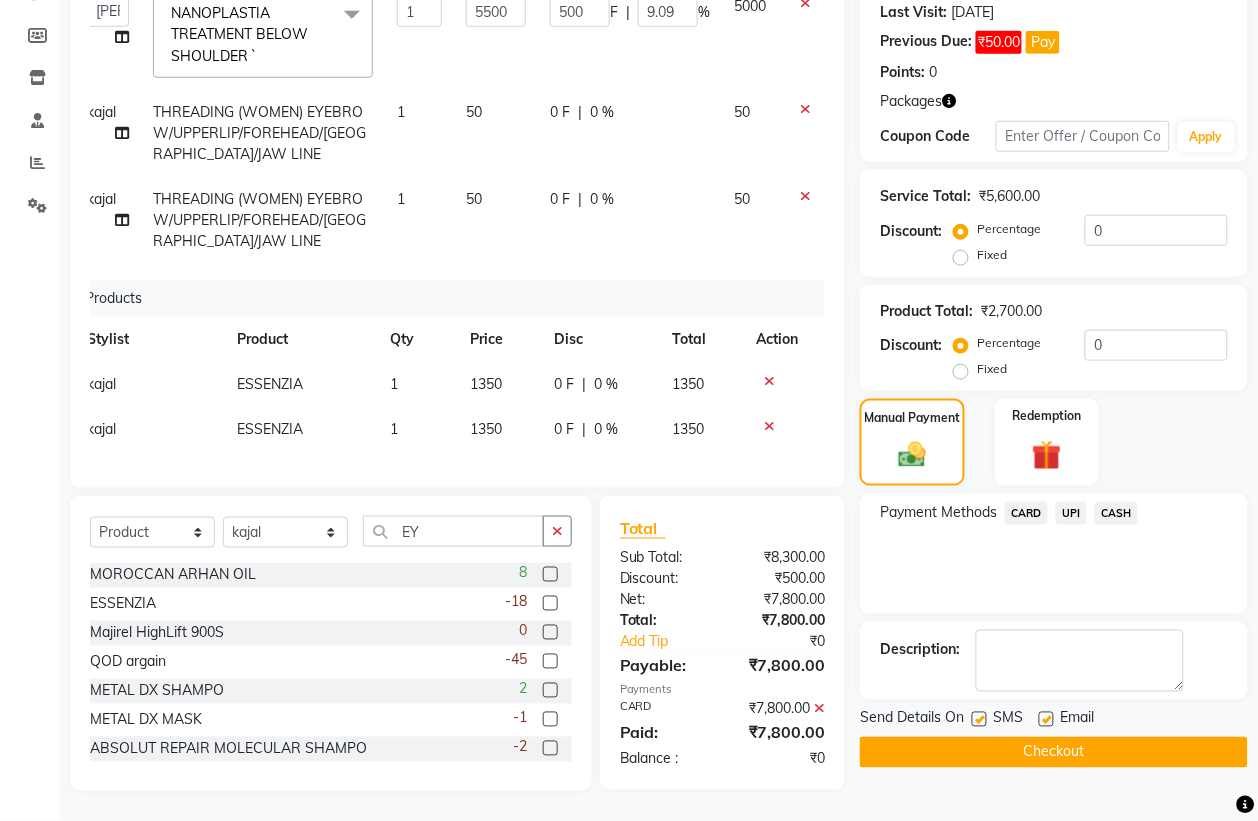 click on "Checkout" 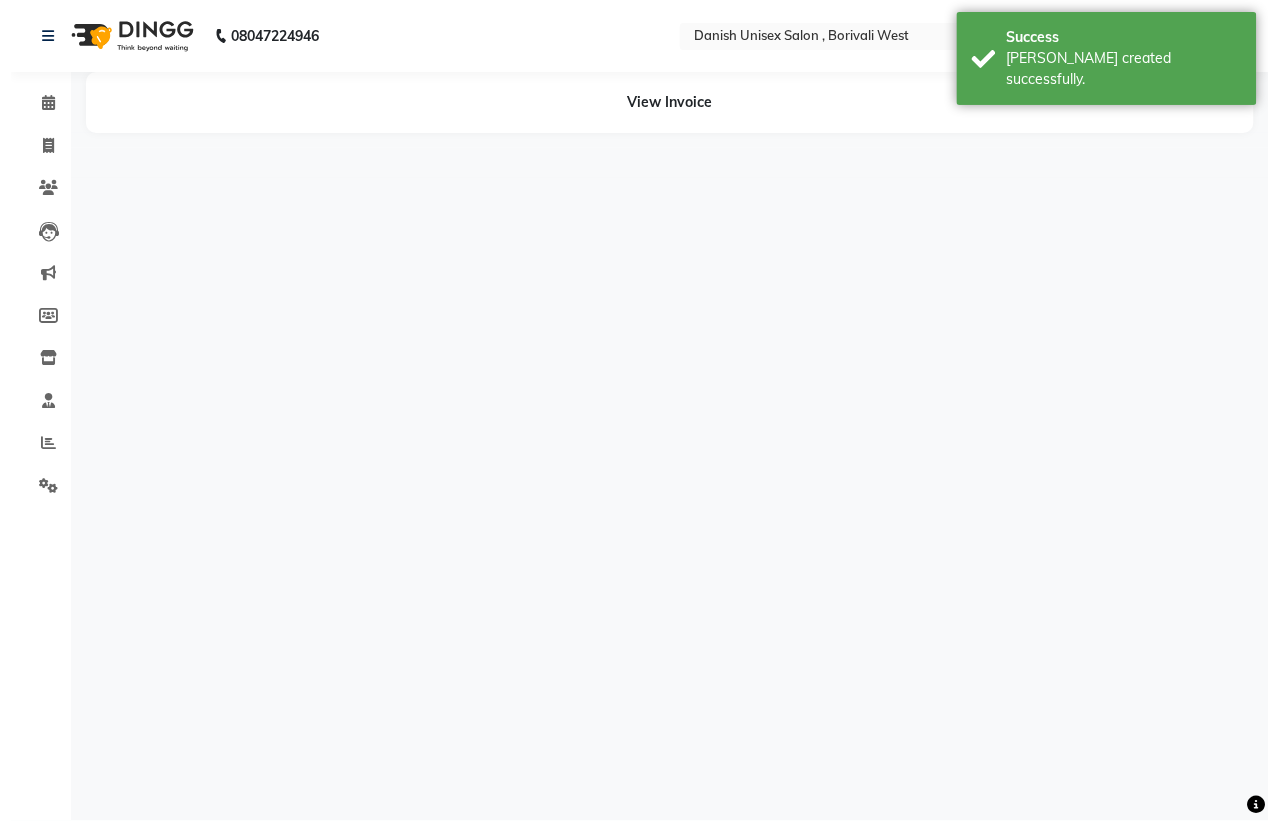 scroll, scrollTop: 0, scrollLeft: 0, axis: both 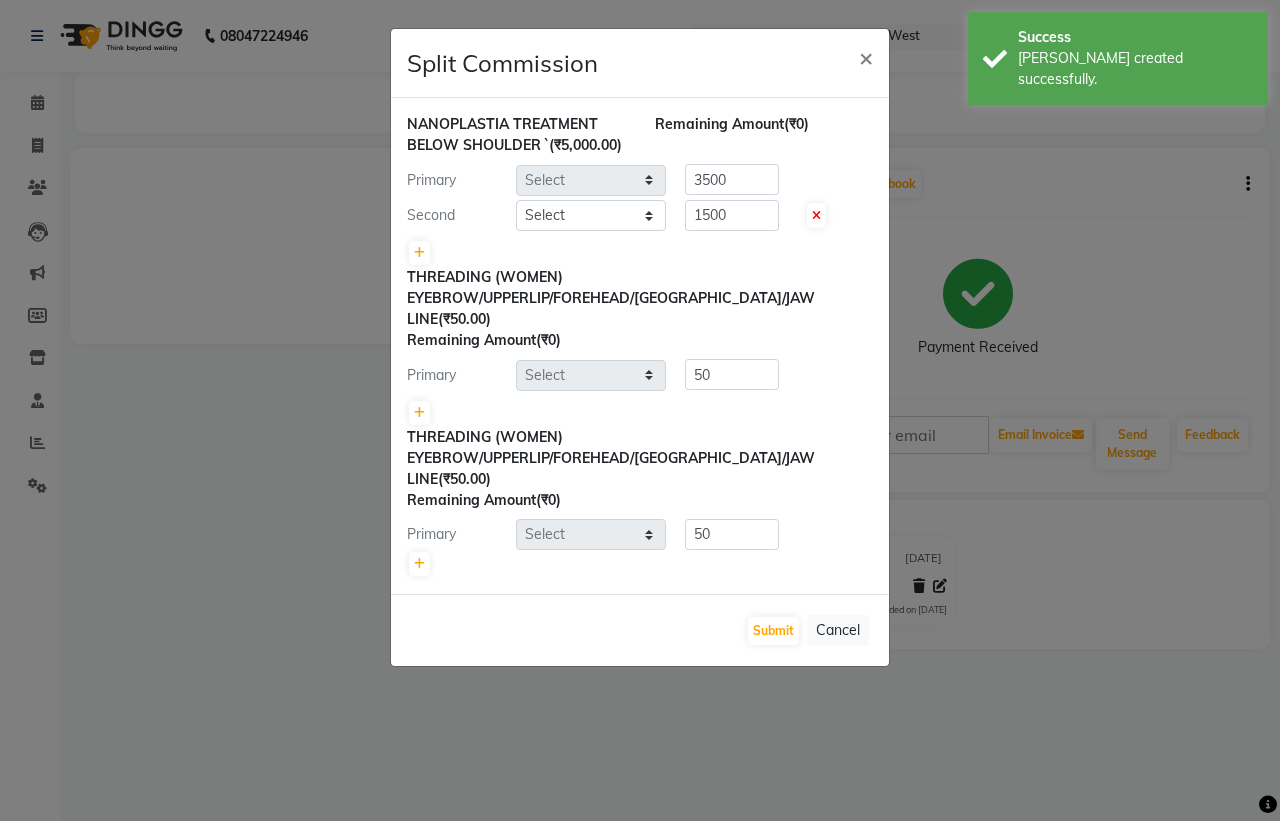 select on "54584" 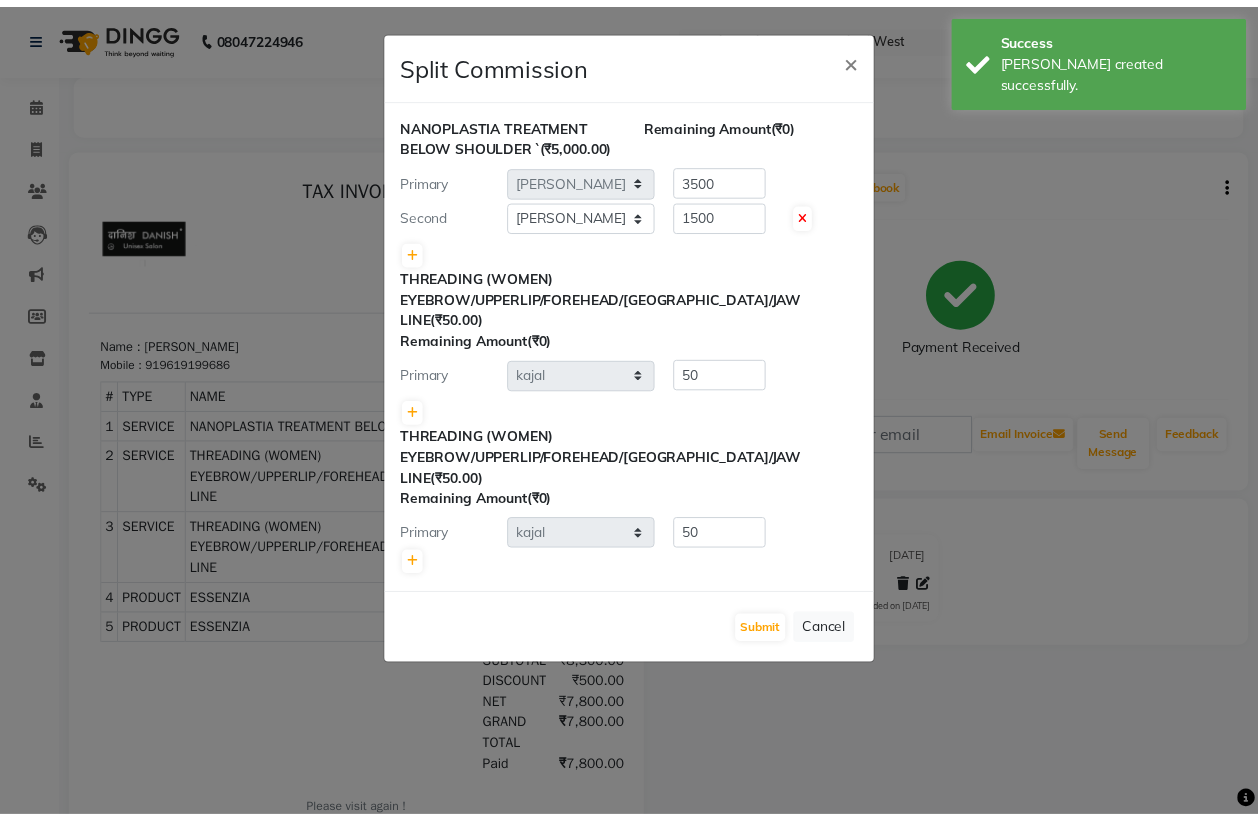 scroll, scrollTop: 0, scrollLeft: 0, axis: both 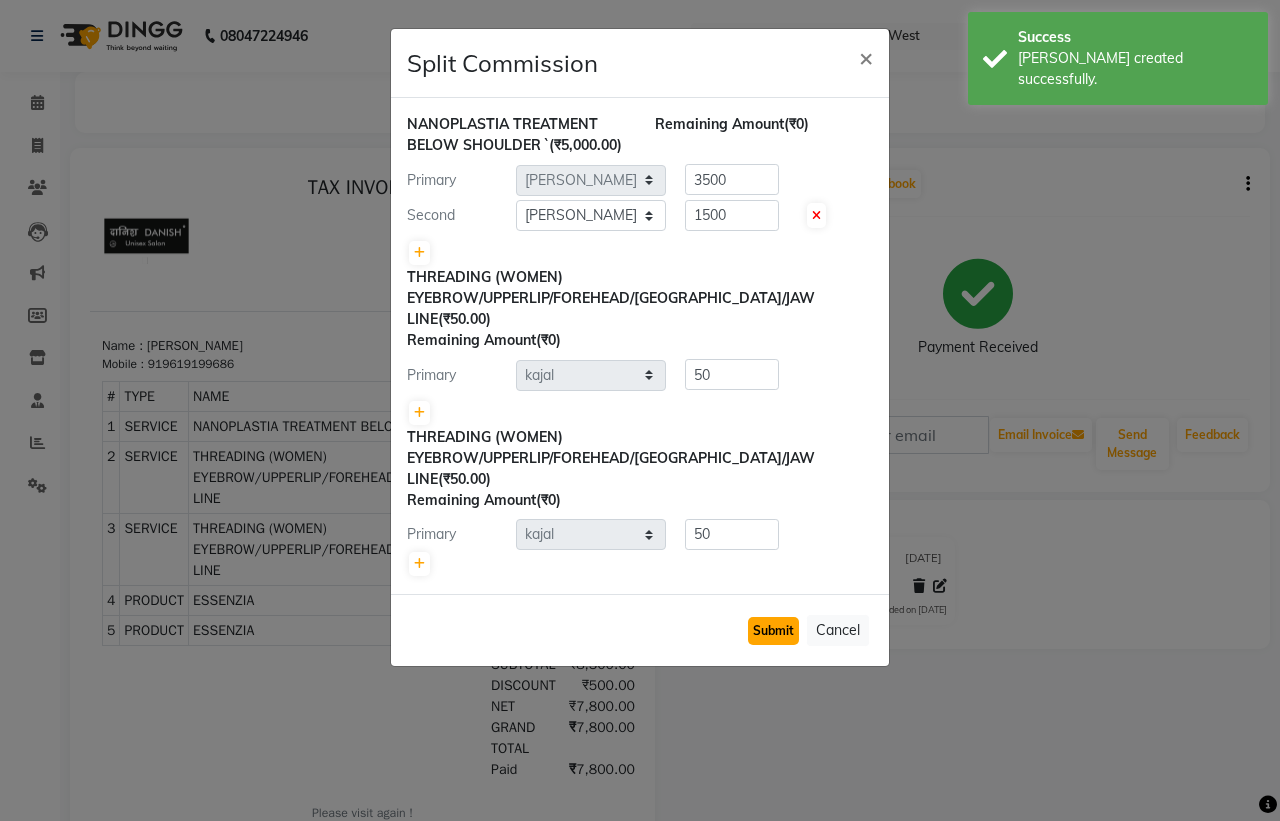 click on "Submit" 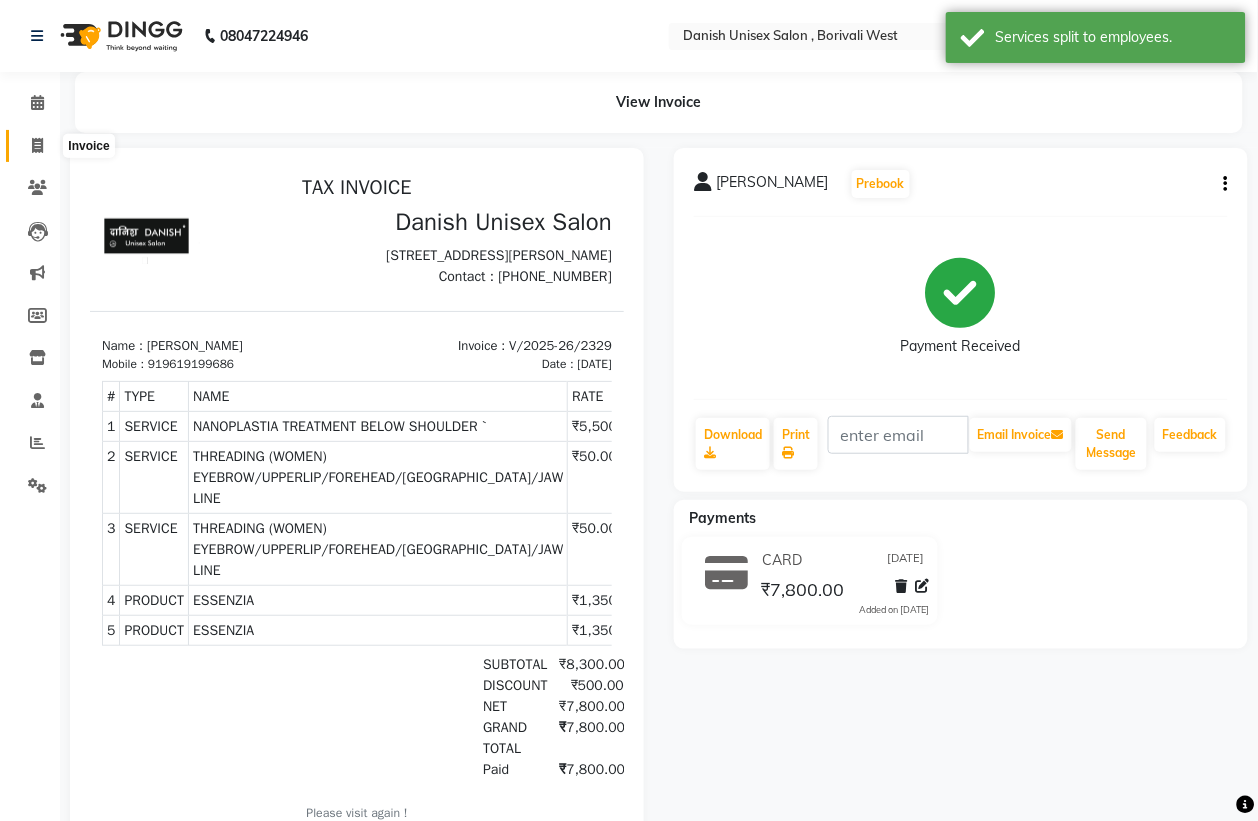 click 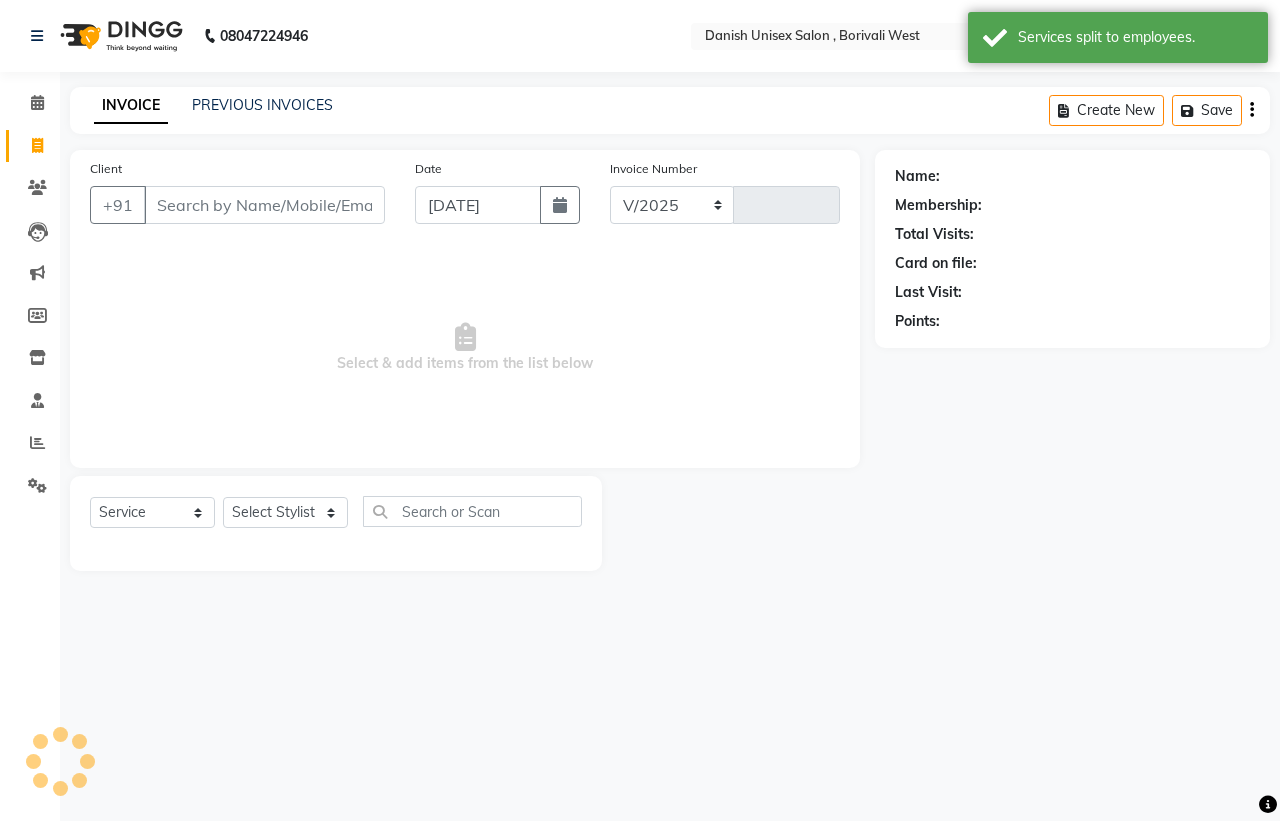 select on "6929" 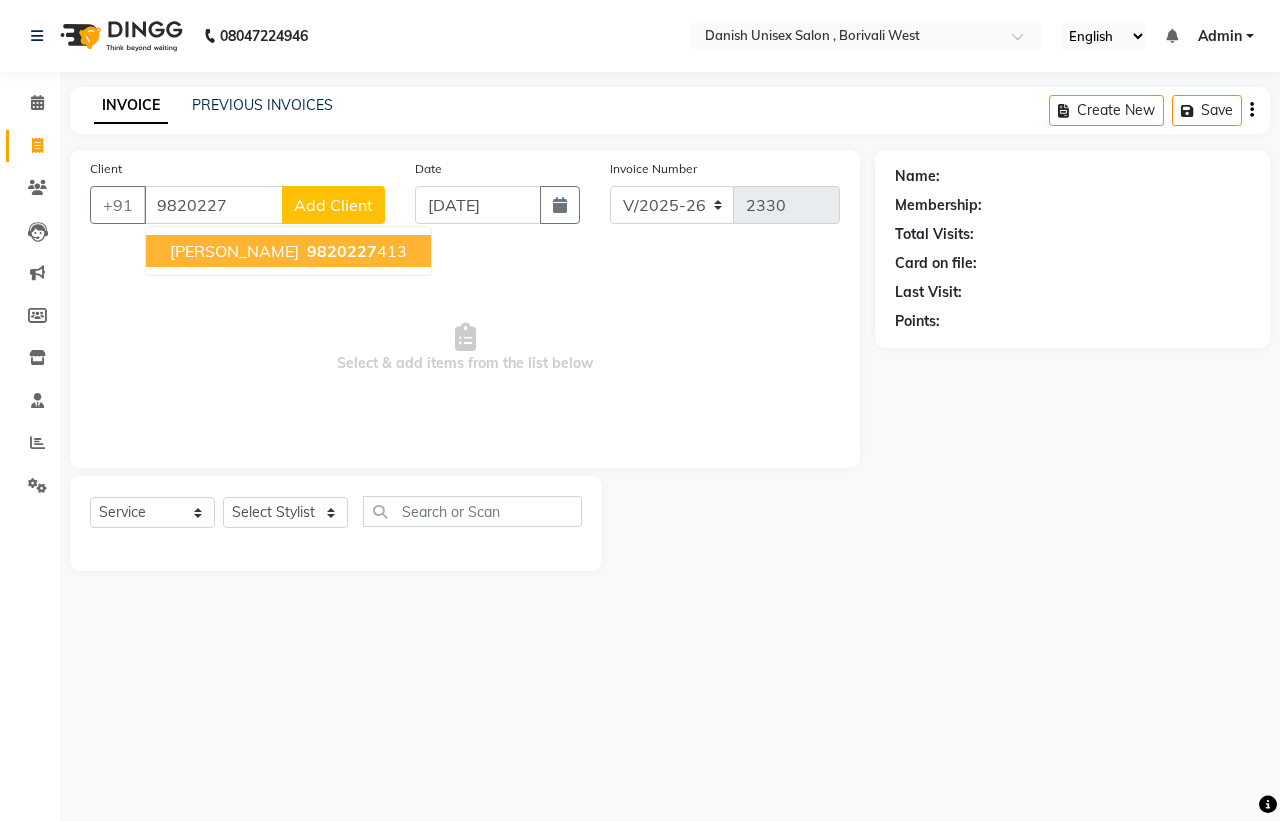 click on "[PERSON_NAME]" at bounding box center [234, 251] 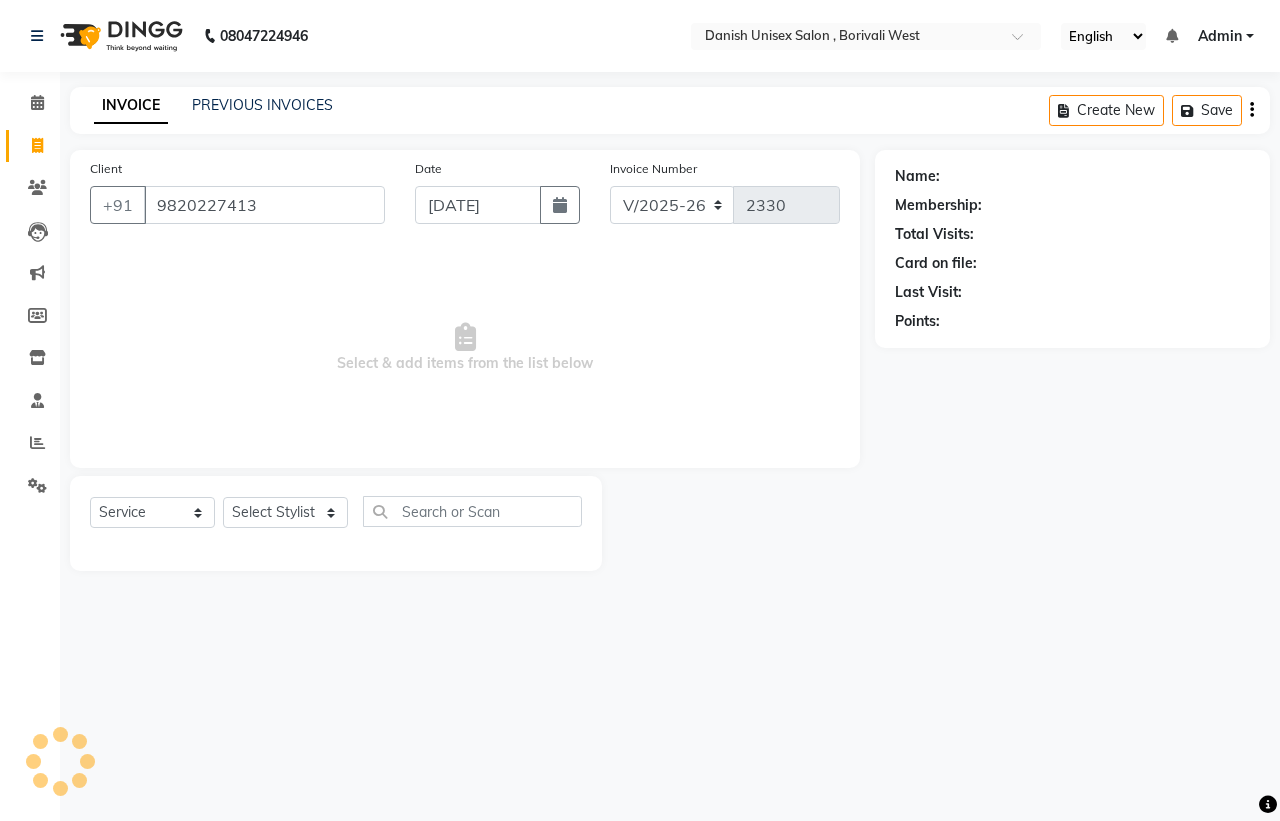 type on "9820227413" 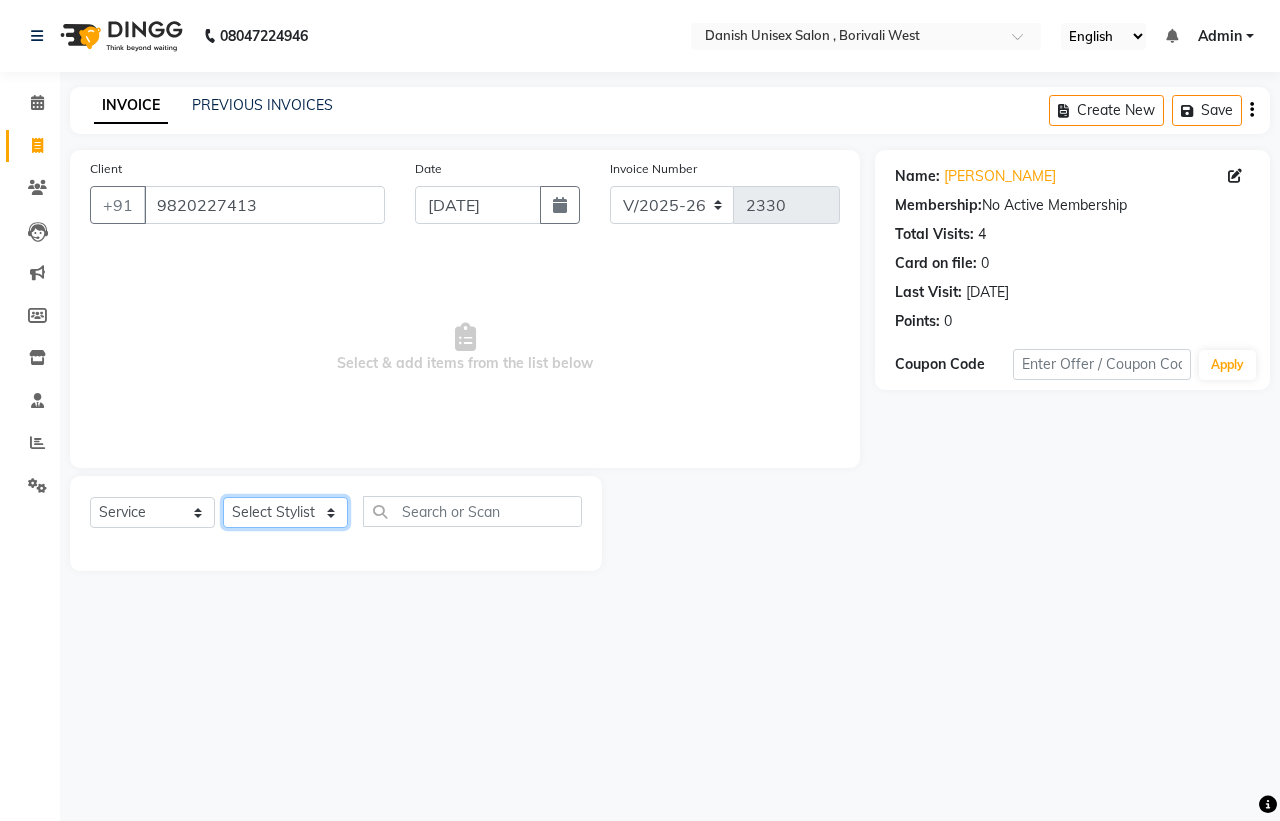 click on "Select Stylist [PERSON_NAME] [PERSON_NAME] [PERSON_NAME] kajal [PERSON_NAME] [PERSON_NAME] [PERSON_NAME] [PERSON_NAME] [PERSON_NAME] [PERSON_NAME] [PERSON_NAME]" 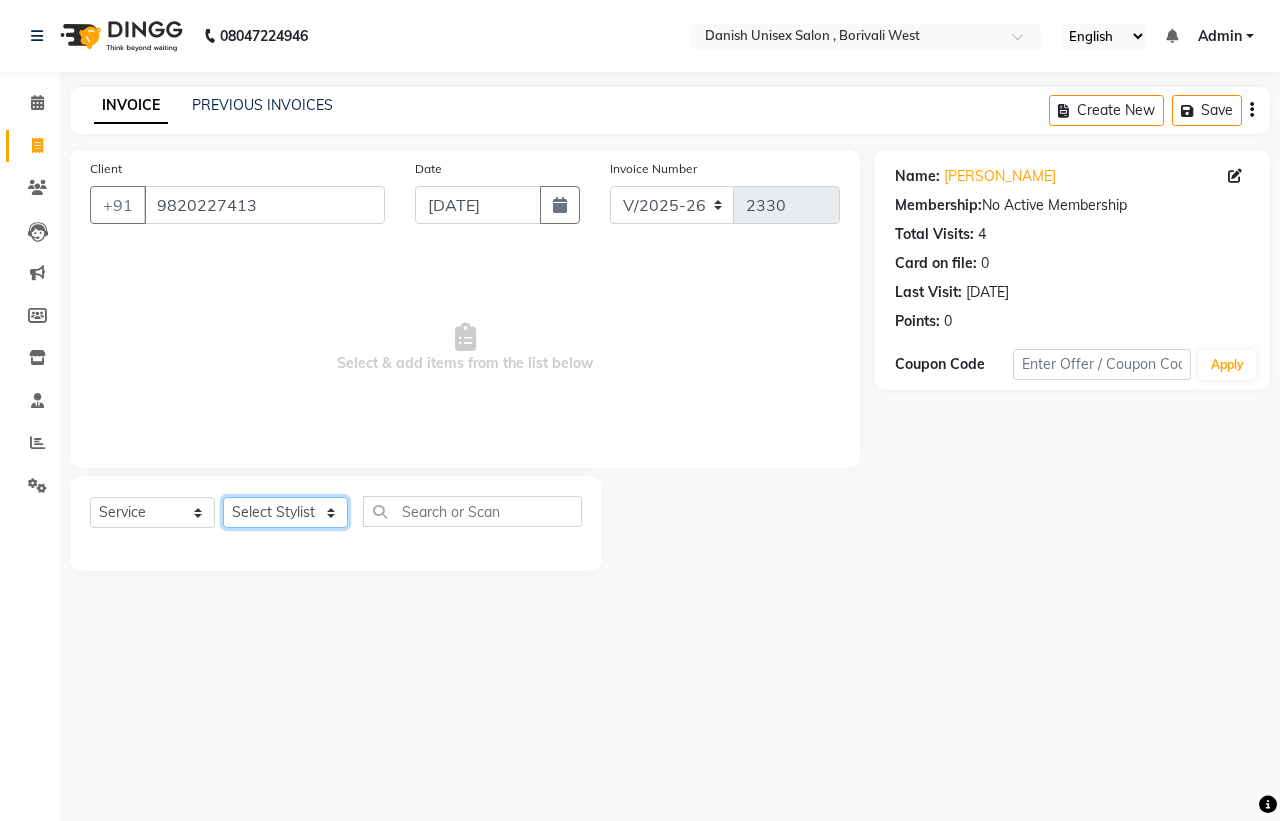 select on "54584" 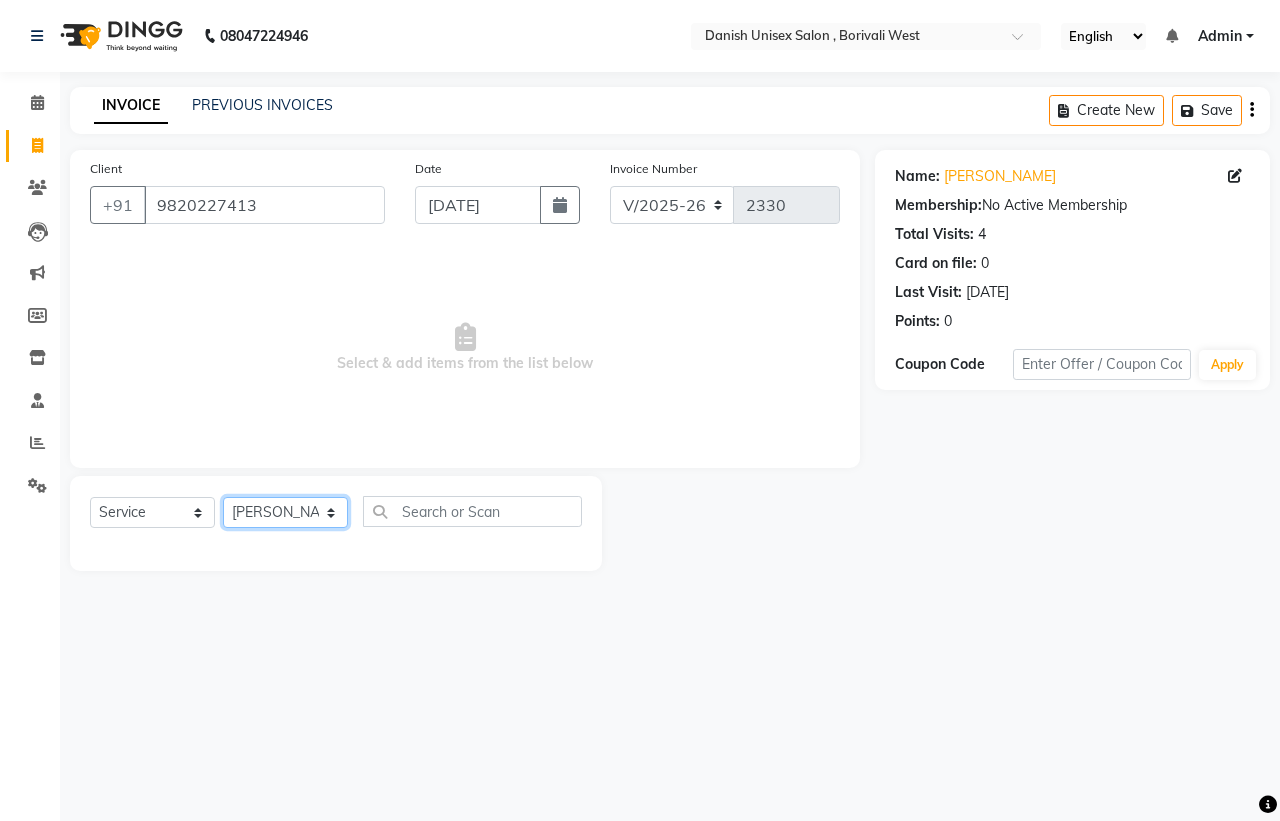 click on "Select Stylist [PERSON_NAME] [PERSON_NAME] [PERSON_NAME] kajal [PERSON_NAME] [PERSON_NAME] [PERSON_NAME] [PERSON_NAME] [PERSON_NAME] [PERSON_NAME] [PERSON_NAME]" 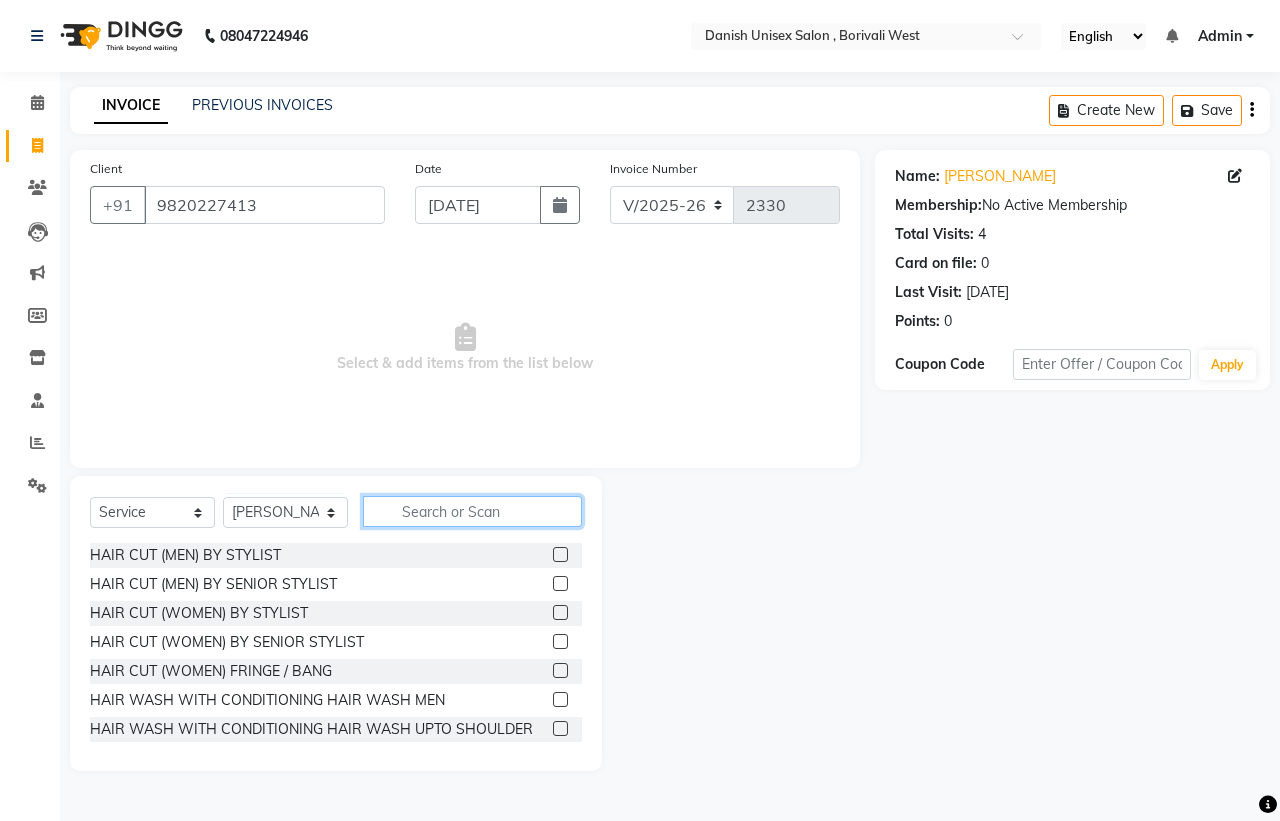 click 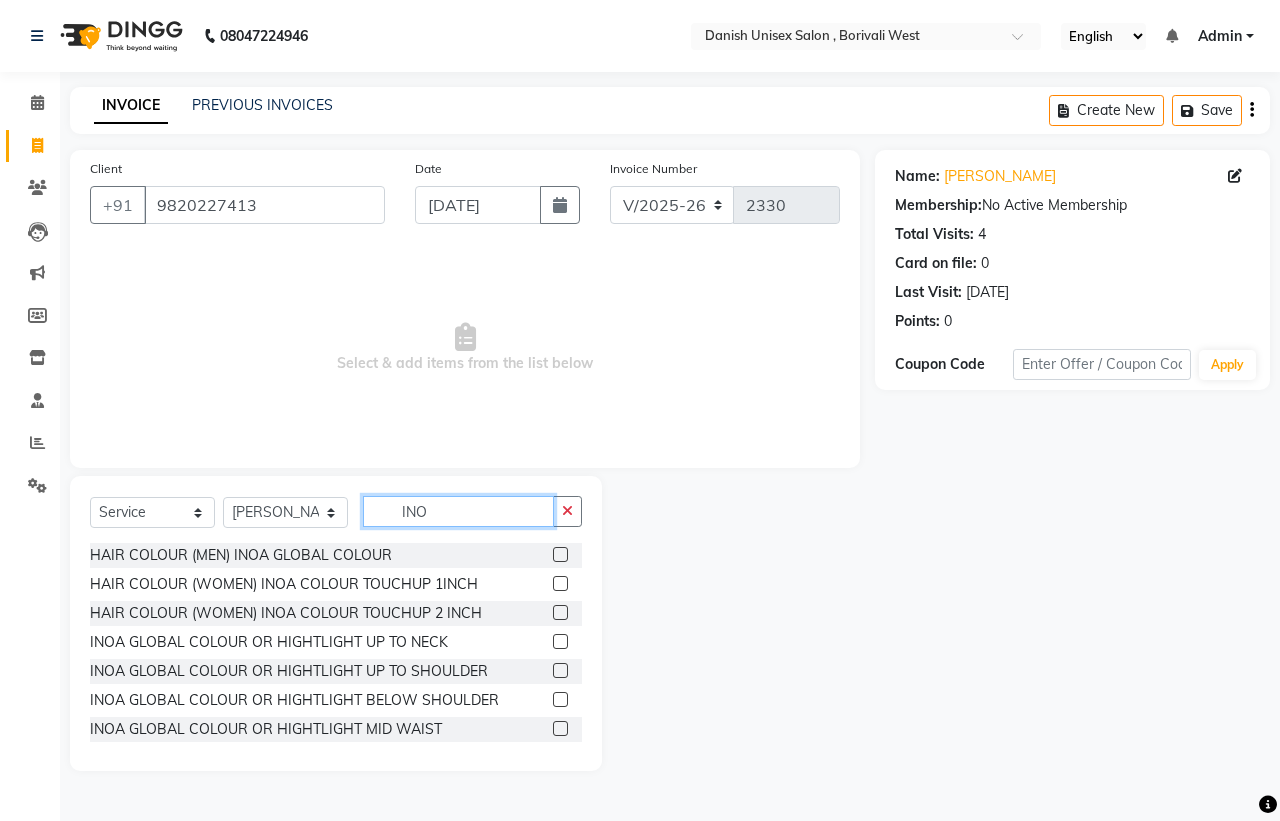 type on "INO" 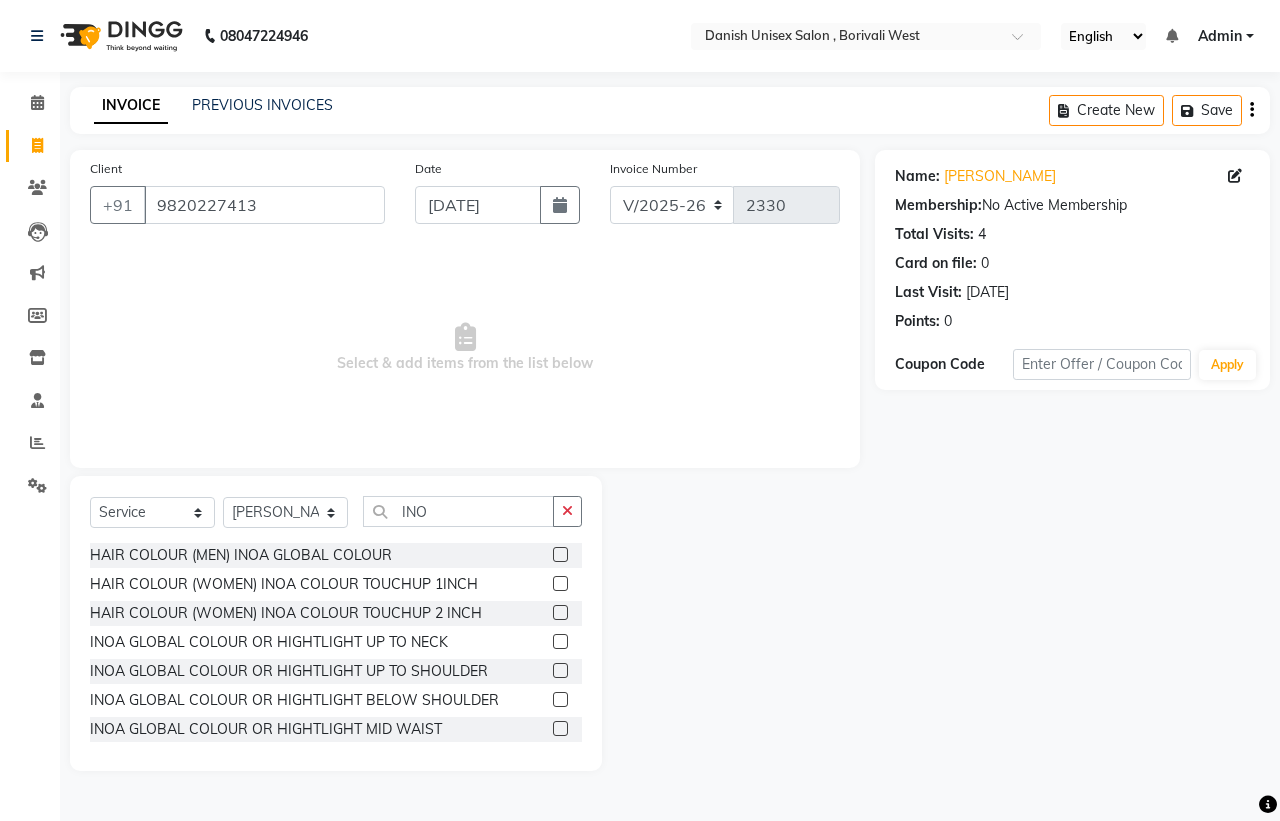 click 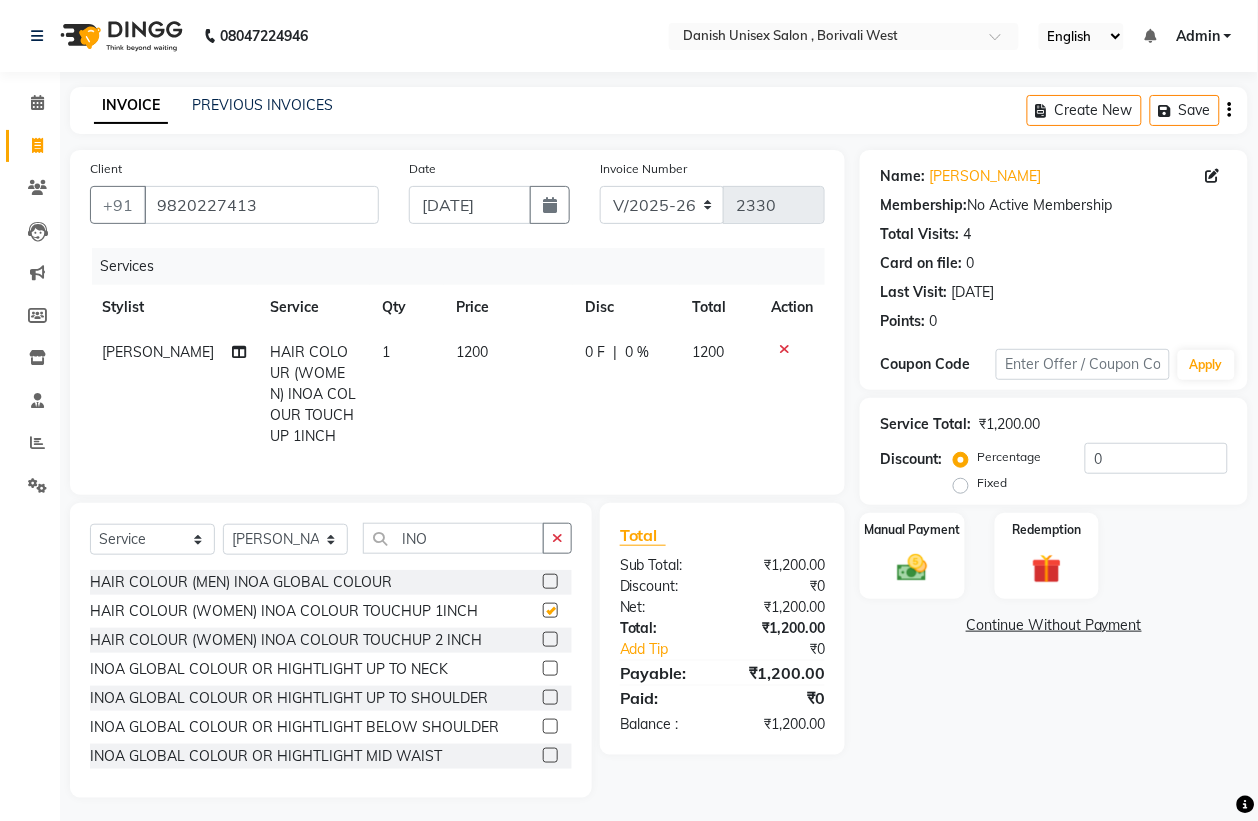 checkbox on "false" 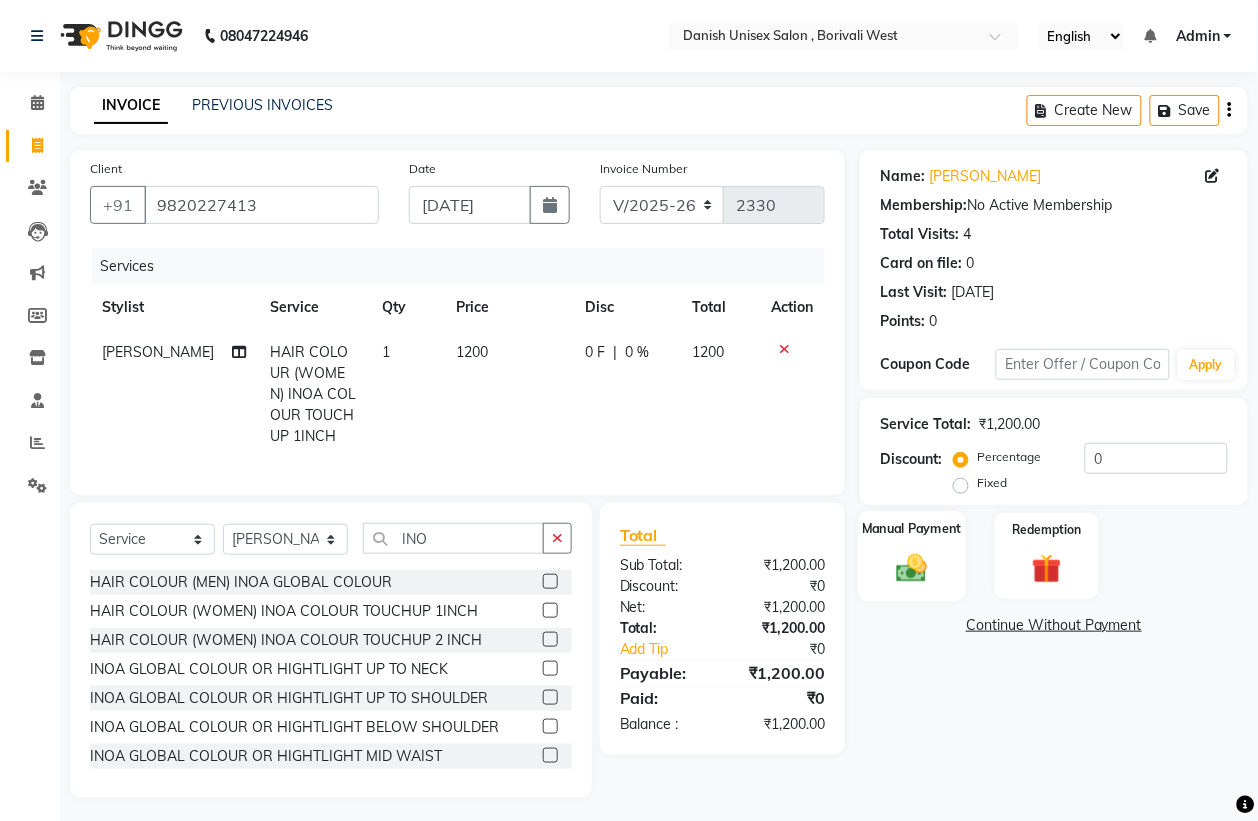 click on "Manual Payment" 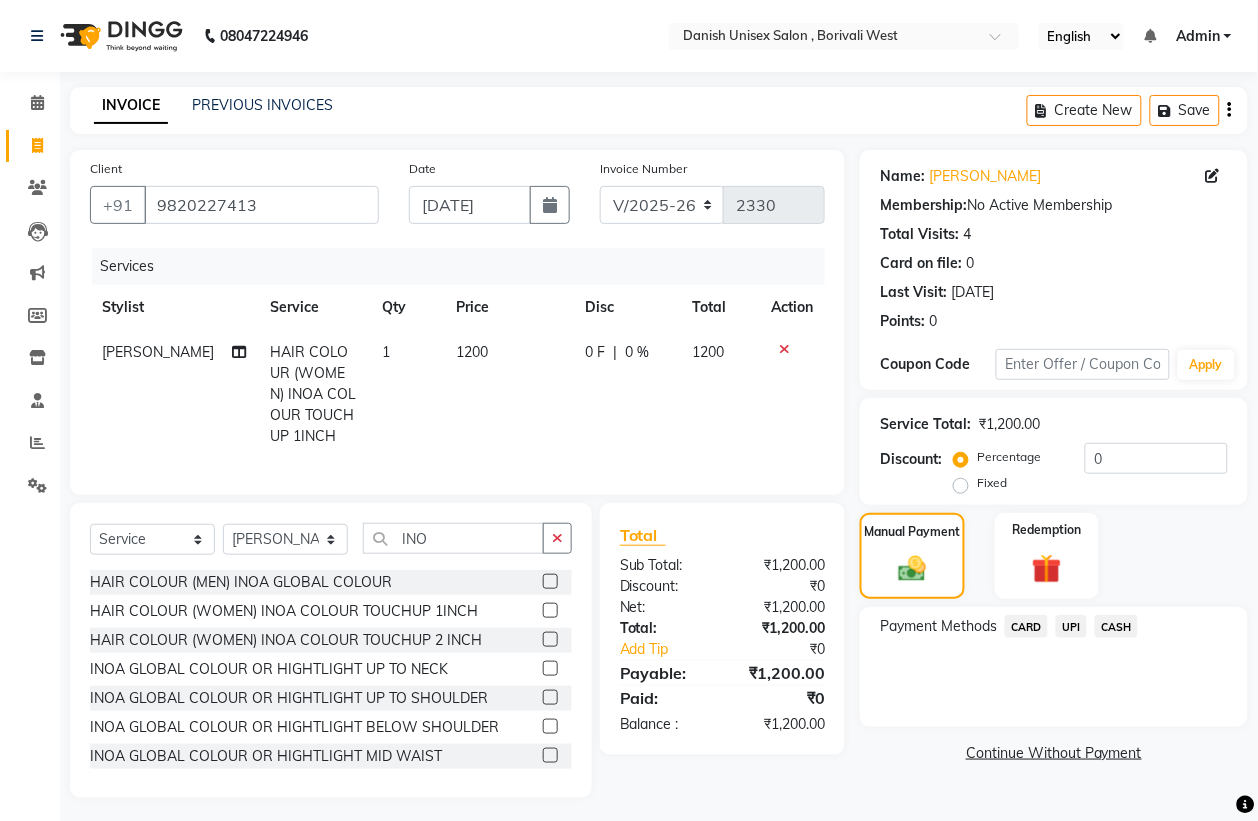click on "CASH" 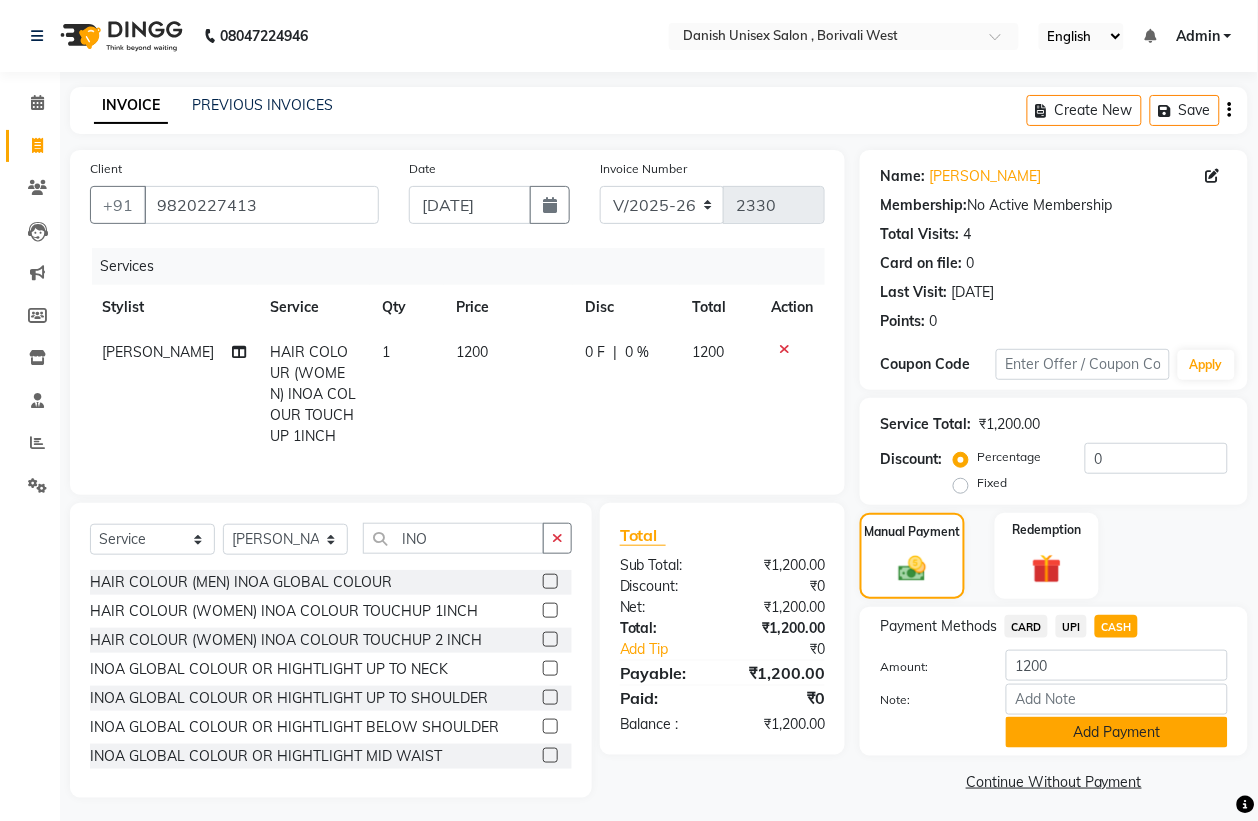 click on "Add Payment" 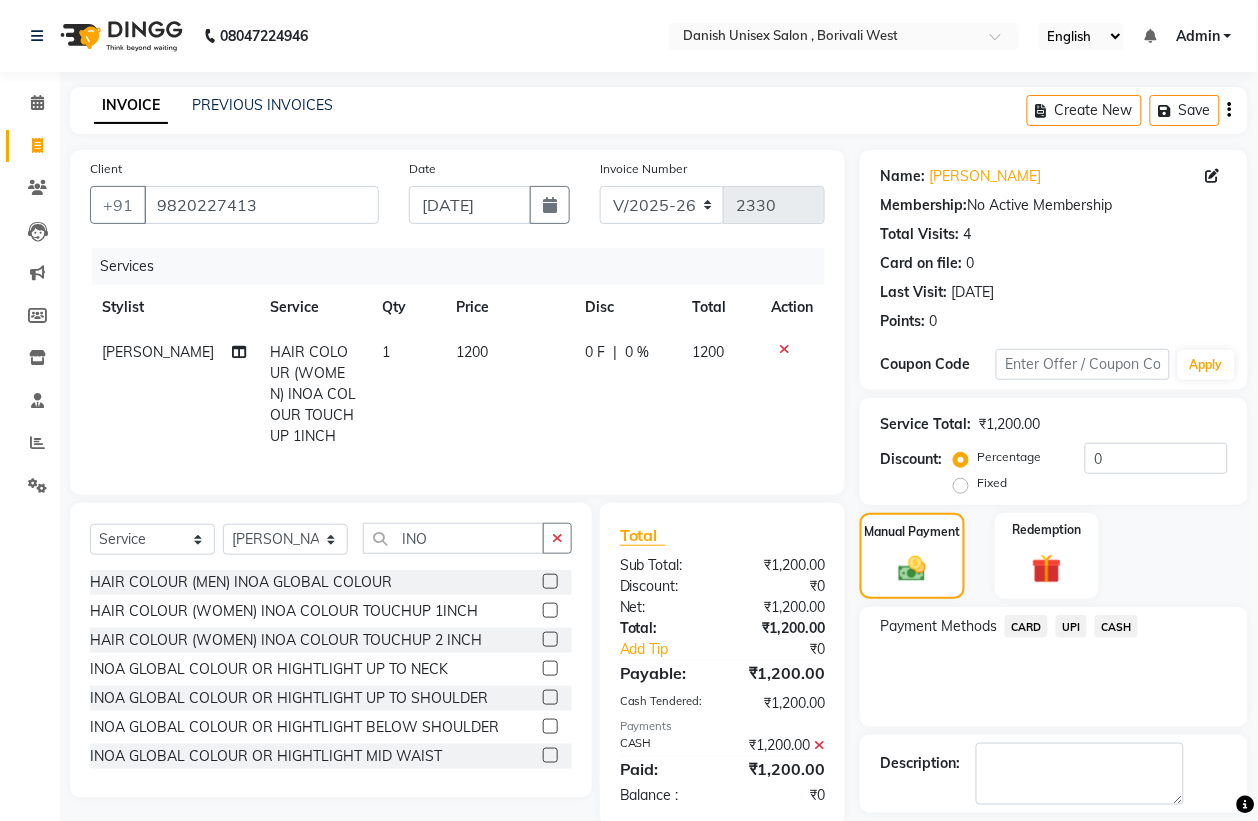 scroll, scrollTop: 91, scrollLeft: 0, axis: vertical 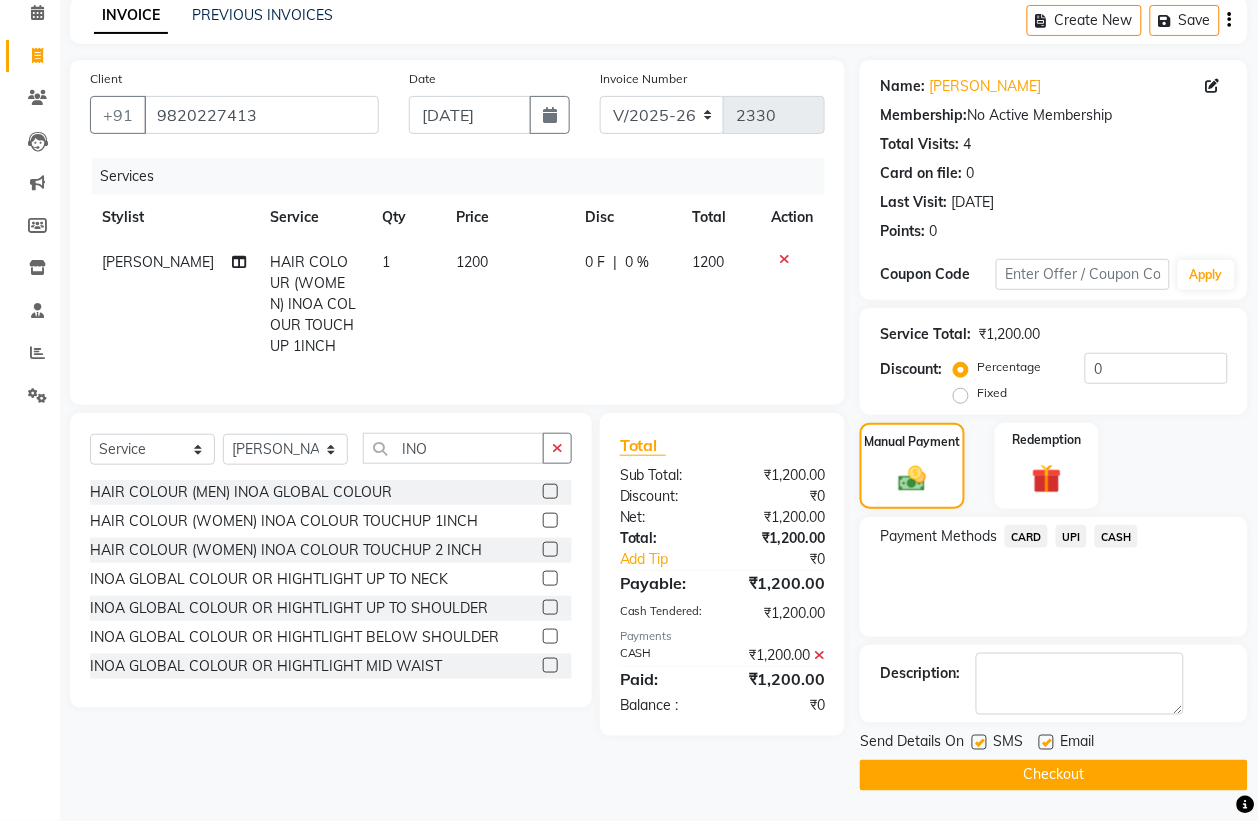 click on "Checkout" 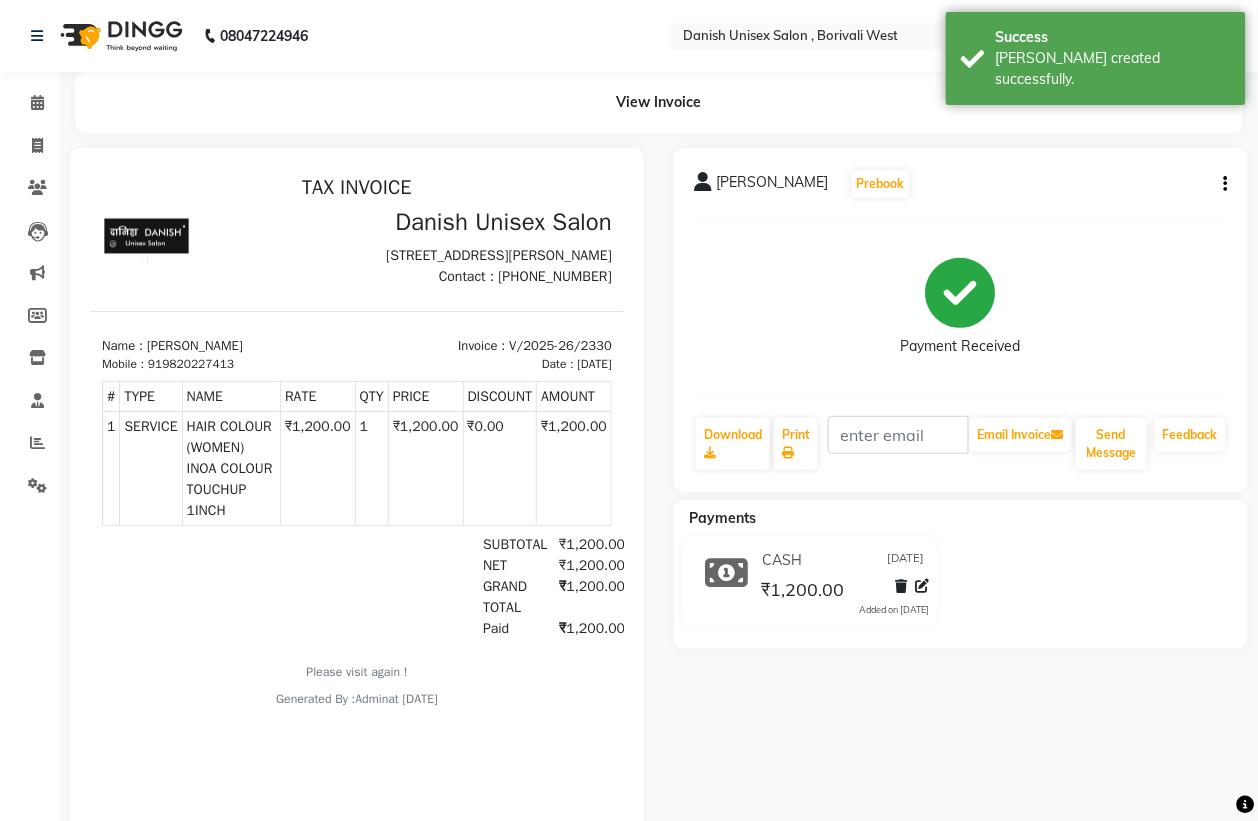 scroll, scrollTop: 0, scrollLeft: 0, axis: both 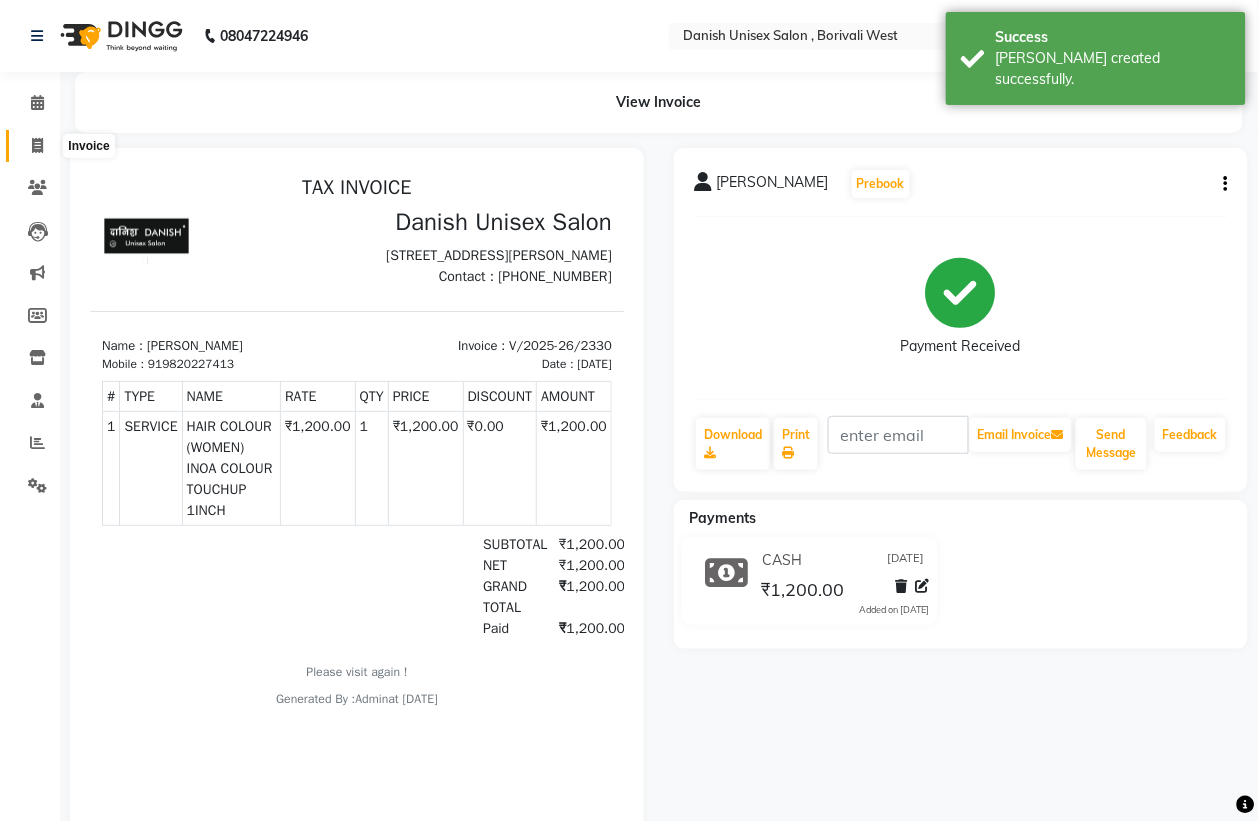 click 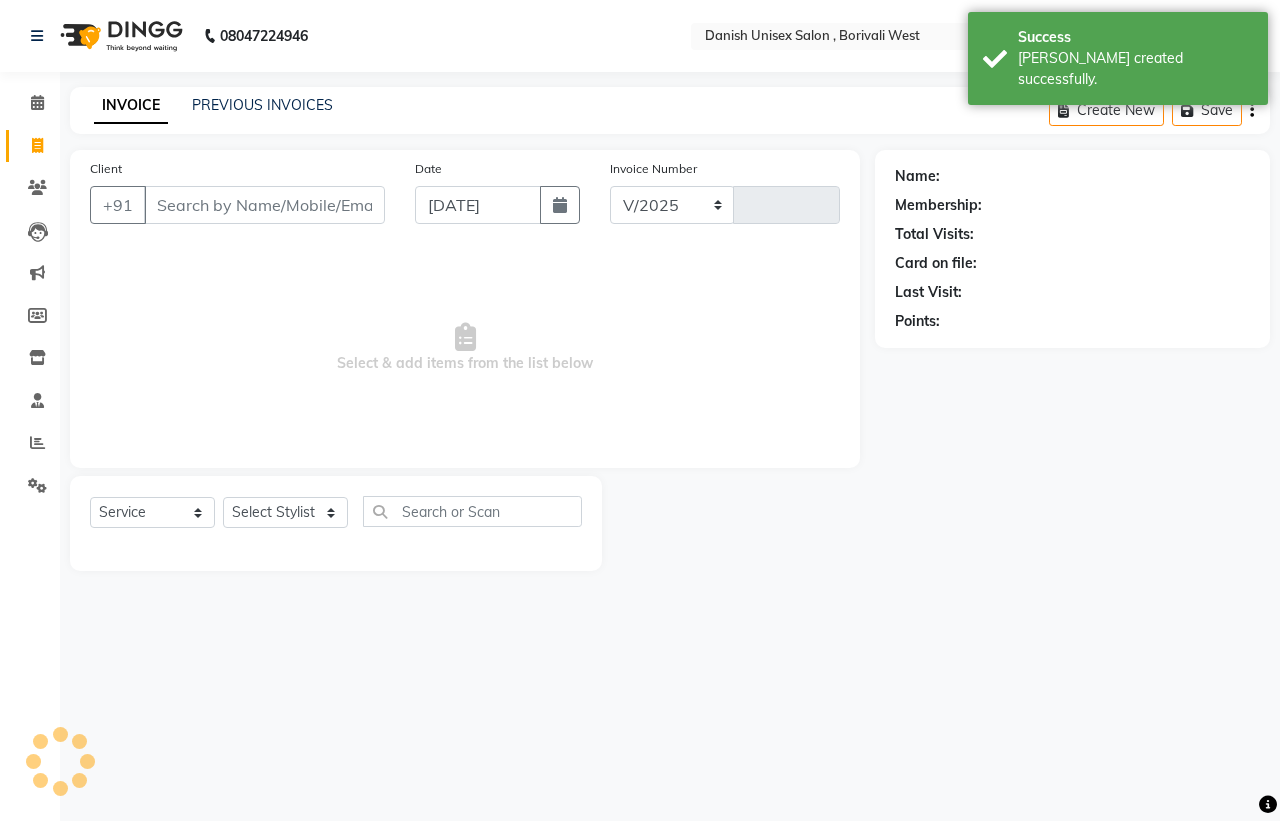 select on "6929" 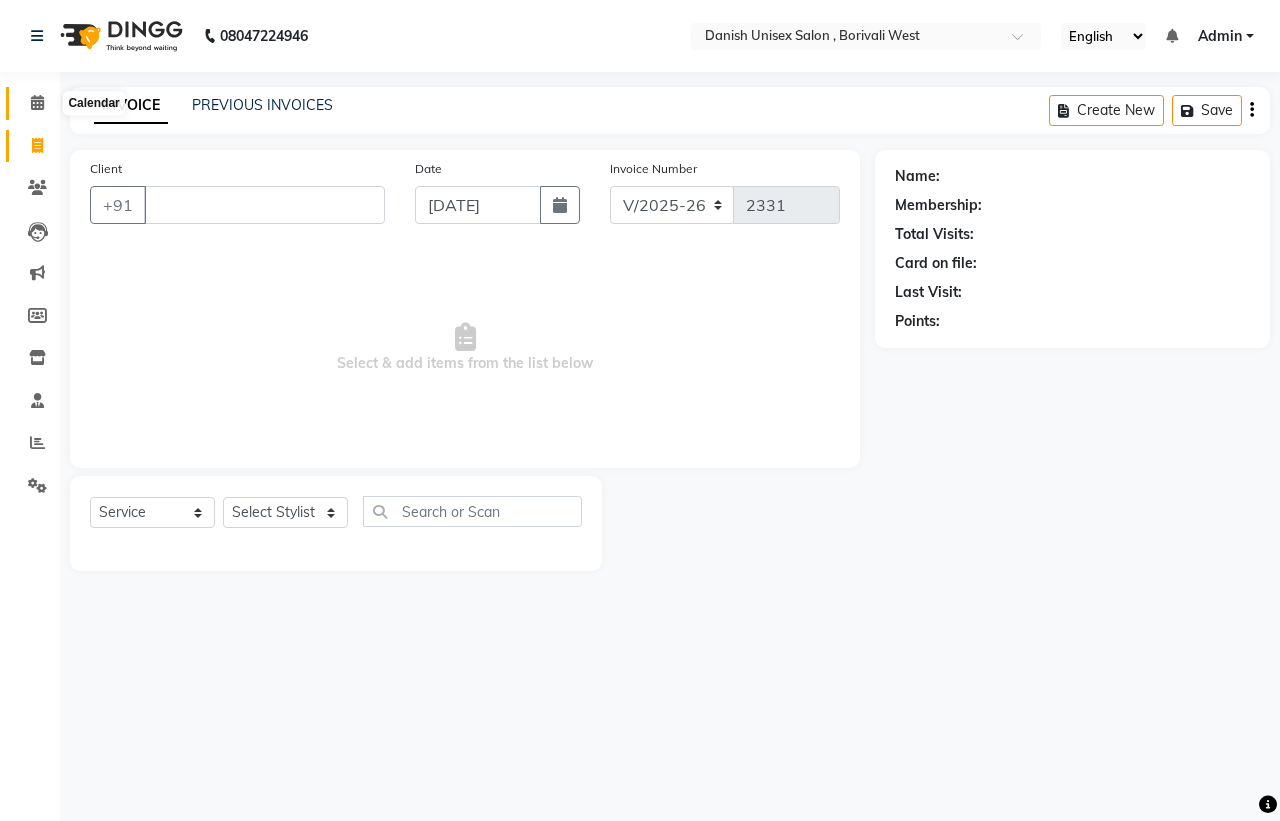 click 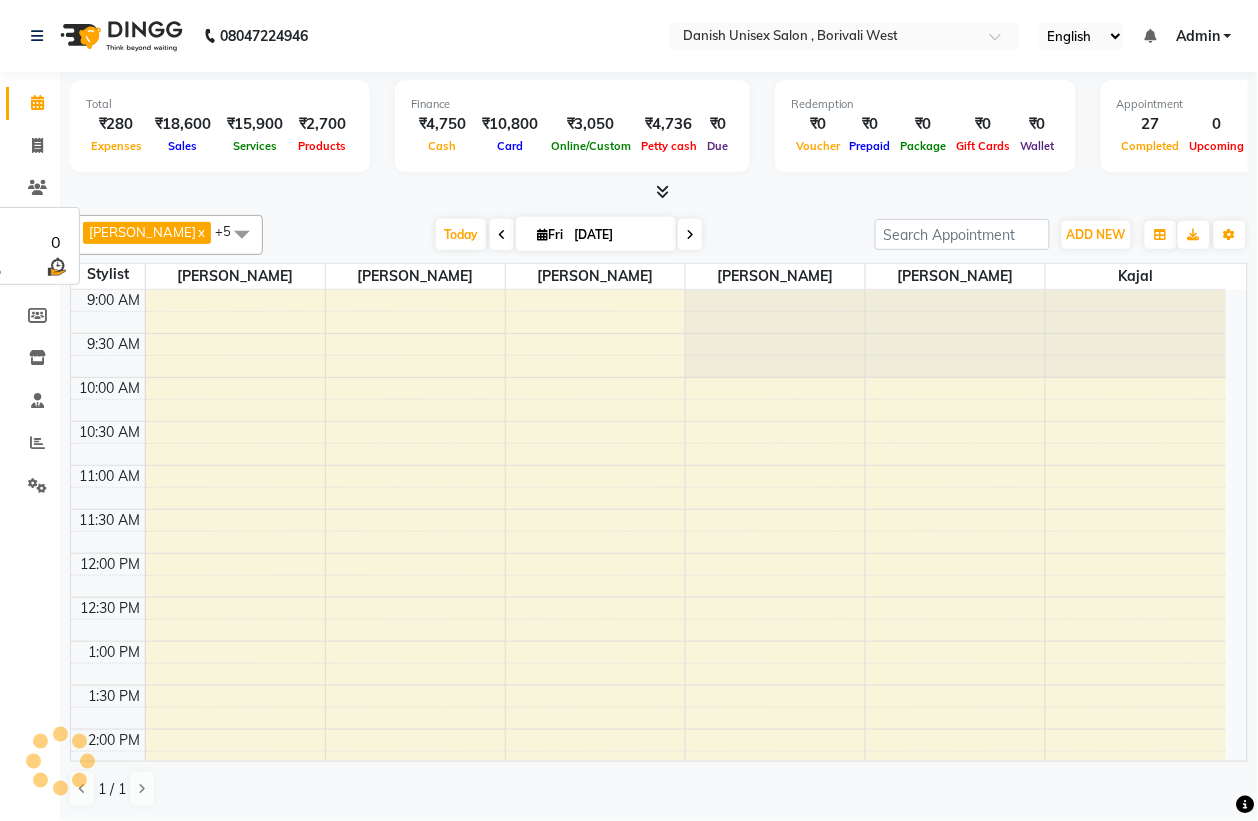 scroll, scrollTop: 0, scrollLeft: 0, axis: both 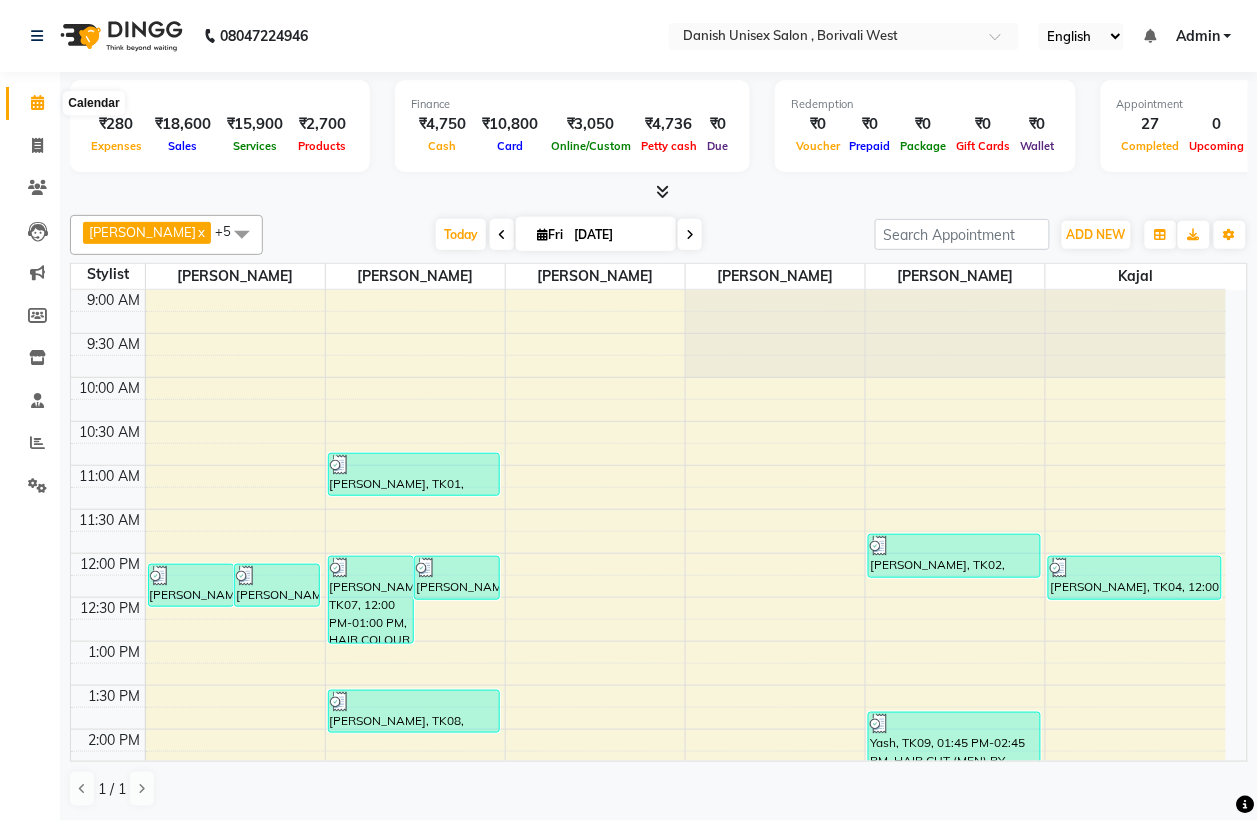 click 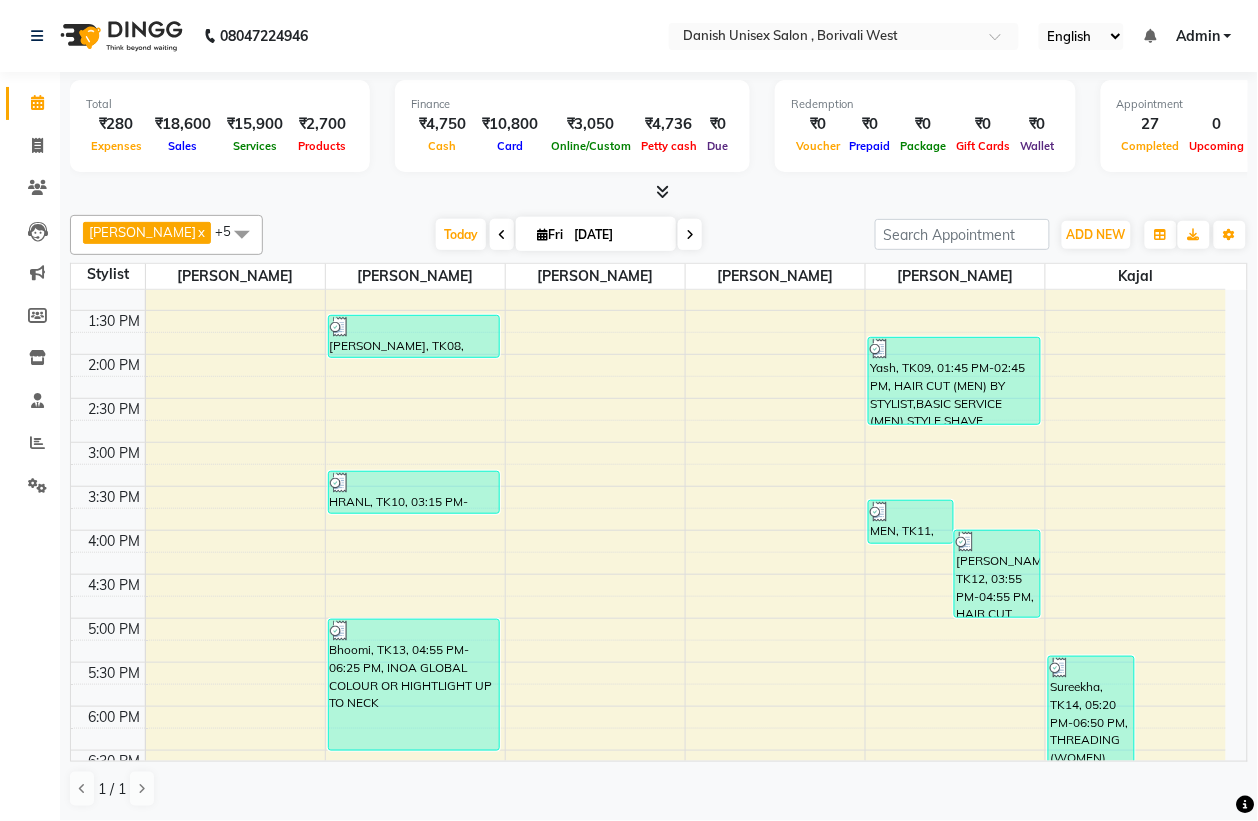 scroll, scrollTop: 686, scrollLeft: 0, axis: vertical 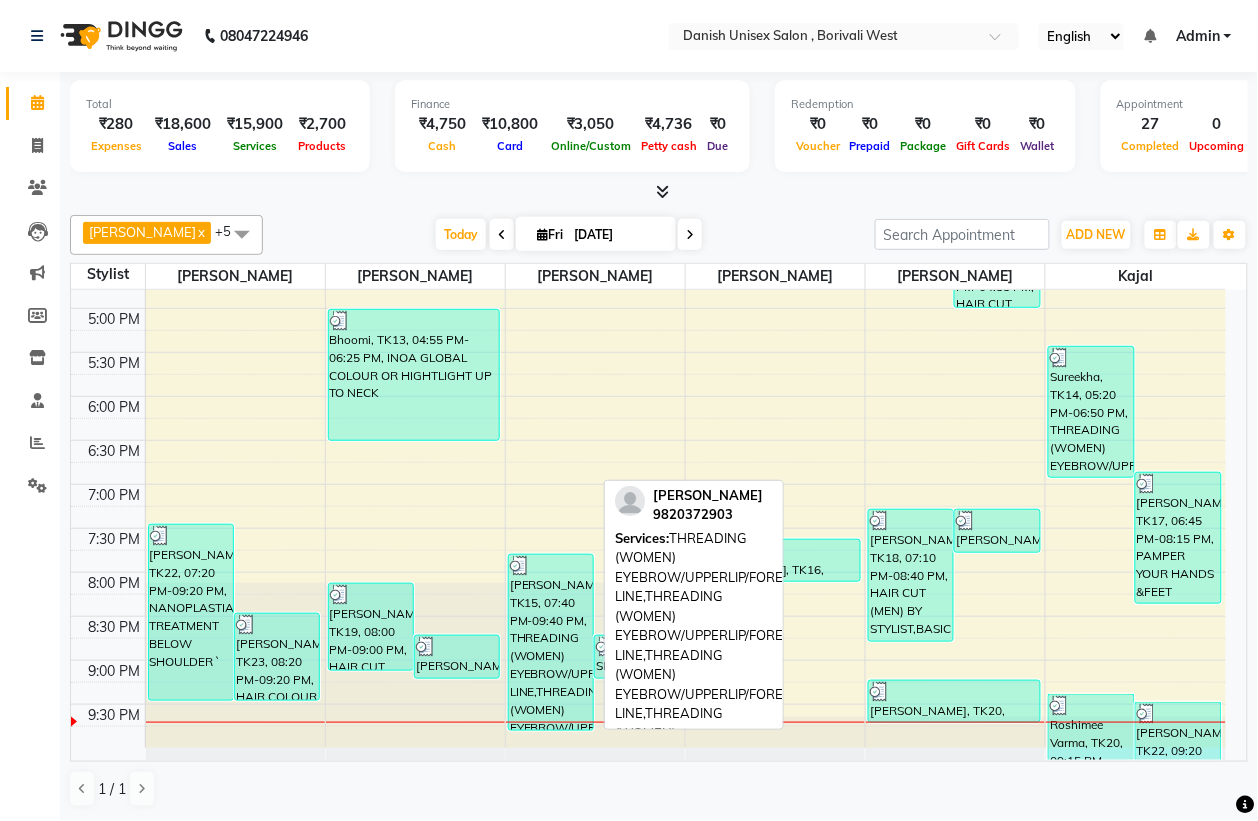 click on "[PERSON_NAME], TK15, 07:40 PM-09:40 PM, THREADING (WOMEN) EYEBROW/UPPERLIP/FOREHEAD/[GEOGRAPHIC_DATA]/JAW LINE,THREADING (WOMEN) EYEBROW/UPPERLIP/FOREHEAD/CHIN/JAW LINE,THREADING (WOMEN) EYEBROW/UPPERLIP/FOREHEAD/[GEOGRAPHIC_DATA]/JAW LINE,THREADING (WOMEN) EYEBROW/UPPERLIP/FOREHEAD/[GEOGRAPHIC_DATA]/JAW LINE" at bounding box center [551, 642] 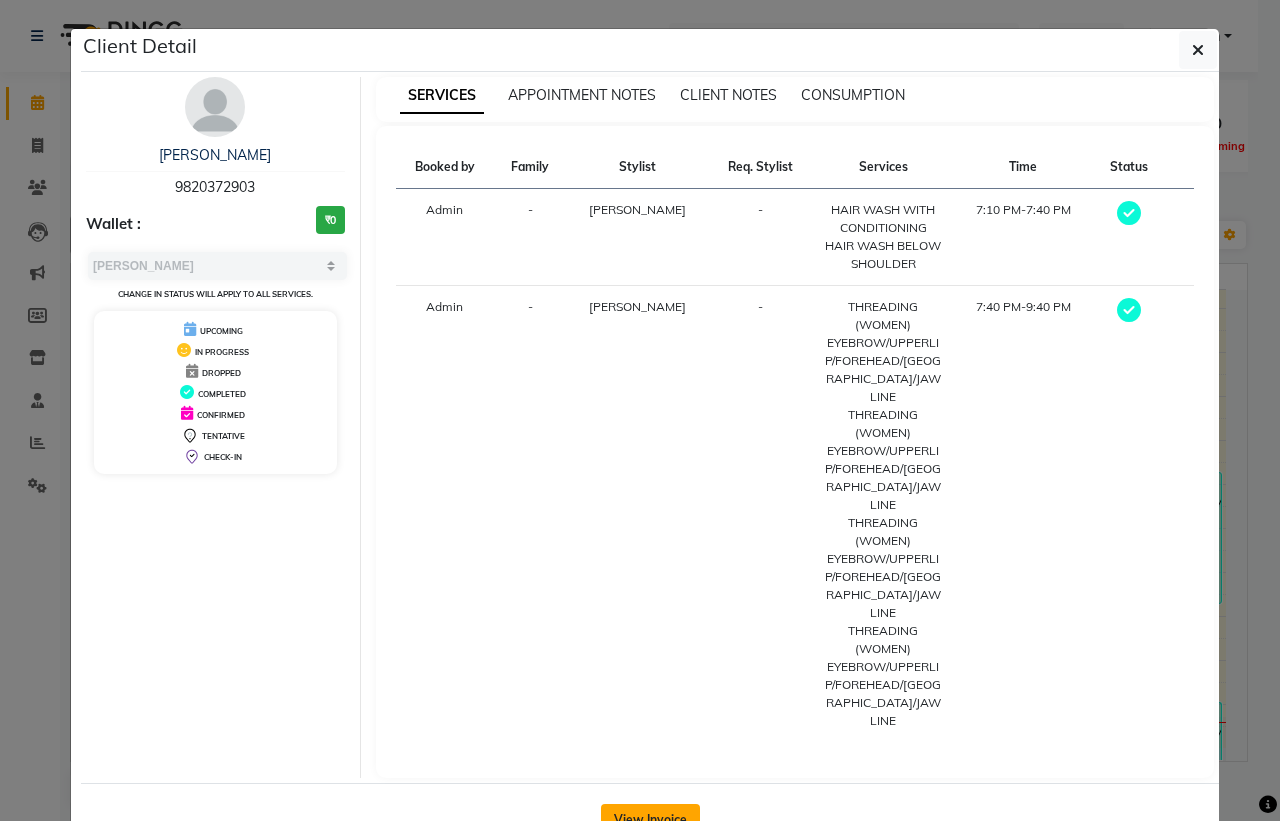 click on "View Invoice" 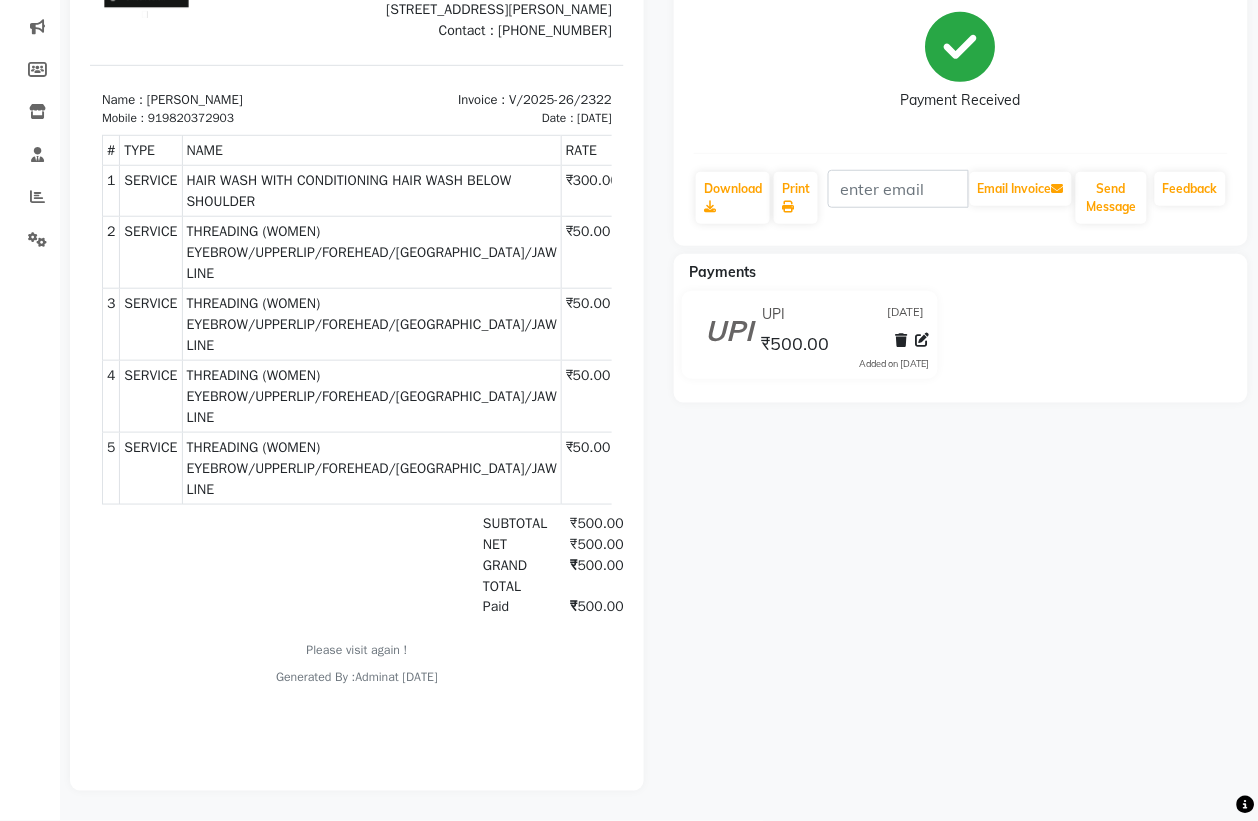 scroll, scrollTop: 0, scrollLeft: 0, axis: both 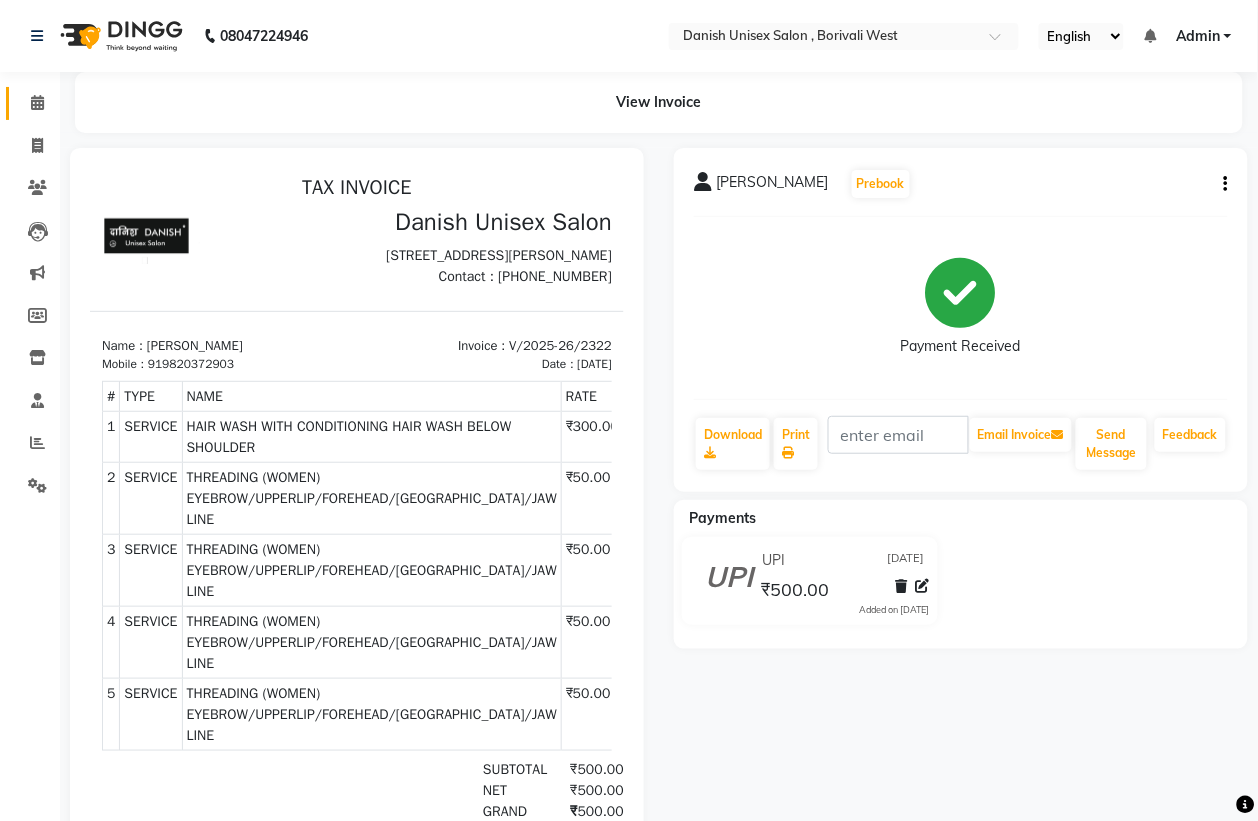 click on "Calendar" 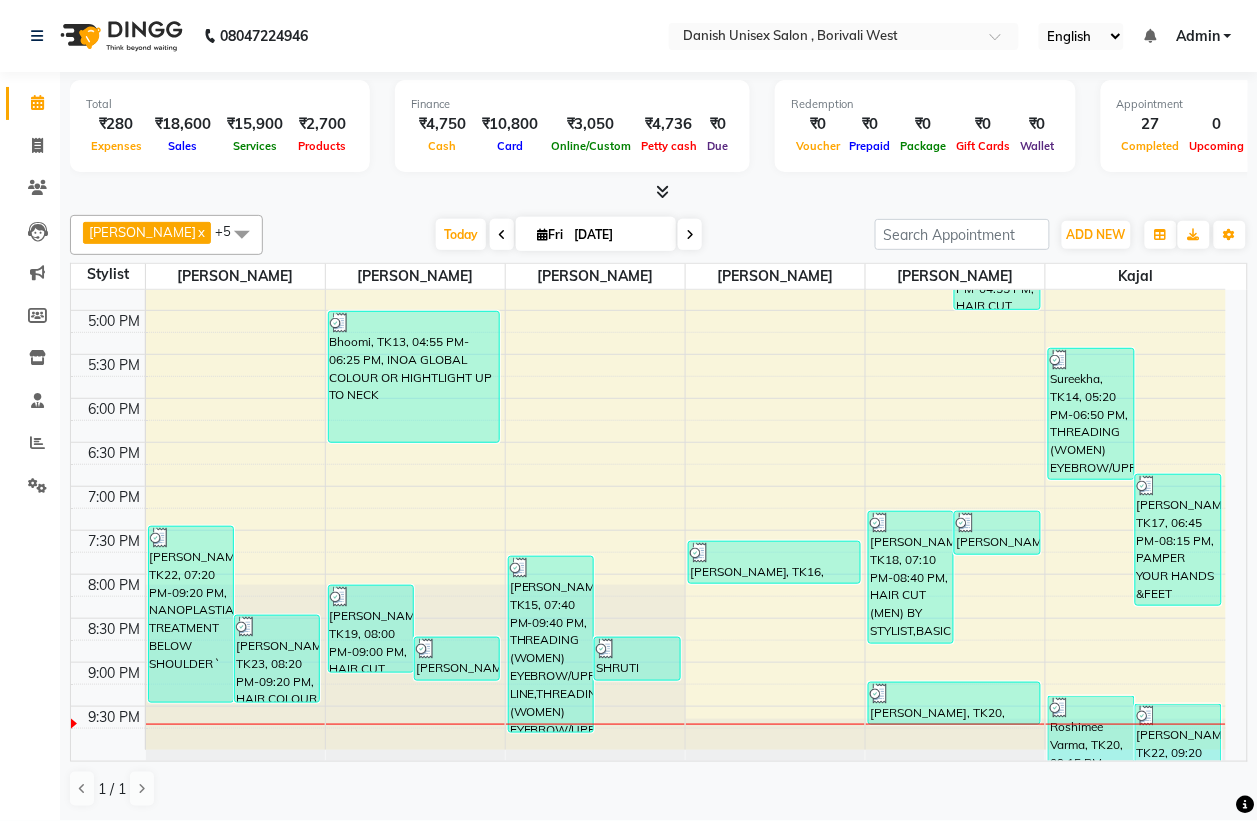scroll, scrollTop: 686, scrollLeft: 0, axis: vertical 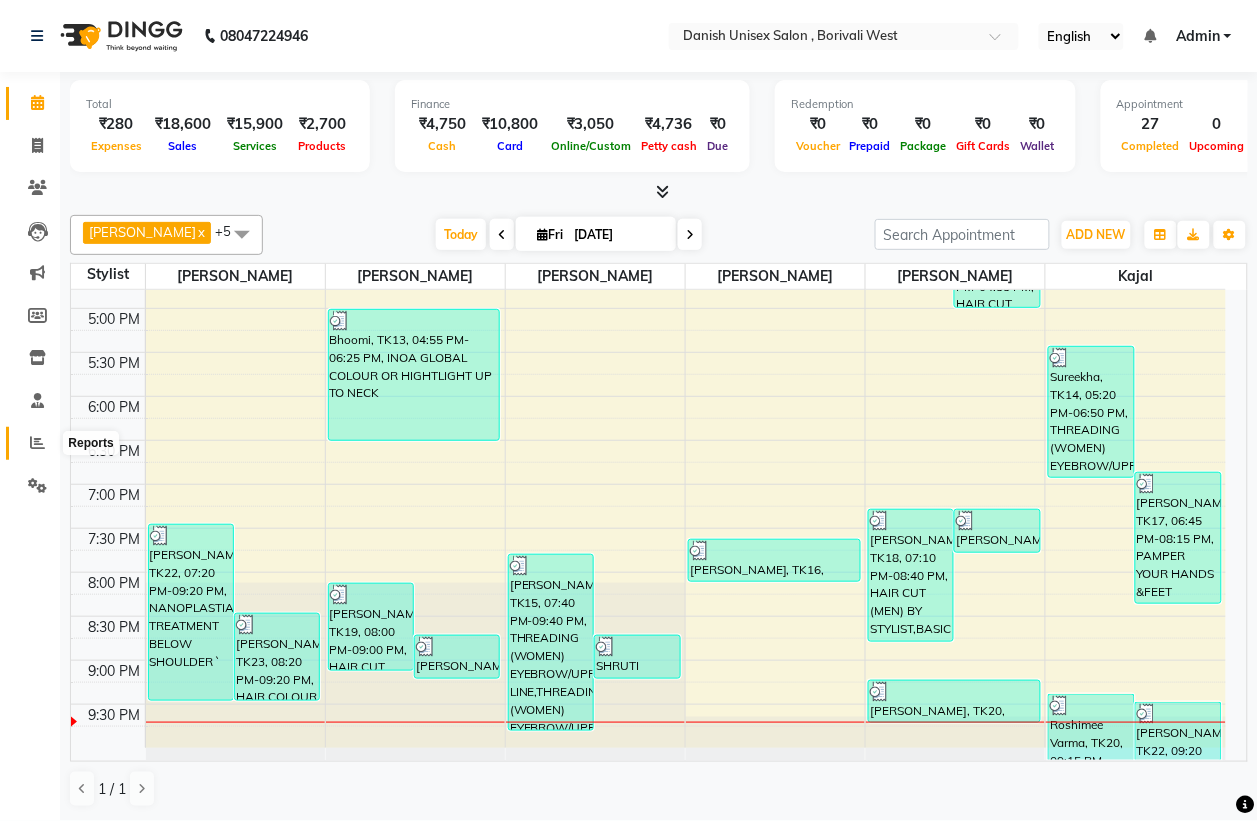 click 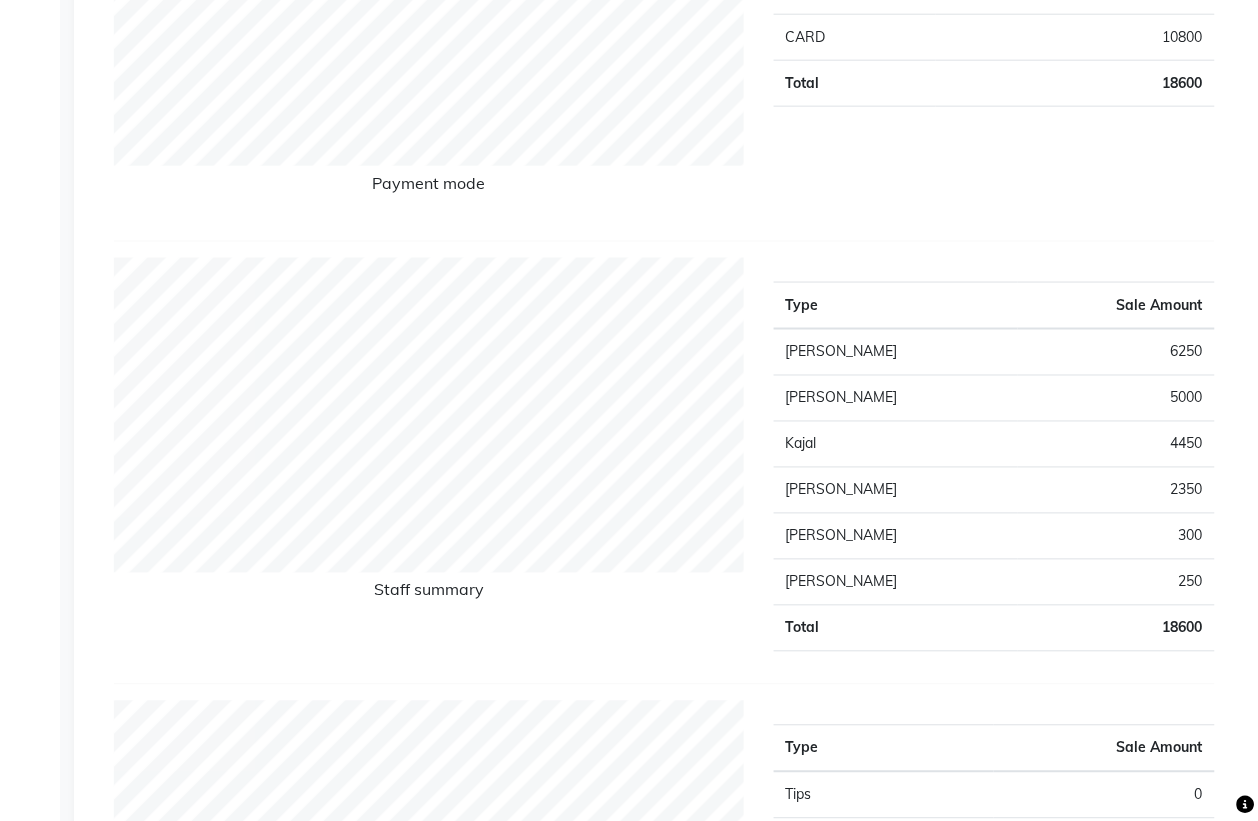 scroll, scrollTop: 0, scrollLeft: 0, axis: both 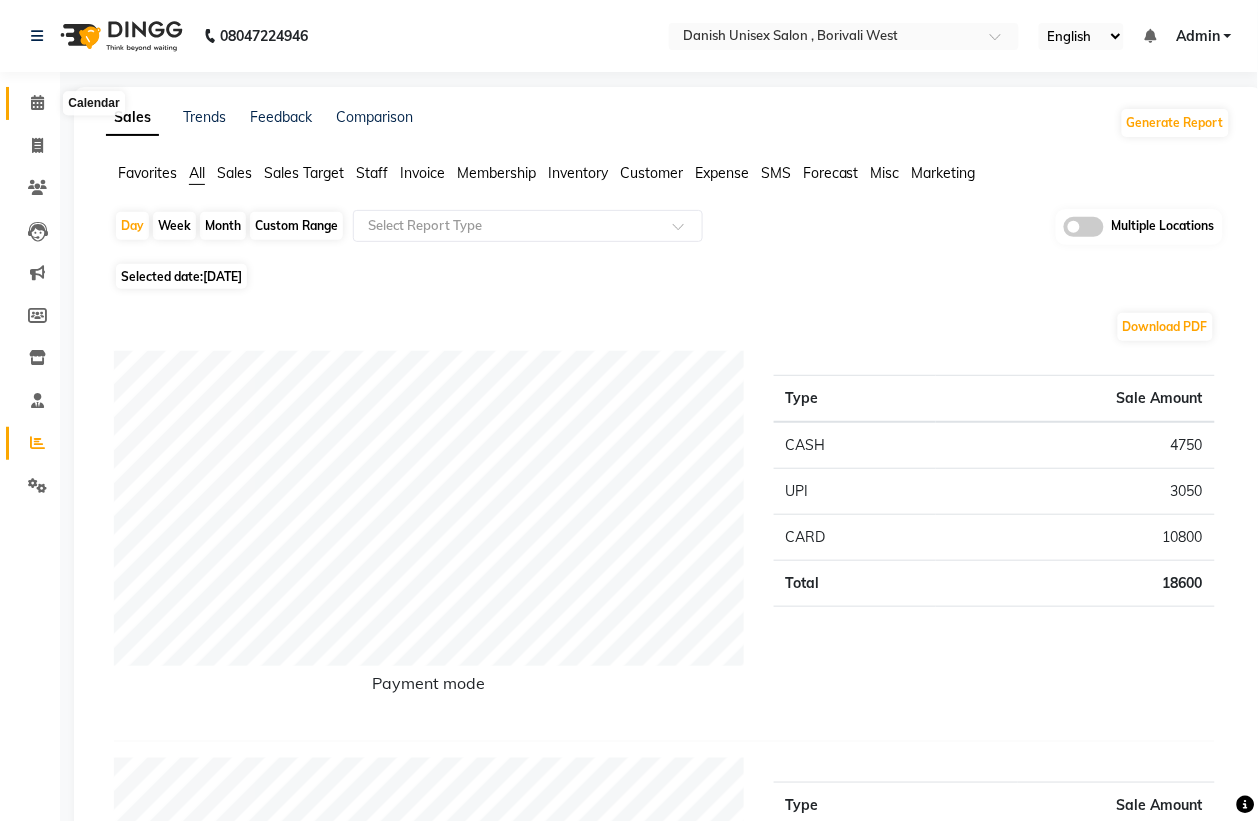 click 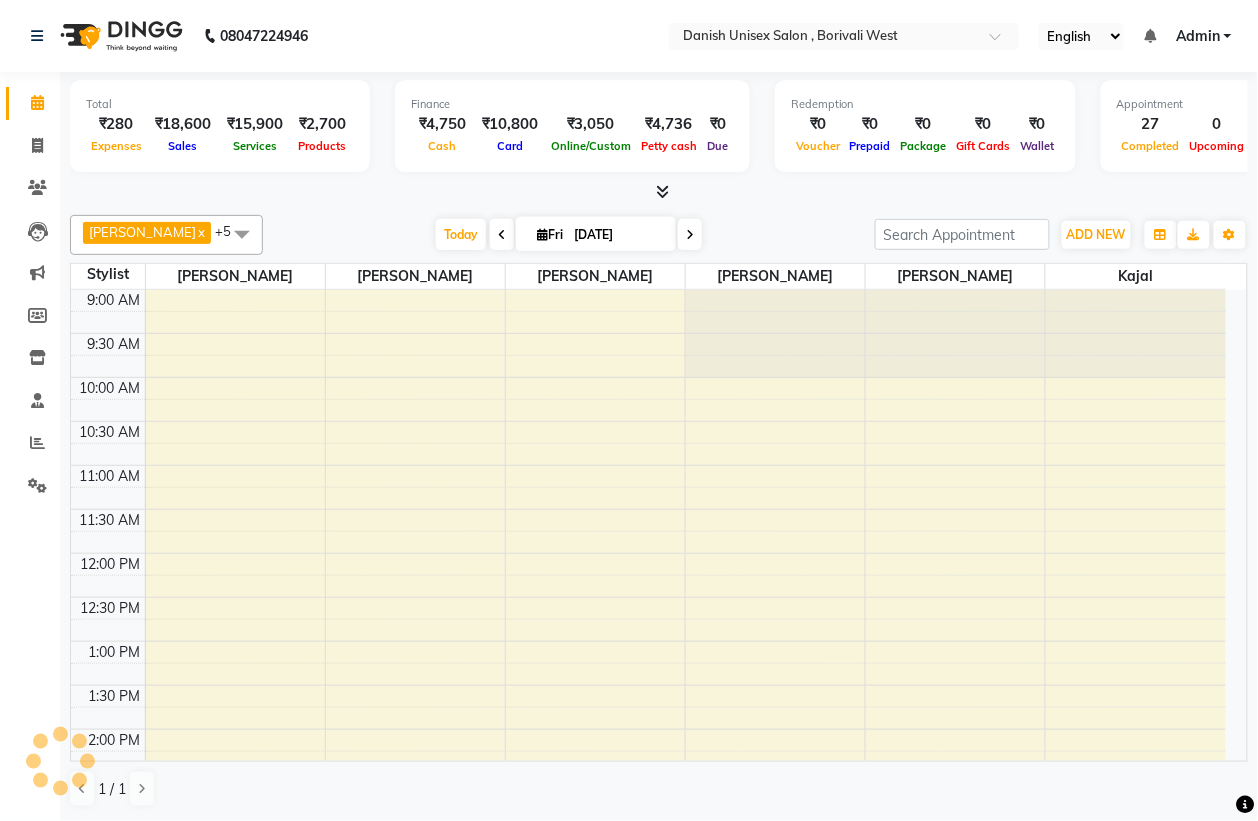 scroll, scrollTop: 0, scrollLeft: 0, axis: both 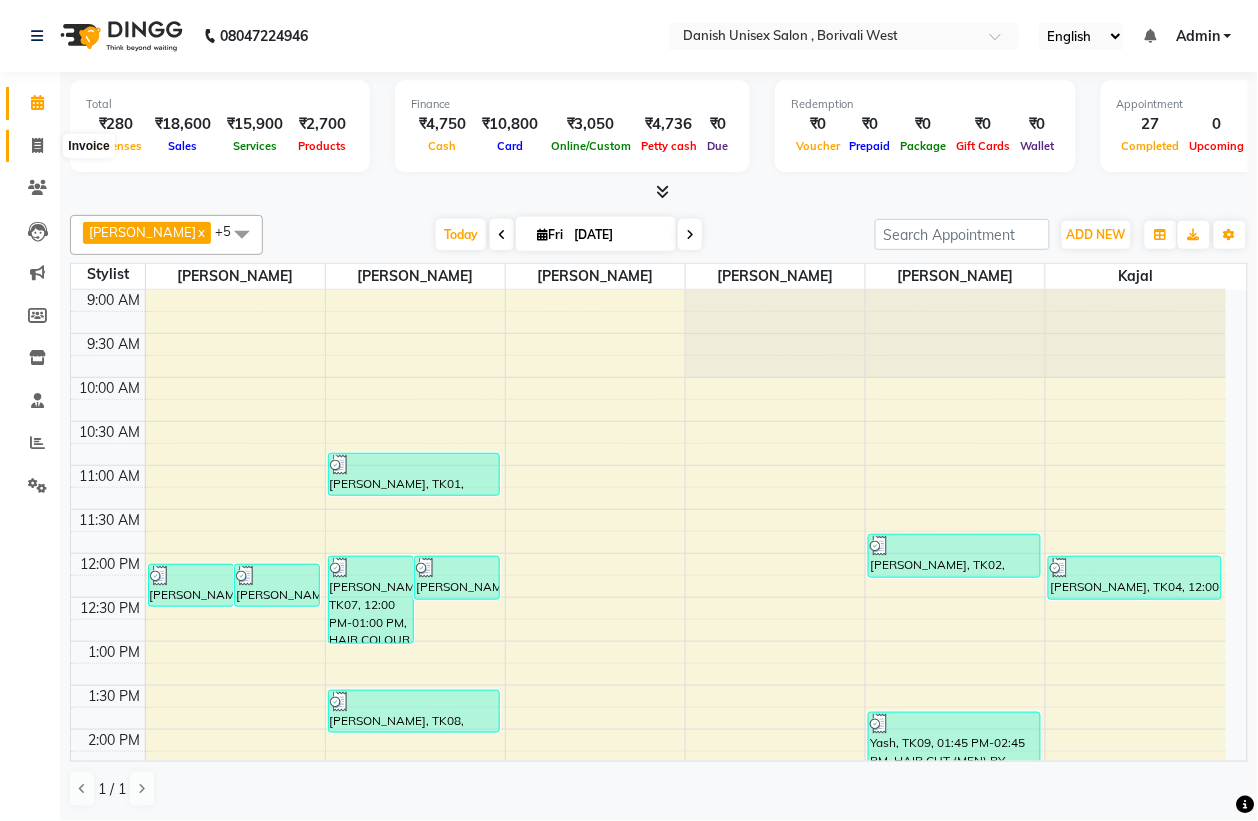 click 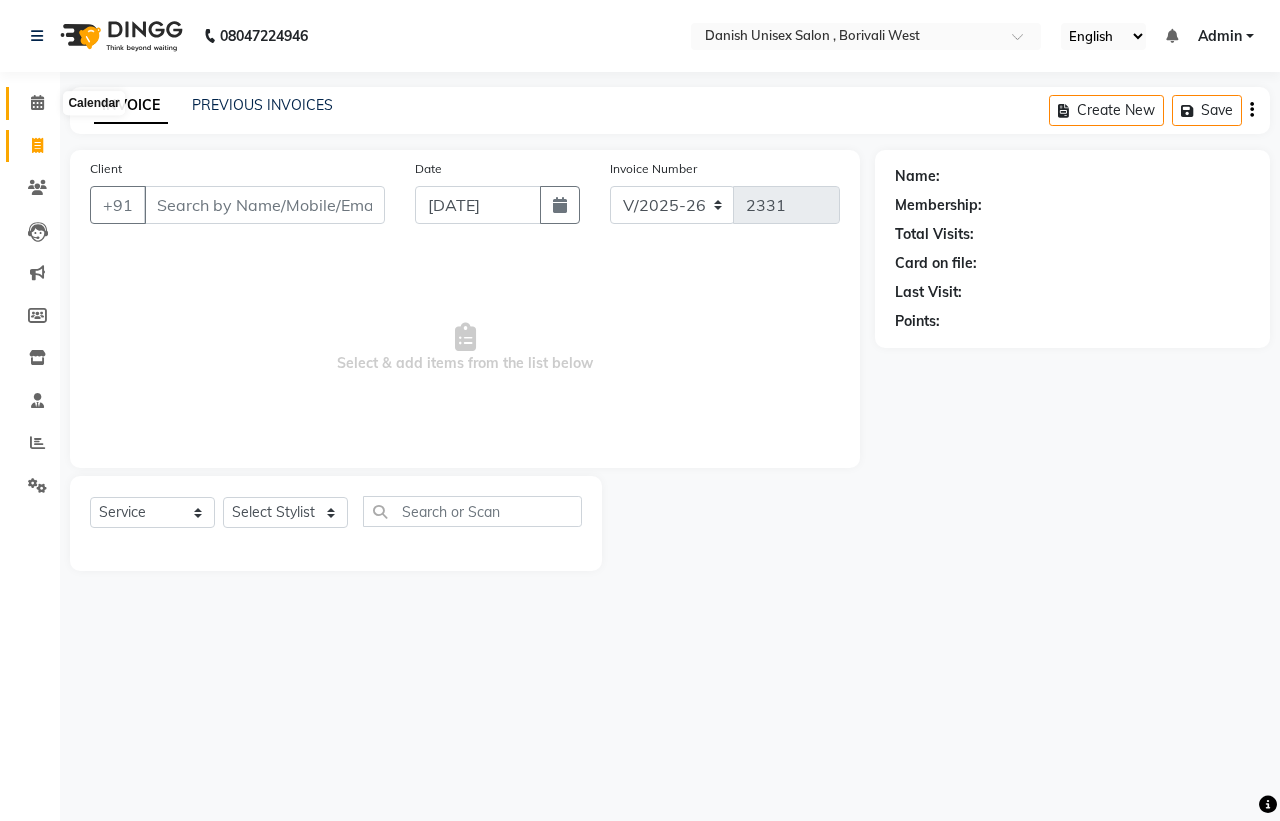 click 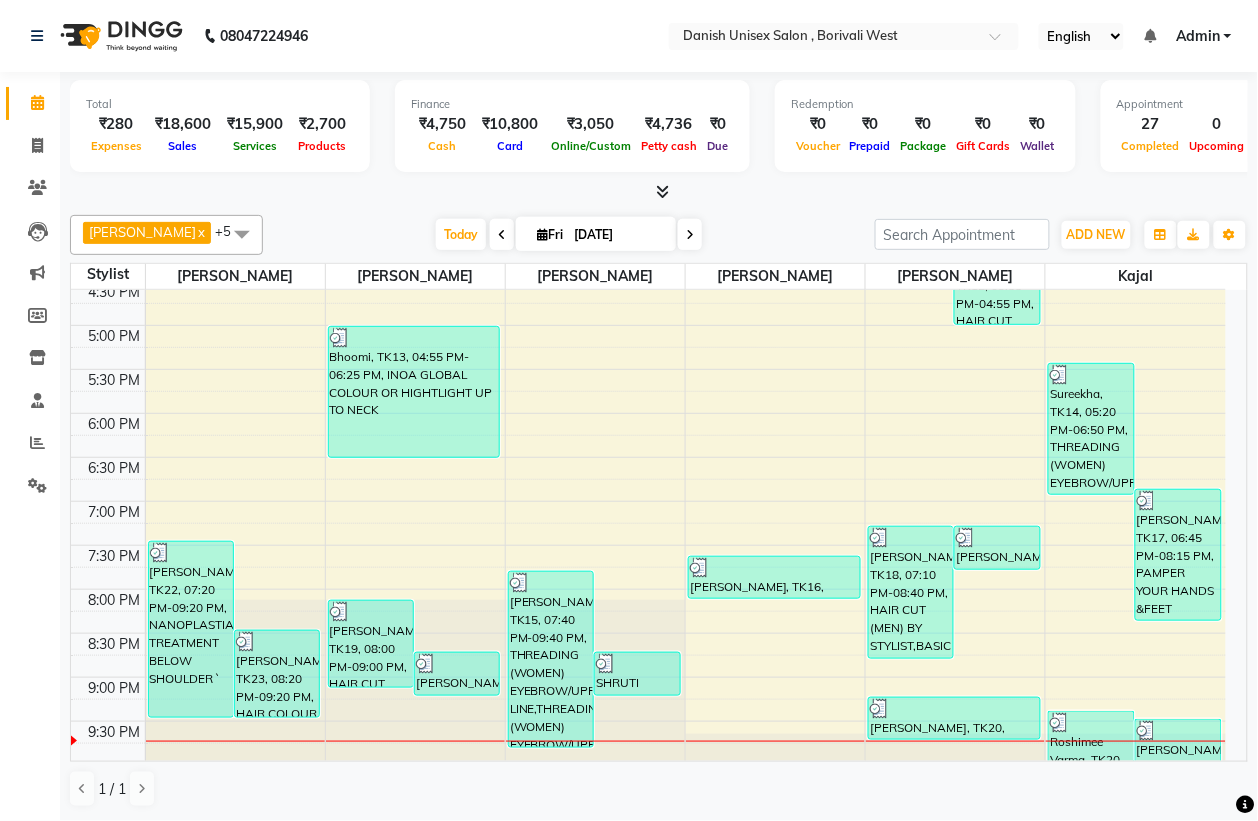 scroll, scrollTop: 686, scrollLeft: 0, axis: vertical 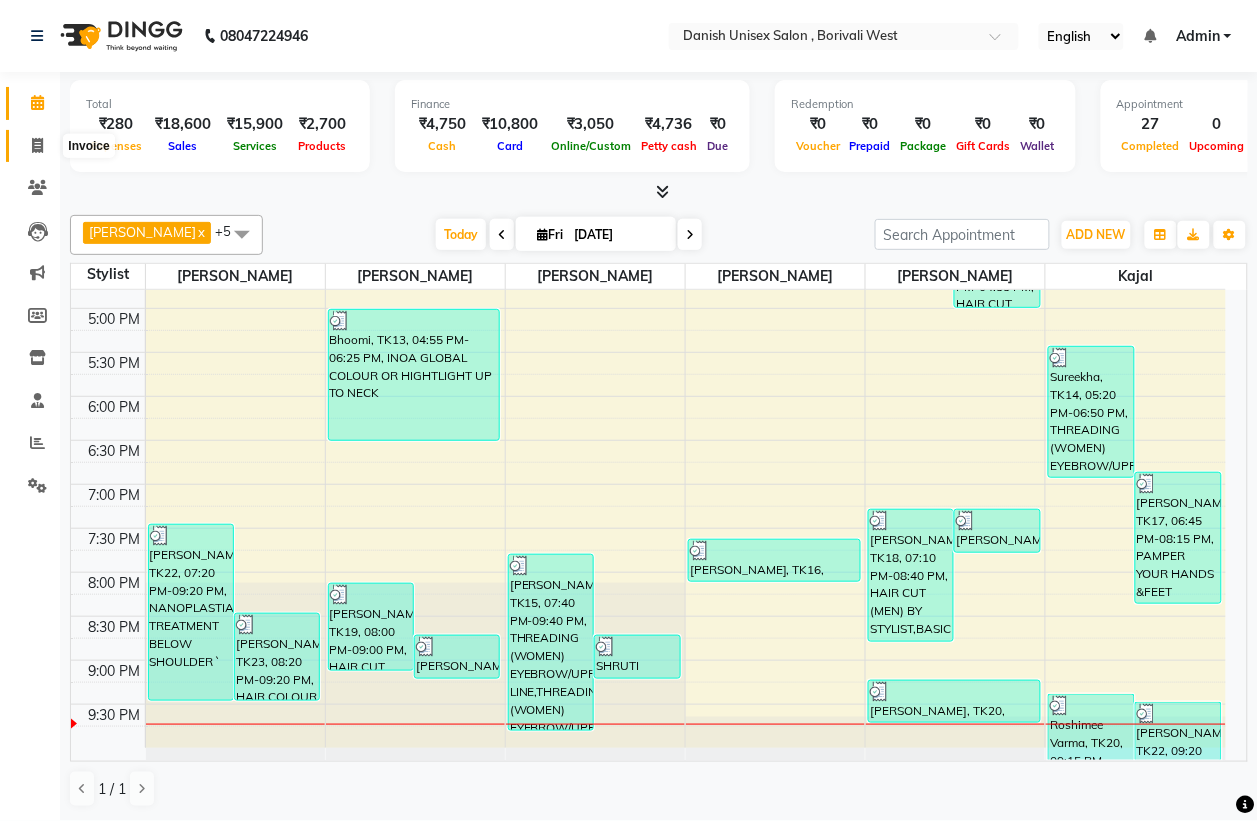 click 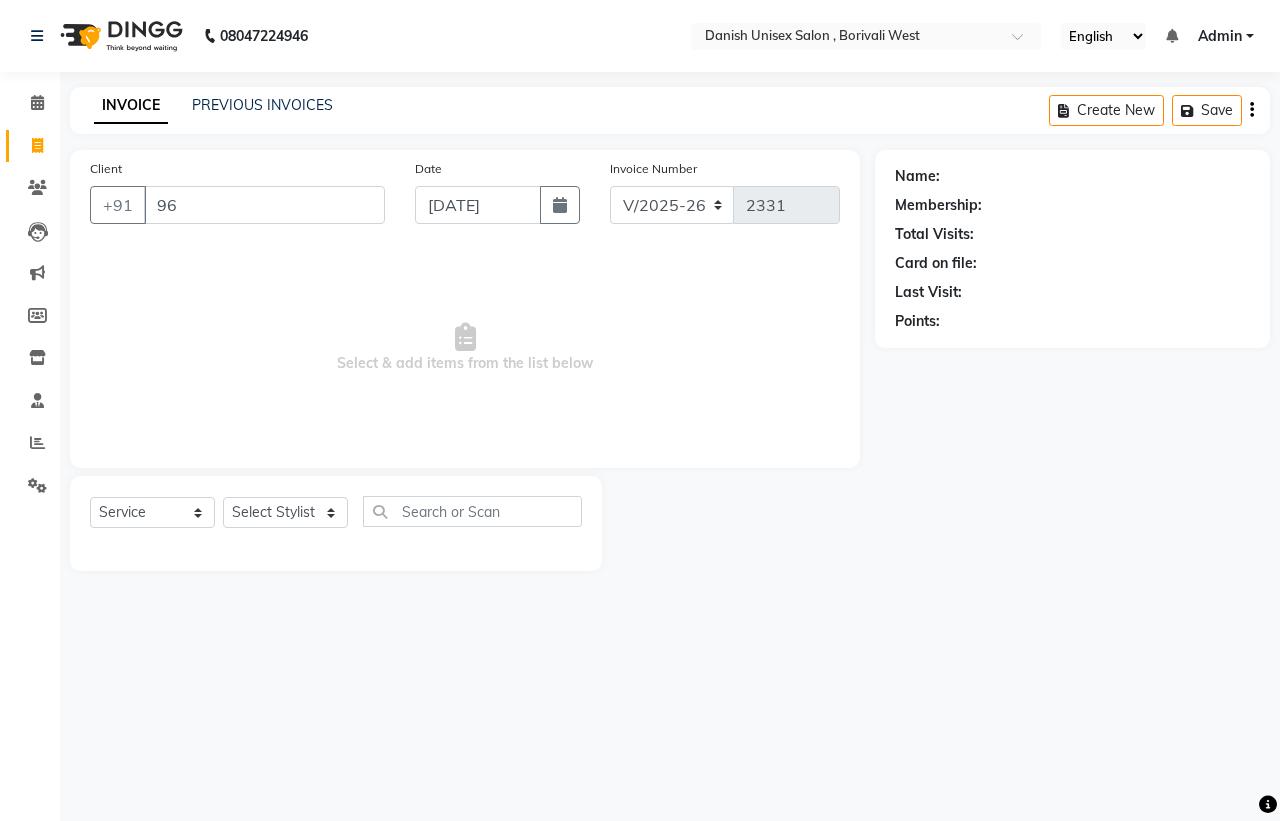 click on "96" at bounding box center [264, 205] 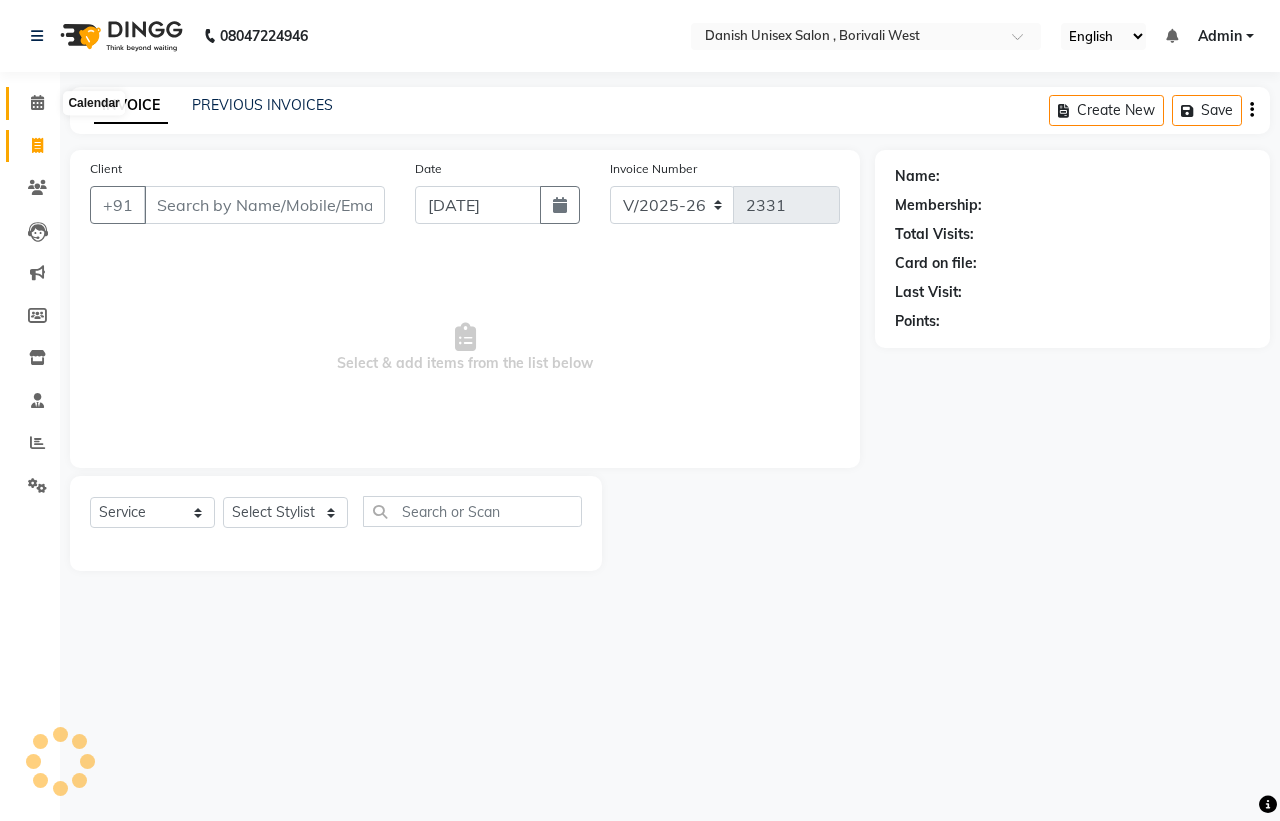 click 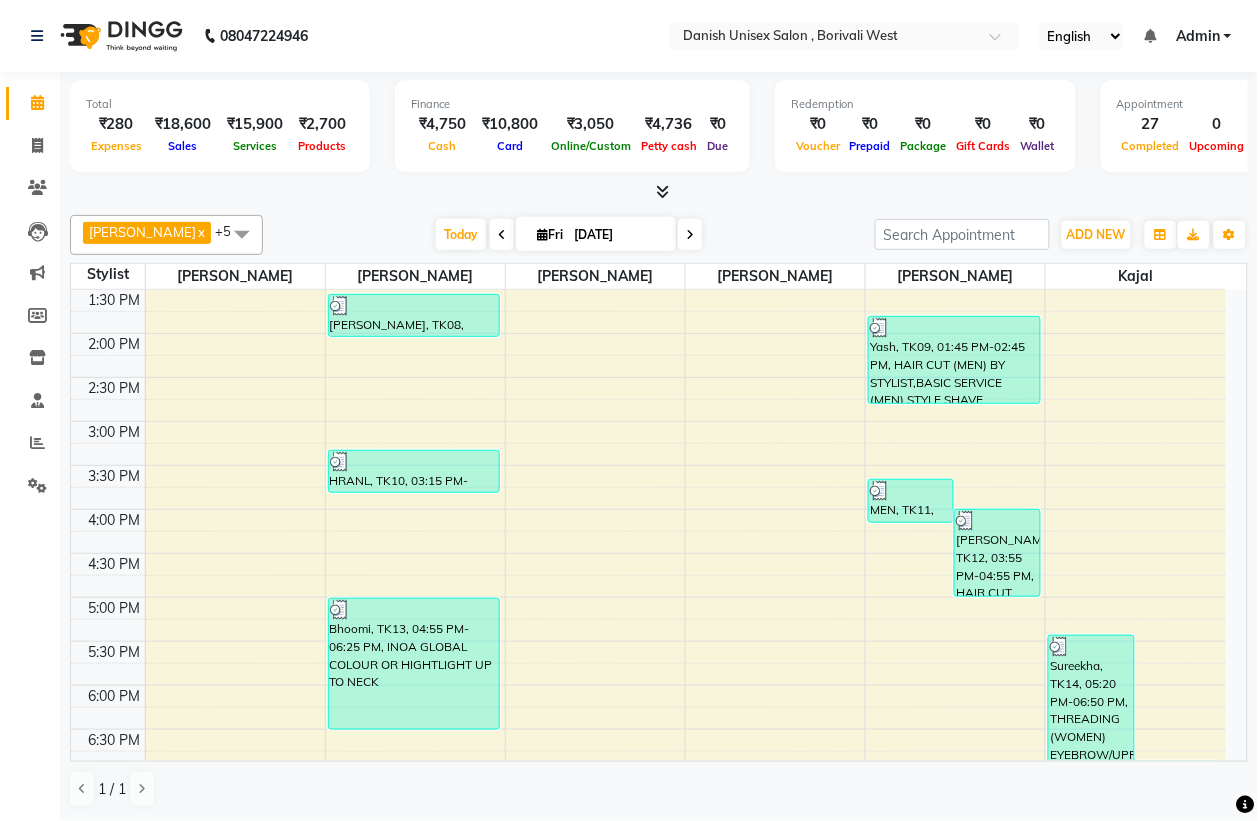 scroll, scrollTop: 686, scrollLeft: 0, axis: vertical 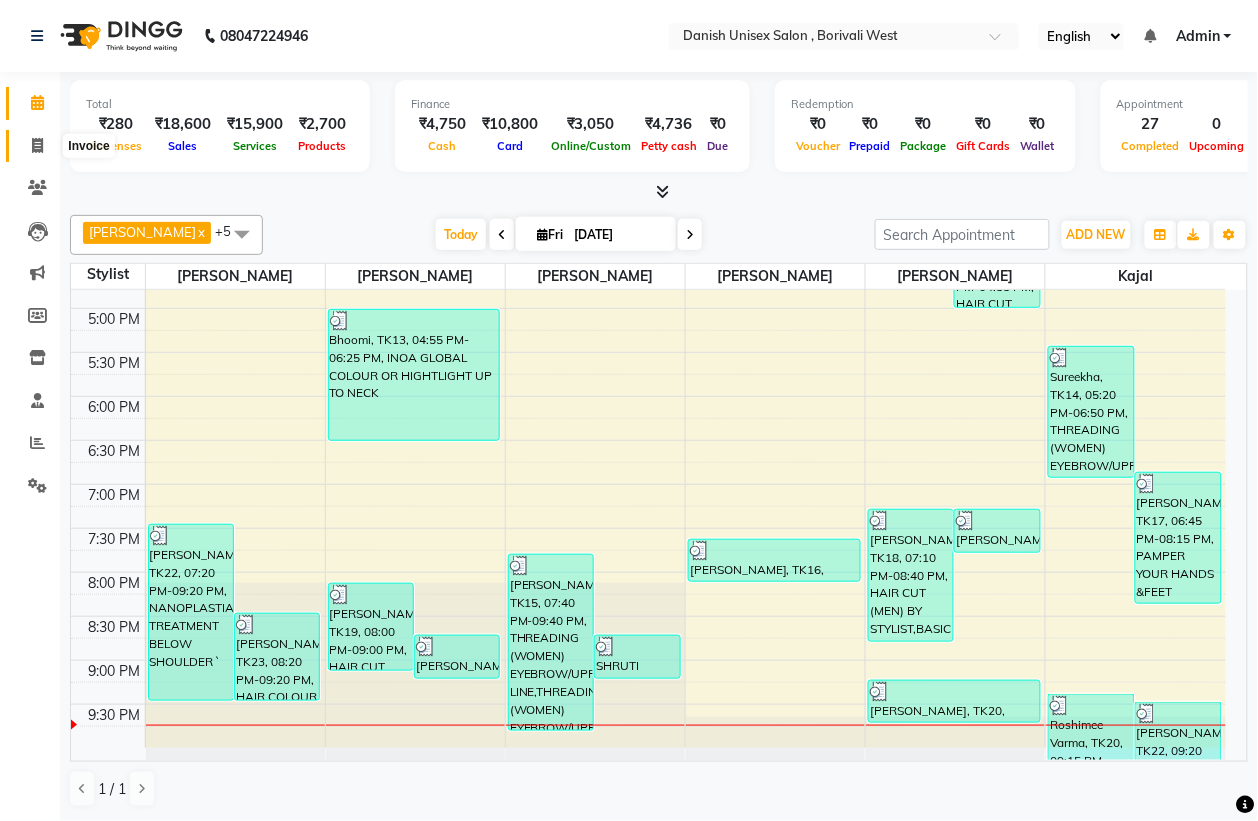click 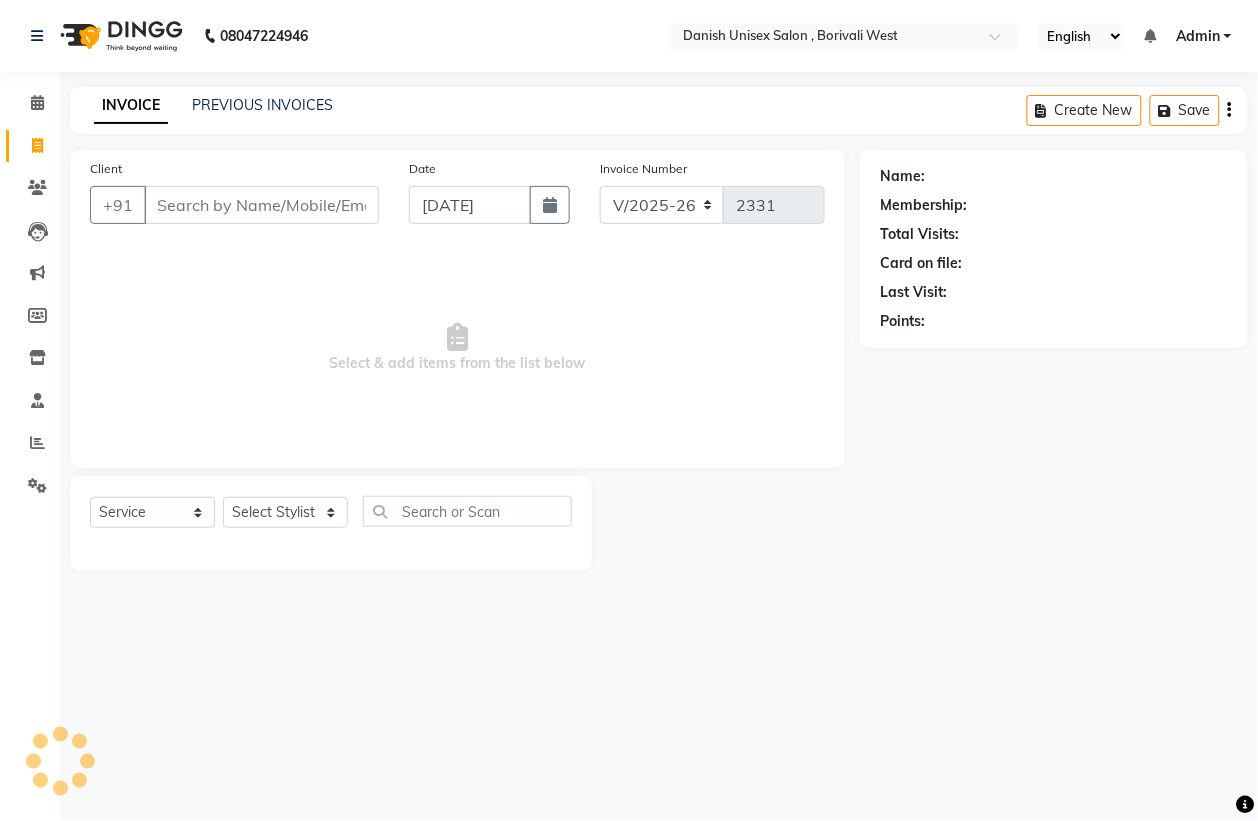 scroll, scrollTop: 0, scrollLeft: 0, axis: both 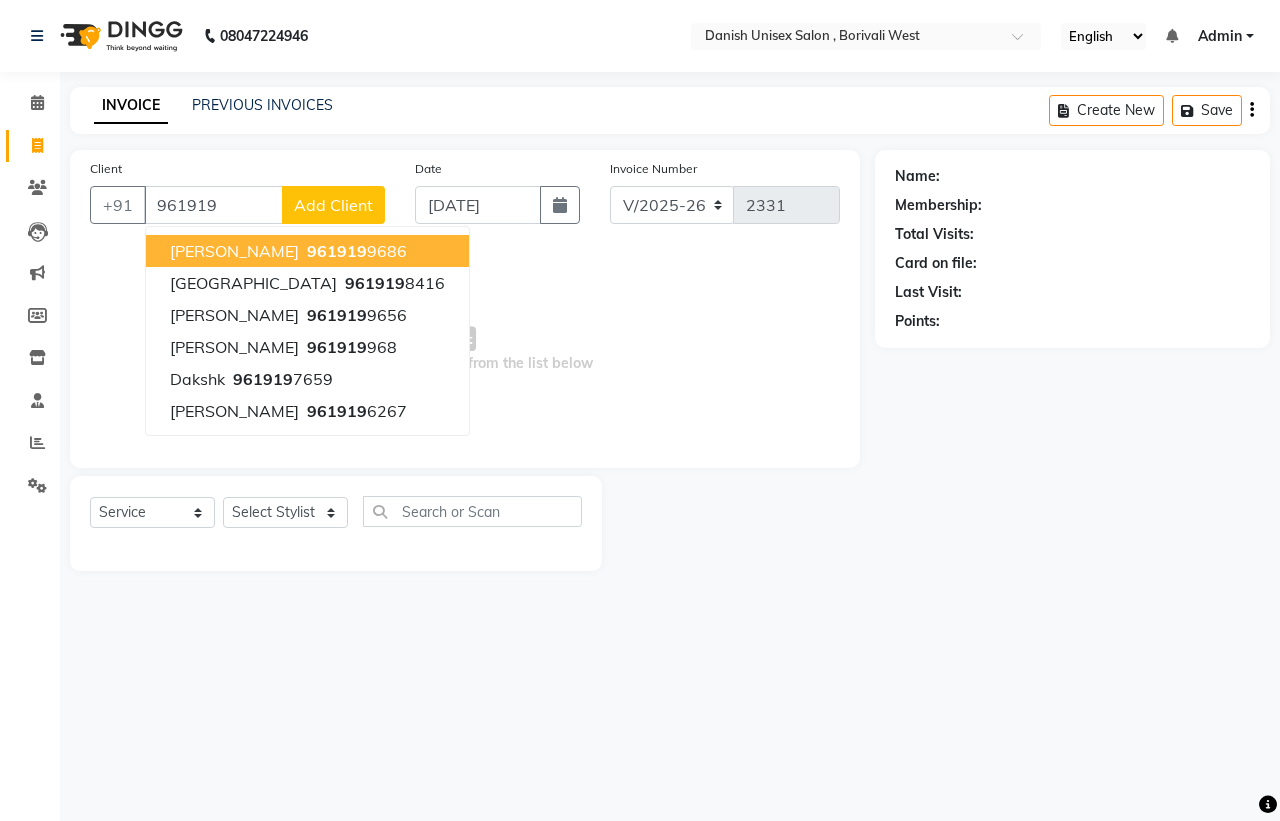 click on "961919" at bounding box center [337, 251] 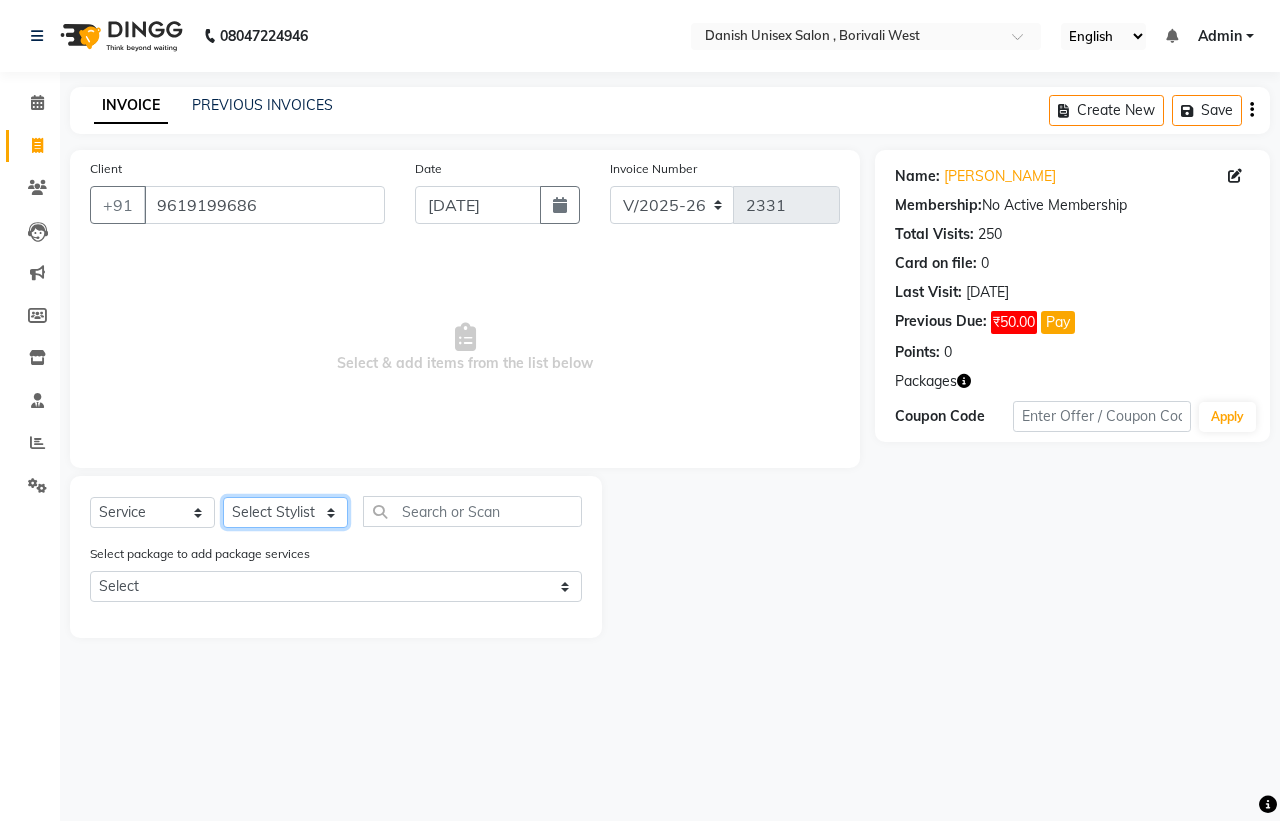 click on "Select Stylist [PERSON_NAME] [PERSON_NAME] [PERSON_NAME] kajal [PERSON_NAME] [PERSON_NAME] [PERSON_NAME] [PERSON_NAME] [PERSON_NAME] [PERSON_NAME] [PERSON_NAME]" 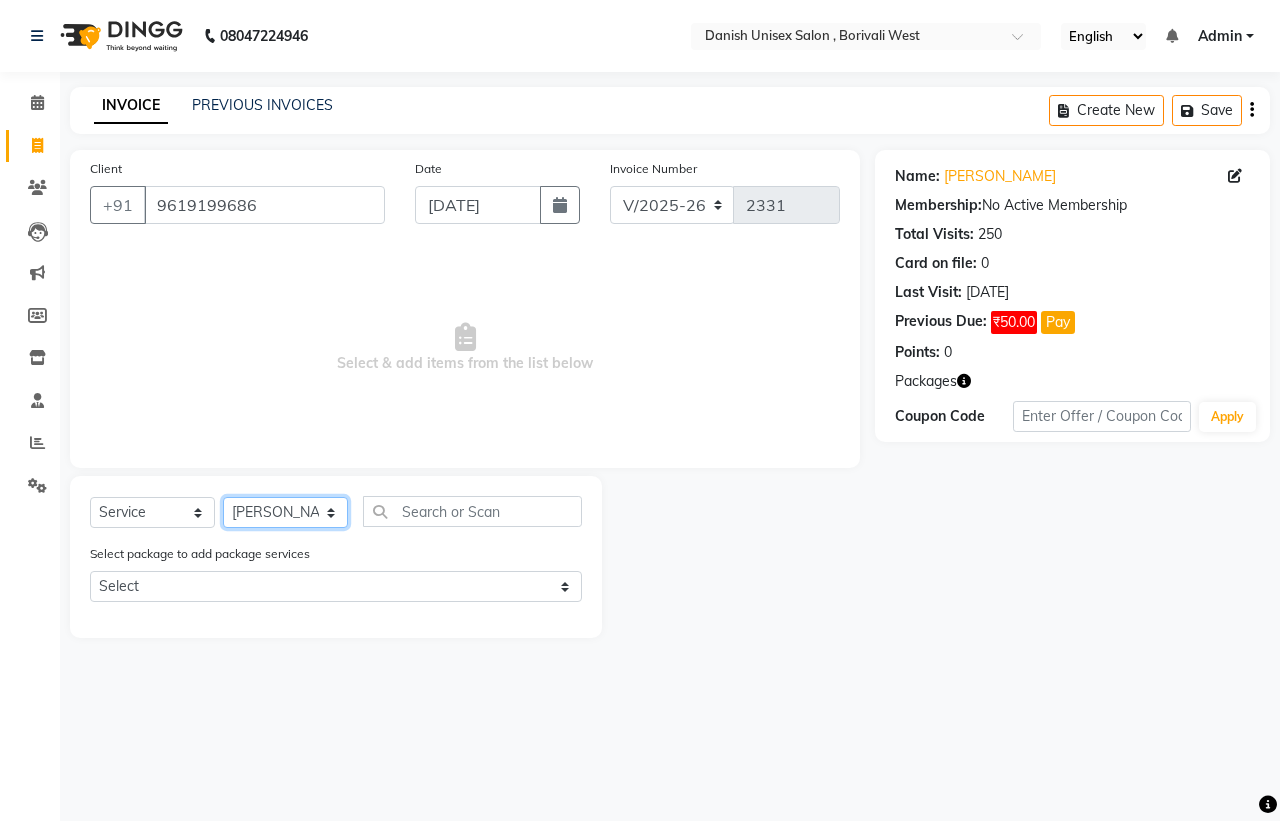 click on "Select Stylist [PERSON_NAME] [PERSON_NAME] [PERSON_NAME] kajal [PERSON_NAME] [PERSON_NAME] [PERSON_NAME] [PERSON_NAME] [PERSON_NAME] [PERSON_NAME] [PERSON_NAME]" 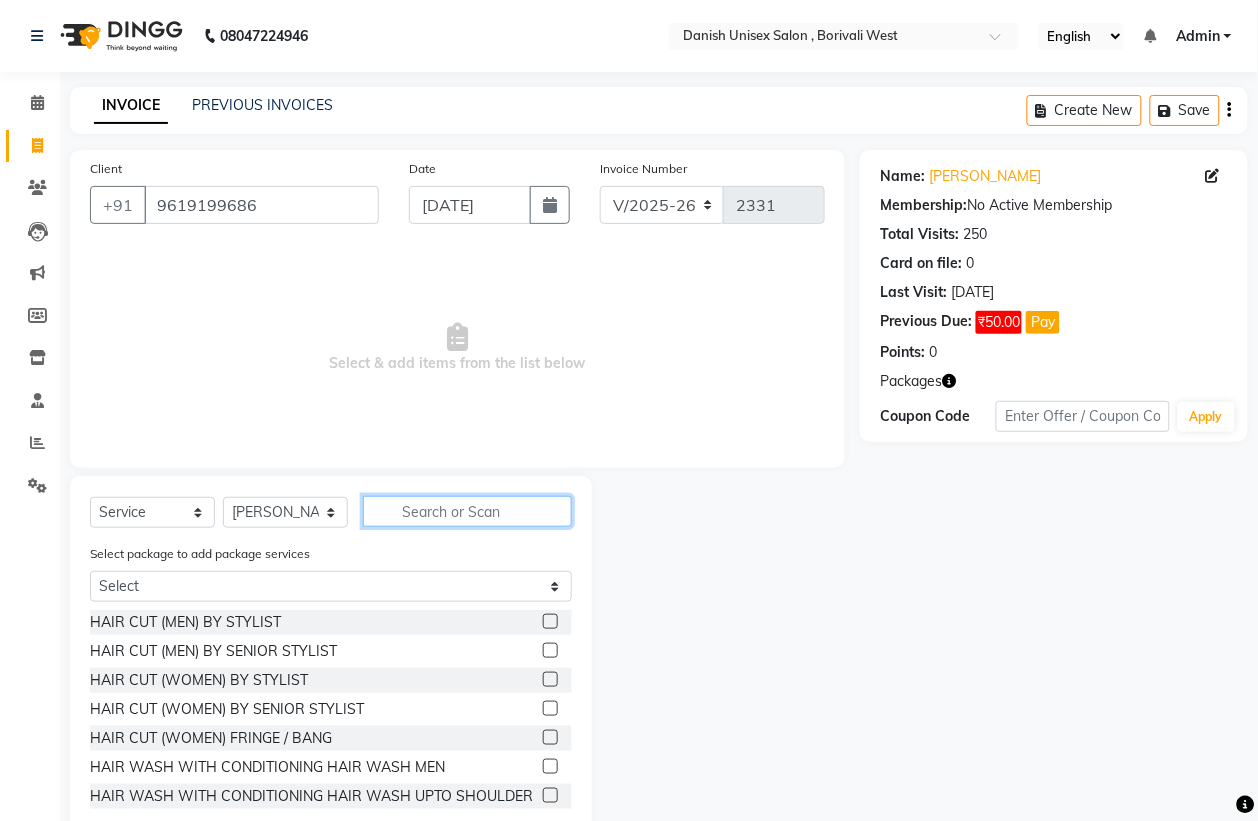 click 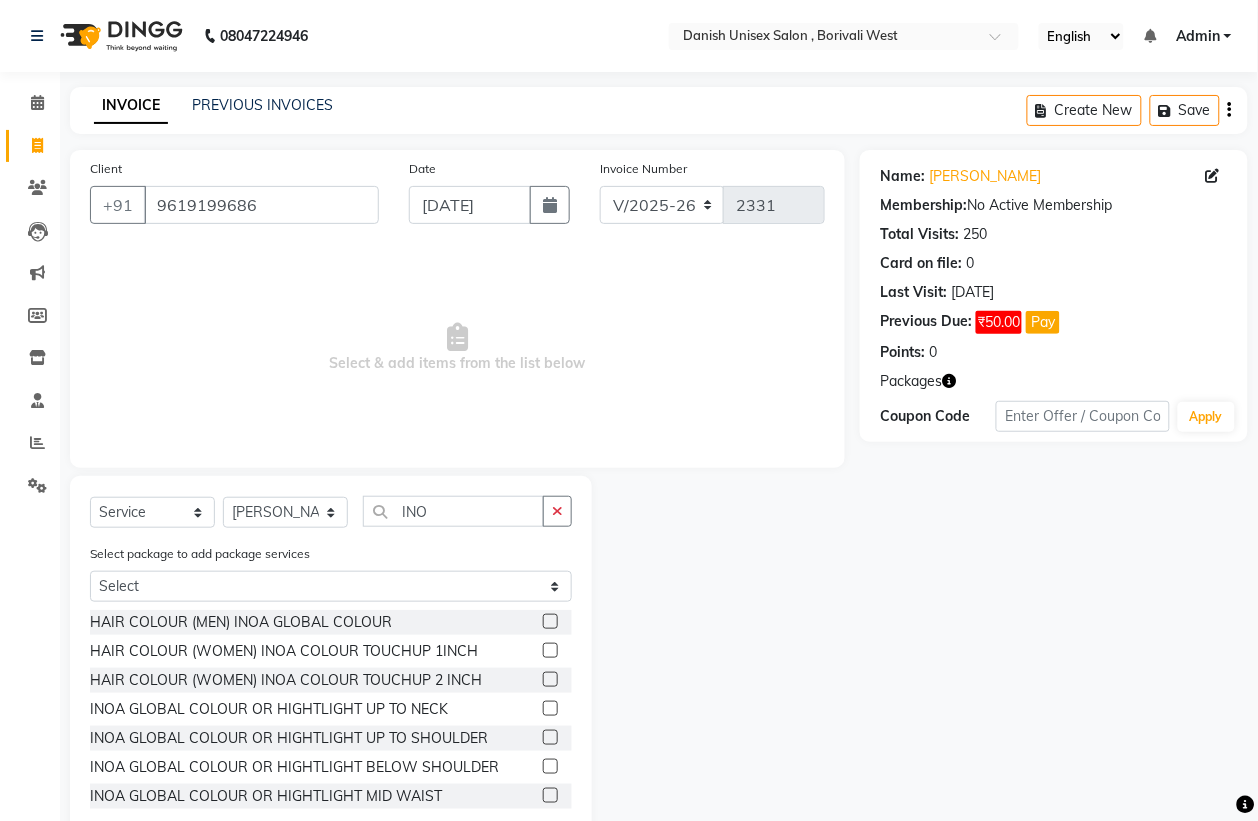click 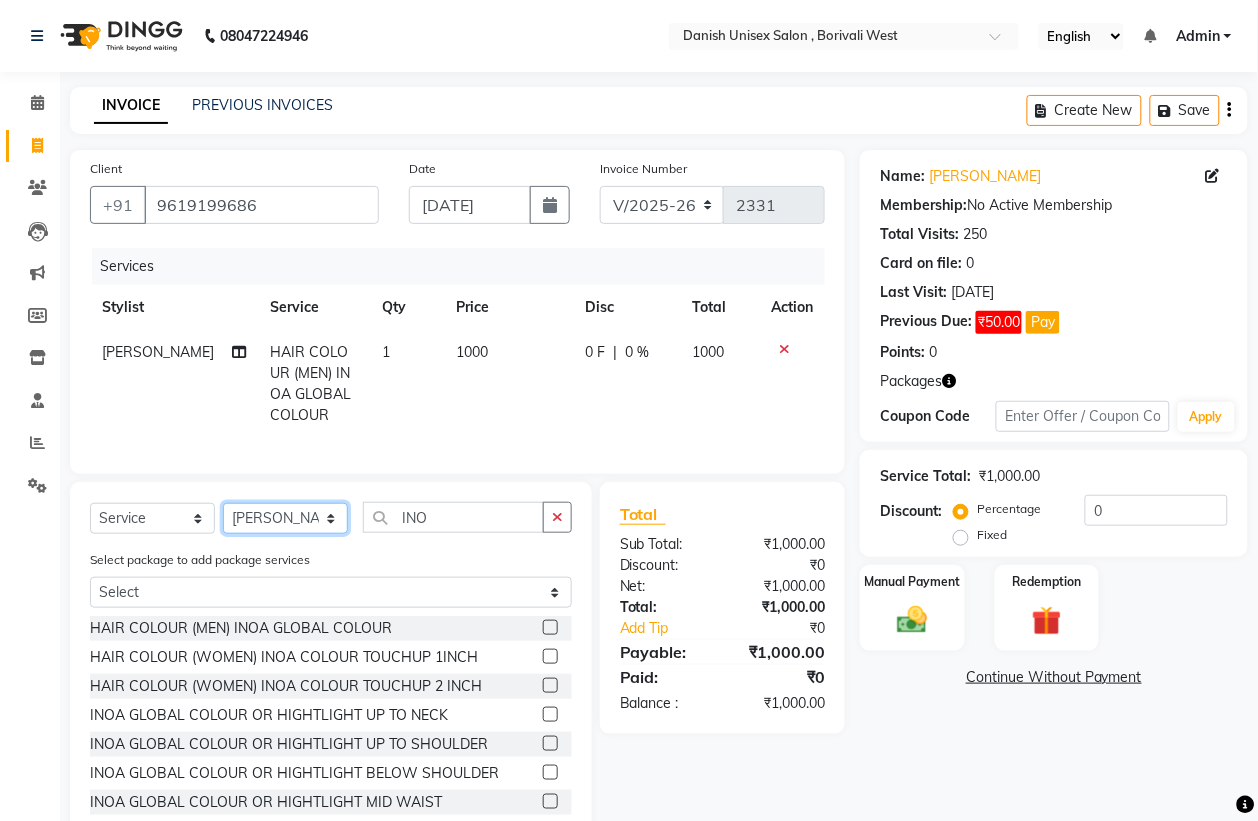click on "Select Stylist [PERSON_NAME] [PERSON_NAME] [PERSON_NAME] kajal [PERSON_NAME] [PERSON_NAME] [PERSON_NAME] [PERSON_NAME] [PERSON_NAME] [PERSON_NAME] [PERSON_NAME]" 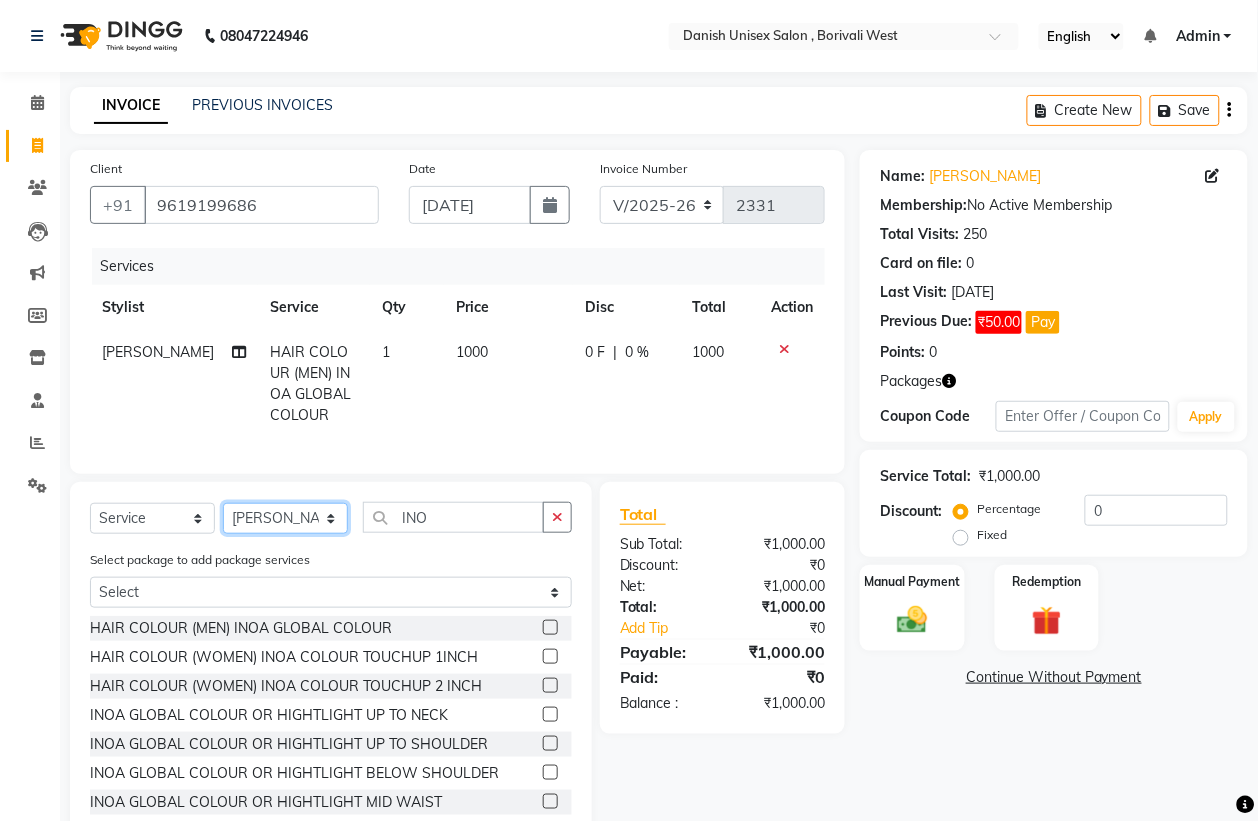 click on "Select Stylist [PERSON_NAME] [PERSON_NAME] [PERSON_NAME] kajal [PERSON_NAME] [PERSON_NAME] [PERSON_NAME] [PERSON_NAME] [PERSON_NAME] [PERSON_NAME] [PERSON_NAME]" 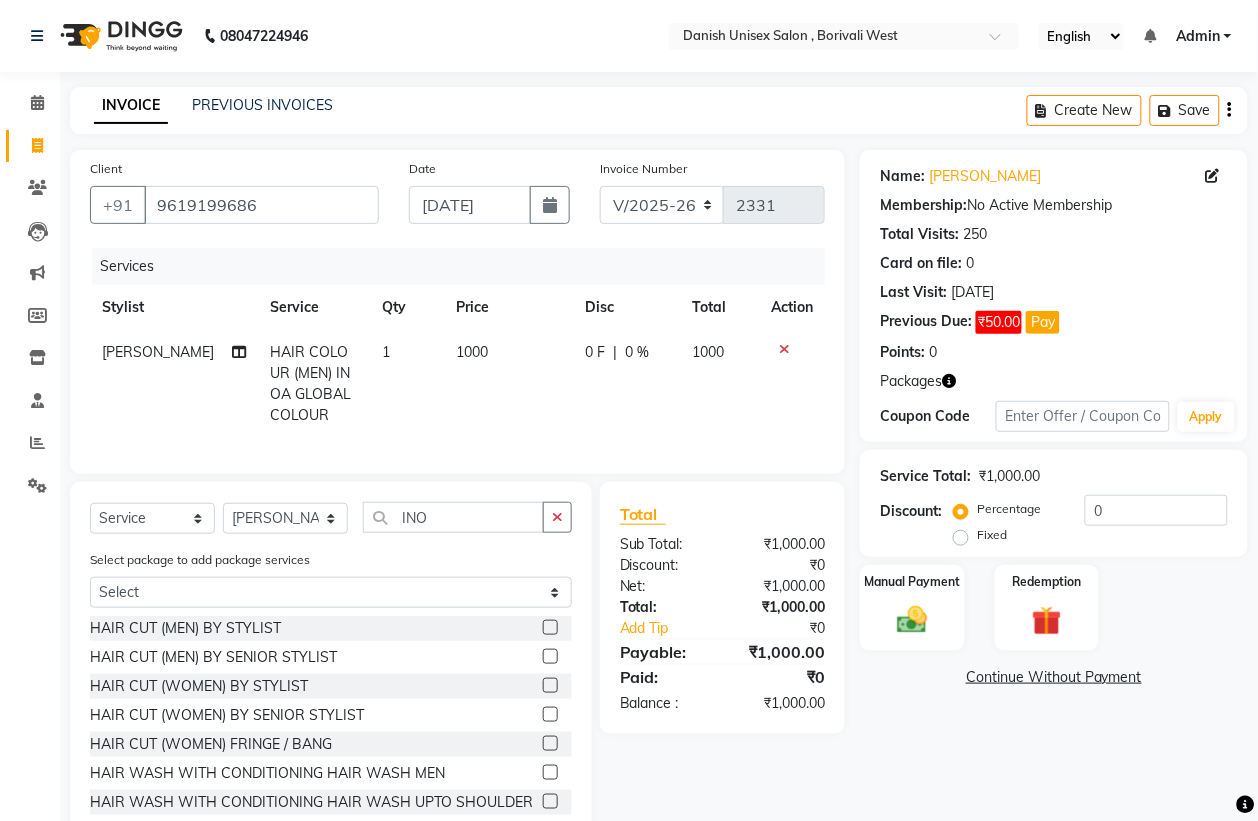 click 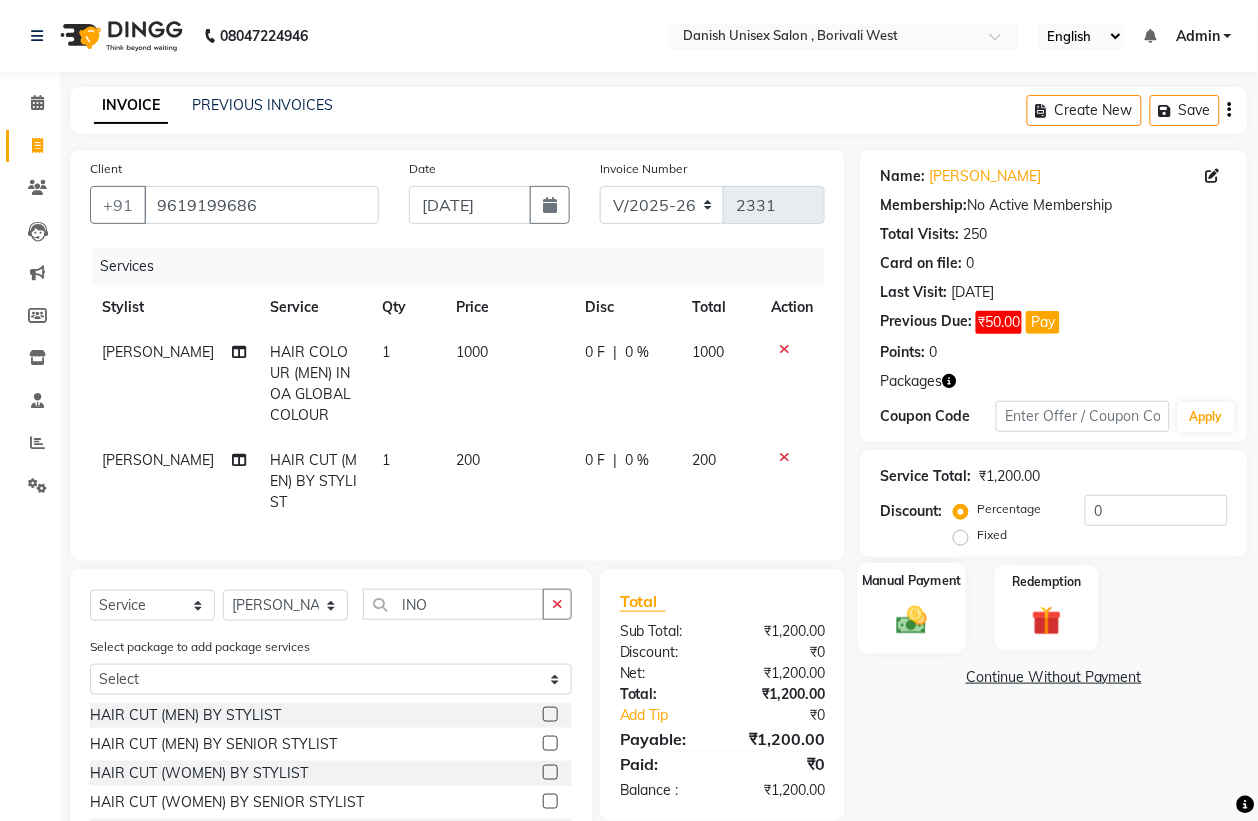 click on "Manual Payment" 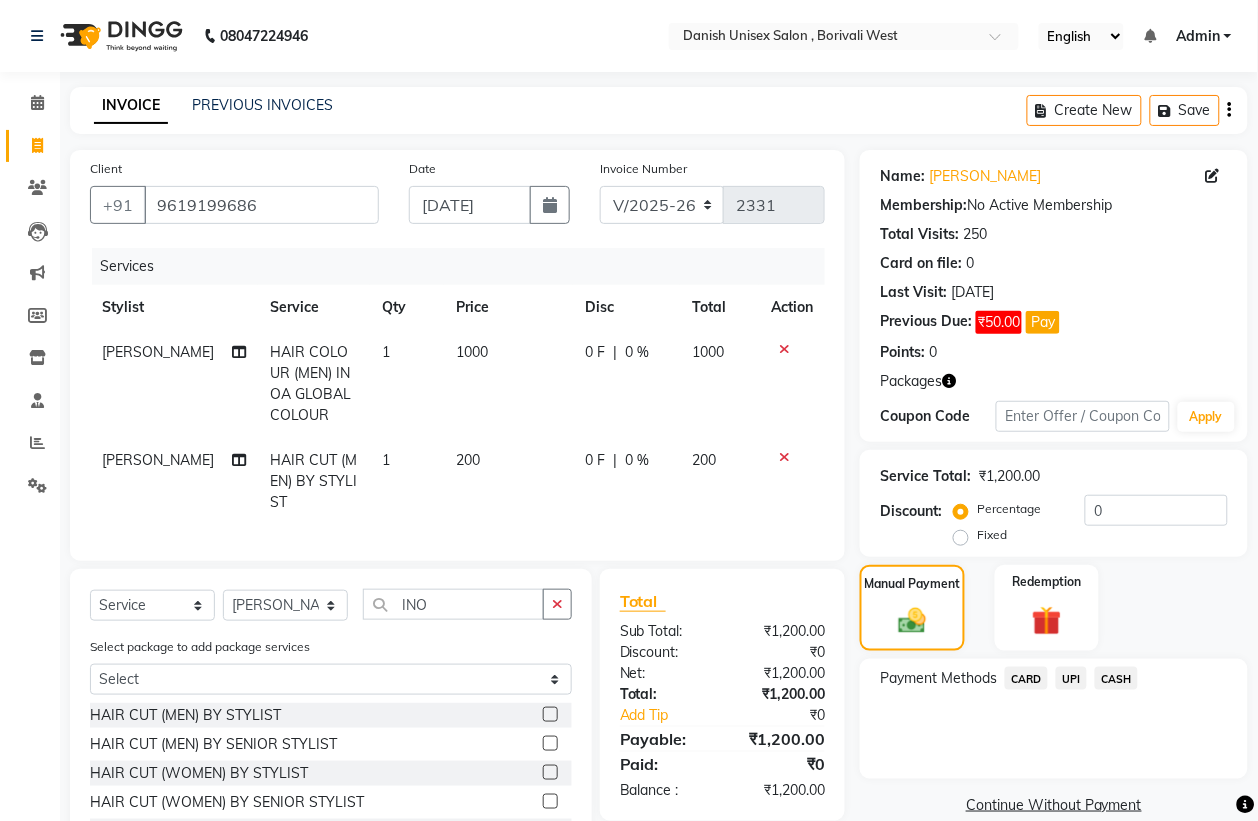 click on "CARD" 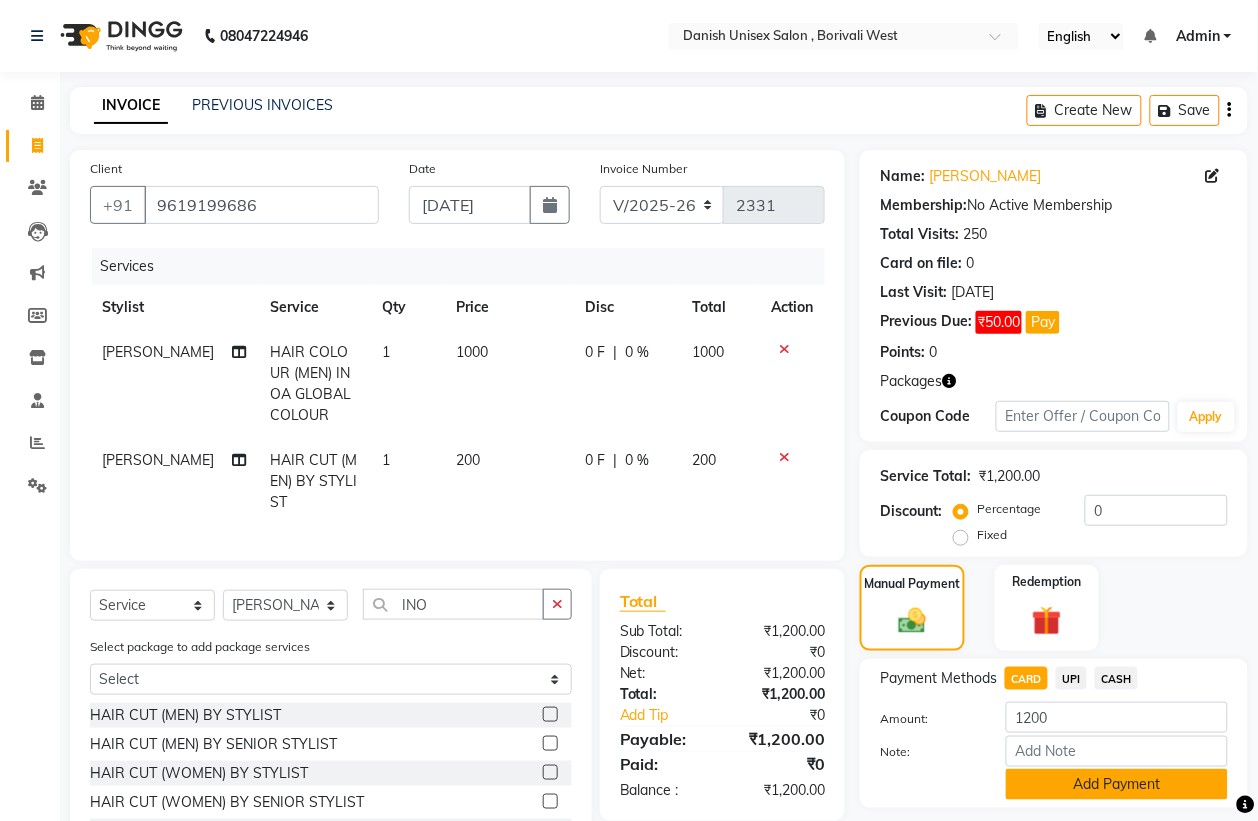scroll, scrollTop: 160, scrollLeft: 0, axis: vertical 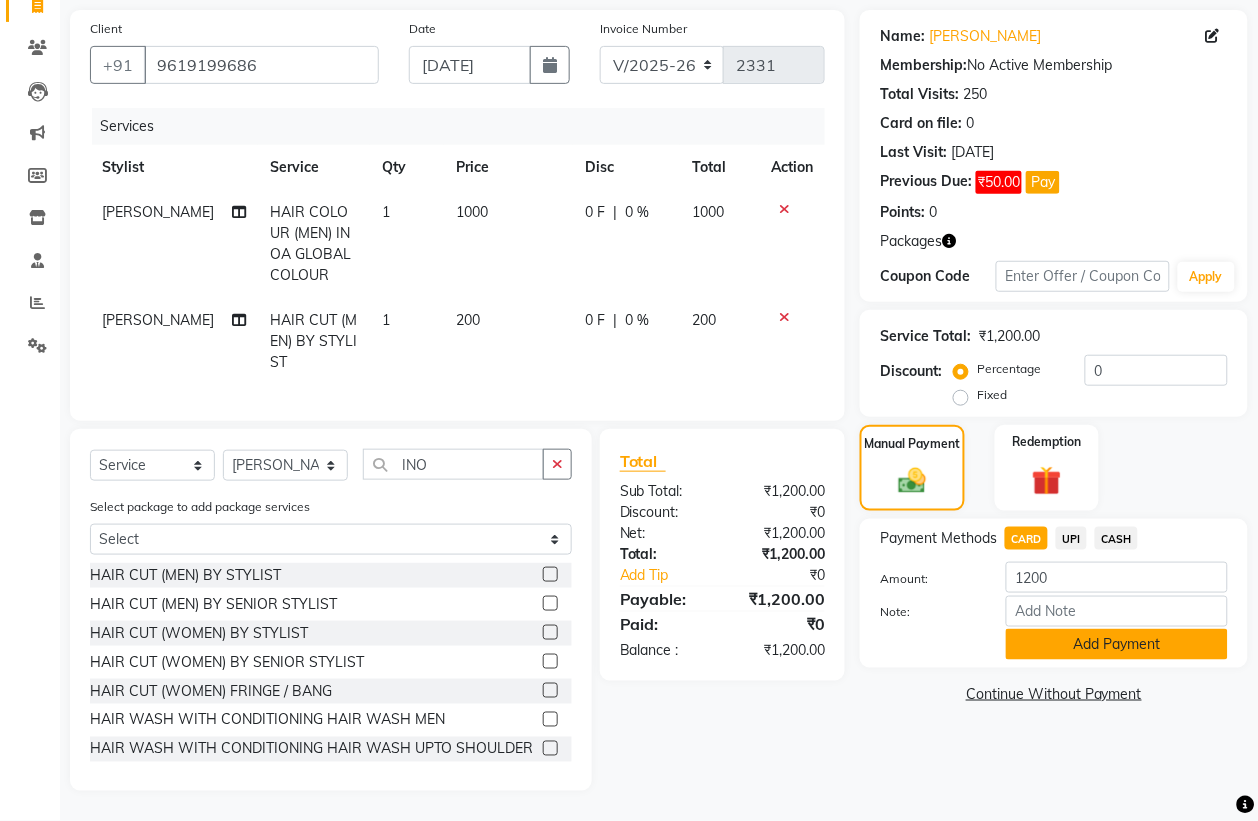 click on "Add Payment" 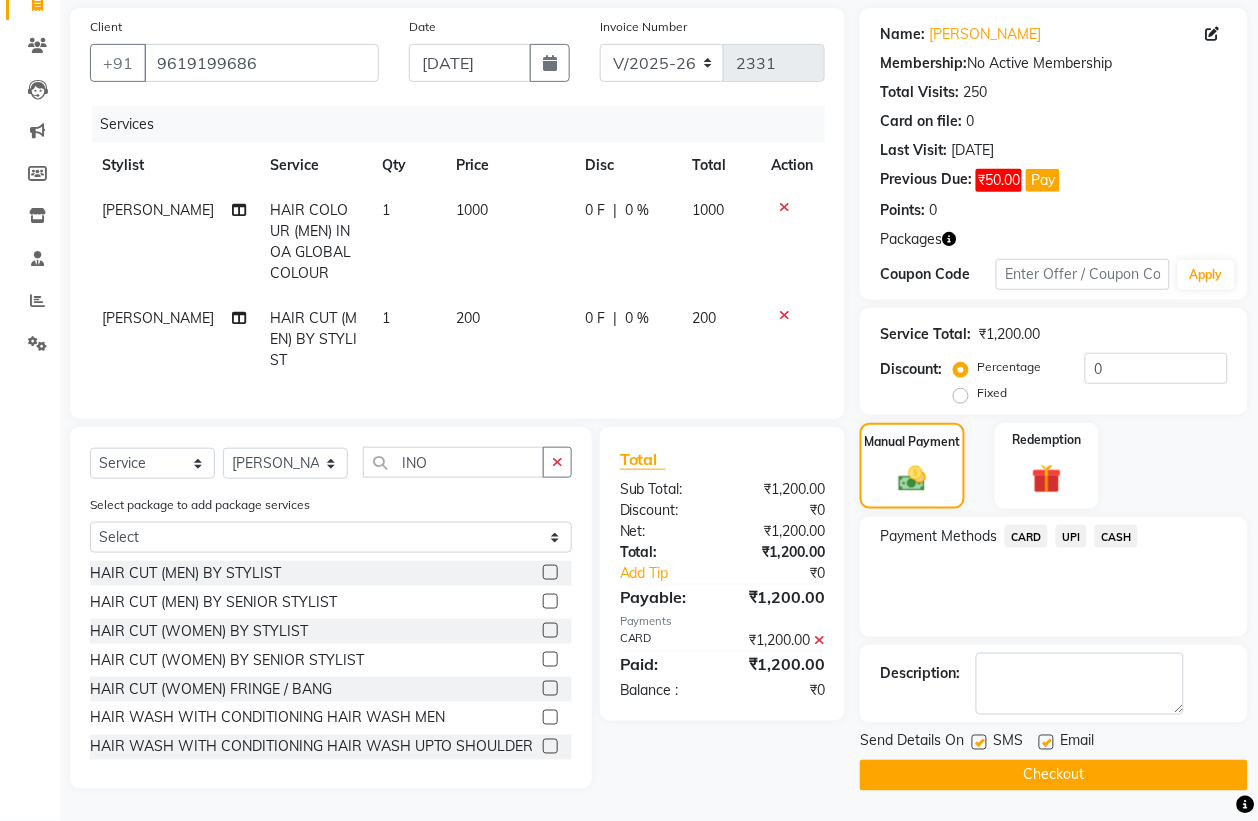 click on "Checkout" 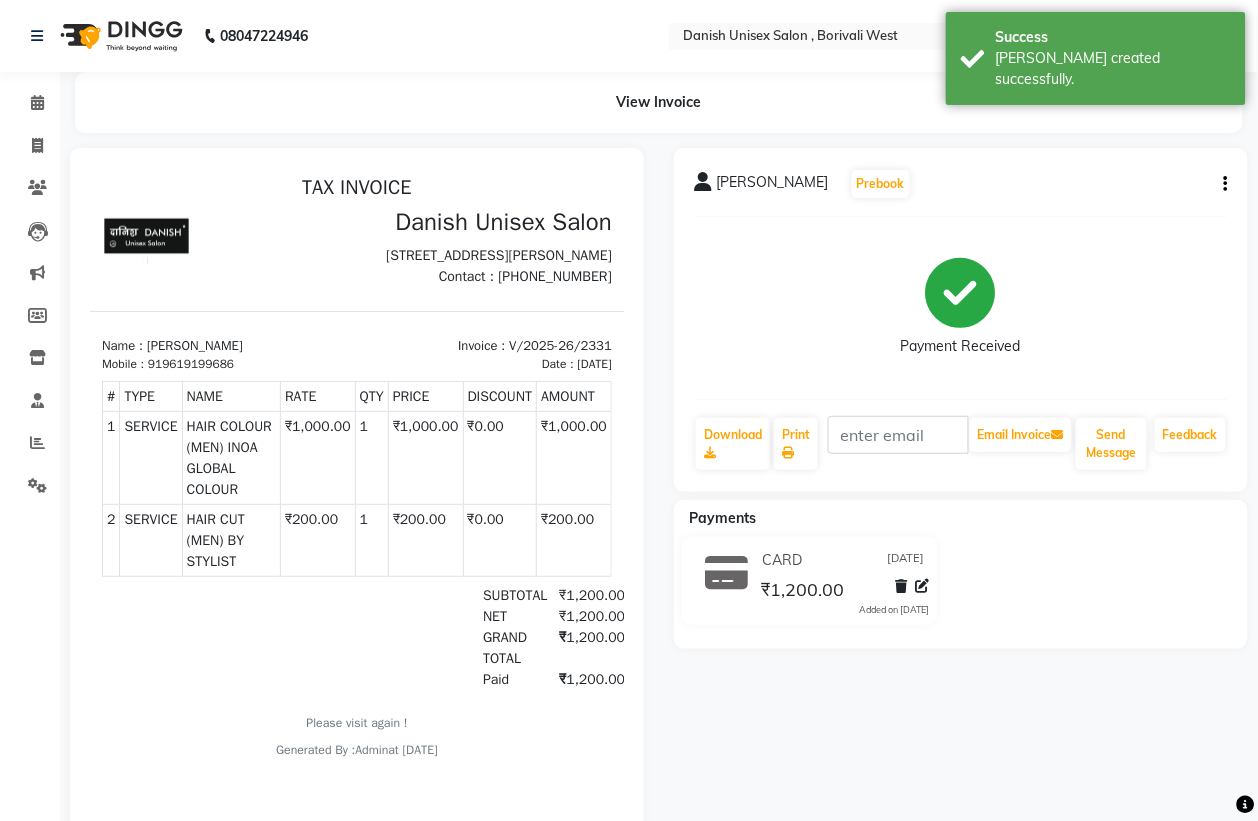scroll, scrollTop: 0, scrollLeft: 0, axis: both 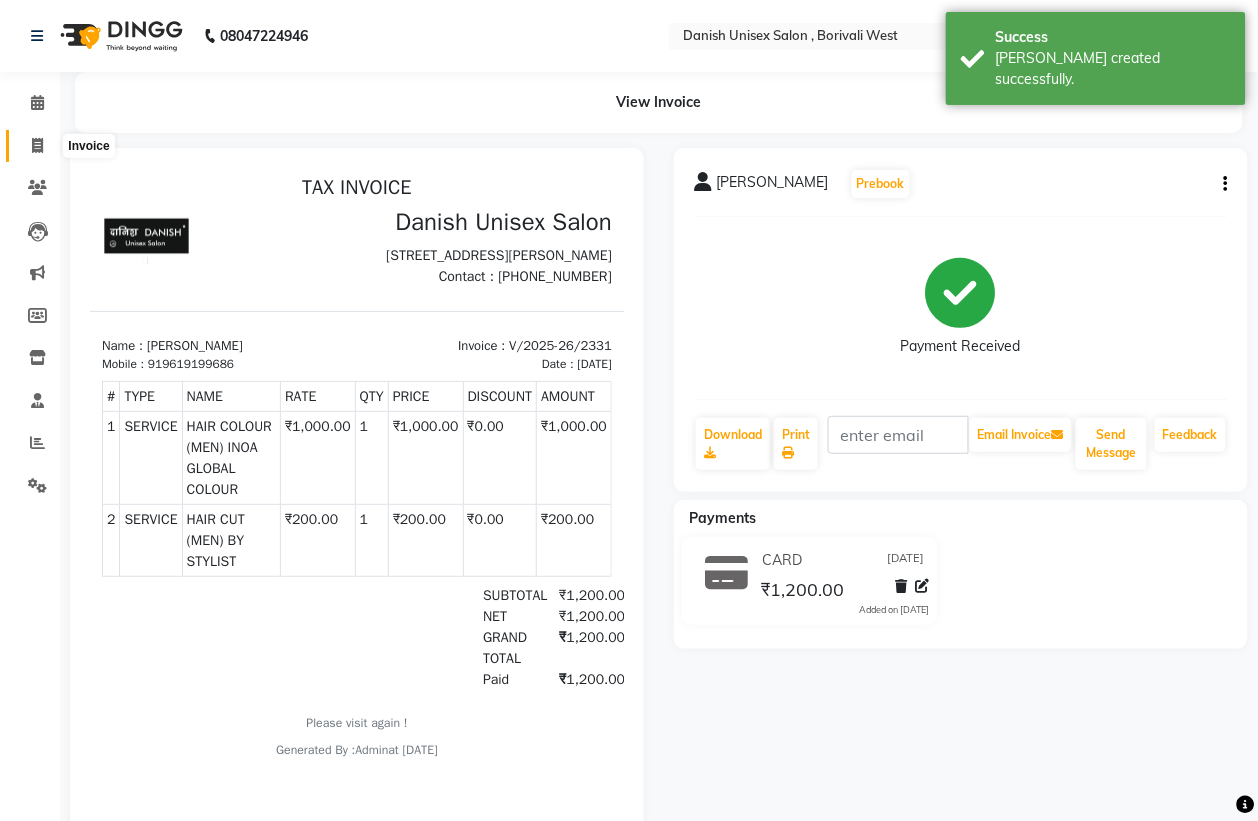 click 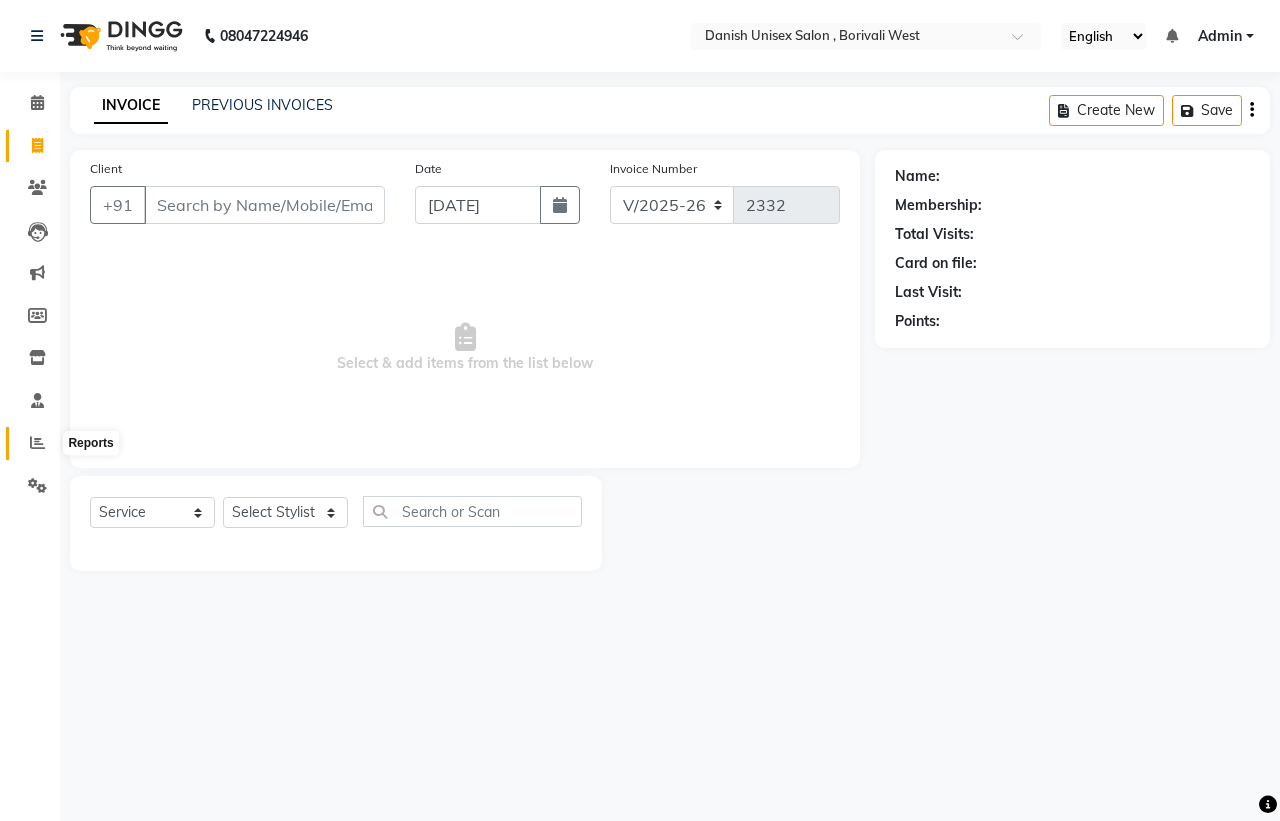 click 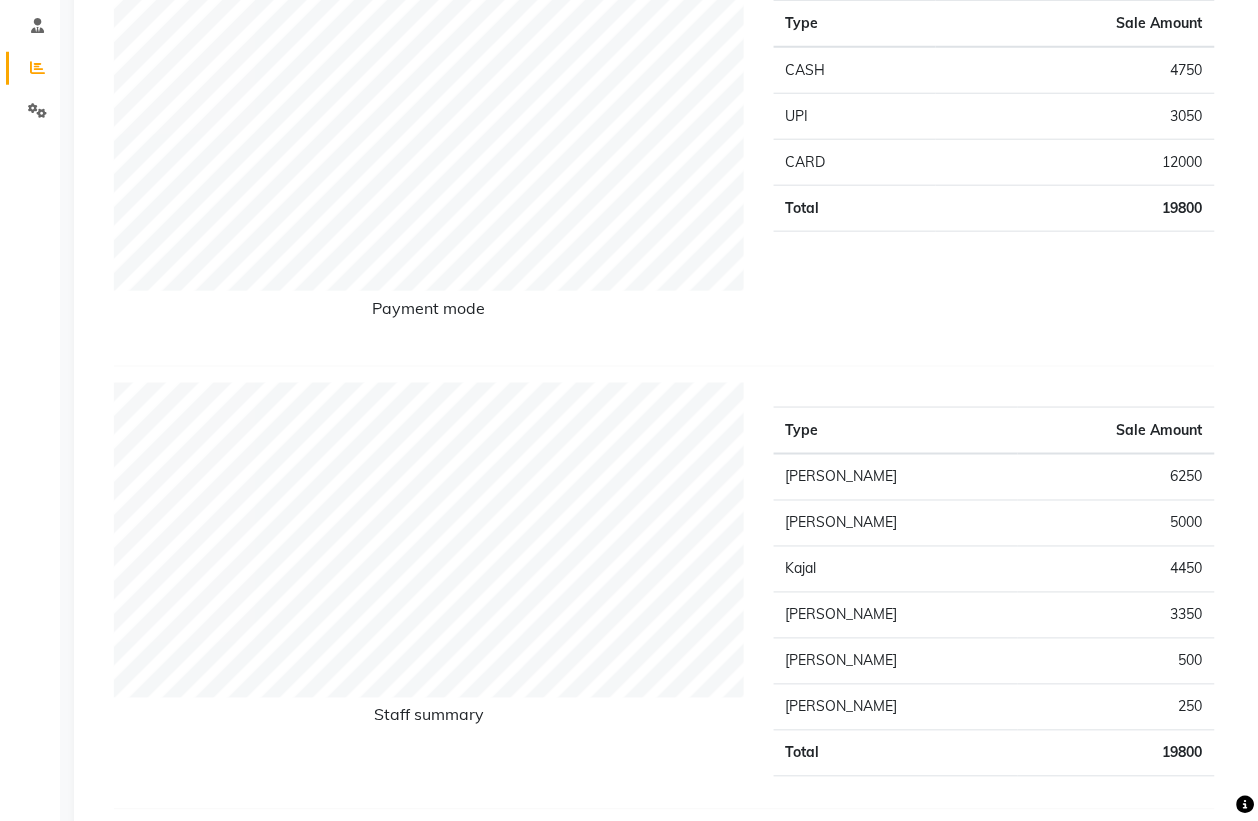scroll, scrollTop: 0, scrollLeft: 0, axis: both 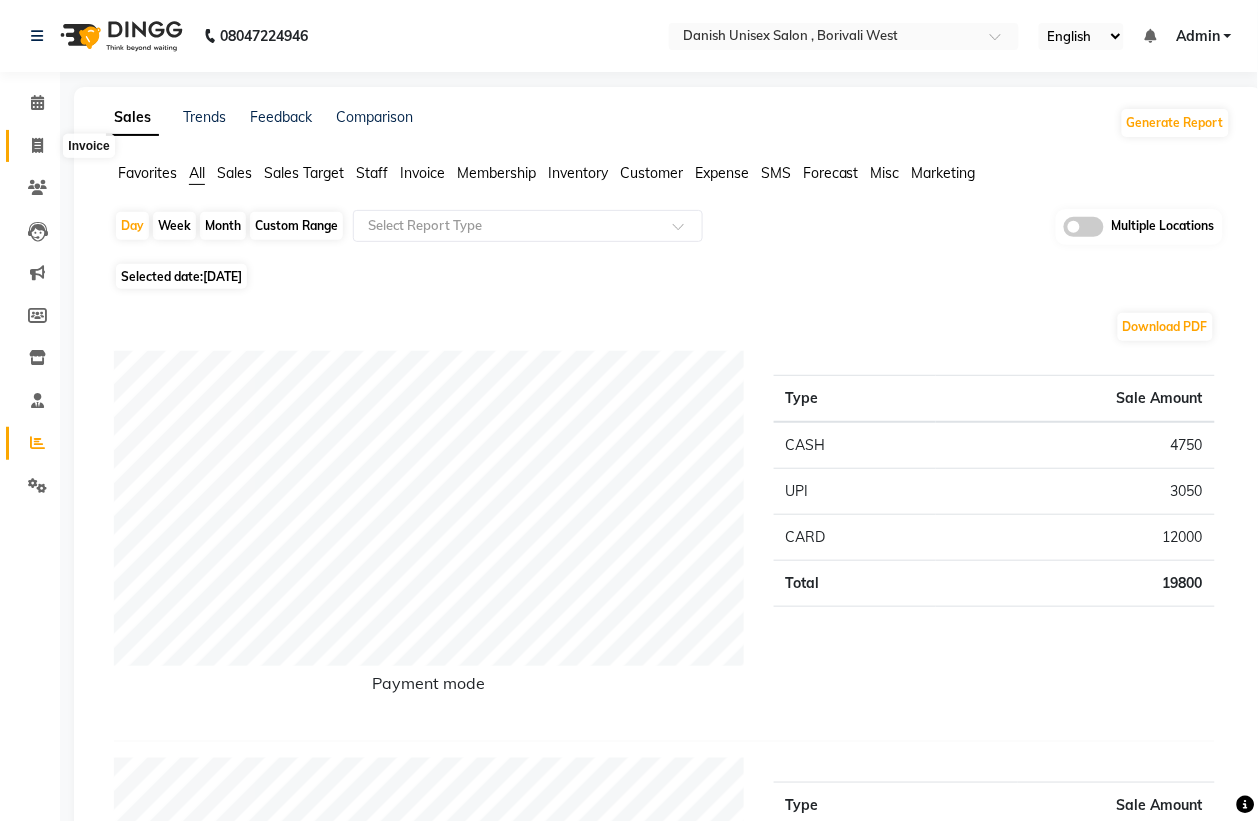 click 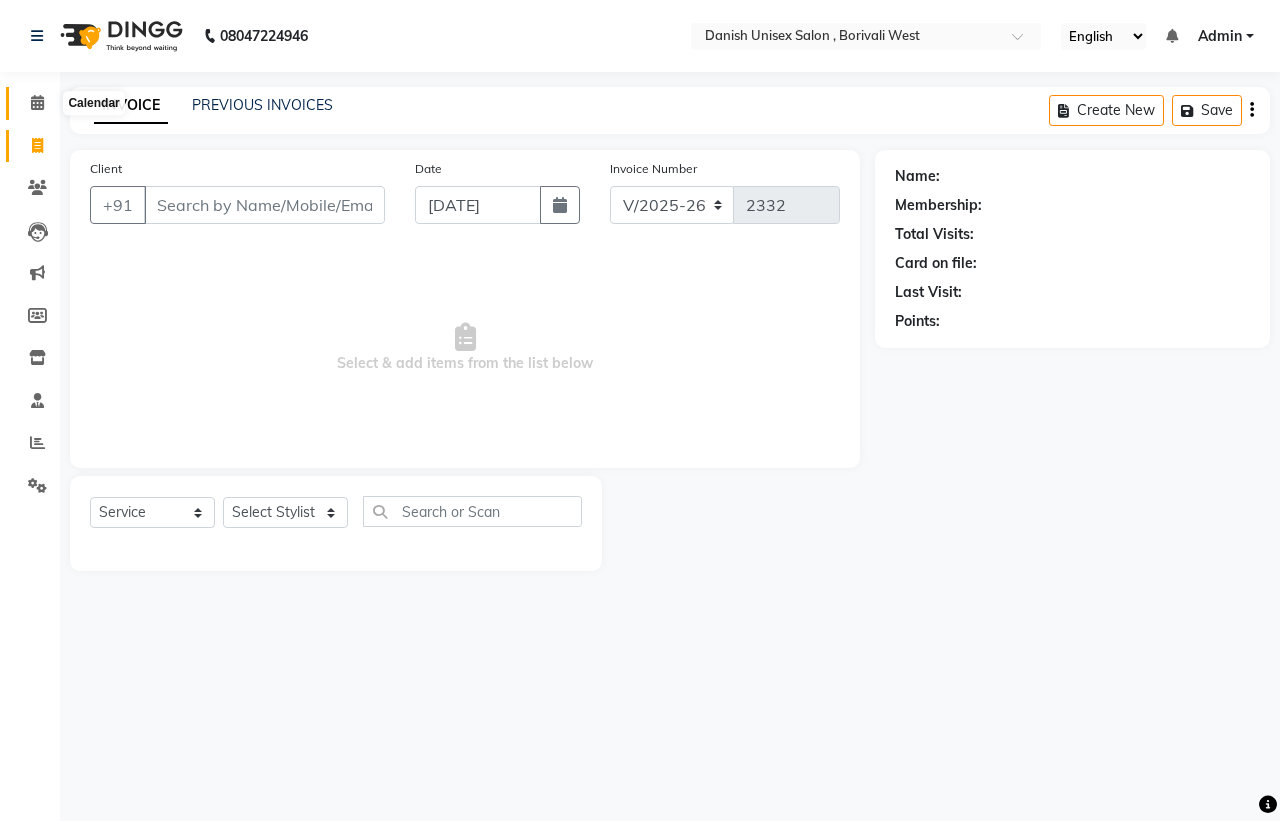 click 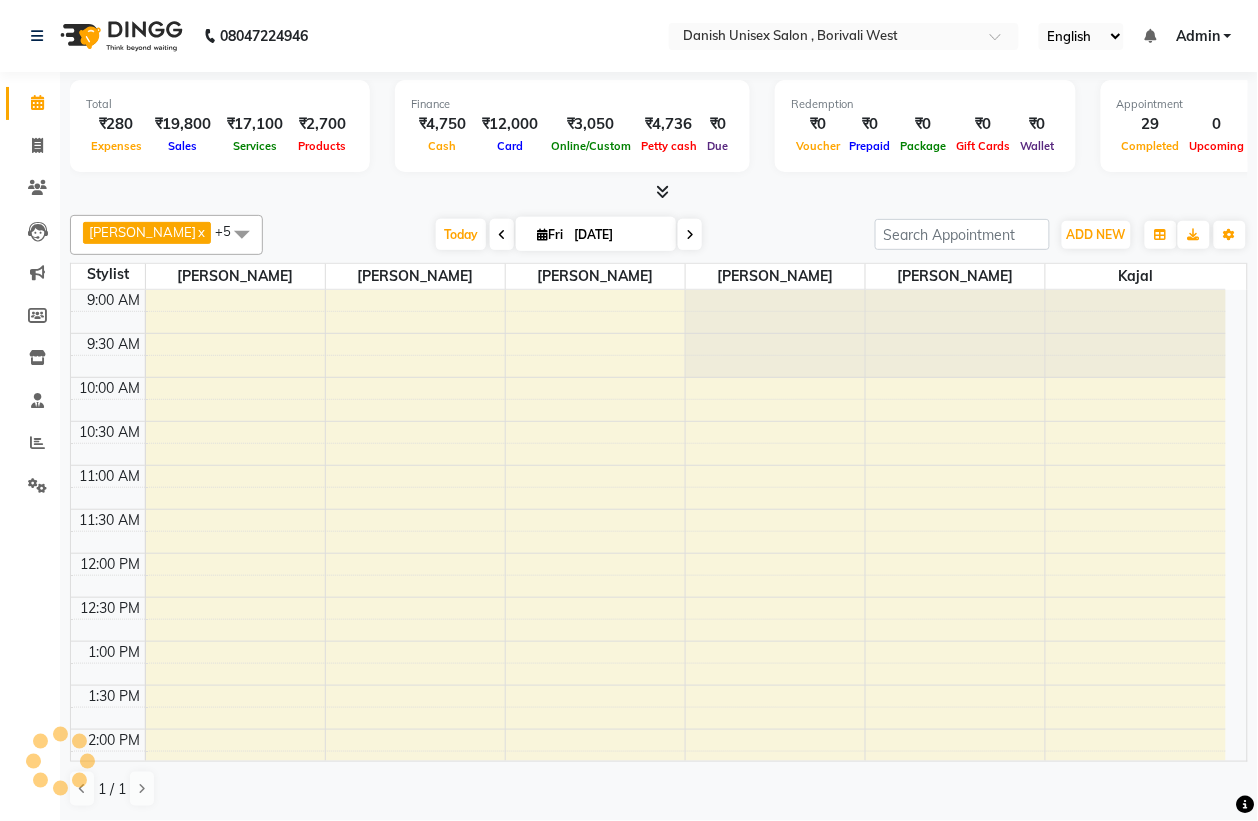 scroll, scrollTop: 0, scrollLeft: 0, axis: both 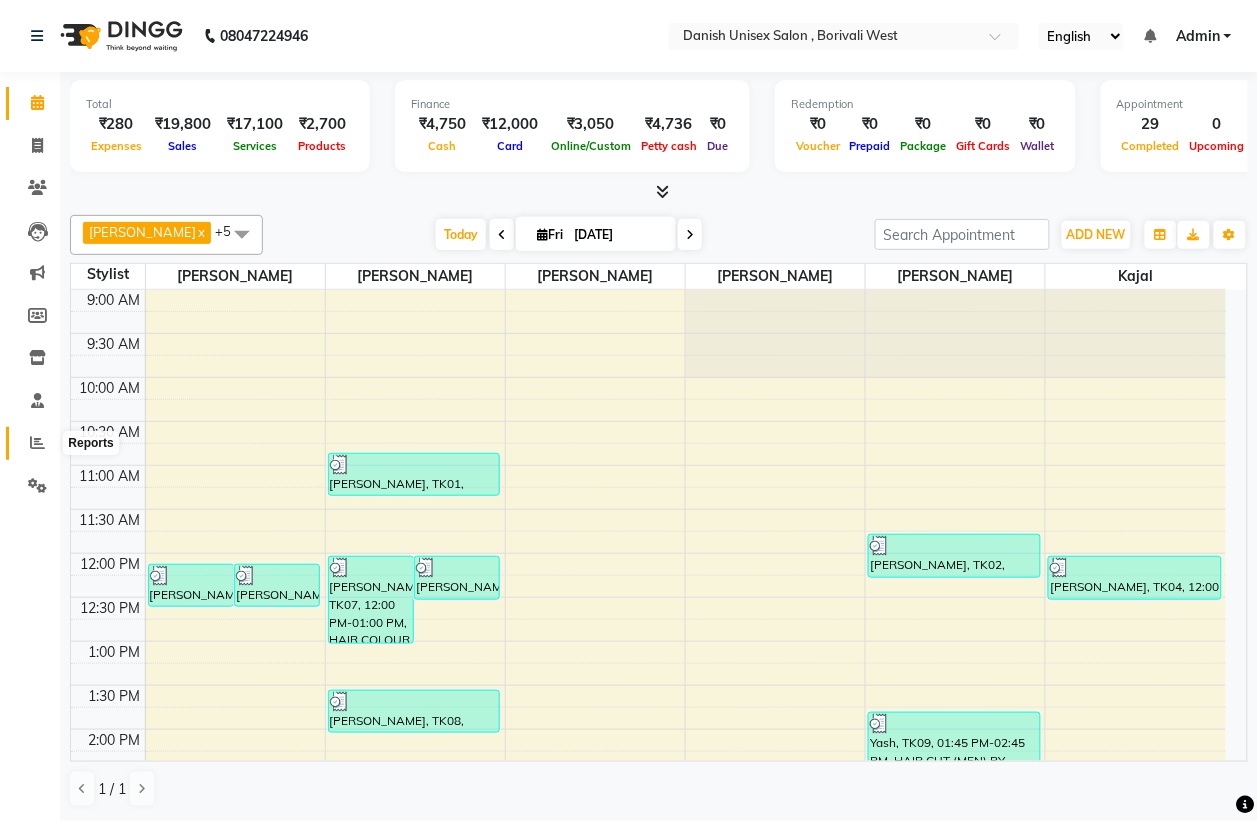 click 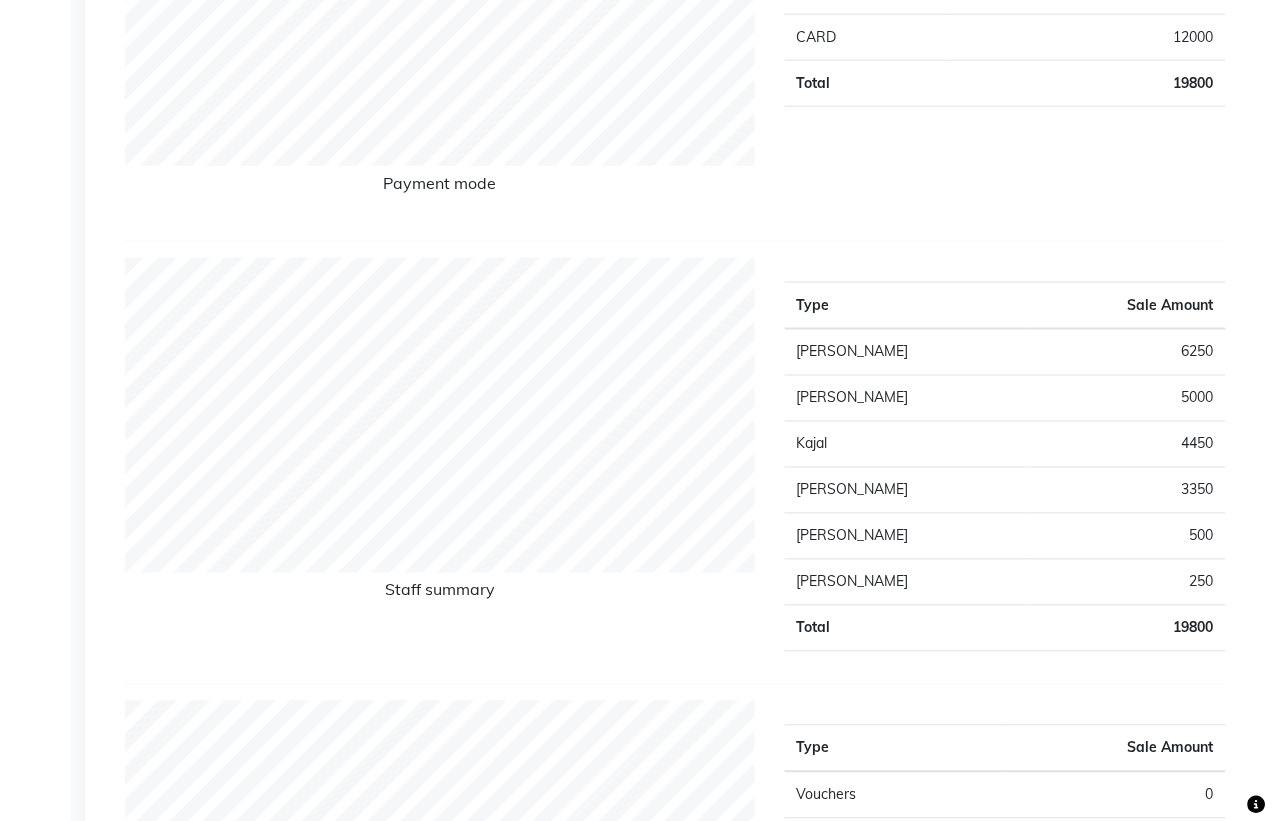 scroll, scrollTop: 0, scrollLeft: 0, axis: both 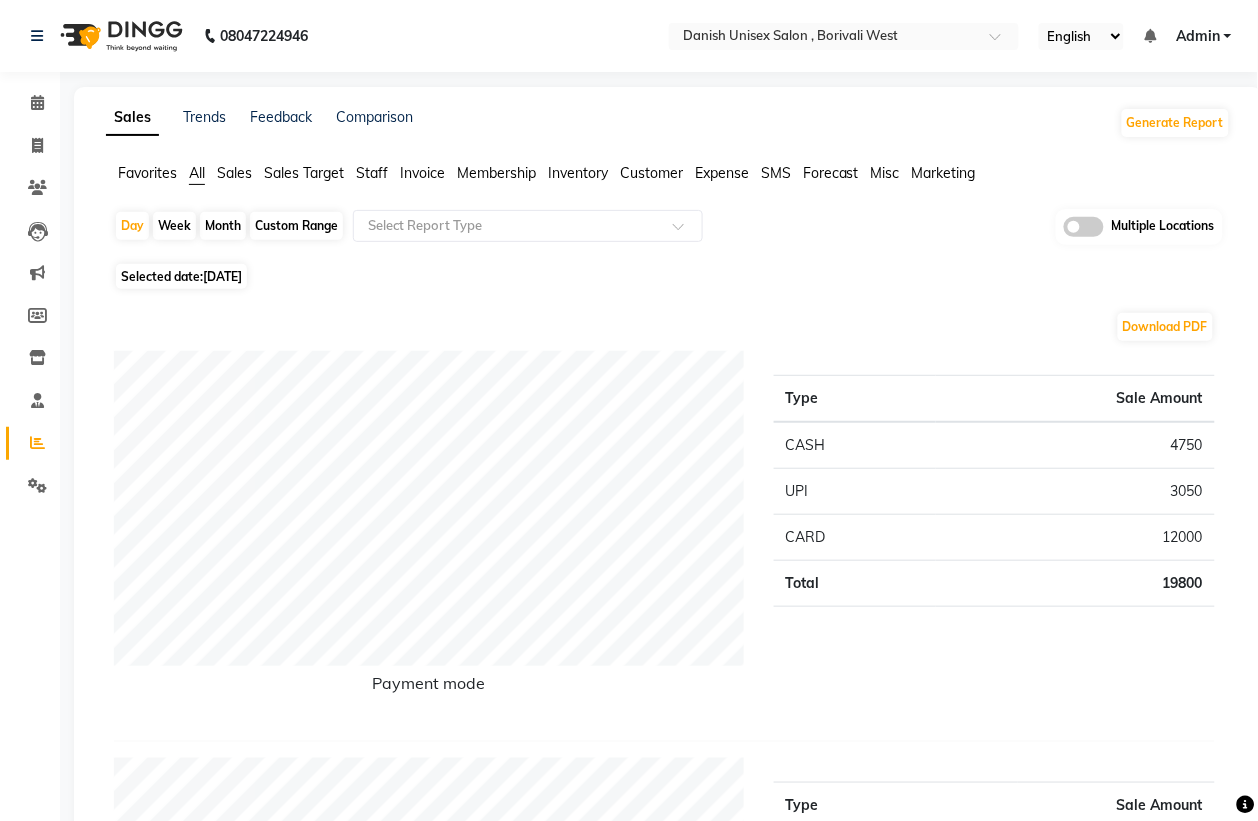 click on "Month" 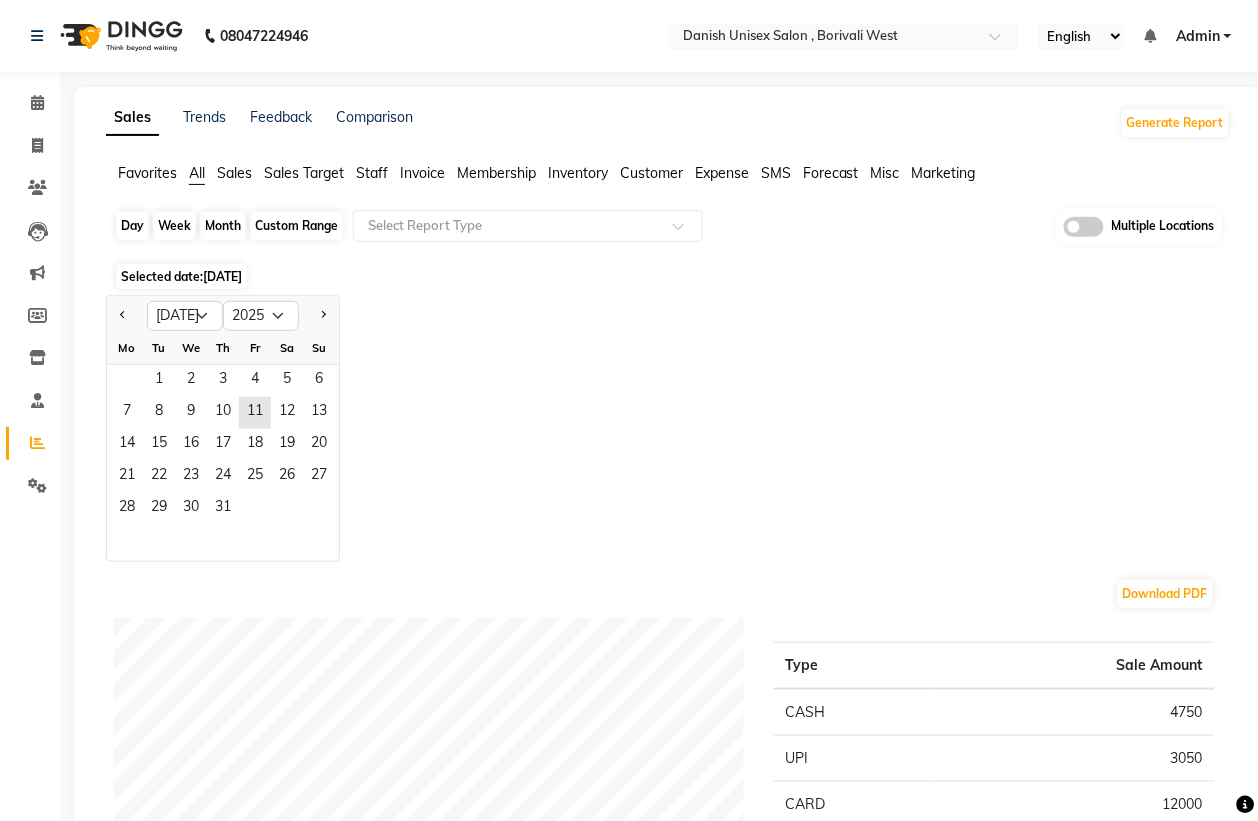 click on "Month" 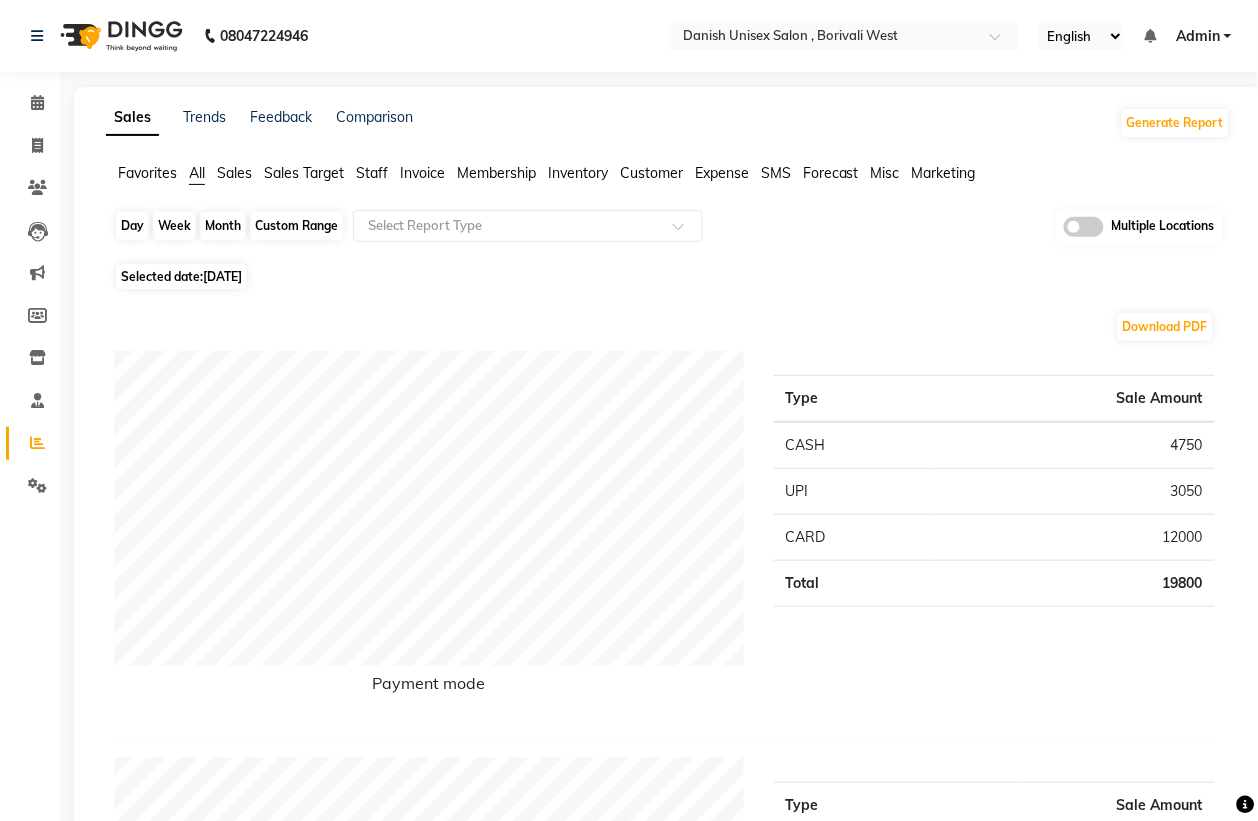 click on "Month" 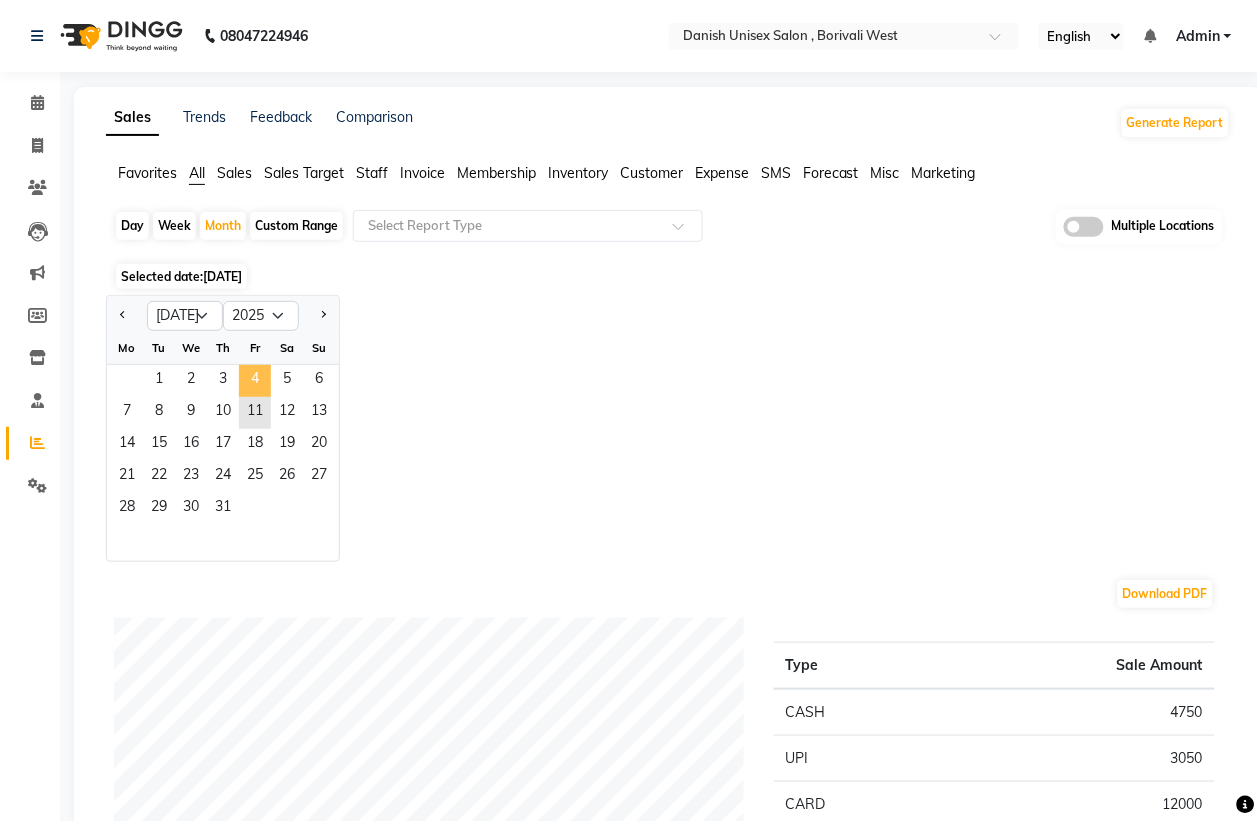click on "4" 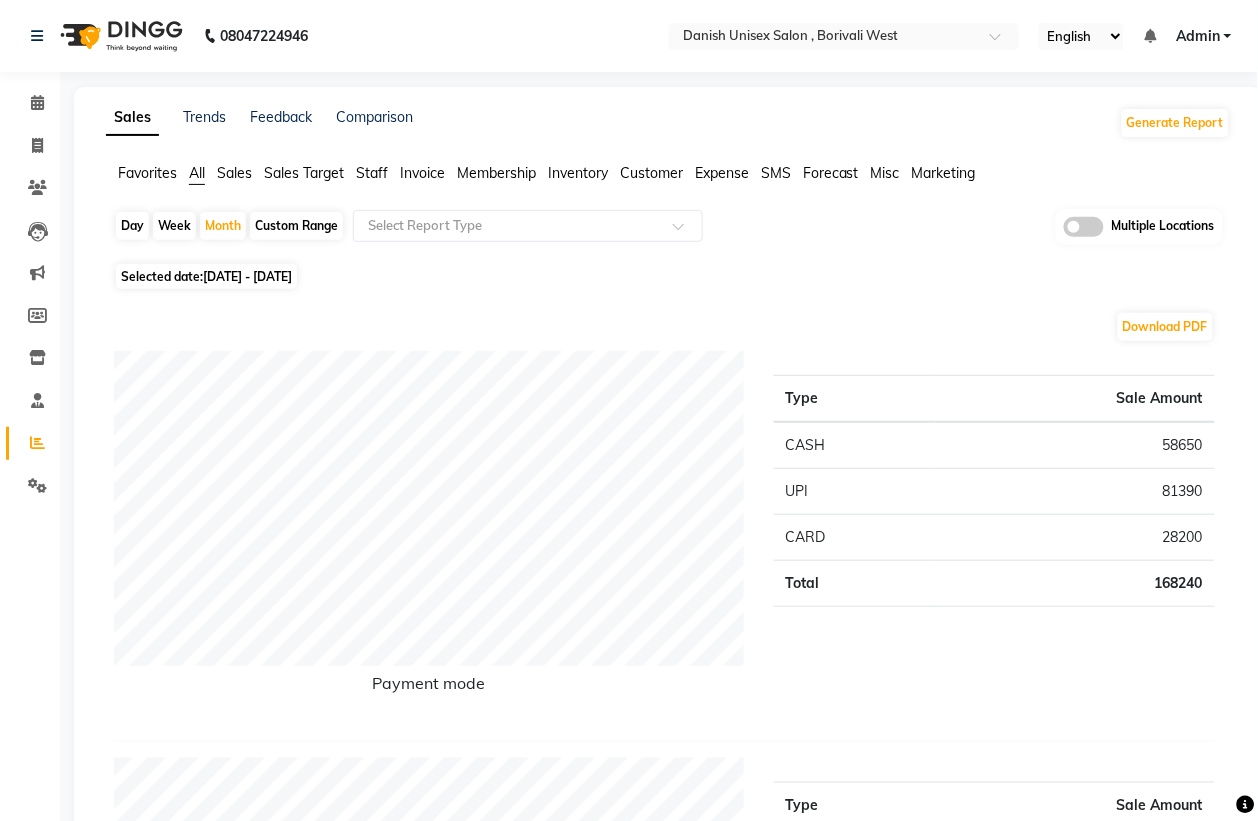 click on "Sales Trends Feedback Comparison Generate Report Favorites All Sales Sales Target Staff Invoice Membership Inventory Customer Expense SMS Forecast Misc Marketing  Day   Week   Month   Custom Range  Select Report Type Multiple Locations Selected date:  [DATE] - [DATE]  Download PDF Payment mode Type Sale Amount CASH 58650 UPI 81390 CARD 28200 Total 168240 Staff summary Type Sale Amount [PERSON_NAME] 64650 [PERSON_NAME] 44290 [PERSON_NAME] 18800 [PERSON_NAME] 15500 Kajal 8800 [PERSON_NAME] 6650 [PERSON_NAME] 5100 [PERSON_NAME] 4450 Total 168240 Sales summary Type Sale Amount Gift card 0 Prepaid 0 Vouchers 0 Memberships 0 Packages 0 Tips 0 Services 155950 Products 12290 Fee 0 Total 168240 Expense by type Type Sale Amount Client Snacks 879 Advance Salary 600 Total 1479 Service by category Type Sale Amount [MEDICAL_DATA] HAIR TREATMENT   25000 HAIR CUT (MEN) 20400 HAIR COLOUR (WOMEN) 14000 HAIR SPA TRETMENT 10400 MAJIREL GLOBAL COLOUR OR HIGHLIGHT 9500 HAIR CUT (WOMEN) 8900 INOA GLOBAL COLOUR OR HIGHTLIGHT 8300 7700 ★" 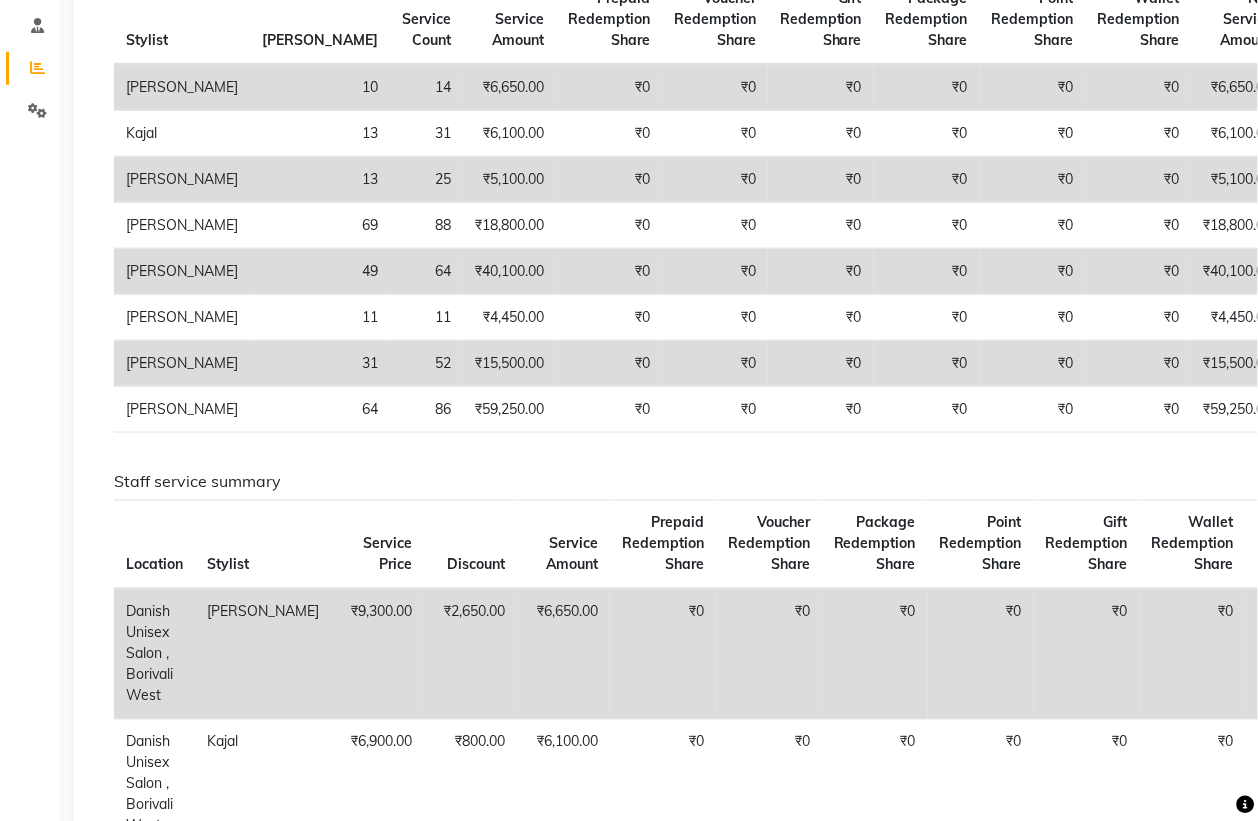 scroll, scrollTop: 0, scrollLeft: 0, axis: both 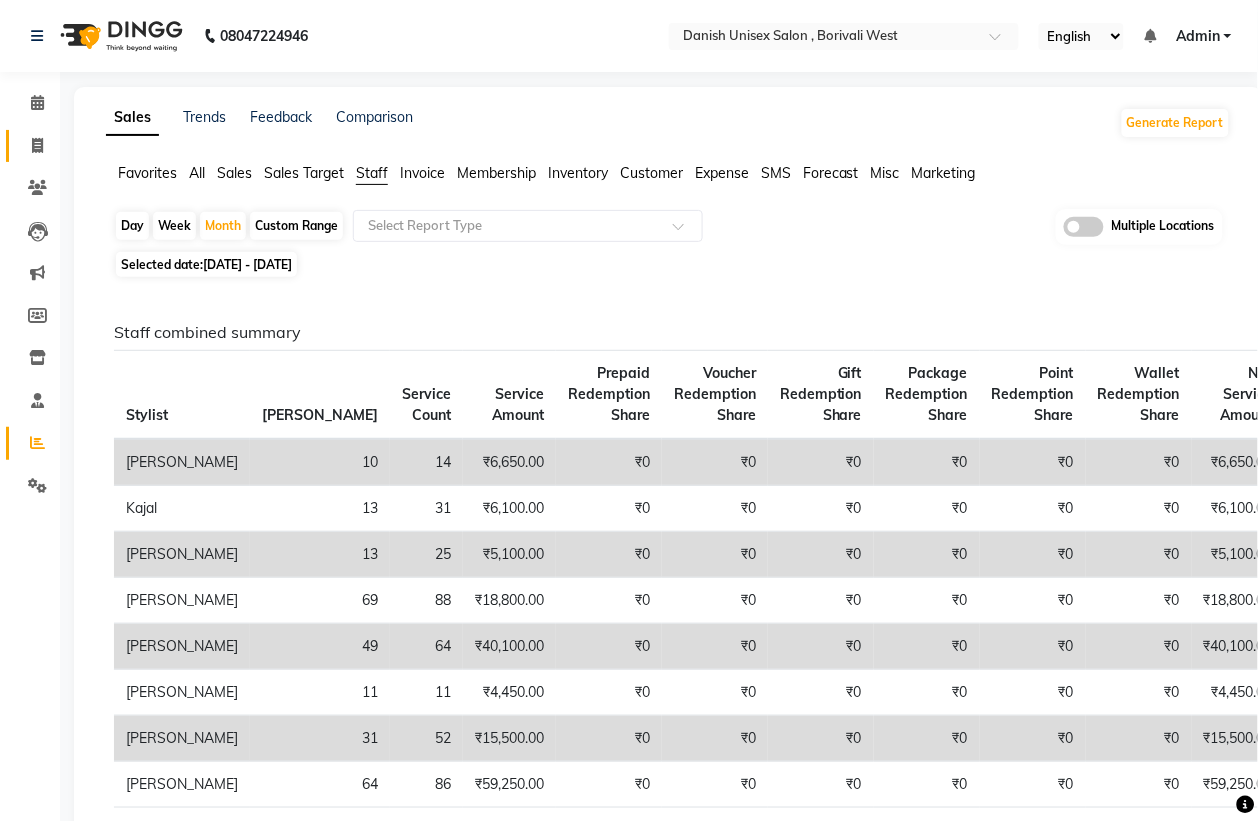 click on "Invoice" 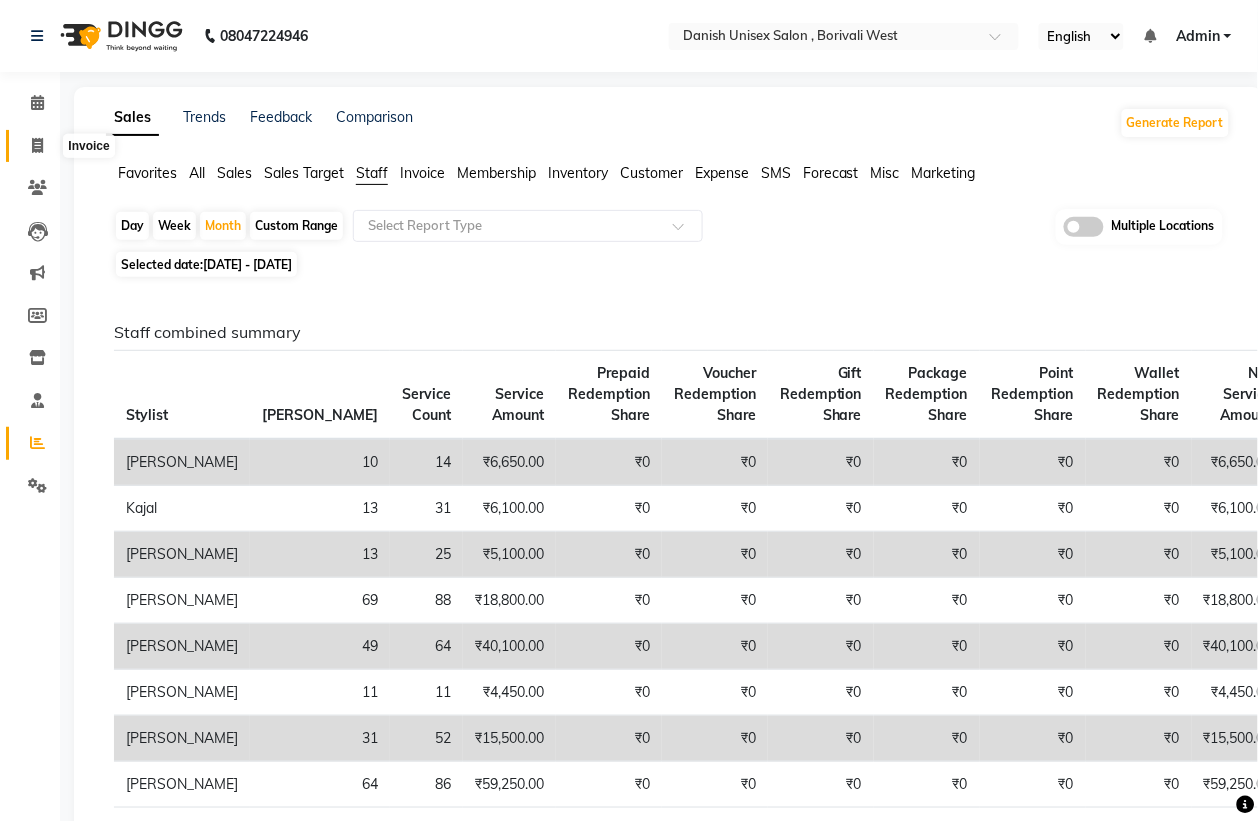 click 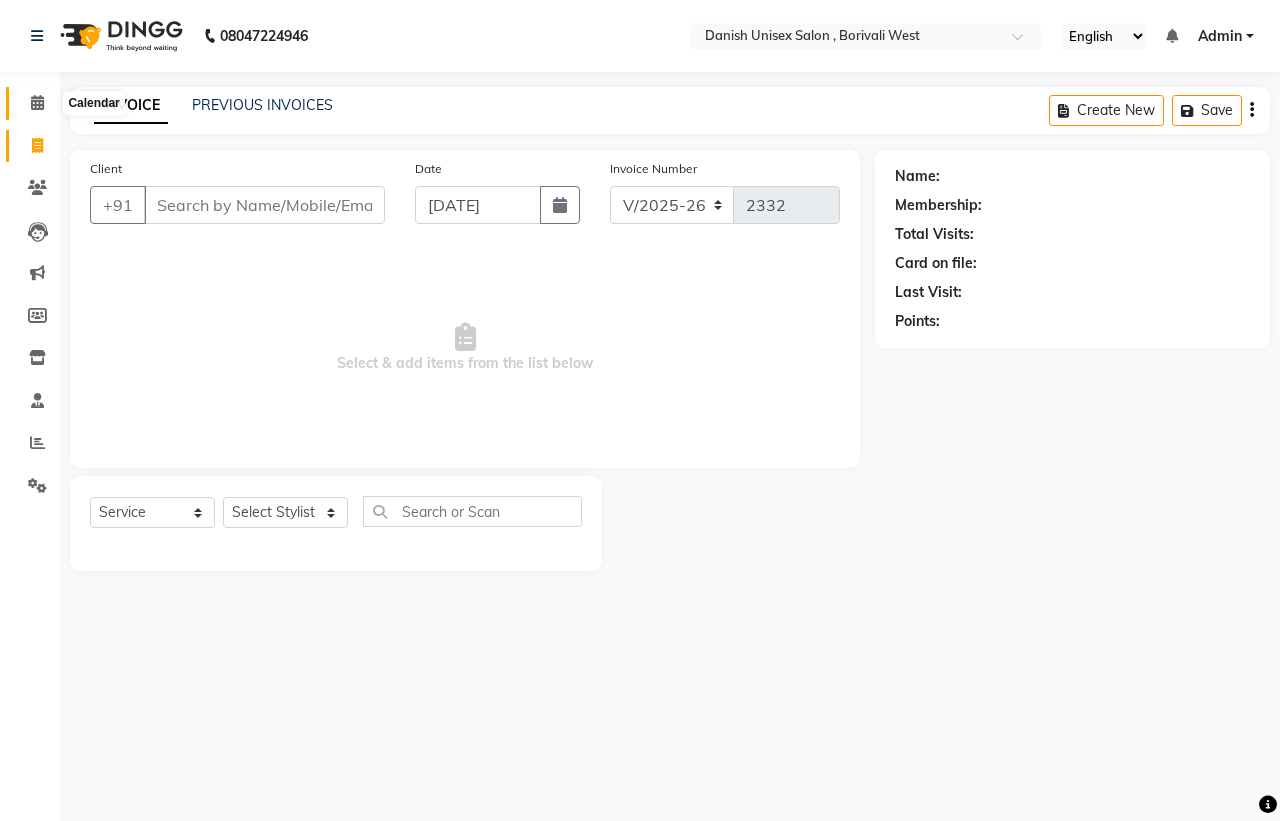 click 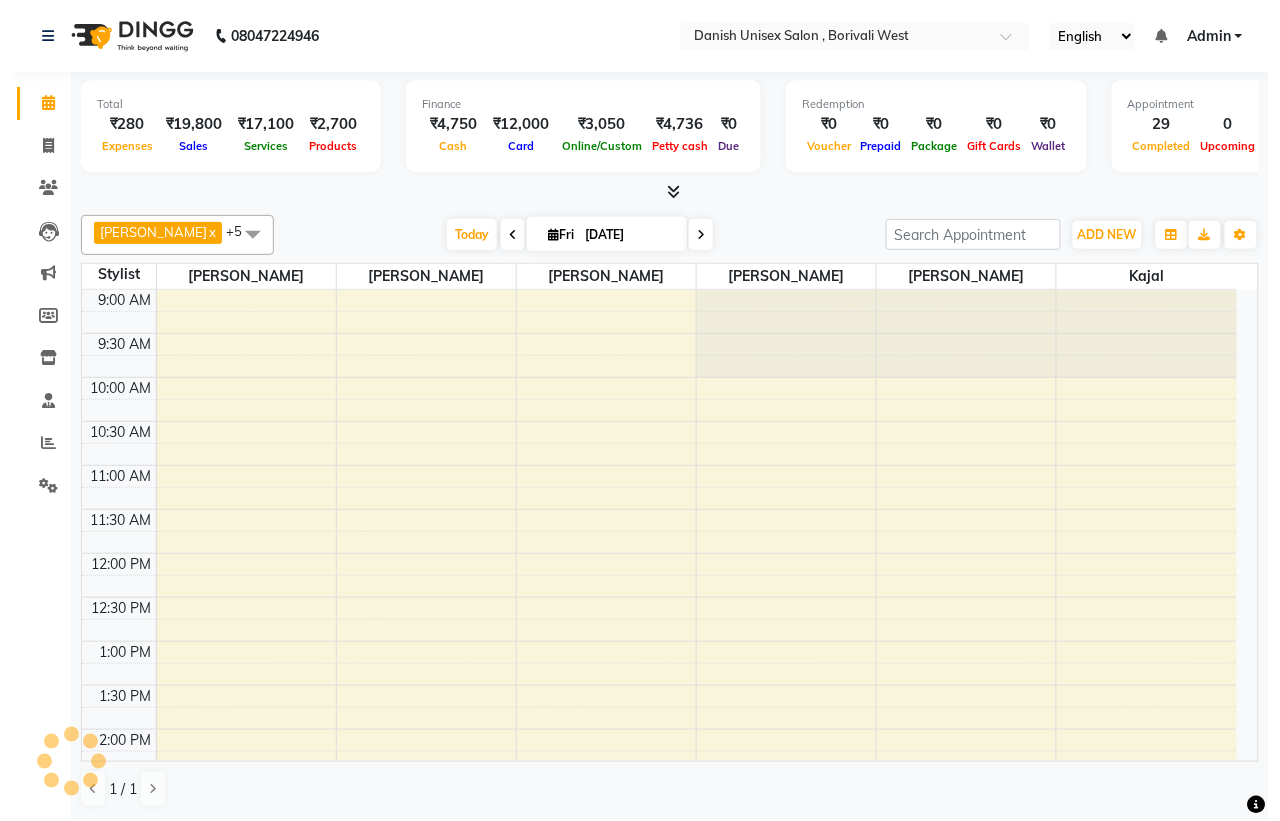 scroll, scrollTop: 0, scrollLeft: 0, axis: both 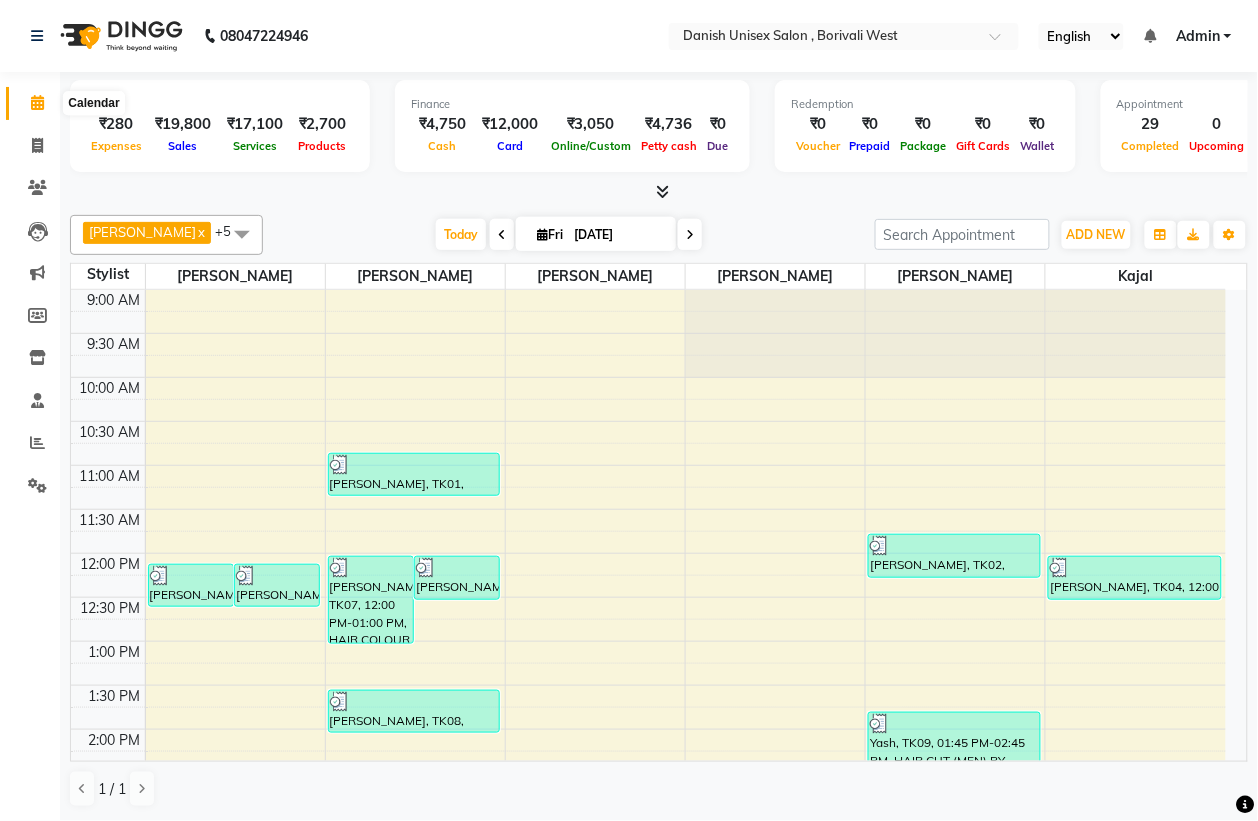 click 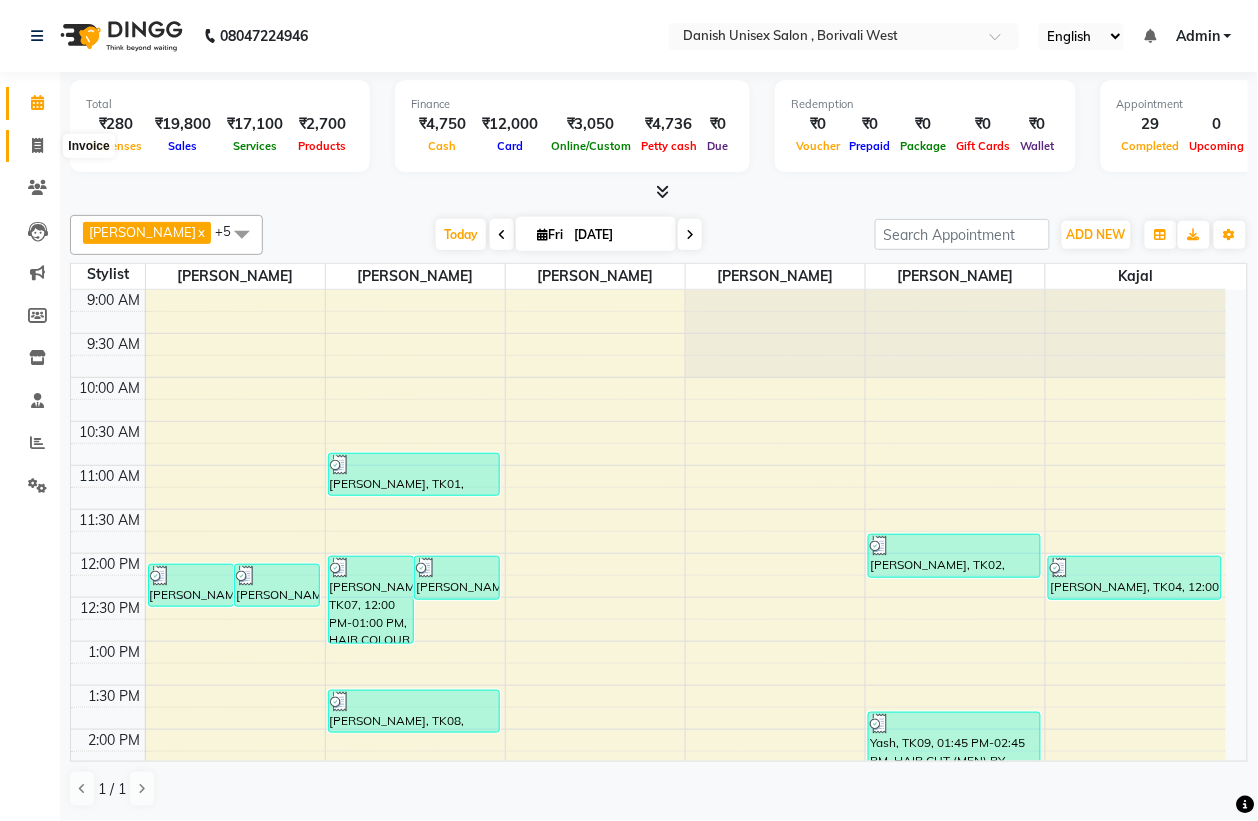 click 